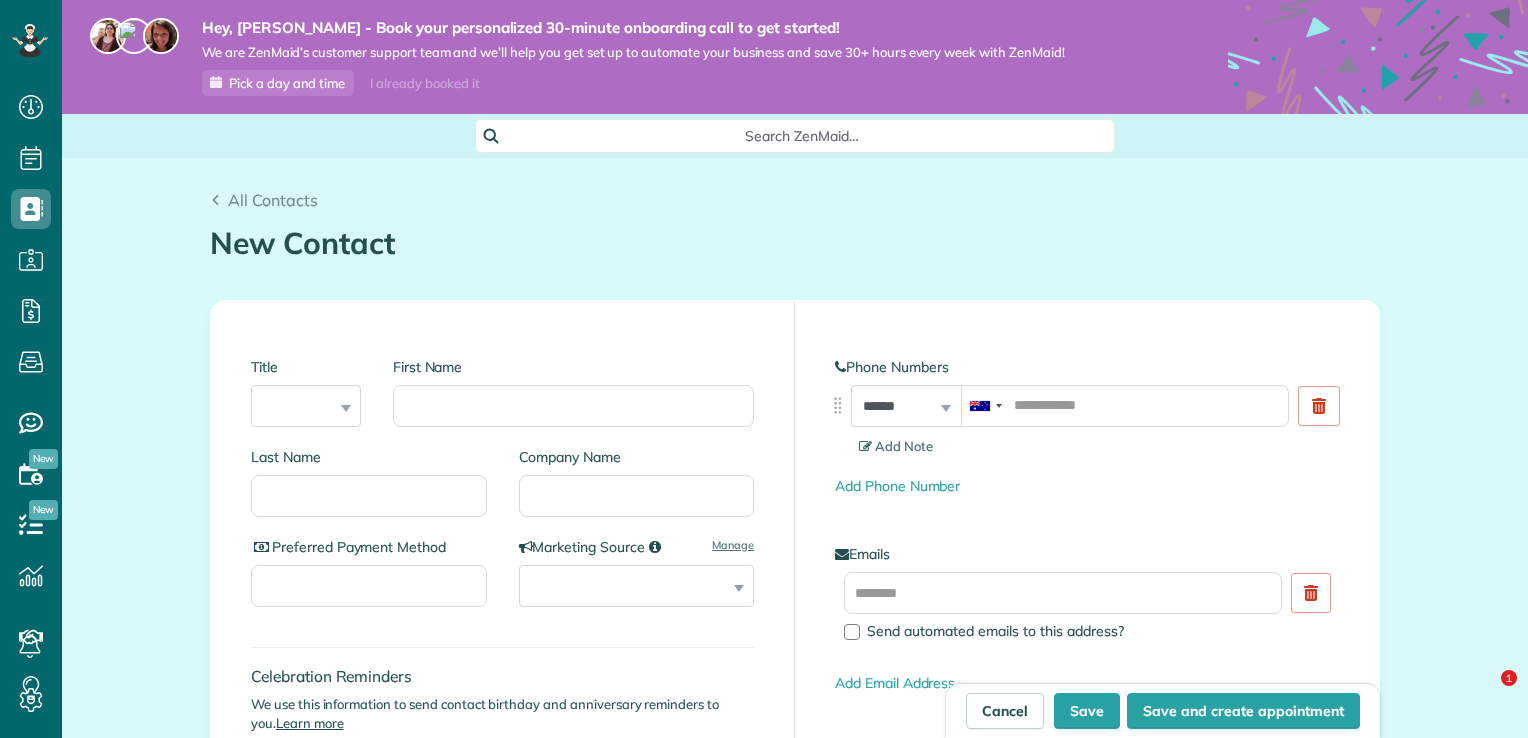 scroll, scrollTop: 0, scrollLeft: 0, axis: both 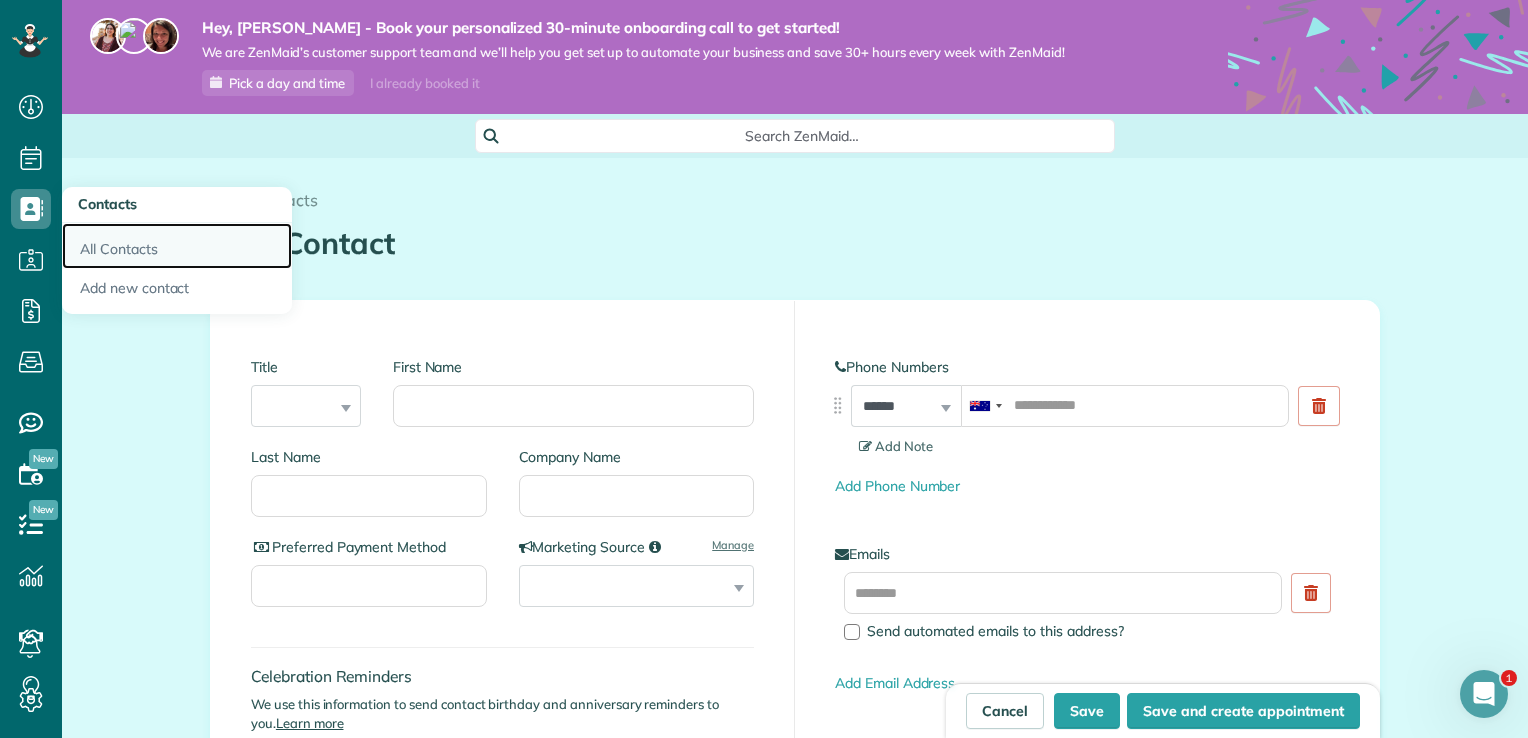 click on "All Contacts" at bounding box center [177, 246] 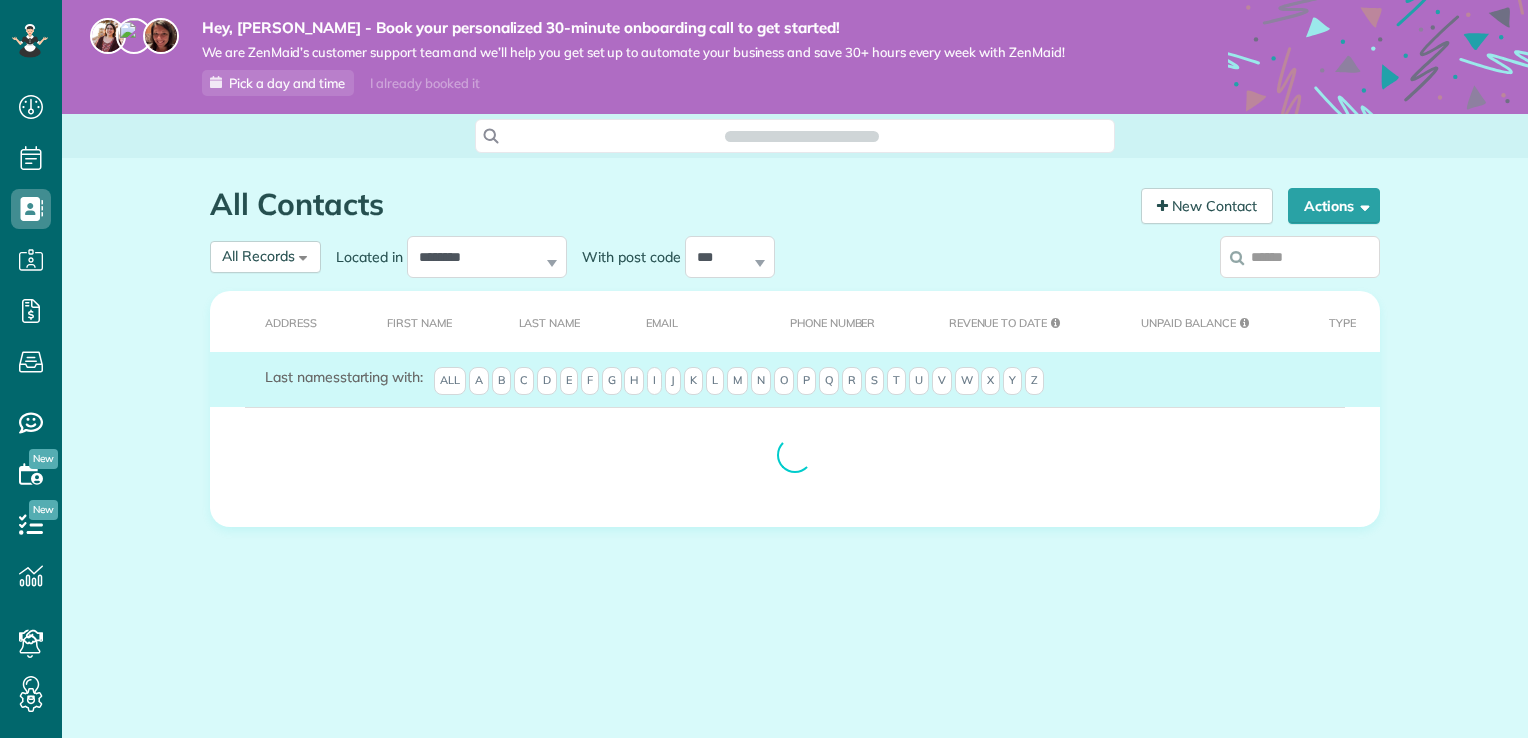 scroll, scrollTop: 0, scrollLeft: 0, axis: both 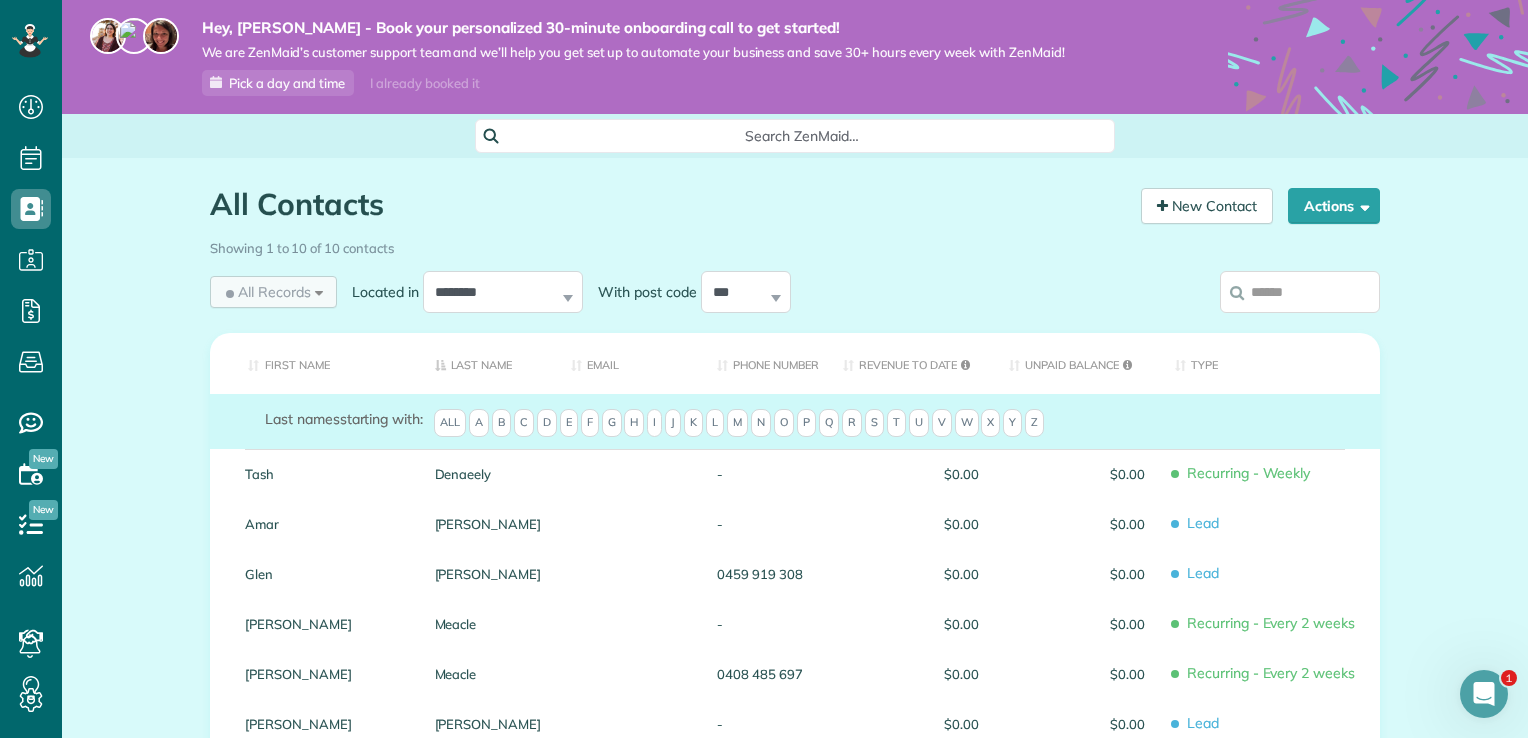 click on "All Records" at bounding box center [266, 292] 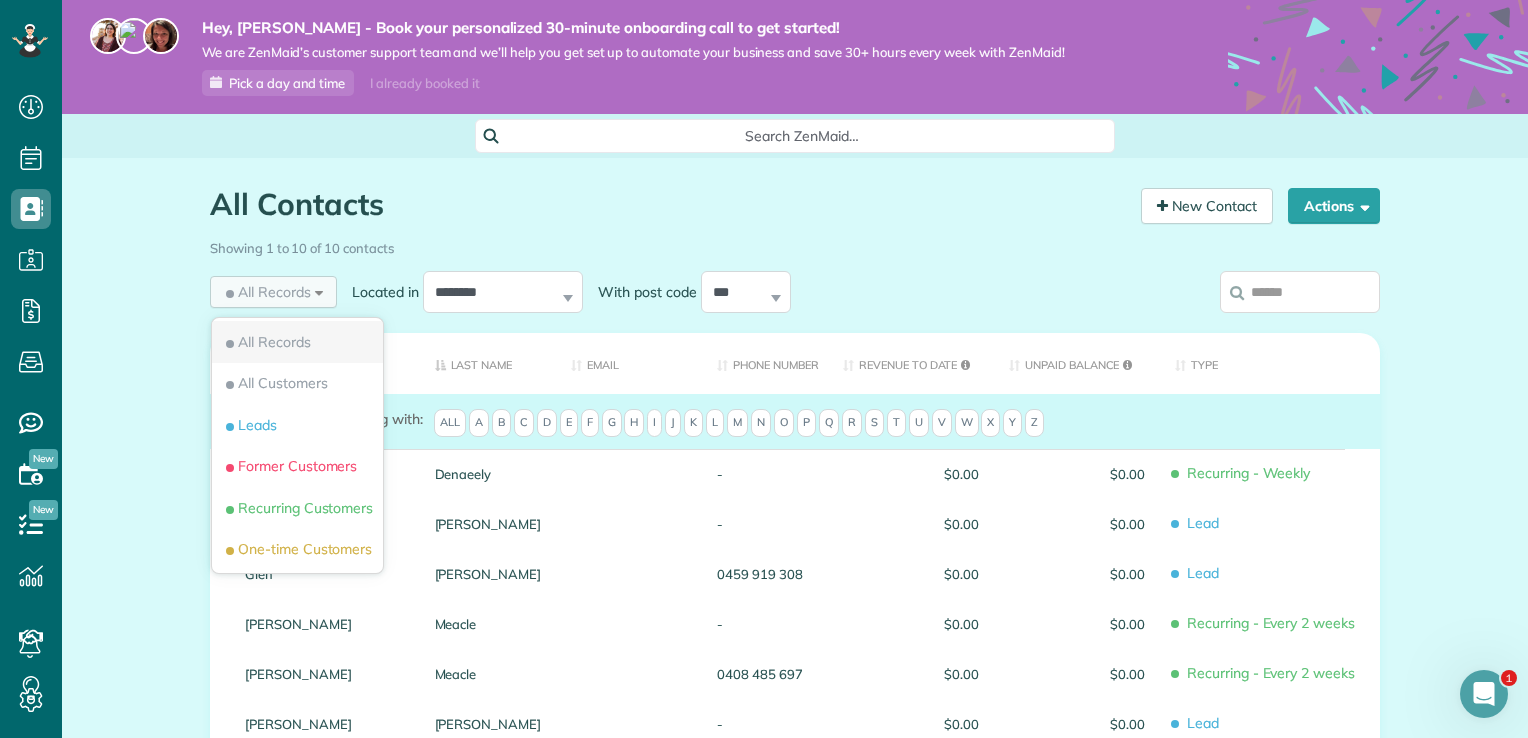 click on "All Records" at bounding box center [297, 342] 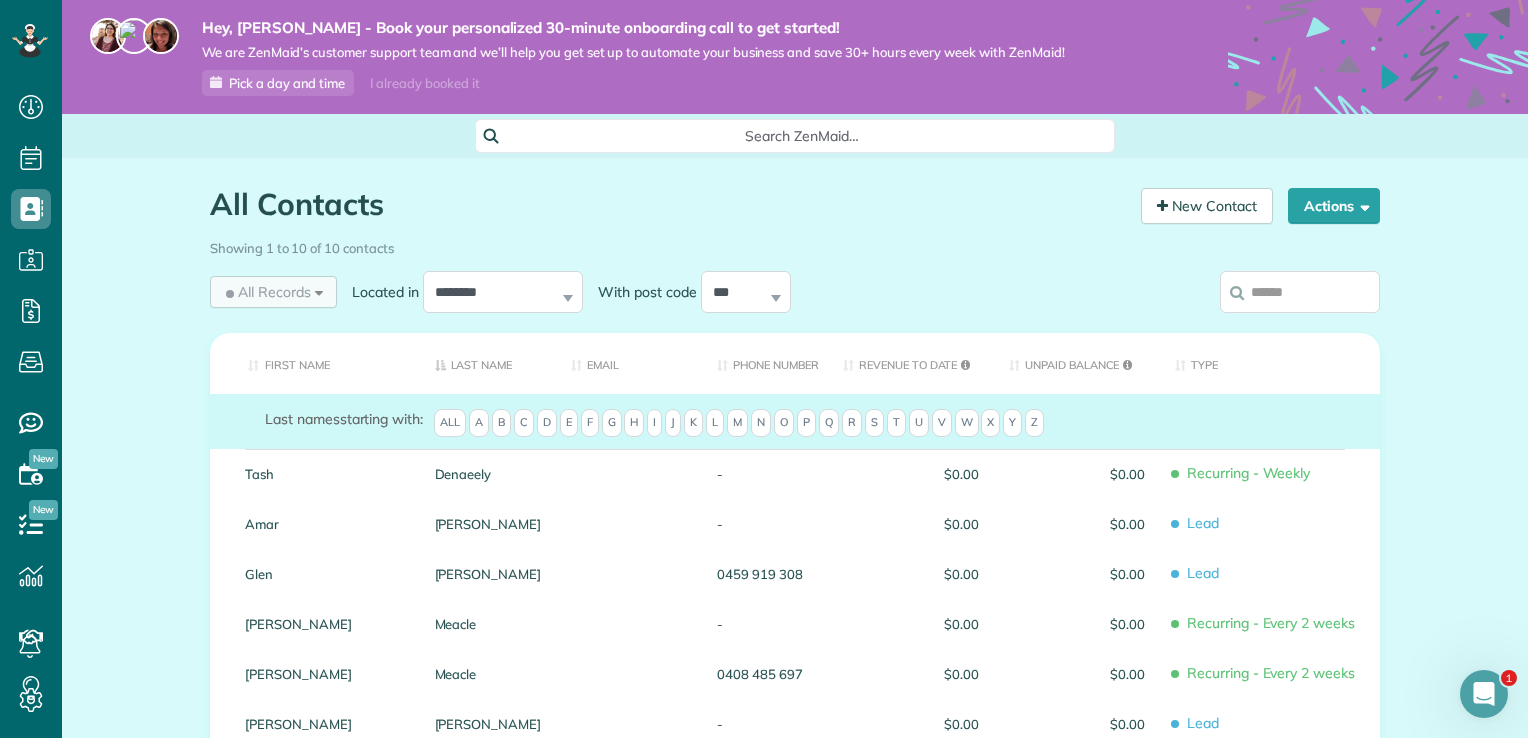 click on "All Records
All Records
All Customers
Leads
Former Customers
Recurring Customers
One-time Customers" at bounding box center (273, 292) 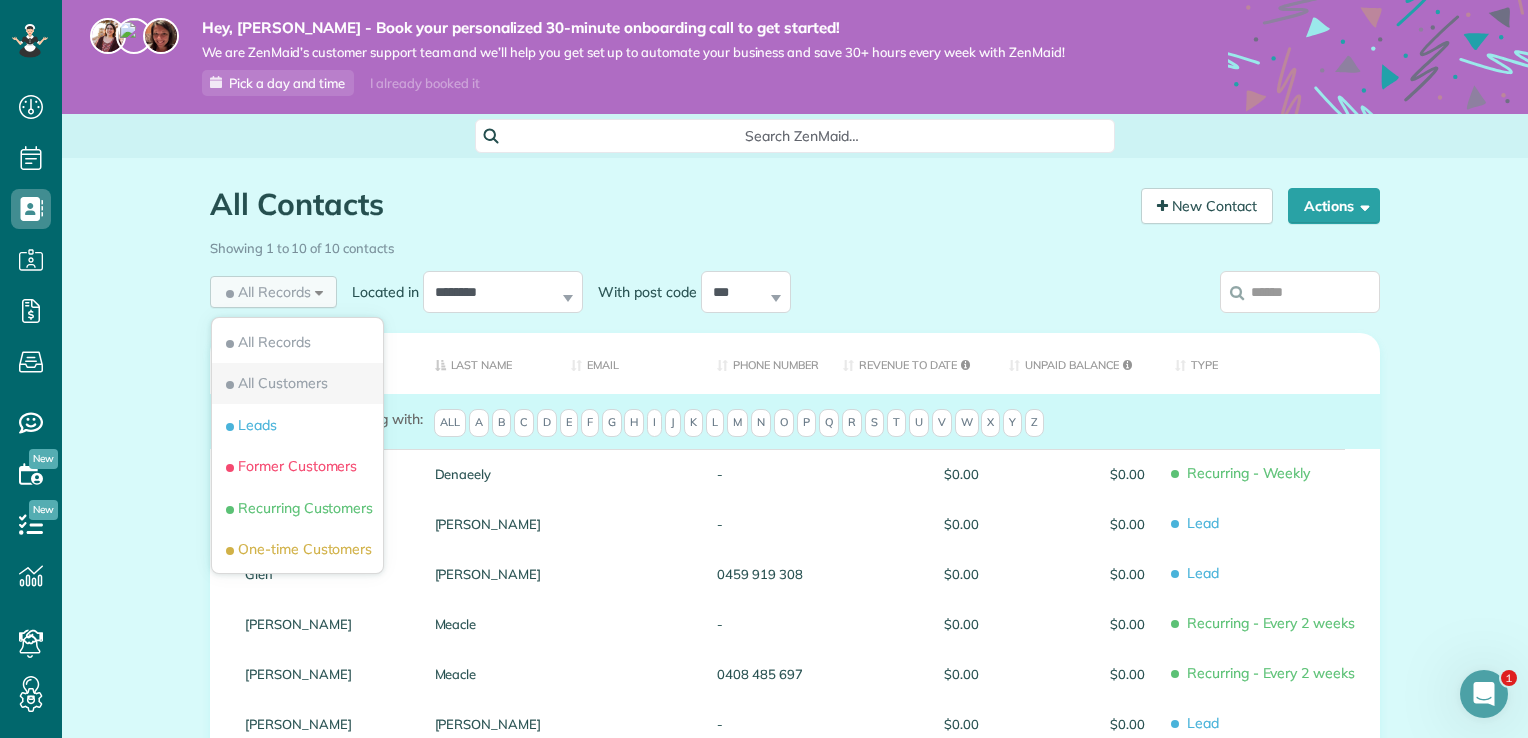 click on "All Customers" at bounding box center [297, 384] 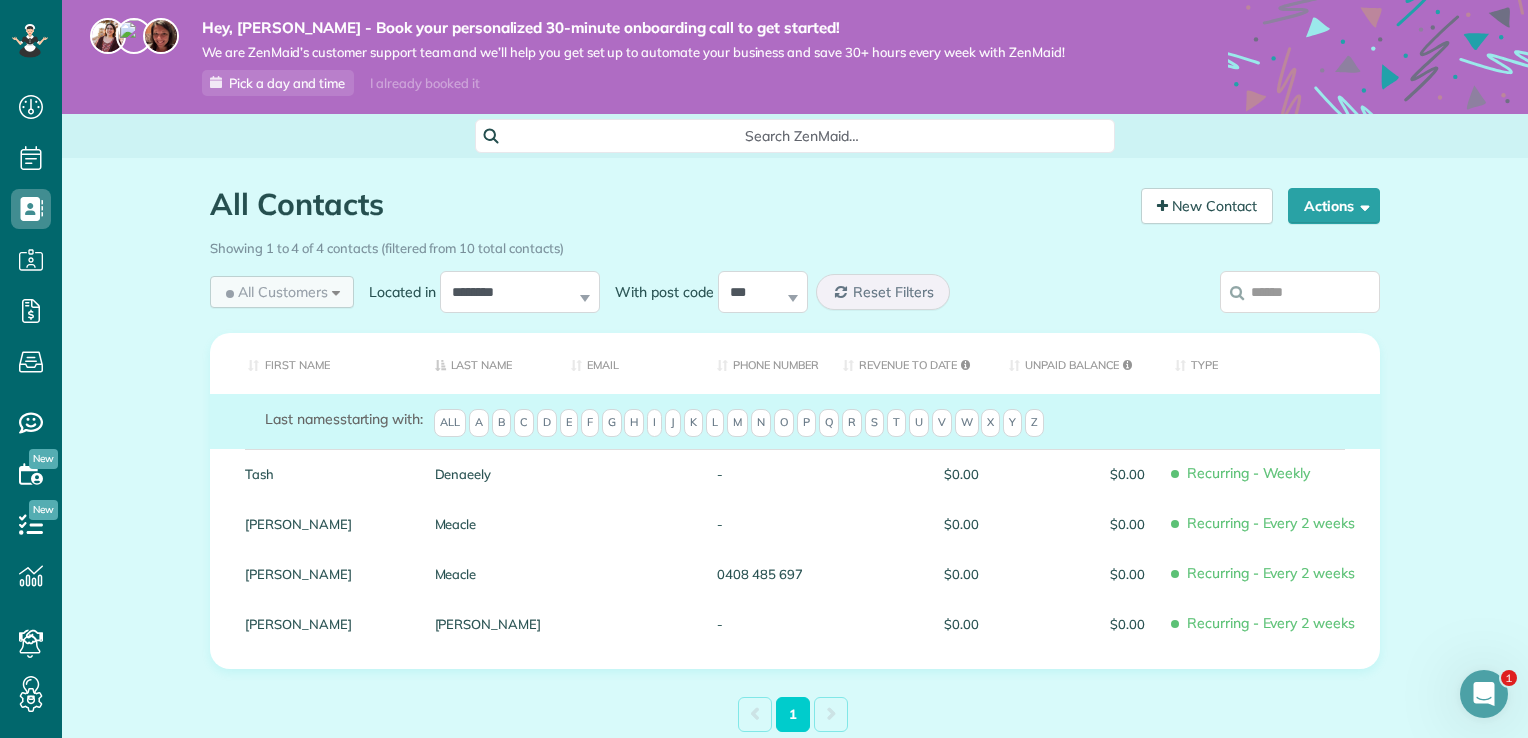 click on "All Customers" at bounding box center (275, 292) 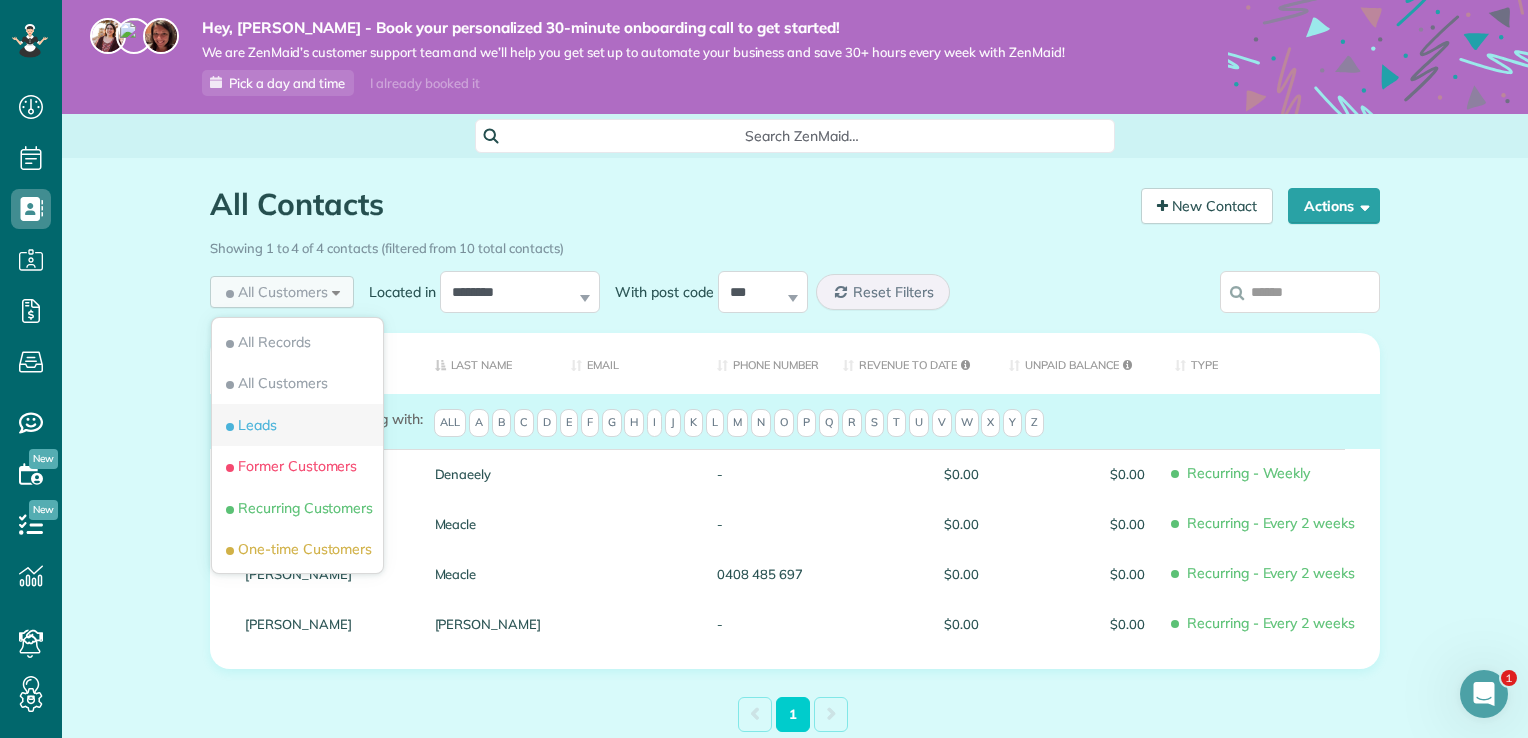 click on "Leads" at bounding box center [297, 425] 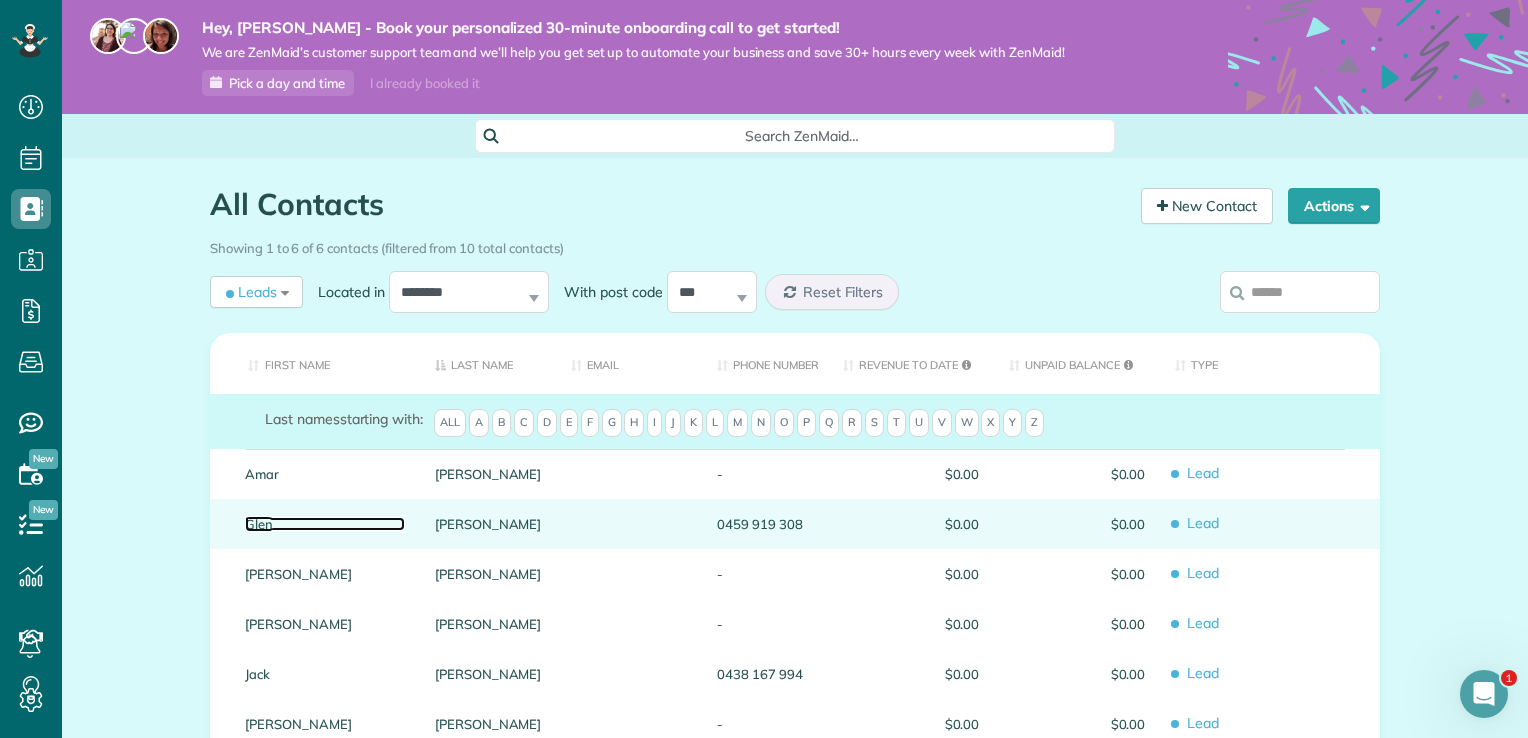 click on "Glen" at bounding box center (325, 524) 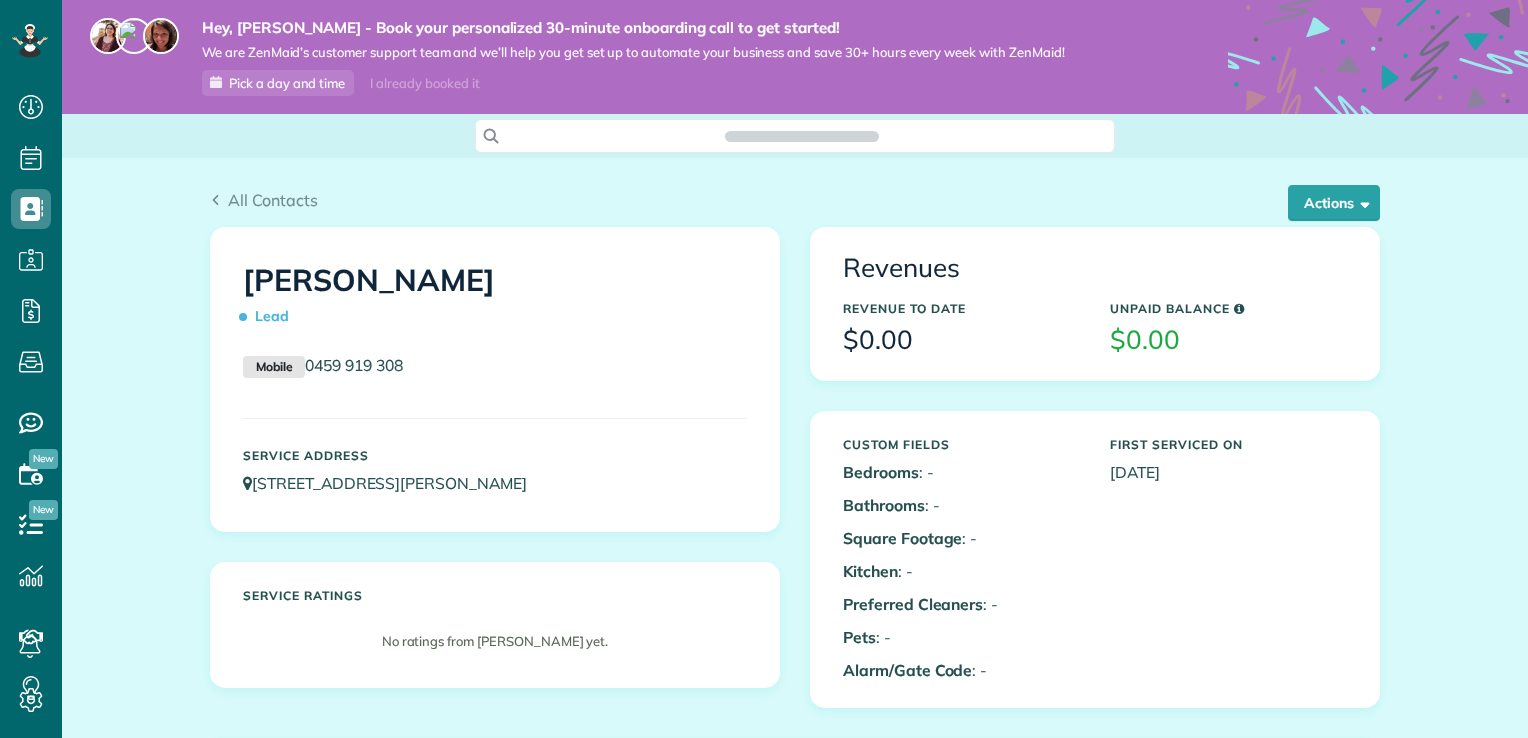 scroll, scrollTop: 0, scrollLeft: 0, axis: both 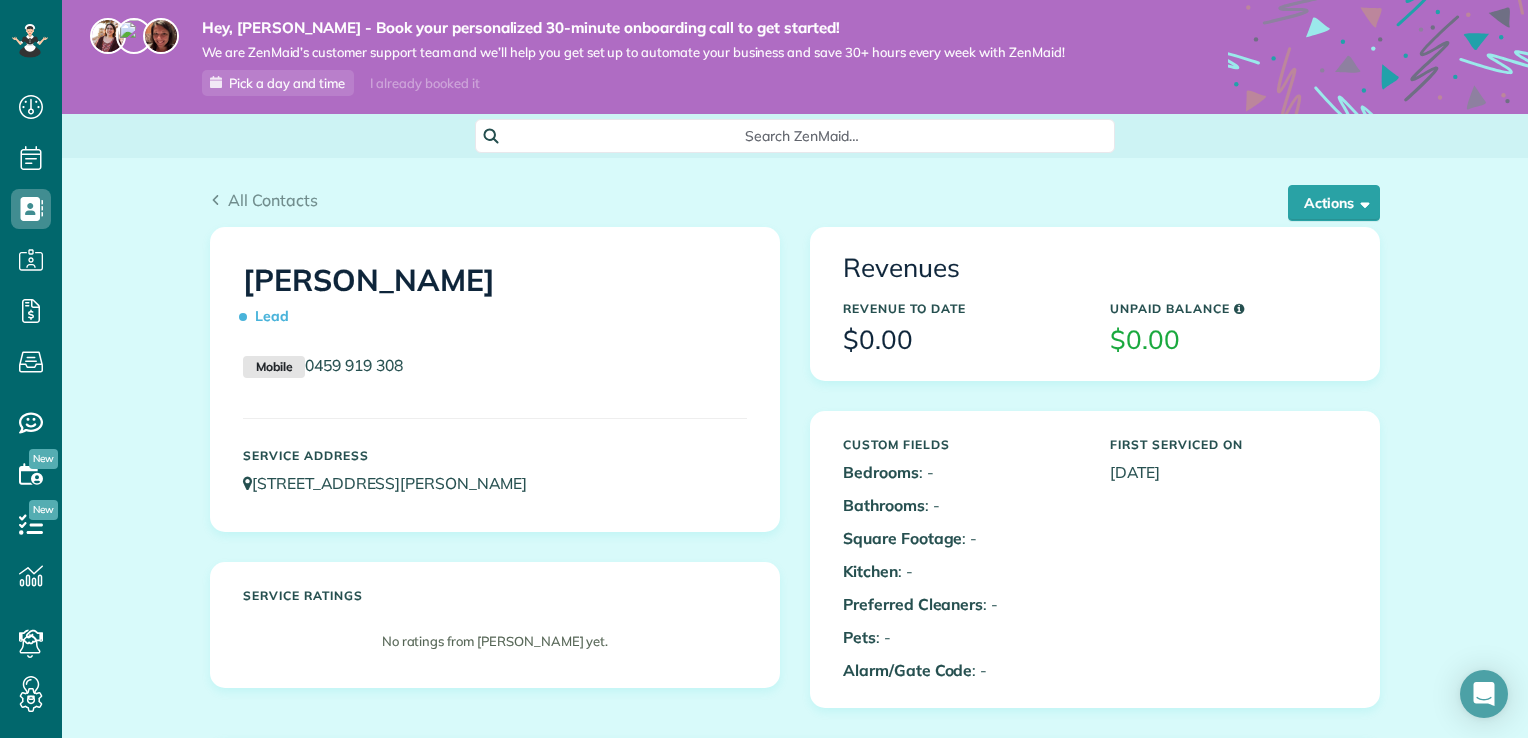 click on "Lead" at bounding box center [270, 316] 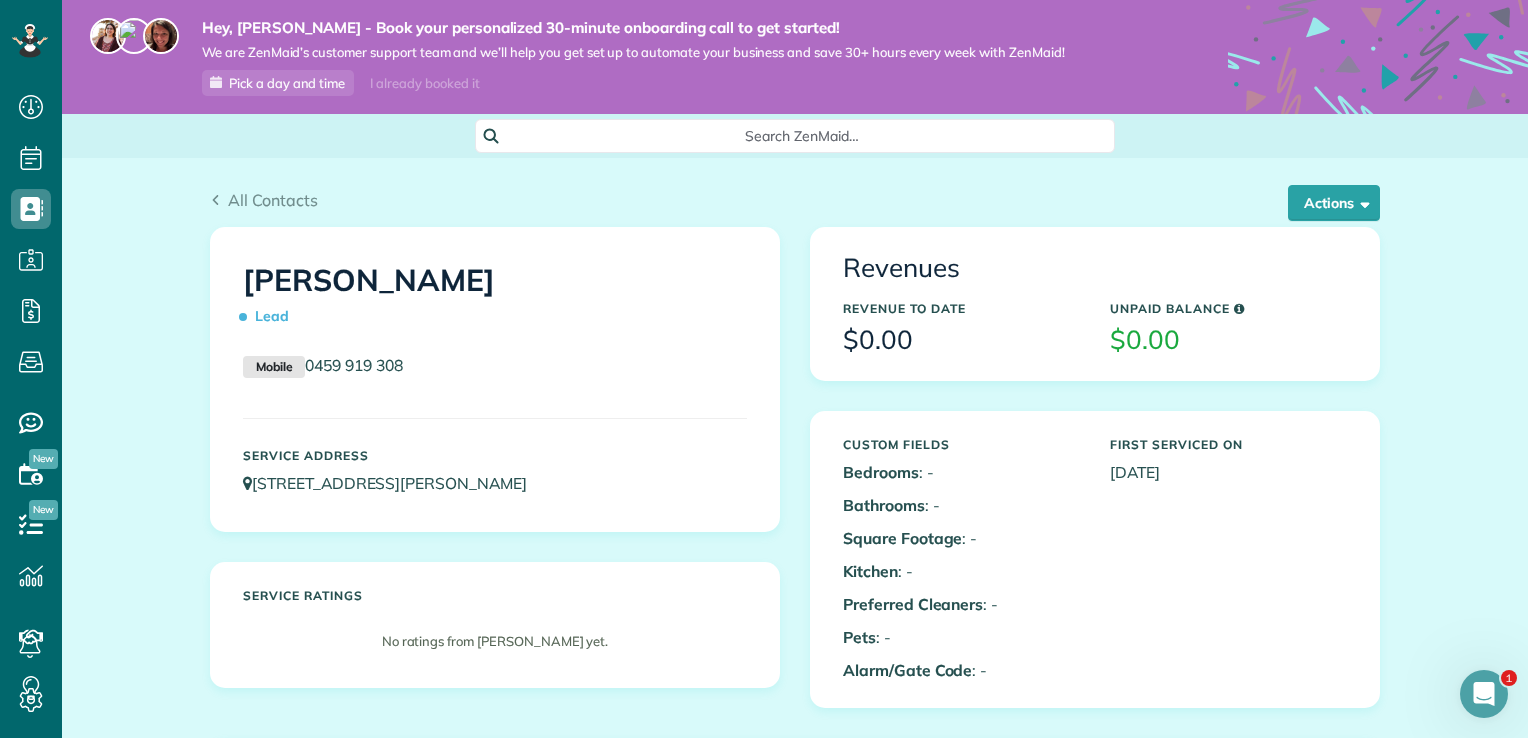 scroll, scrollTop: 0, scrollLeft: 0, axis: both 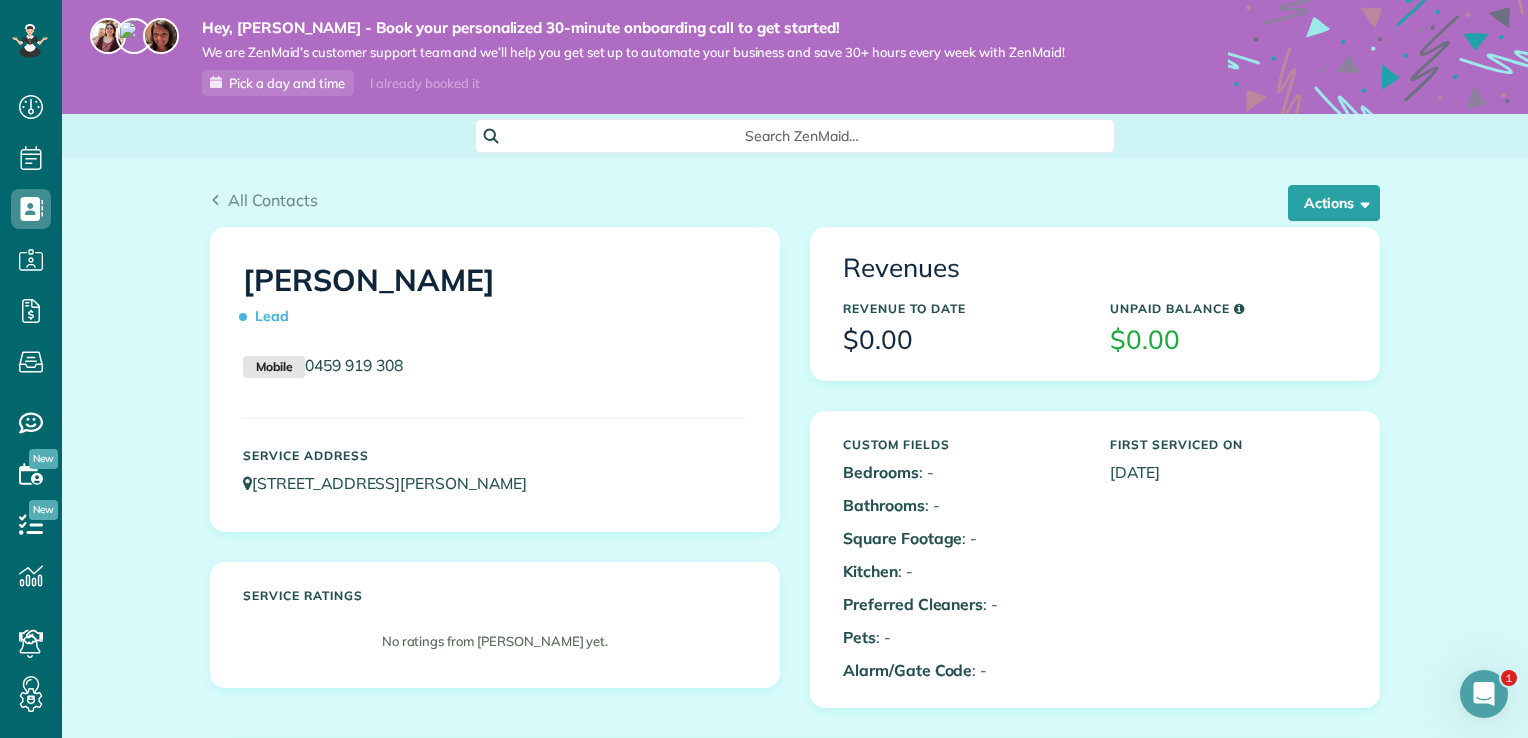 click on "Lead" at bounding box center (270, 316) 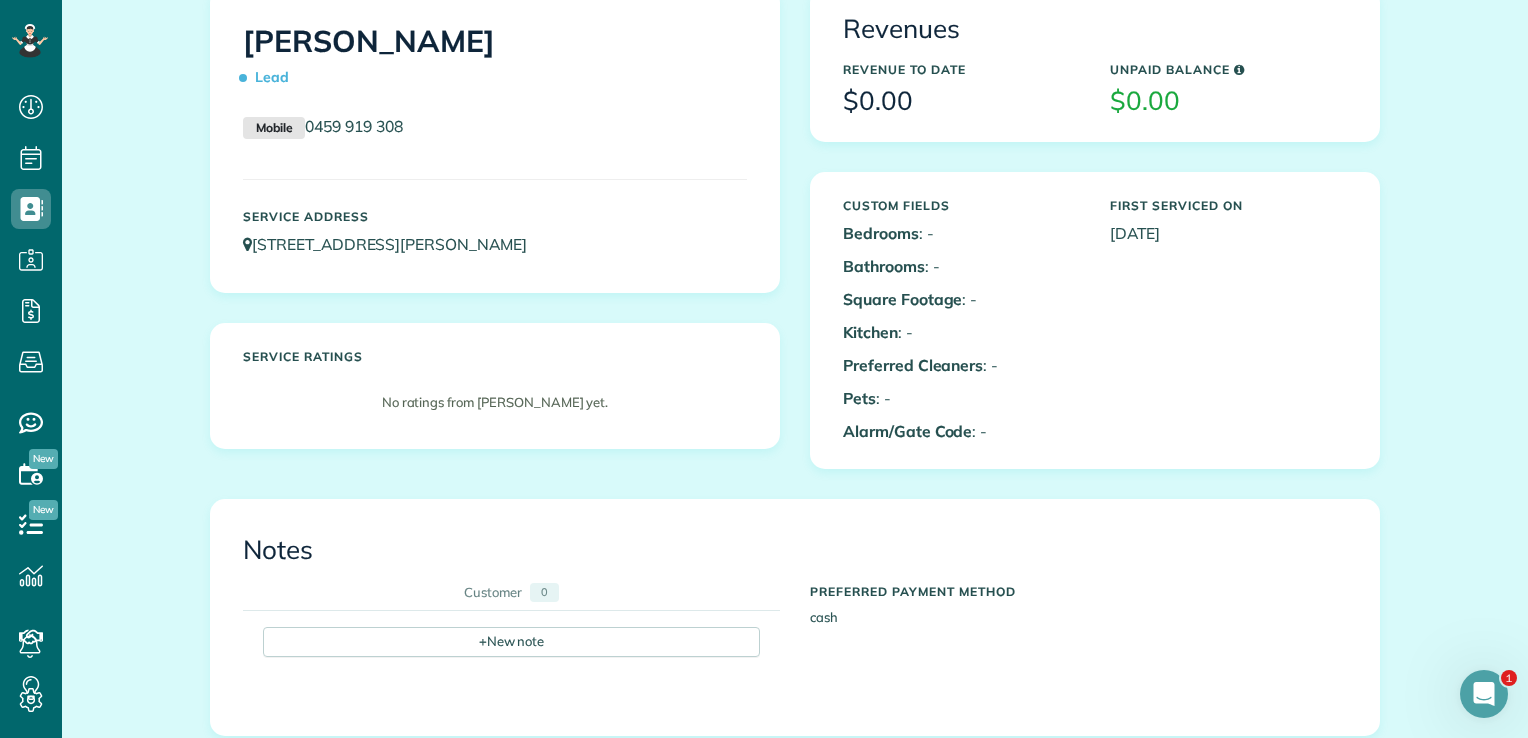scroll, scrollTop: 130, scrollLeft: 0, axis: vertical 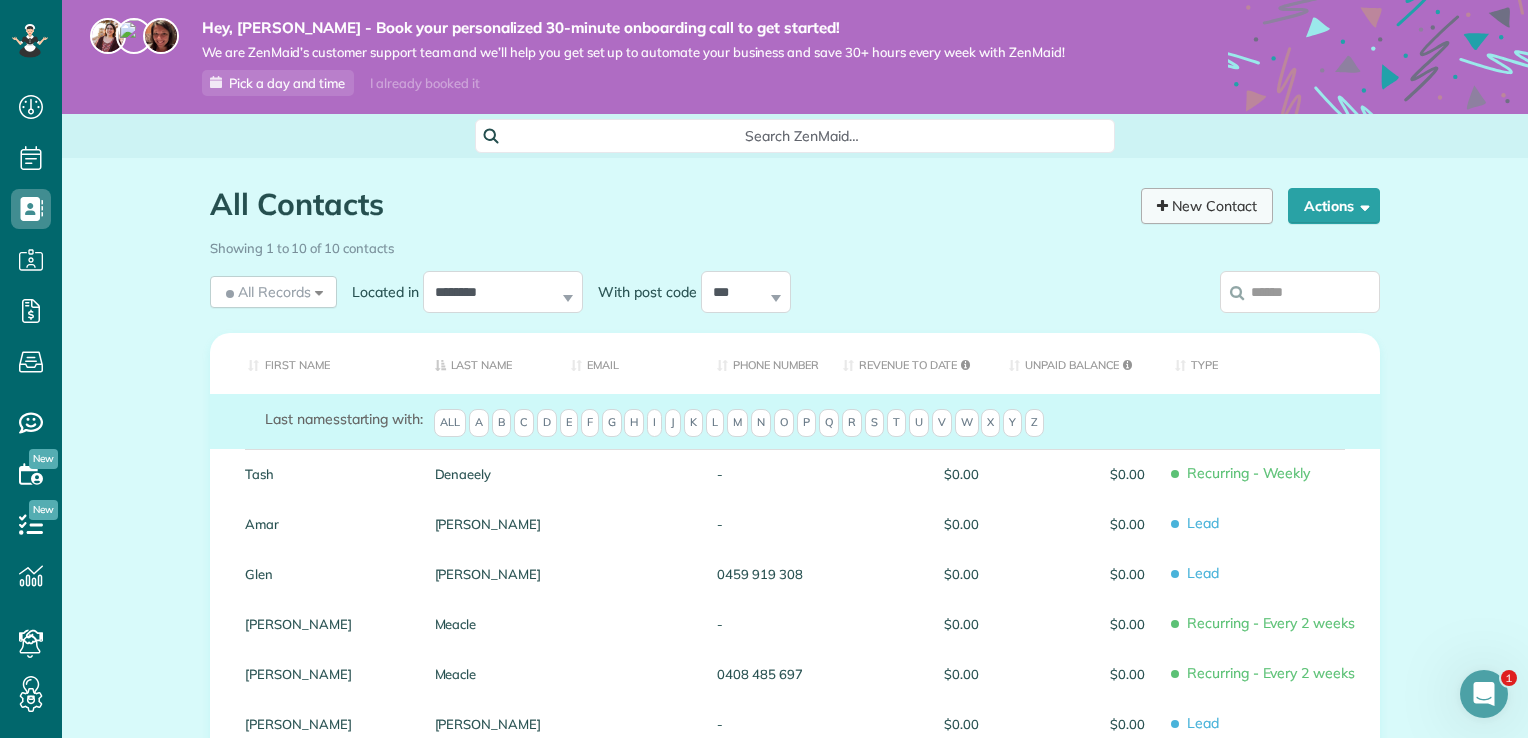 click at bounding box center [1162, 206] 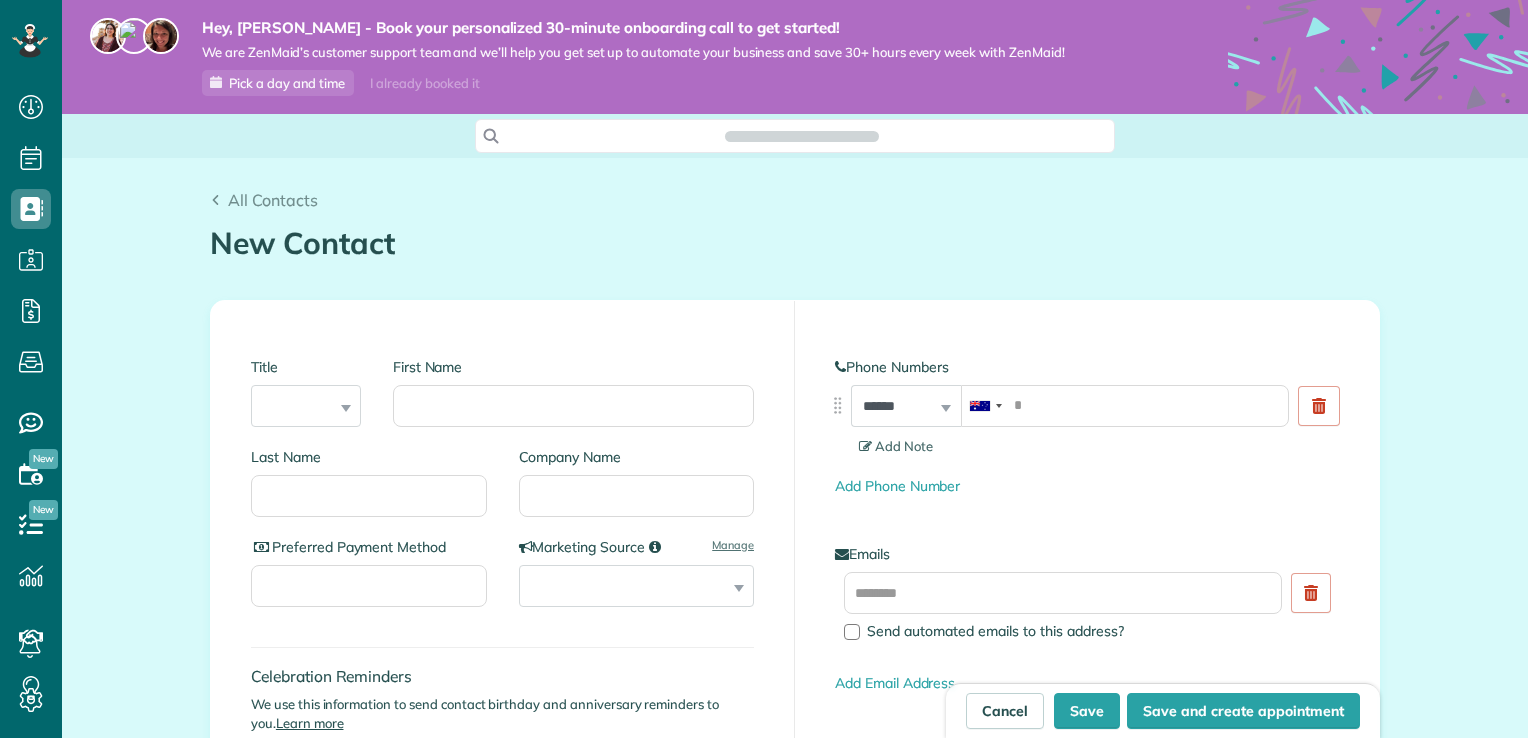 scroll, scrollTop: 0, scrollLeft: 0, axis: both 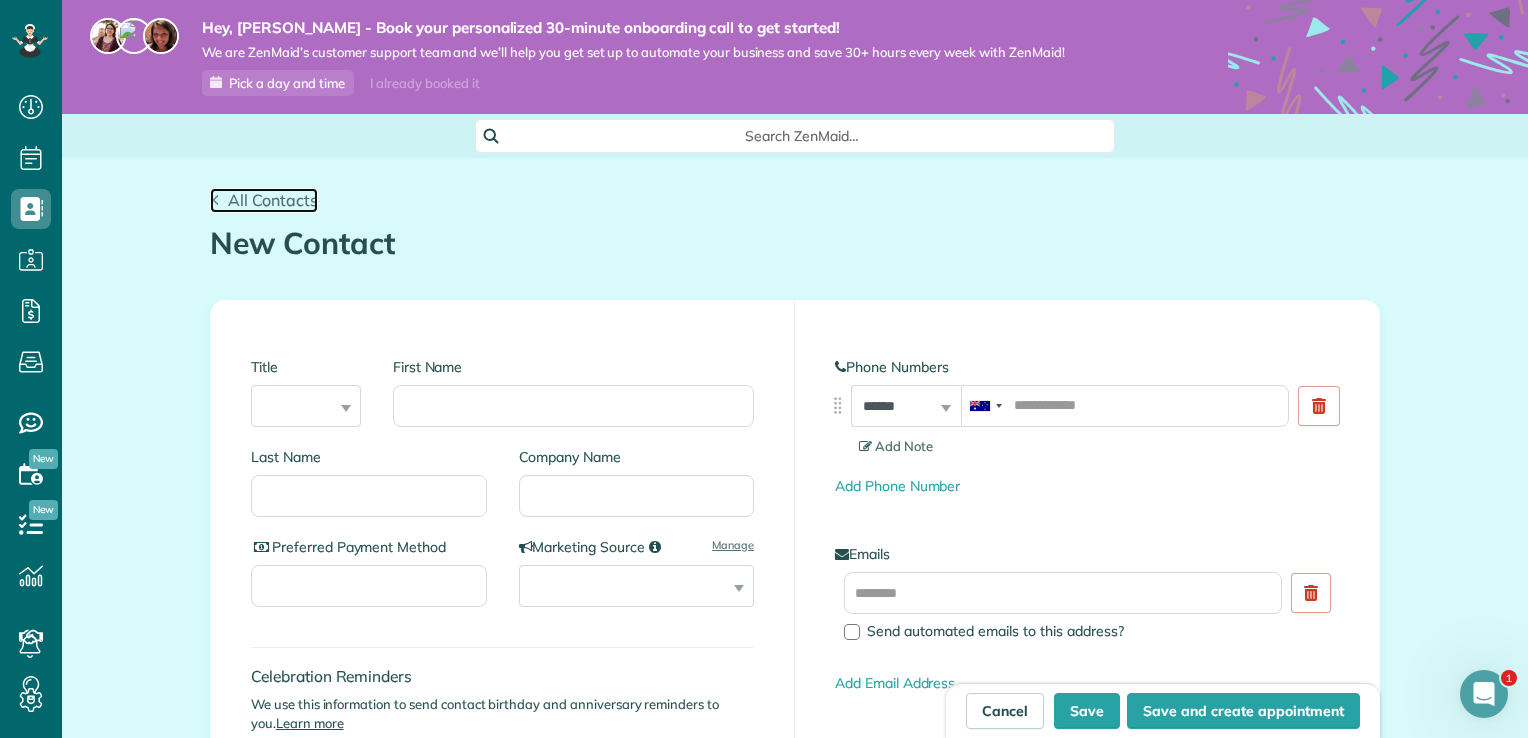 click on "All Contacts" at bounding box center (273, 200) 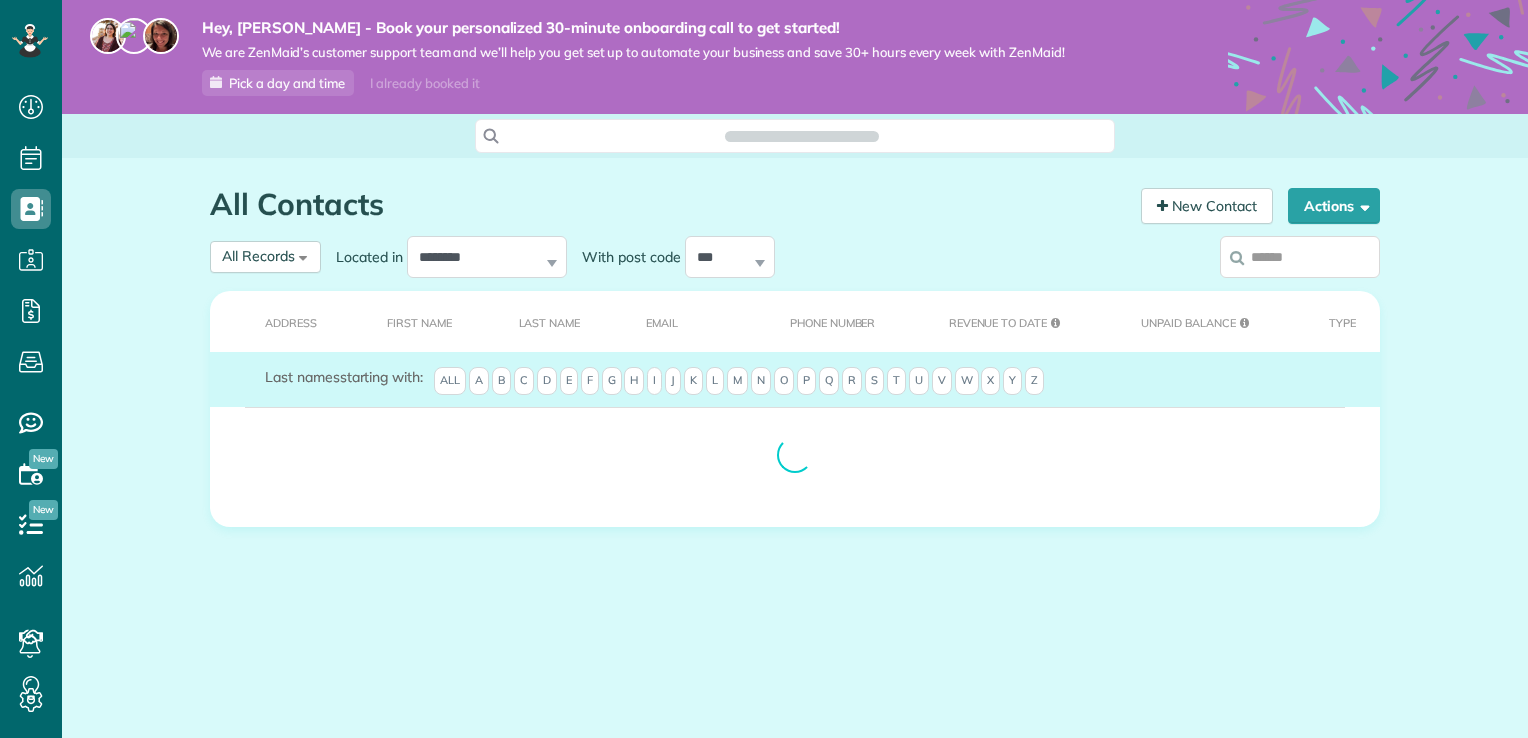 scroll, scrollTop: 0, scrollLeft: 0, axis: both 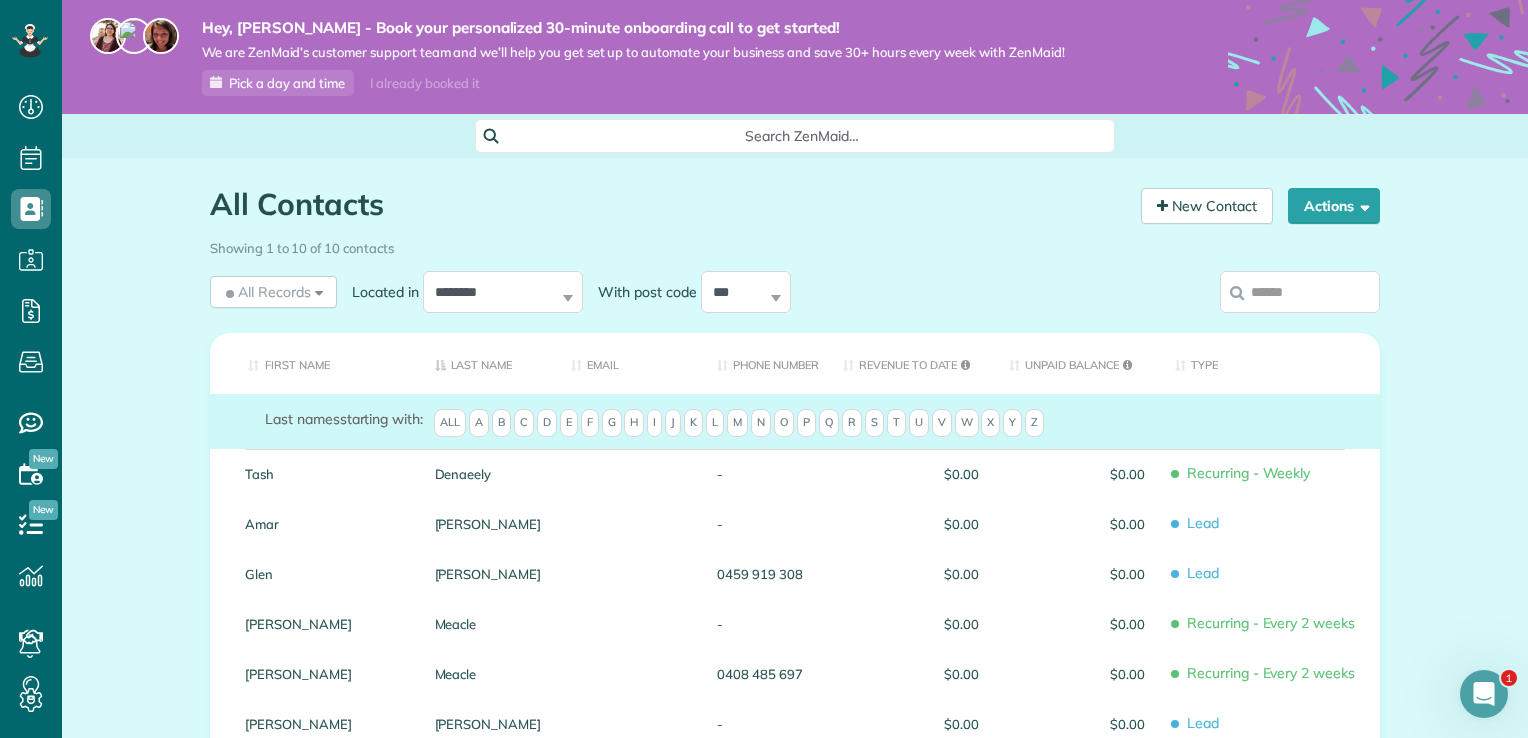 click on "**********" at bounding box center [645, 292] 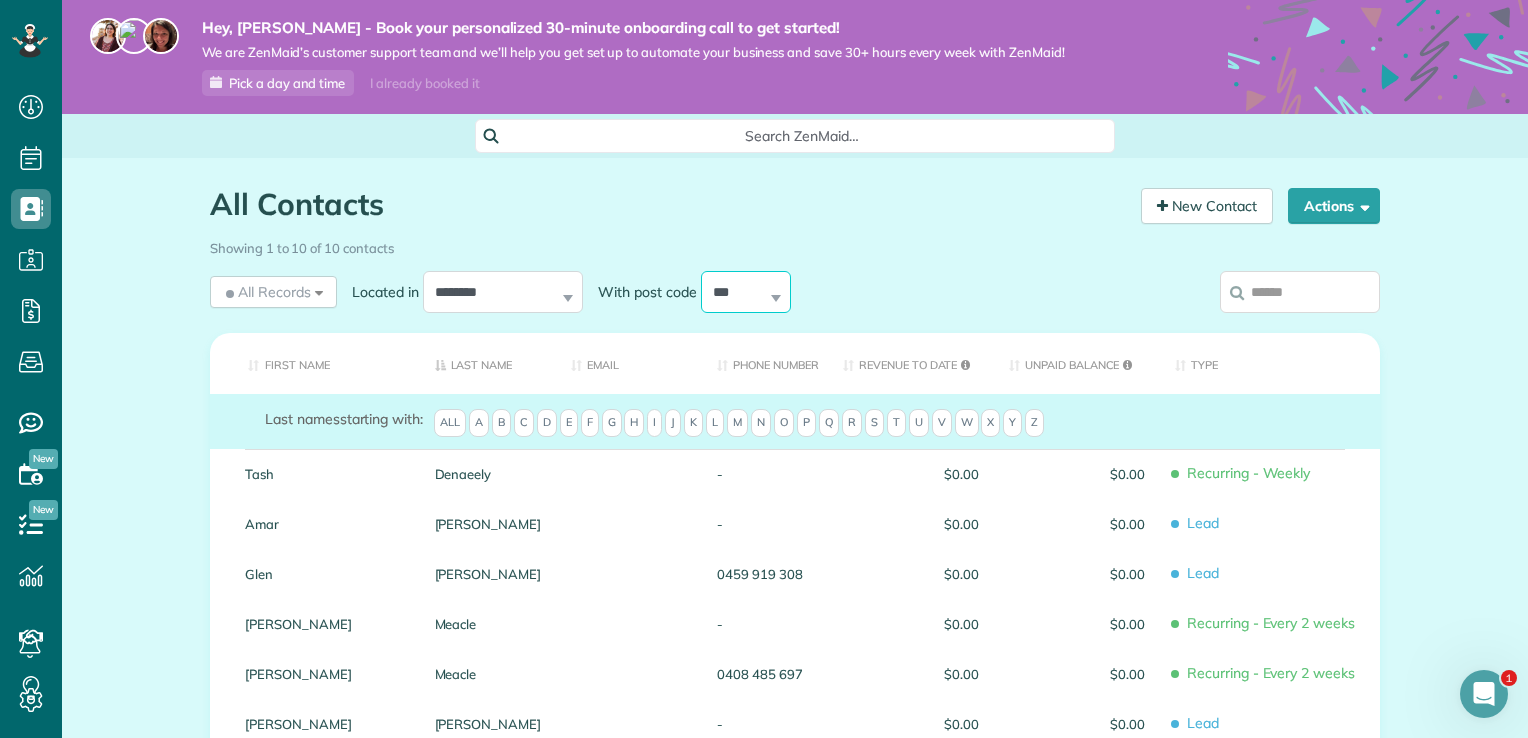 click on "***
****
****
*****
*****
*****
*****" at bounding box center [746, 292] 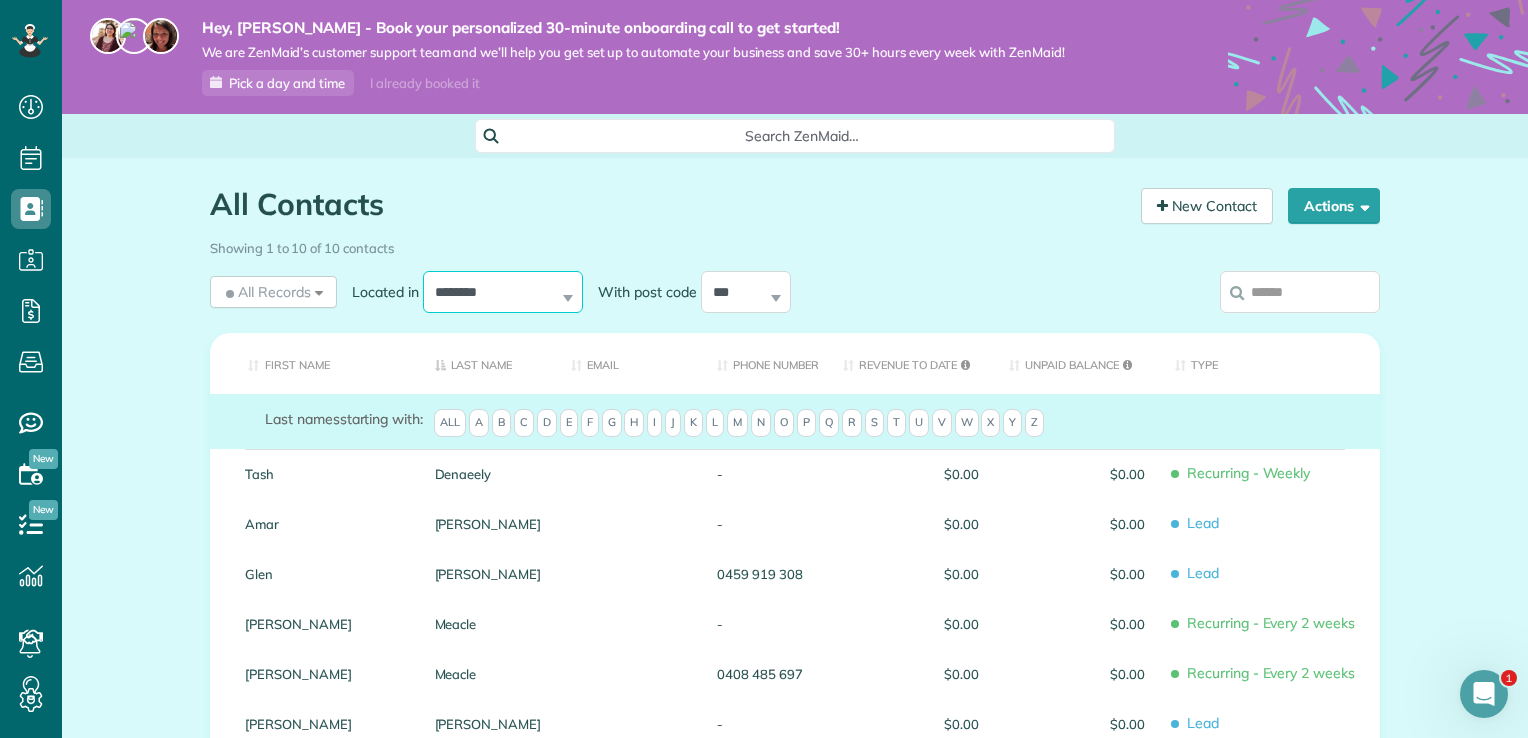 click on "**********" at bounding box center [503, 292] 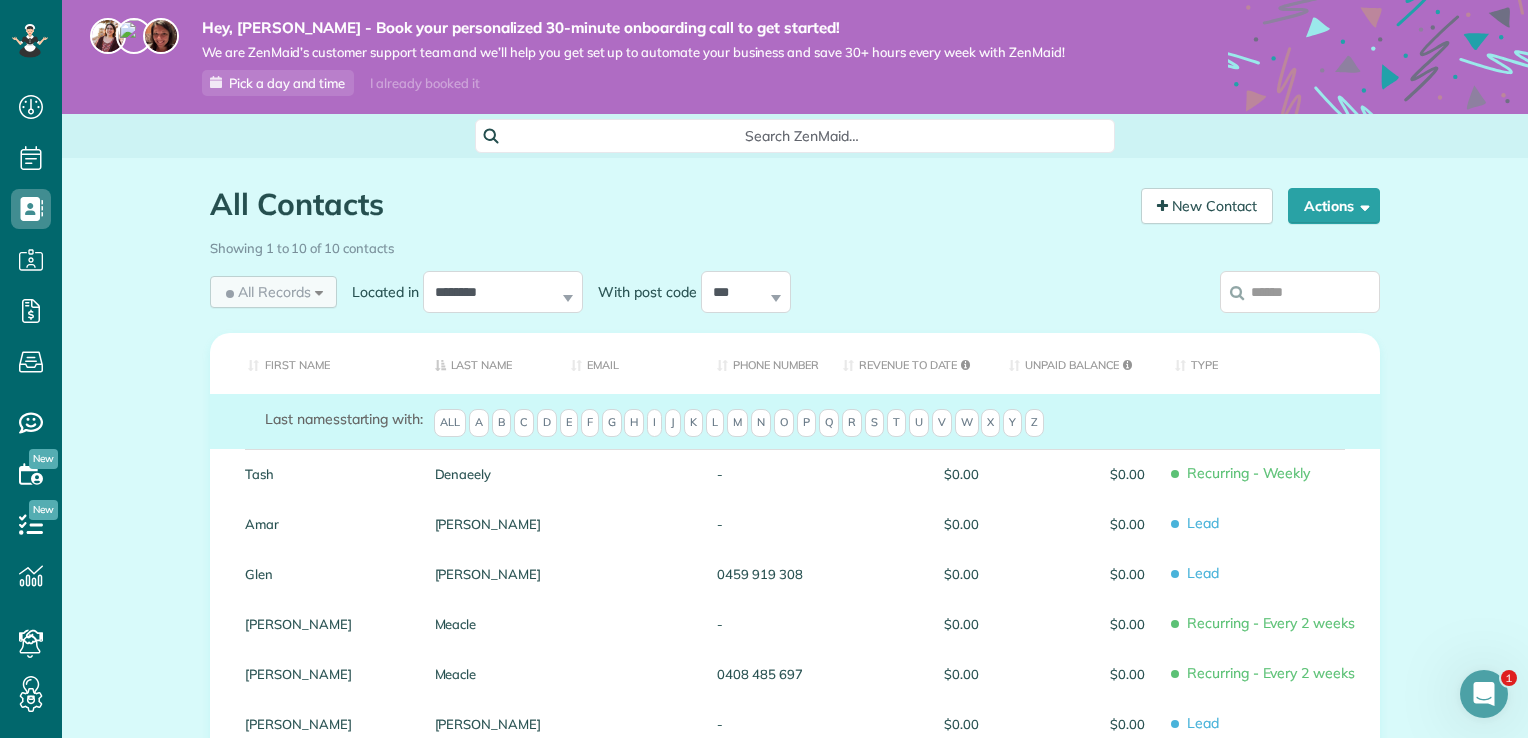 click on "All Records" at bounding box center (266, 292) 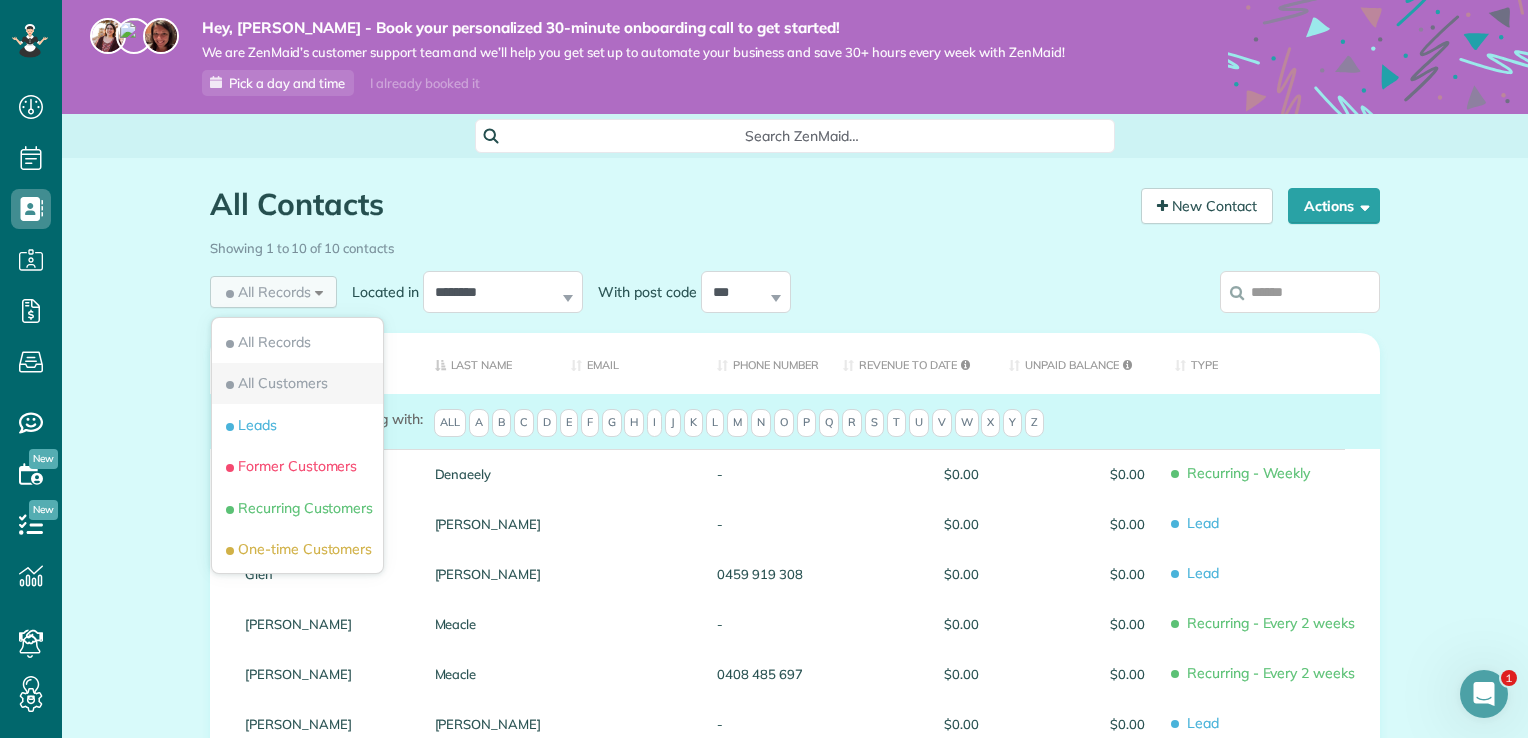 click on "All Customers" at bounding box center (275, 383) 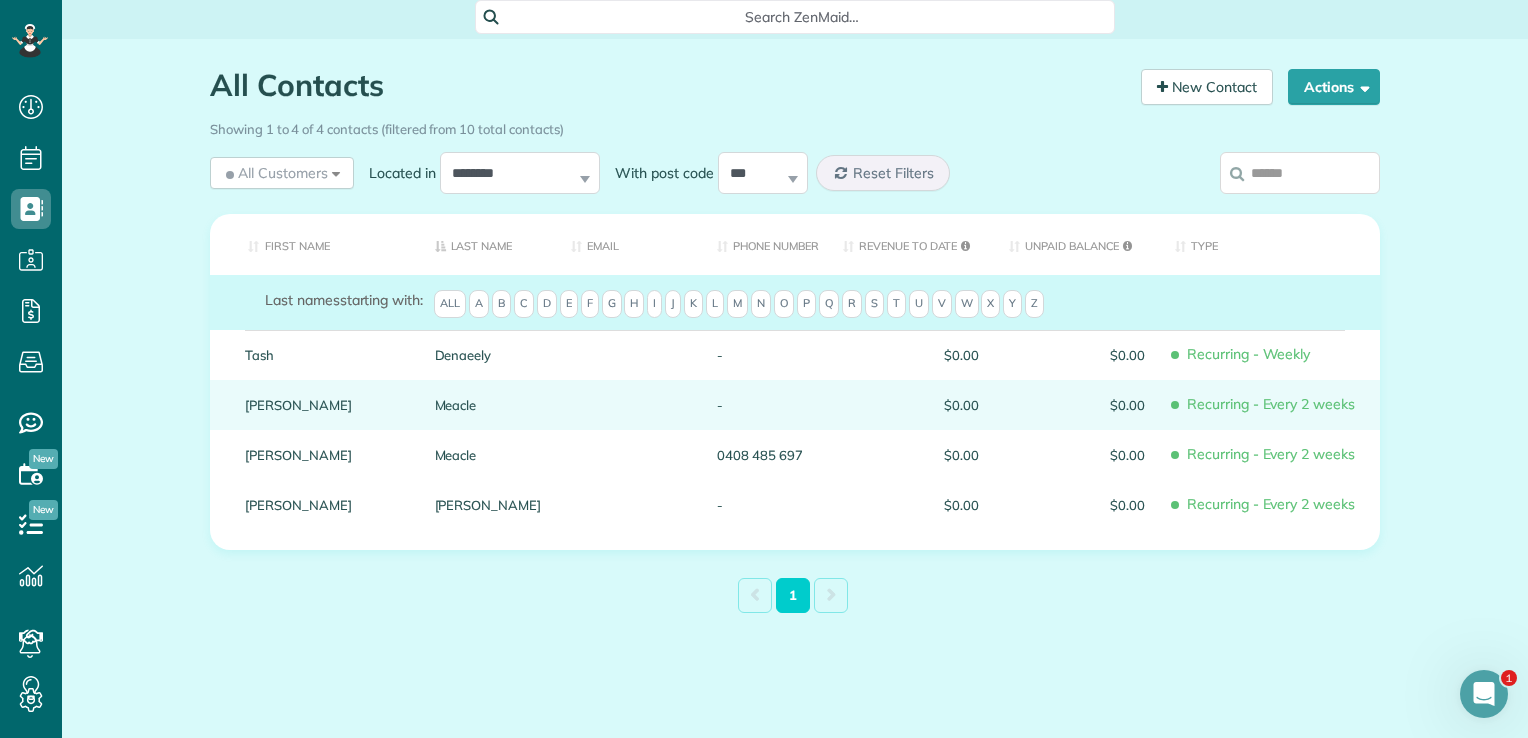 scroll, scrollTop: 120, scrollLeft: 0, axis: vertical 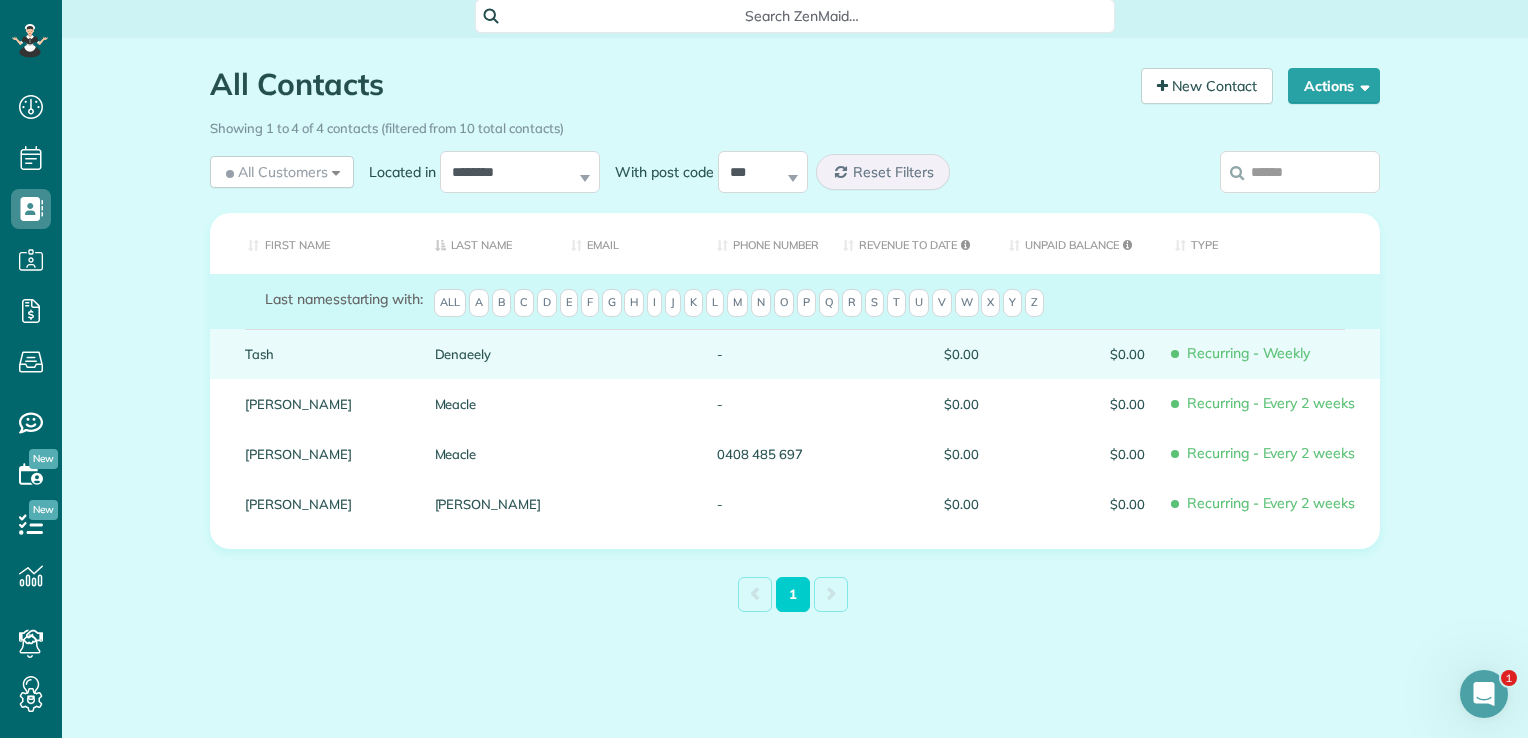 click on "Denaeely" at bounding box center (488, 354) 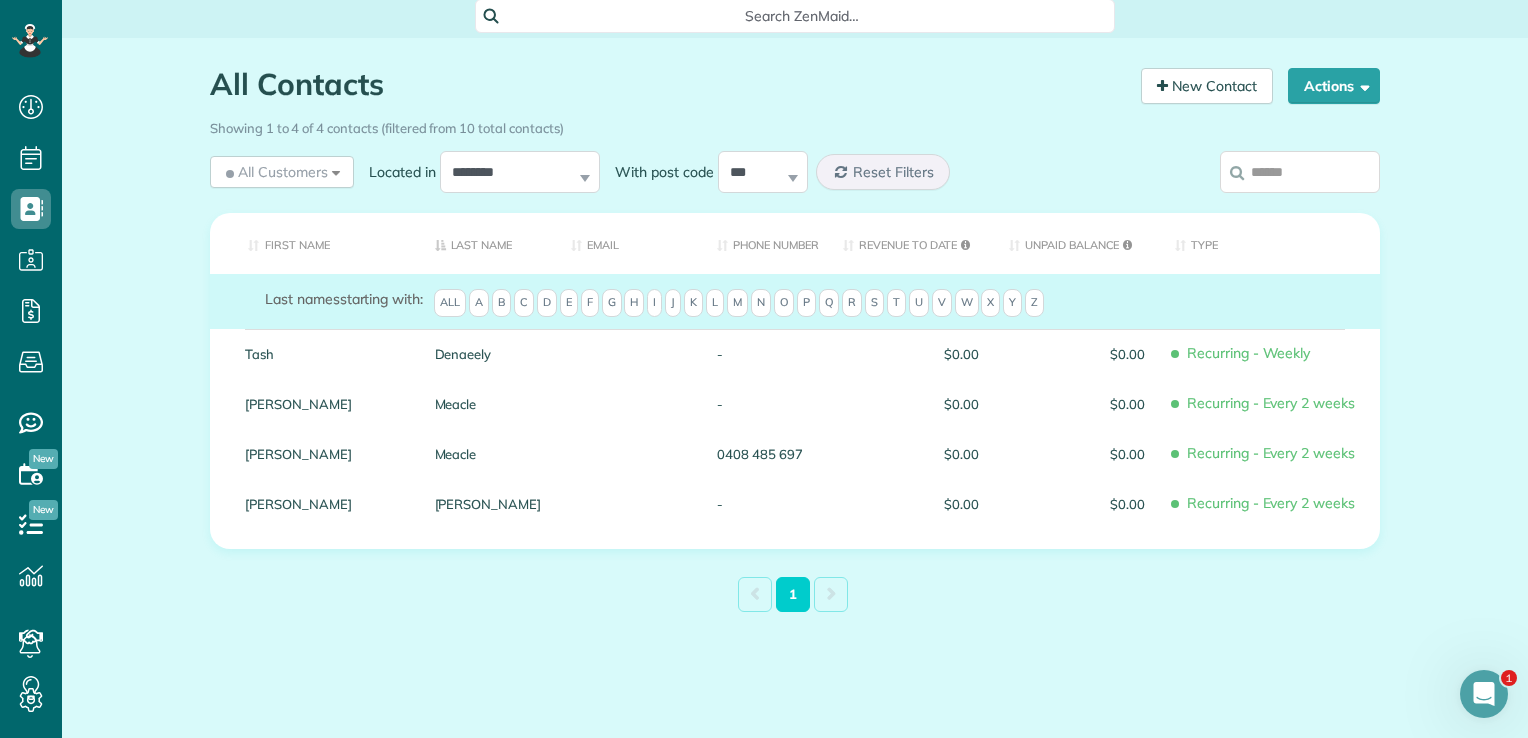 click on "Denaeely" at bounding box center [488, 354] 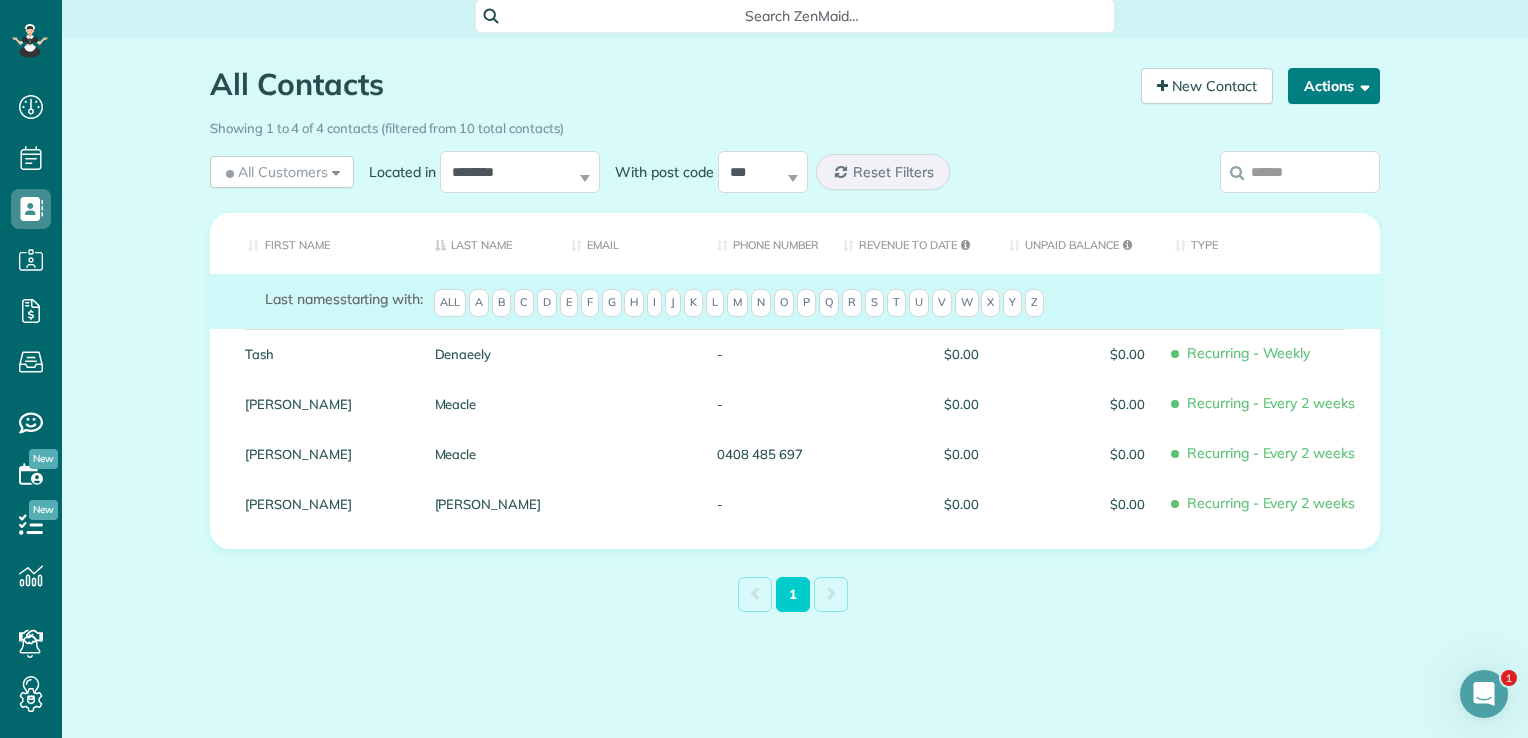 click on "Actions" at bounding box center [1334, 86] 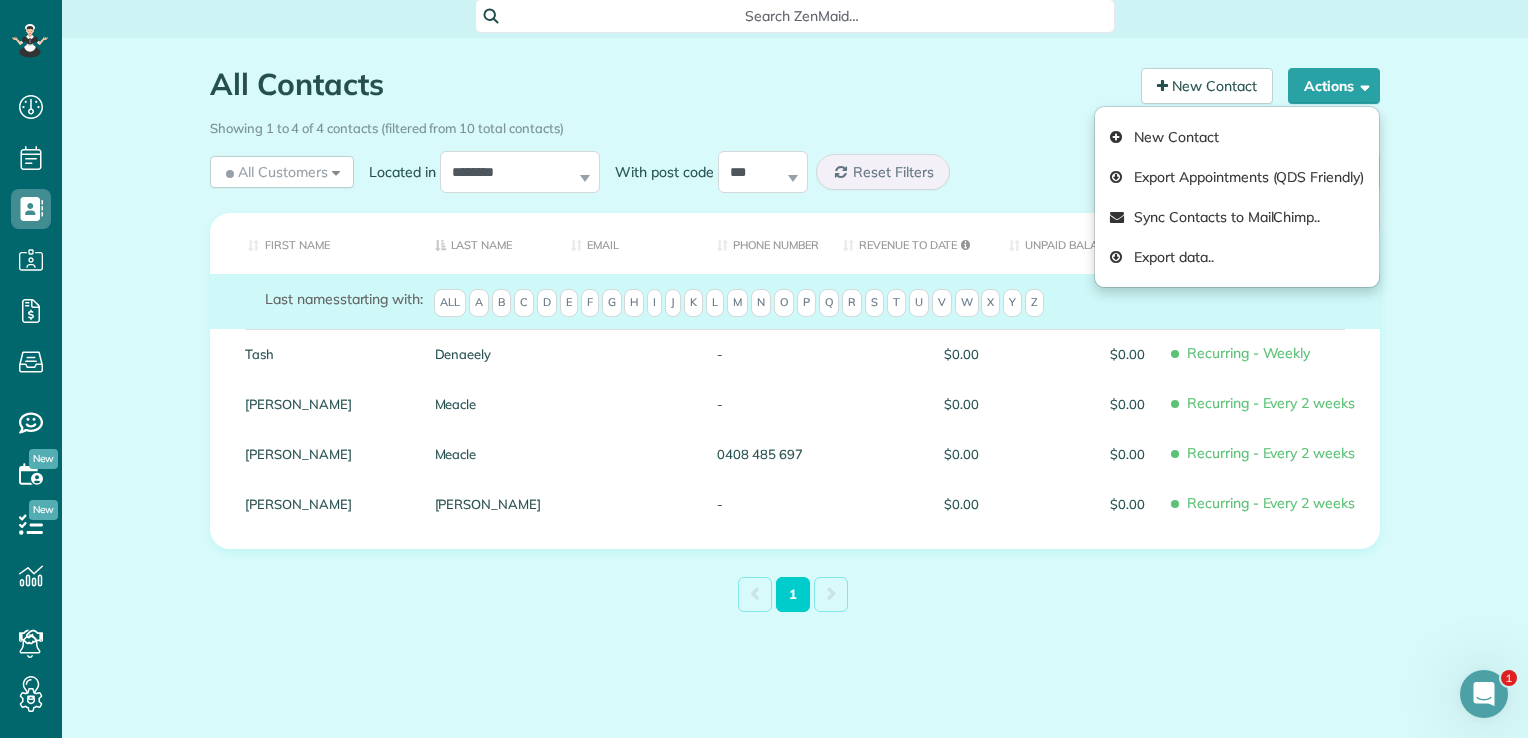 click on "All Contacts
Contacts in ZenMaid [2 min]
New Contact
Actions
New Contact
Export Appointments (QDS Friendly)
Sync Contacts to MailChimp..
Export data..
Showing 1 to 4 of 4 contacts (filtered from 10 total contacts)
All Customers
Leads" at bounding box center [795, 388] 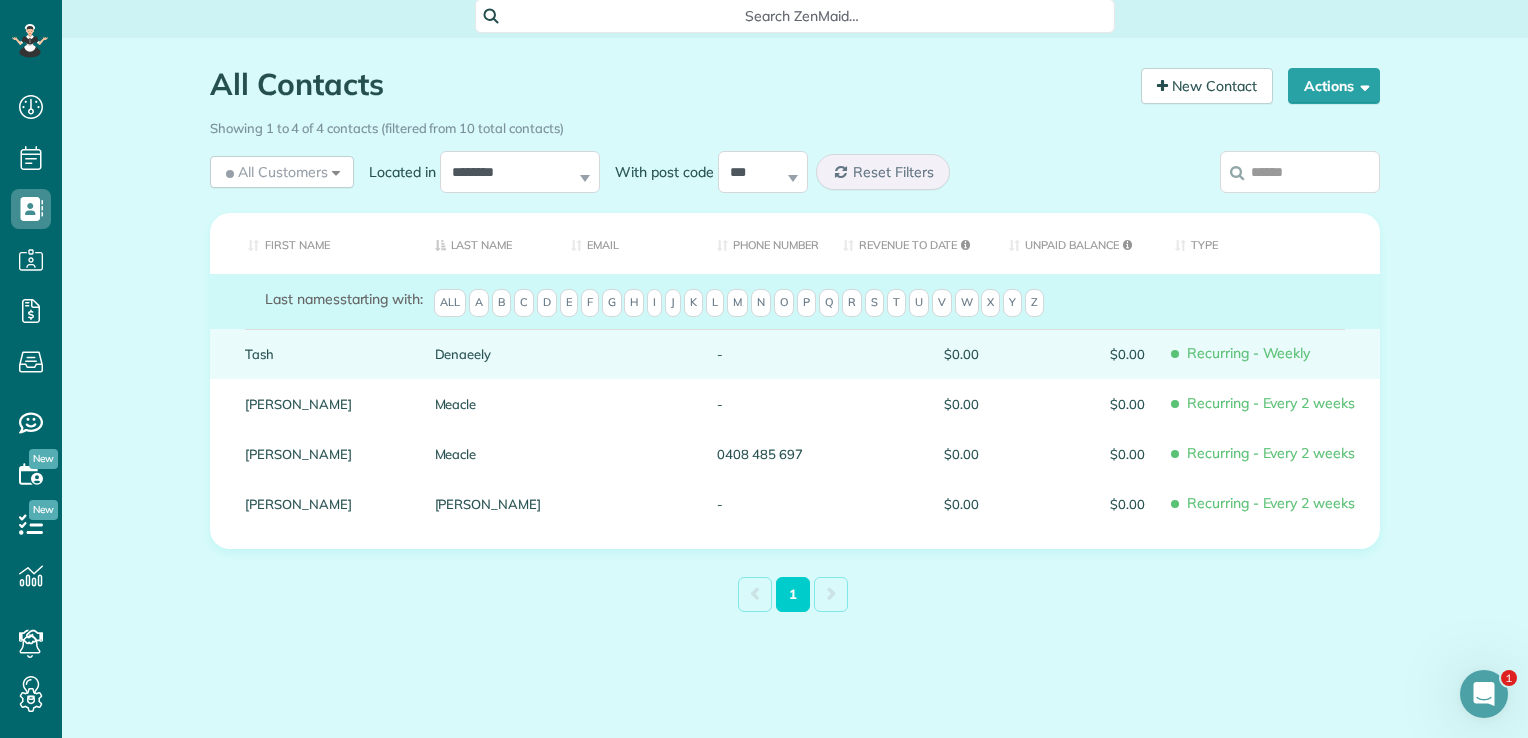 click on "Recurring - Weekly" at bounding box center (1270, 353) 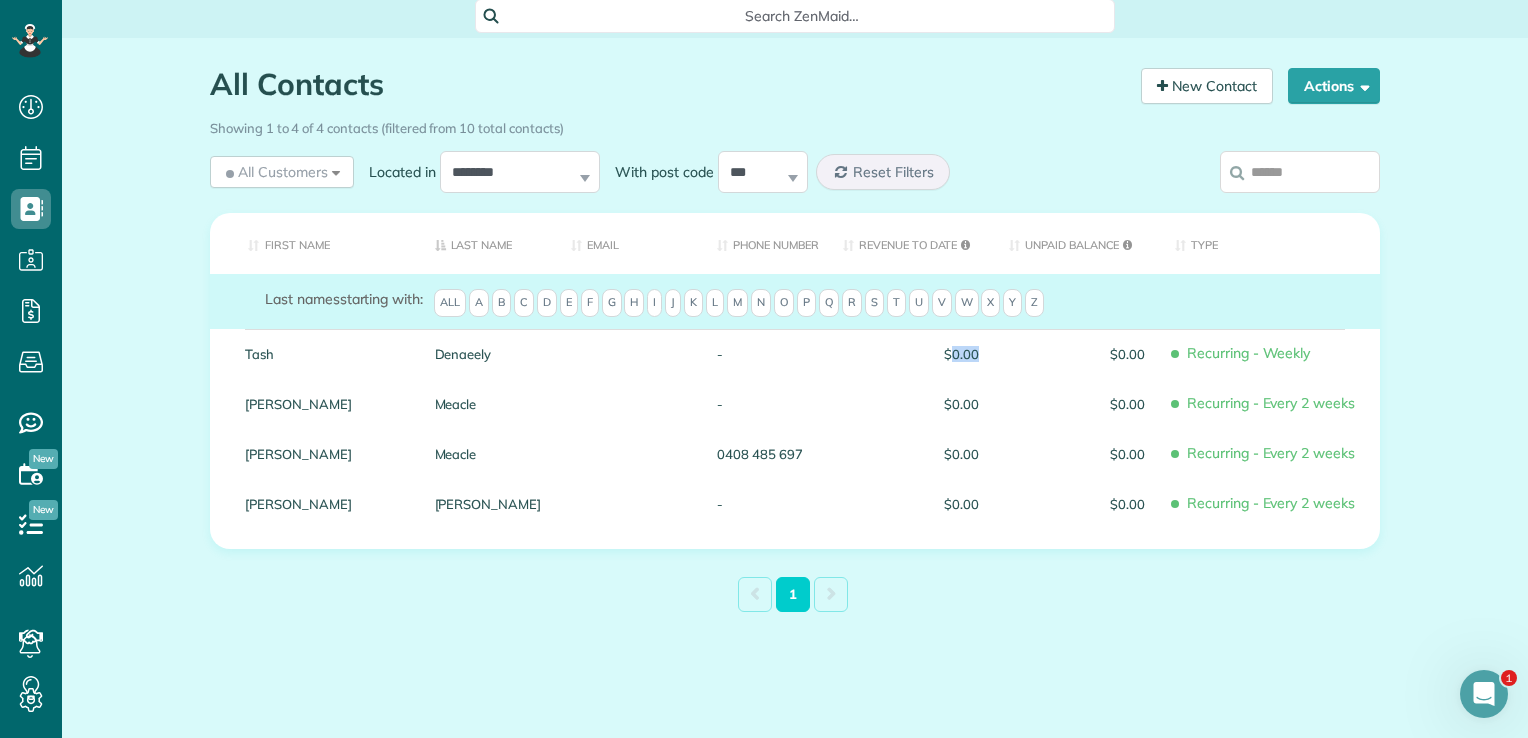 click on "$0.00" at bounding box center (911, 354) 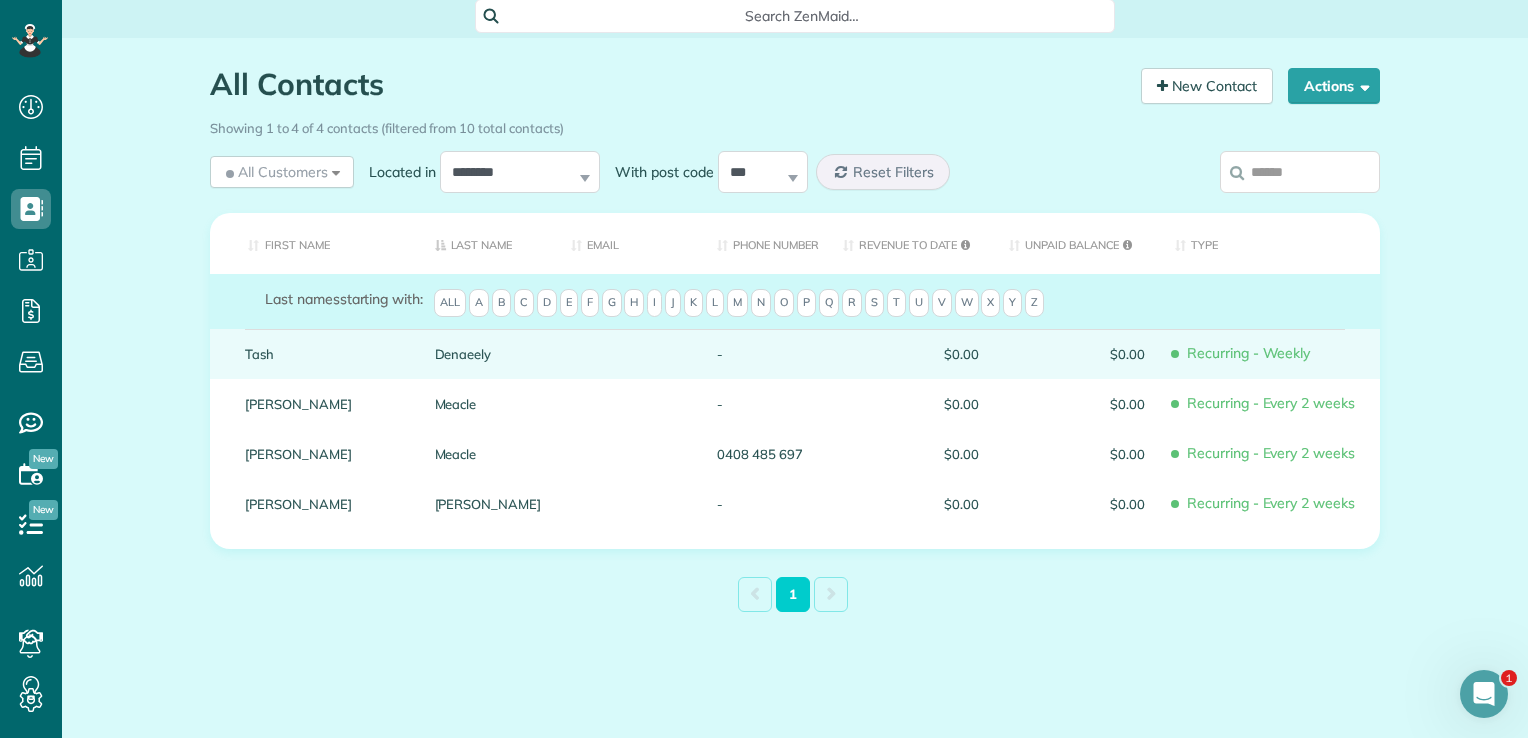 click on "Tash" at bounding box center [325, 354] 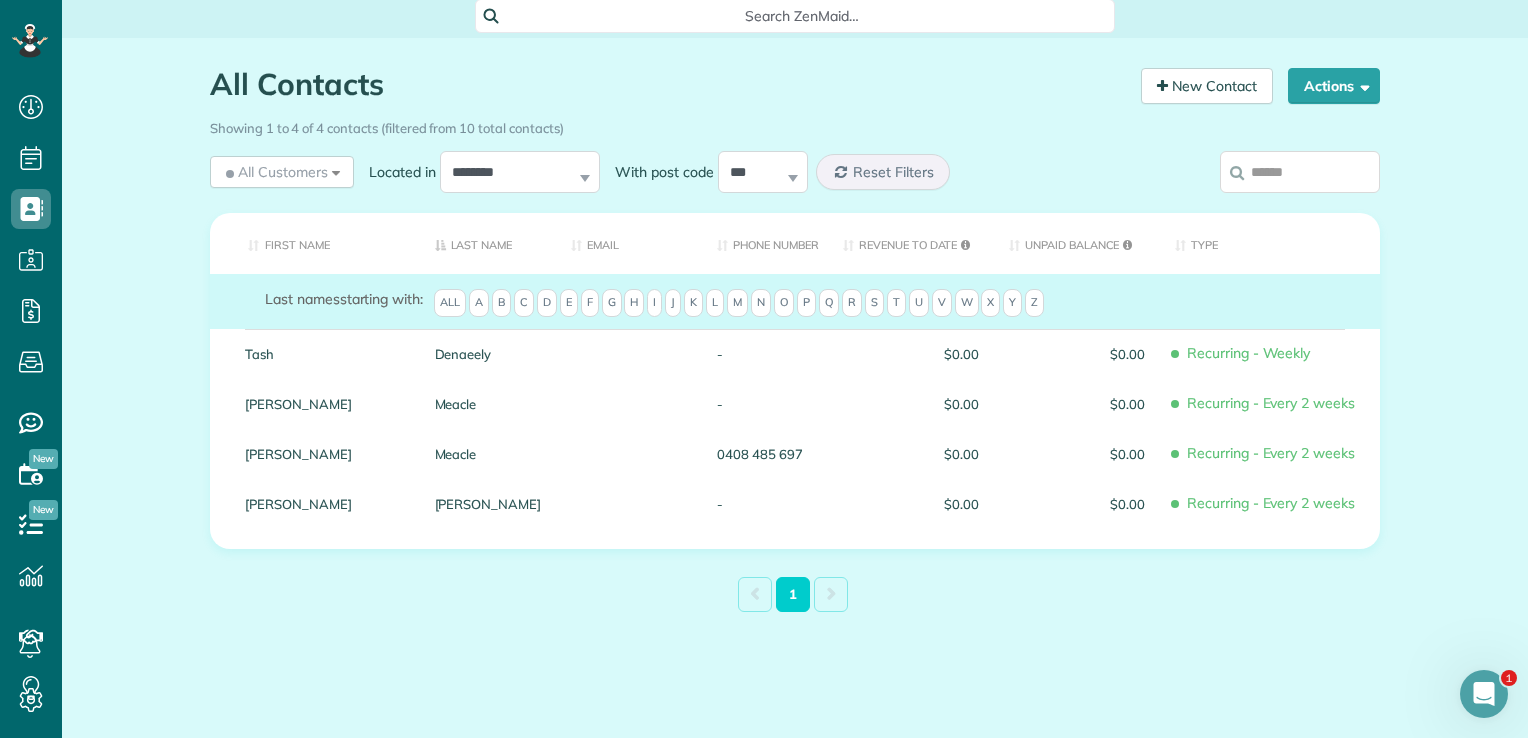 click on "Tash" at bounding box center (325, 354) 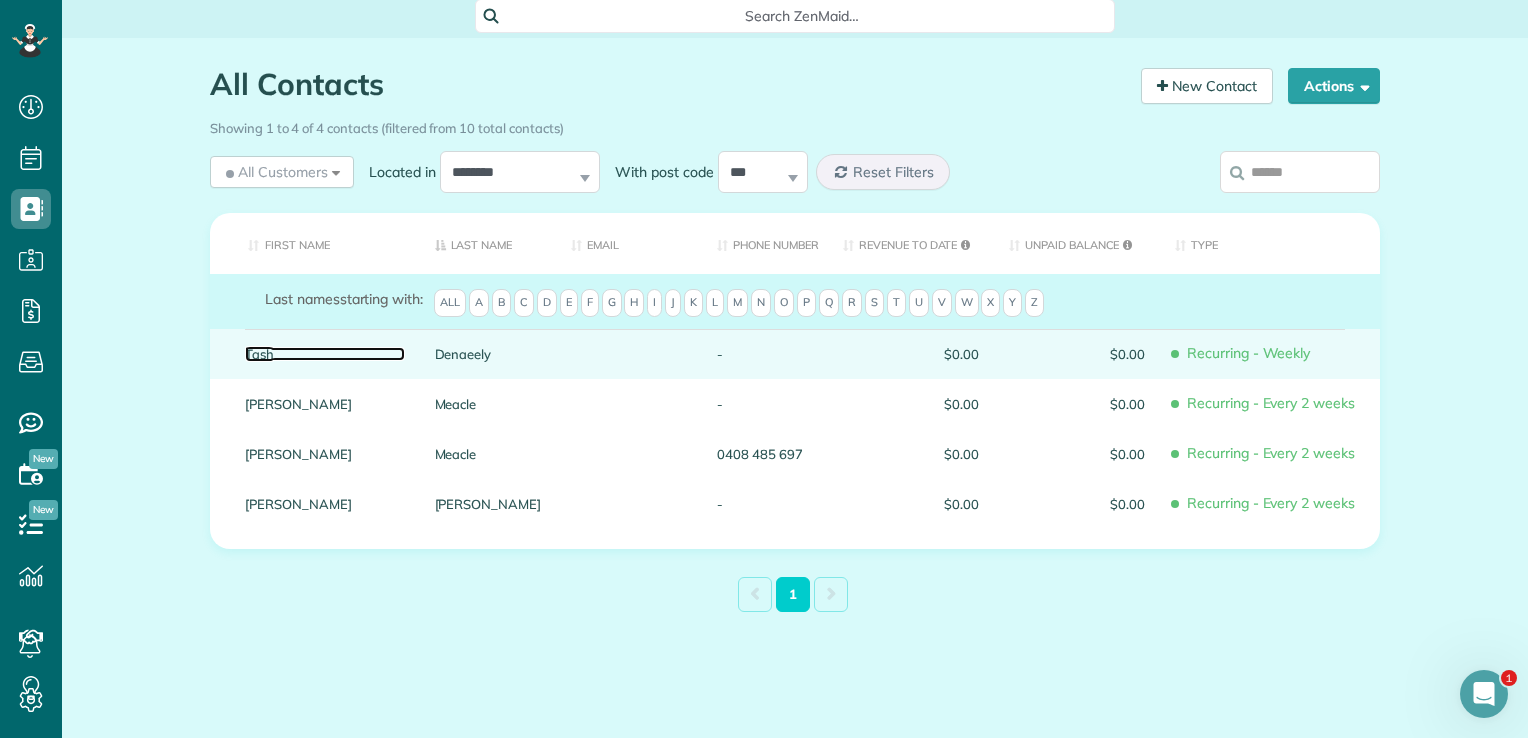 click on "Tash" at bounding box center [325, 354] 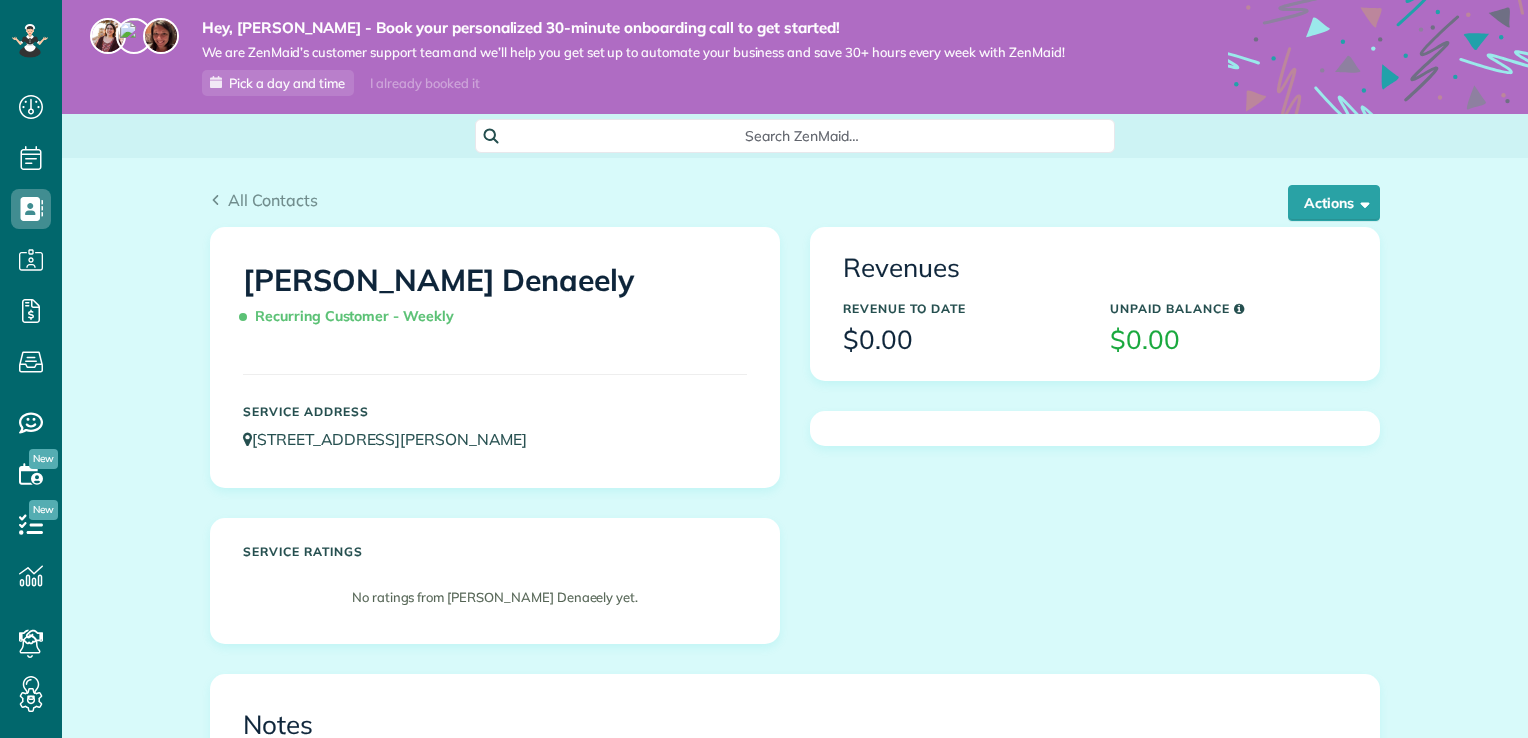 scroll, scrollTop: 0, scrollLeft: 0, axis: both 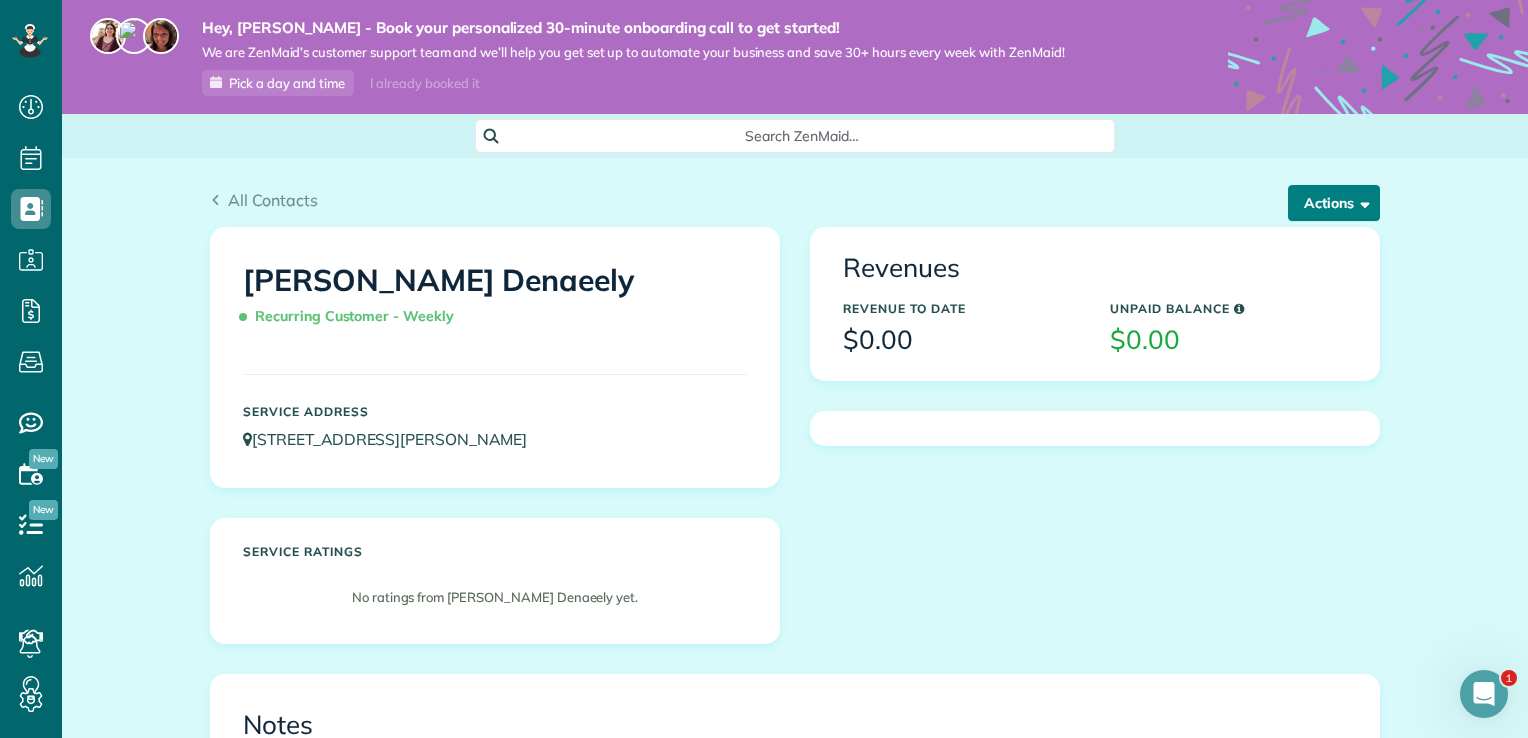 click on "Actions" at bounding box center (1334, 203) 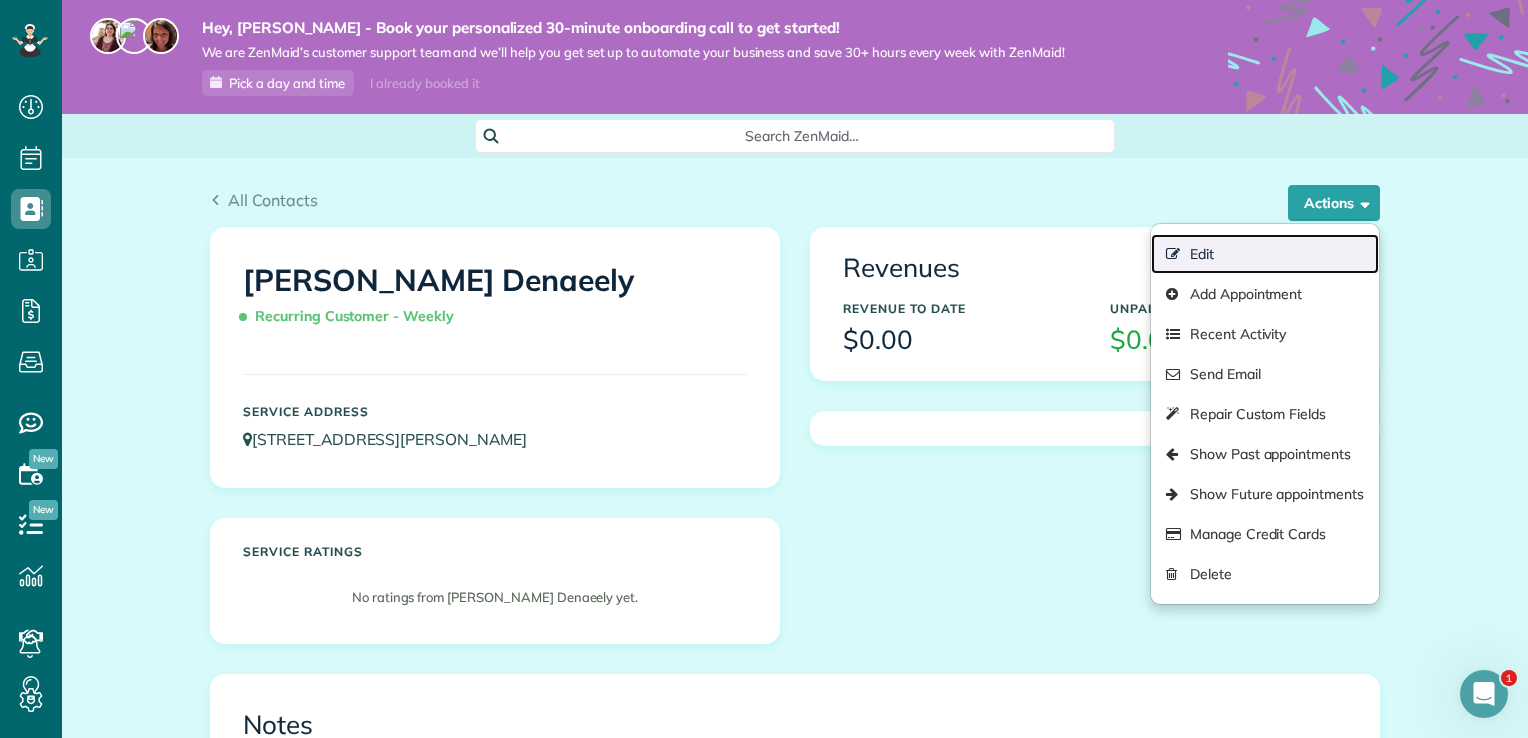 click on "Edit" at bounding box center (1265, 254) 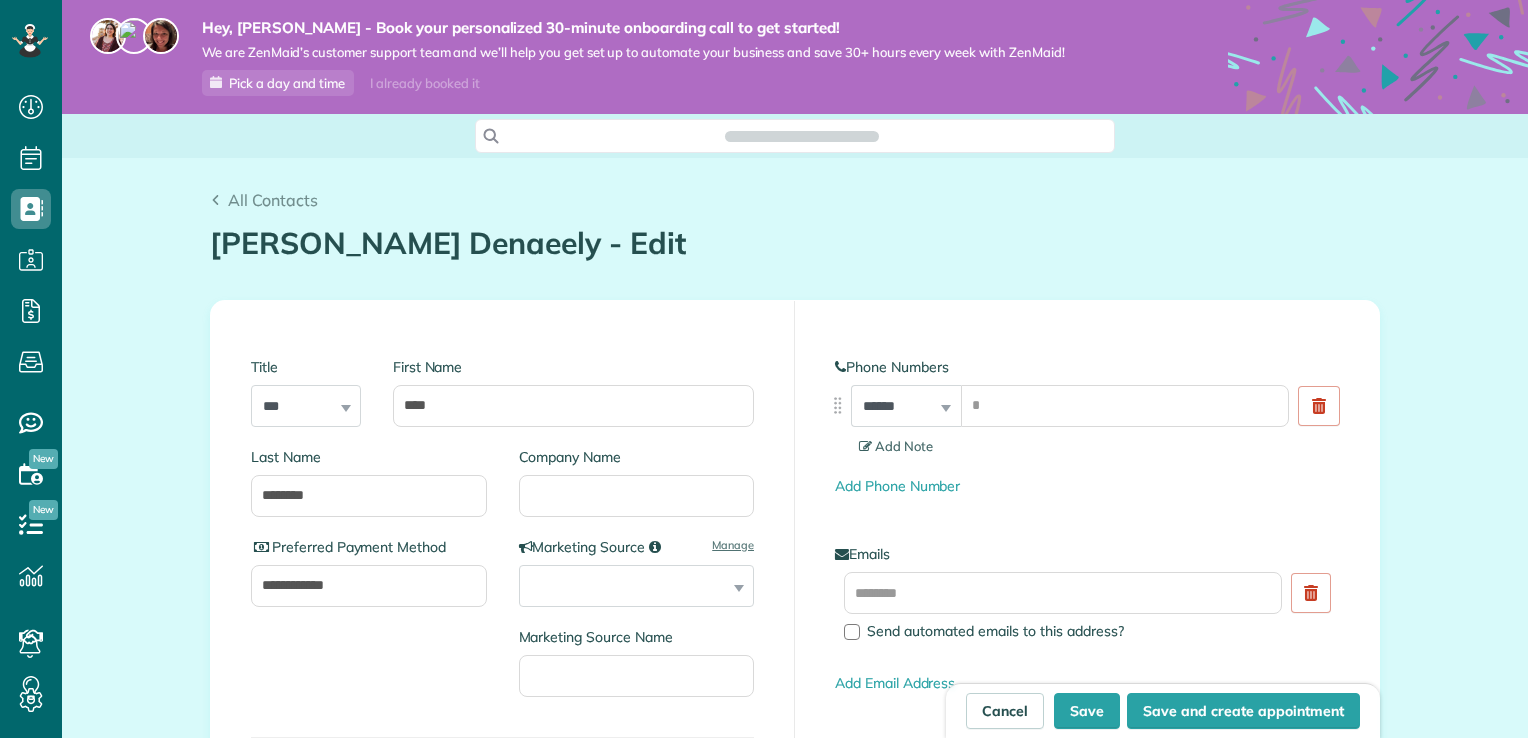 scroll, scrollTop: 0, scrollLeft: 0, axis: both 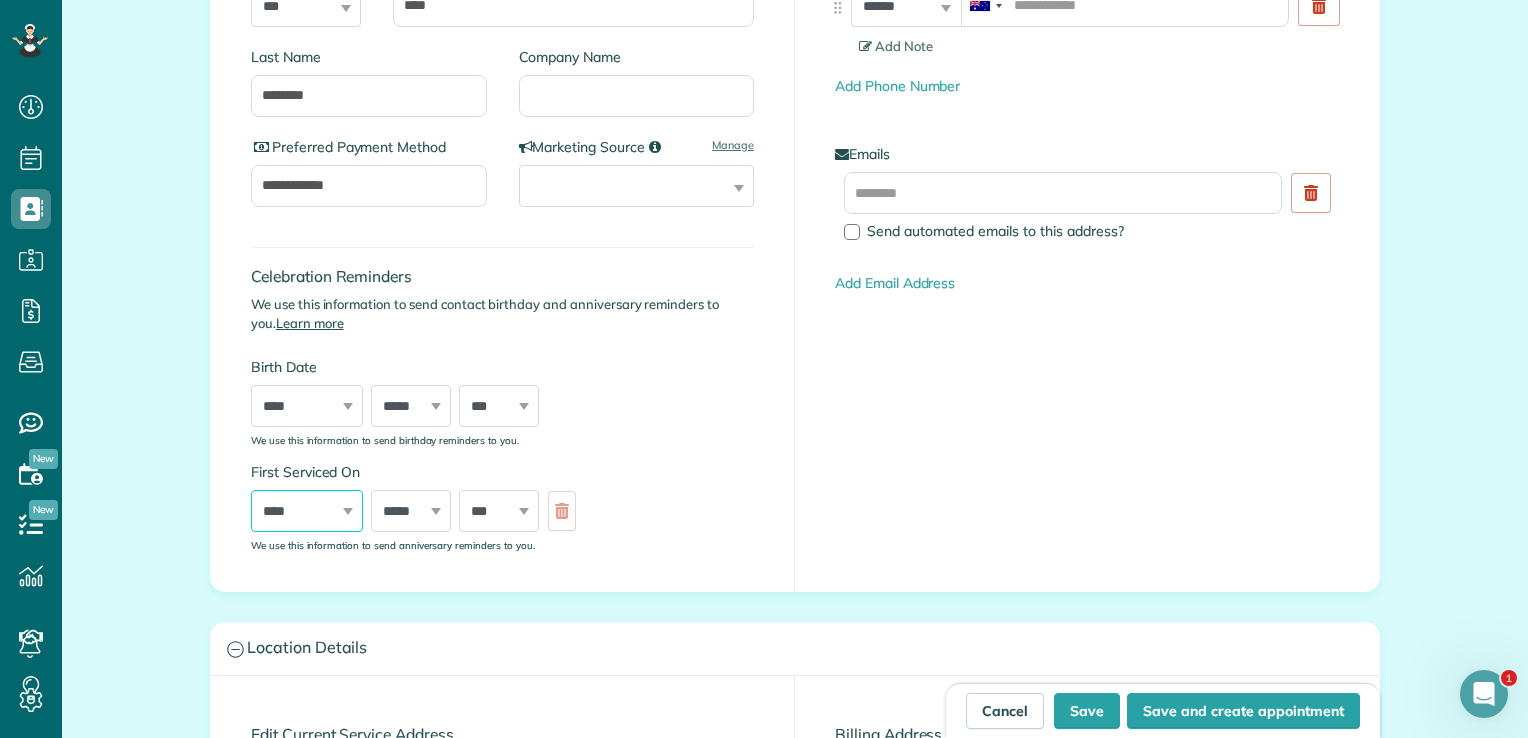 click on "****
****
****
****
****
****
****
****
****
****
****
****
****
****
****
****
****
****
****
****
****
****
****
****
****
****
****
****
****
****
****
****
****
****
****
****
****
****
****
****
****
****
****
****
****
****
****
****
****
****
****
****" at bounding box center (307, 511) 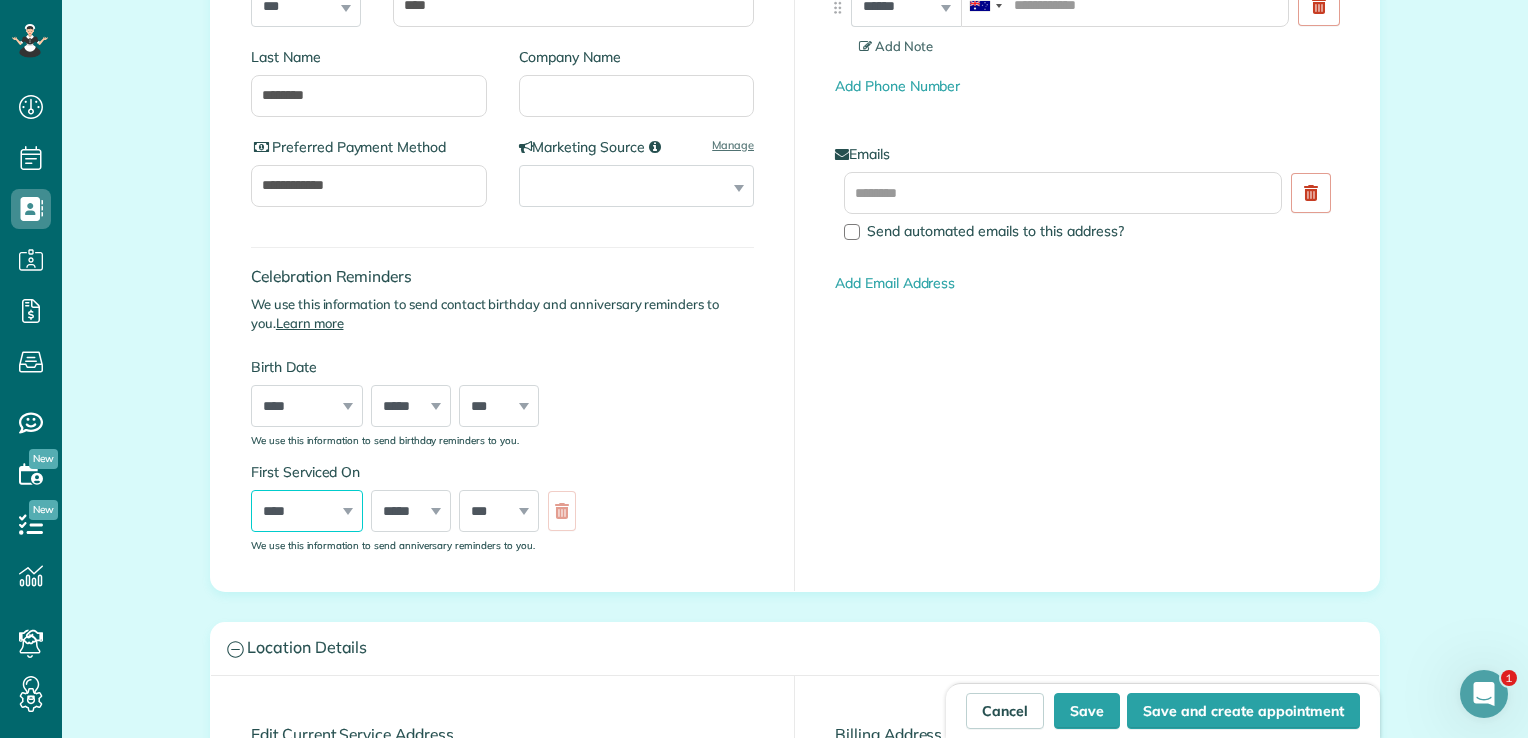 select on "****" 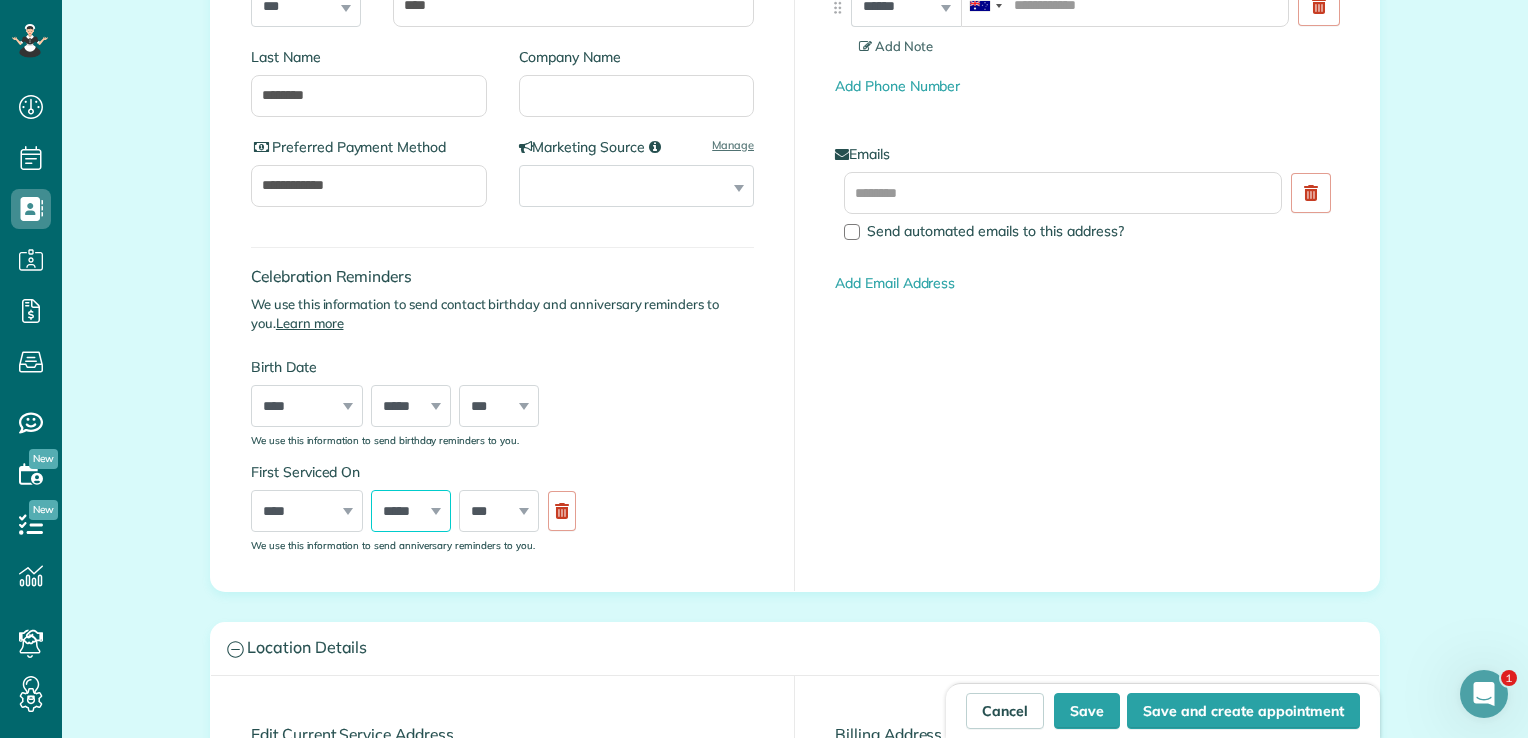 click on "*****
*******
********
*****
*****
***
****
****
******
*********
*******
********
********" at bounding box center [411, 511] 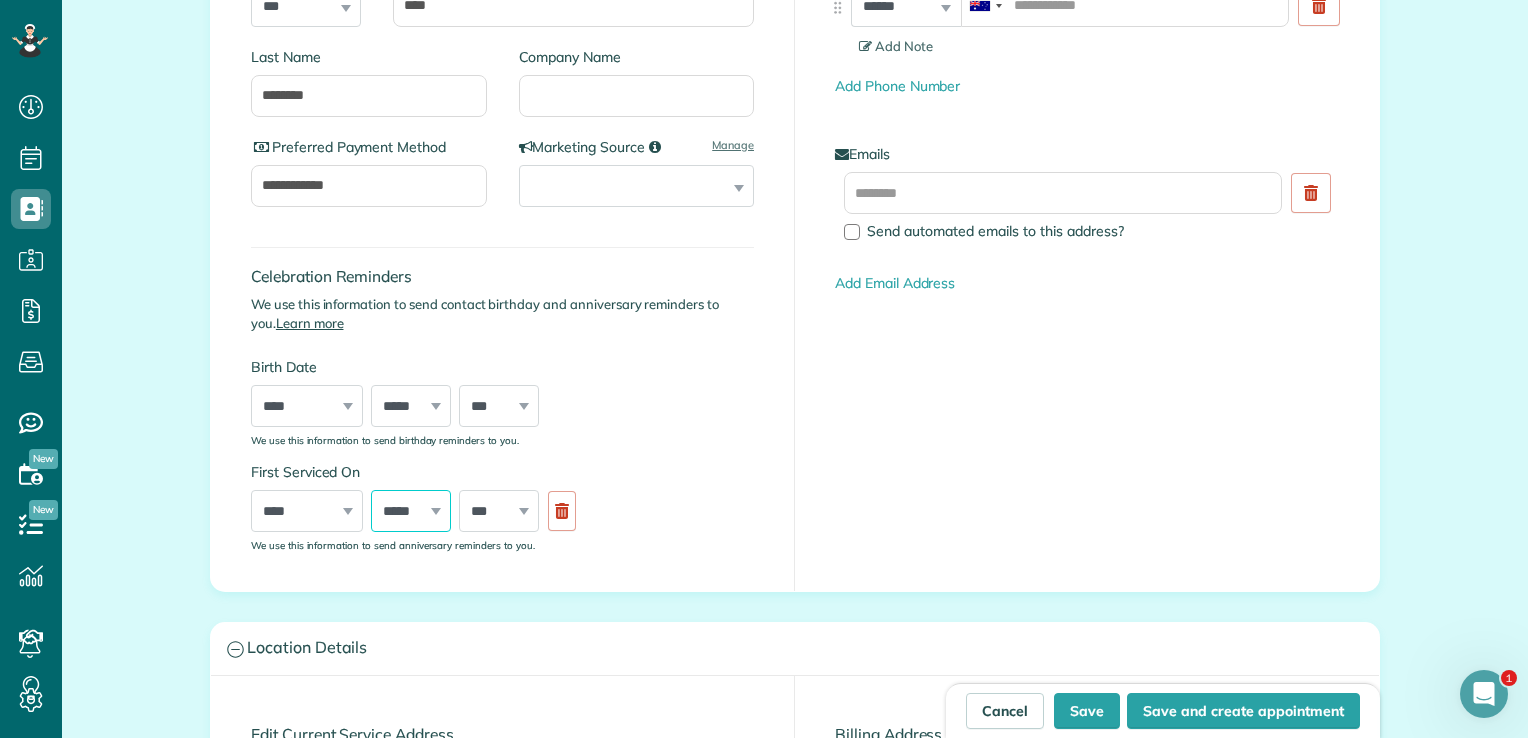 select on "*" 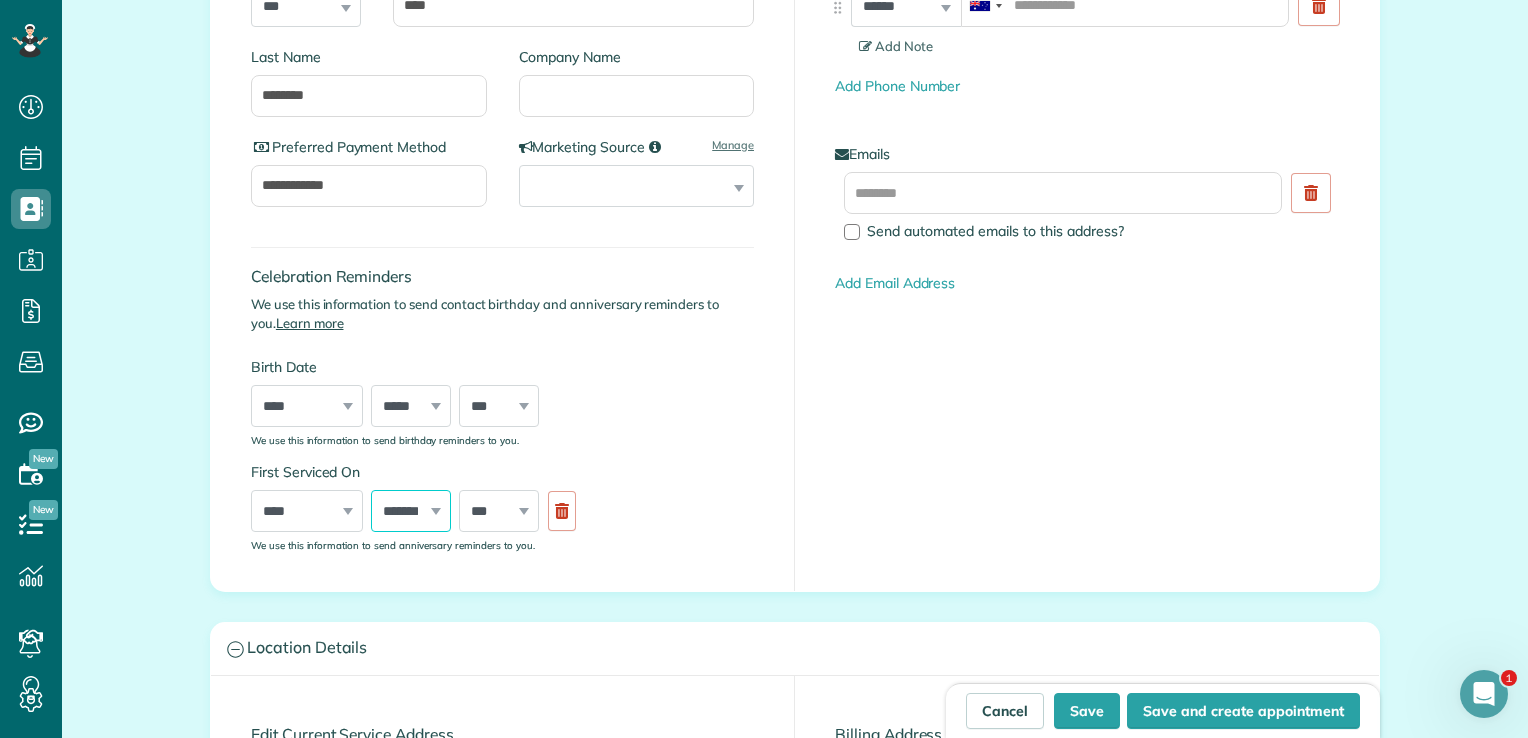 click on "*****
*******
********
*****
*****
***
****
****
******
*********
*******
********
********" at bounding box center [411, 511] 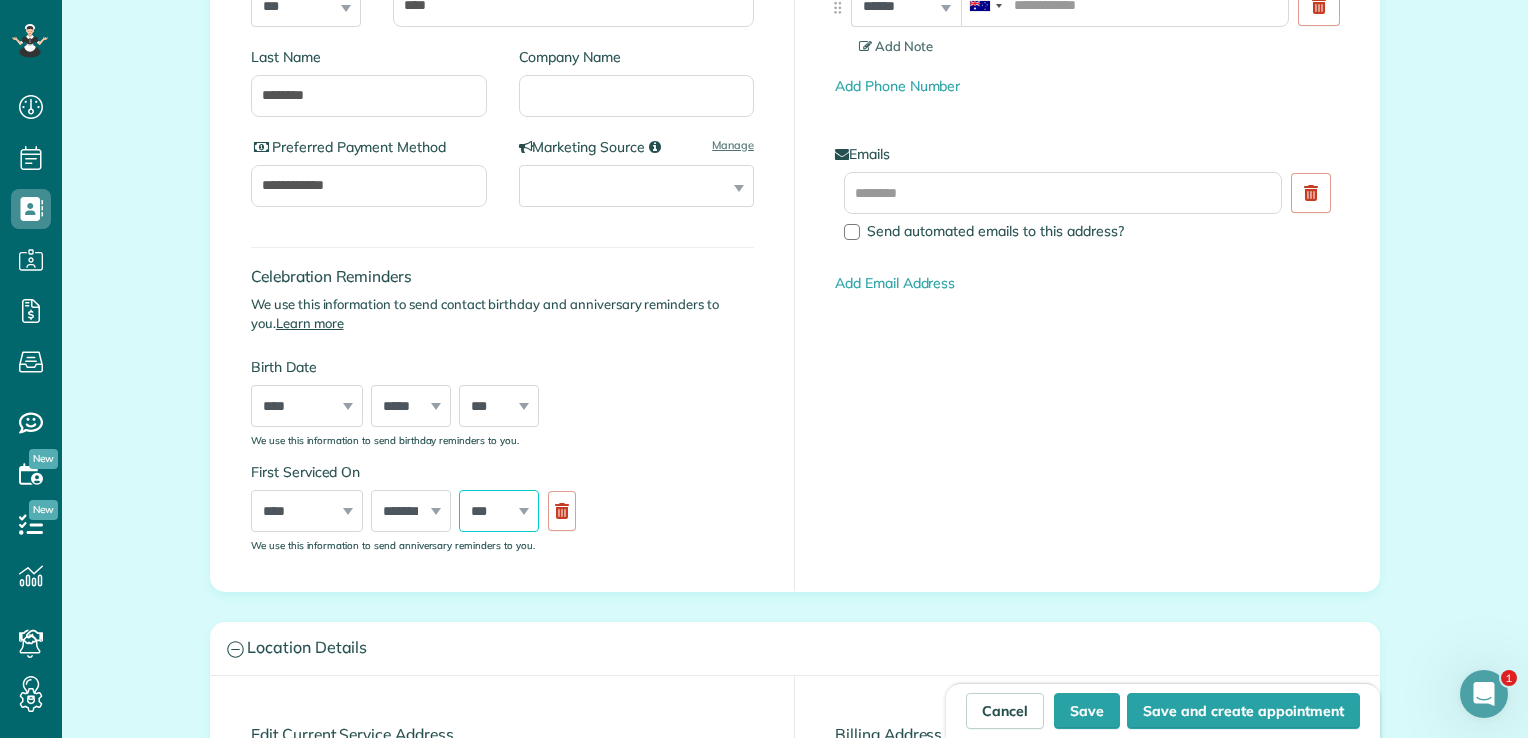 click on "***
*
*
*
*
*
*
*
*
*
**
**
**
**
**
**
**
**
**
**
**
**
**
**
**
**
**
**
**
**
**
**" at bounding box center [499, 511] 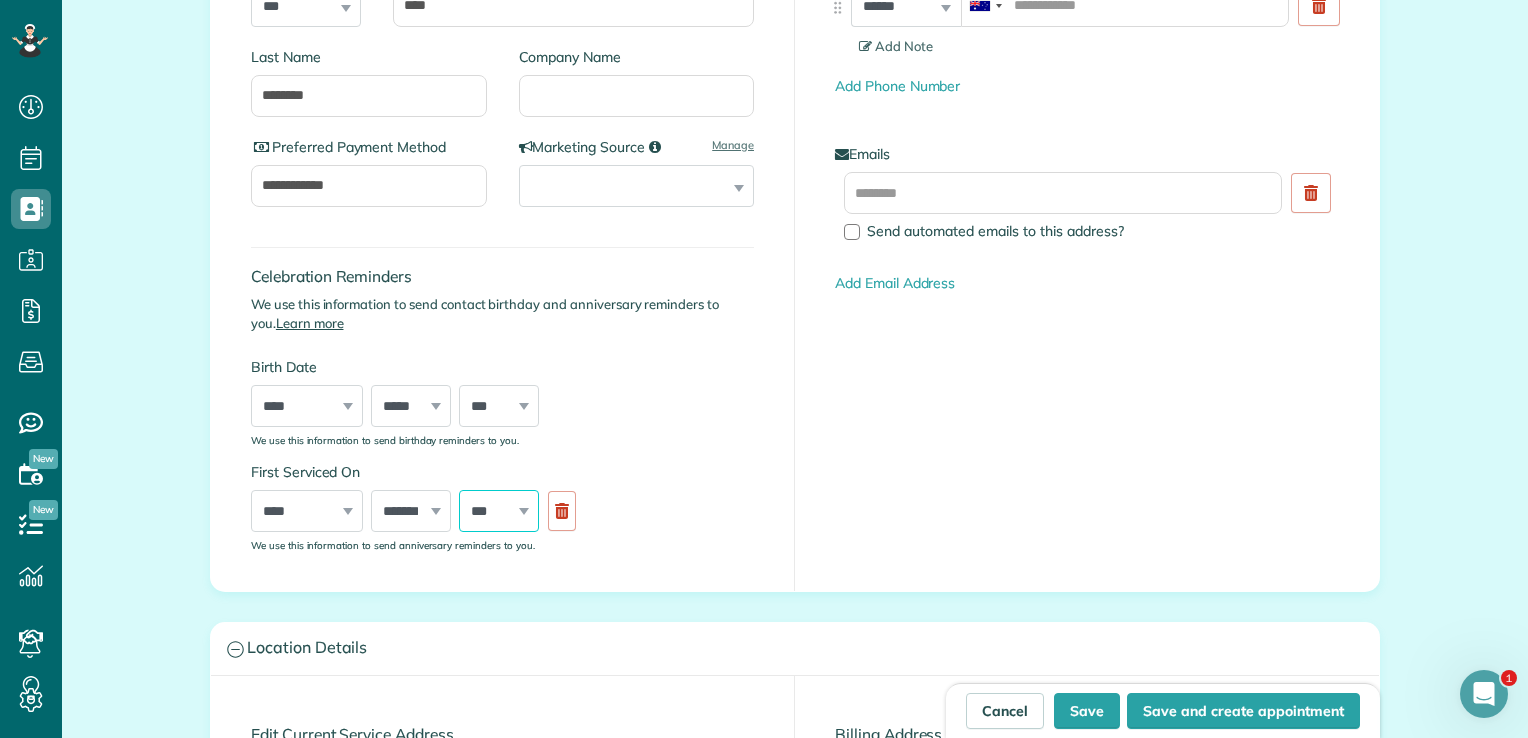 select on "*" 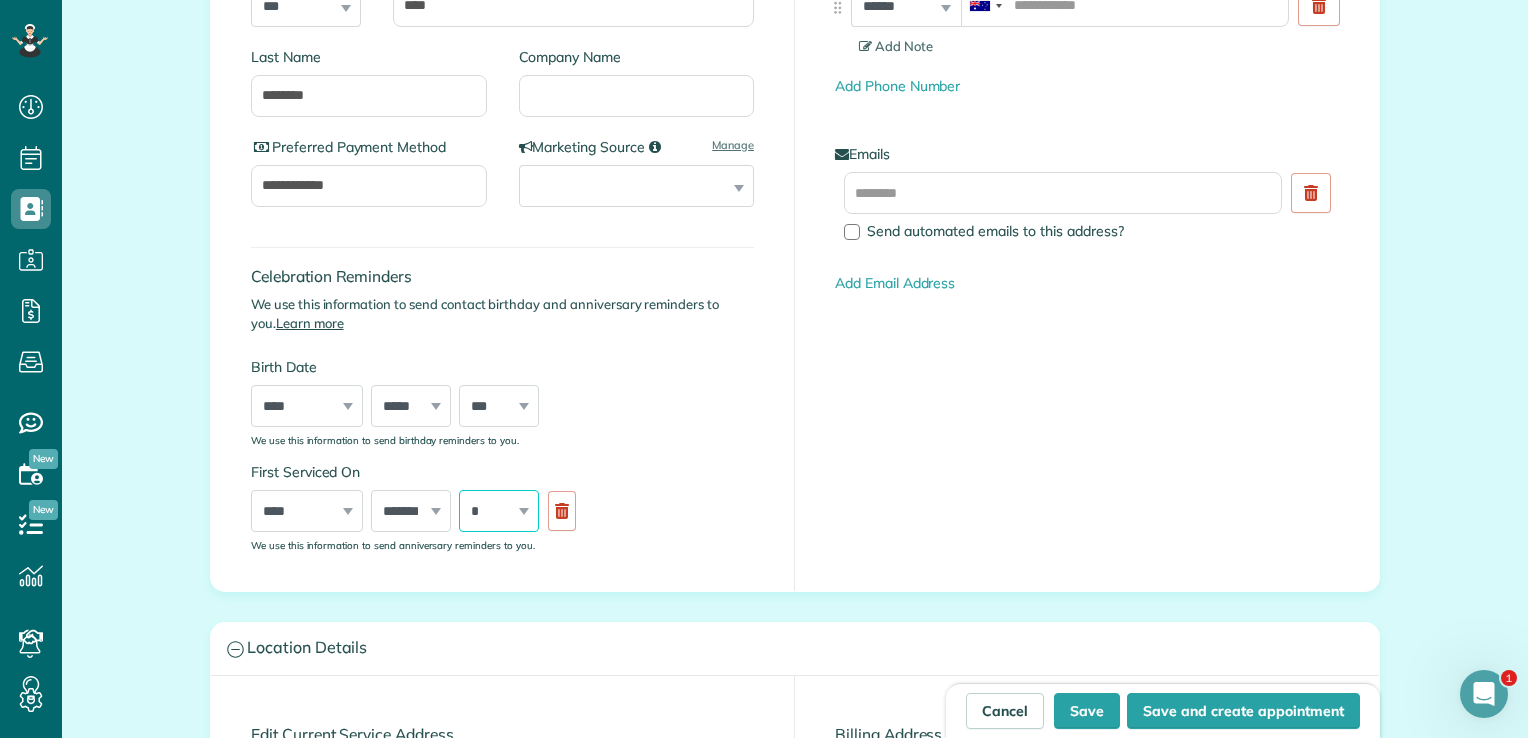 click on "***
*
*
*
*
*
*
*
*
*
**
**
**
**
**
**
**
**
**
**
**
**
**
**
**
**
**
**
**
**
**
**" at bounding box center (499, 511) 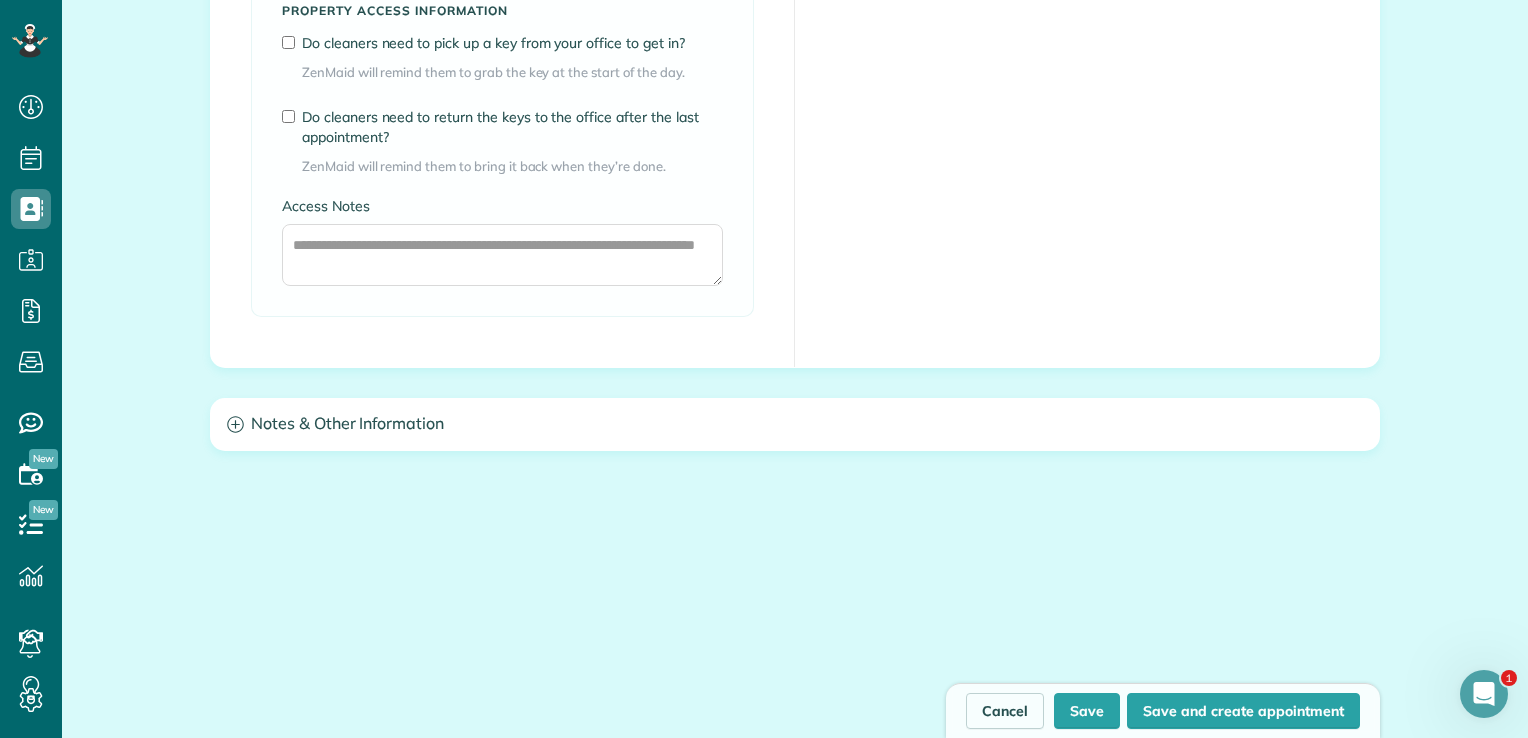 scroll, scrollTop: 1782, scrollLeft: 0, axis: vertical 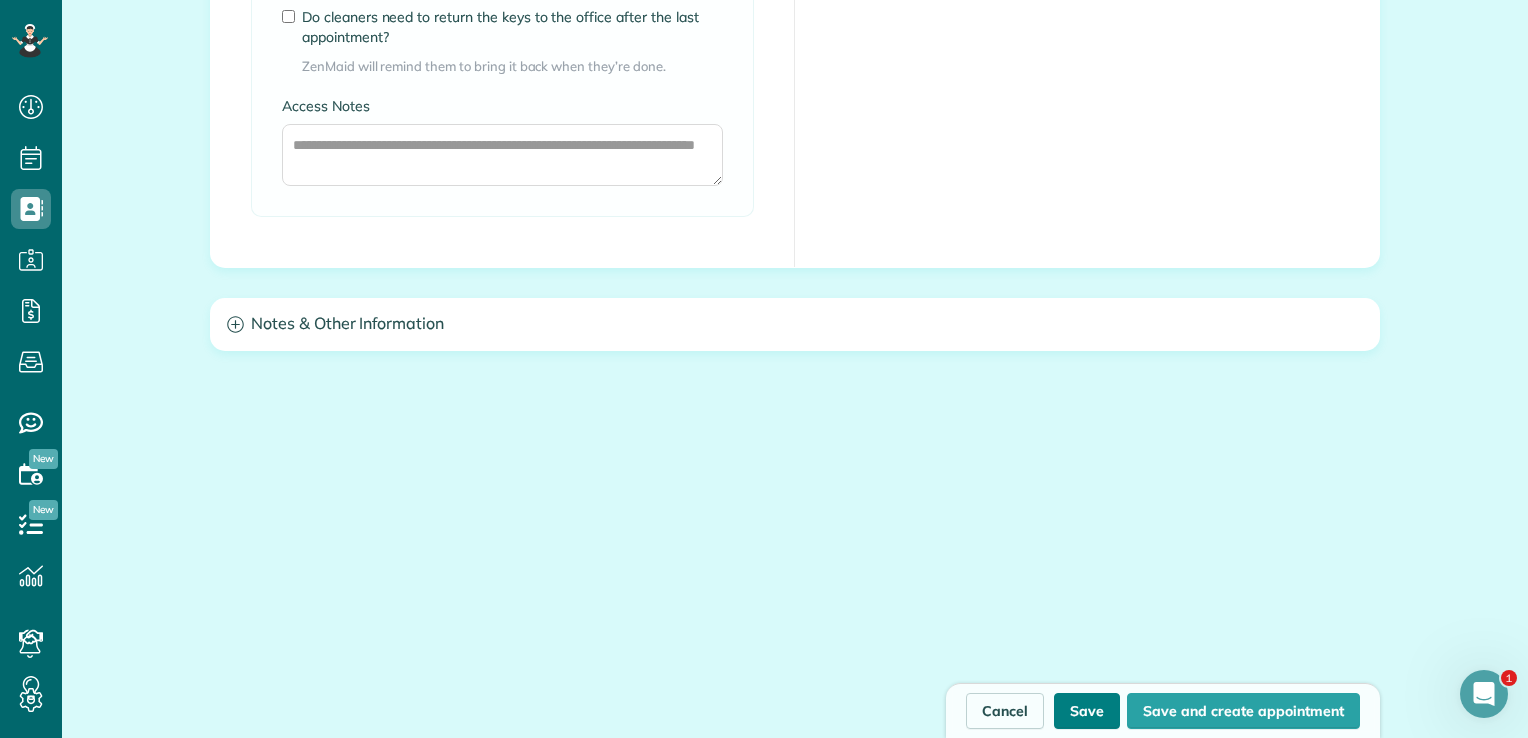 click on "Save" at bounding box center (1087, 711) 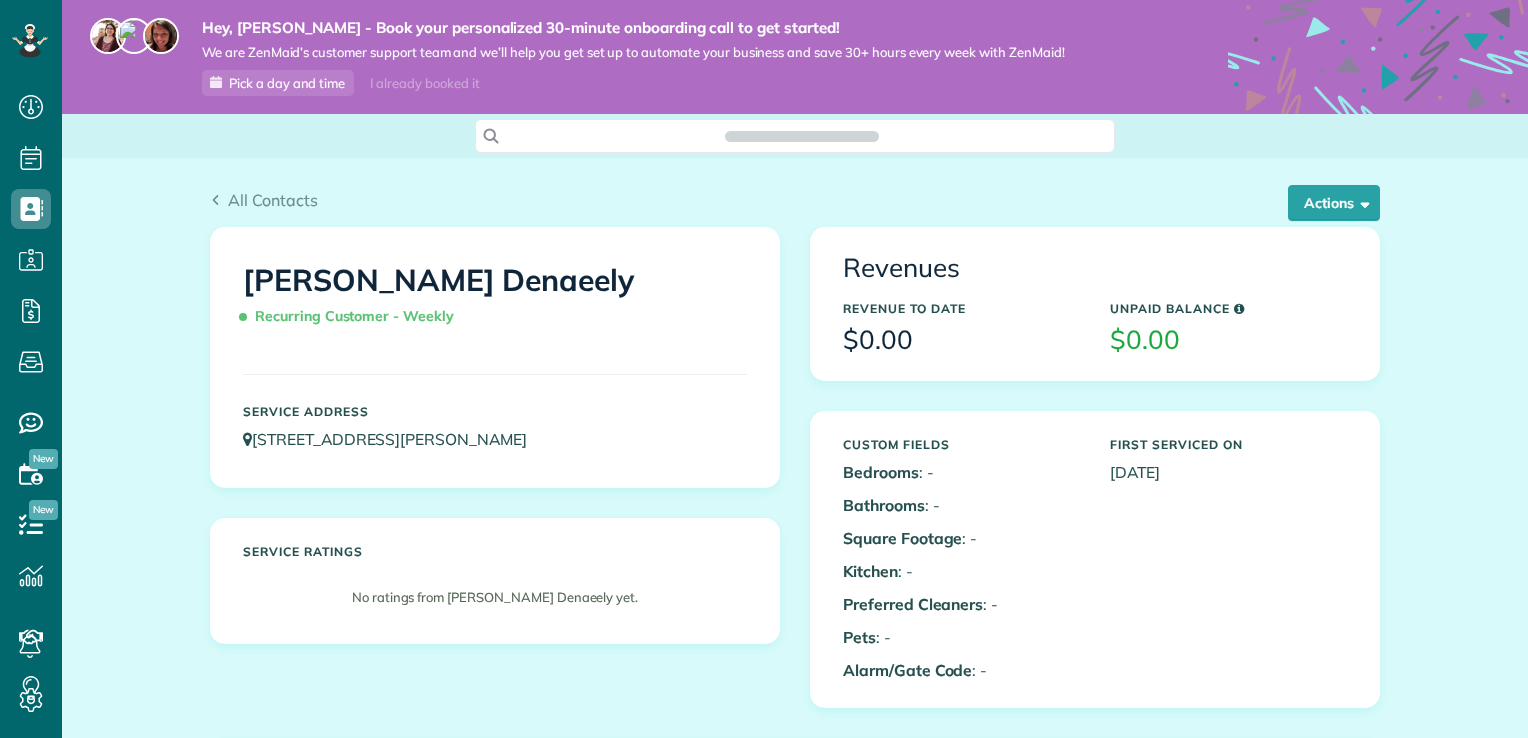 scroll, scrollTop: 0, scrollLeft: 0, axis: both 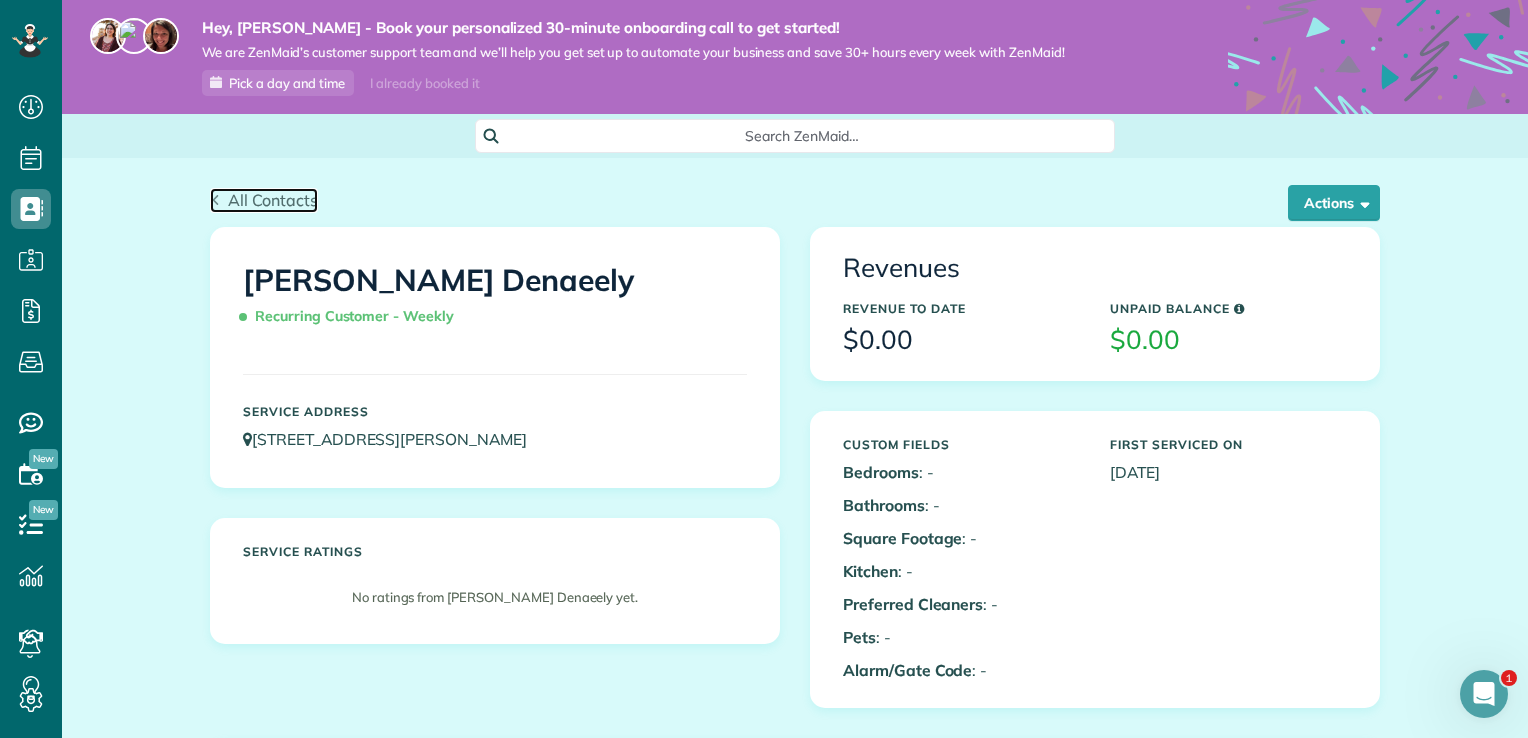 click on "All Contacts" at bounding box center [273, 200] 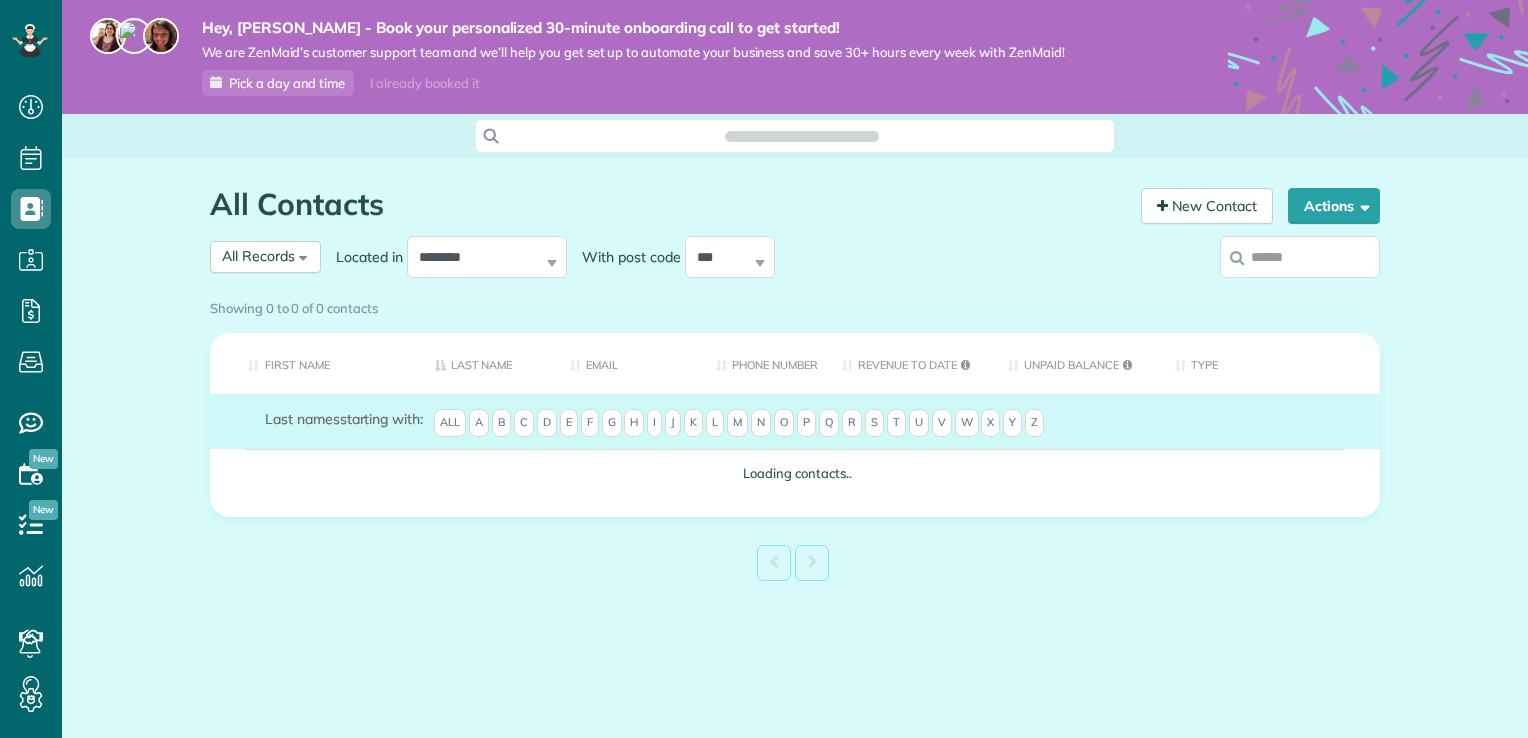 scroll, scrollTop: 0, scrollLeft: 0, axis: both 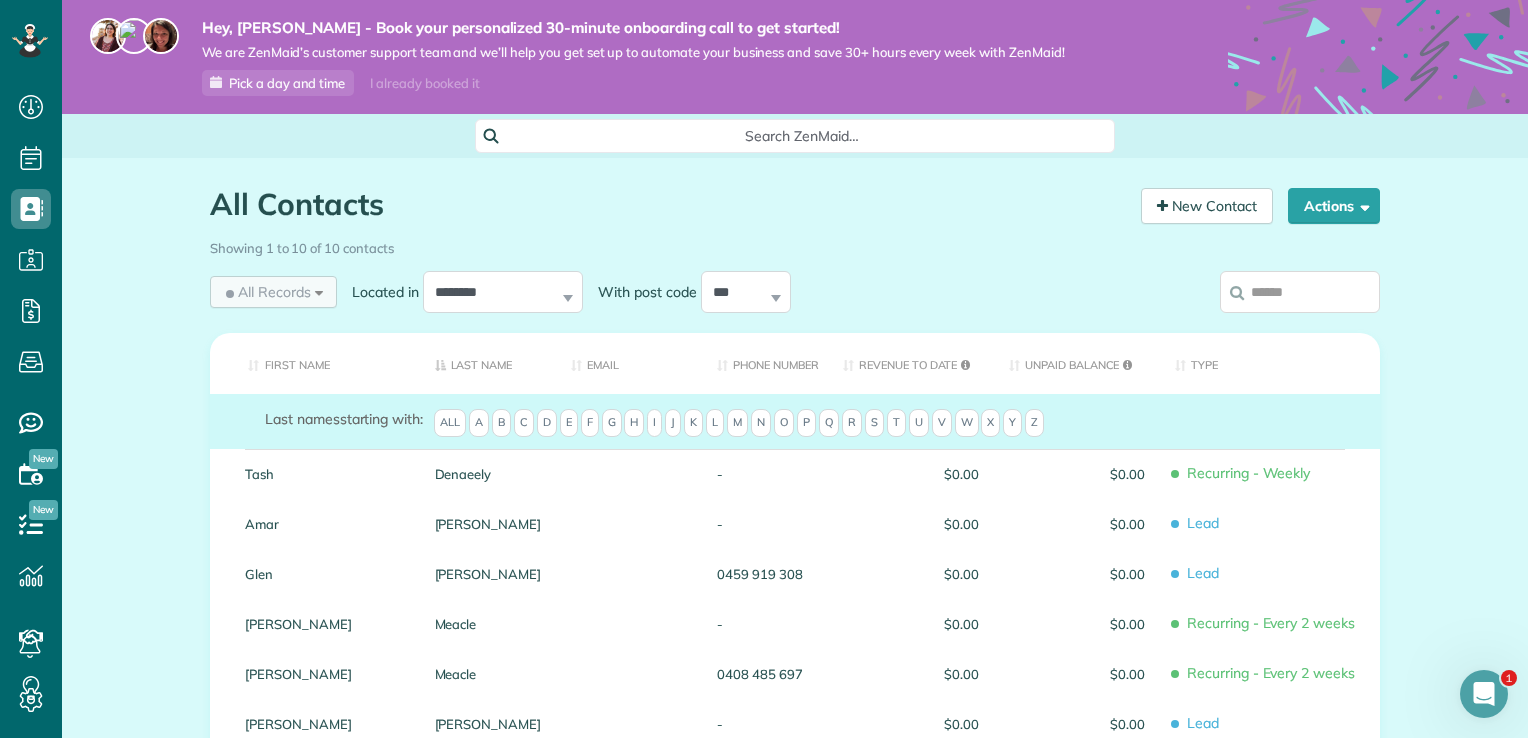click on "All Records" at bounding box center (266, 292) 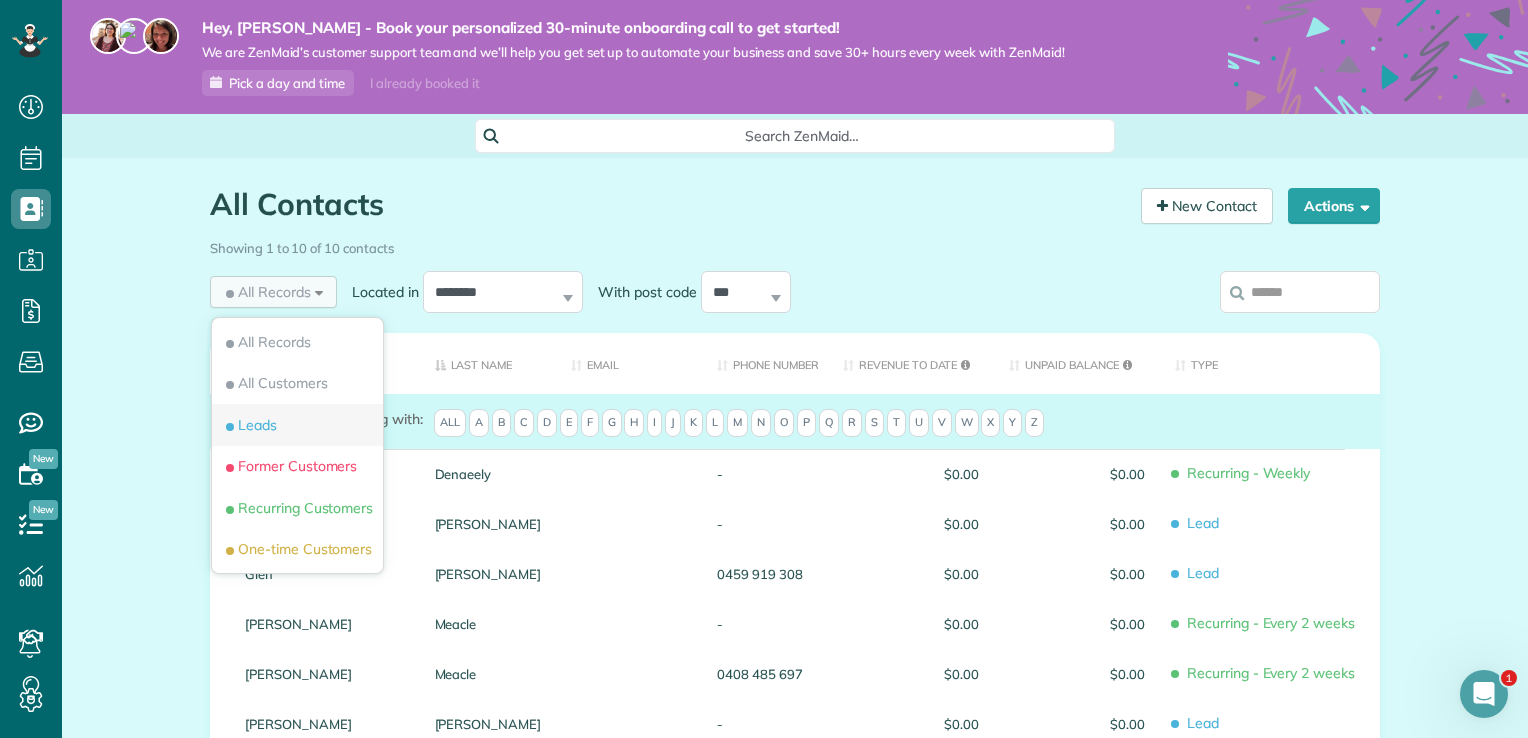 click on "Leads" at bounding box center (297, 425) 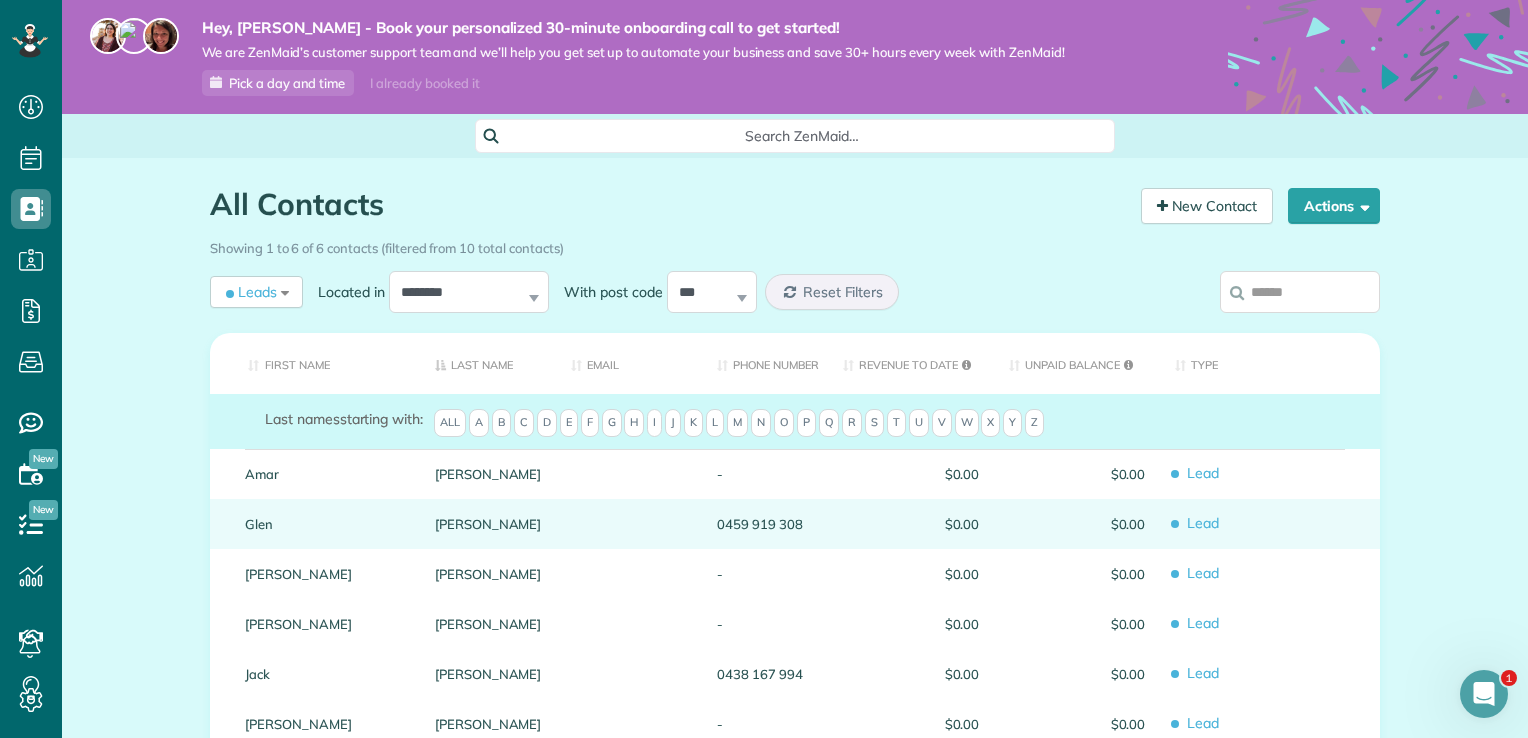 scroll, scrollTop: 100, scrollLeft: 0, axis: vertical 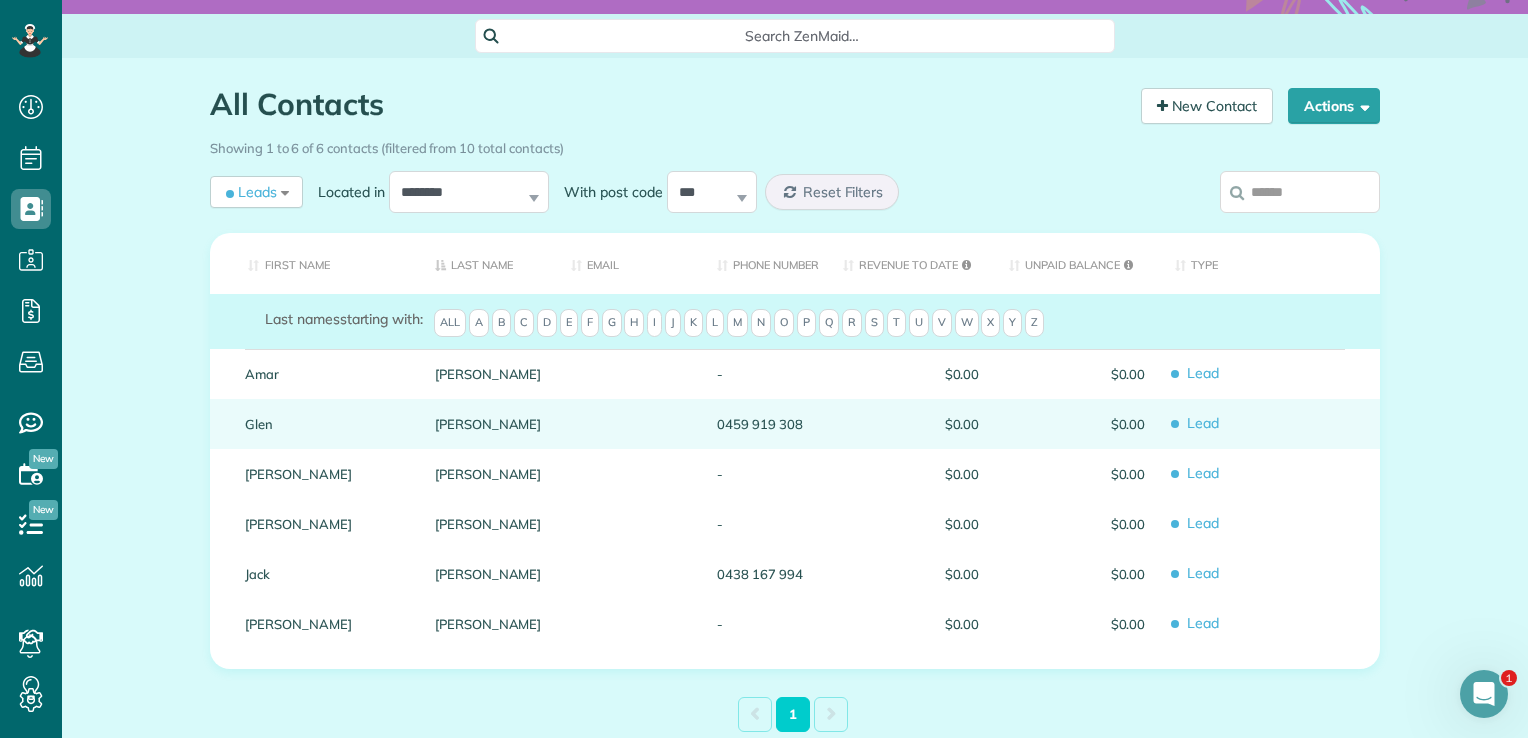 click on "[PERSON_NAME]" at bounding box center (488, 424) 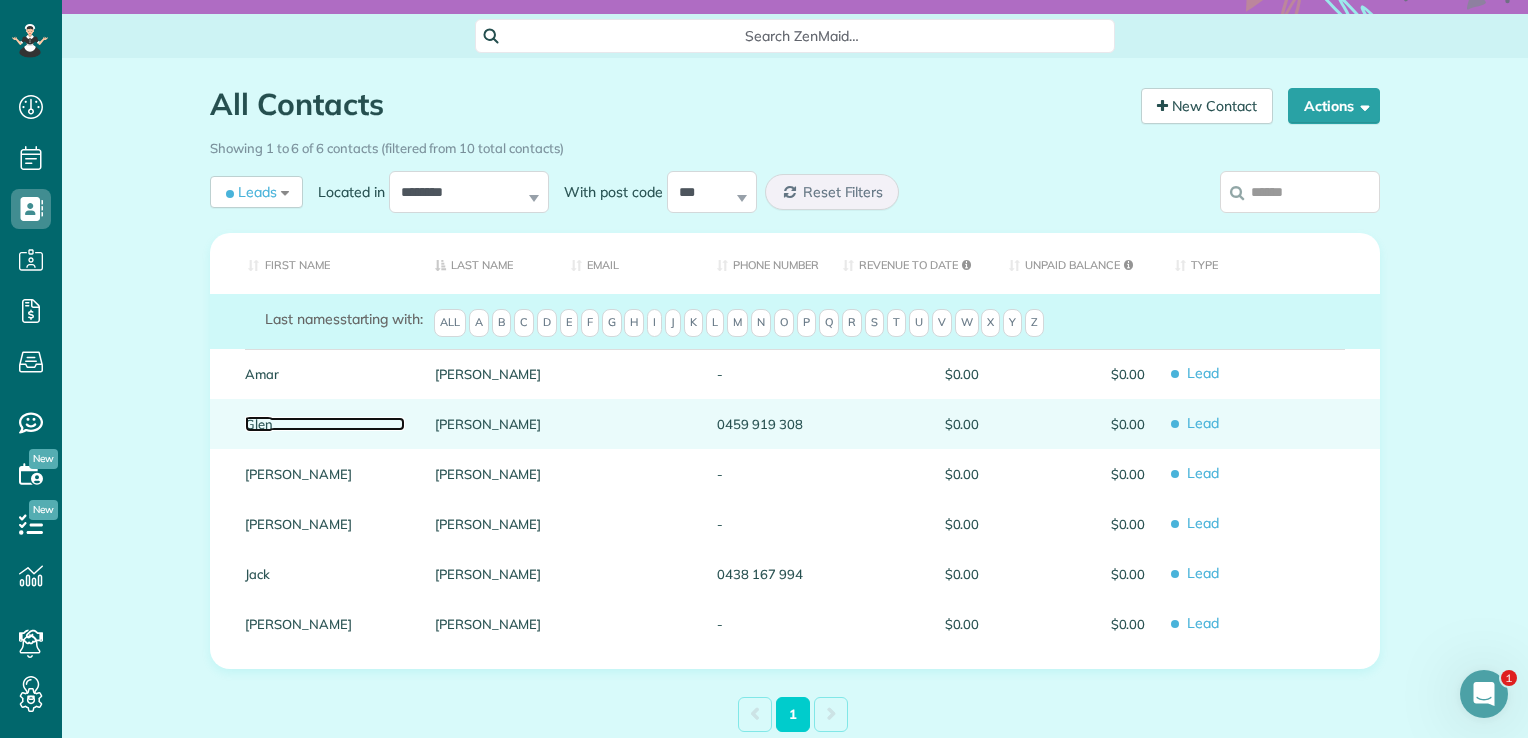 click on "Glen" at bounding box center [325, 424] 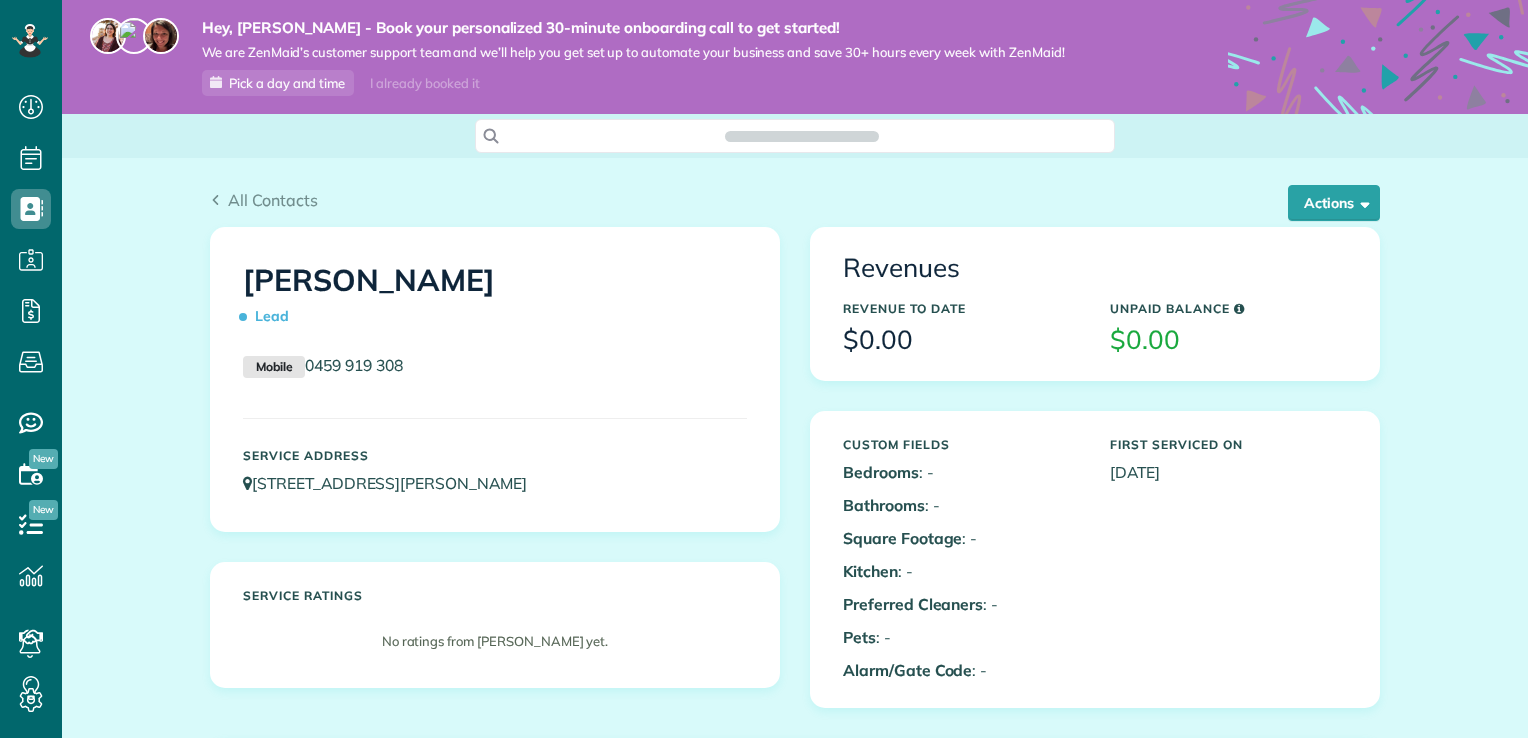 scroll, scrollTop: 0, scrollLeft: 0, axis: both 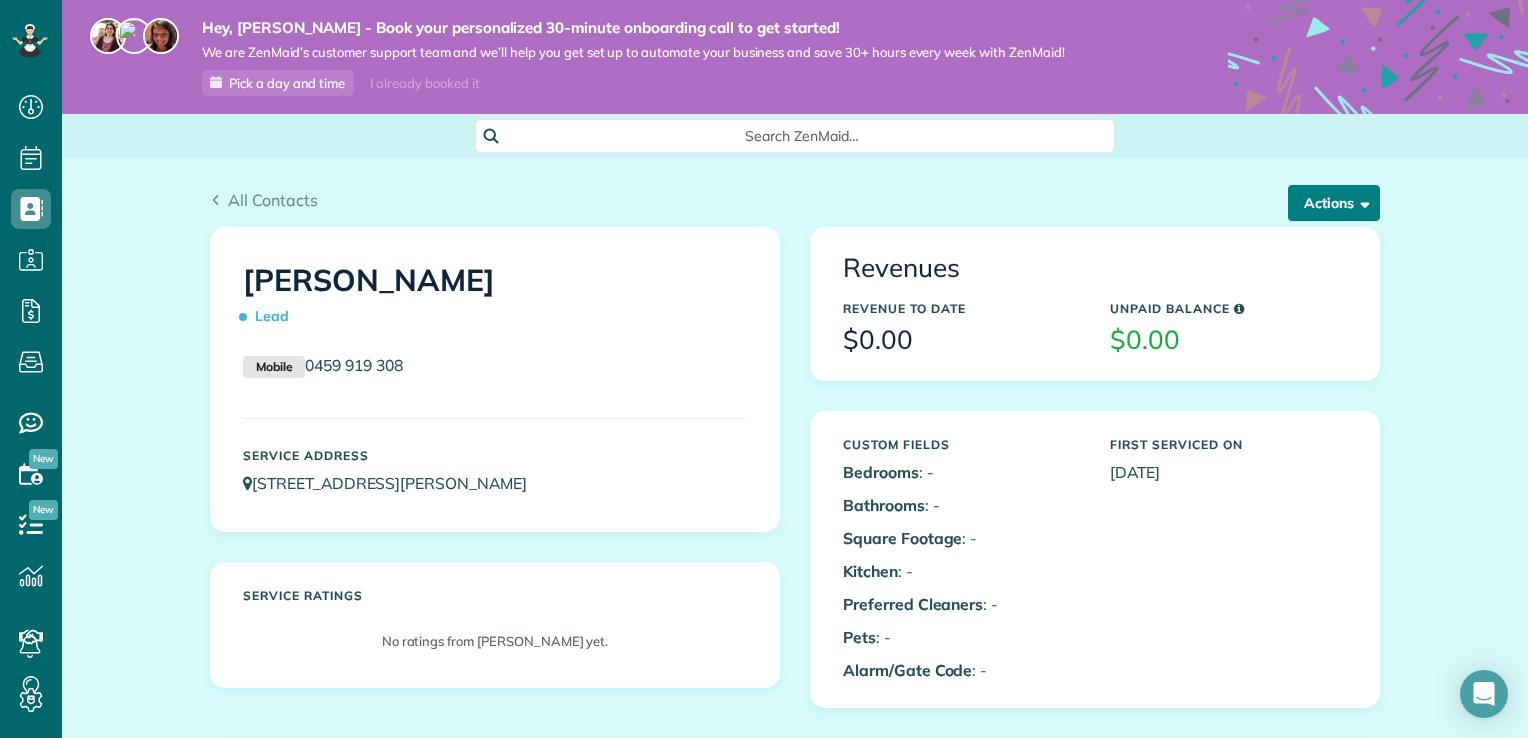click on "Actions" at bounding box center [1334, 203] 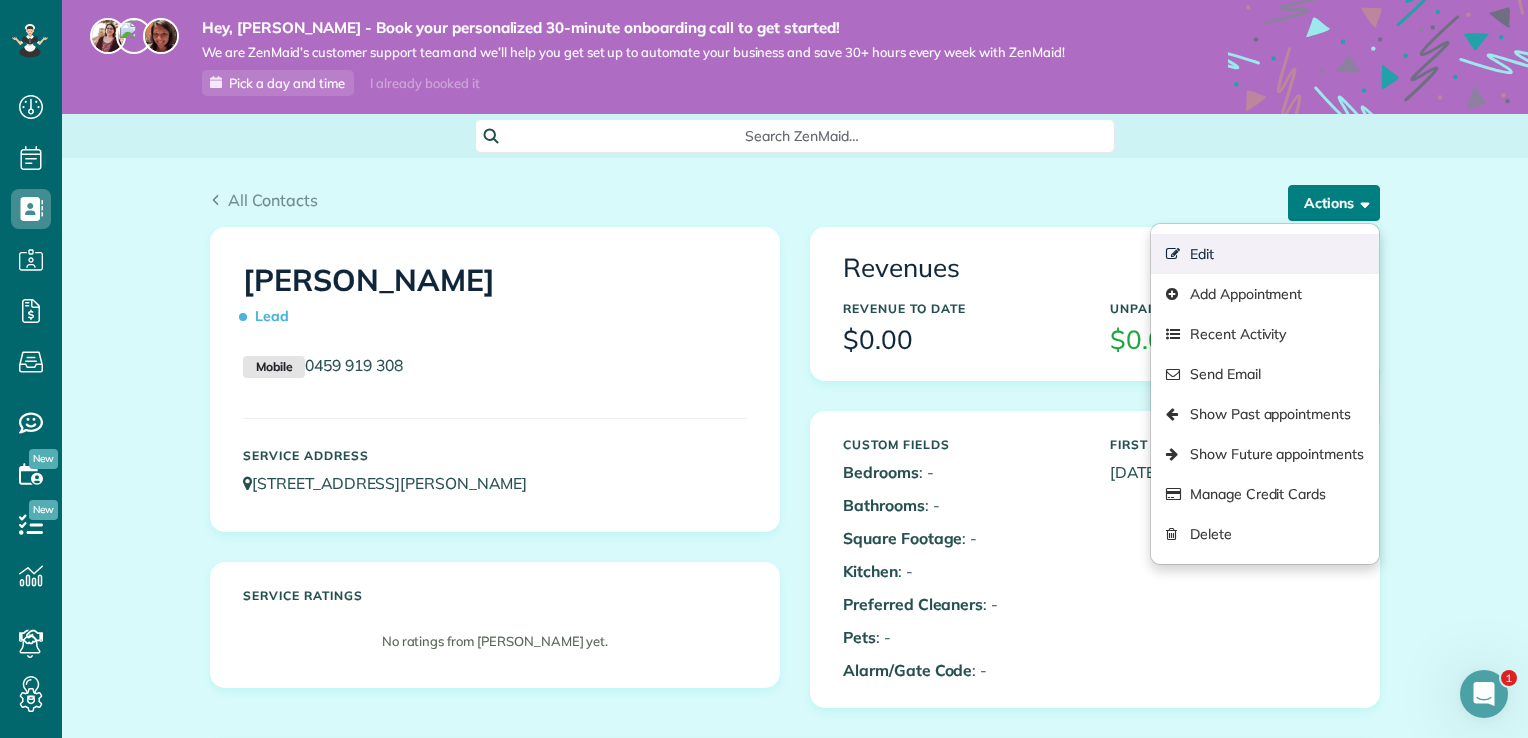 scroll, scrollTop: 0, scrollLeft: 0, axis: both 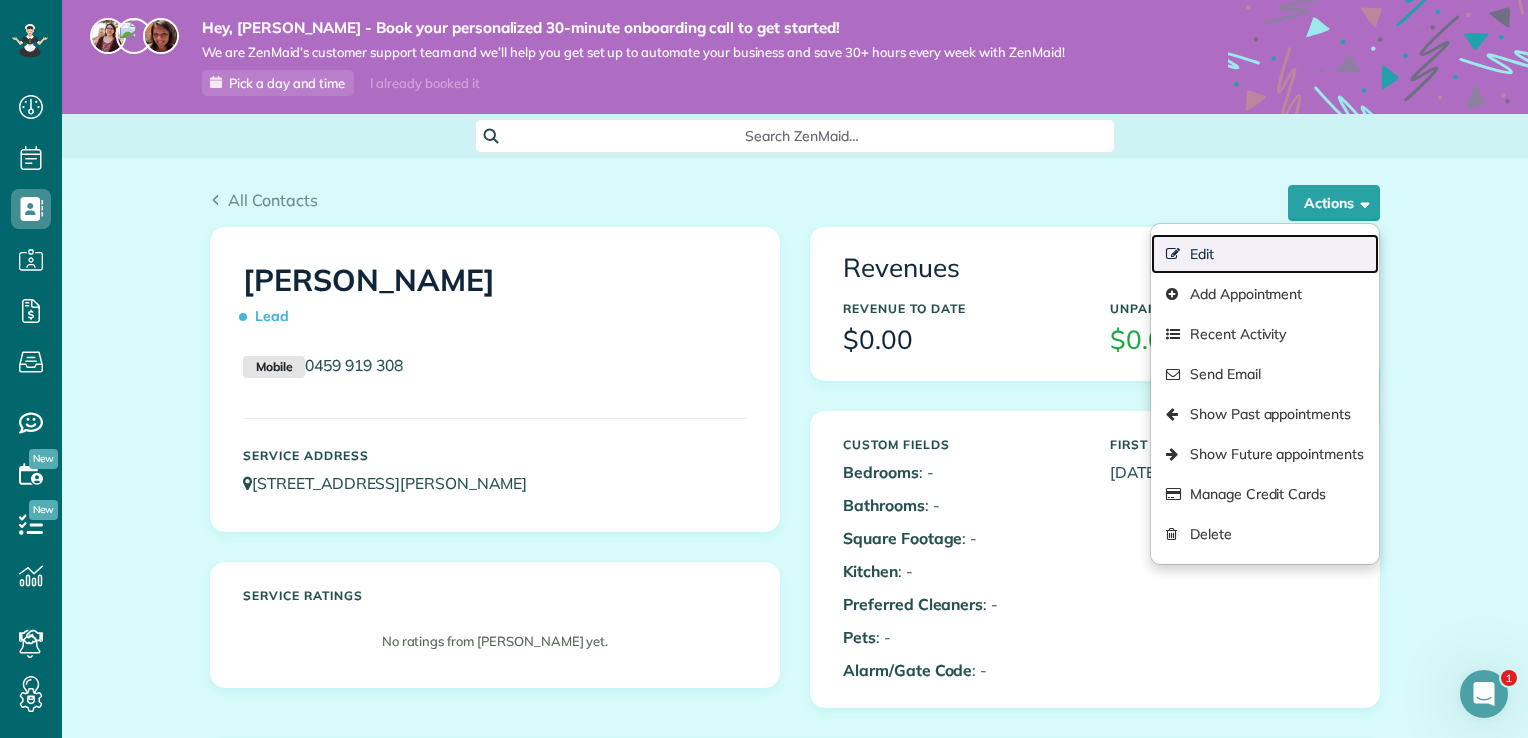click on "Edit" at bounding box center (1265, 254) 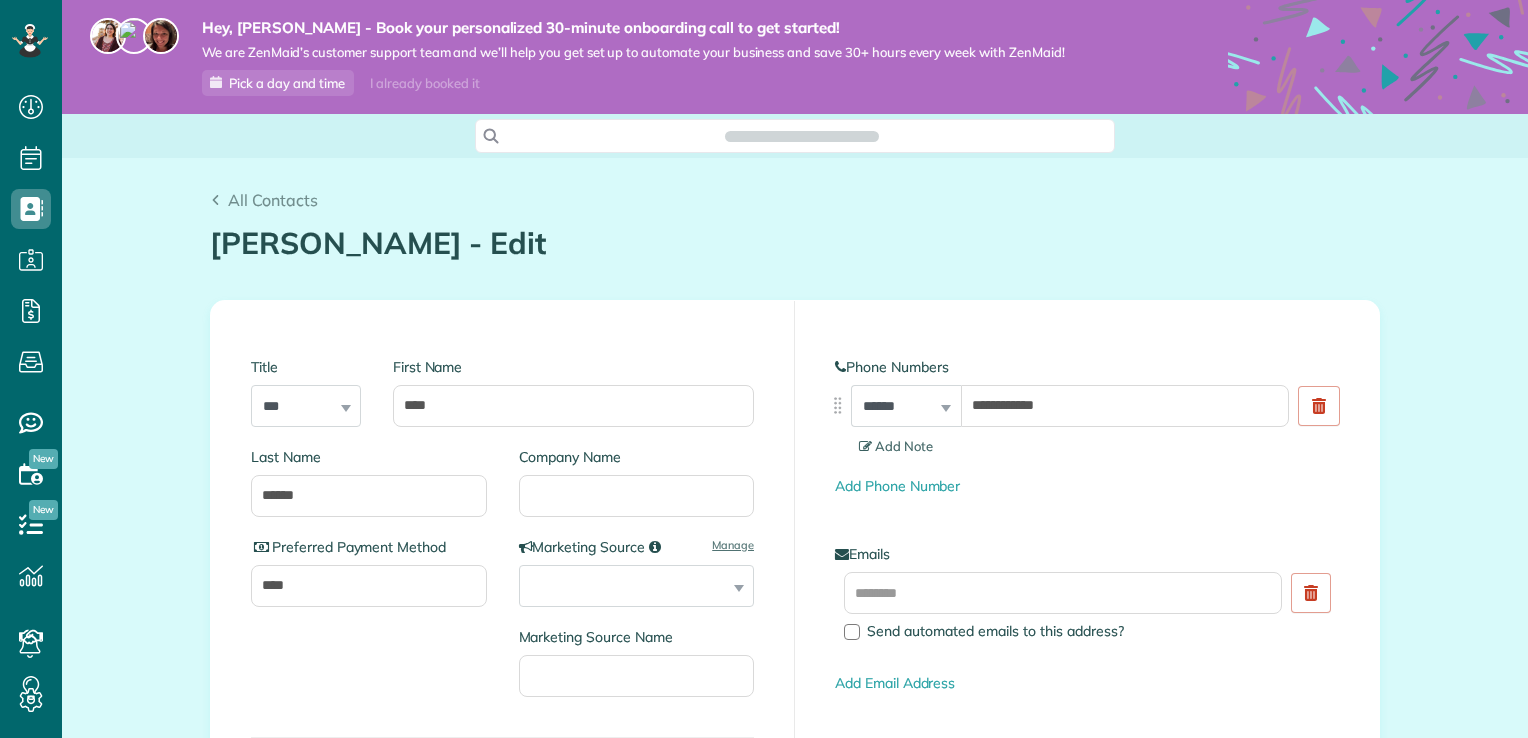 scroll, scrollTop: 0, scrollLeft: 0, axis: both 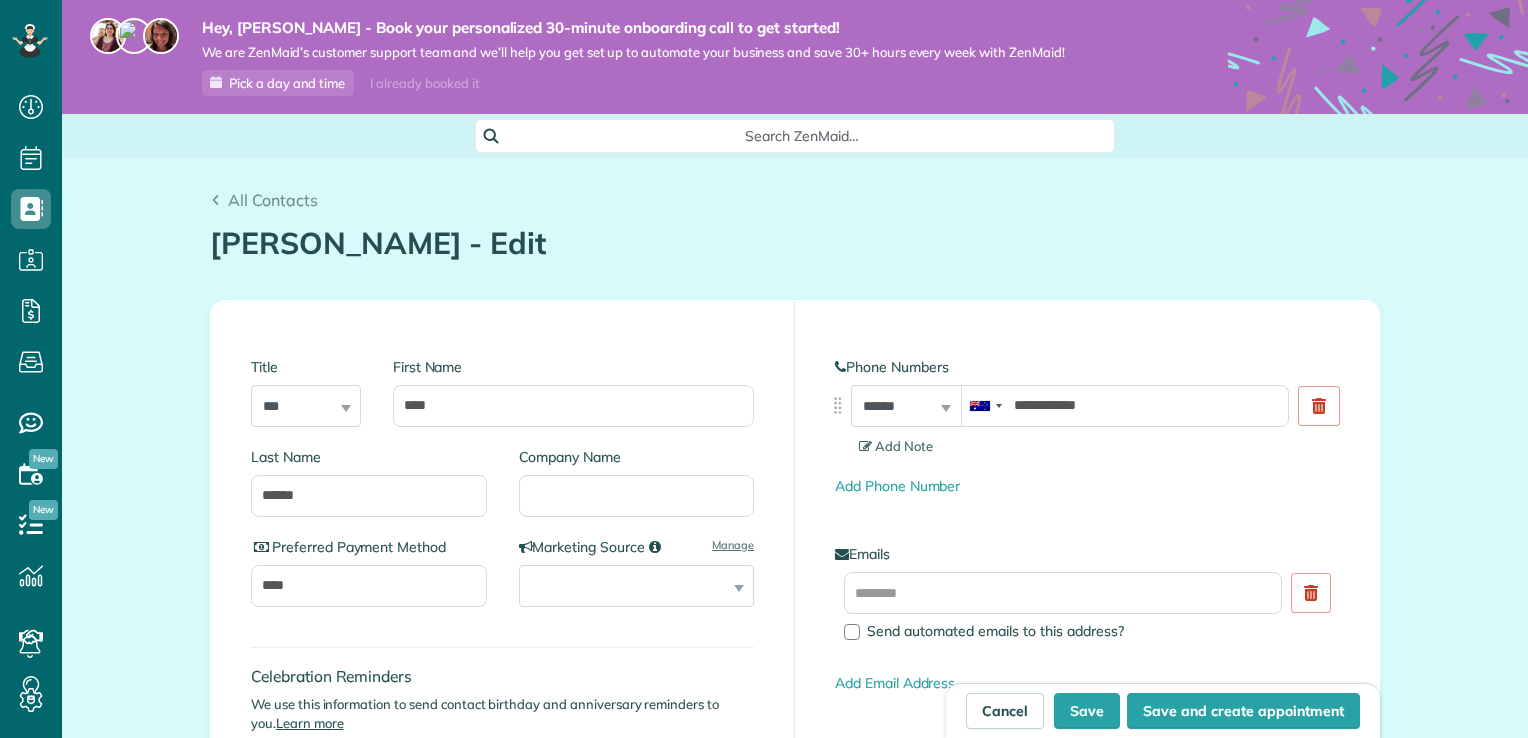 type on "**********" 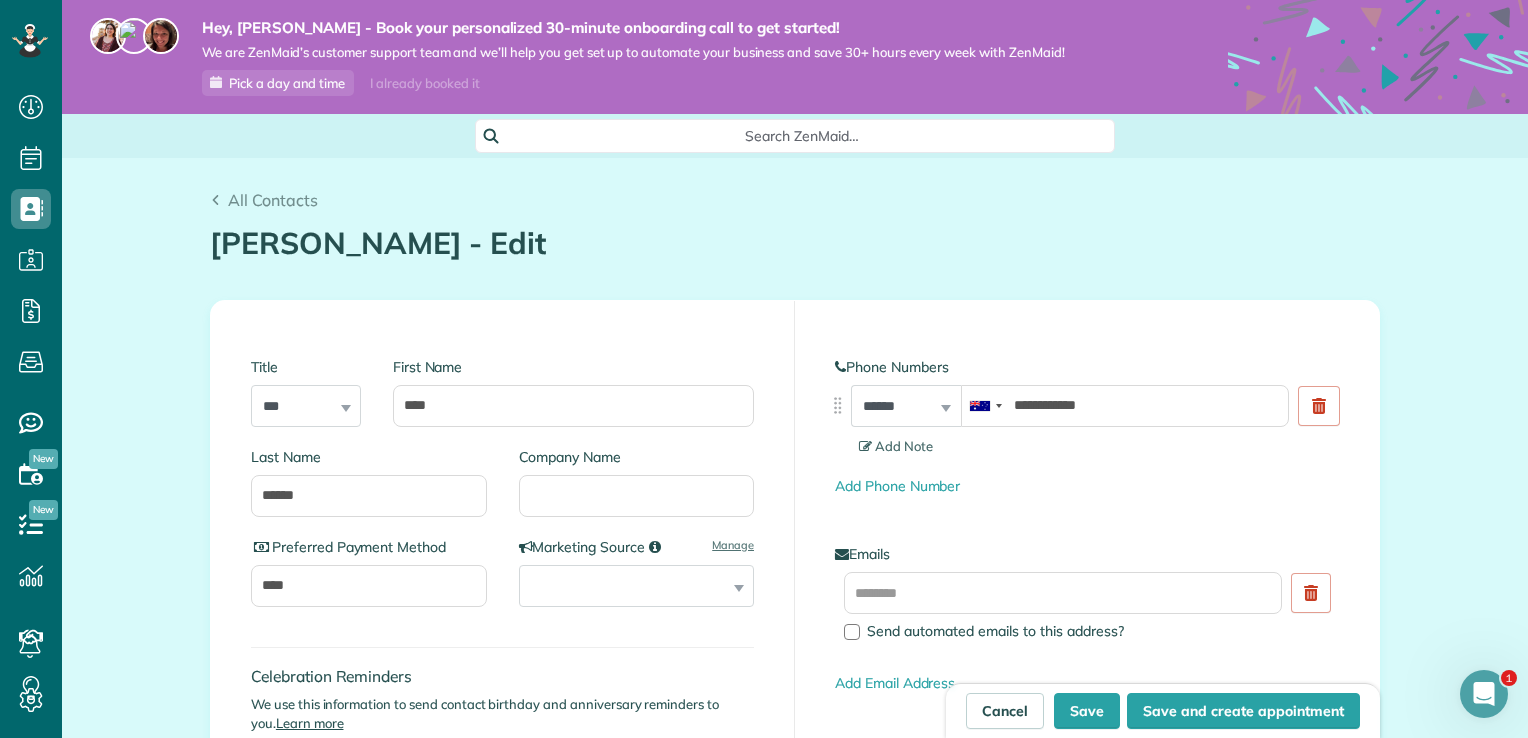 scroll, scrollTop: 0, scrollLeft: 0, axis: both 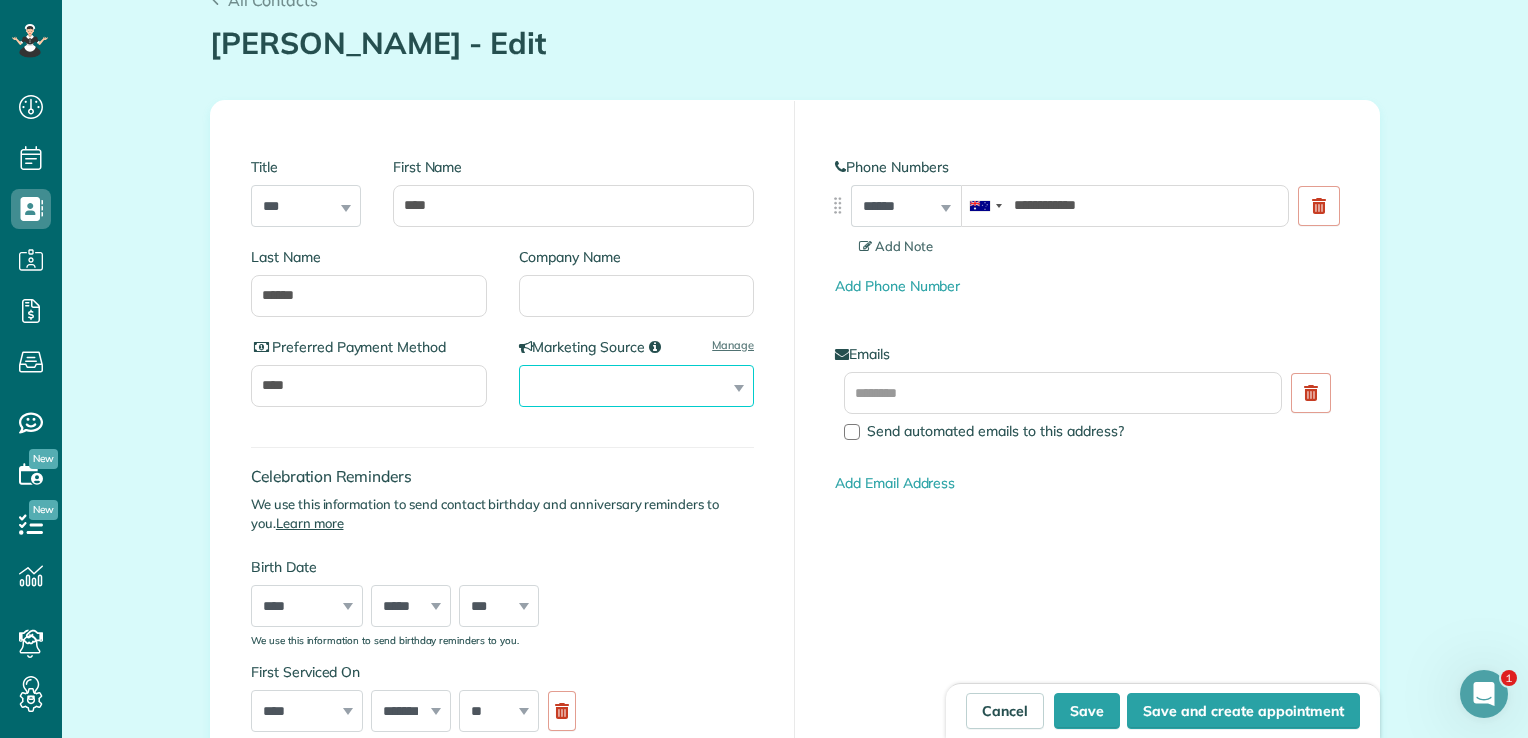 click on "**********" at bounding box center (637, 386) 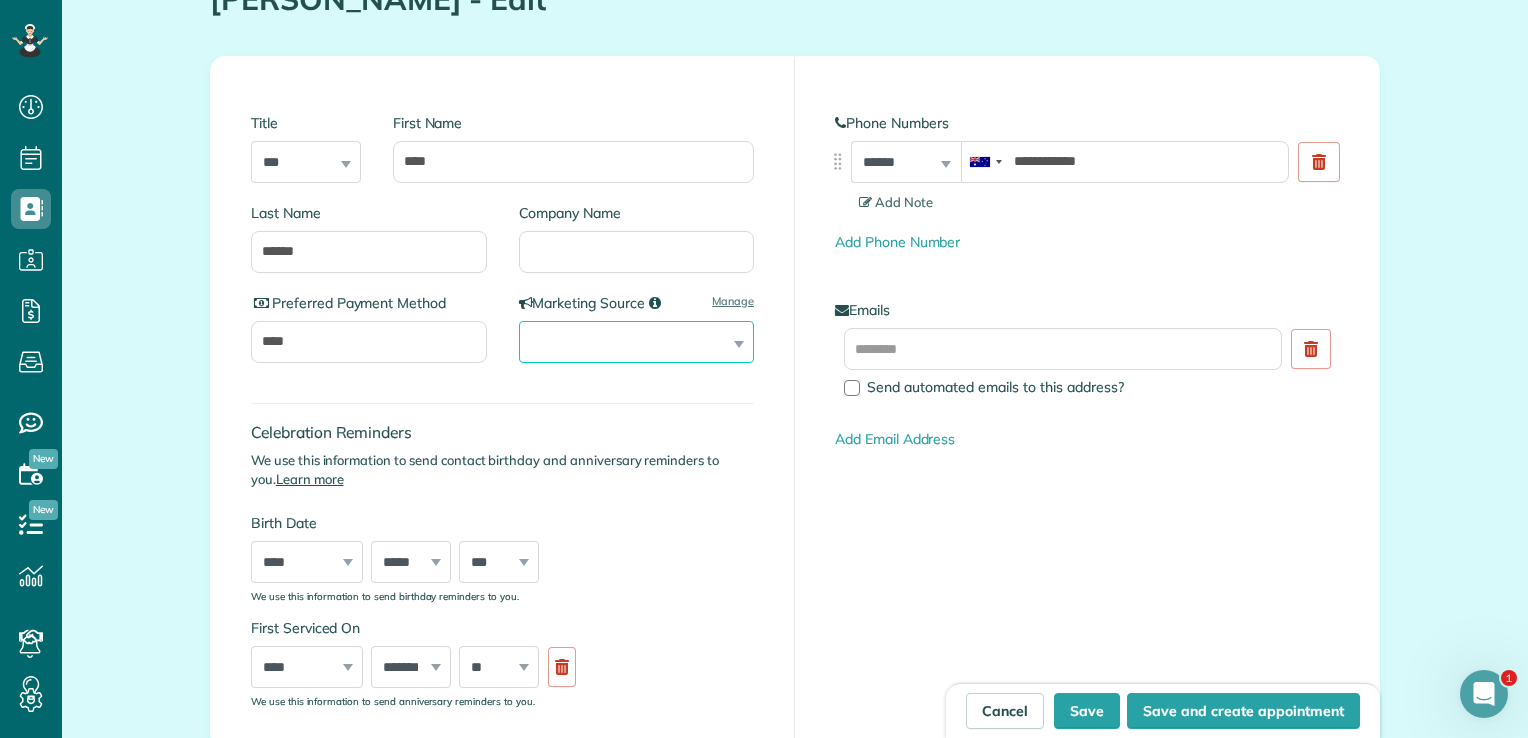 scroll, scrollTop: 0, scrollLeft: 0, axis: both 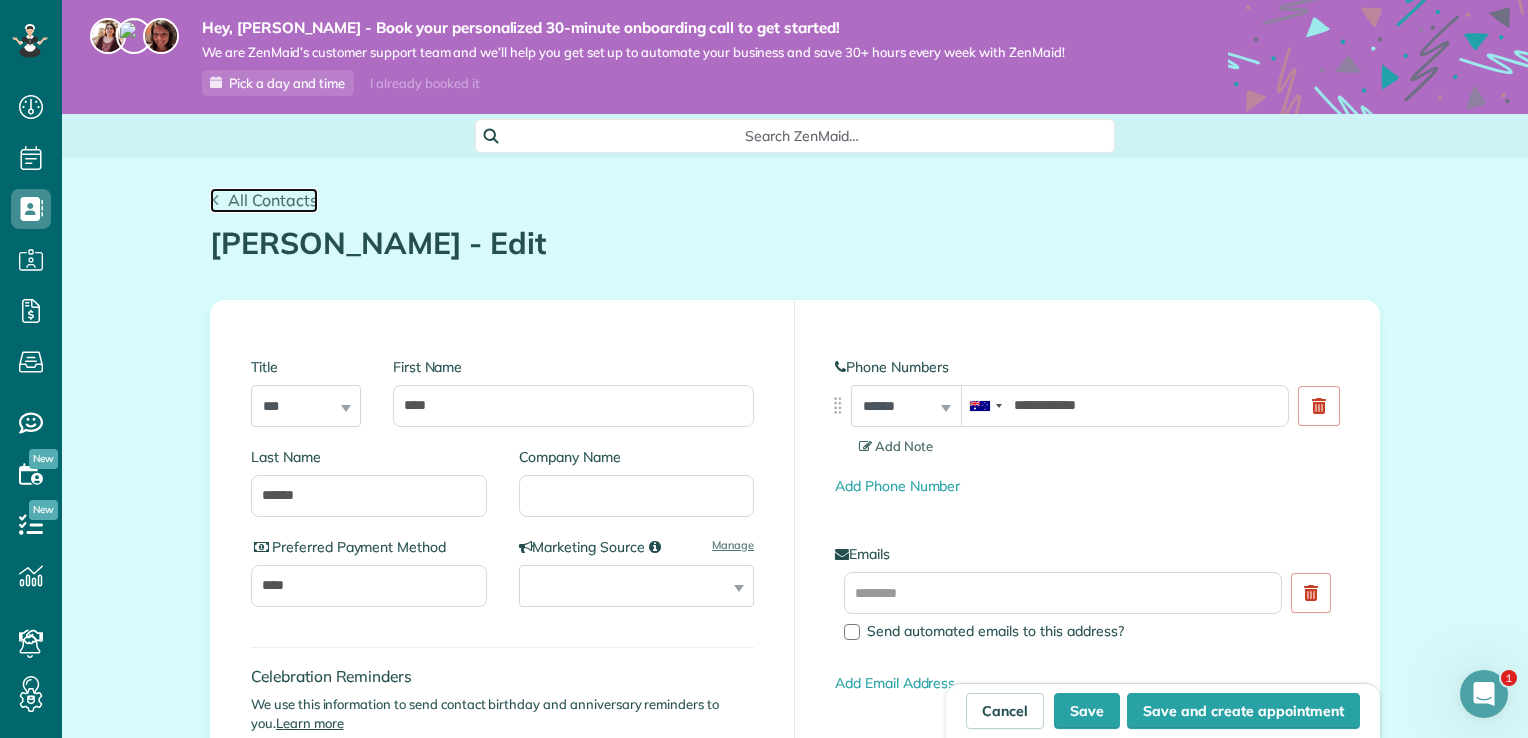 click on "All Contacts" at bounding box center (273, 200) 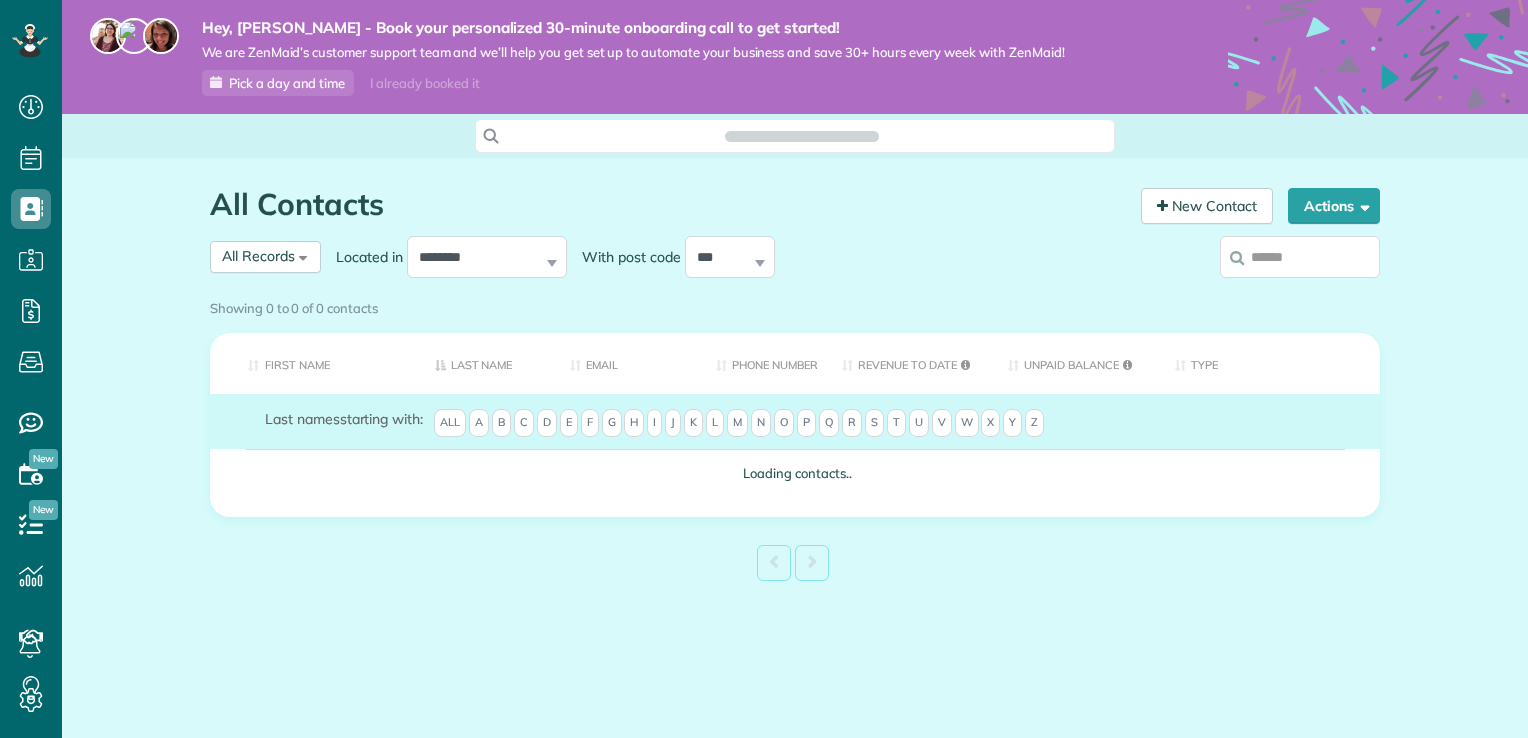 scroll, scrollTop: 0, scrollLeft: 0, axis: both 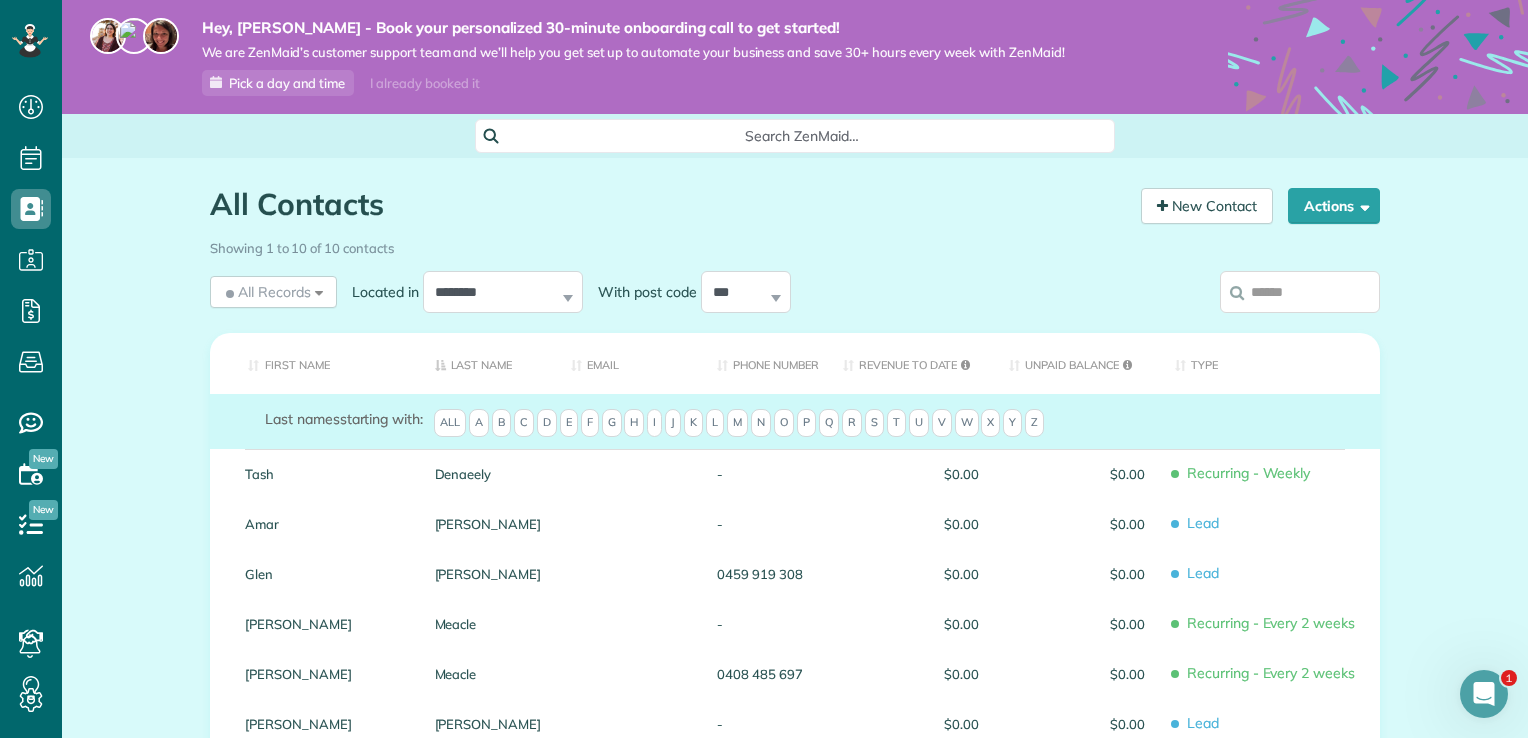click on "Showing 1 to 10 of 10 contacts" at bounding box center [795, 244] 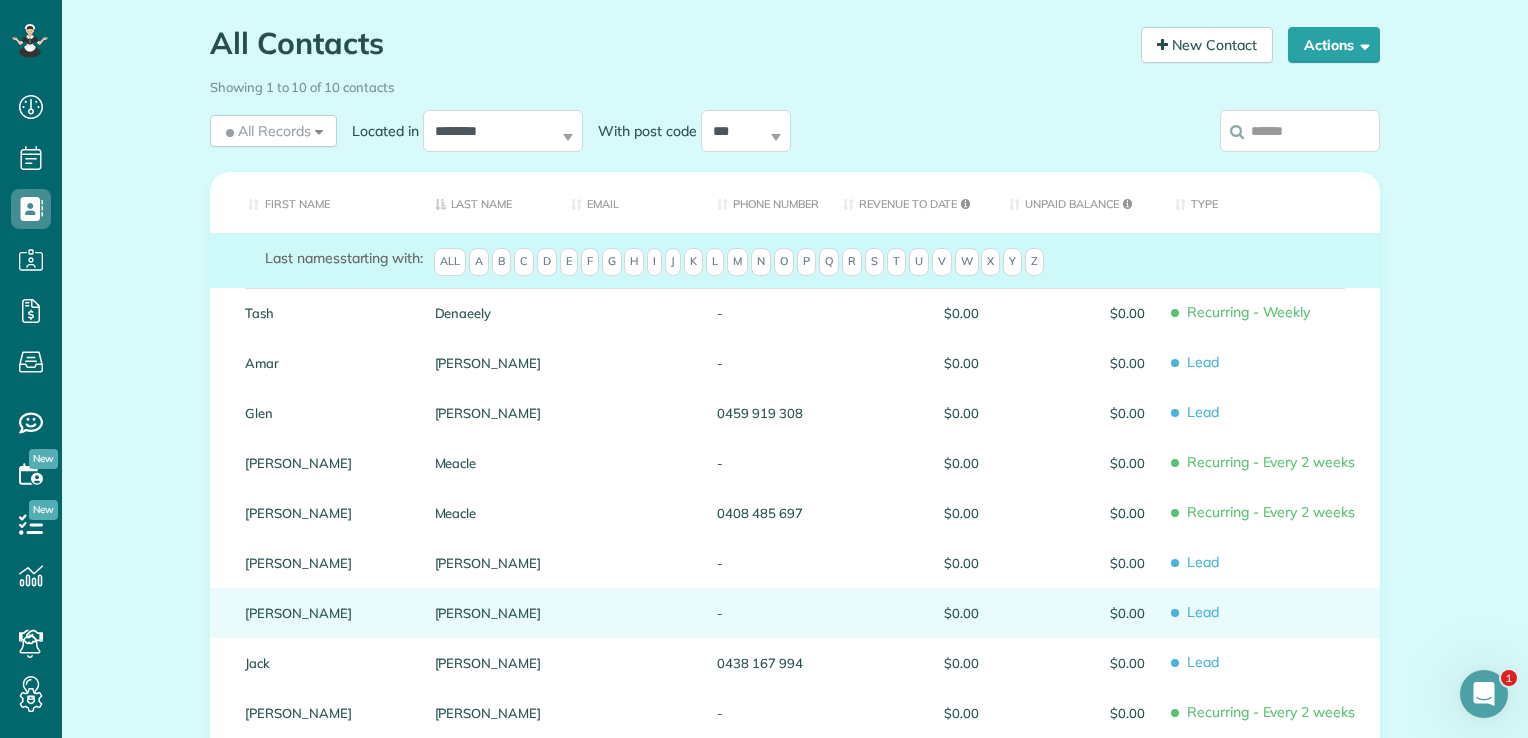 scroll, scrollTop: 400, scrollLeft: 0, axis: vertical 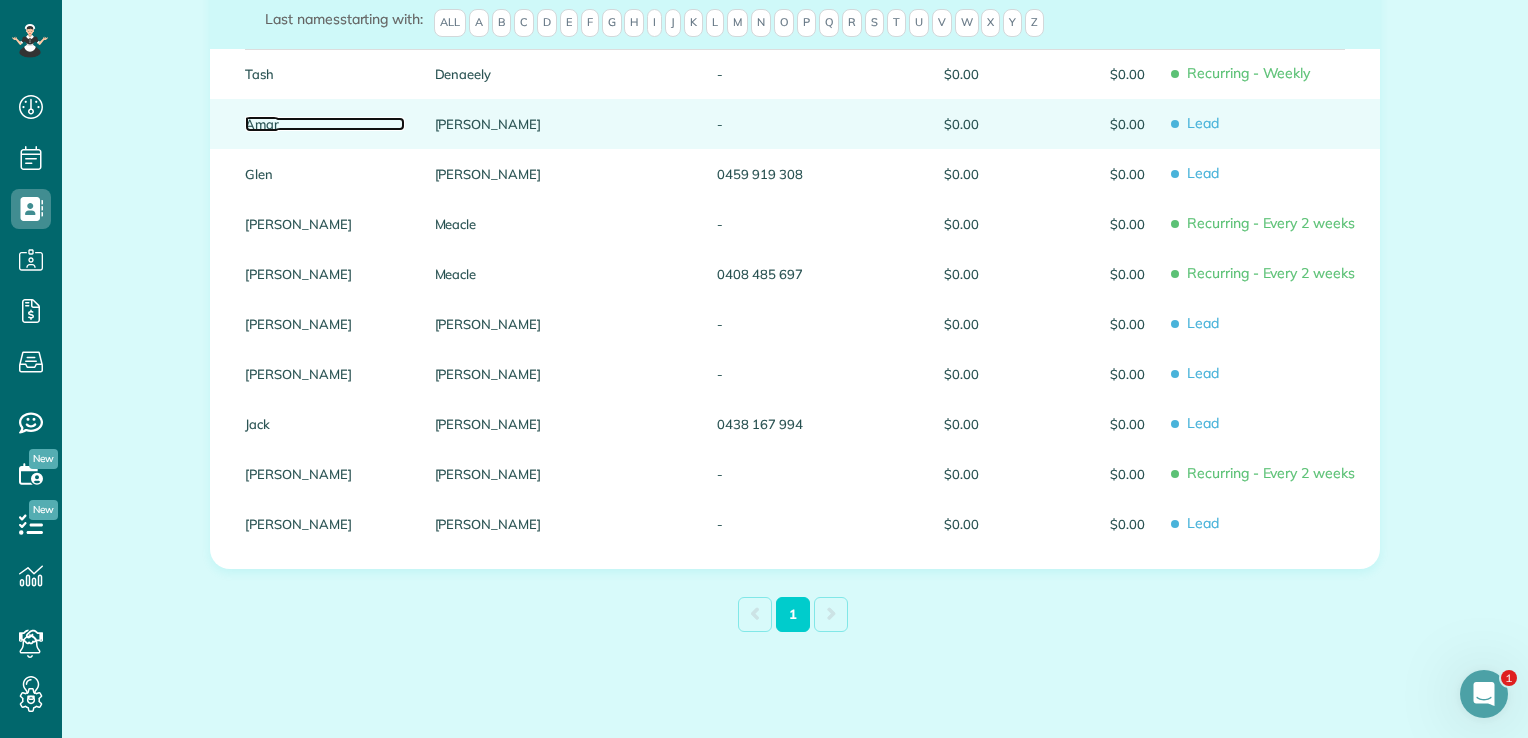 click on "Amar" at bounding box center (325, 124) 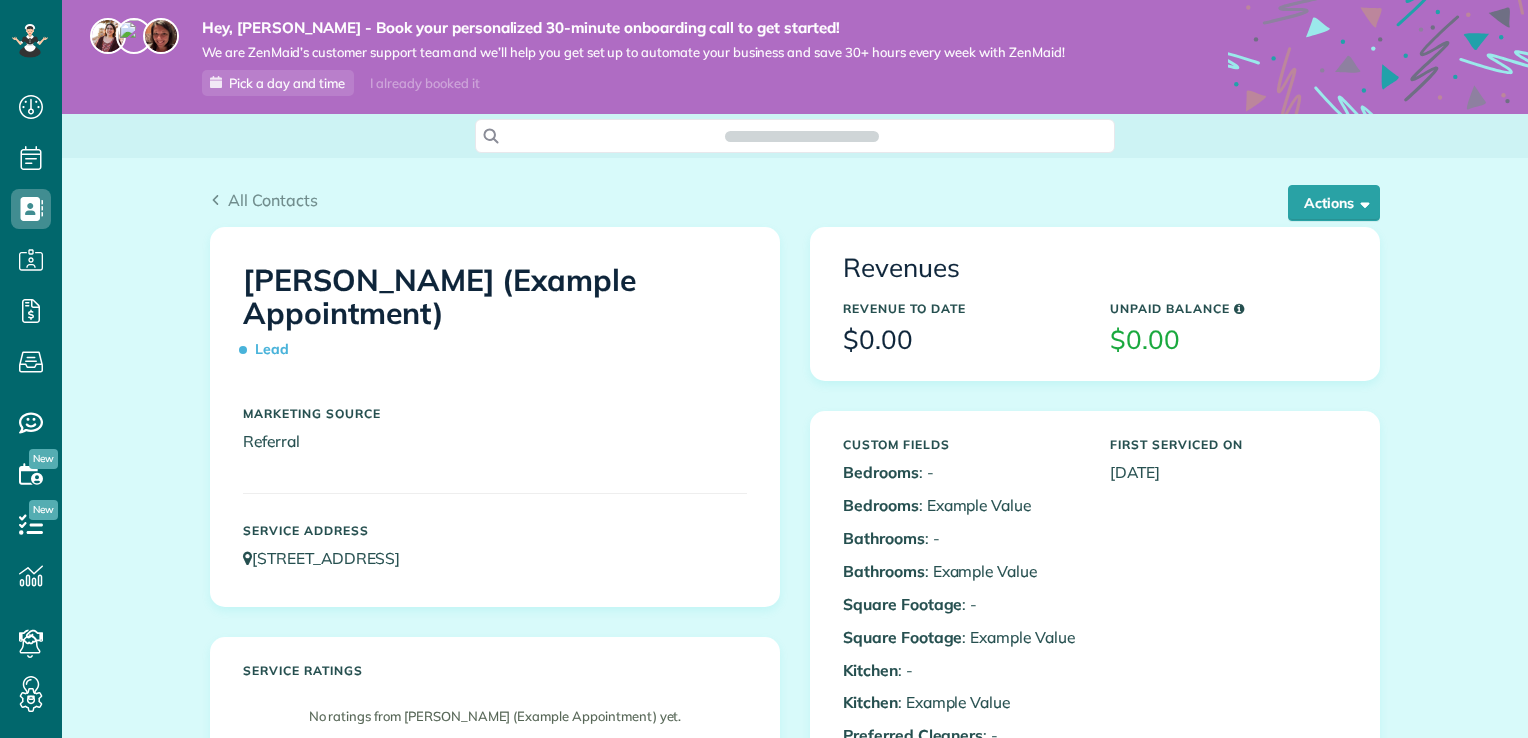 scroll, scrollTop: 0, scrollLeft: 0, axis: both 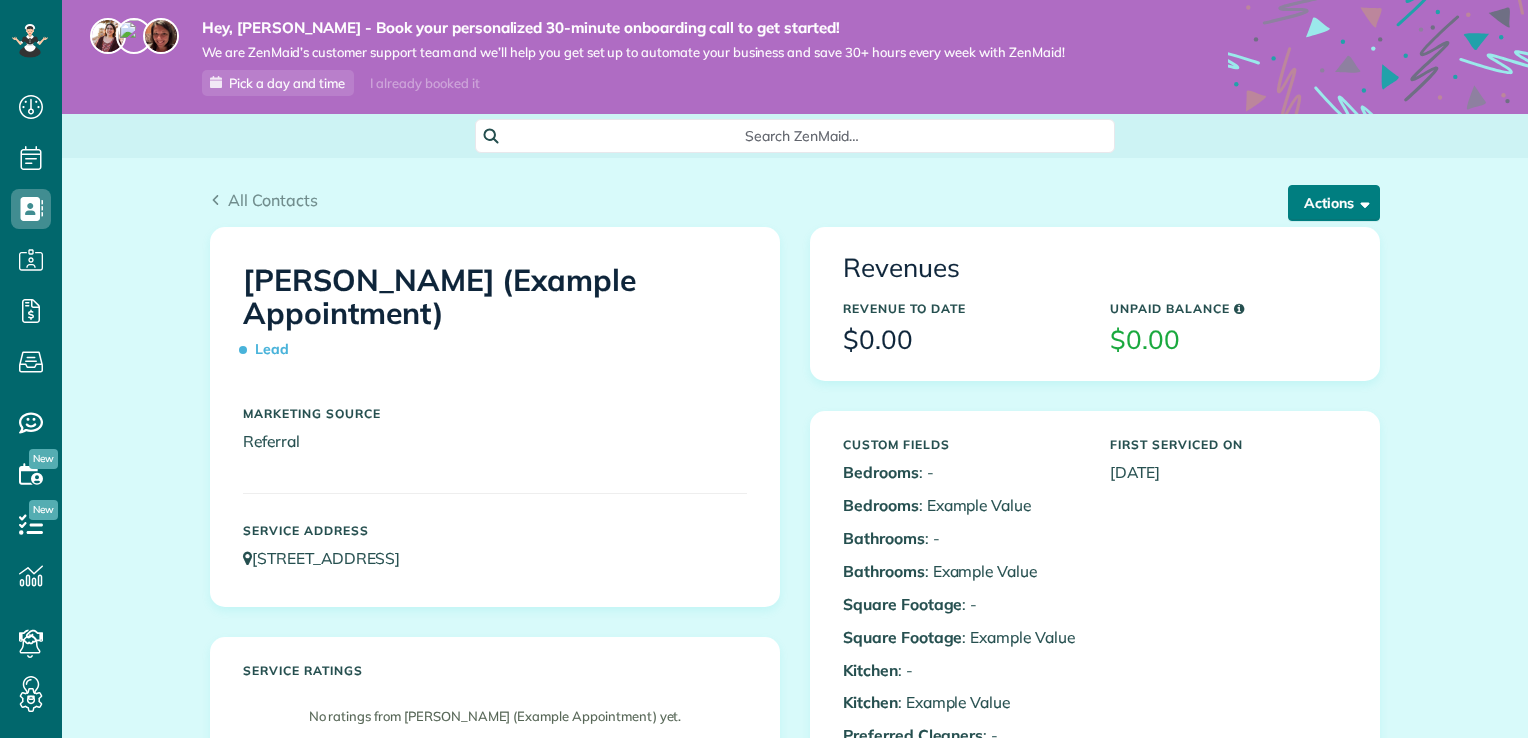 click on "Actions" at bounding box center (1334, 203) 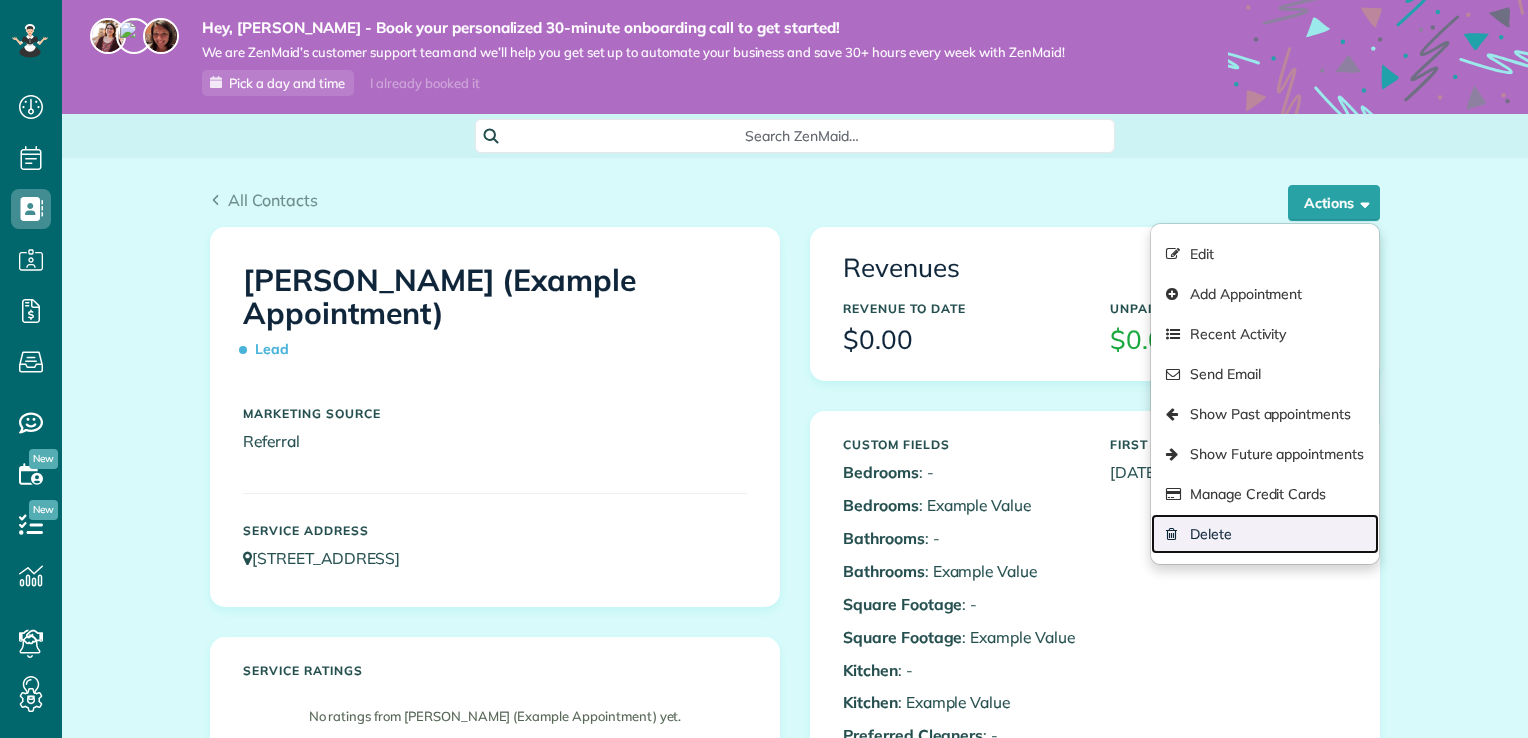 click on "Delete" at bounding box center [1265, 534] 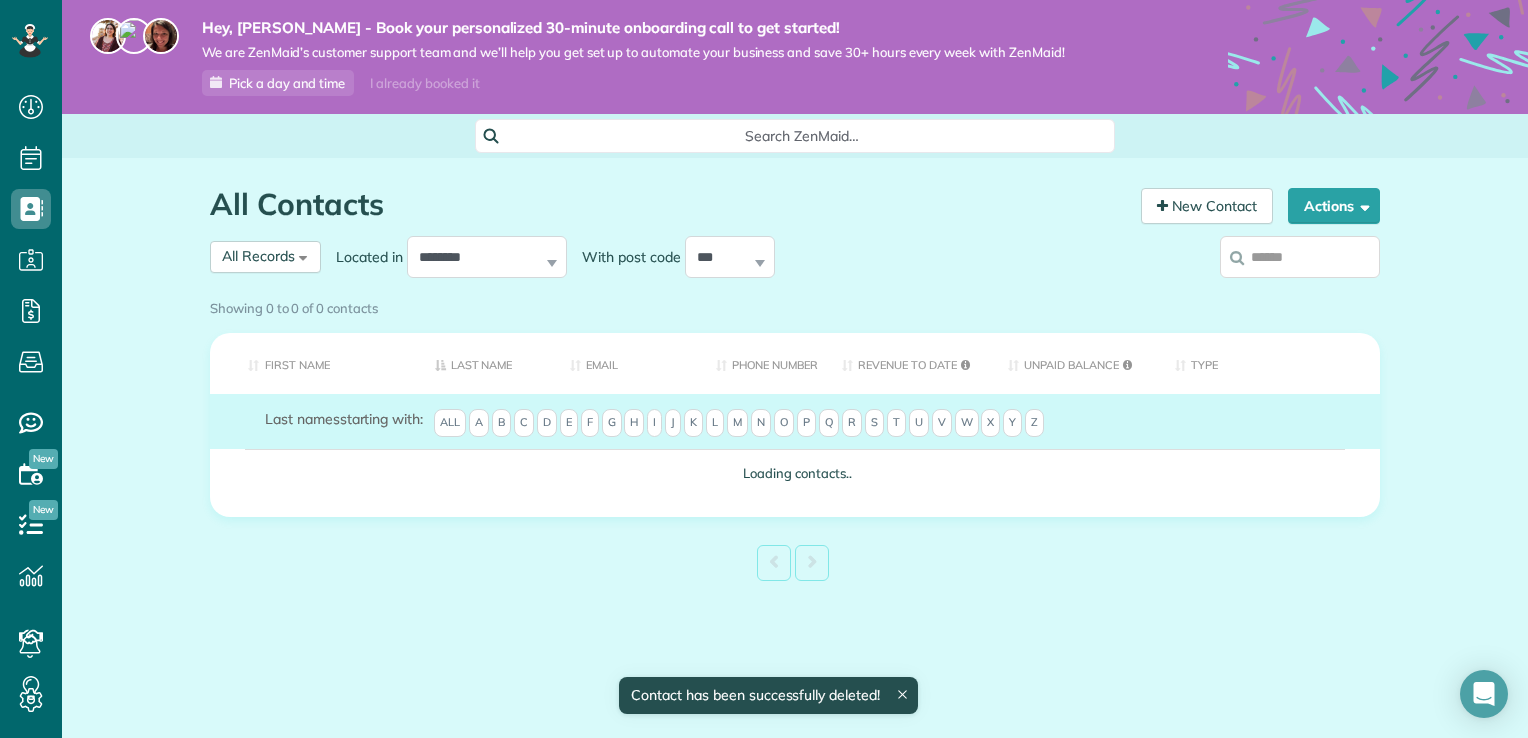 scroll, scrollTop: 0, scrollLeft: 0, axis: both 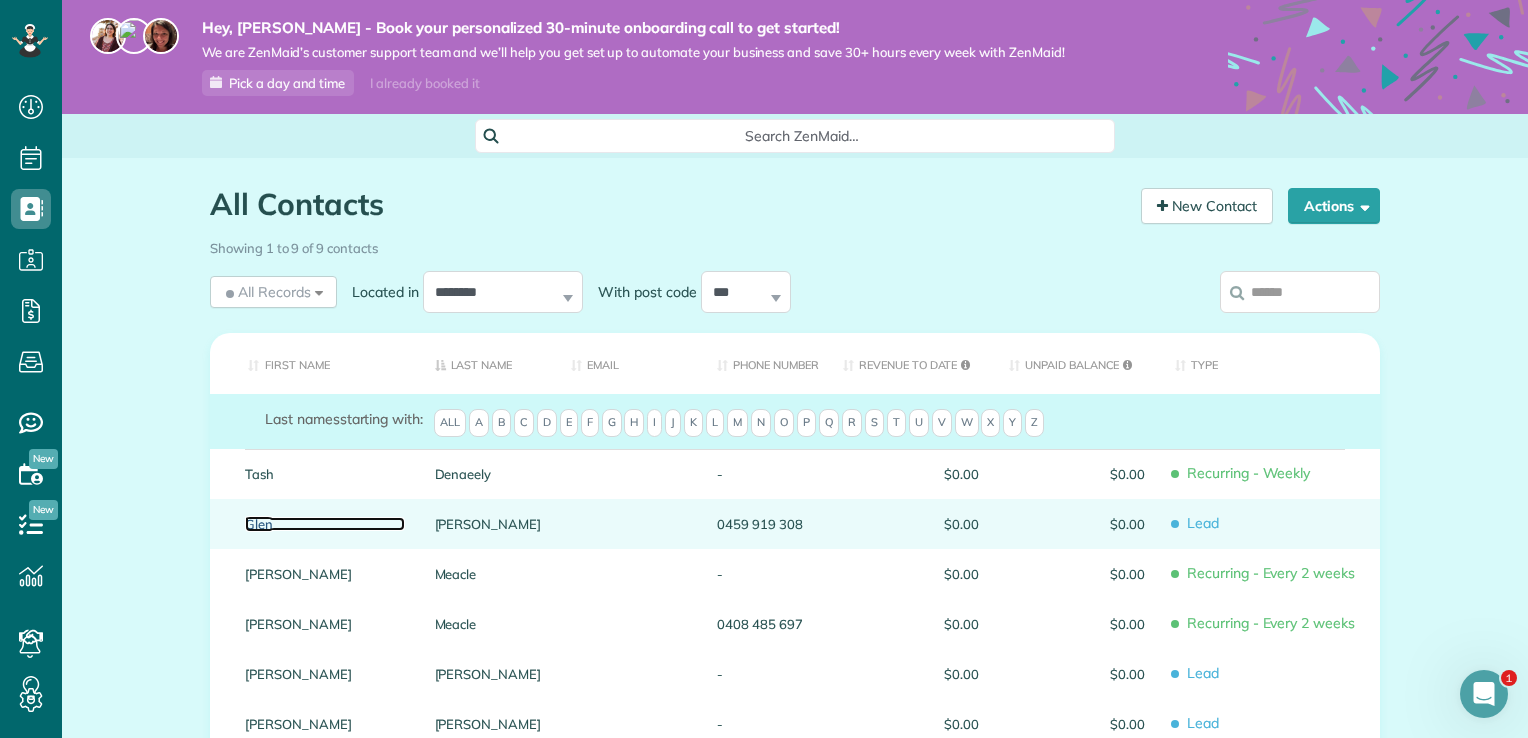 click on "Glen" at bounding box center [325, 524] 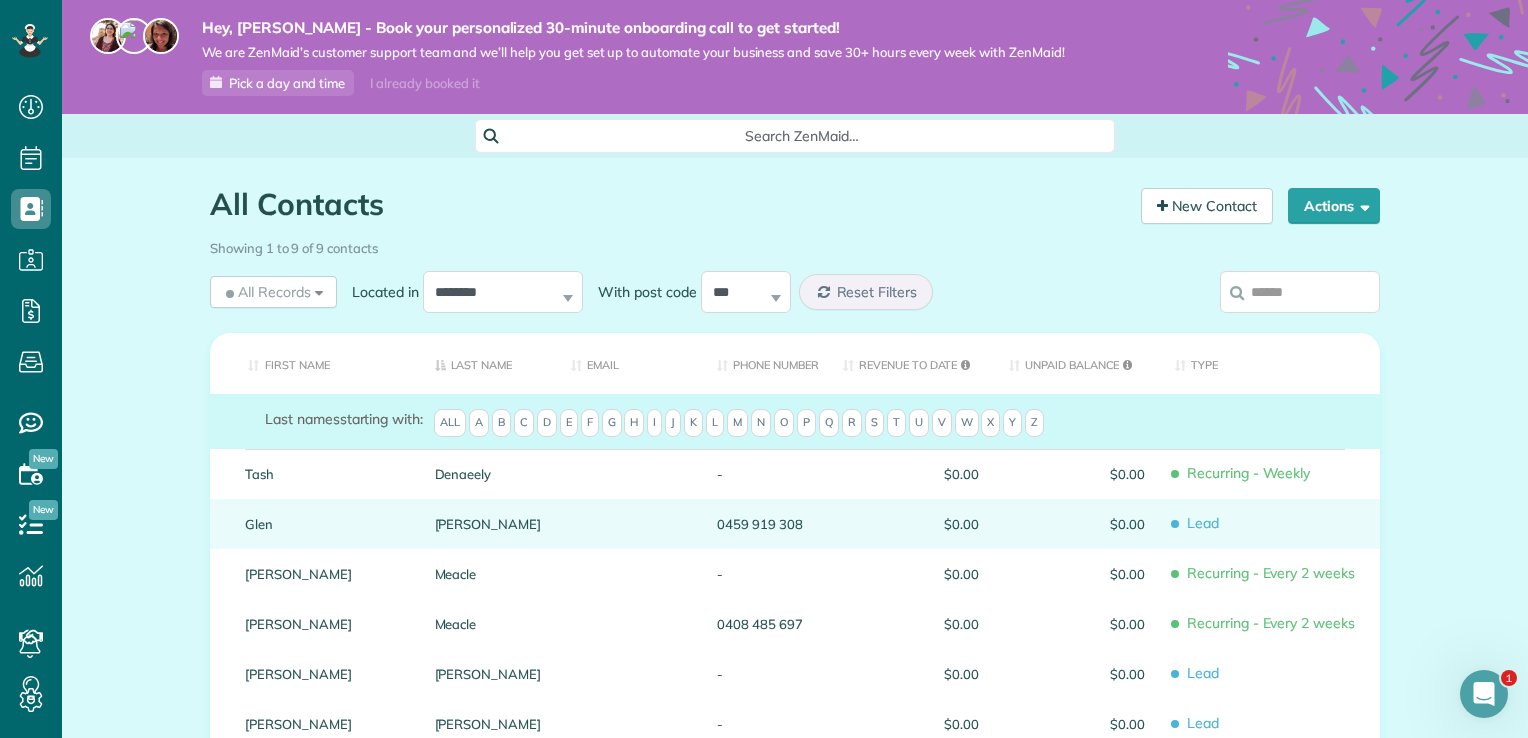 click on "Lead" at bounding box center [1270, 523] 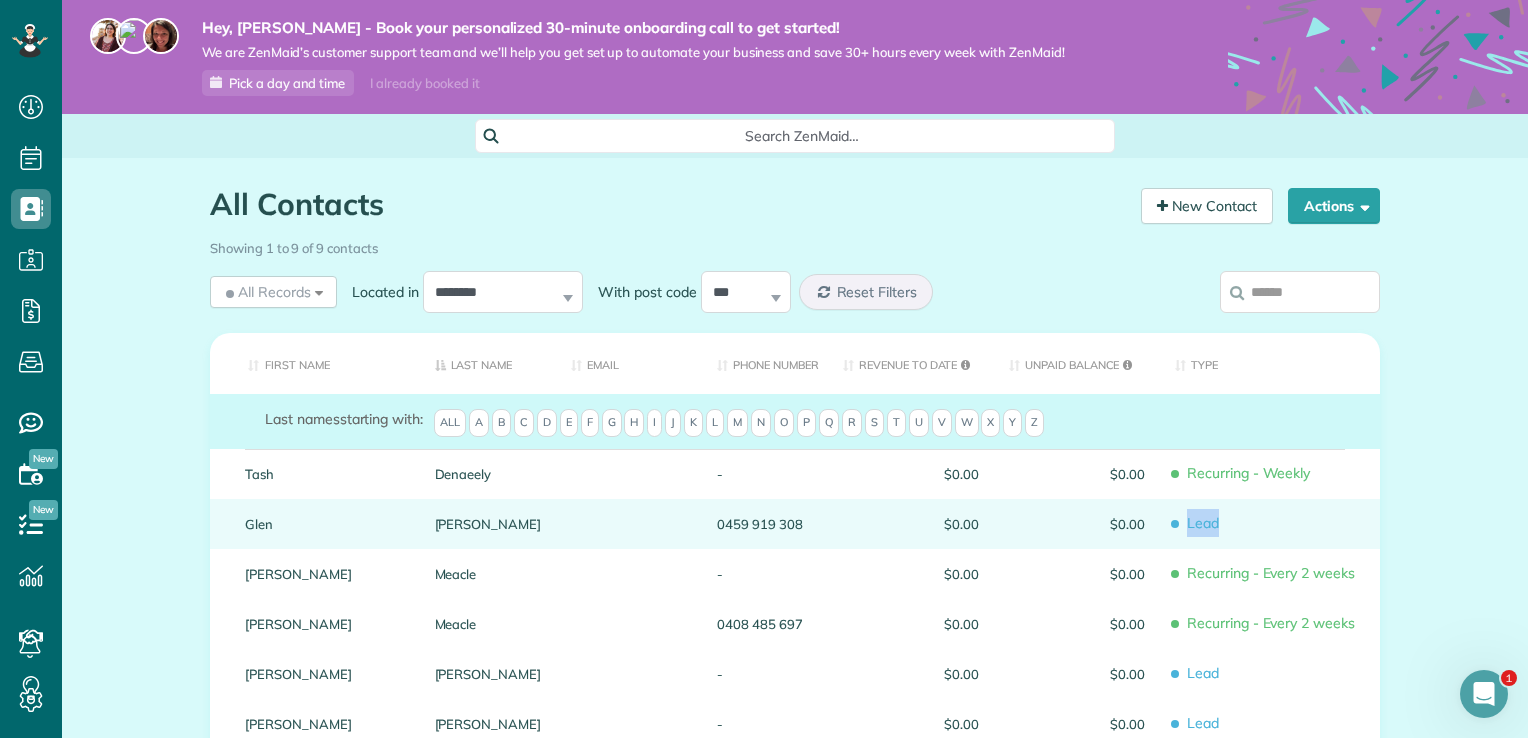 click on "Lead" at bounding box center [1270, 523] 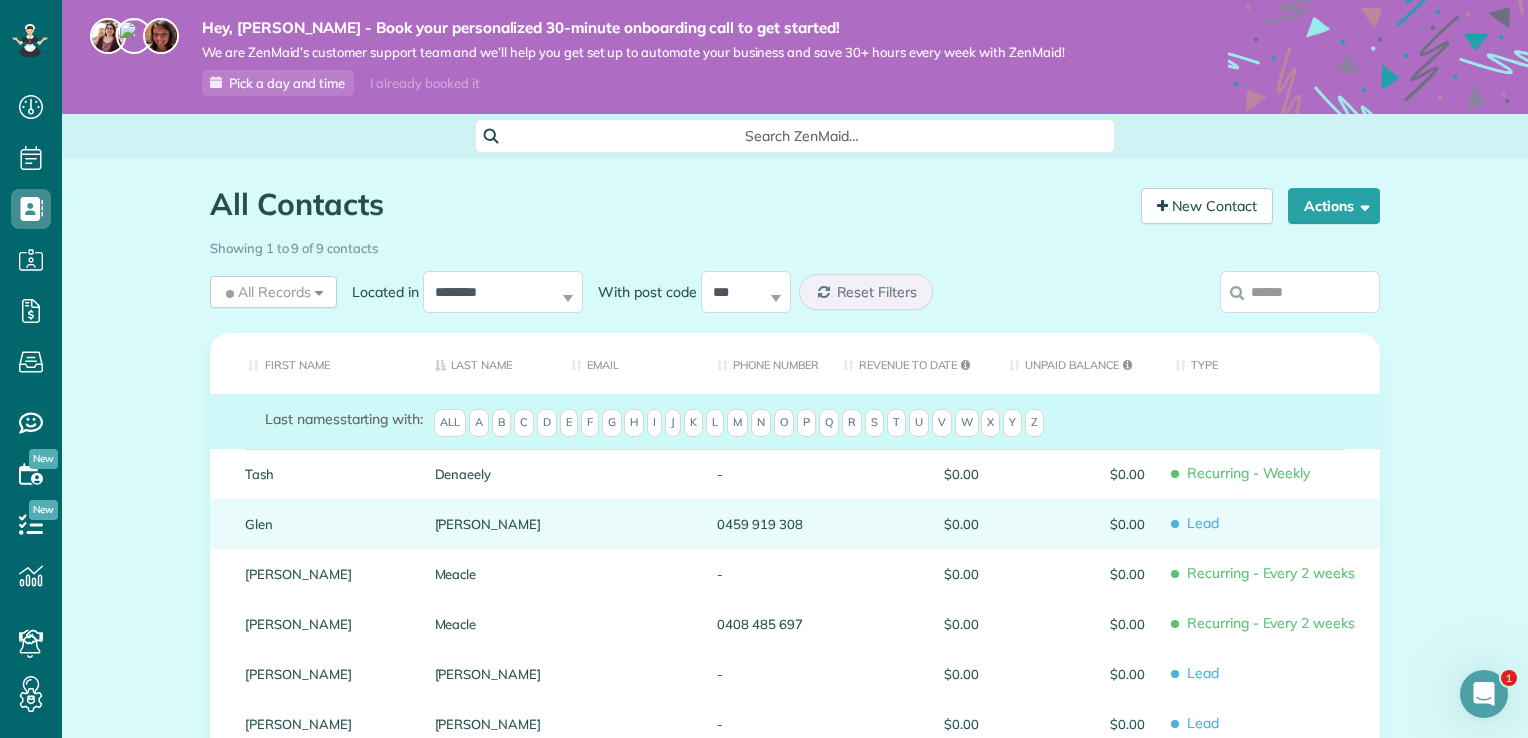 click on "Lead" at bounding box center [1270, 523] 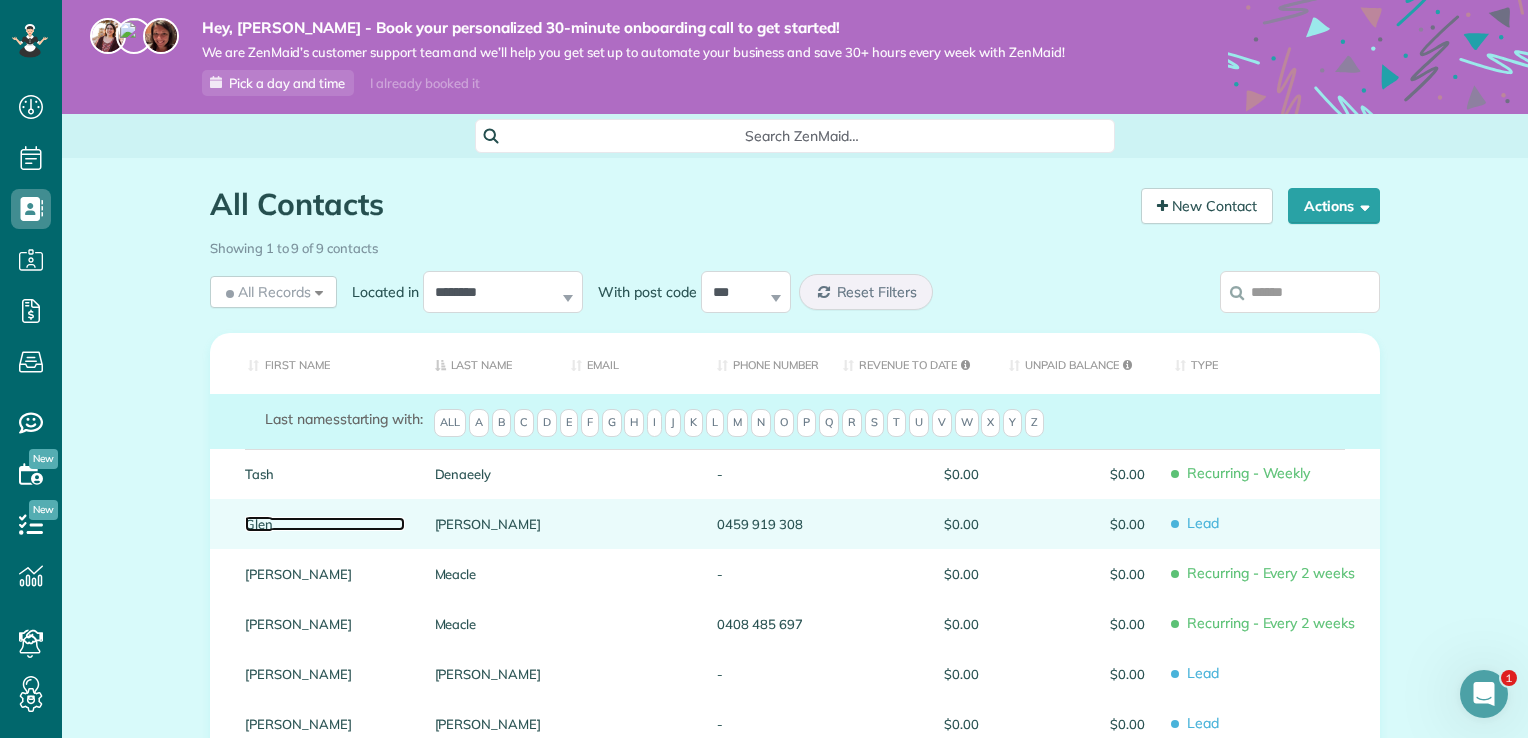 click on "Glen" at bounding box center [325, 524] 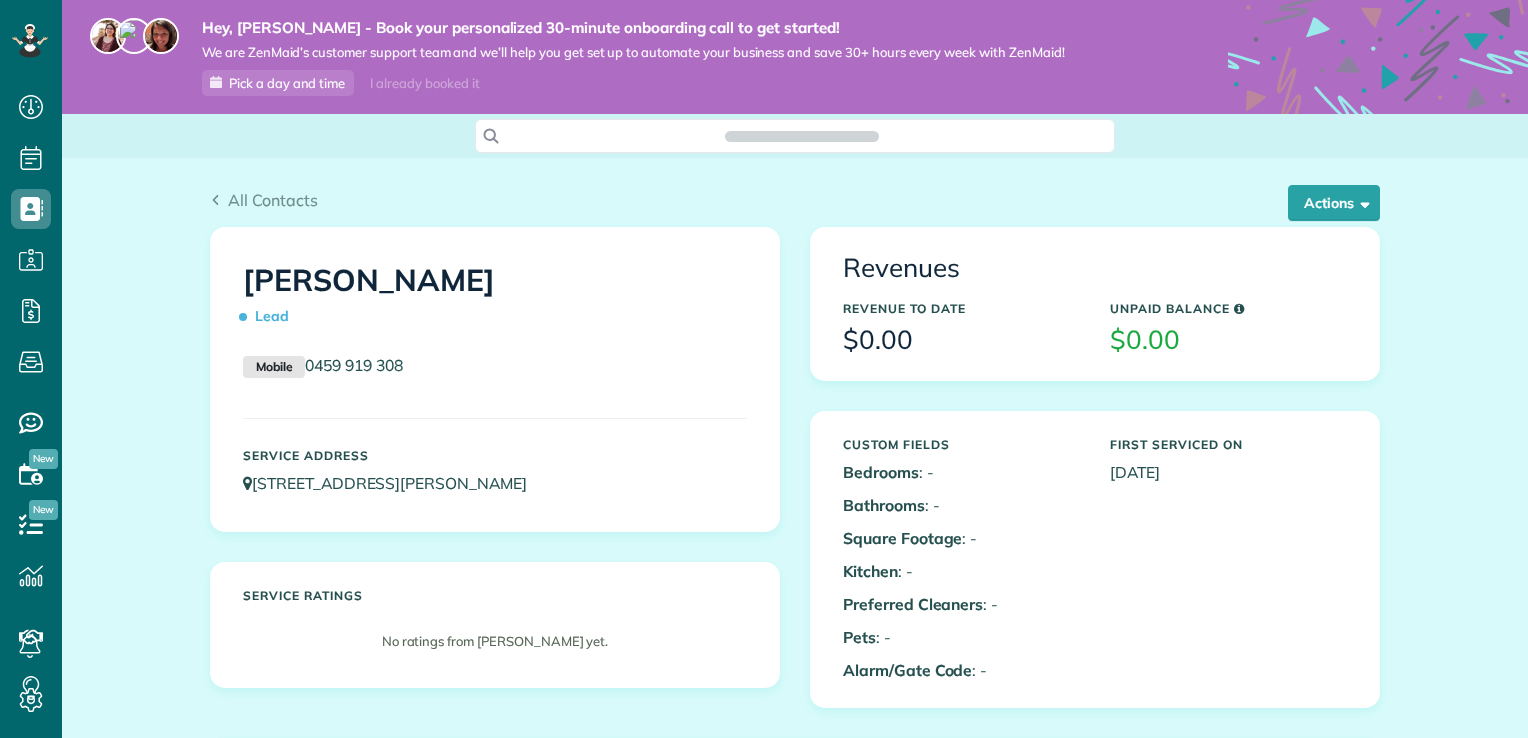 scroll, scrollTop: 0, scrollLeft: 0, axis: both 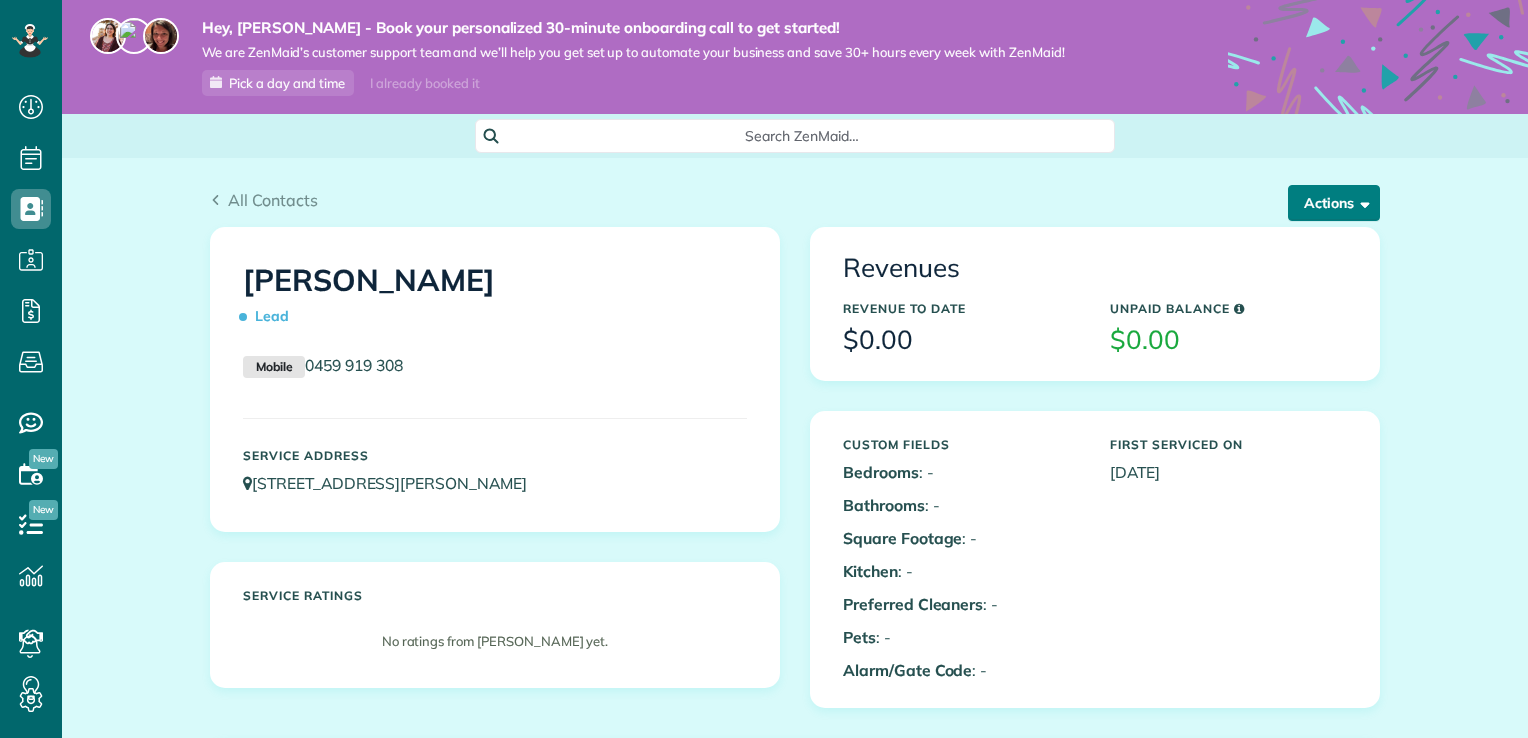 click at bounding box center (1361, 202) 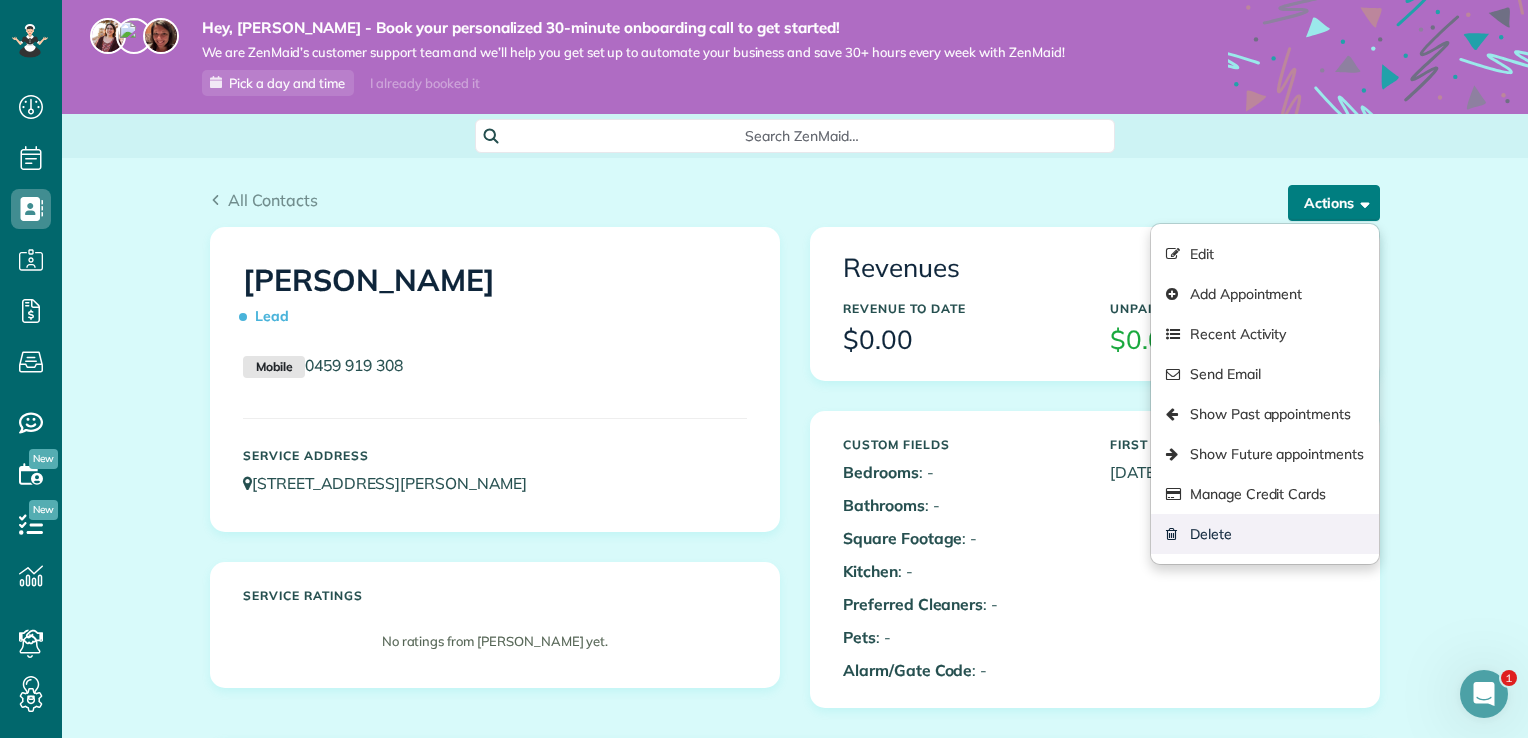 scroll, scrollTop: 0, scrollLeft: 0, axis: both 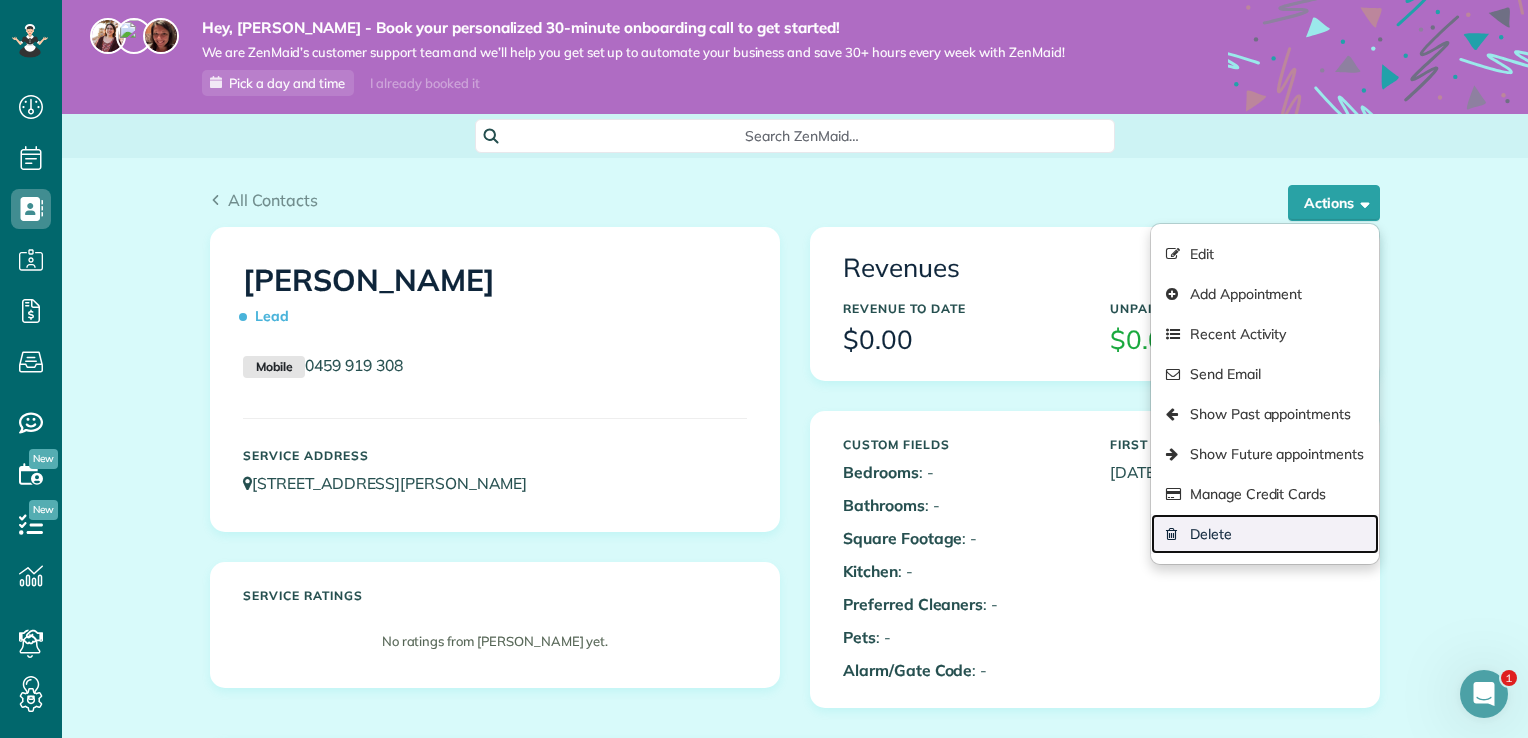 click on "Delete" at bounding box center (1265, 534) 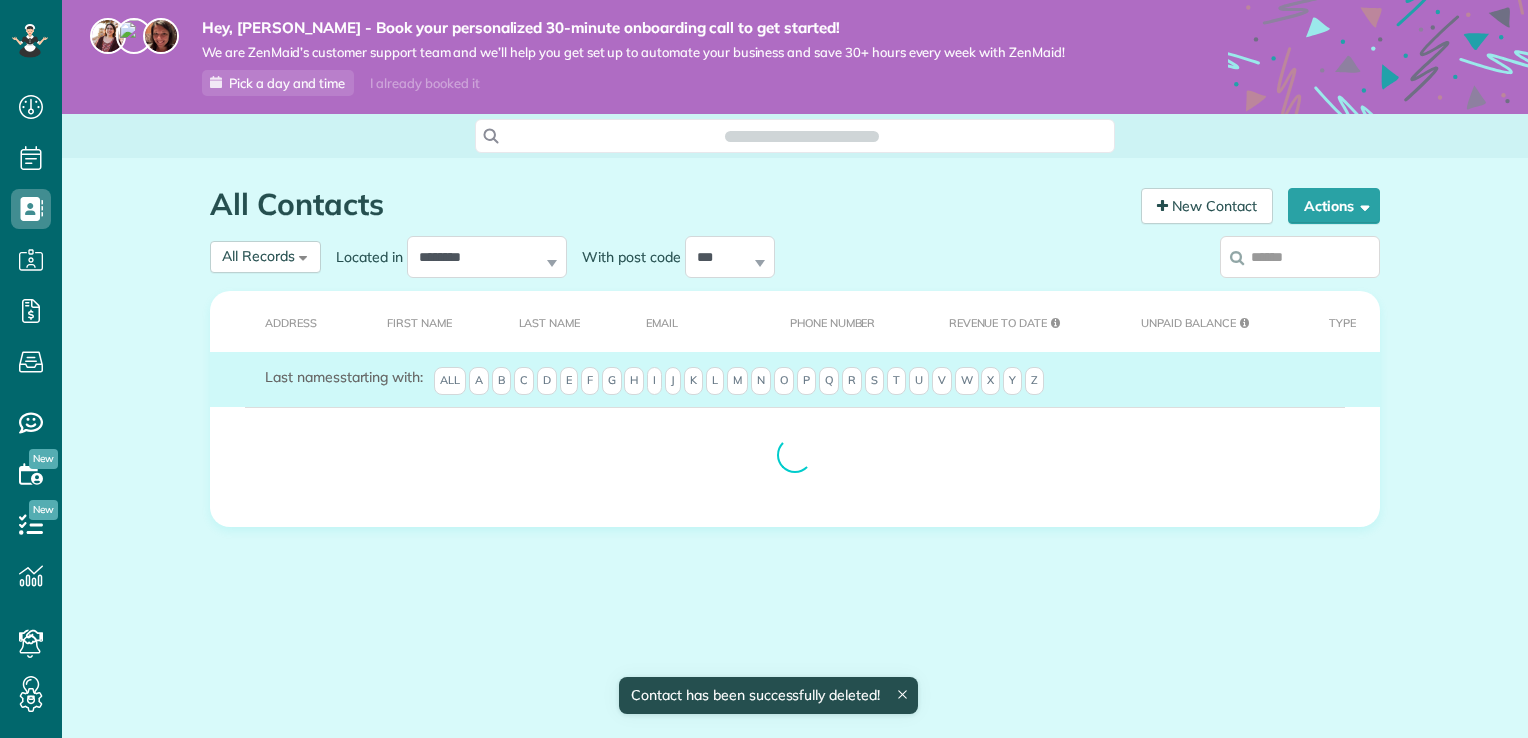scroll, scrollTop: 0, scrollLeft: 0, axis: both 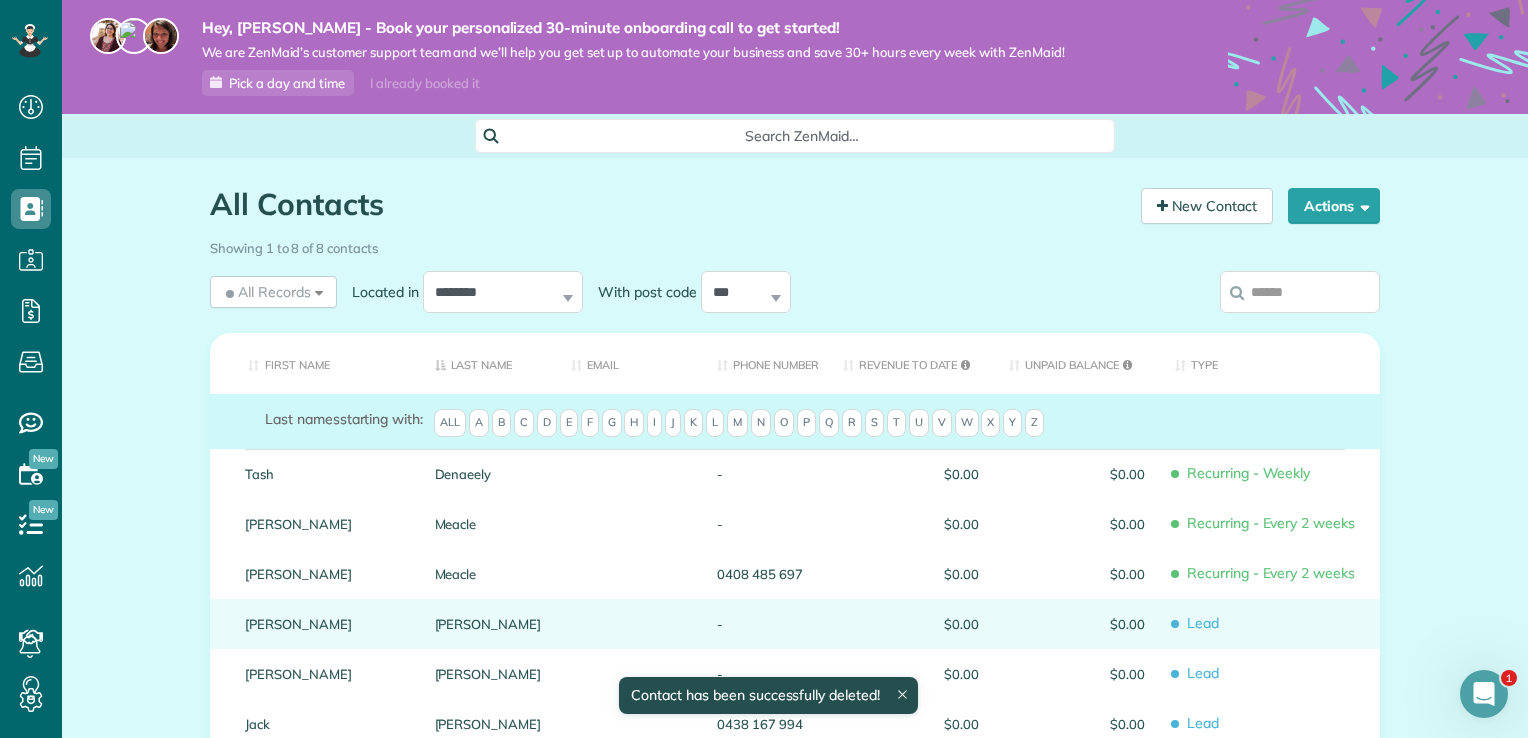 click on "Debbie" at bounding box center (325, 624) 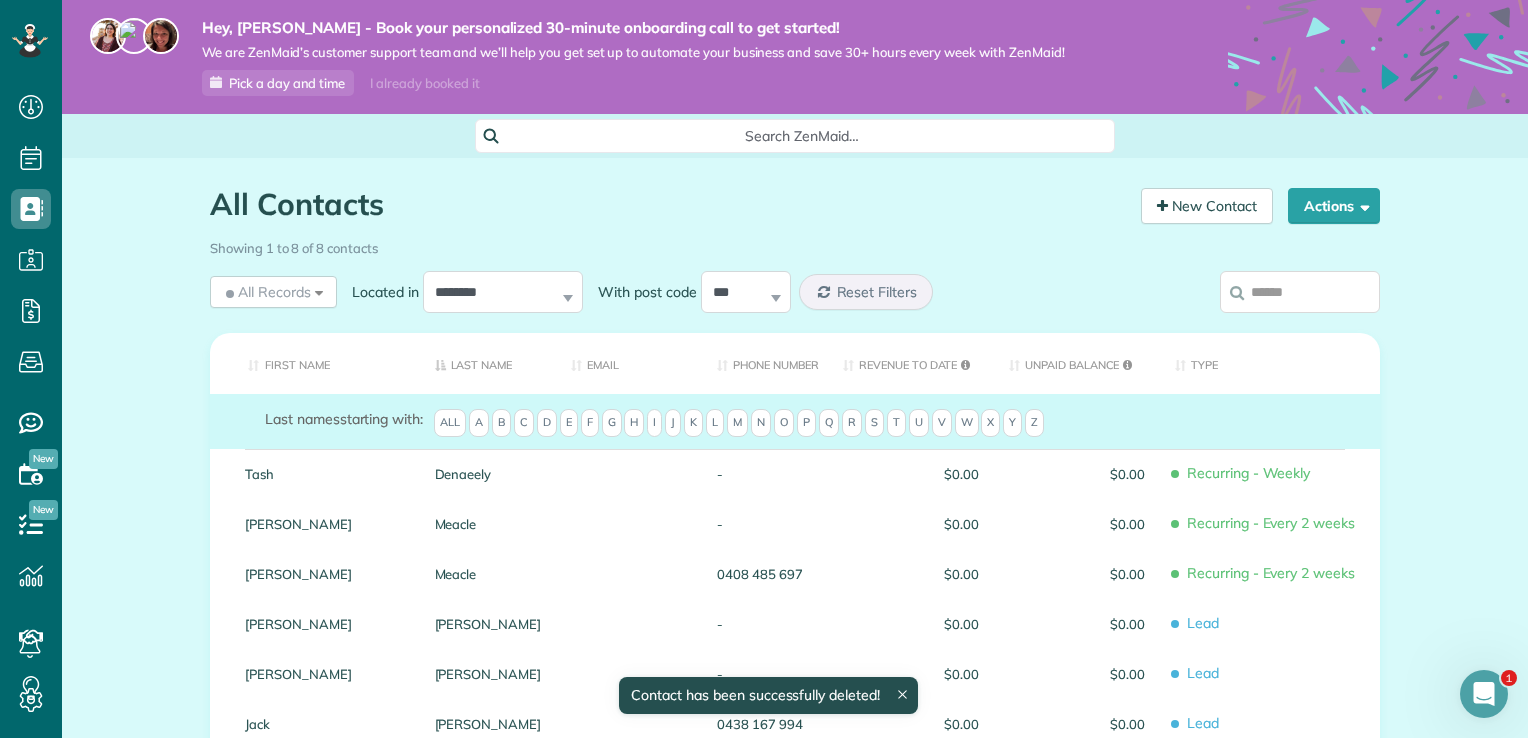 click on "Debbie" at bounding box center (325, 624) 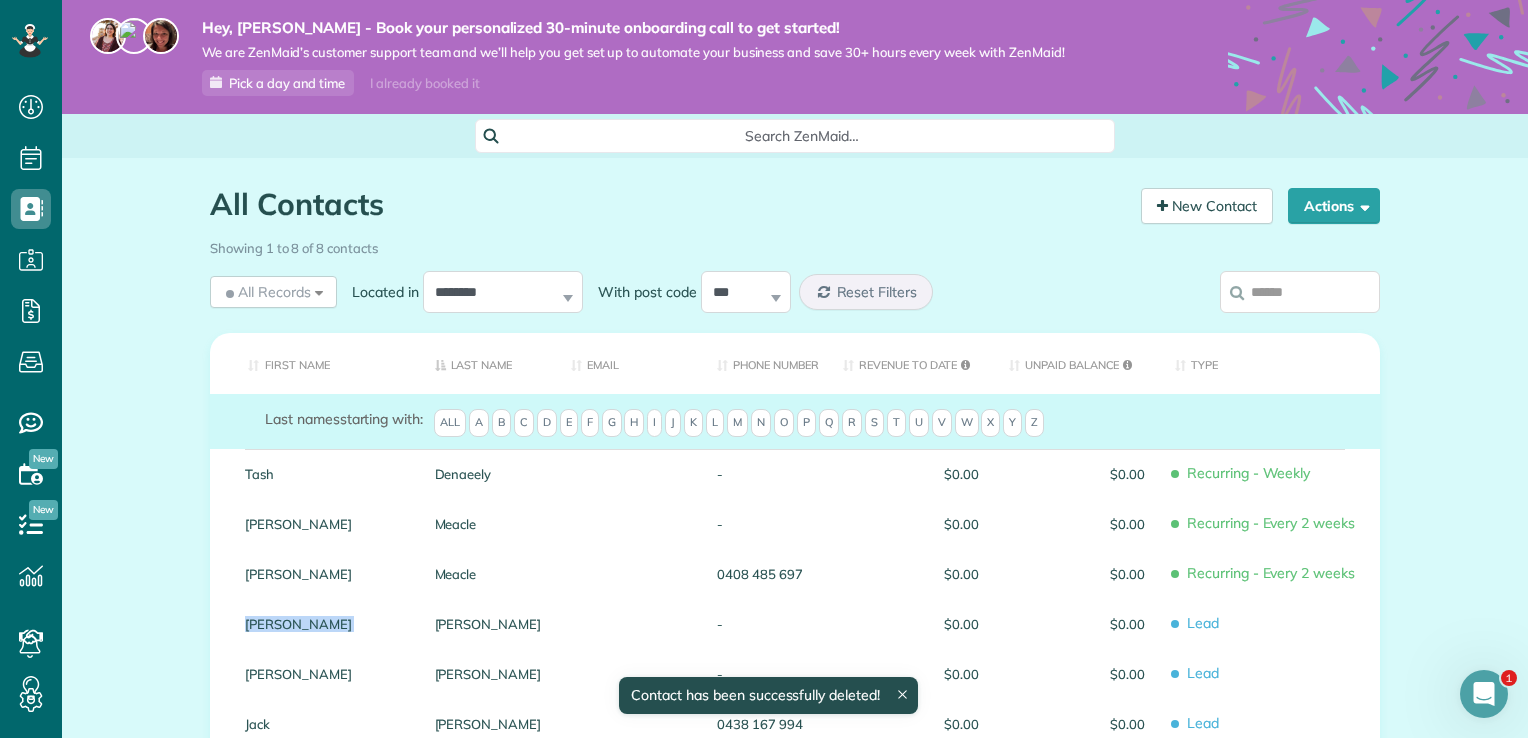 click on "Debbie" at bounding box center (325, 624) 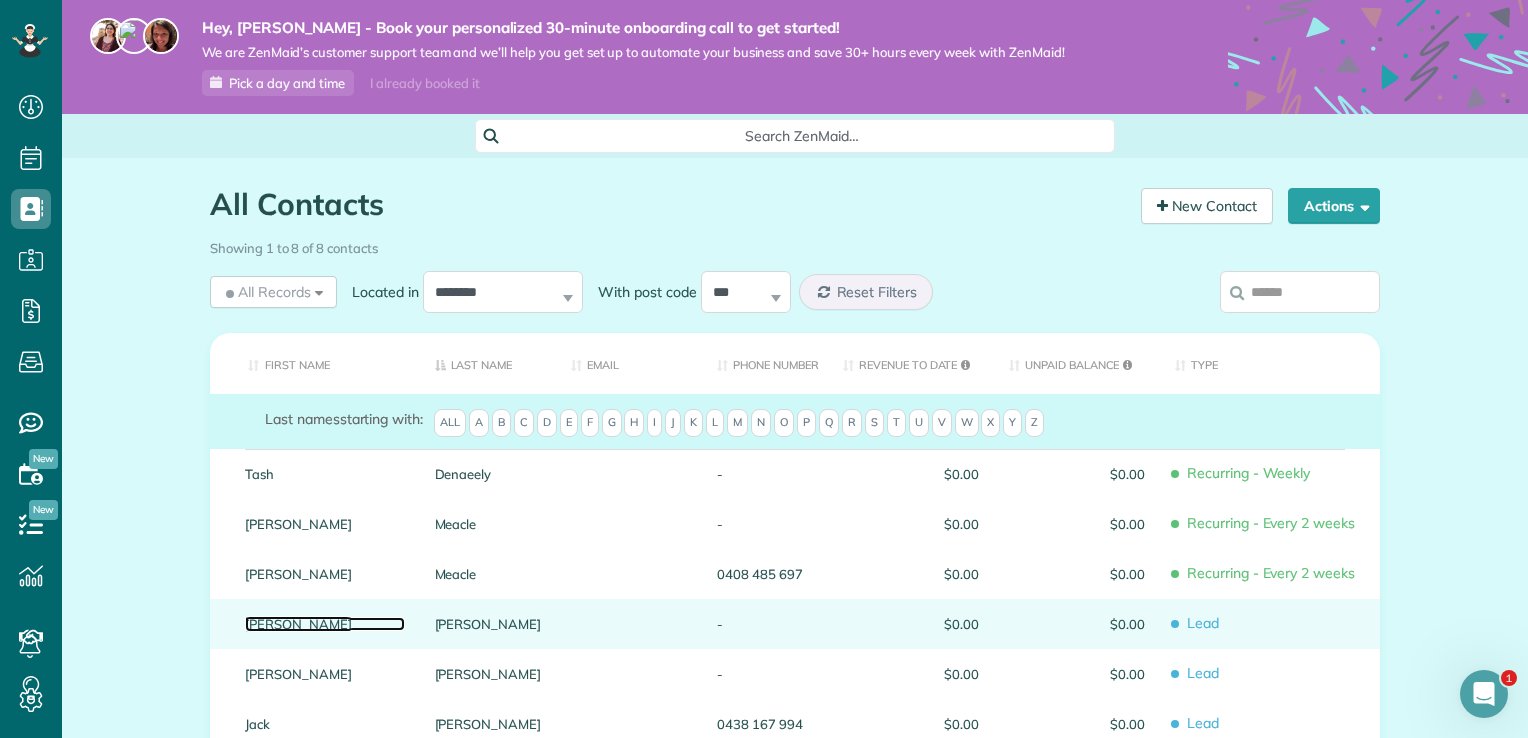 click on "Debbie" at bounding box center [325, 624] 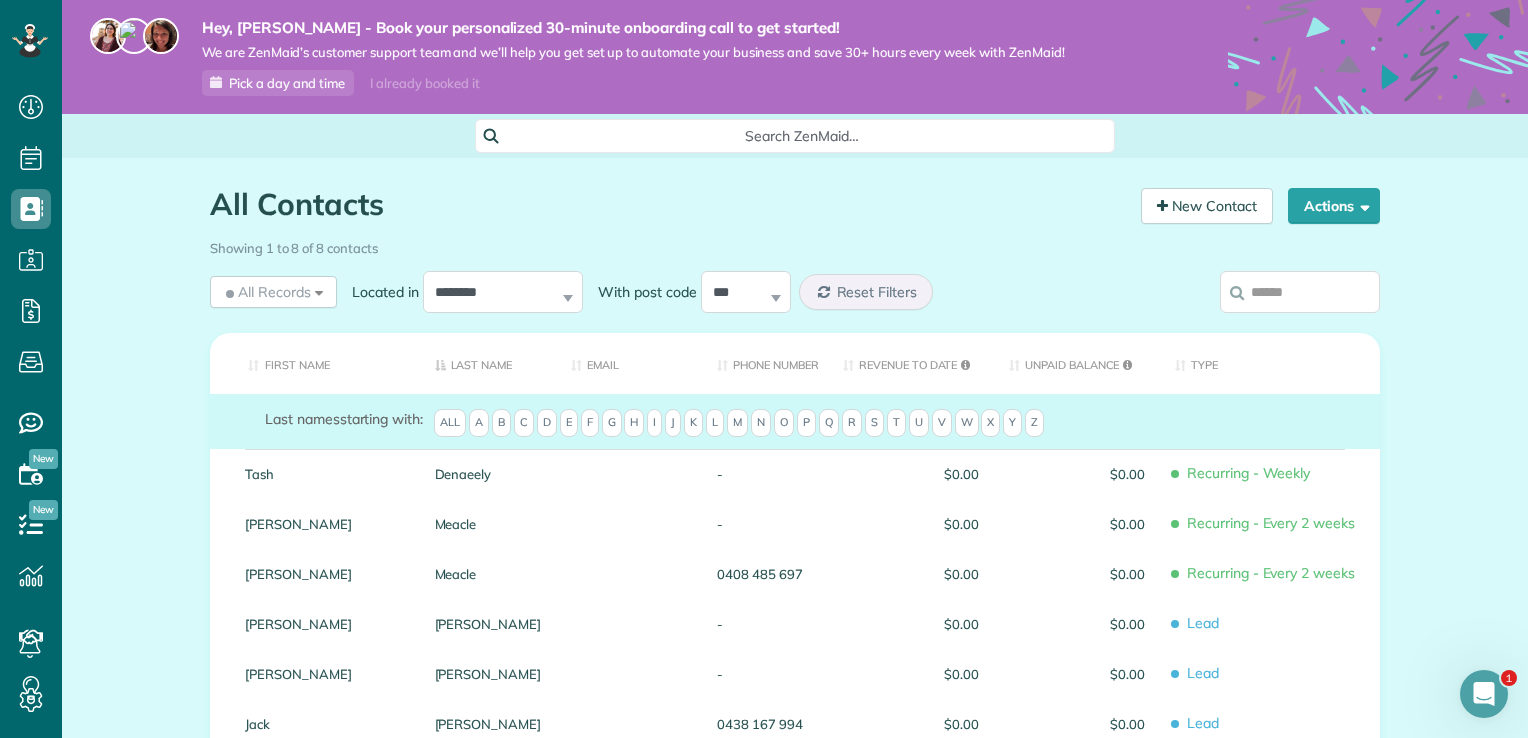 click on "Debbie" at bounding box center [325, 624] 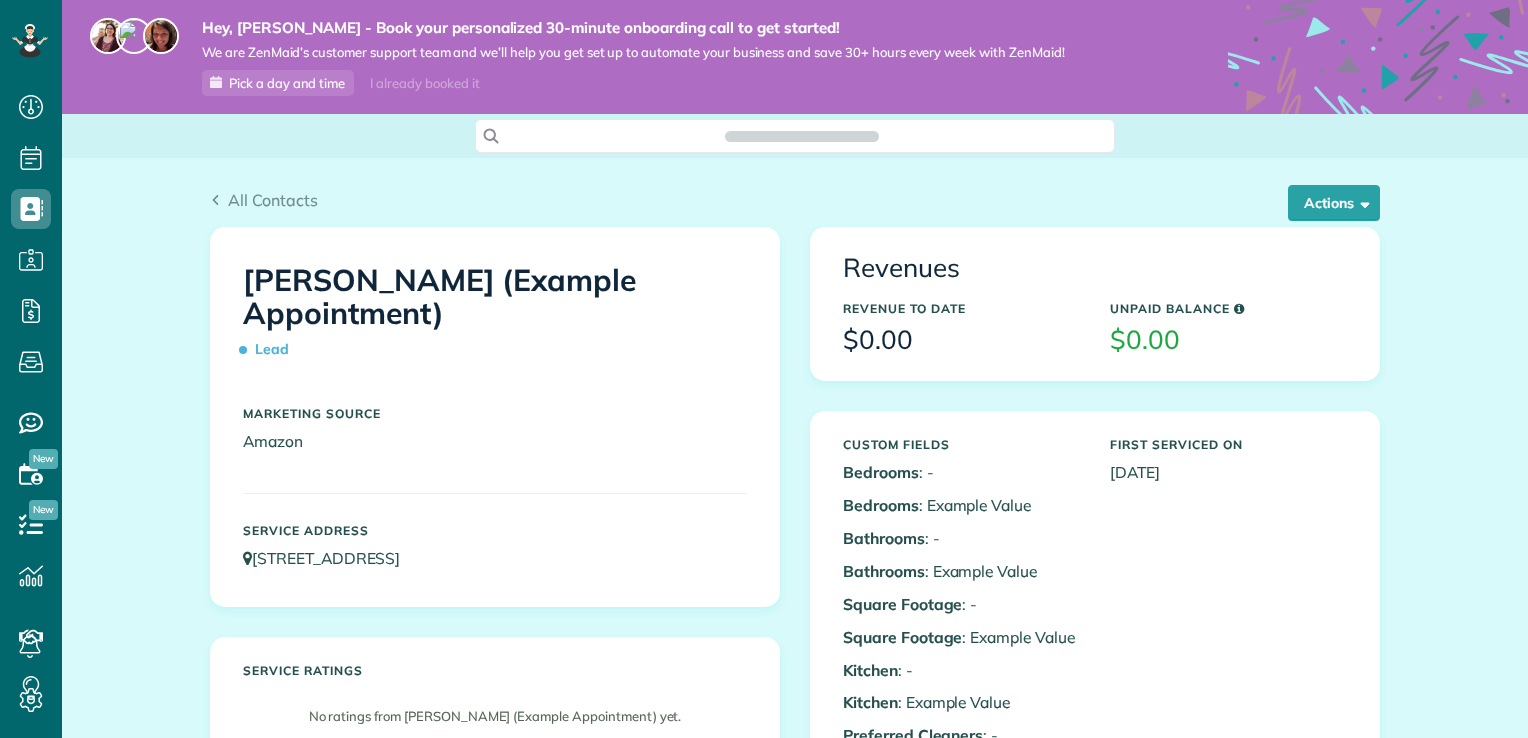 scroll, scrollTop: 0, scrollLeft: 0, axis: both 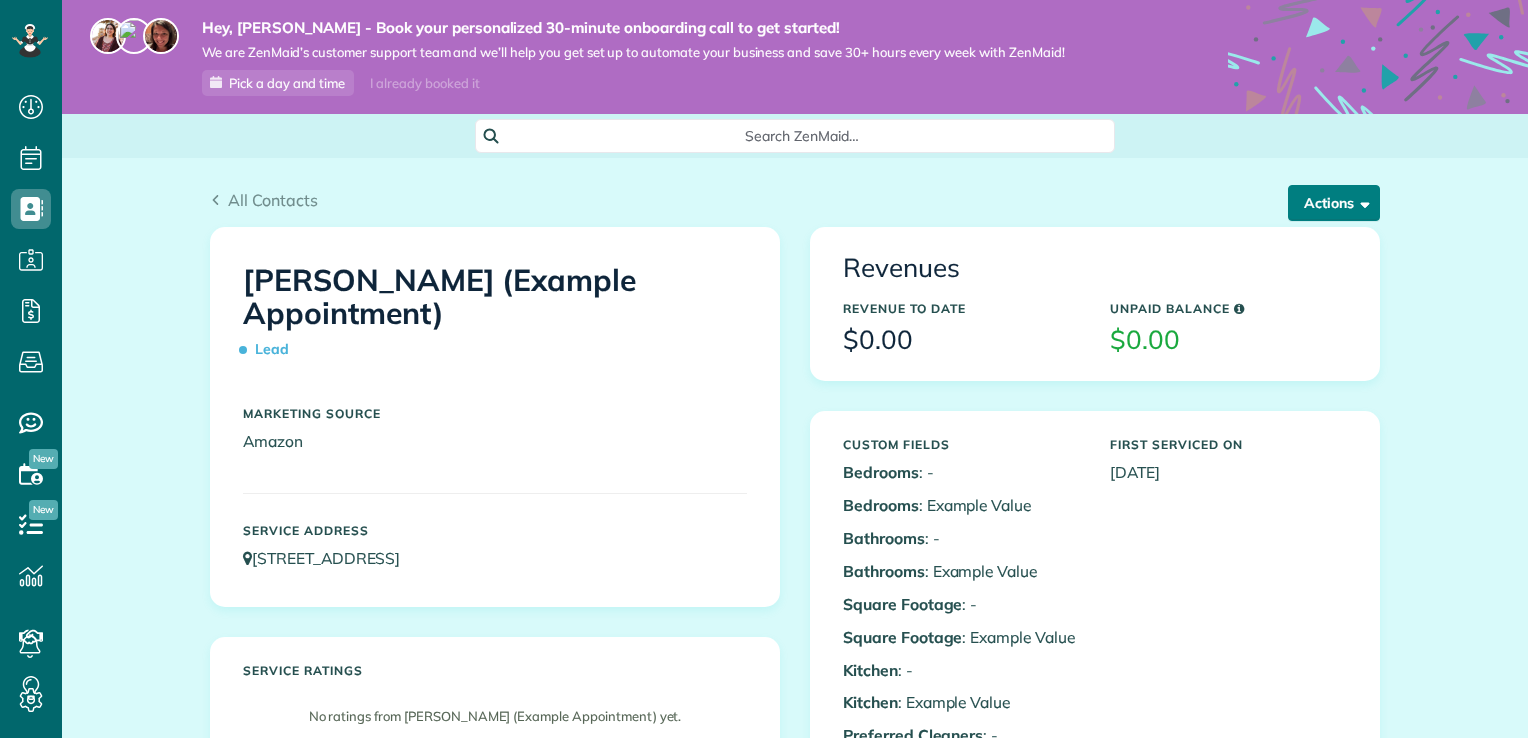 click on "Actions" at bounding box center (1334, 203) 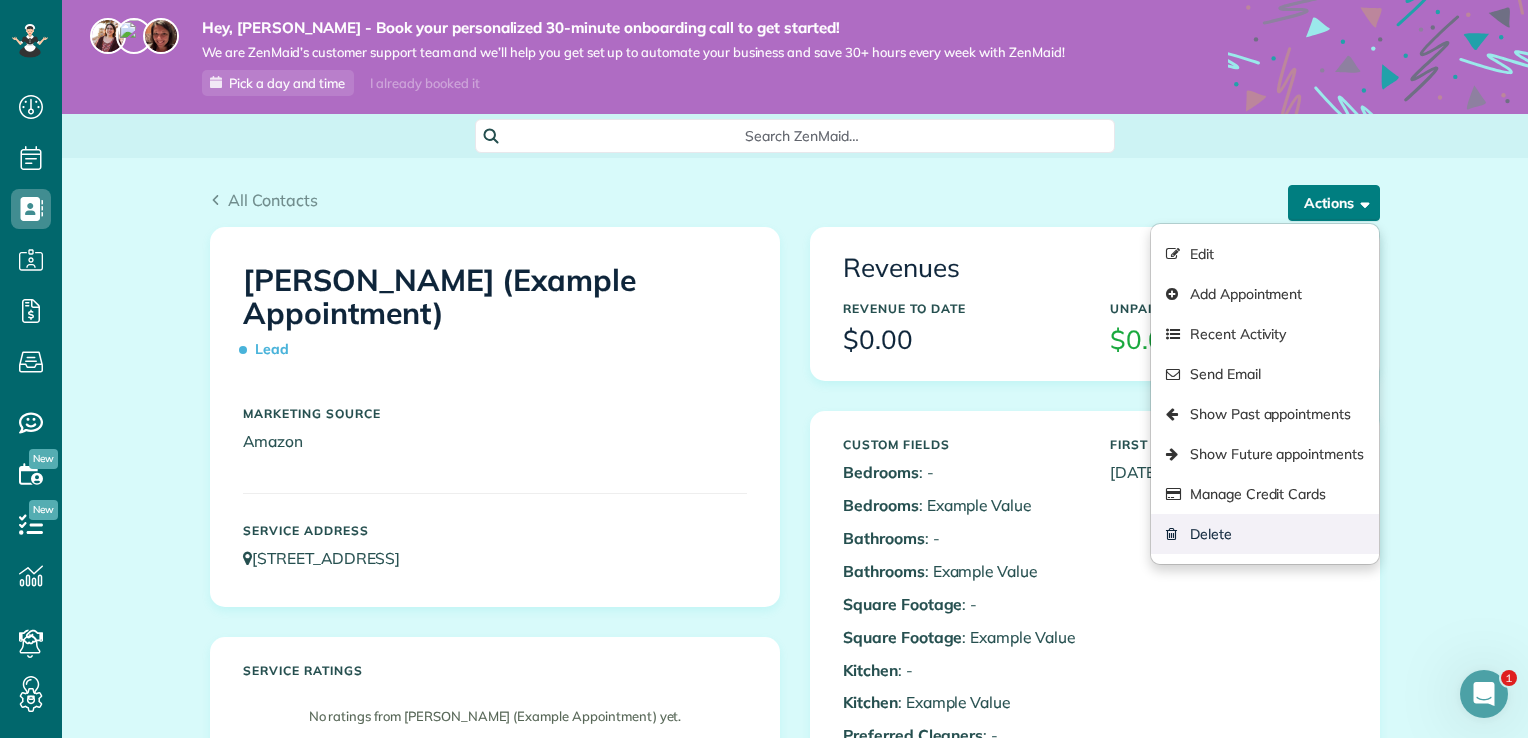 scroll, scrollTop: 0, scrollLeft: 0, axis: both 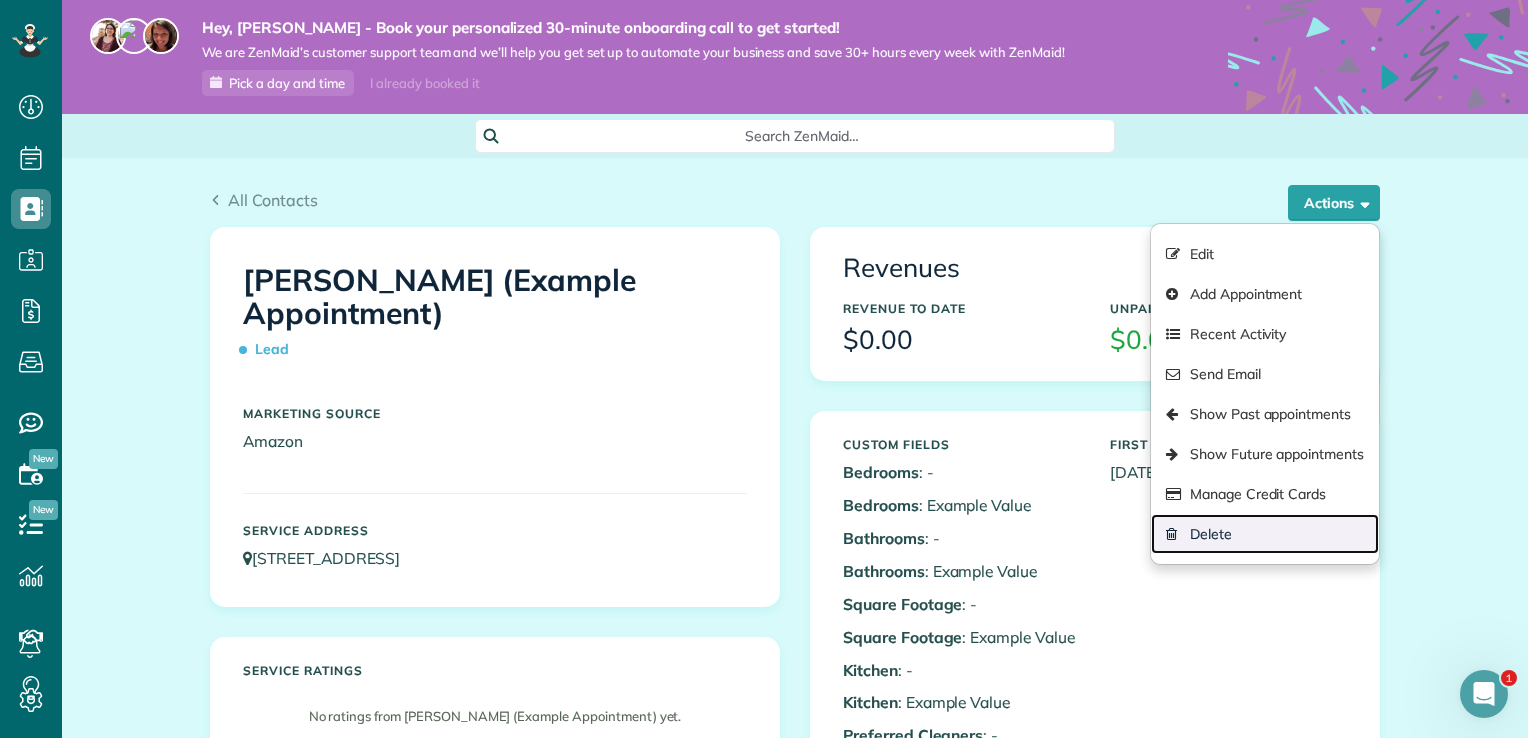 click on "Delete" at bounding box center [1265, 534] 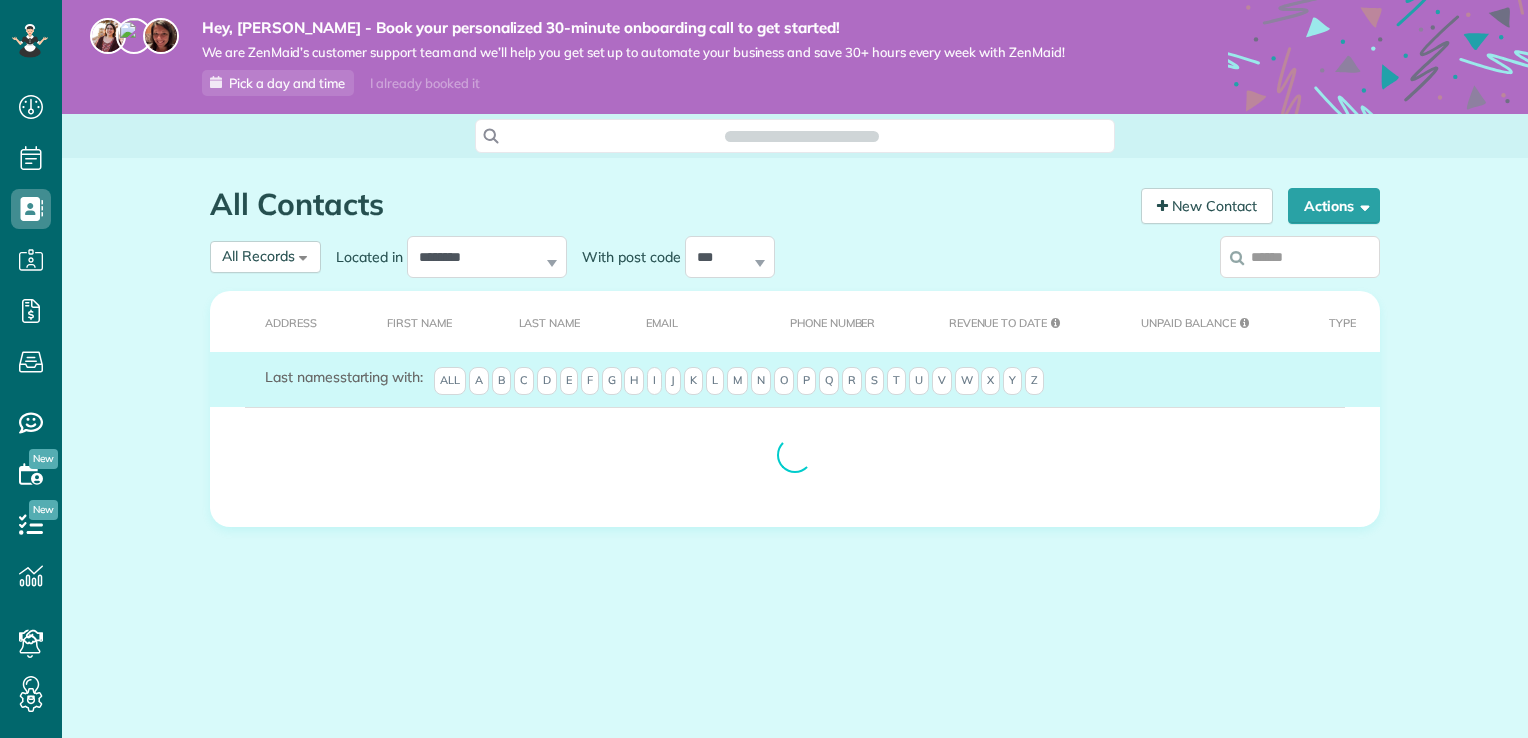 scroll, scrollTop: 0, scrollLeft: 0, axis: both 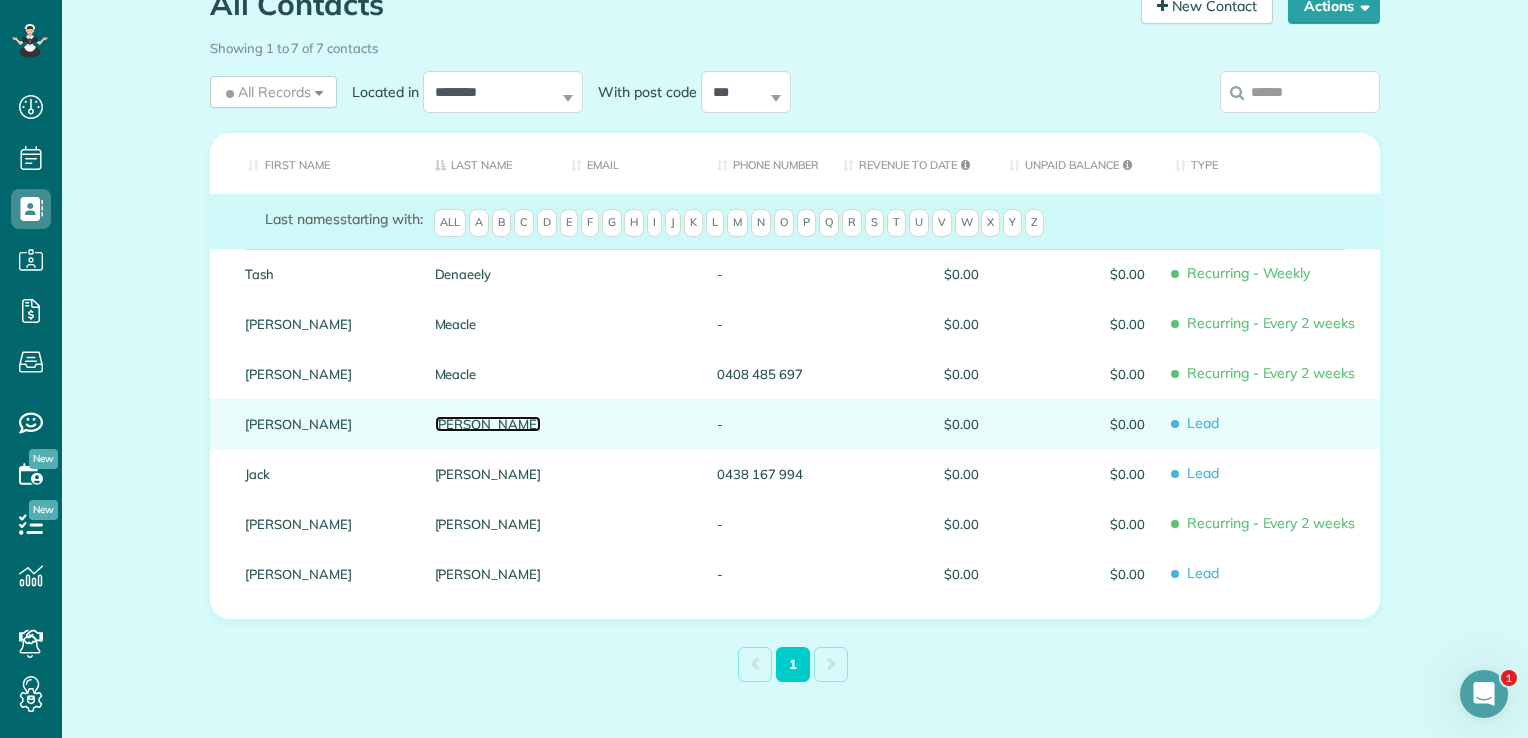 click on "Schwab" at bounding box center [488, 424] 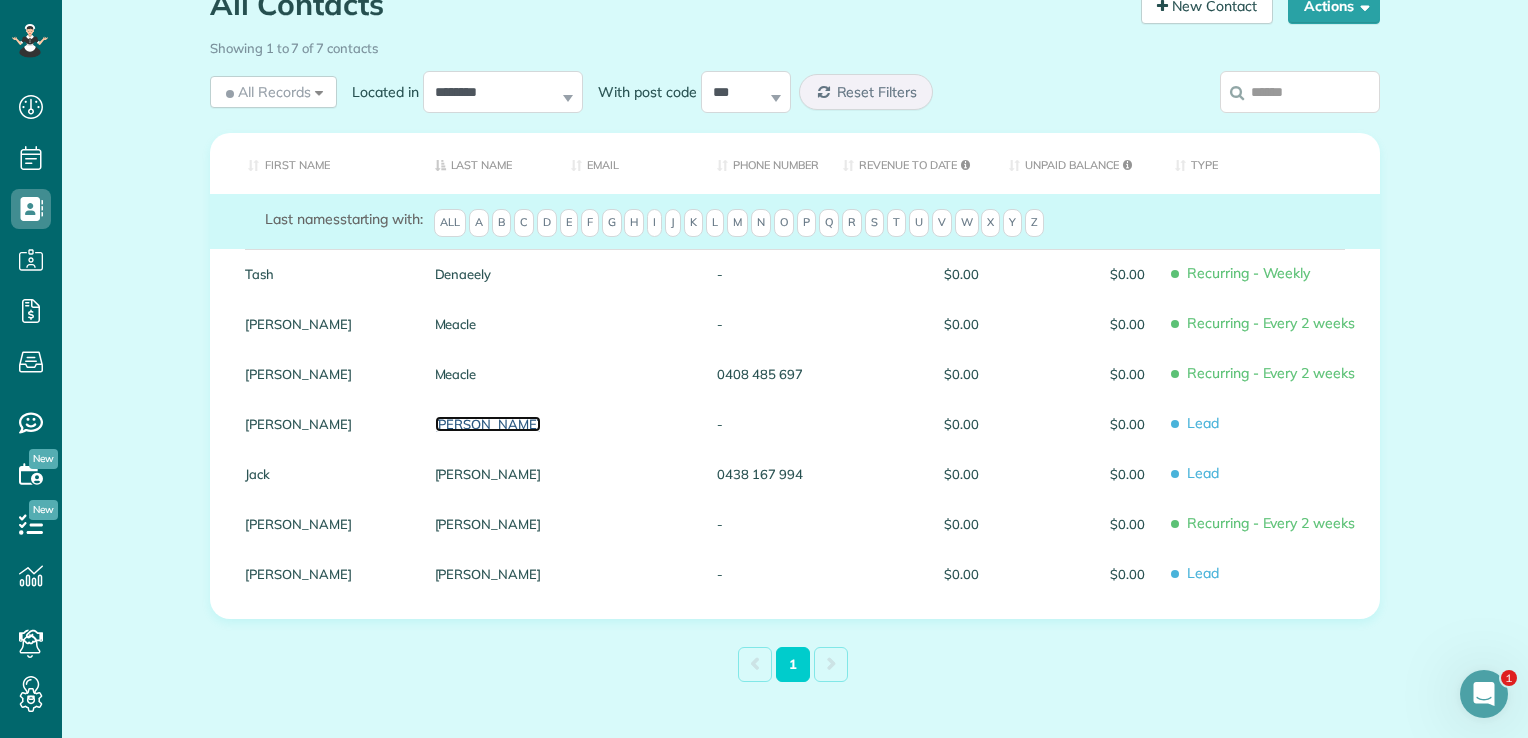 click on "Schwab" at bounding box center [488, 424] 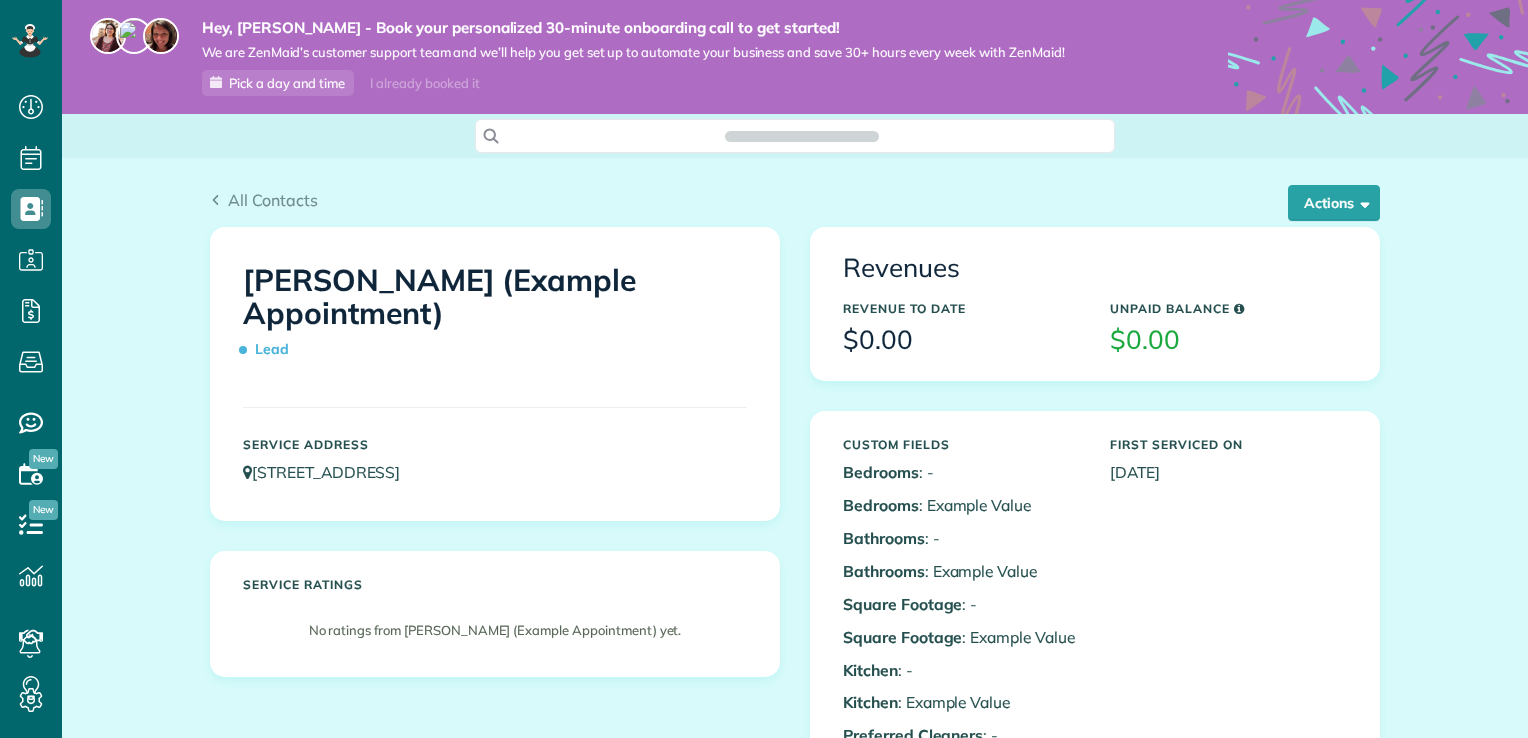 scroll, scrollTop: 0, scrollLeft: 0, axis: both 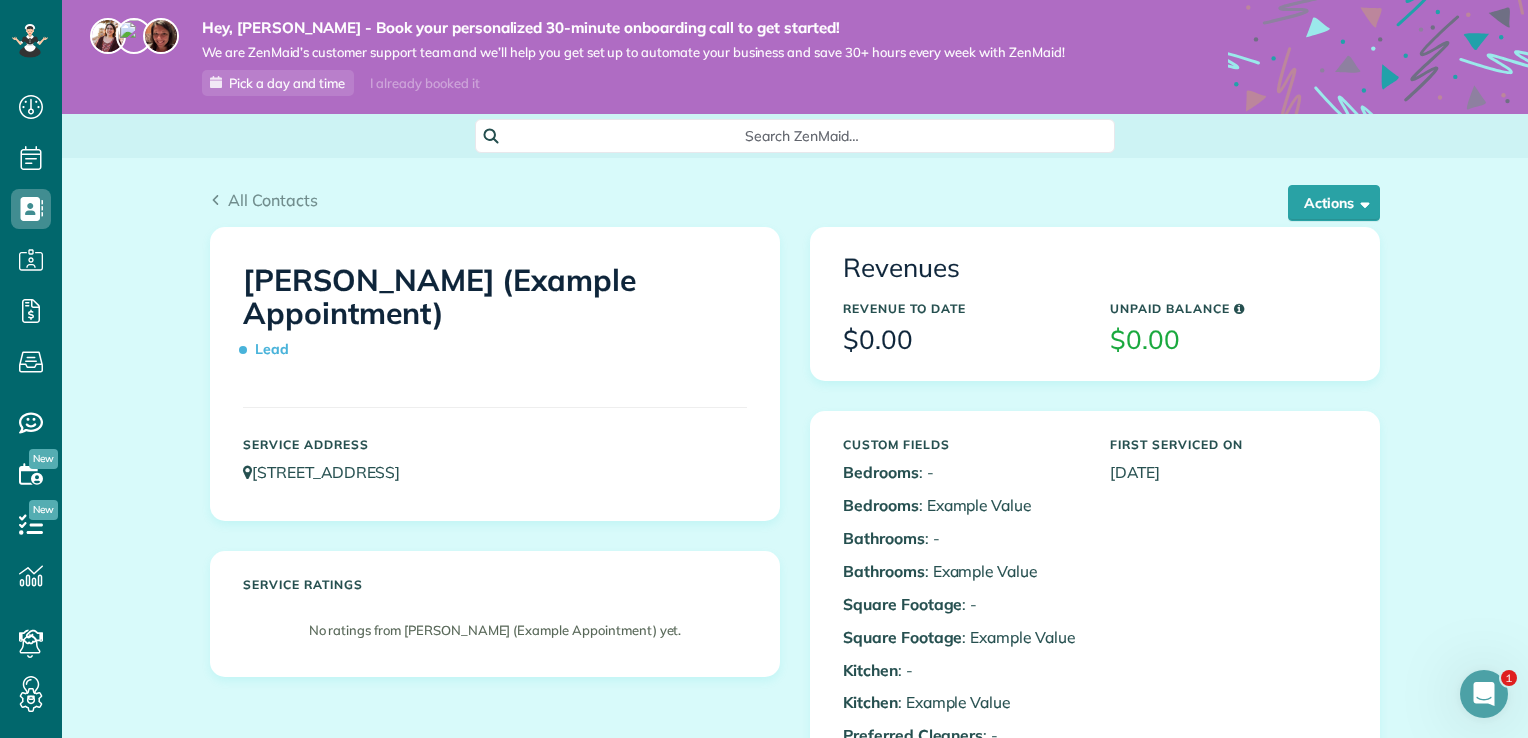 click on "All Contacts
Actions
Edit
Add Appointment
Recent Activity
Send Email
Show Past appointments
Show Future appointments
Manage Credit Cards
Delete" at bounding box center (795, 207) 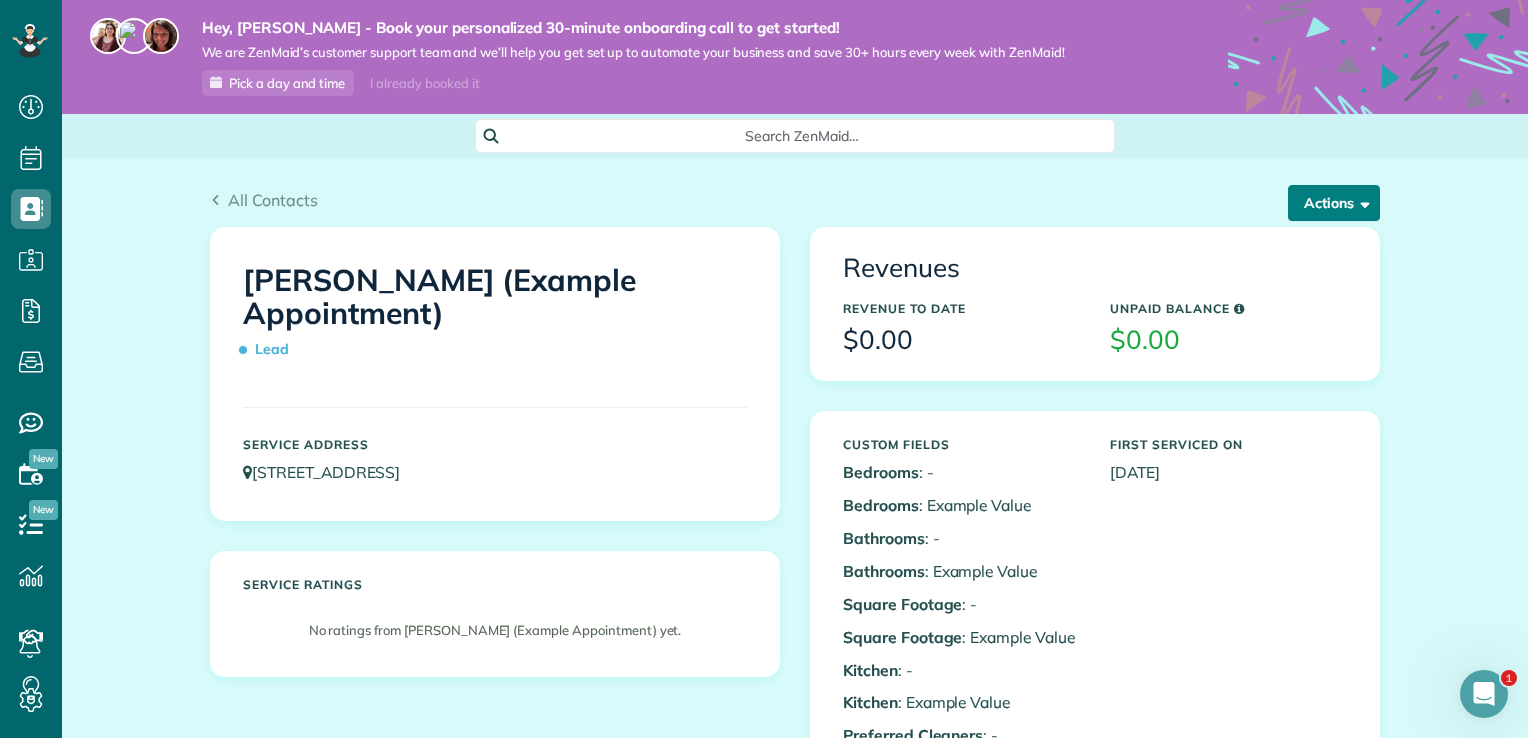 click on "Actions" at bounding box center [1334, 203] 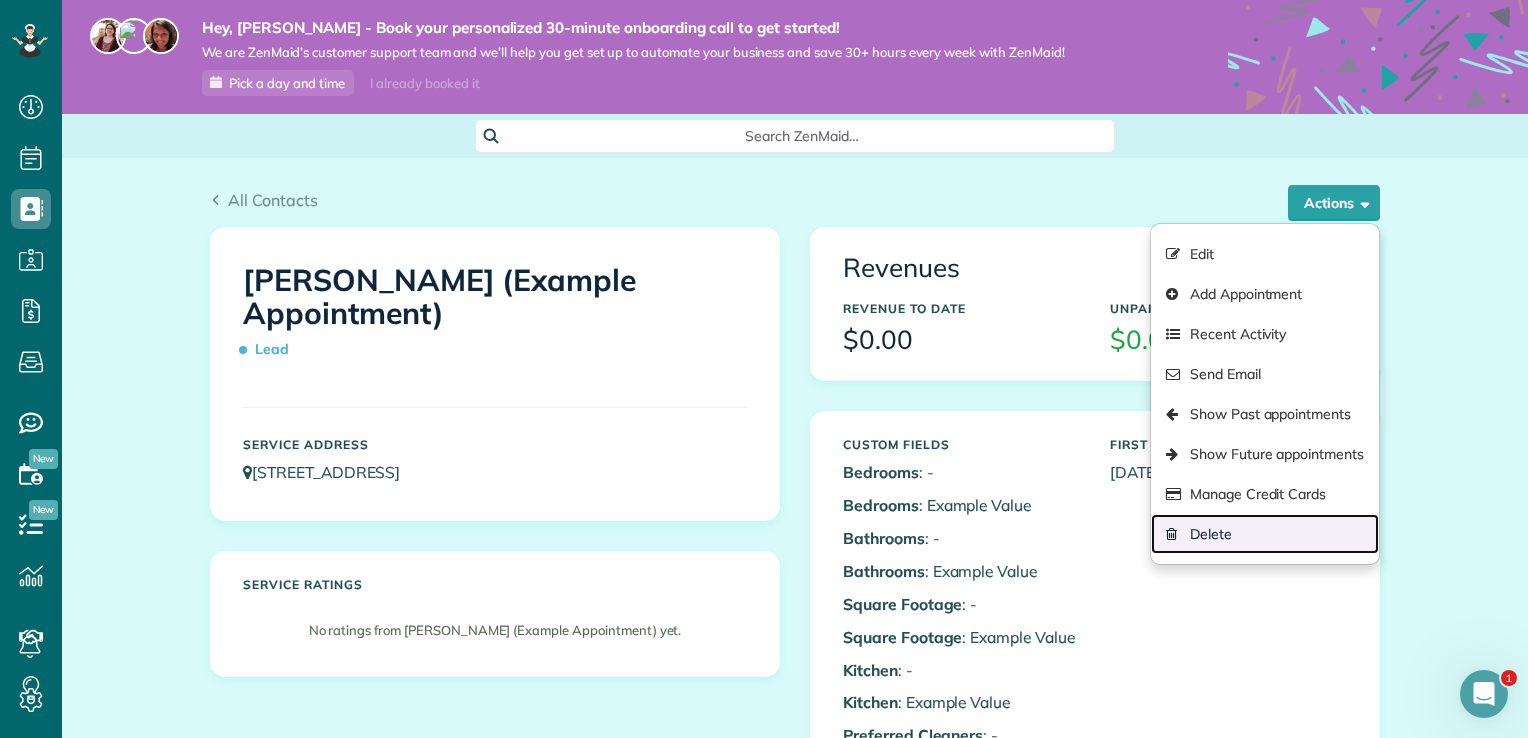 click on "Delete" at bounding box center (1265, 534) 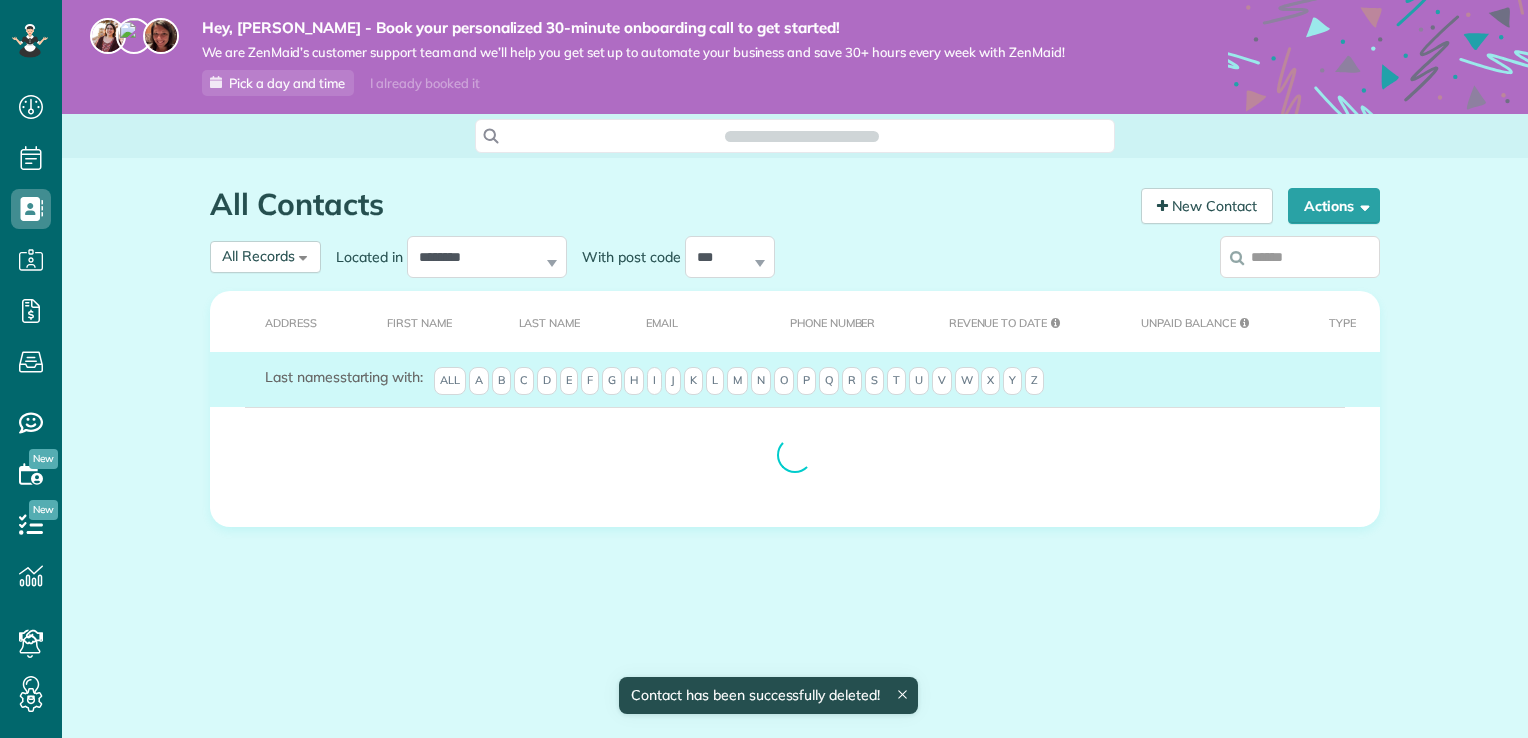 scroll, scrollTop: 0, scrollLeft: 0, axis: both 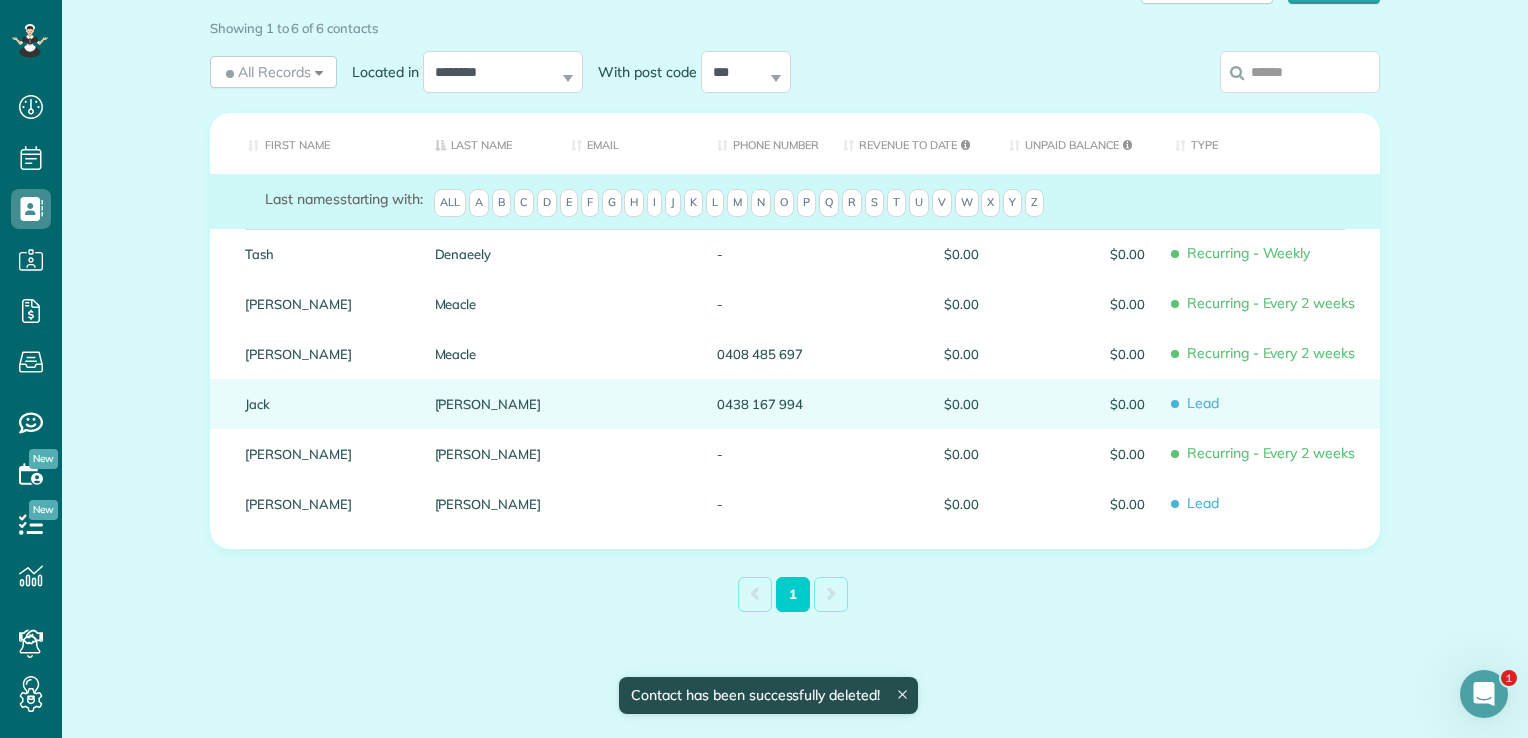 click on "Shea" at bounding box center [488, 404] 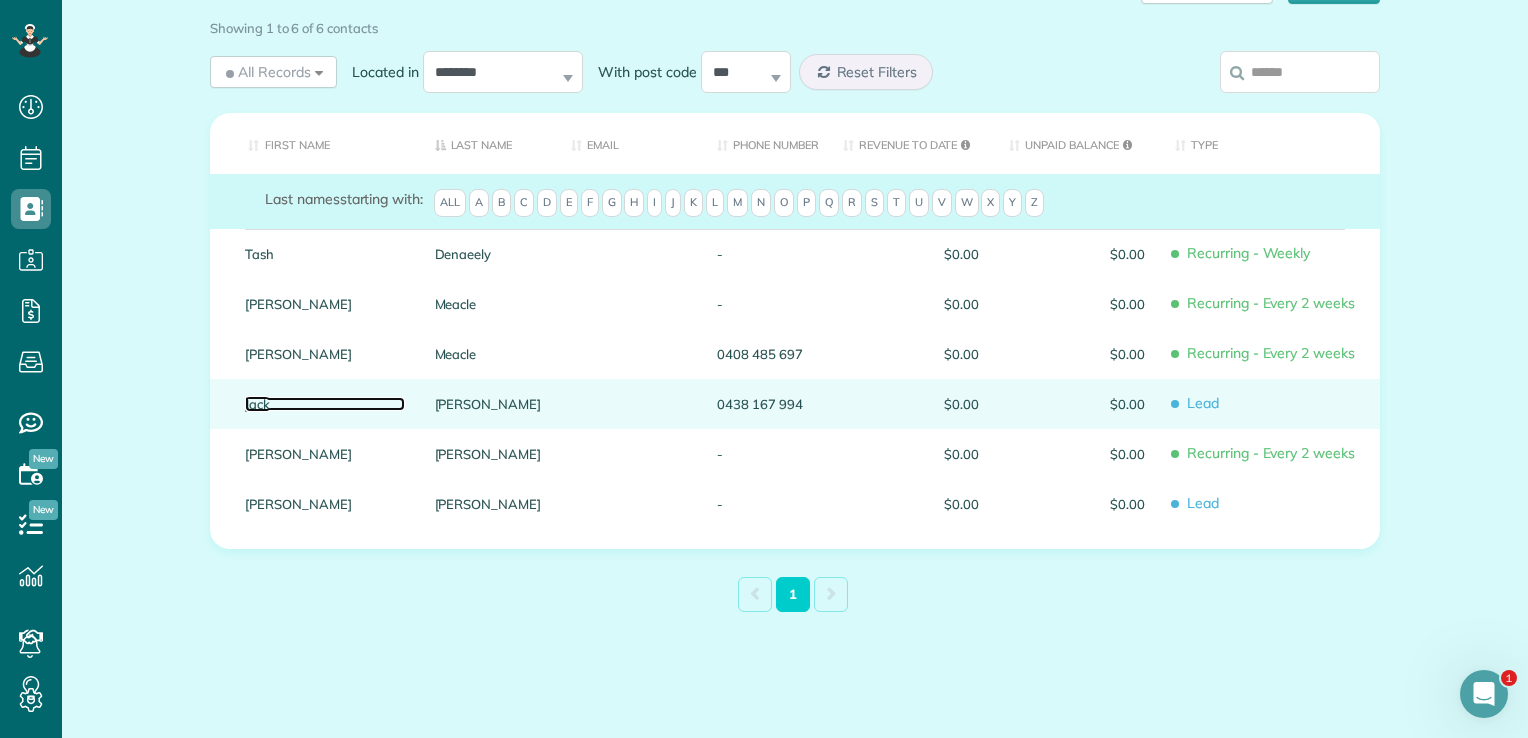 click on "Jack" at bounding box center [325, 404] 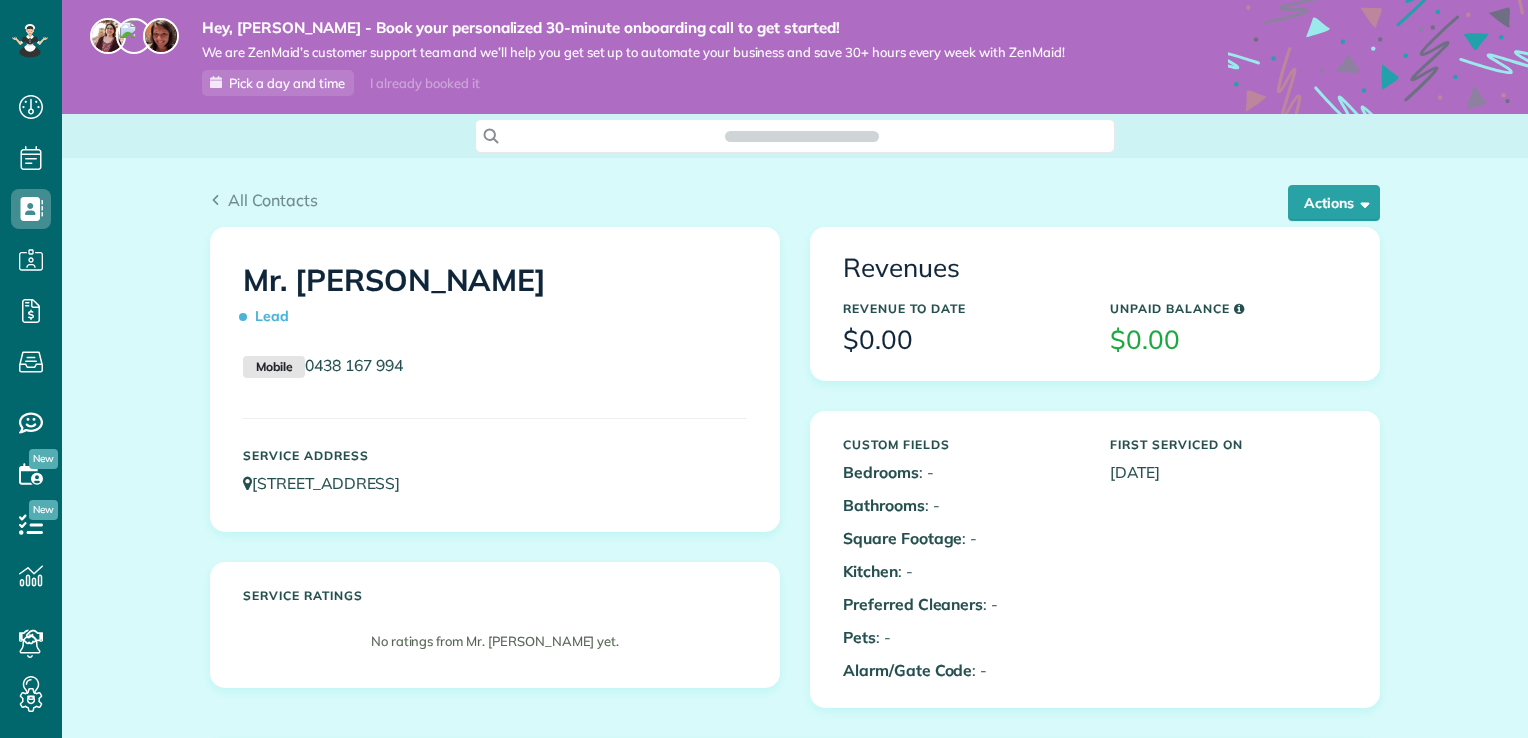 scroll, scrollTop: 0, scrollLeft: 0, axis: both 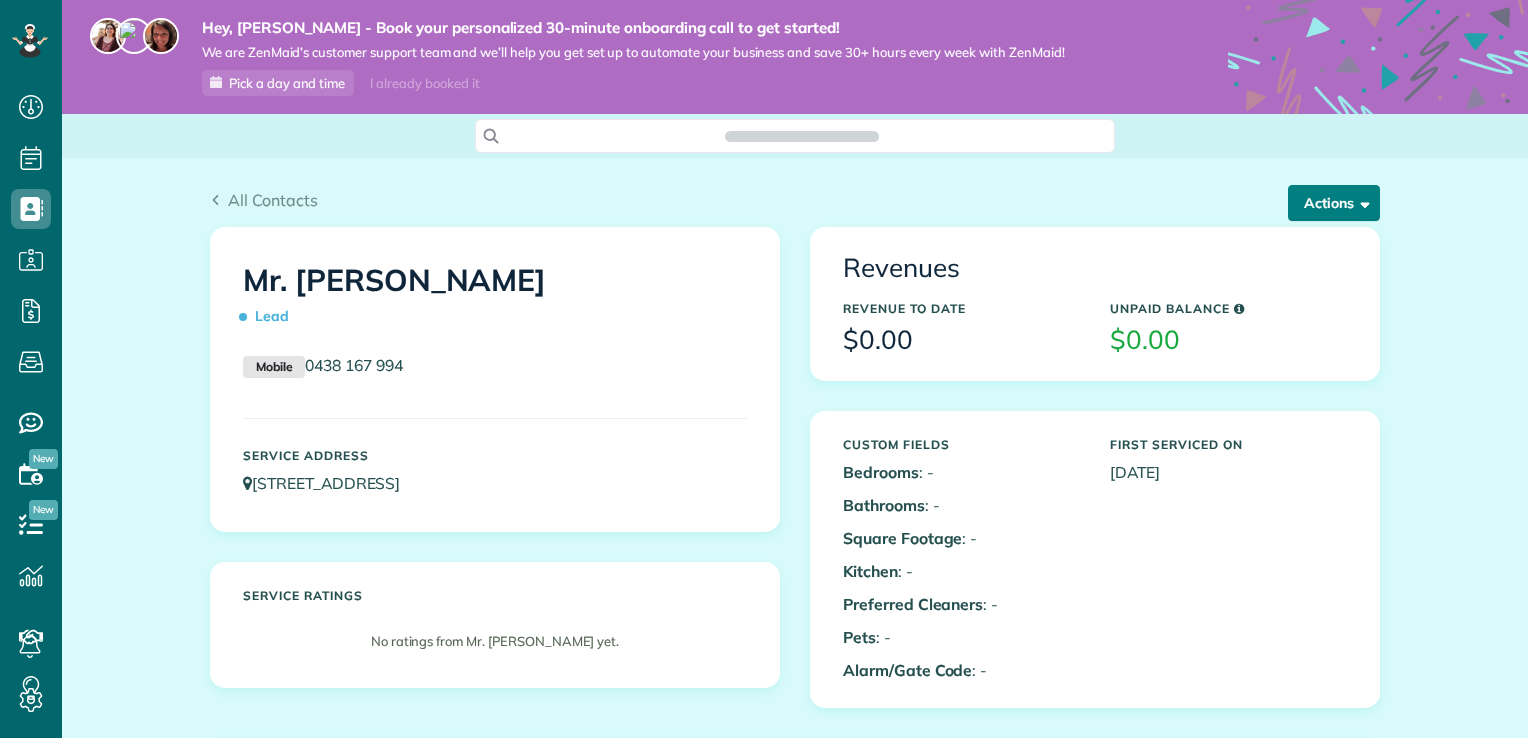 click on "Actions" at bounding box center [1334, 203] 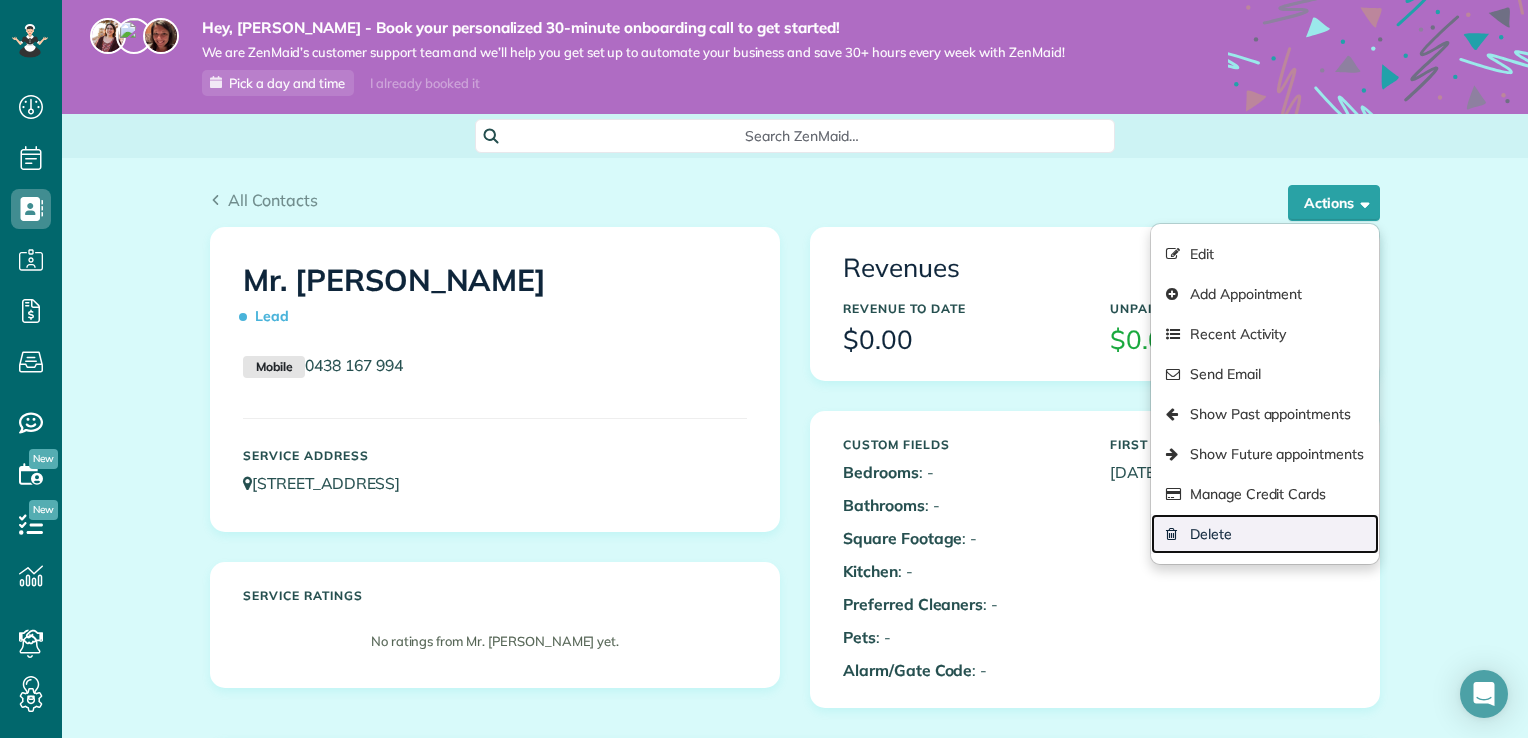click on "Delete" at bounding box center [1265, 534] 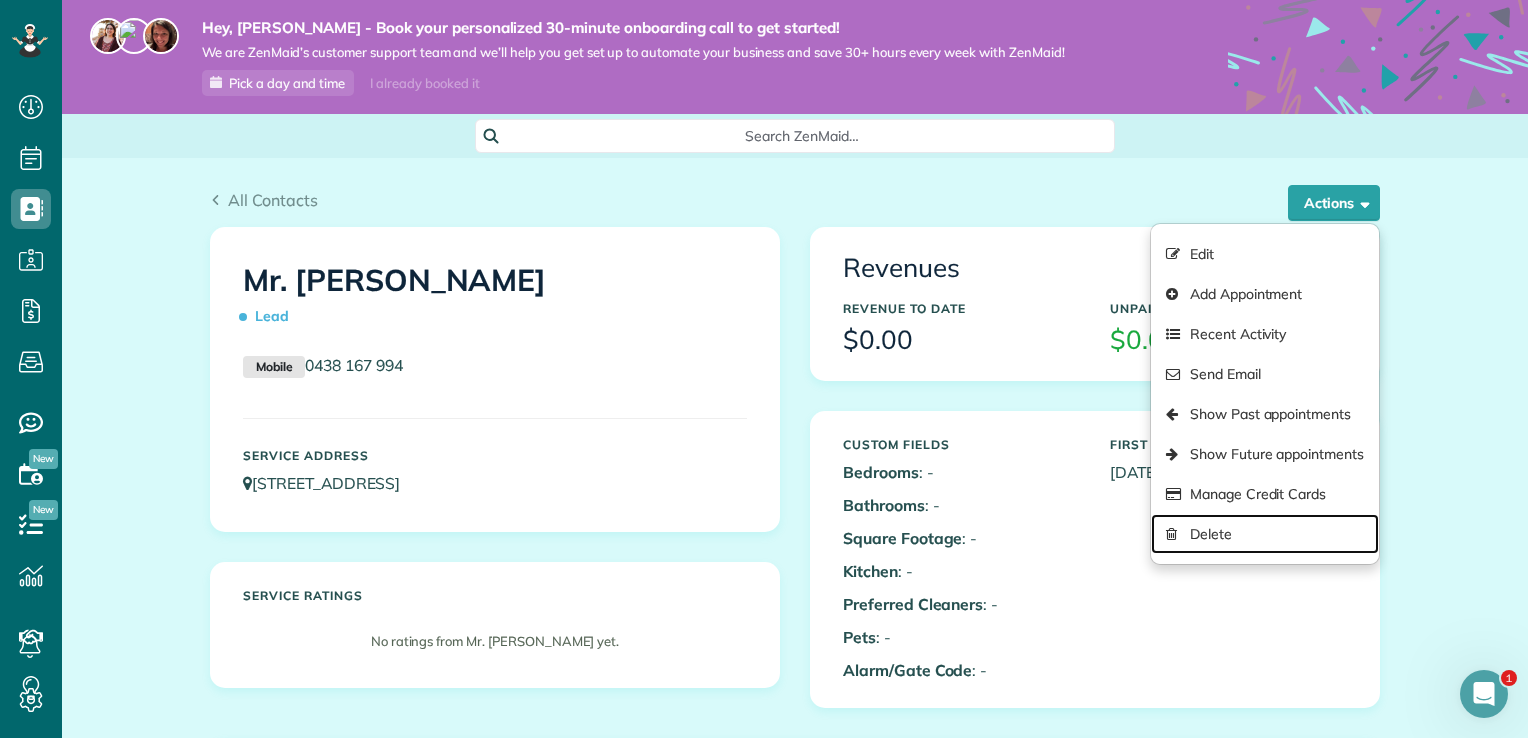 scroll, scrollTop: 0, scrollLeft: 0, axis: both 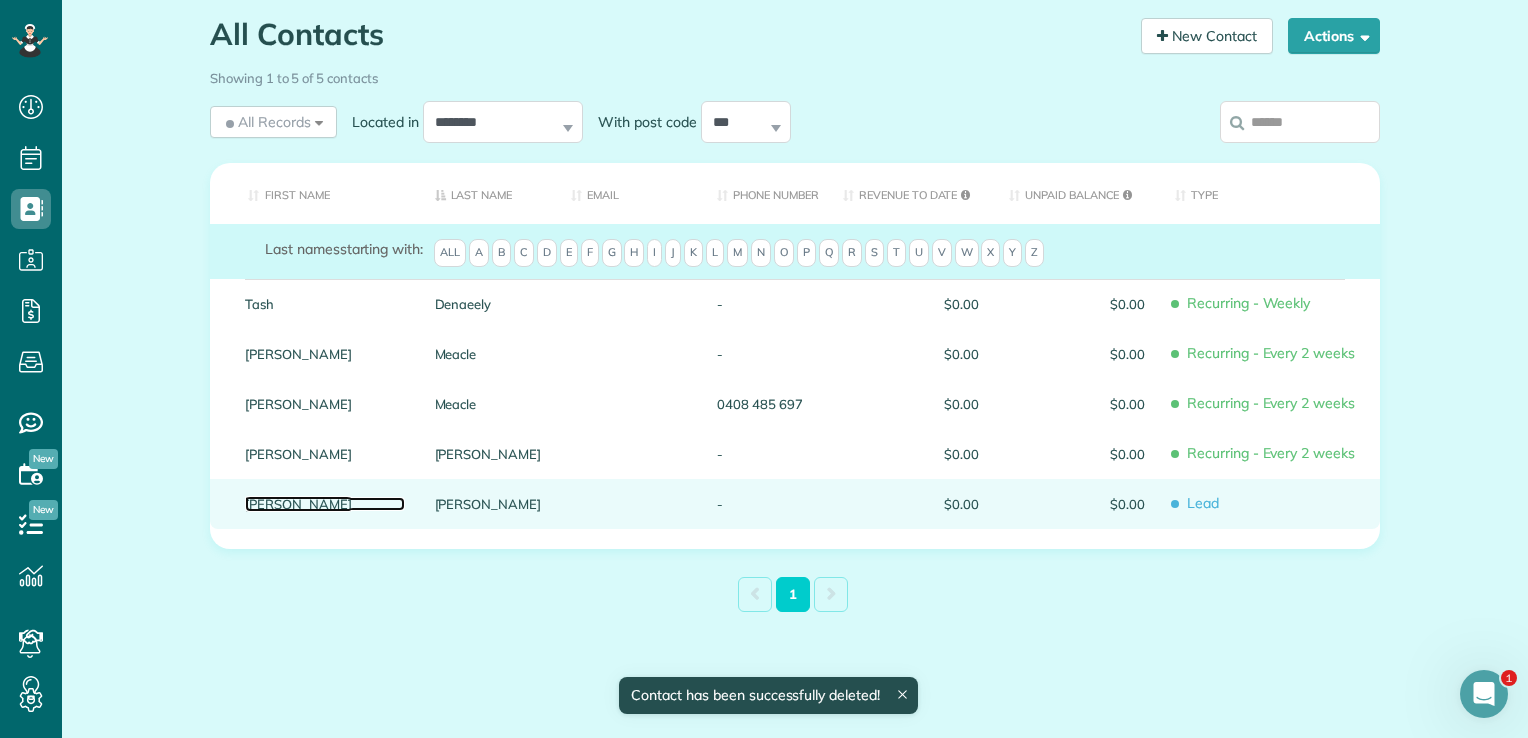 click on "[PERSON_NAME]" at bounding box center [325, 504] 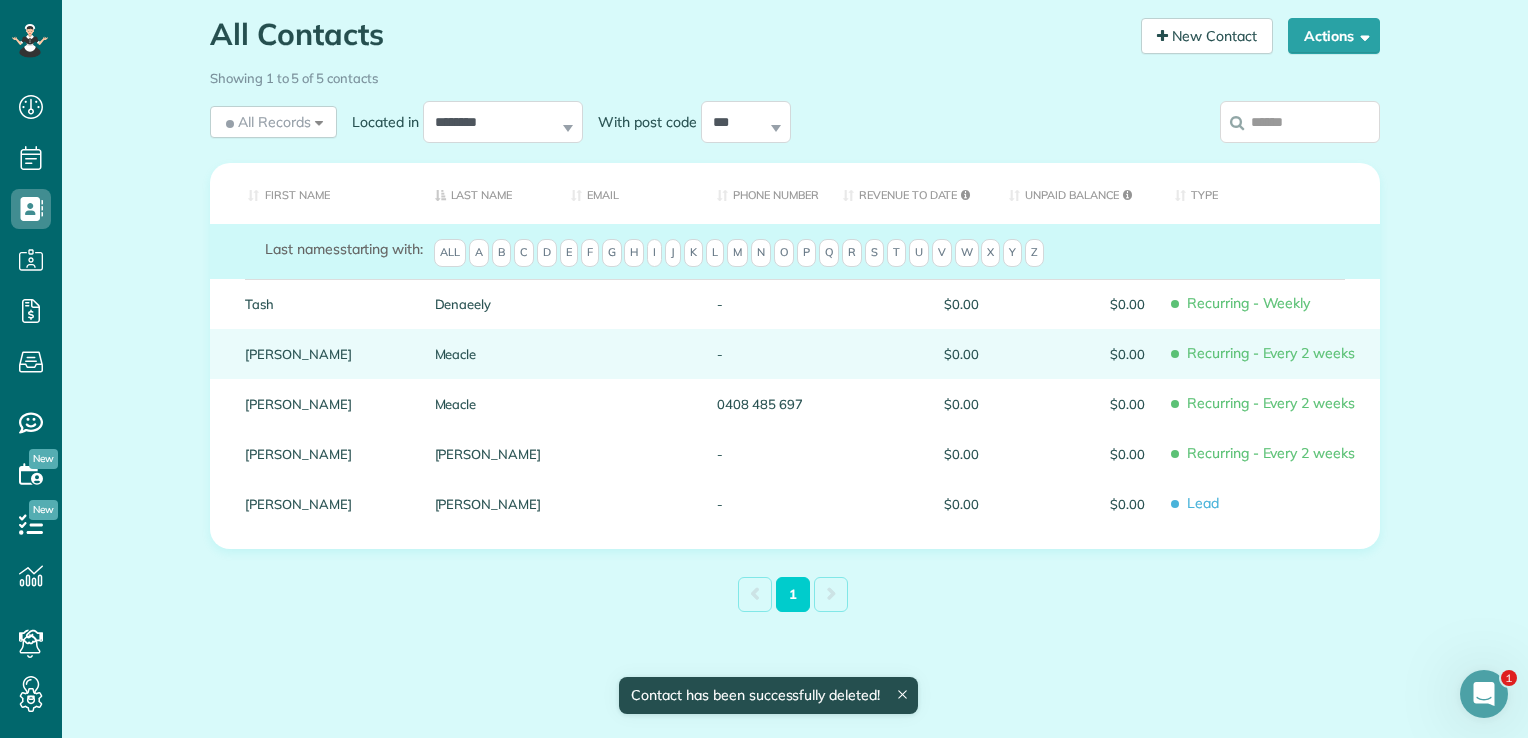 scroll, scrollTop: 0, scrollLeft: 0, axis: both 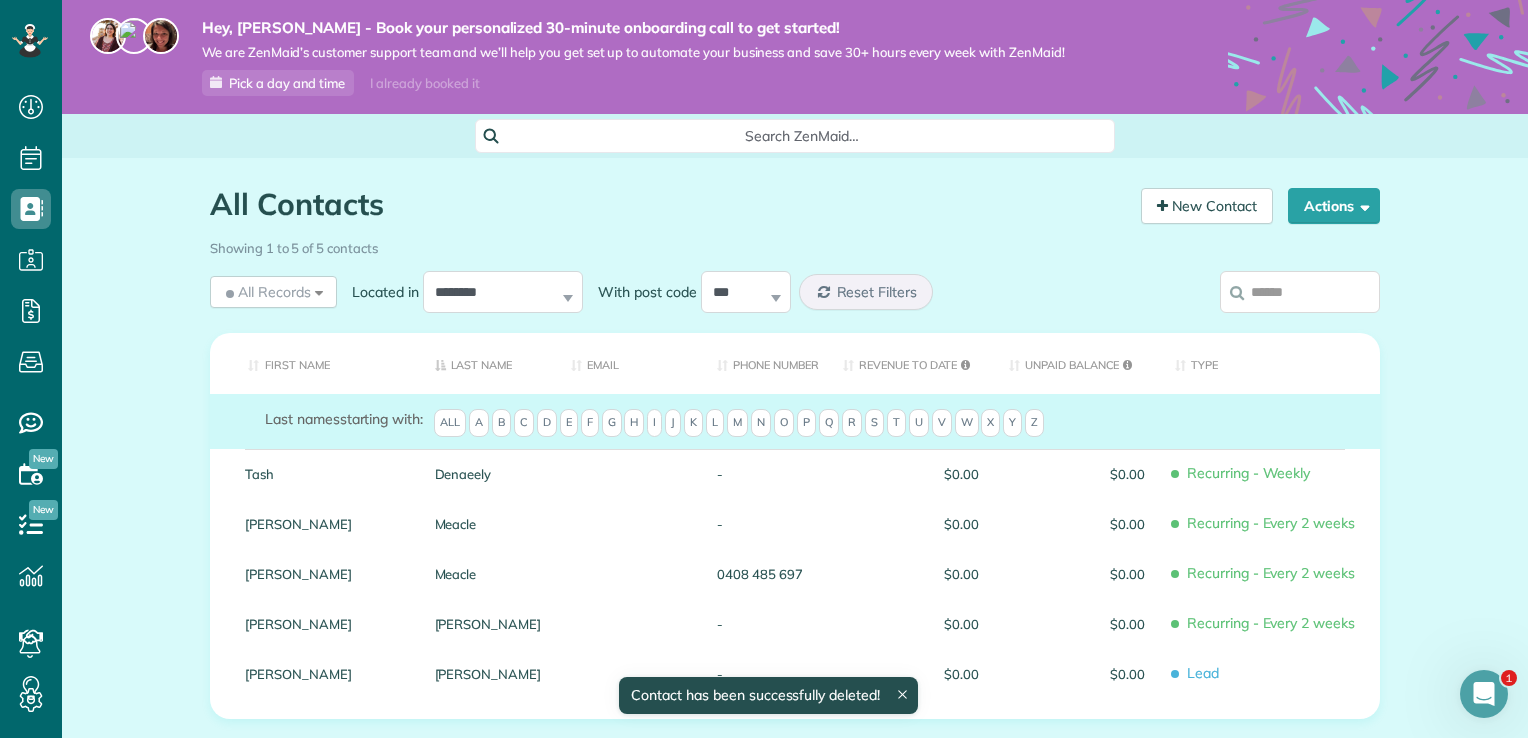 click on "[PERSON_NAME]" at bounding box center (325, 524) 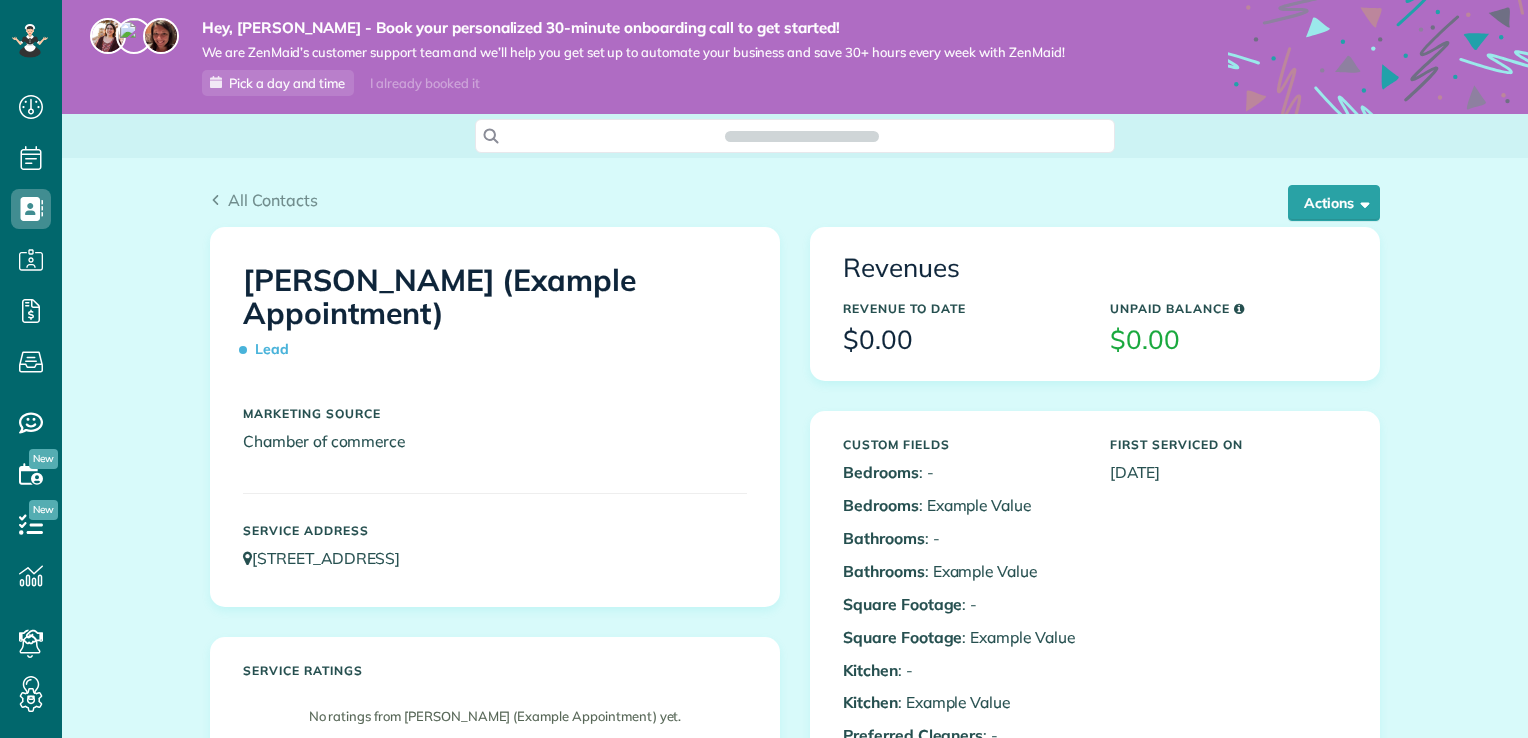 scroll, scrollTop: 0, scrollLeft: 0, axis: both 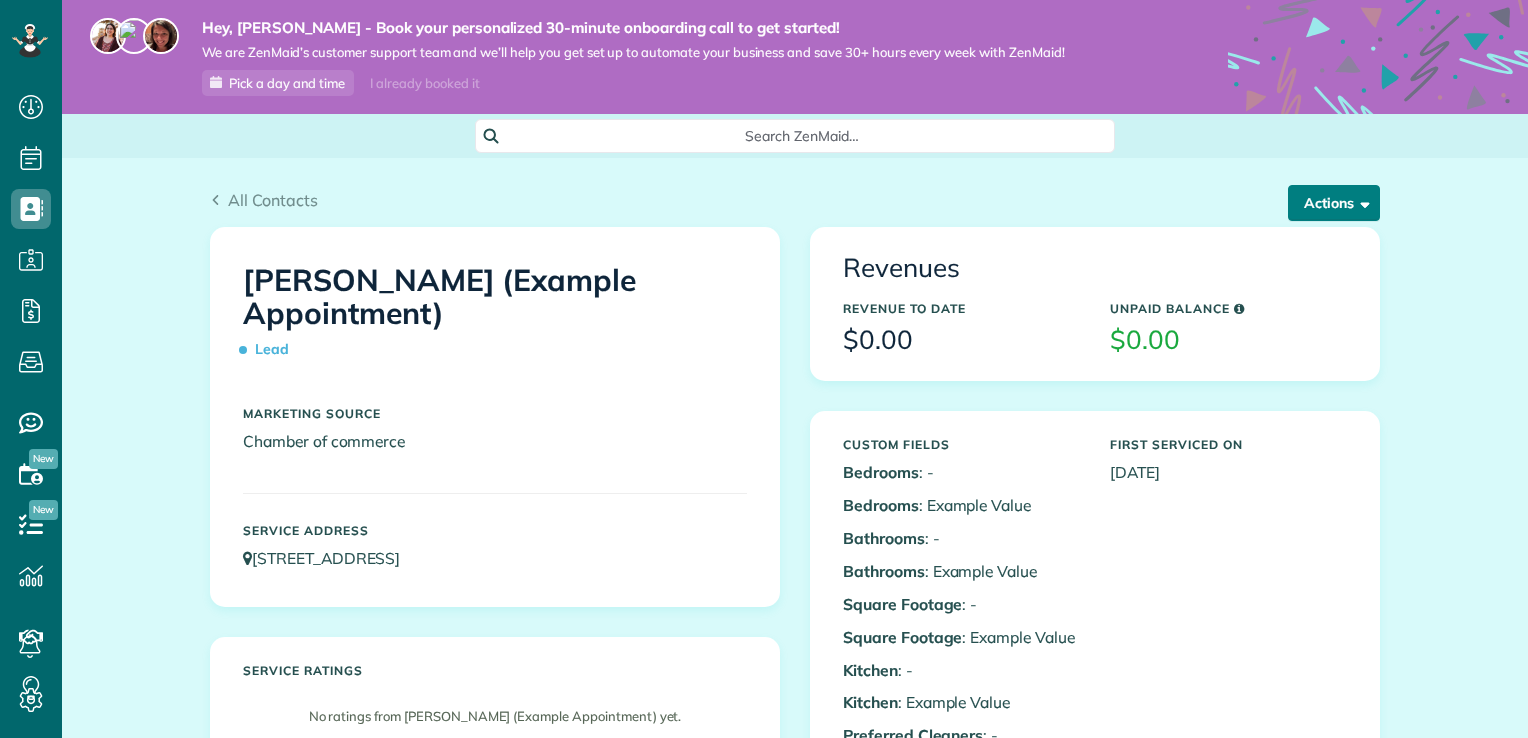 click on "Actions" at bounding box center (1334, 203) 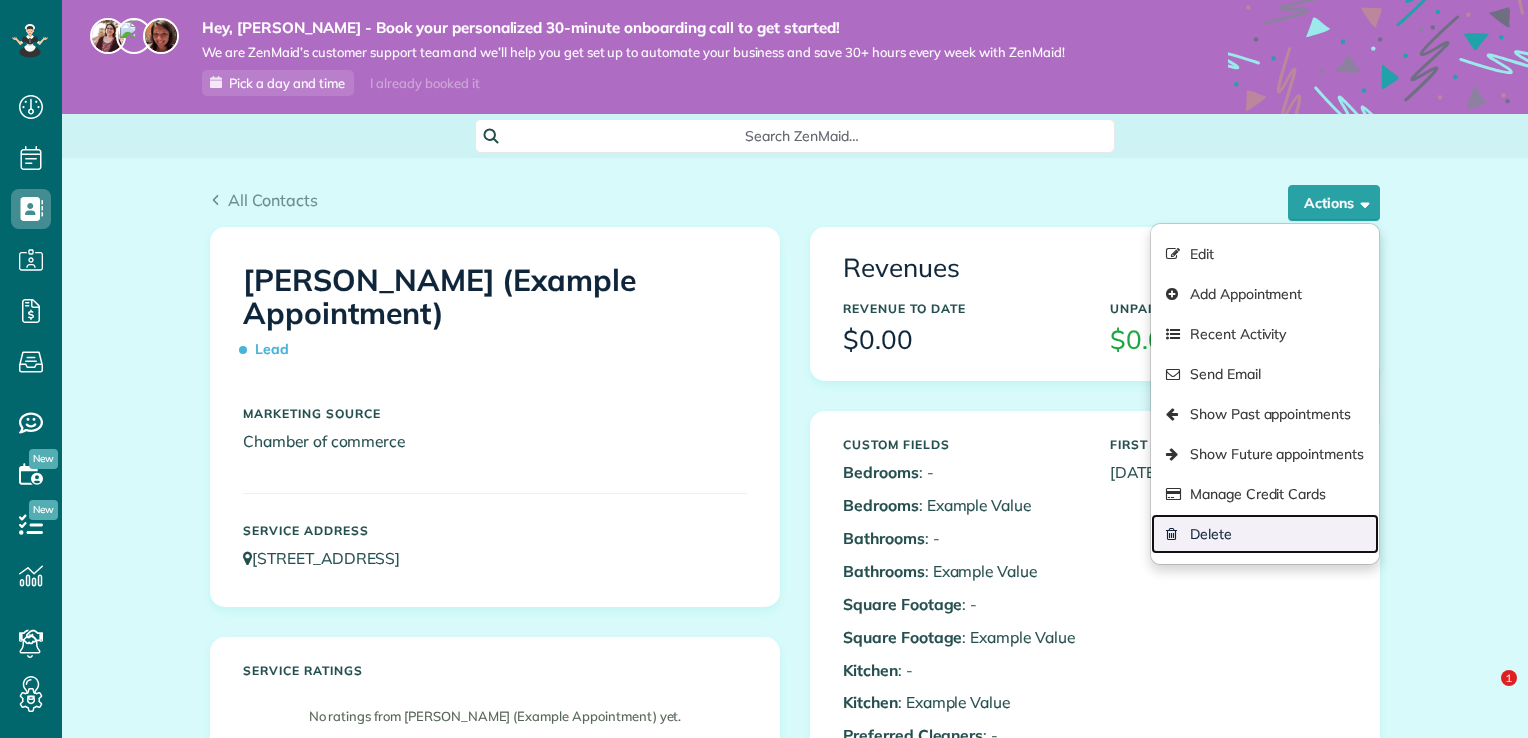 click on "Delete" at bounding box center (1265, 534) 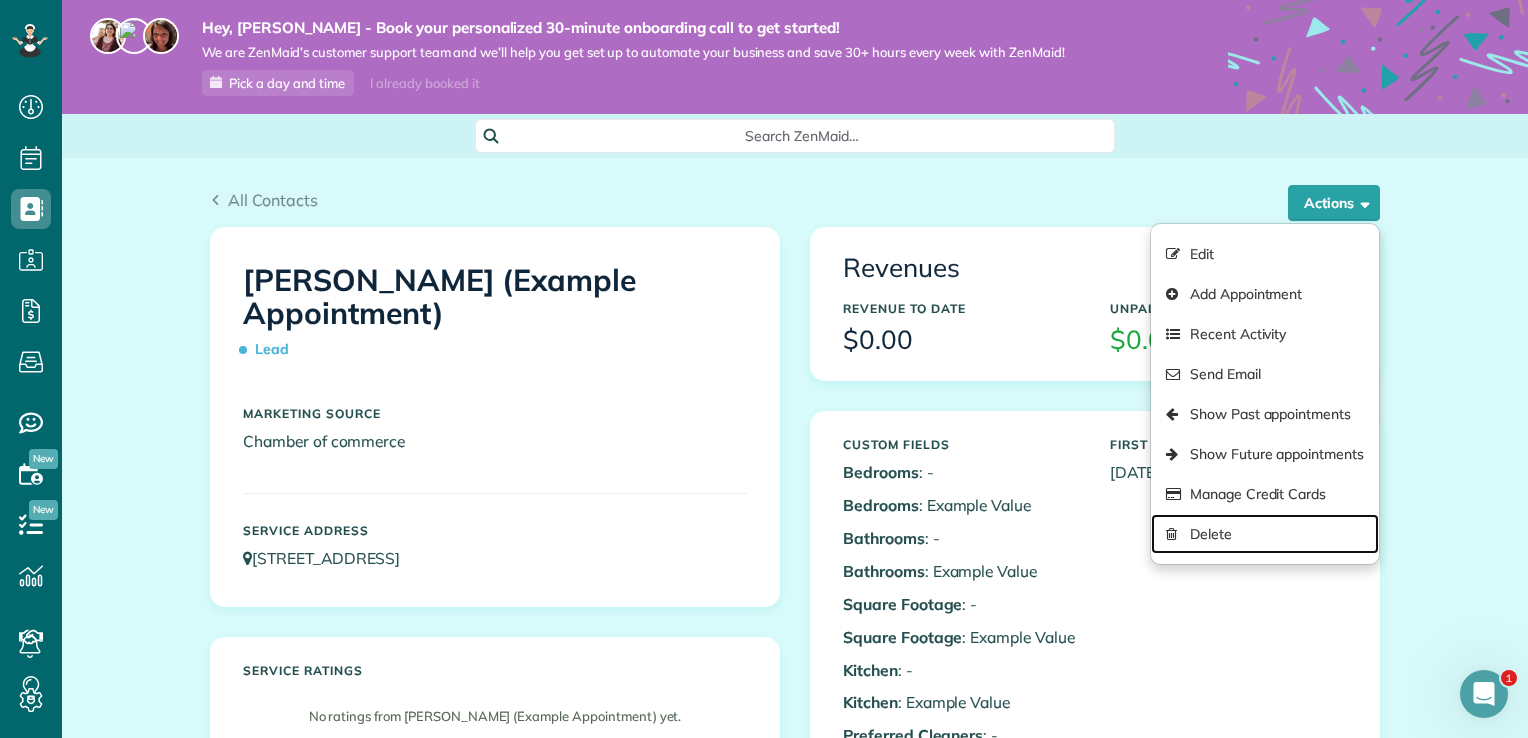scroll, scrollTop: 0, scrollLeft: 0, axis: both 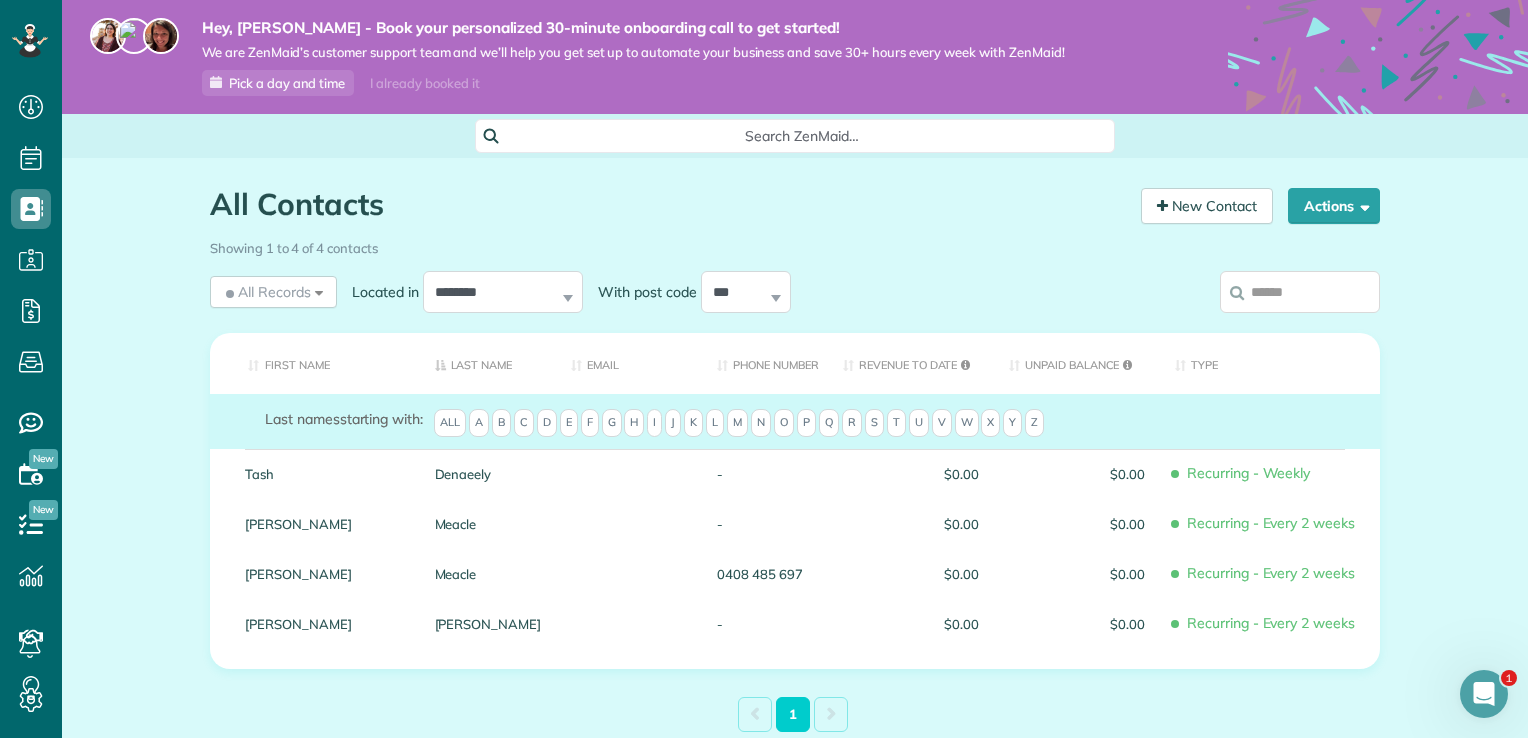 click on "Last names  starting with:
All
A
B
C
D
E
F
G
H
I
J
K
L
M
N
O
P
Q
R
S
T
U
V
W
X
Y
Z" at bounding box center (820, 425) 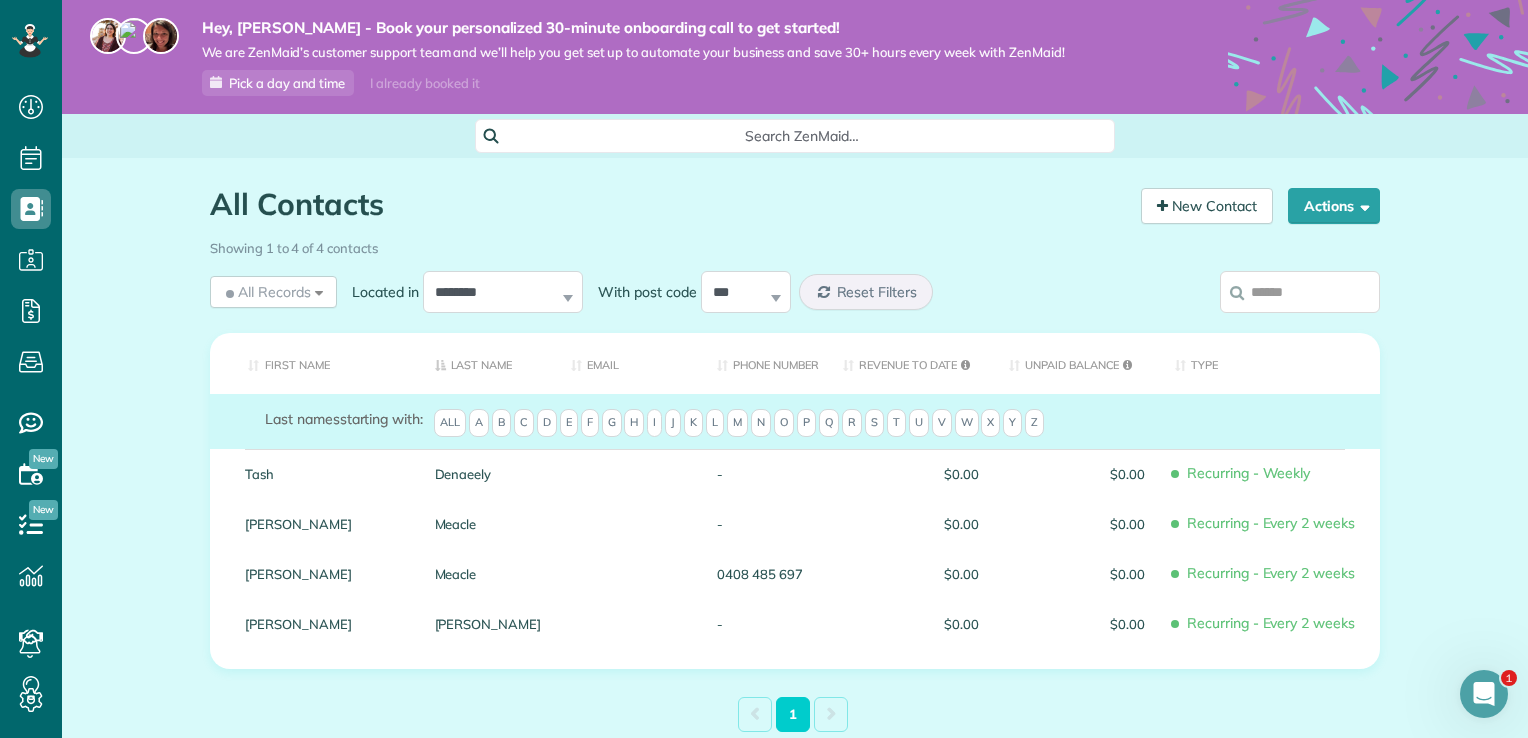click on "R" at bounding box center [852, 423] 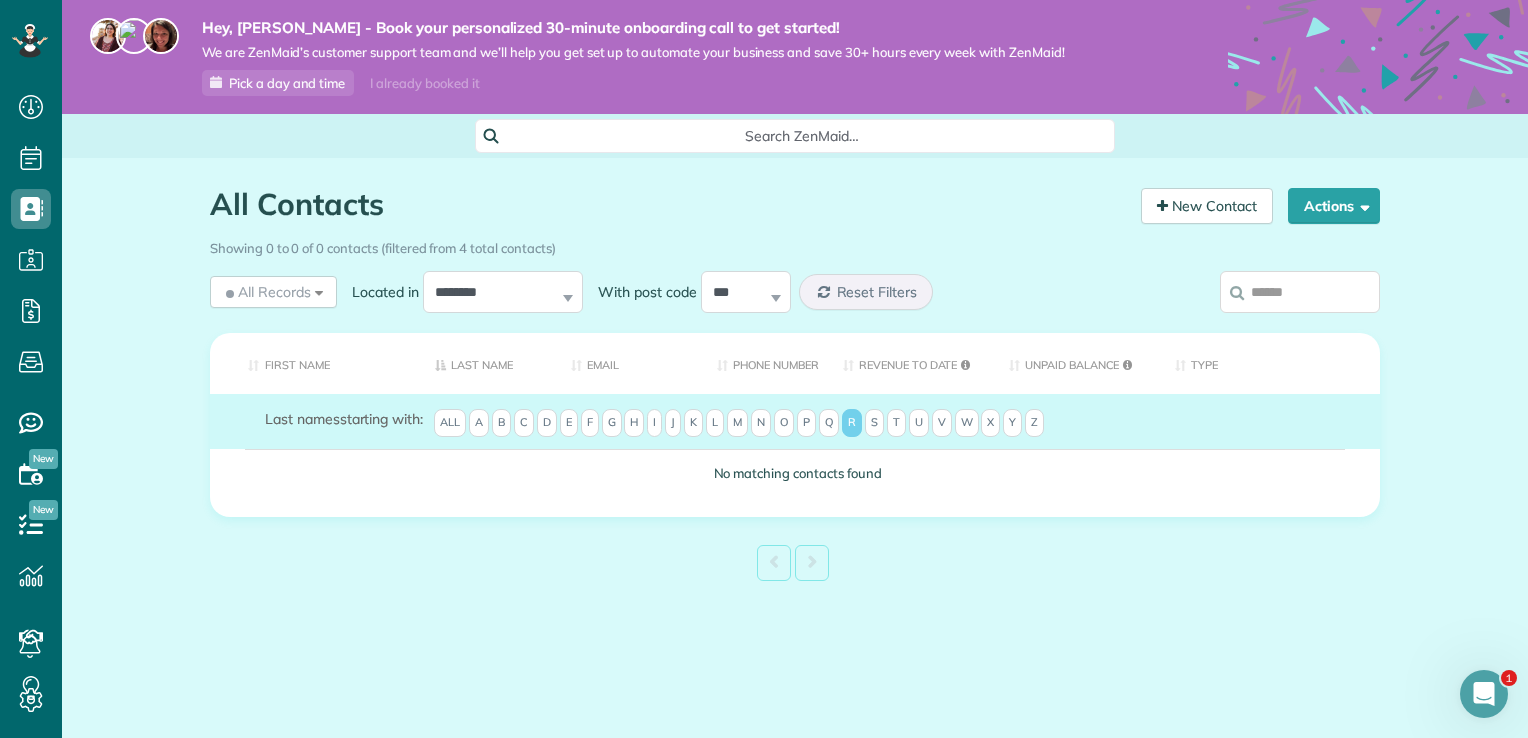 click on "P" at bounding box center [806, 423] 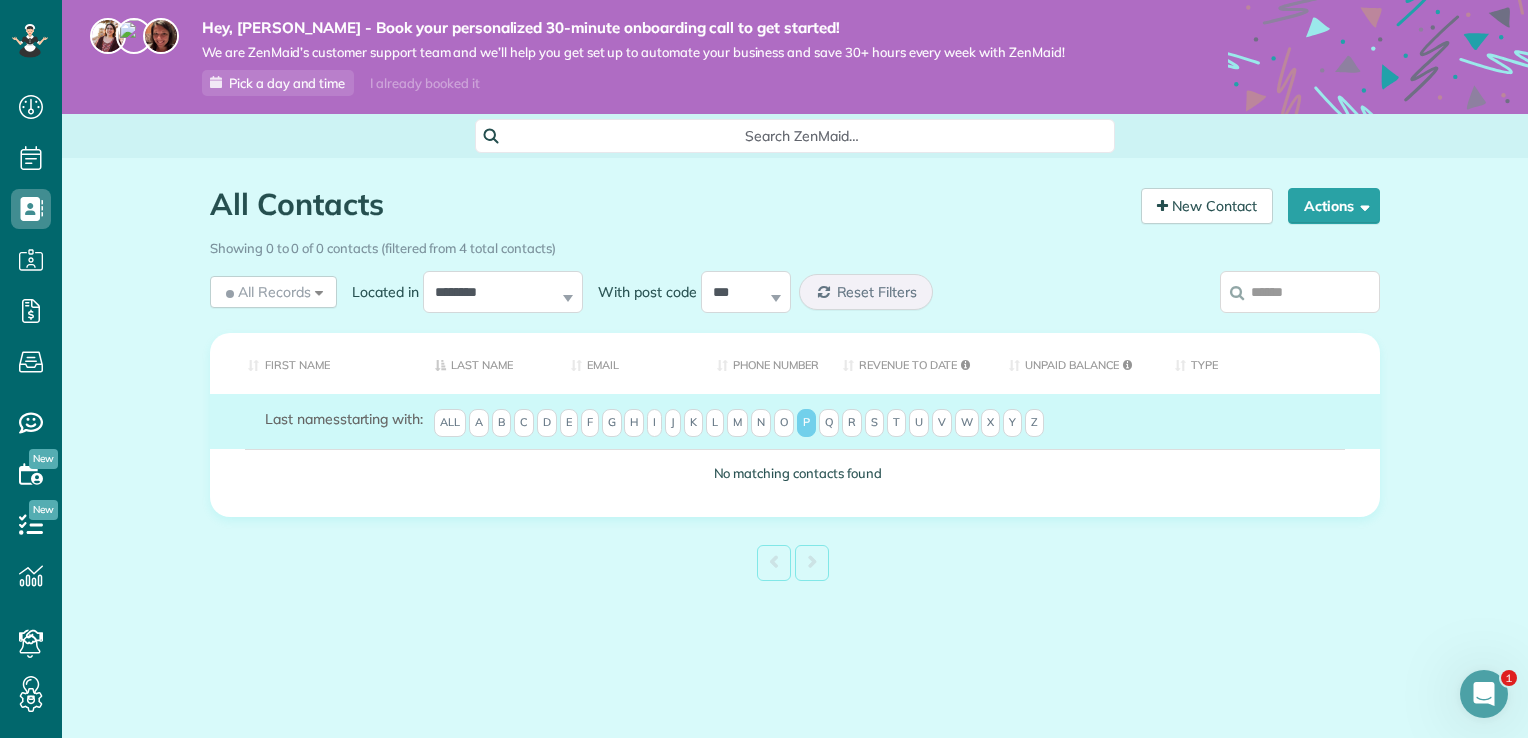 click on "O" at bounding box center [784, 423] 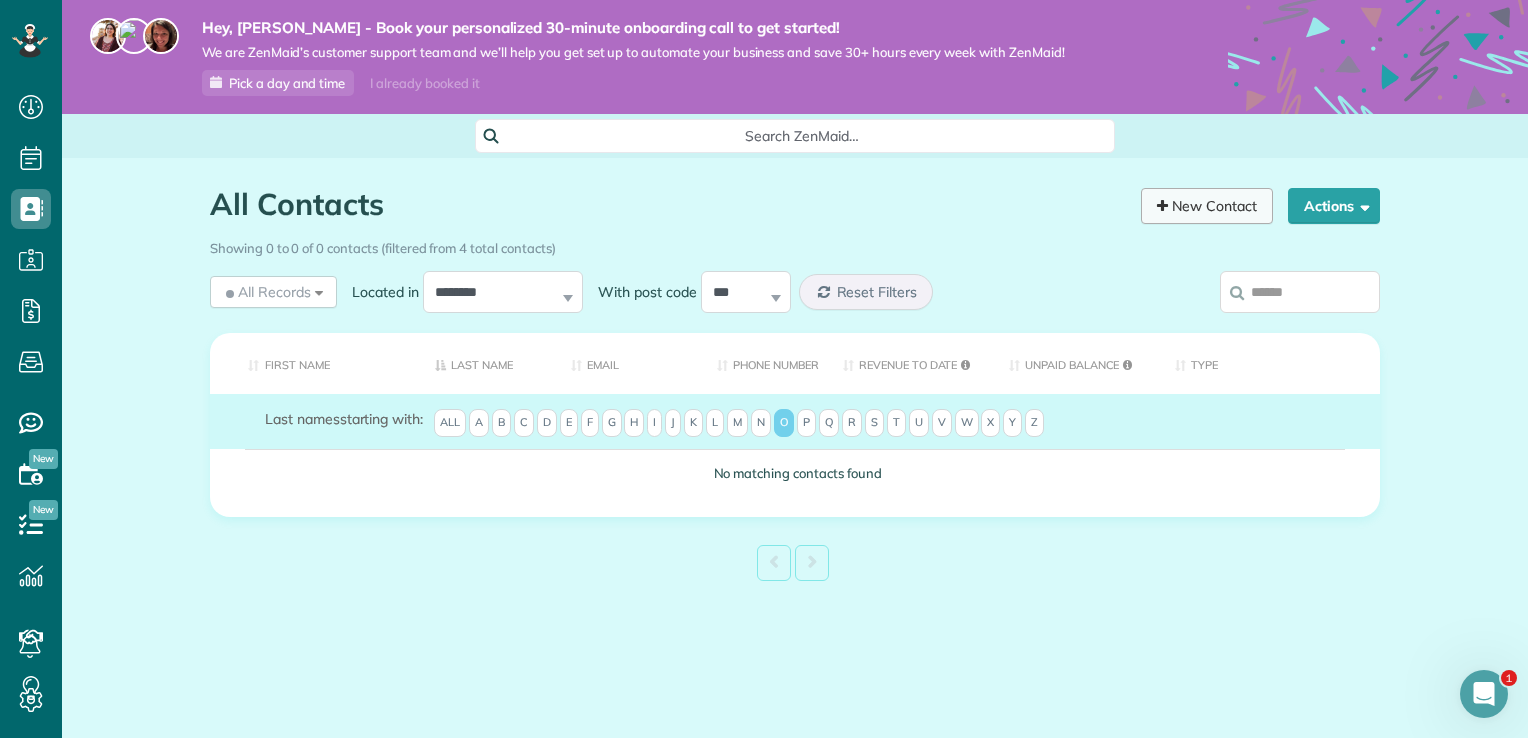 click on "New Contact" at bounding box center (1207, 206) 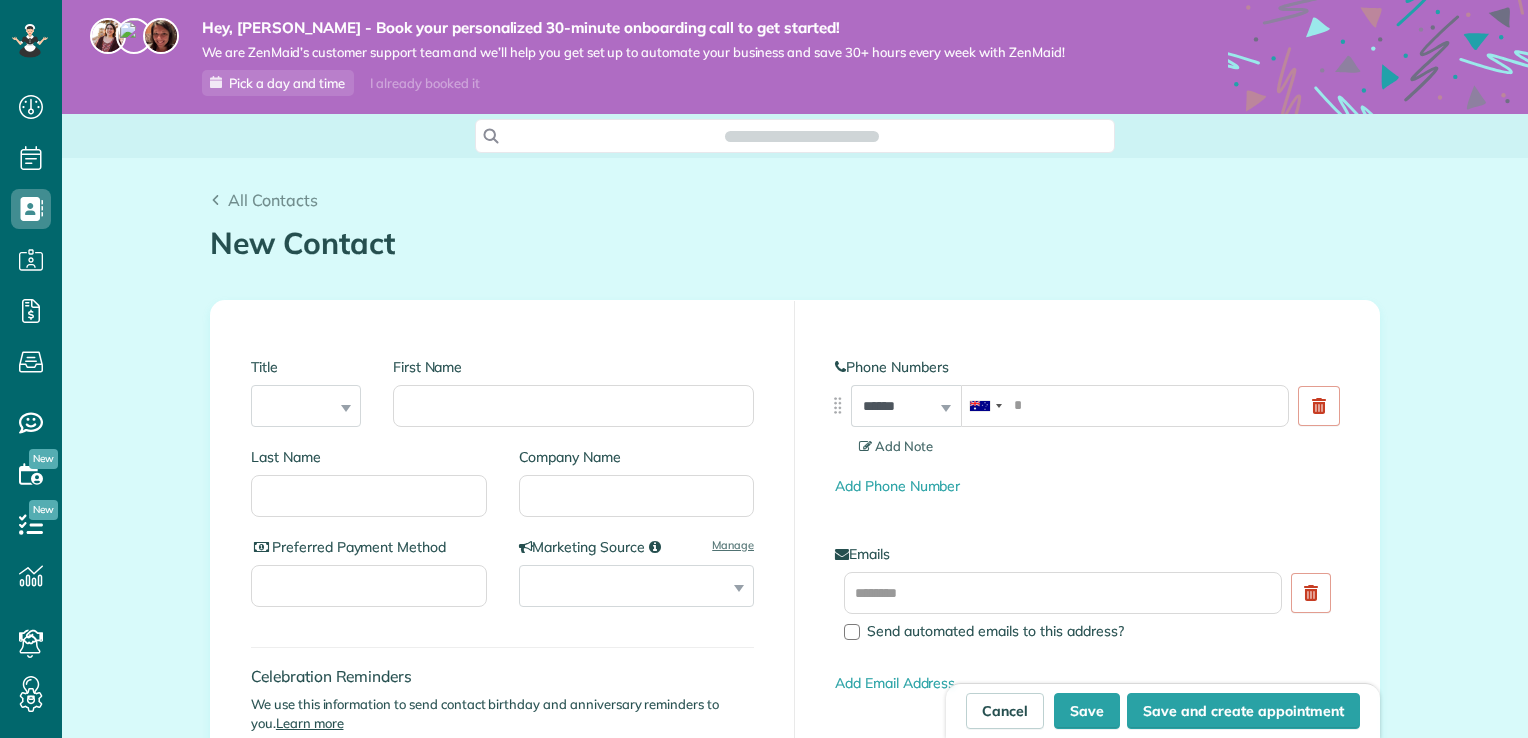 scroll, scrollTop: 0, scrollLeft: 0, axis: both 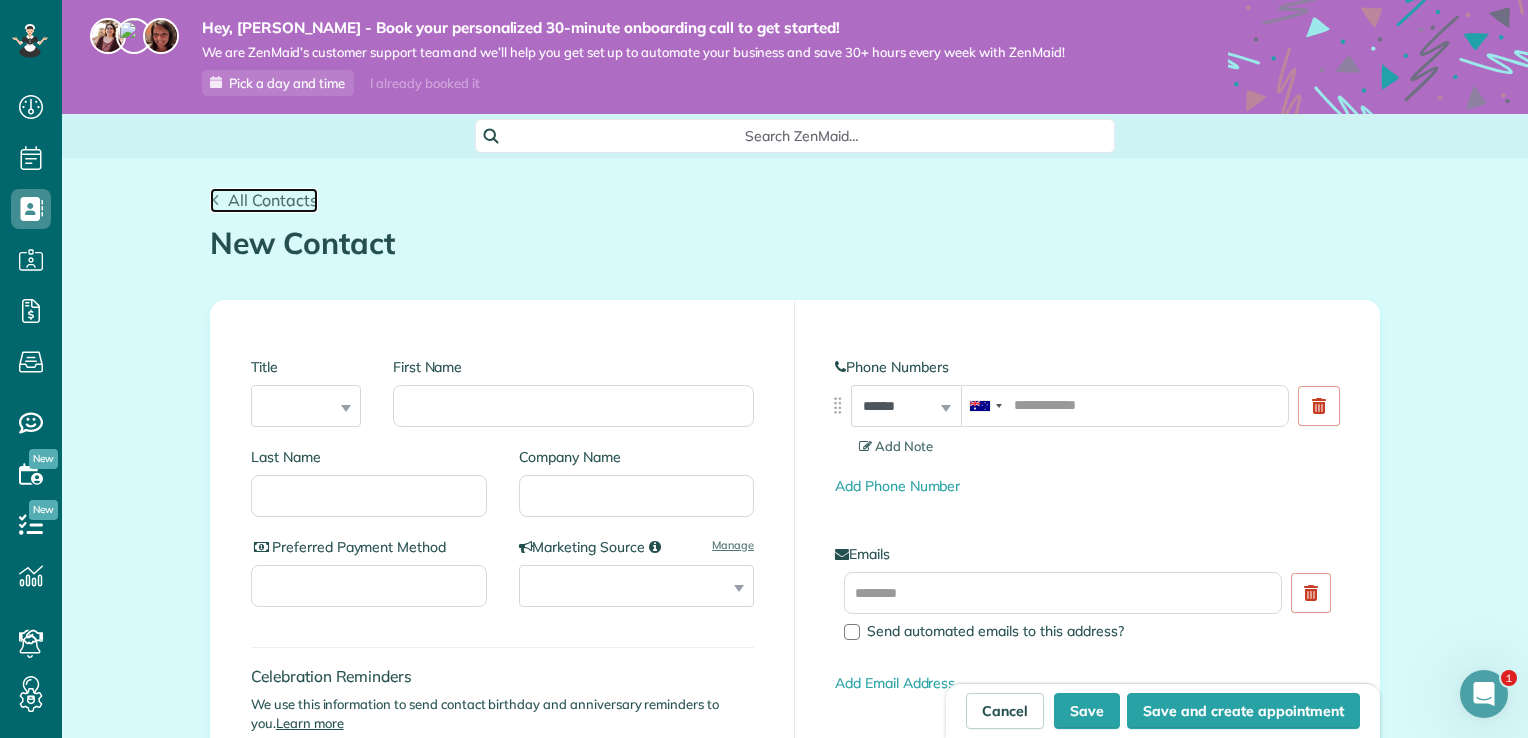 click on "All Contacts" at bounding box center (273, 200) 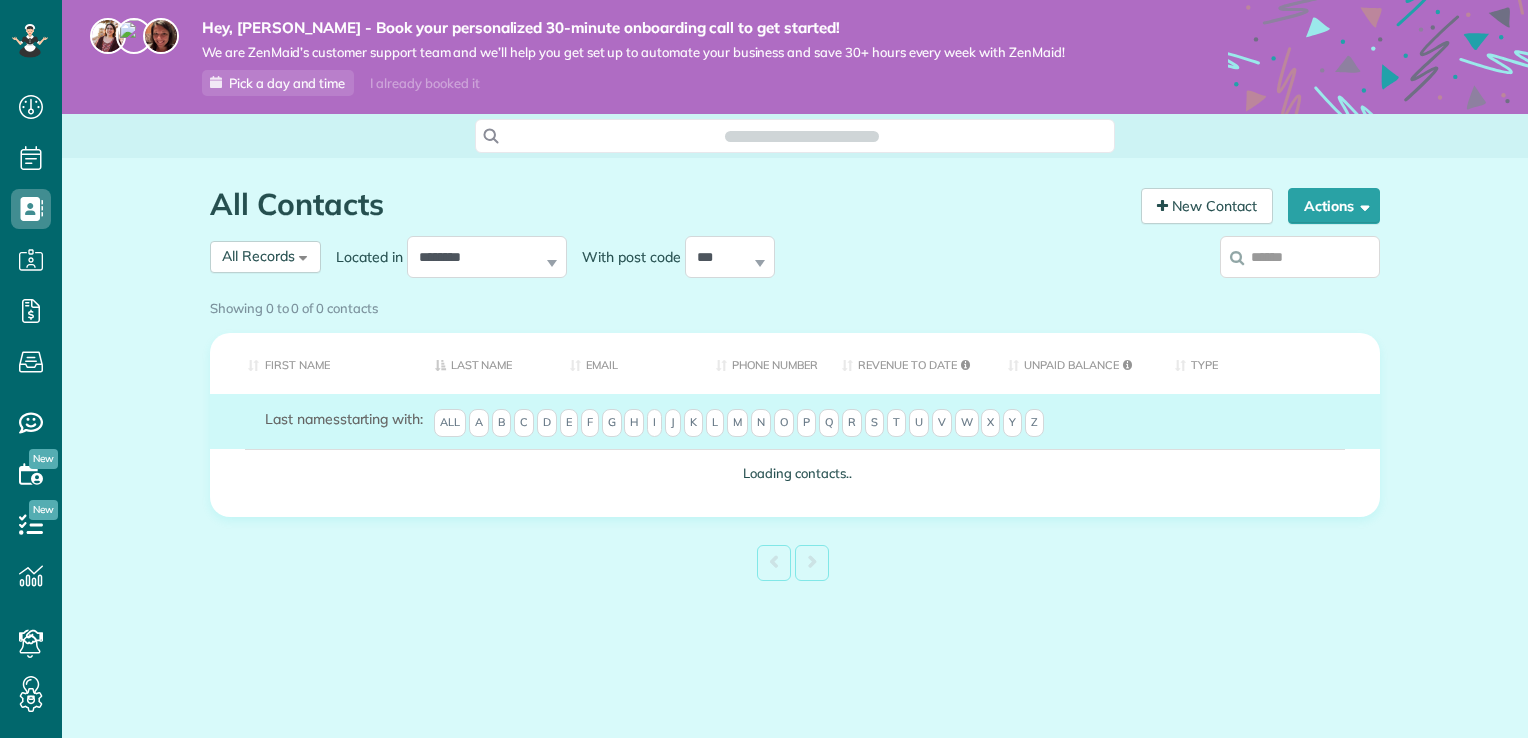 scroll, scrollTop: 0, scrollLeft: 0, axis: both 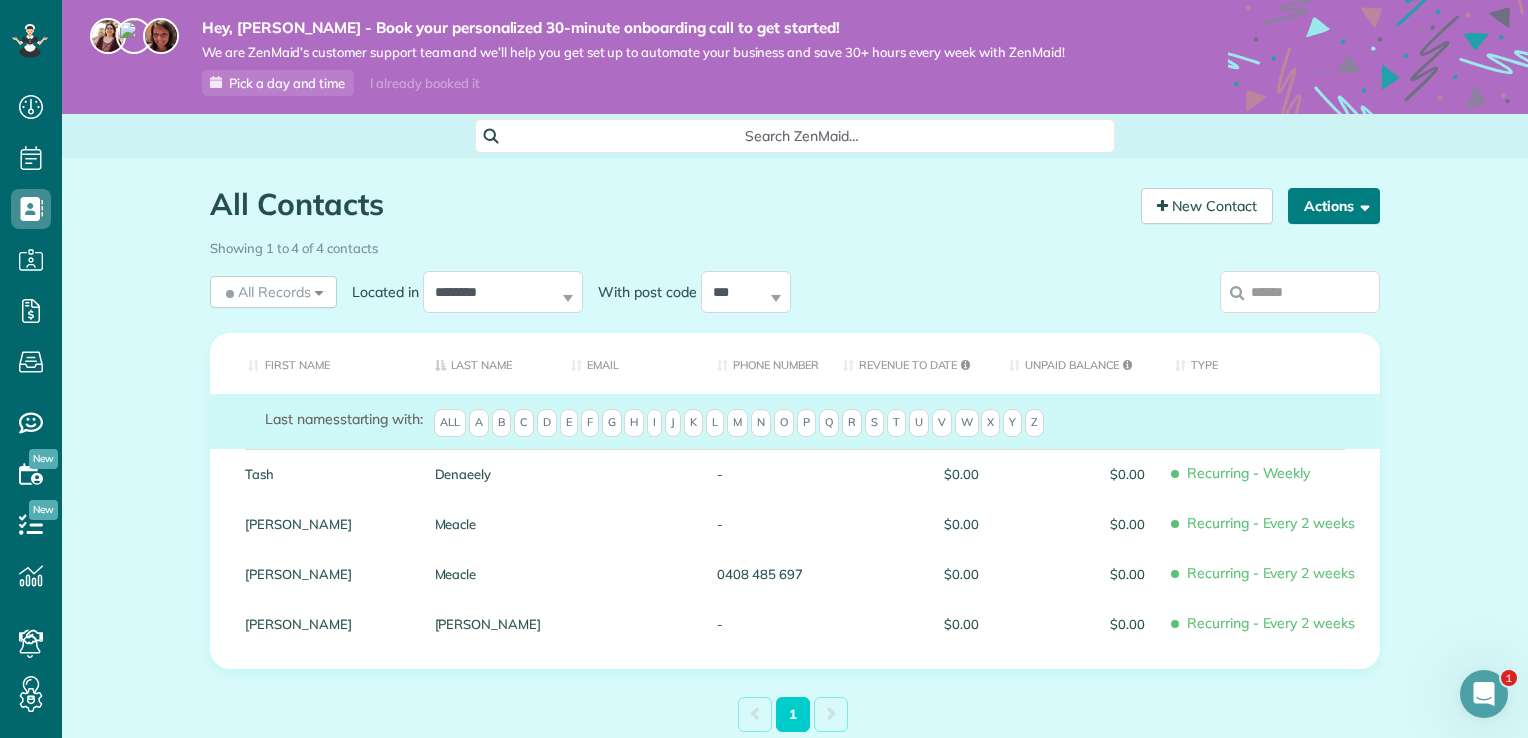 click on "Actions" at bounding box center [1334, 206] 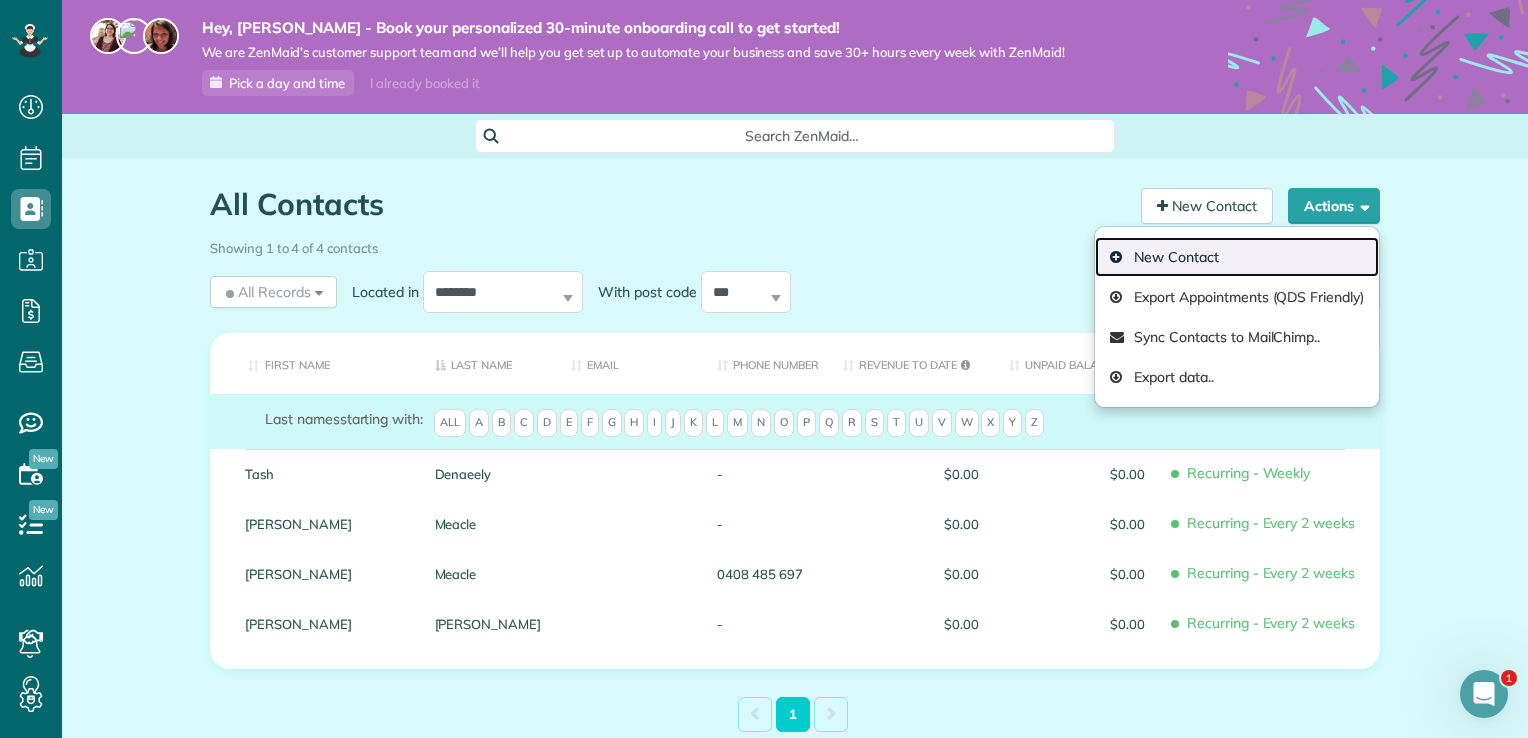 click on "New Contact" at bounding box center [1237, 257] 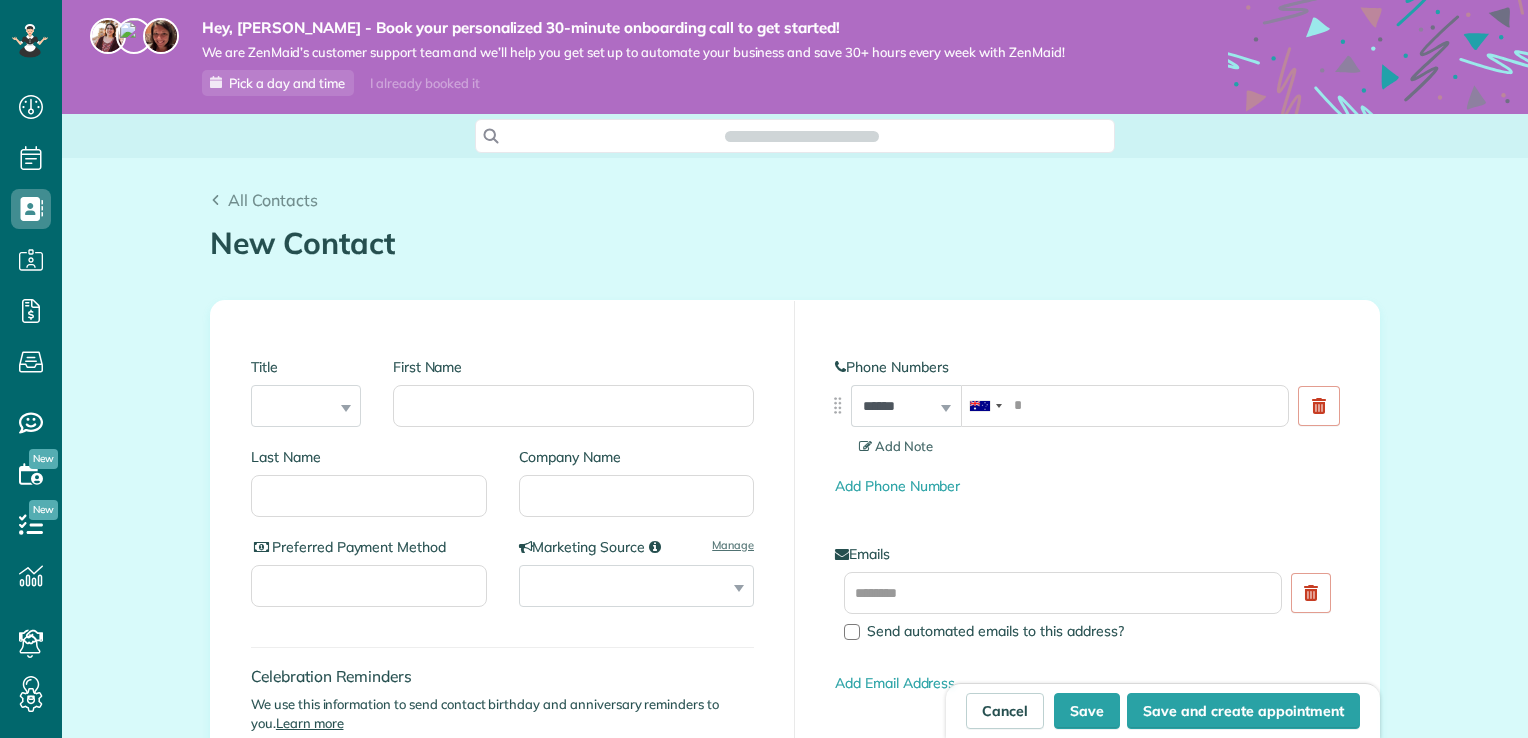 scroll, scrollTop: 0, scrollLeft: 0, axis: both 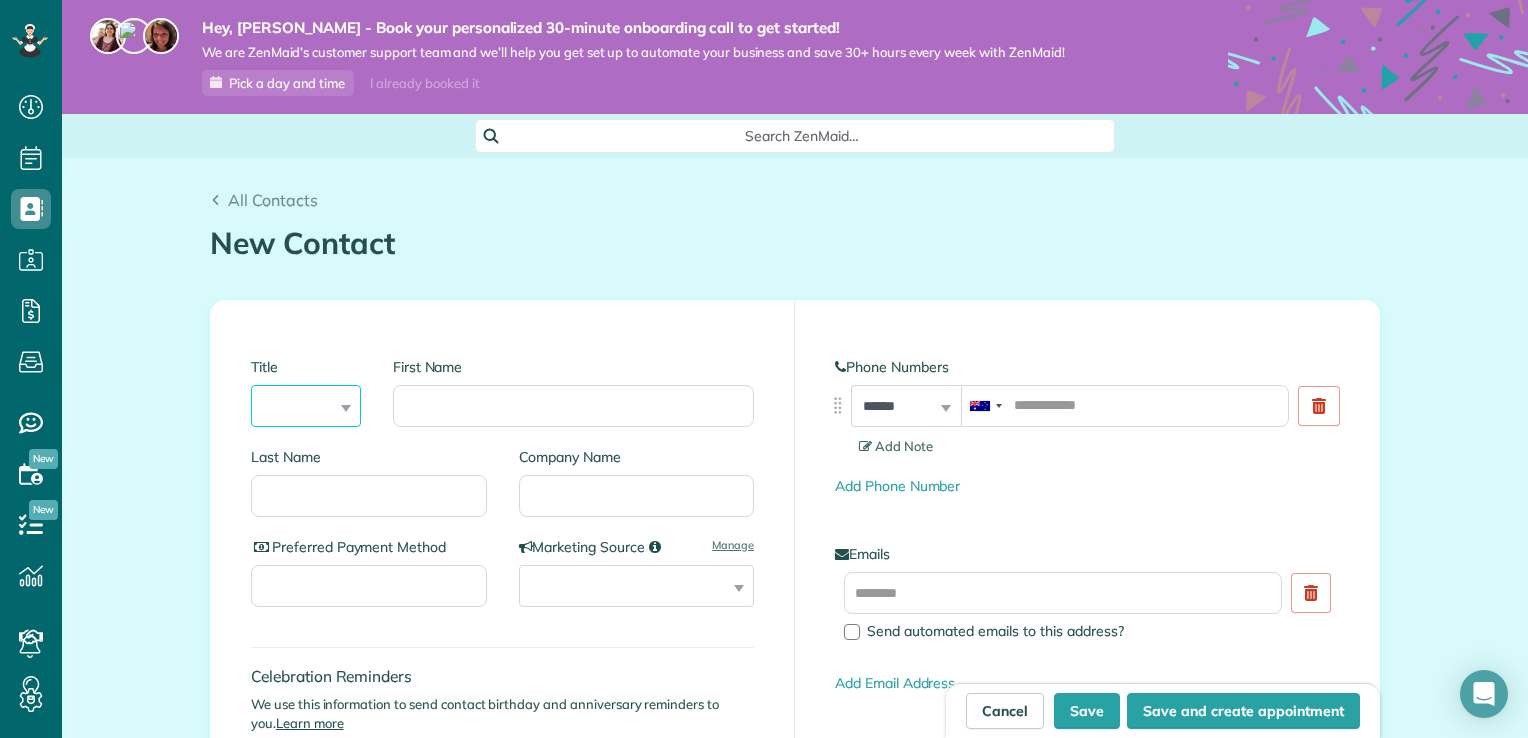 click on "***
****
***
***" at bounding box center [306, 406] 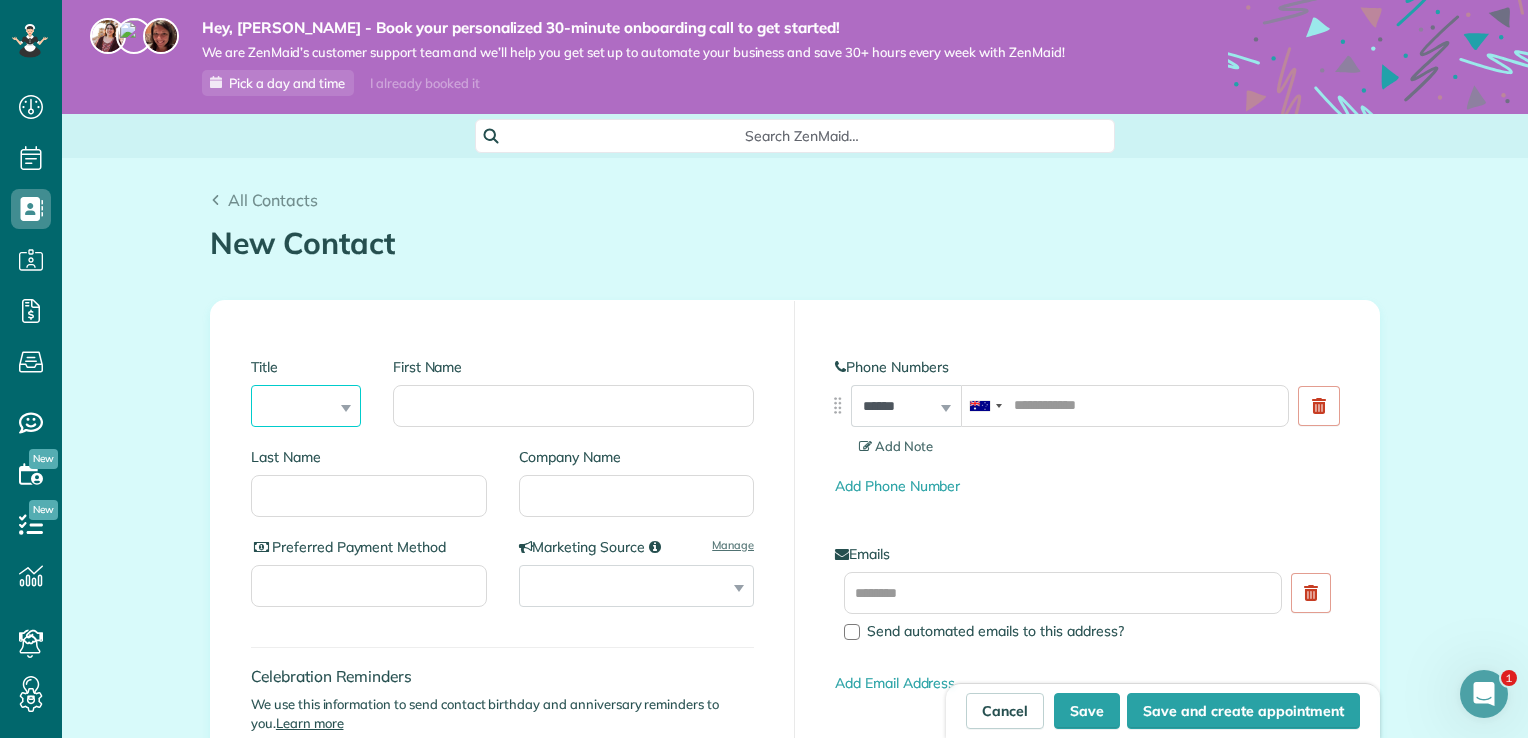 scroll, scrollTop: 0, scrollLeft: 0, axis: both 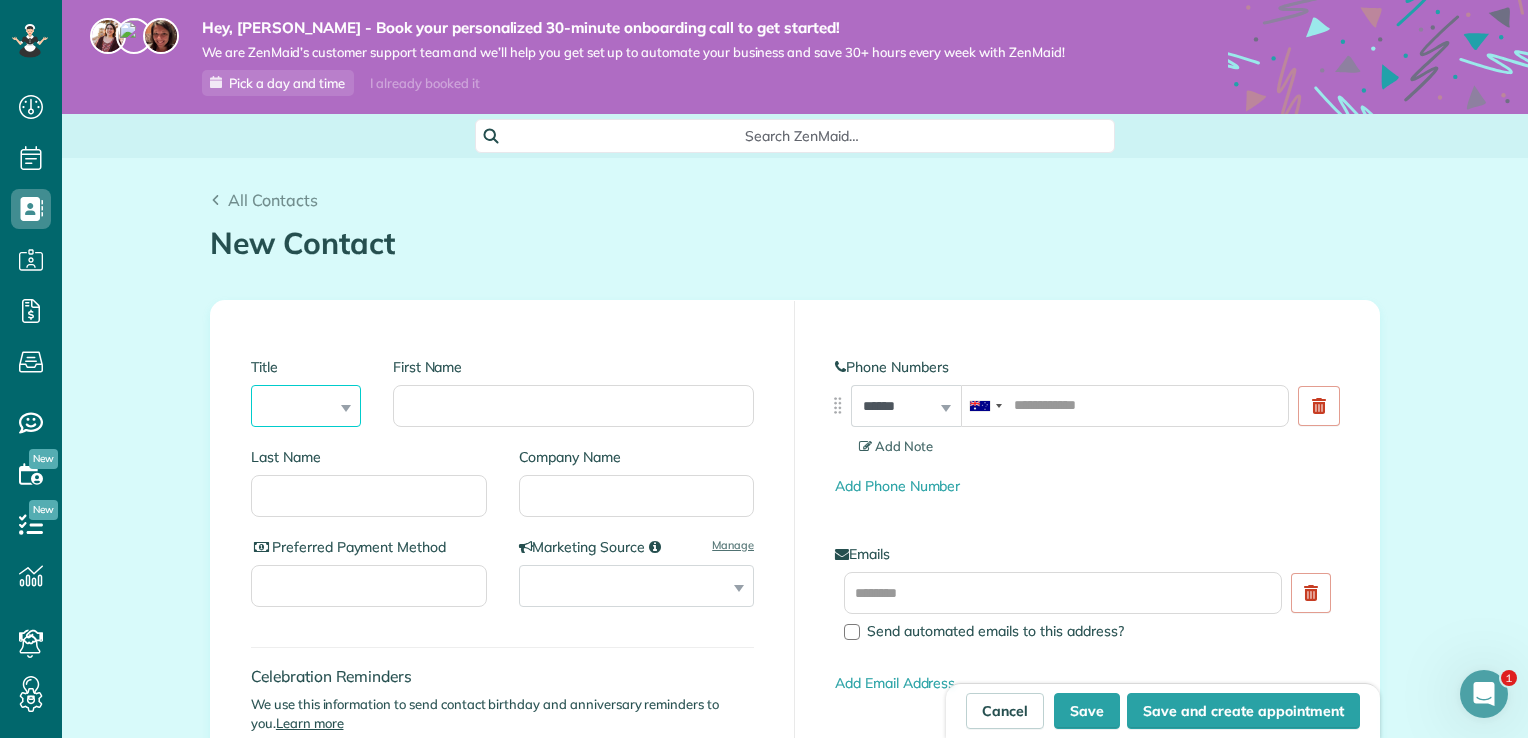 select on "***" 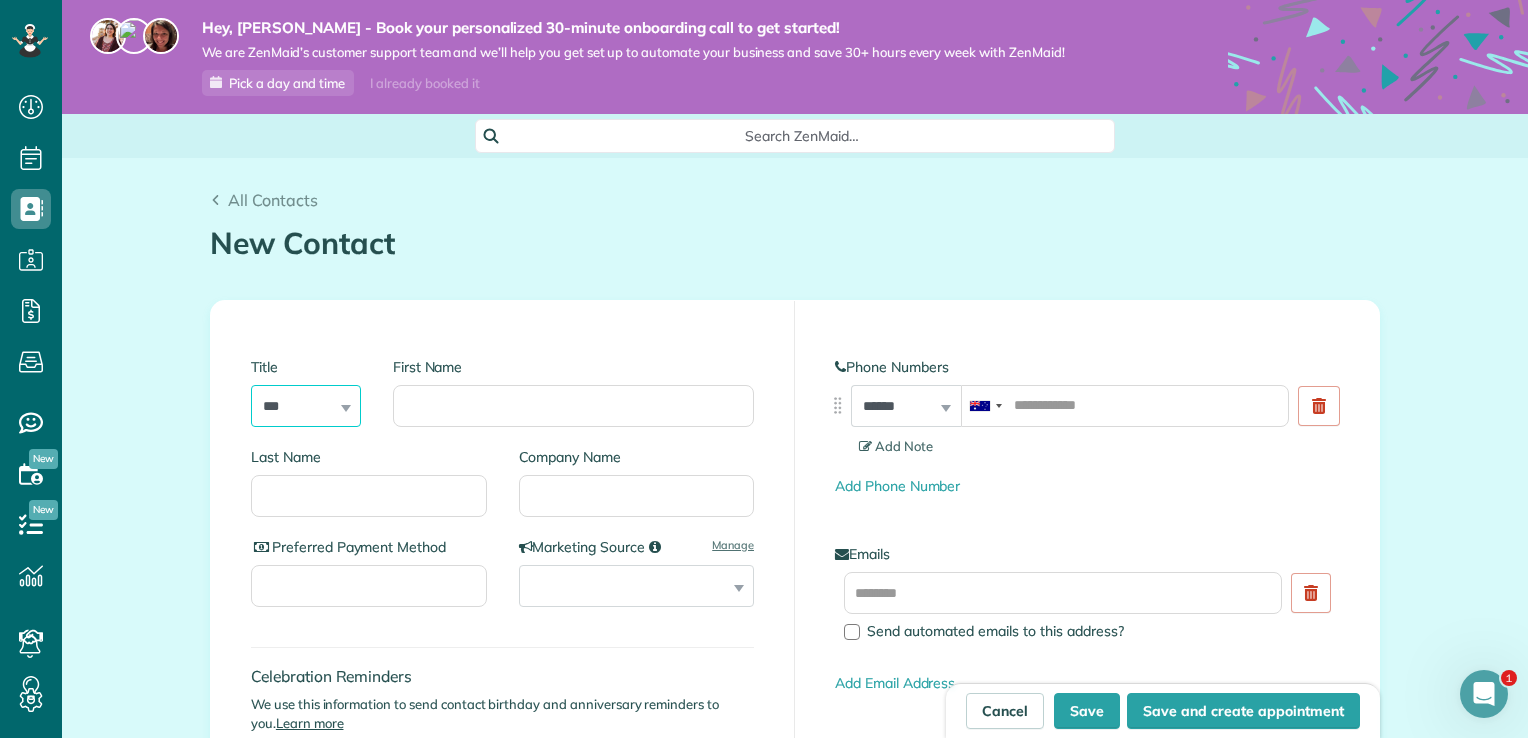 click on "***
****
***
***" at bounding box center [306, 406] 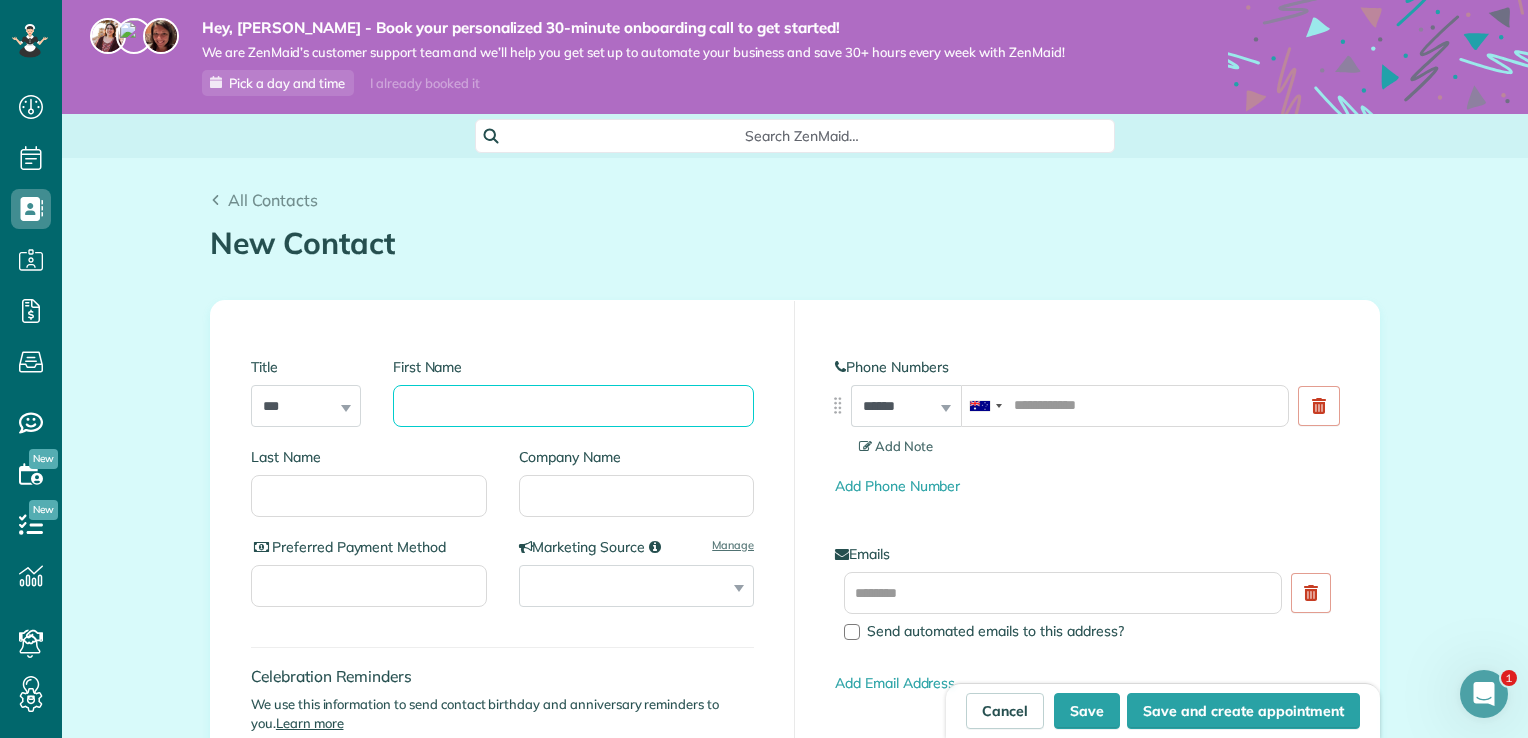 click on "First Name" at bounding box center [573, 406] 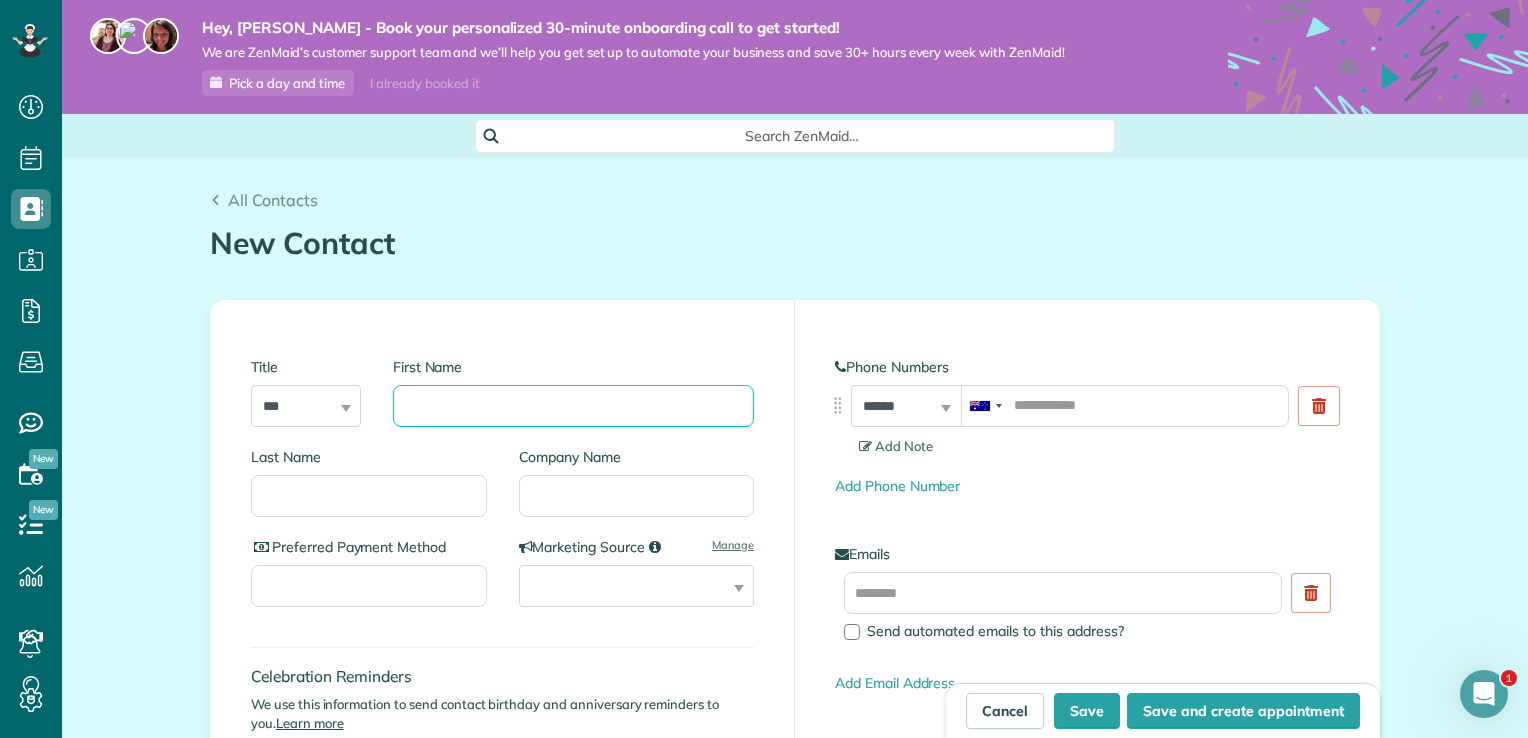 click on "First Name" at bounding box center [573, 406] 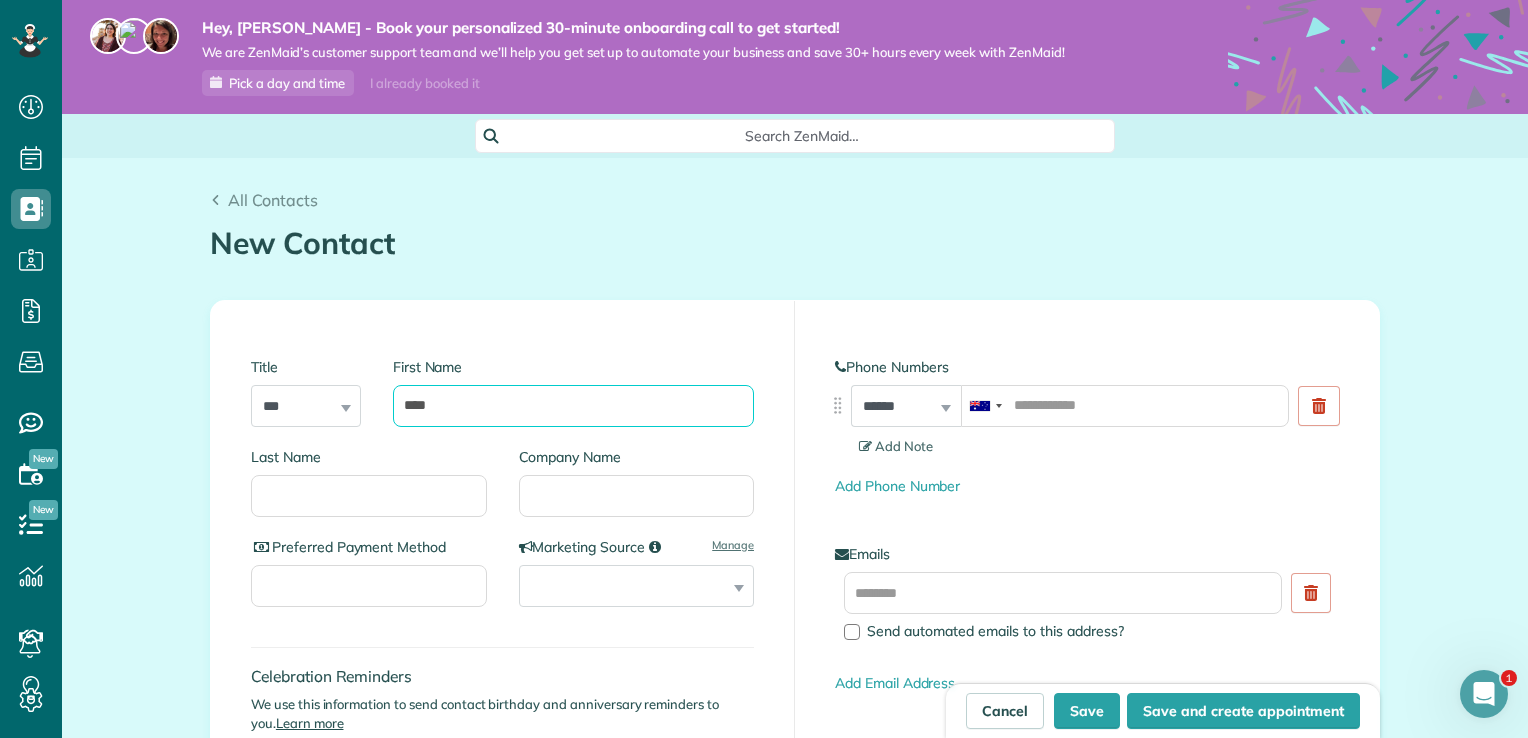 type on "****" 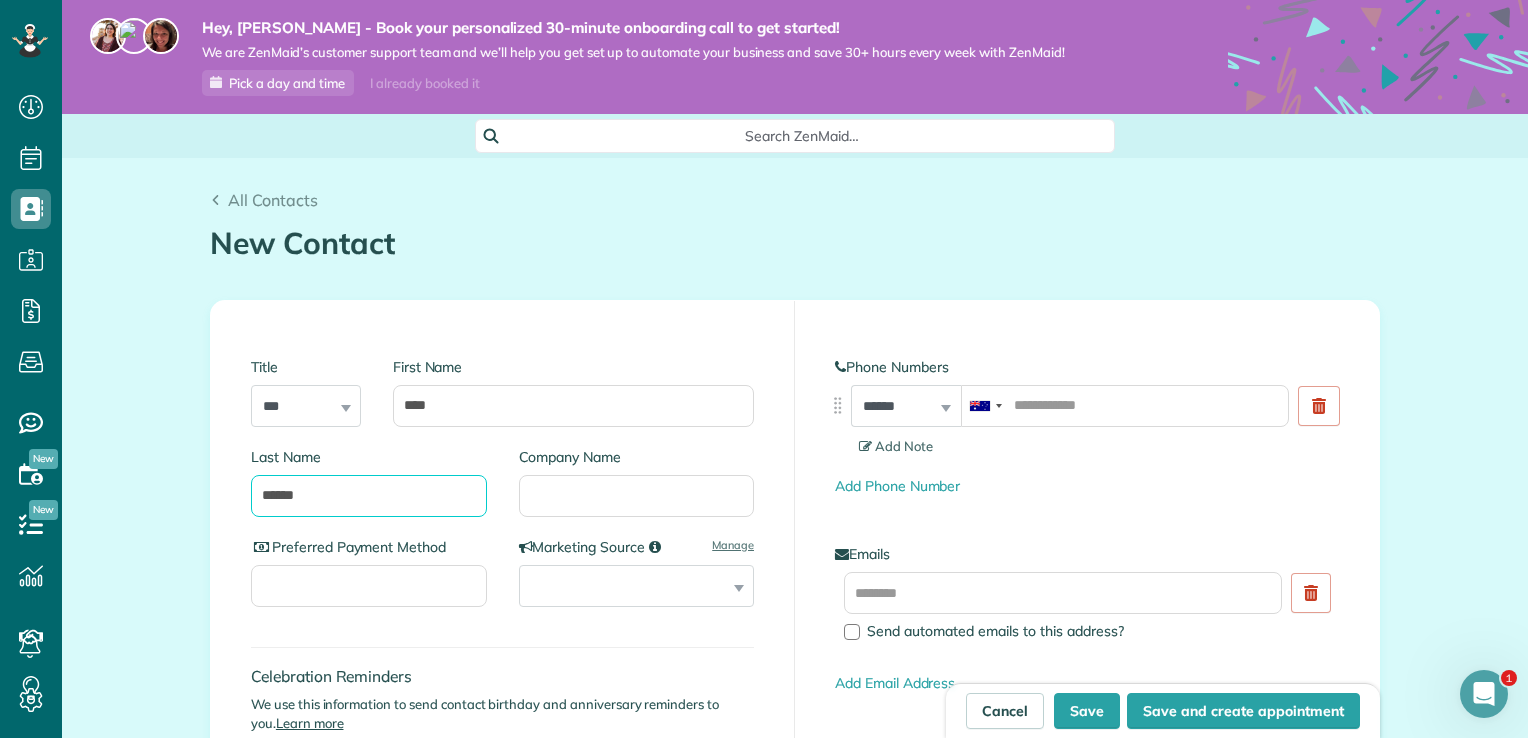 type on "******" 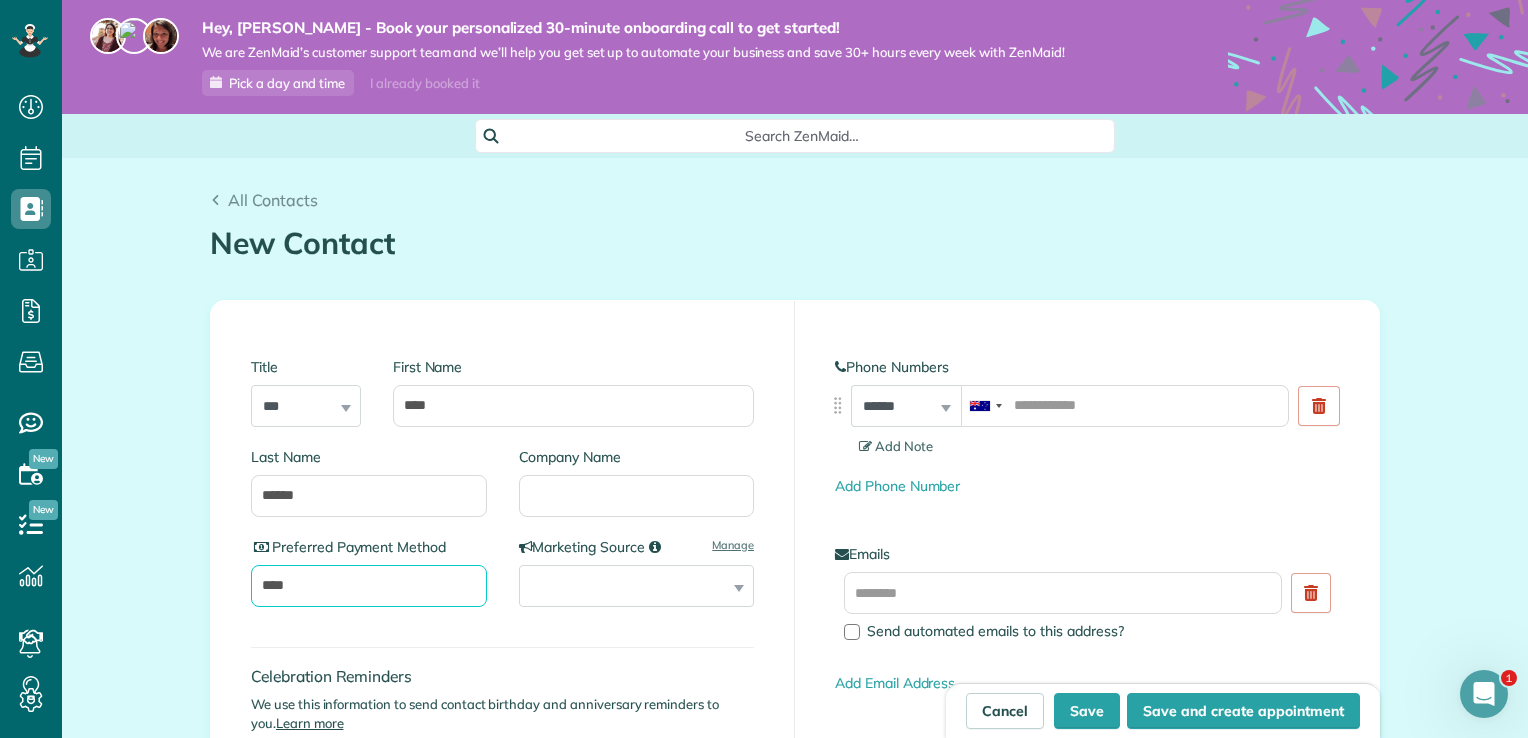 type on "****" 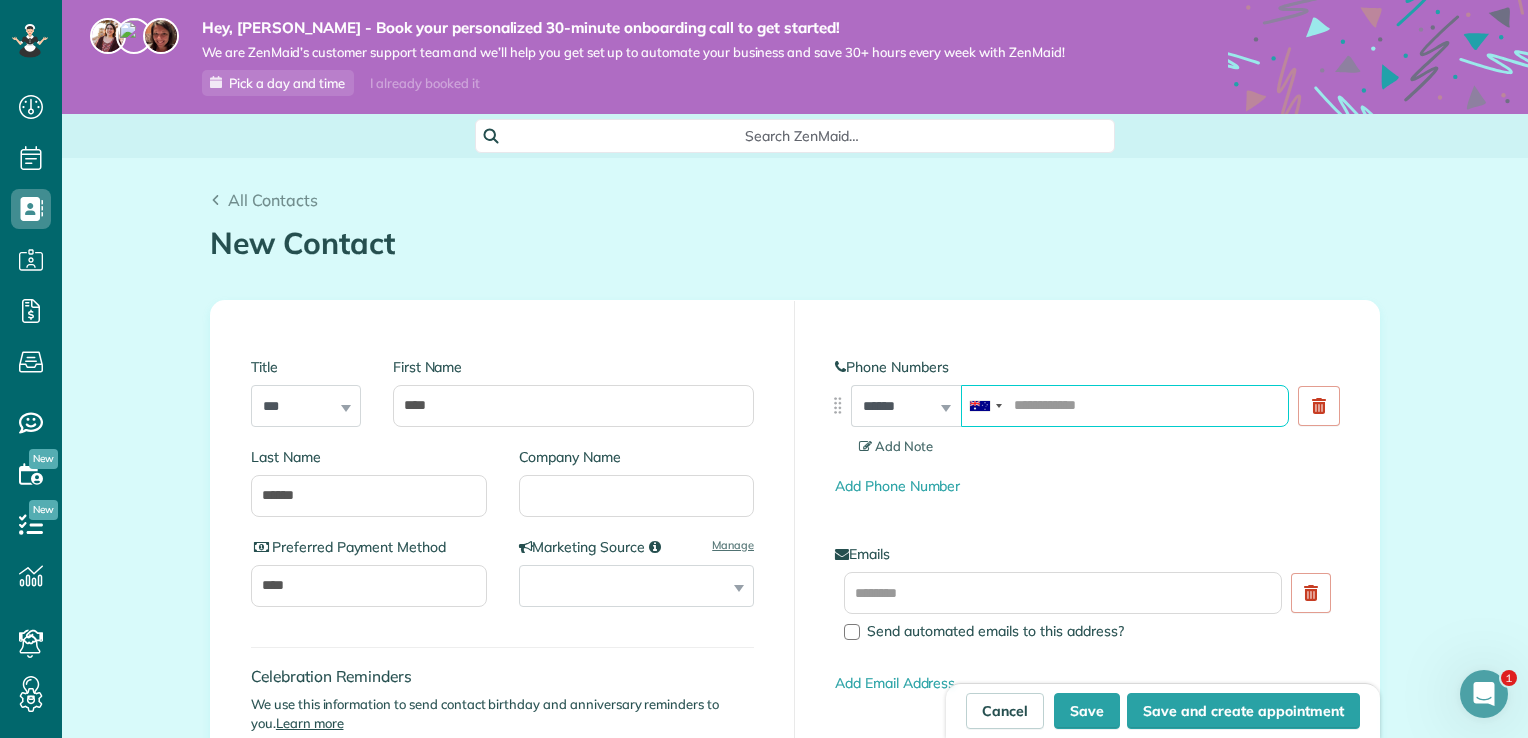 click at bounding box center [1125, 406] 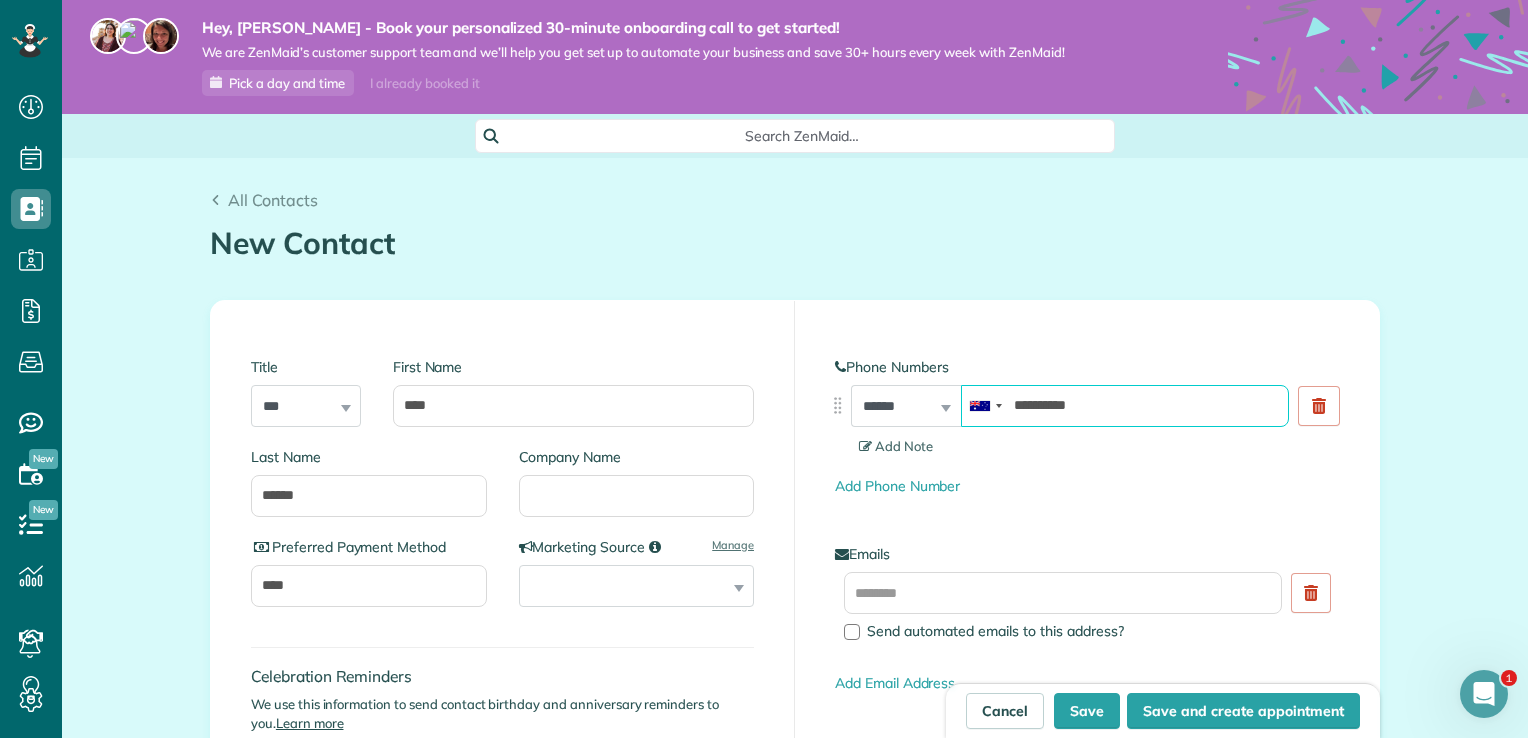 click on "**********" at bounding box center (1125, 406) 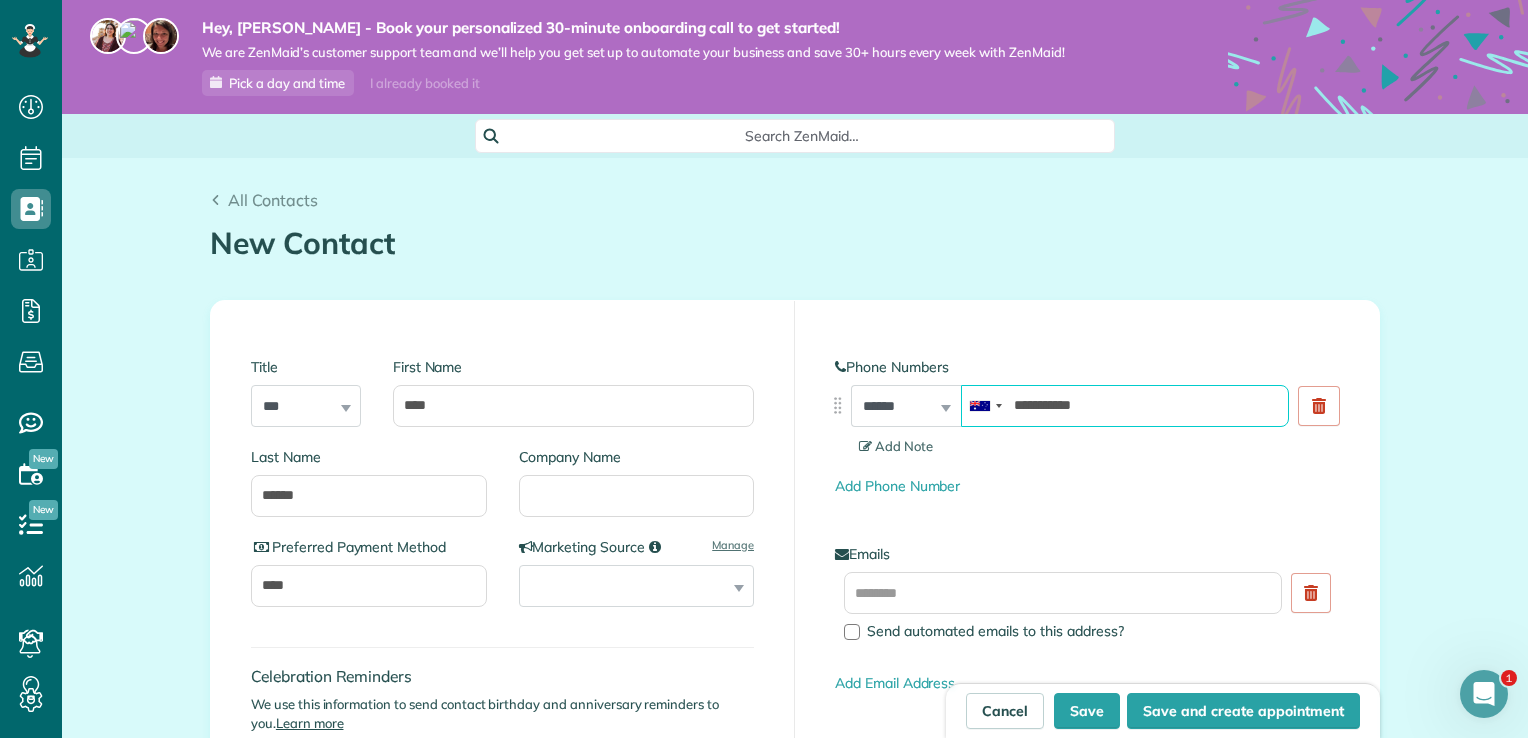 click on "**********" at bounding box center (1125, 406) 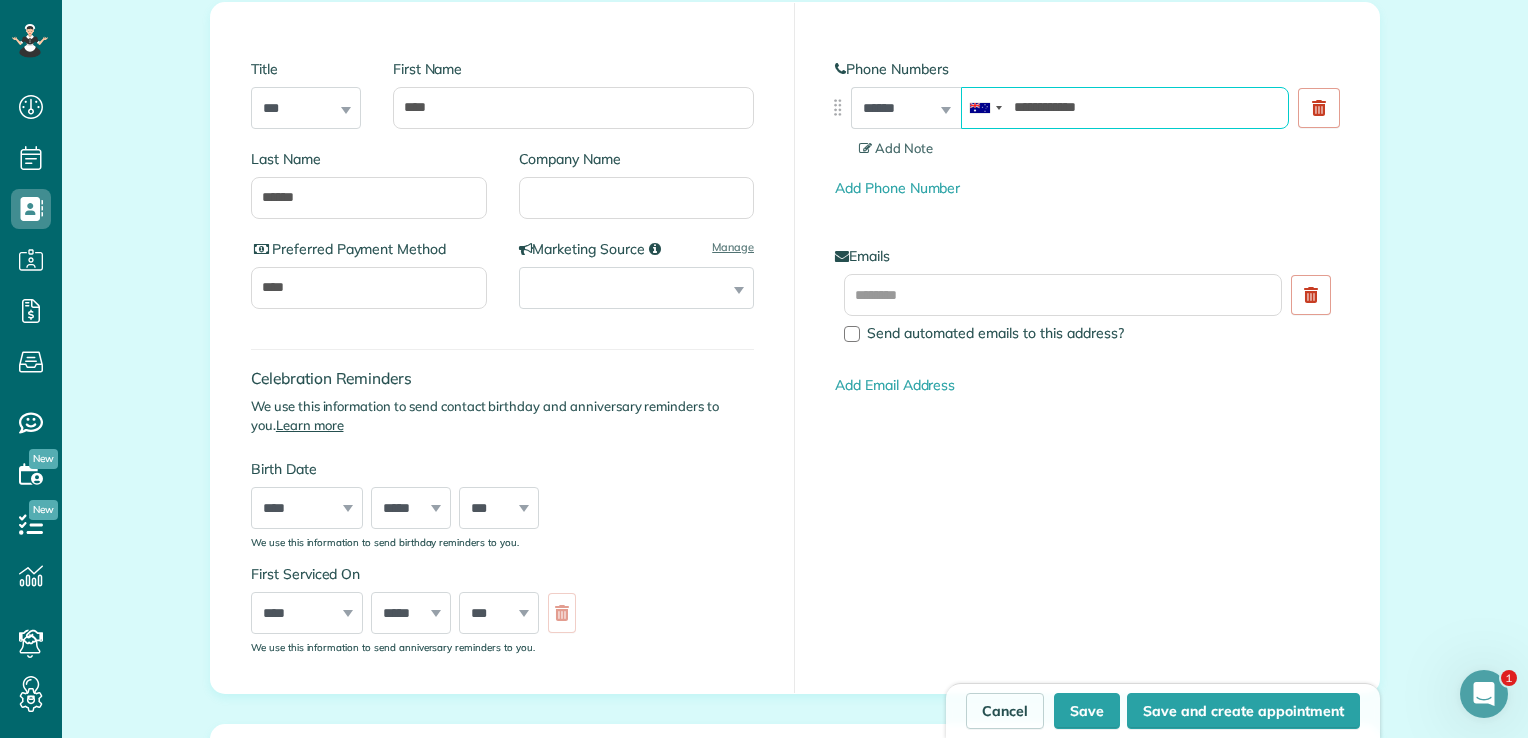 scroll, scrollTop: 300, scrollLeft: 0, axis: vertical 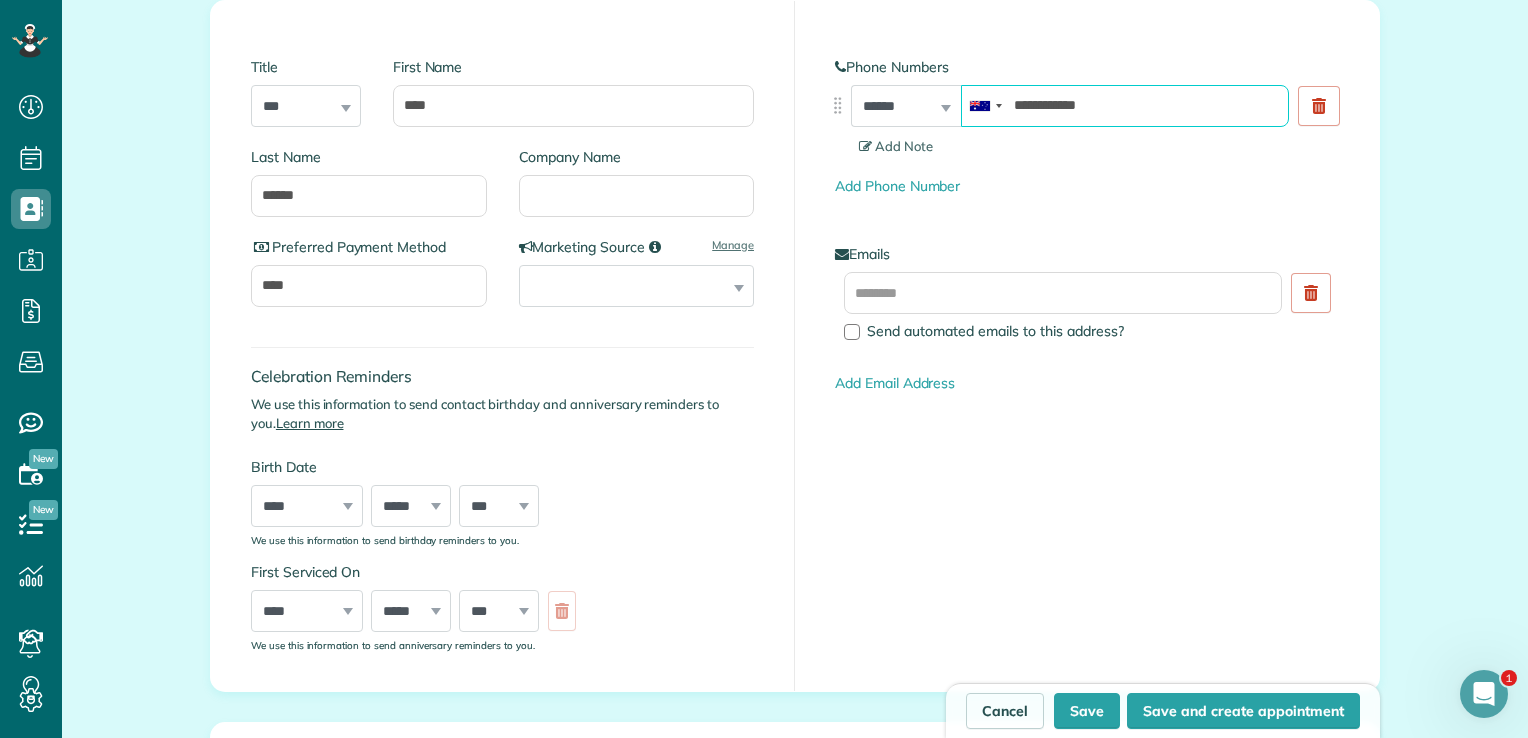 type on "**********" 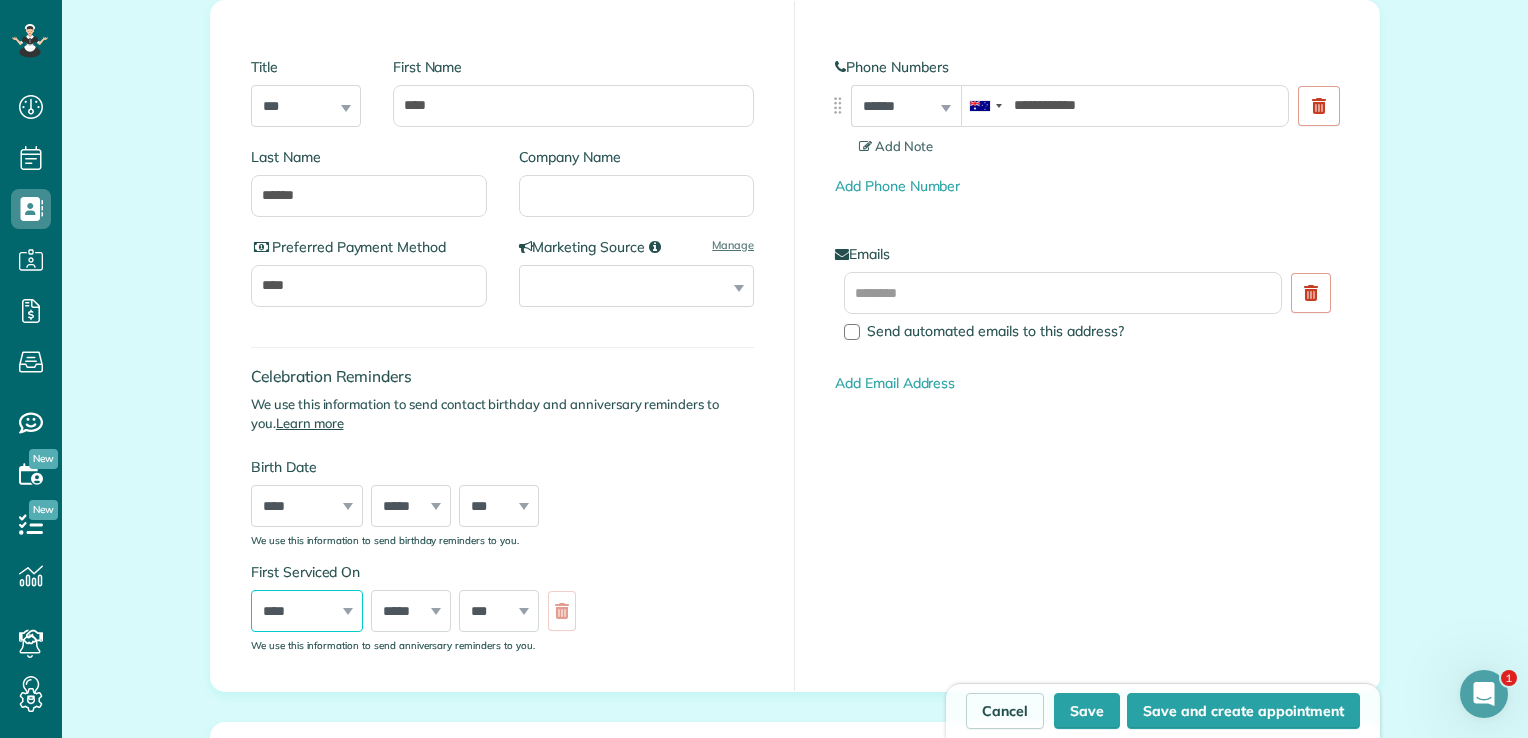 click on "****
****
****
****
****
****
****
****
****
****
****
****
****
****
****
****
****
****
****
****
****
****
****
****
****
****
****
****
****
****
****
****
****
****
****
****
****
****
****
****
****
****
****
****
****
****
****
****
****
****
****
****" at bounding box center (307, 611) 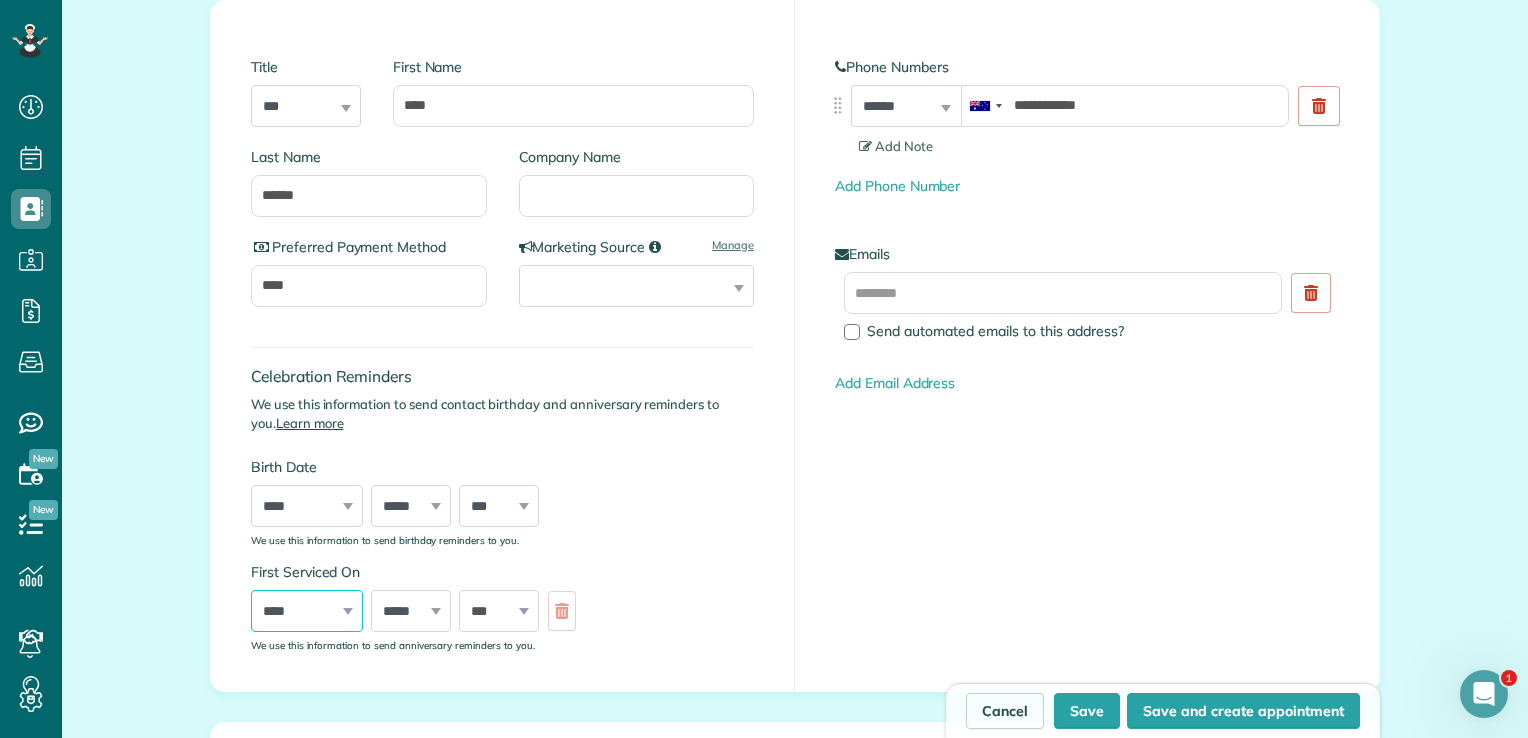 select on "****" 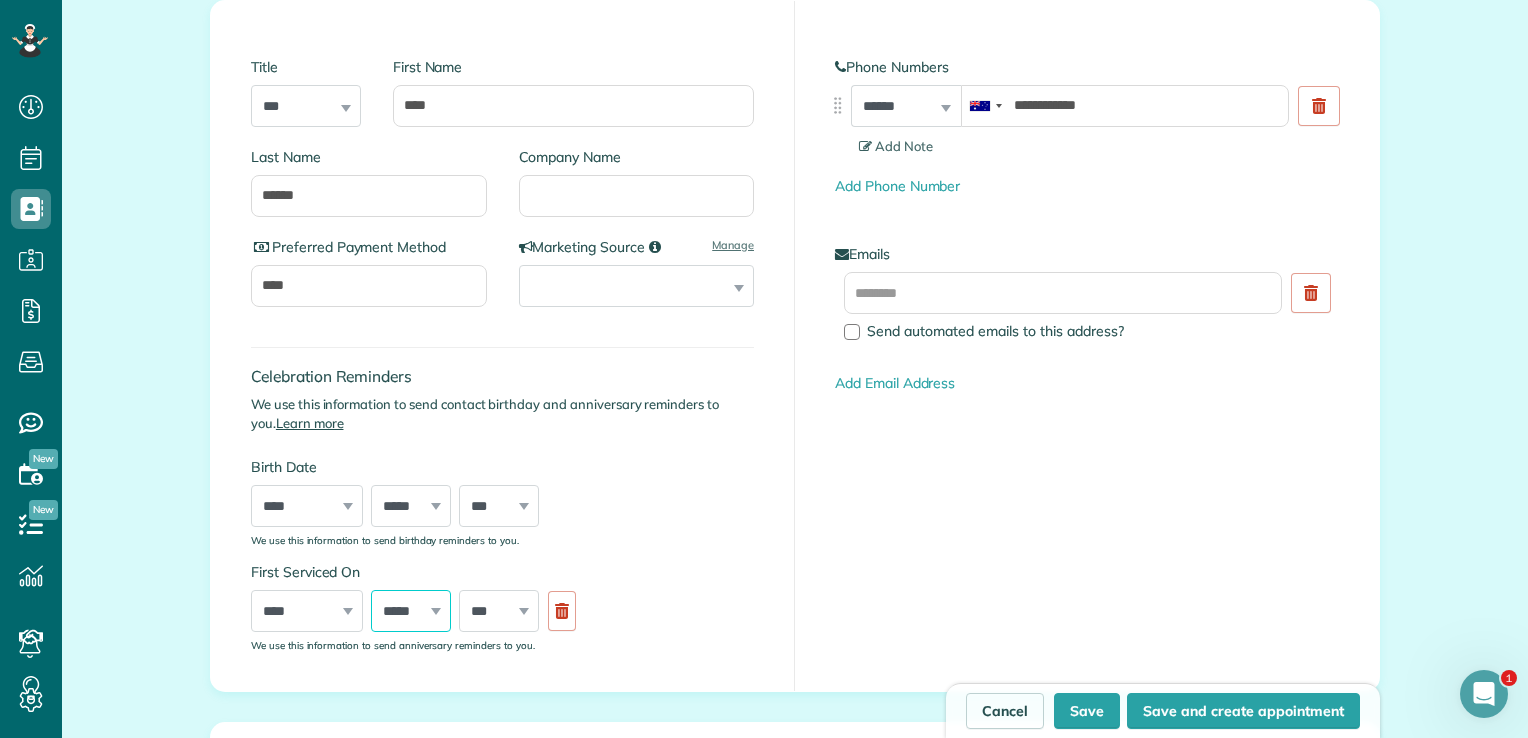 click on "*****
*******
********
*****
*****
***
****
****
******
*********
*******
********
********" at bounding box center [411, 611] 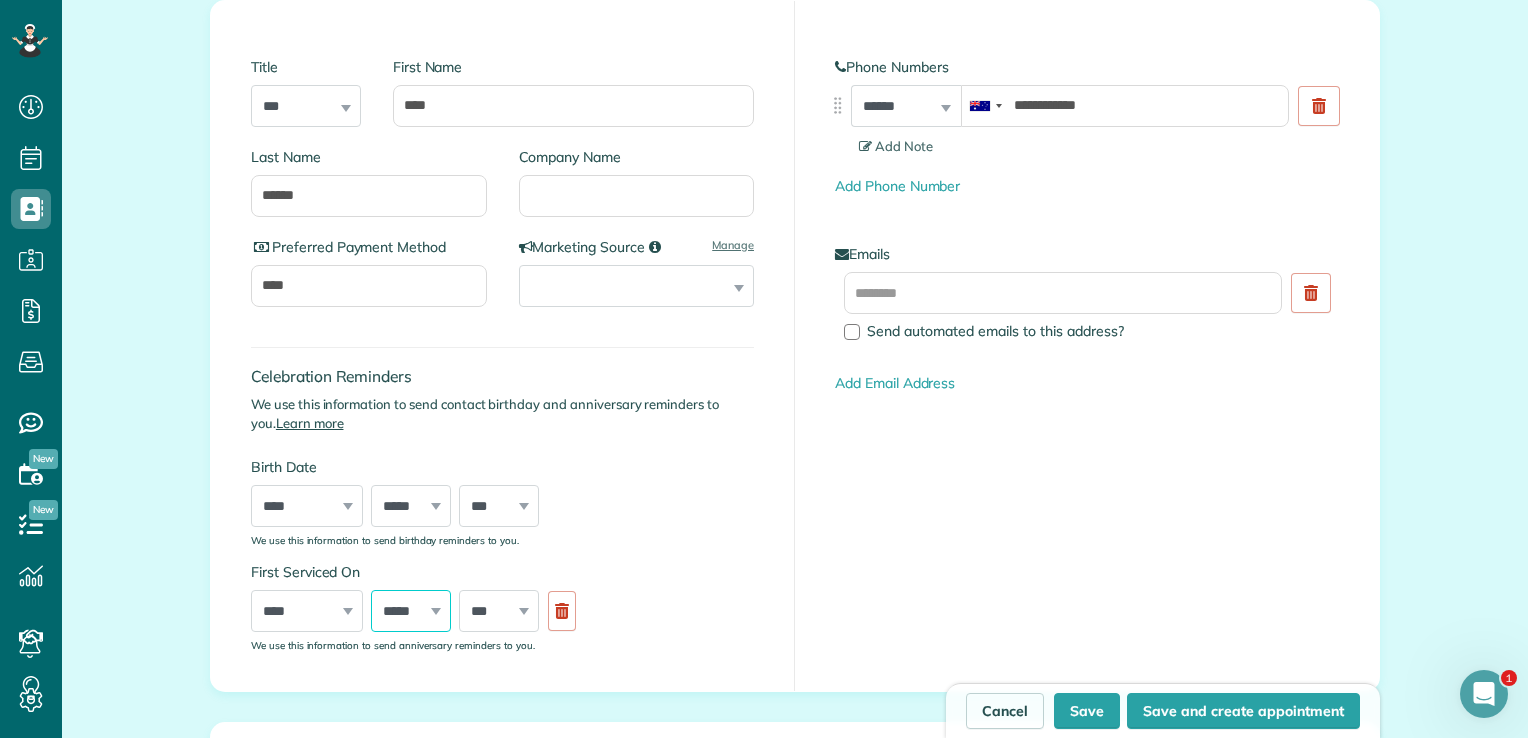 select on "**" 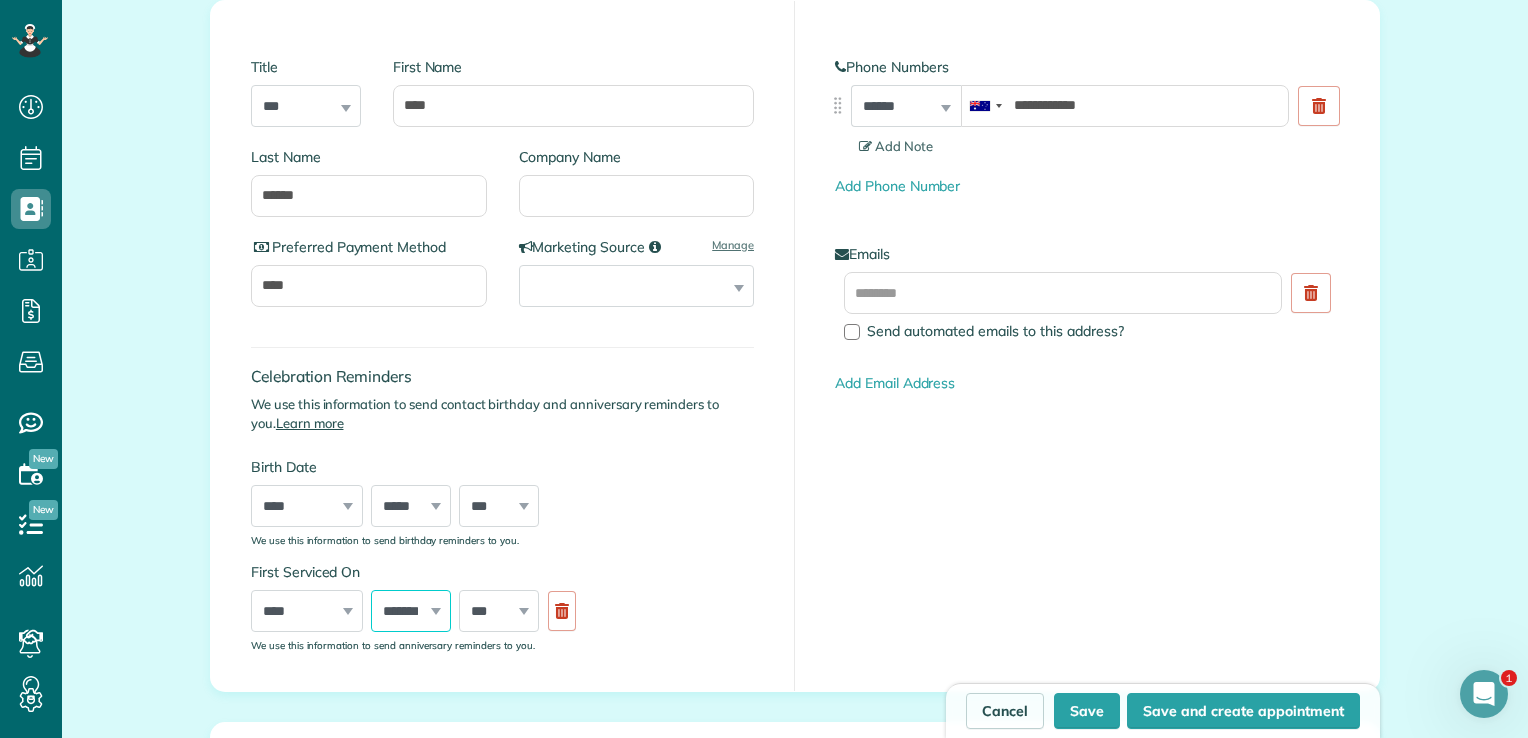 click on "*****
*******
********
*****
*****
***
****
****
******
*********
*******
********
********" at bounding box center [411, 611] 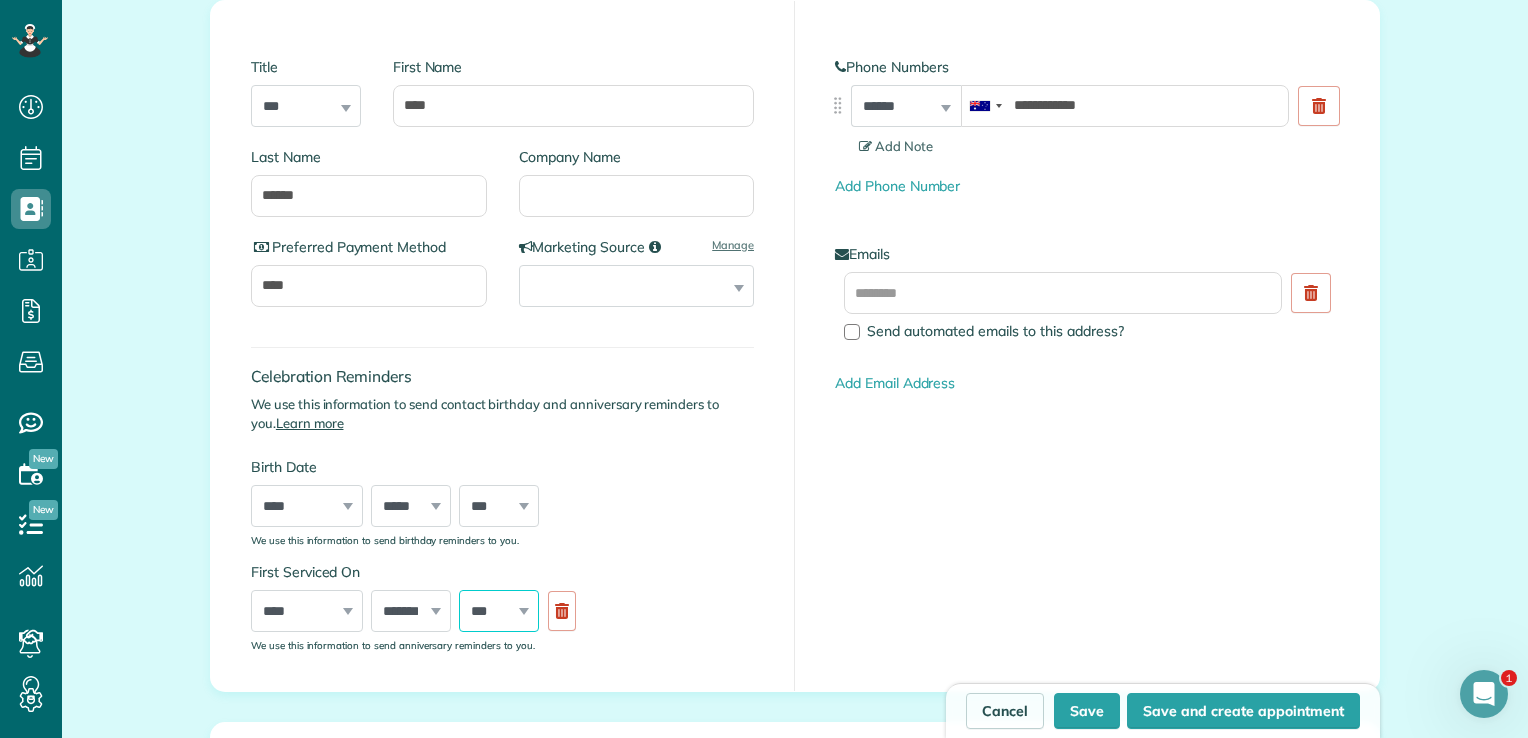 click on "***
*
*
*
*
*
*
*
*
*
**
**
**
**
**
**
**
**
**
**
**
**
**
**
**
**
**
**
**
**
**
**" at bounding box center (499, 611) 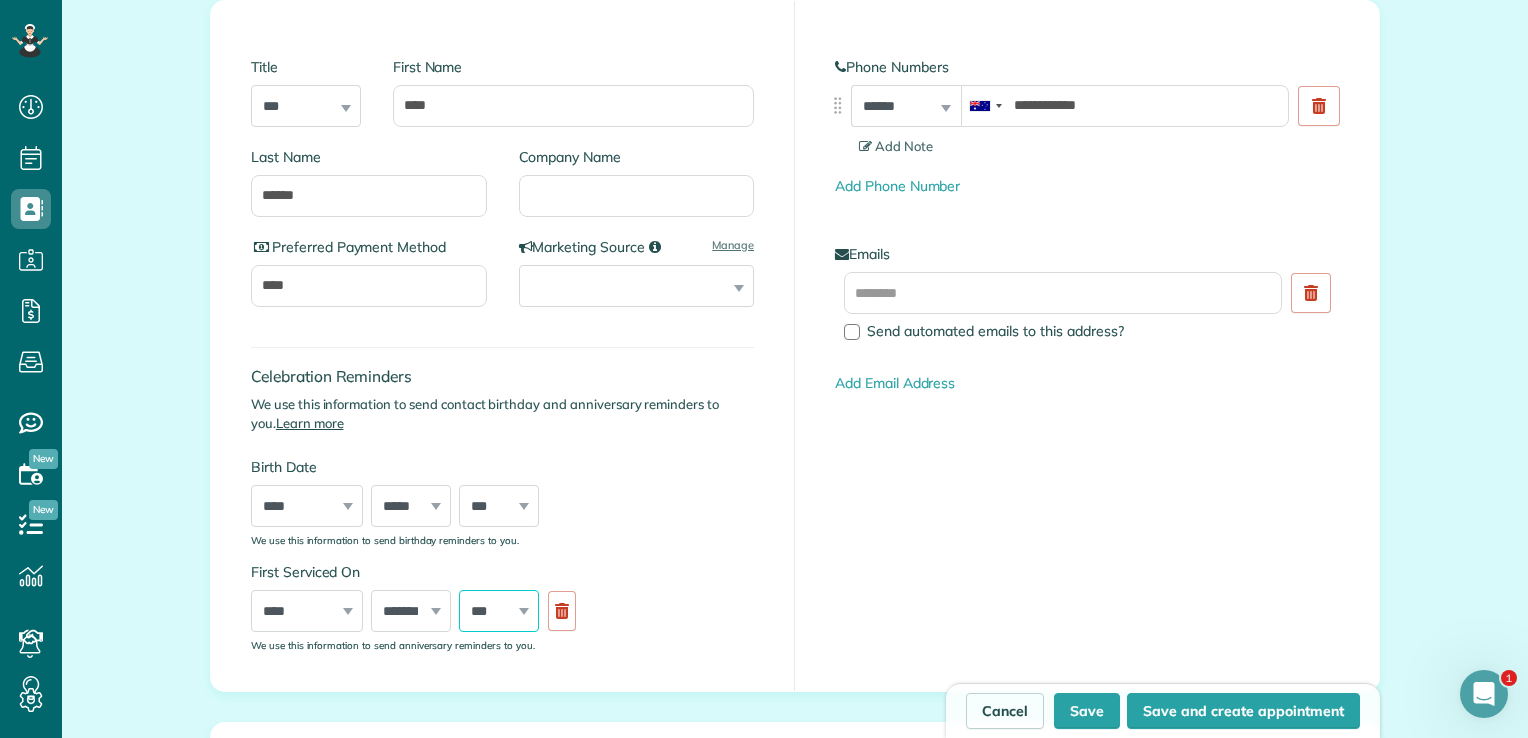 select on "**" 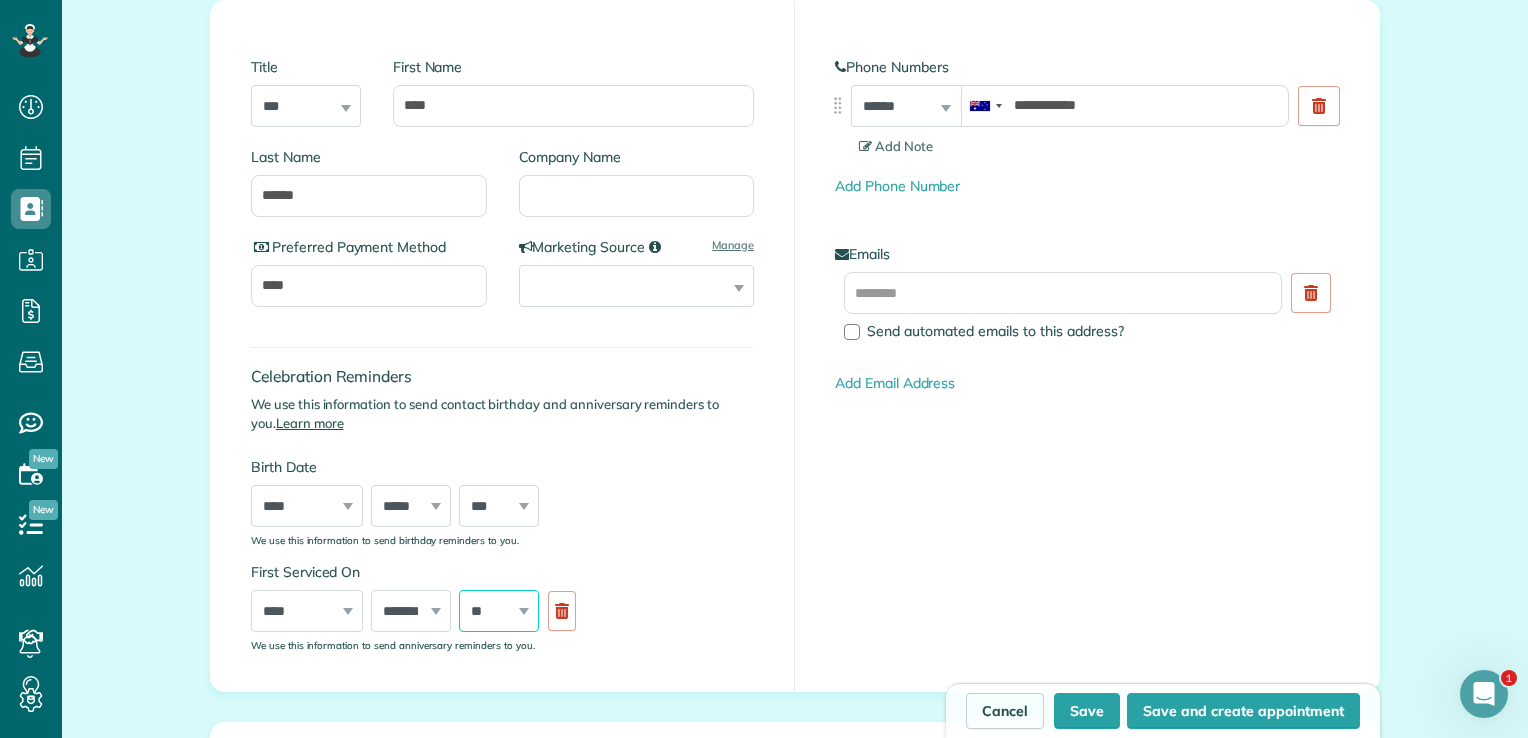 click on "***
*
*
*
*
*
*
*
*
*
**
**
**
**
**
**
**
**
**
**
**
**
**
**
**
**
**
**
**
**
**
**" at bounding box center [499, 611] 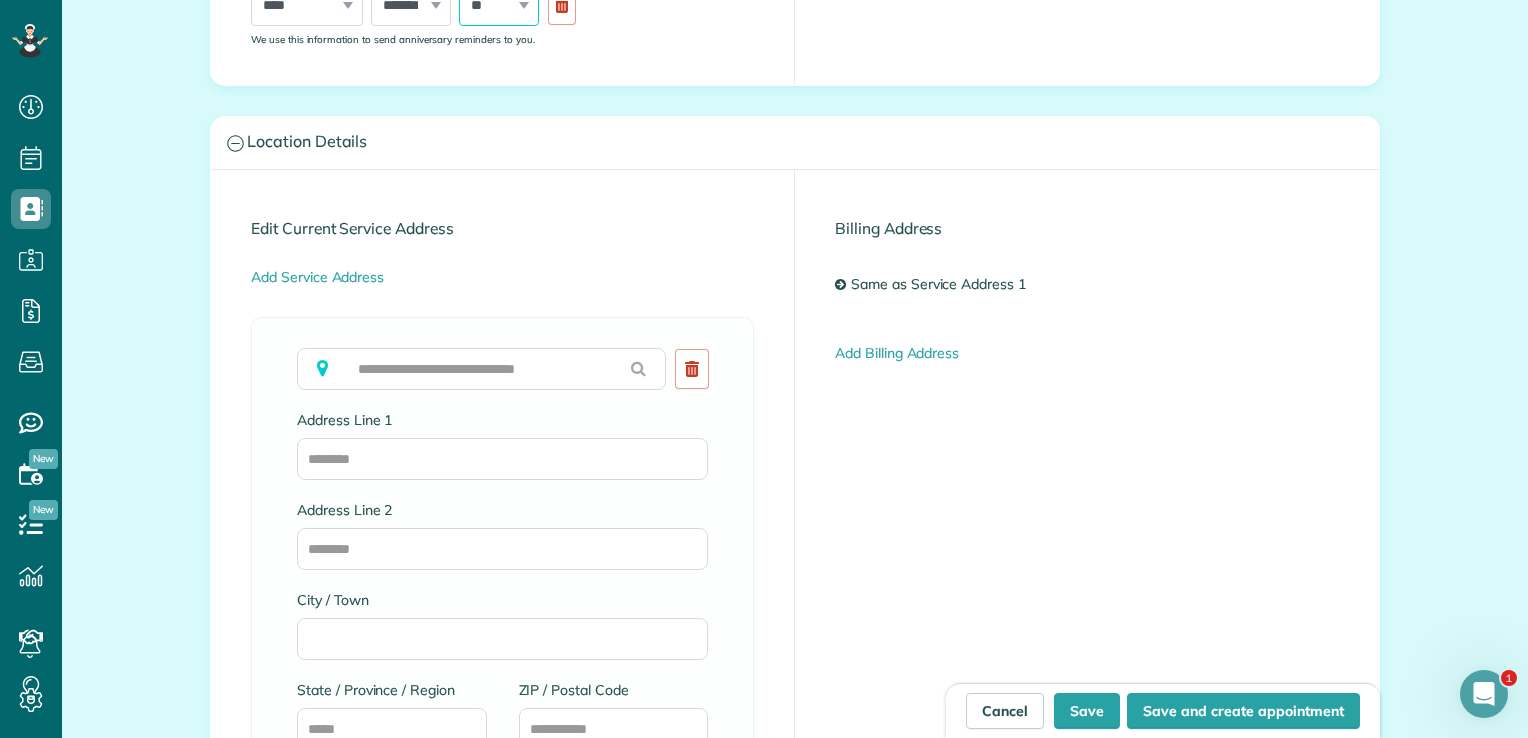 scroll, scrollTop: 1000, scrollLeft: 0, axis: vertical 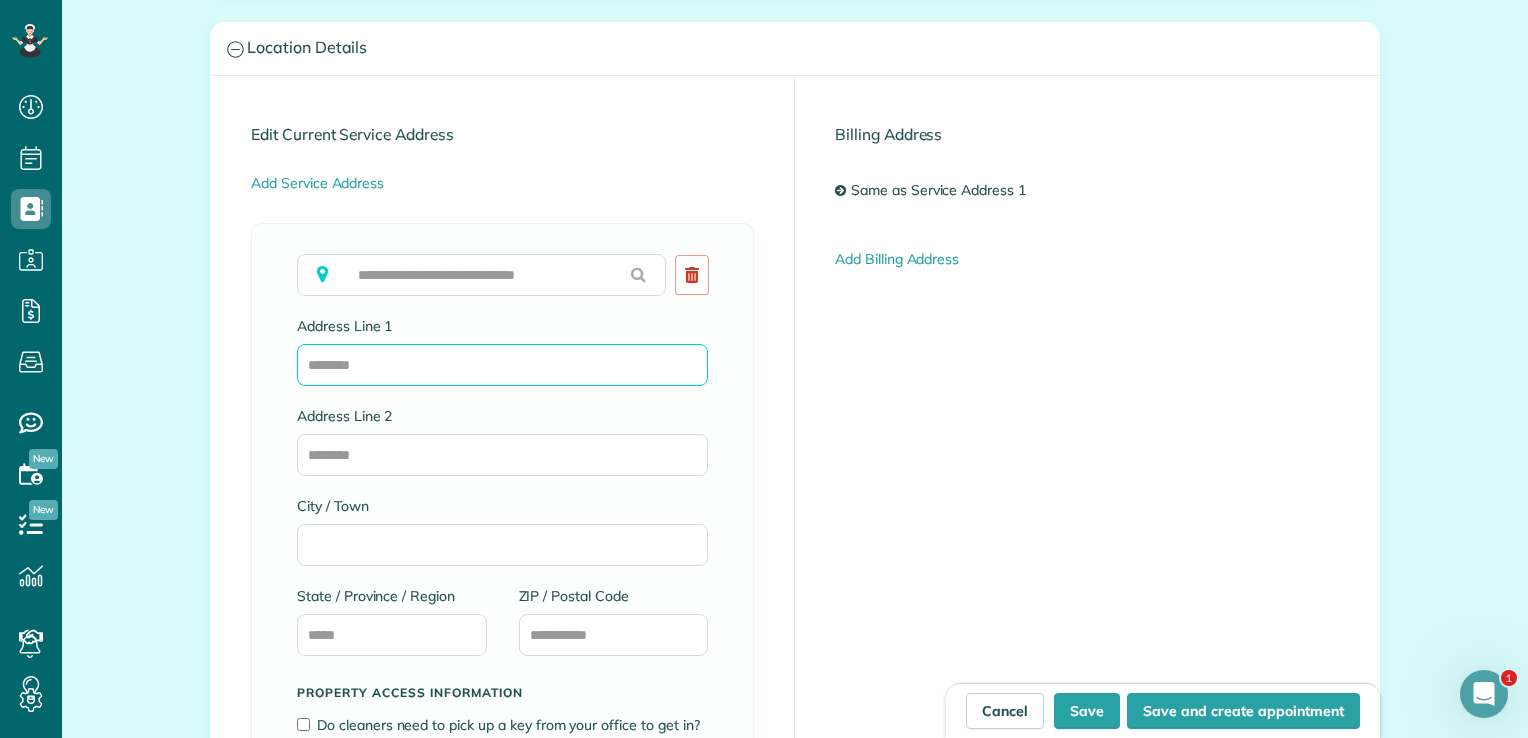 click on "Address Line 1" at bounding box center (502, 365) 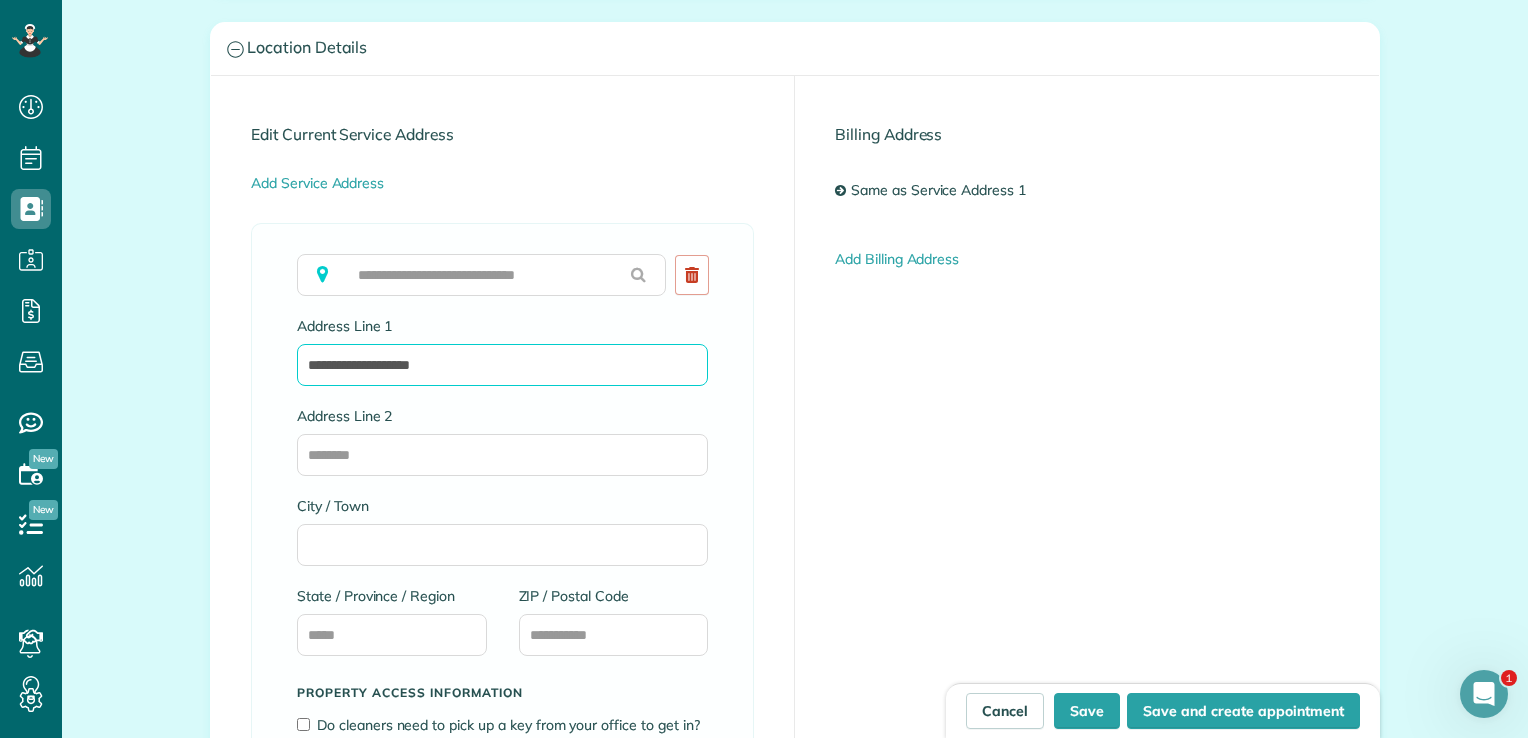 type on "**********" 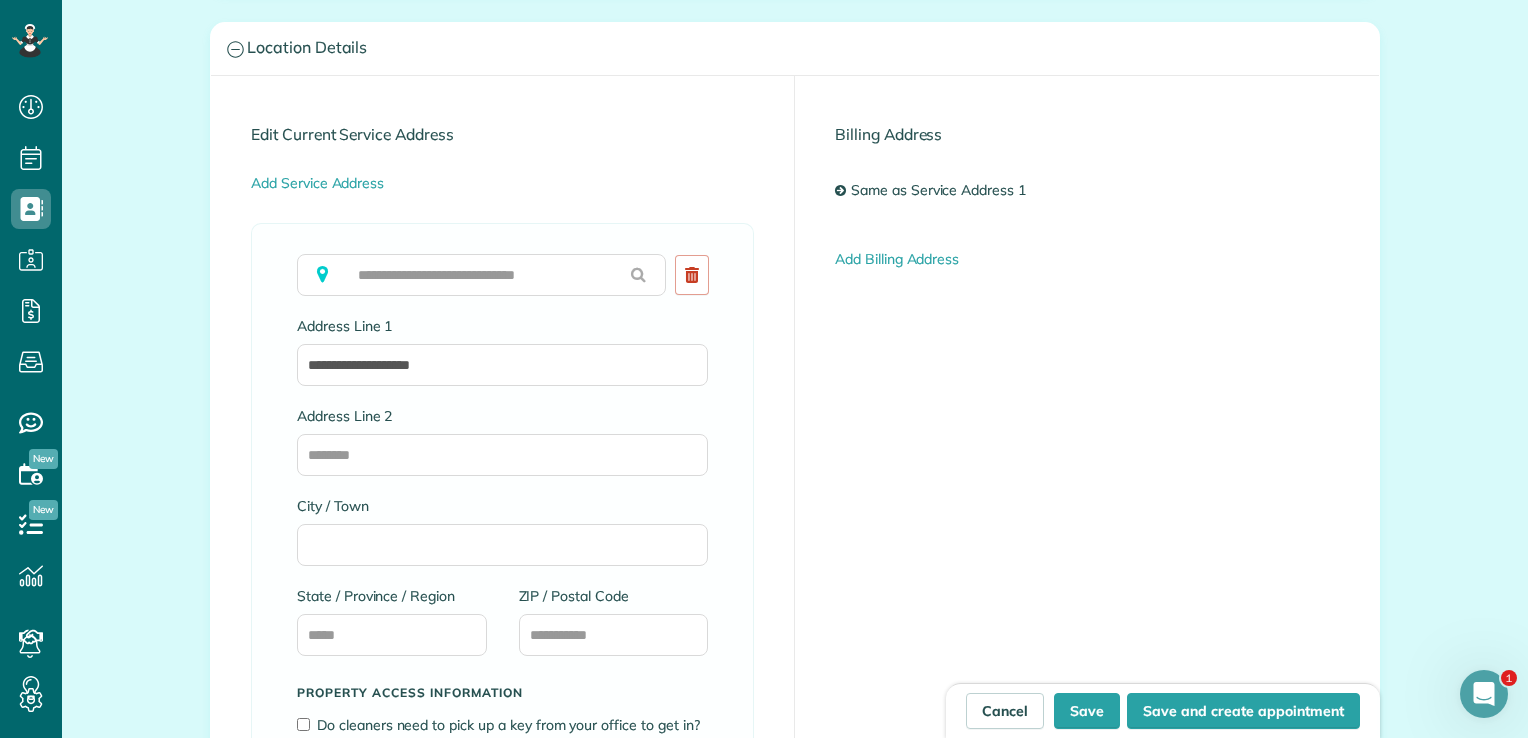 click on "City / Town" at bounding box center (502, 531) 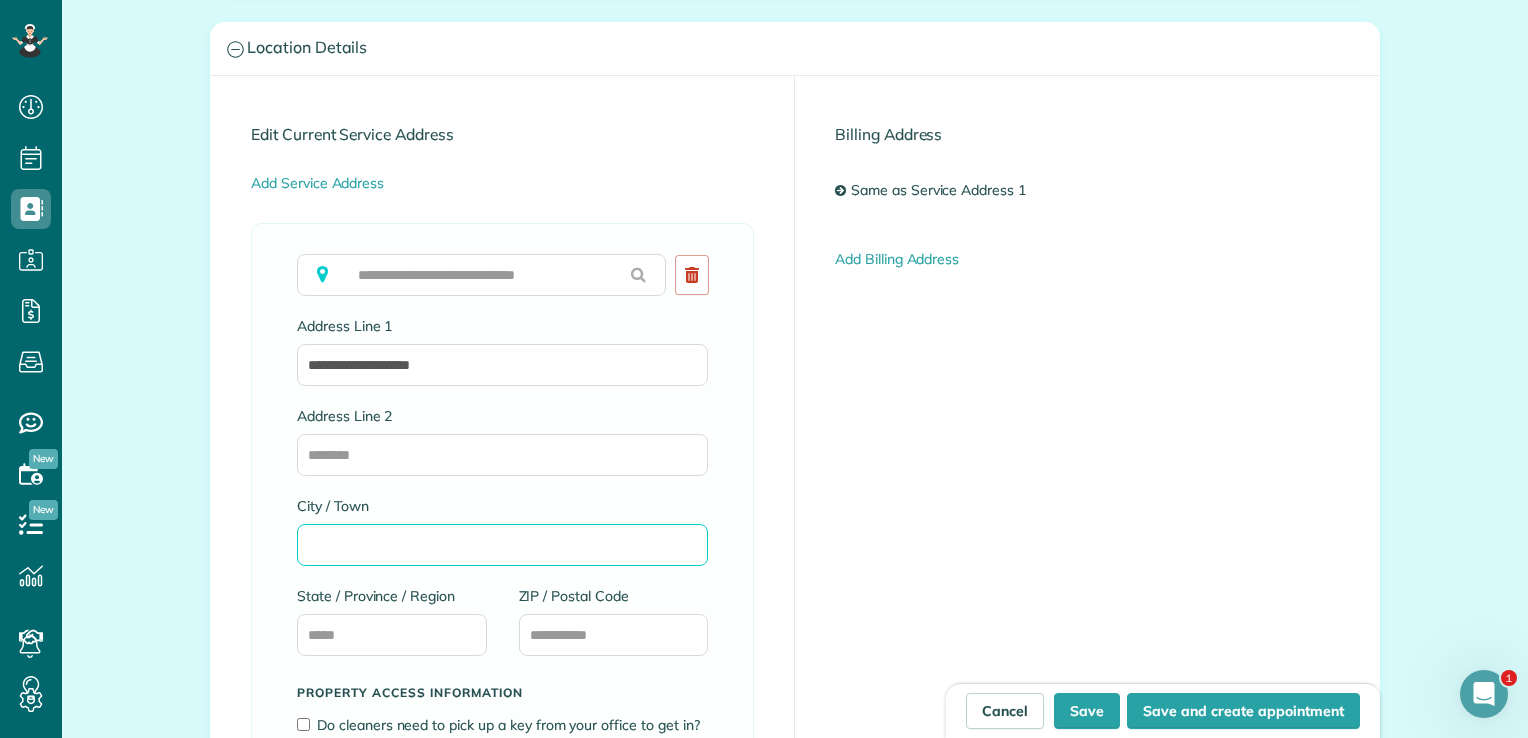 click on "City / Town" at bounding box center (502, 545) 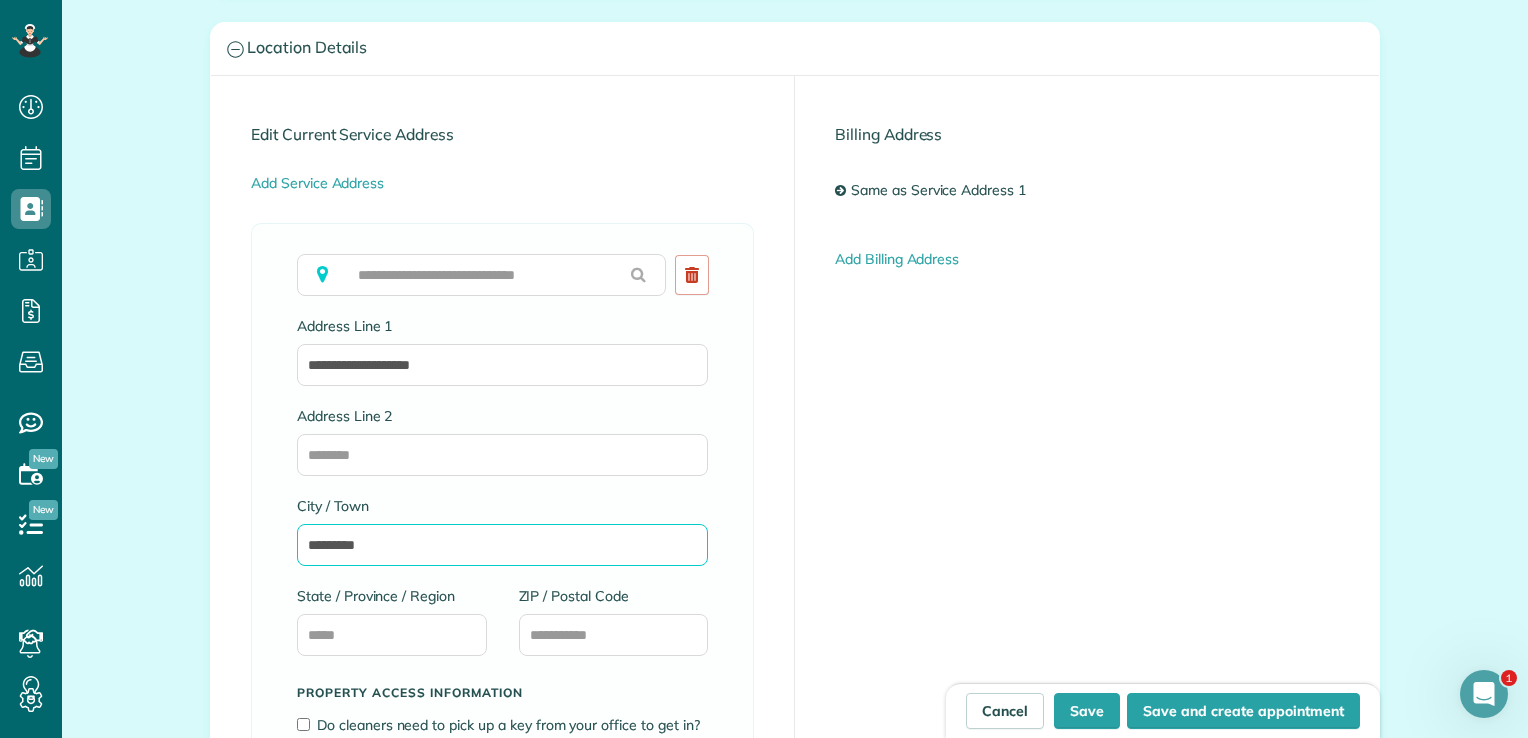 type on "*********" 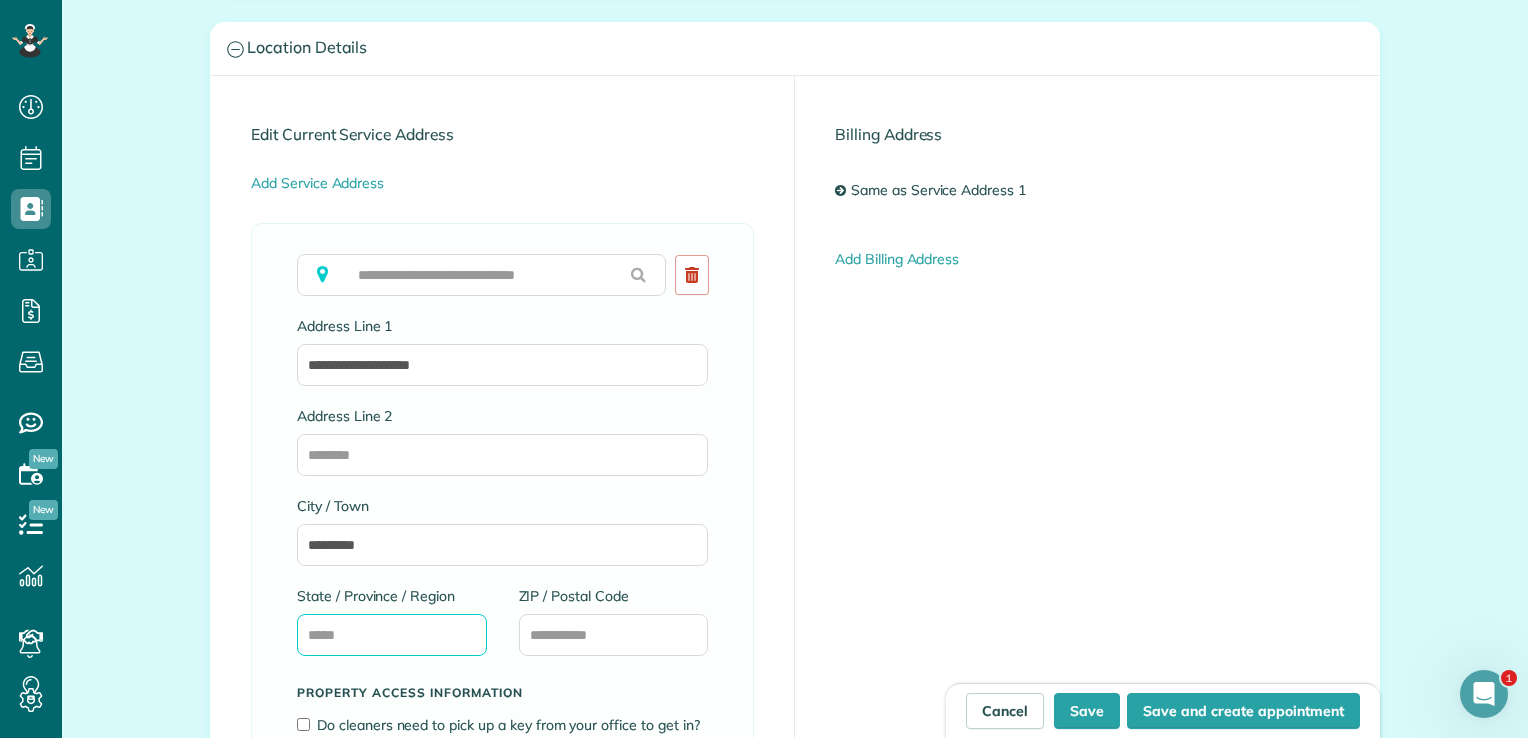click on "State / Province / Region" at bounding box center (392, 635) 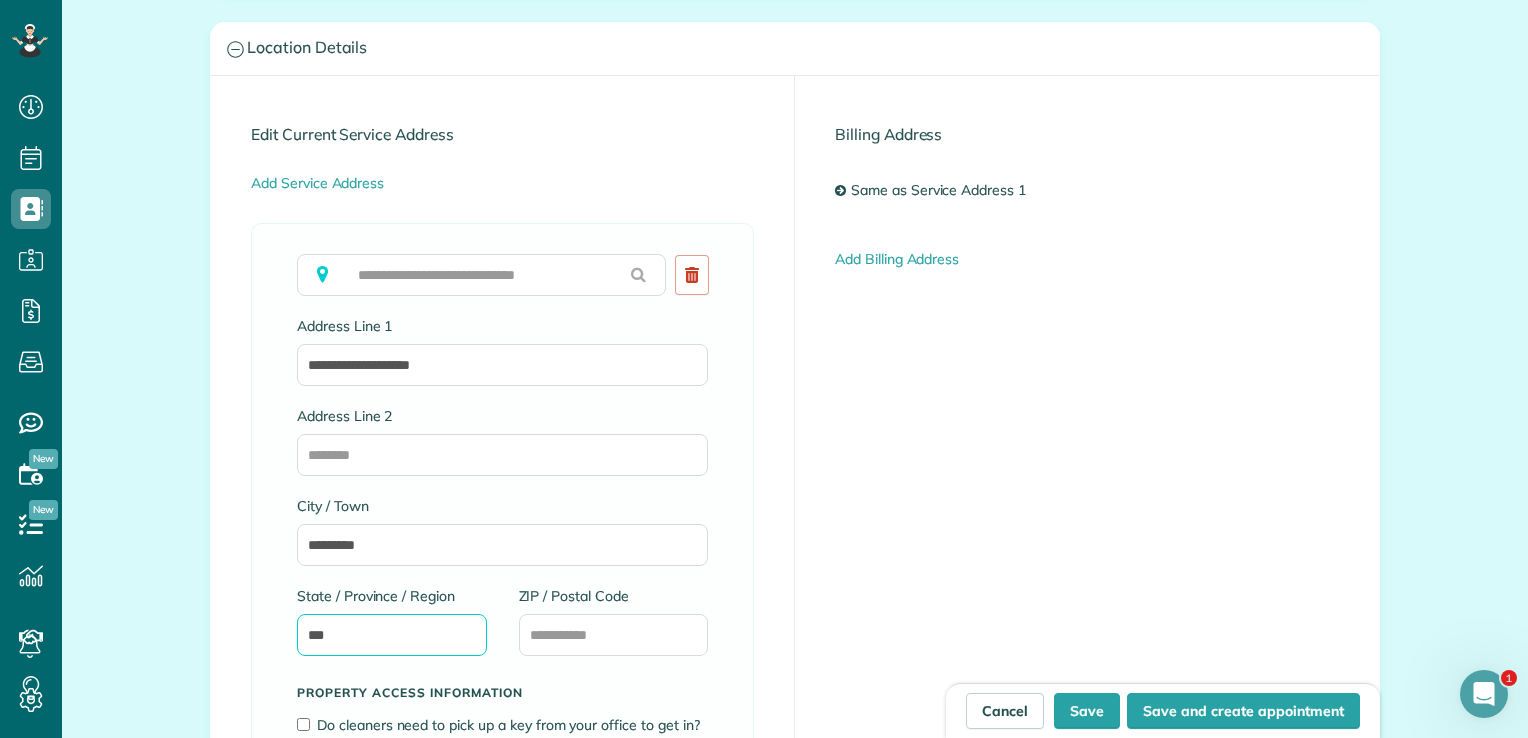 type on "***" 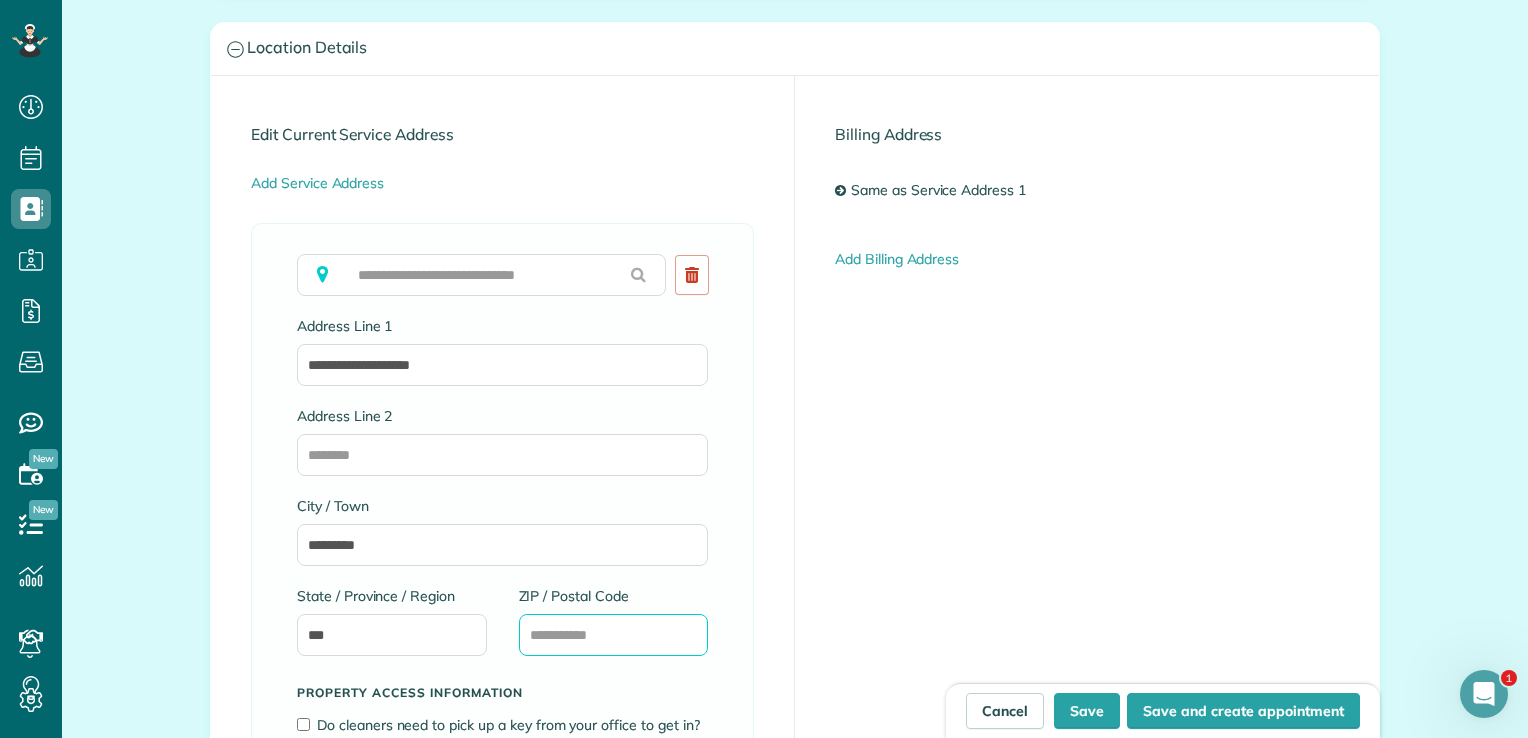 click on "ZIP / Postal Code" at bounding box center (614, 635) 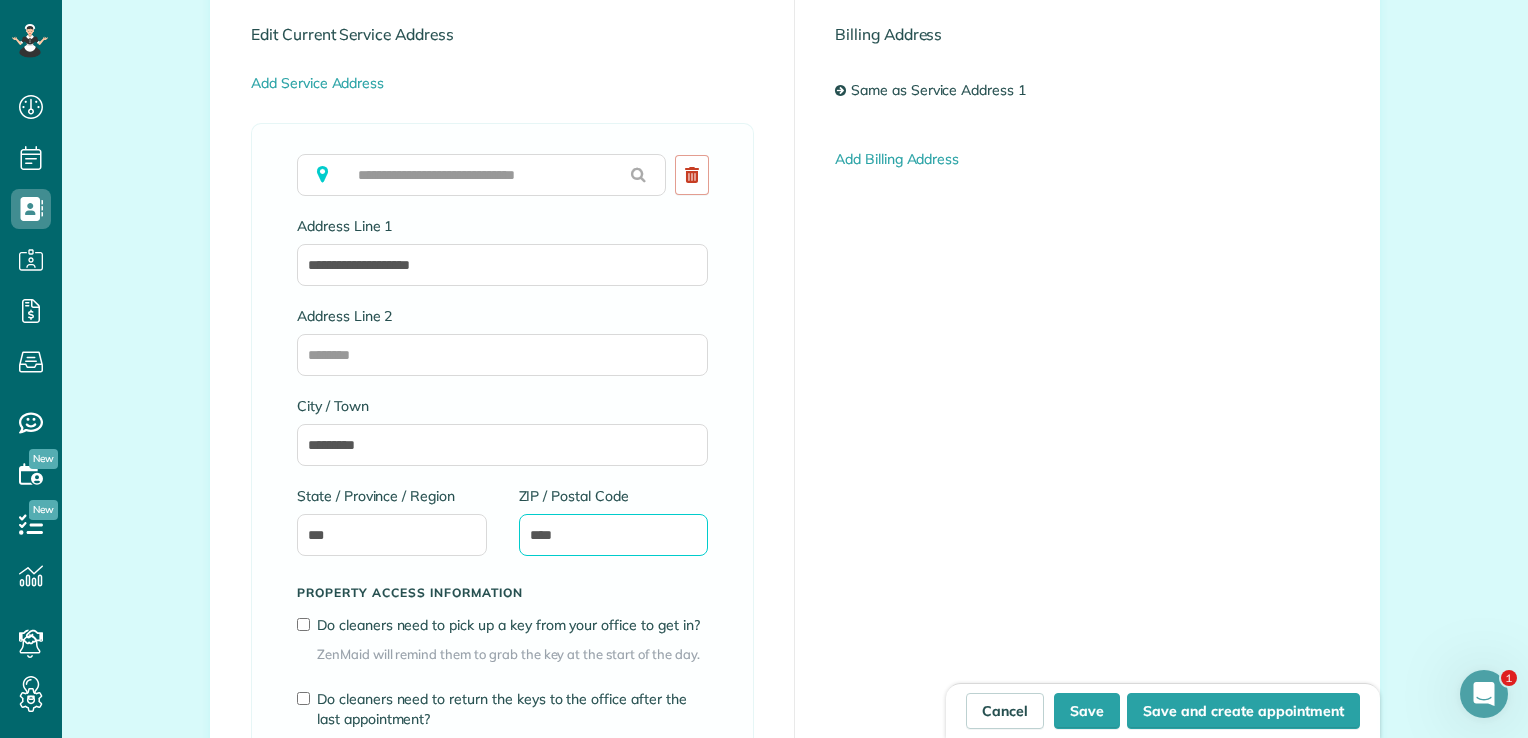 scroll, scrollTop: 1200, scrollLeft: 0, axis: vertical 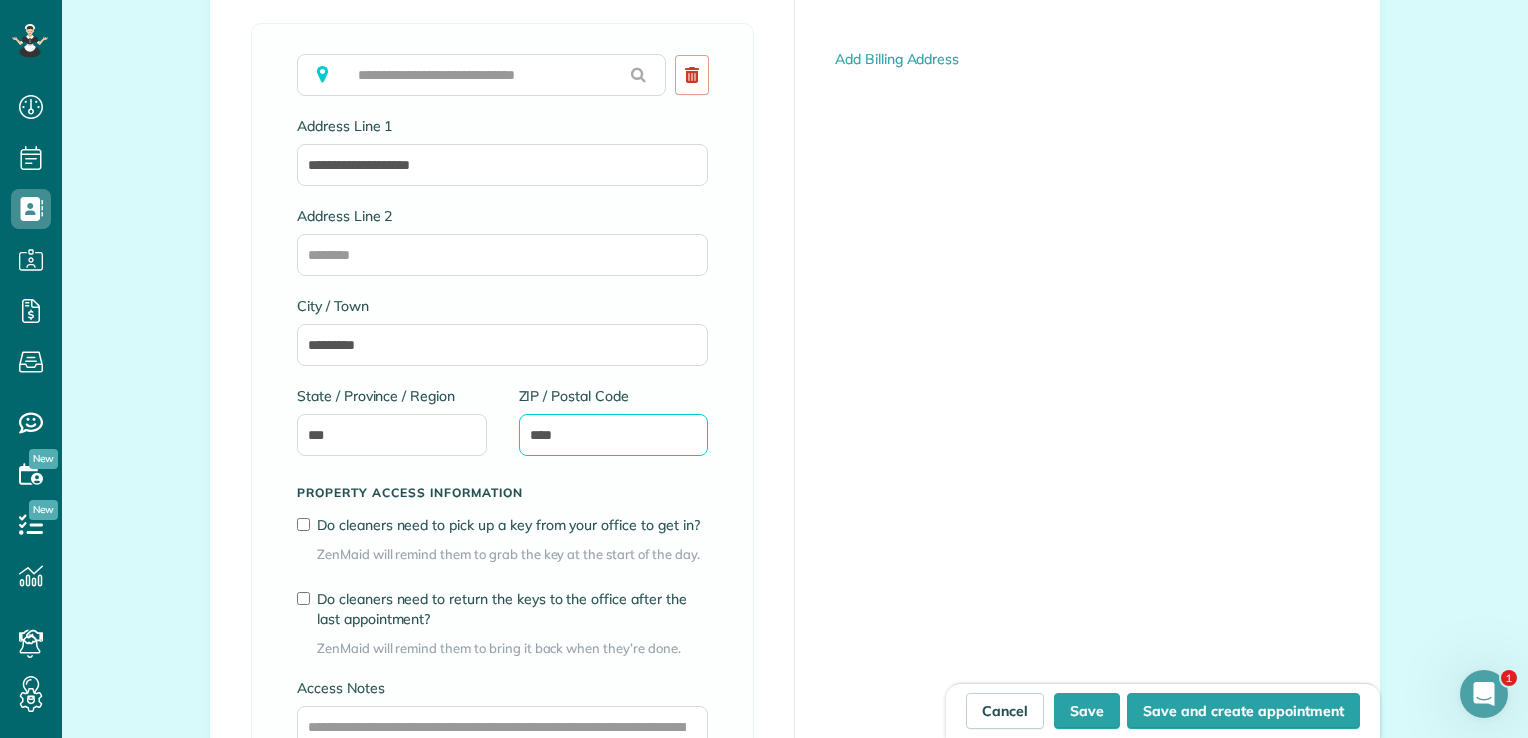 type on "****" 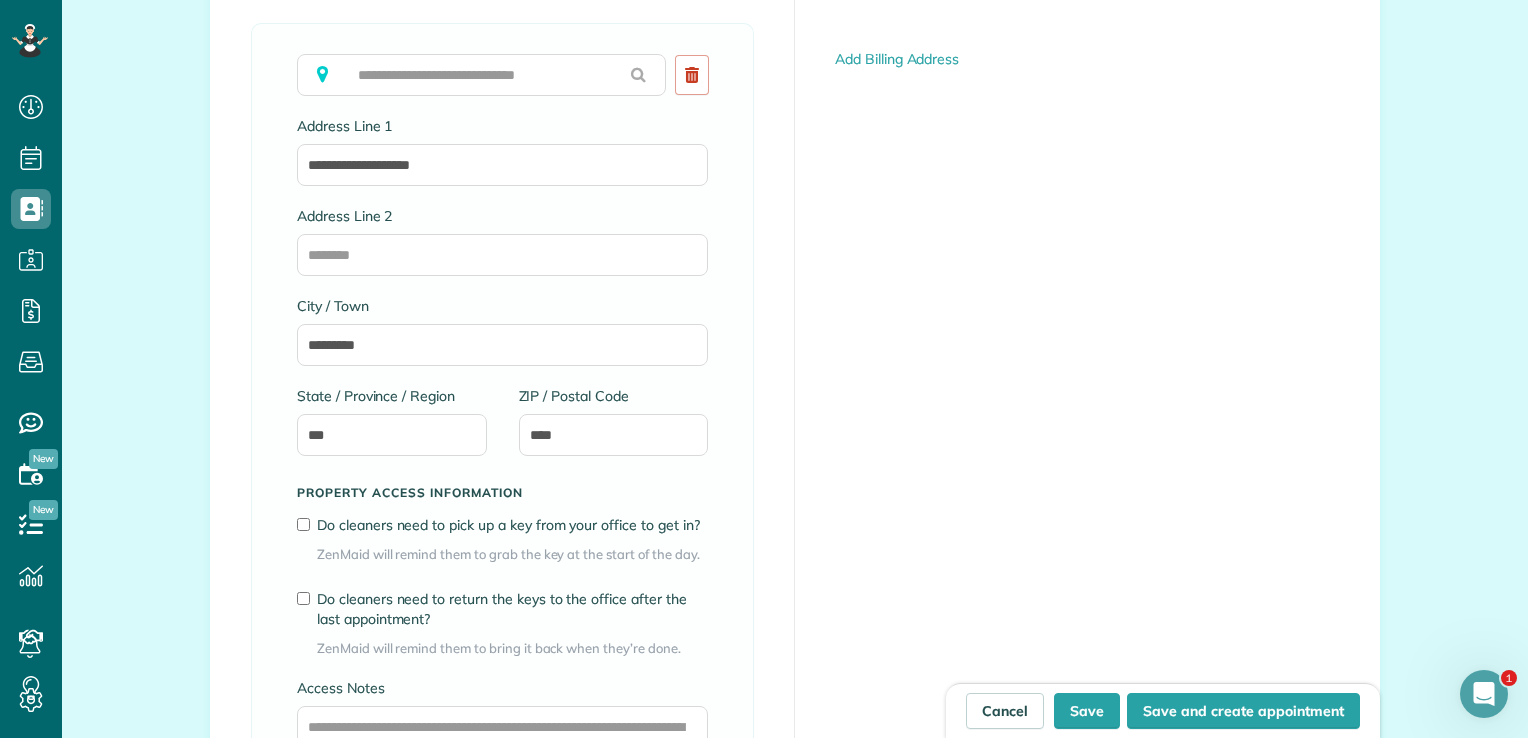 click on "**********" at bounding box center (503, 362) 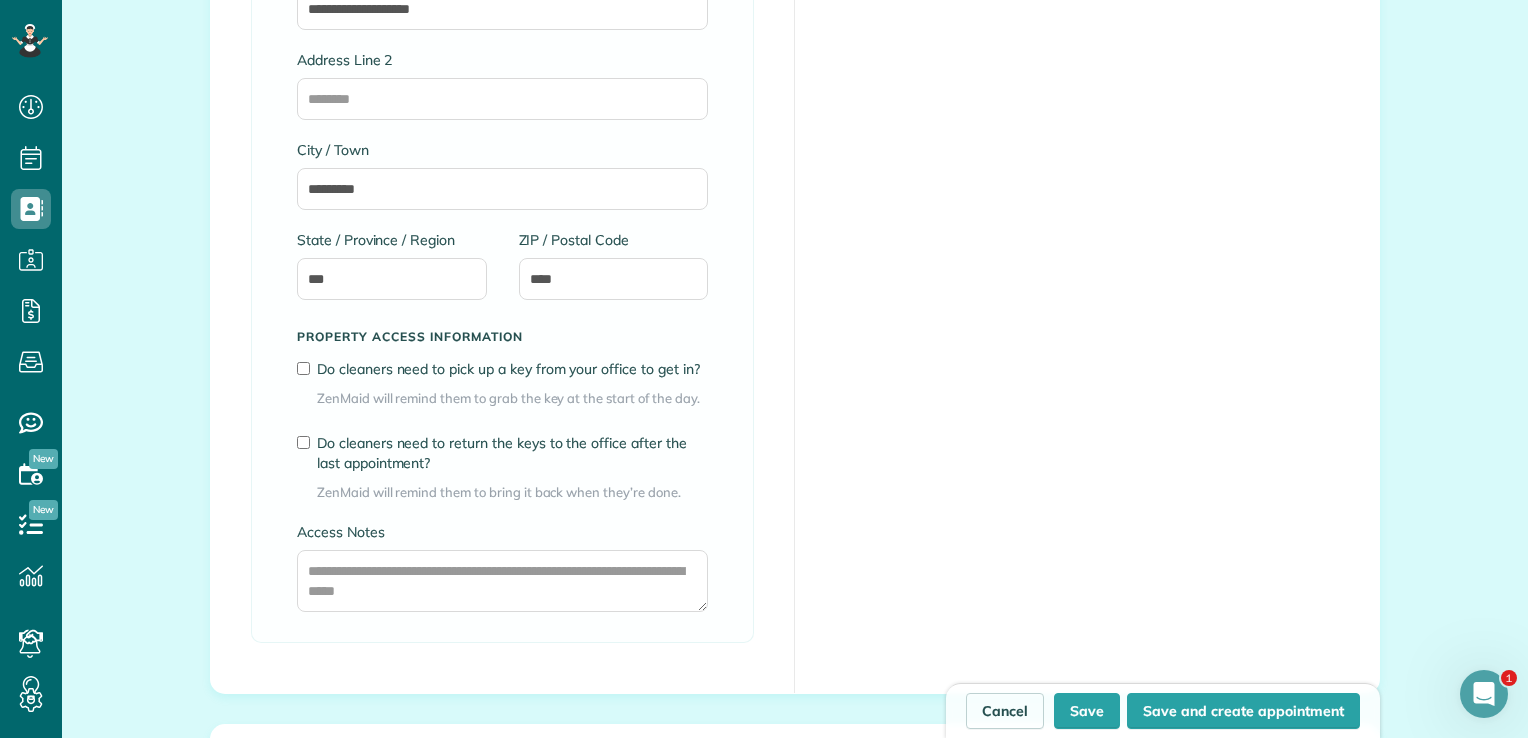 scroll, scrollTop: 1500, scrollLeft: 0, axis: vertical 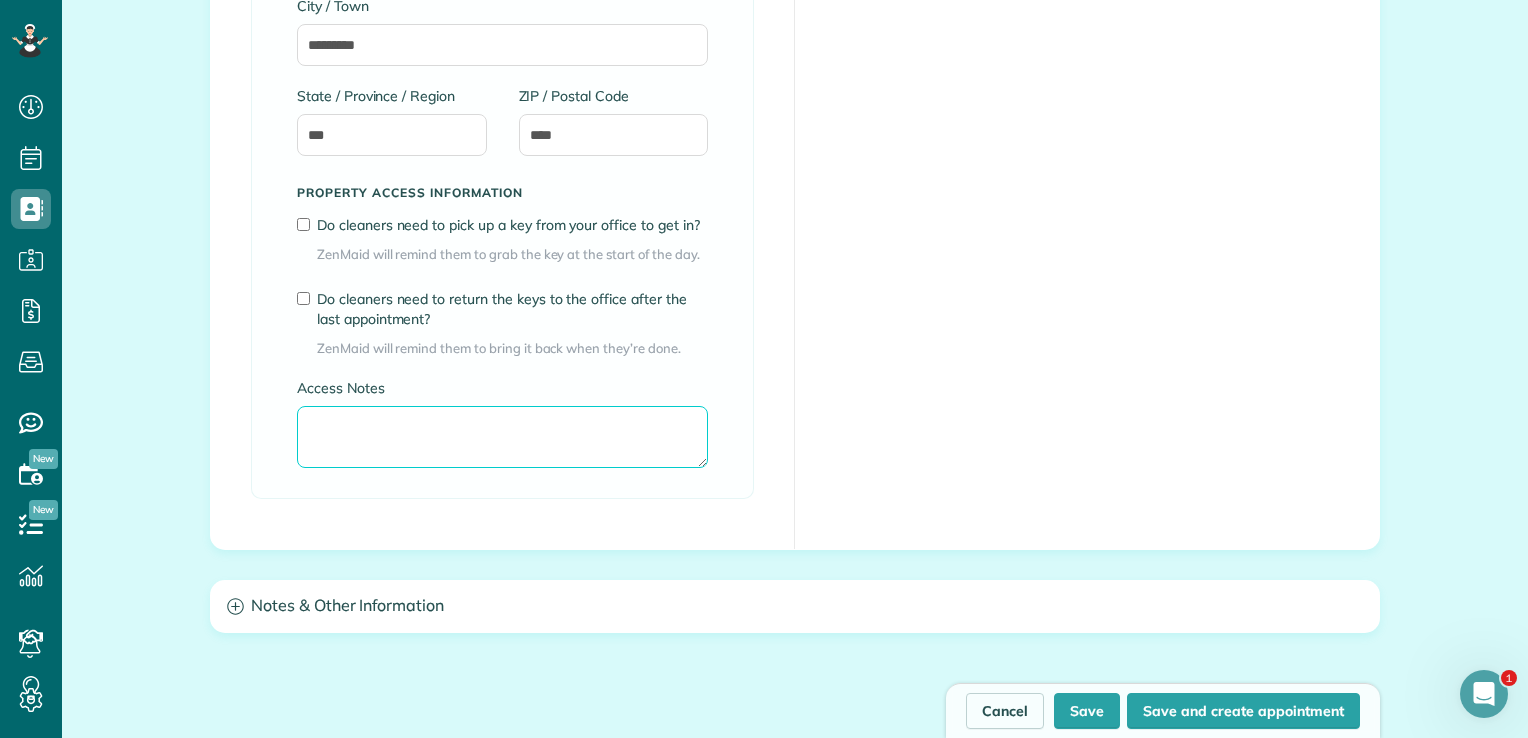 click on "Access Notes" at bounding box center [502, 437] 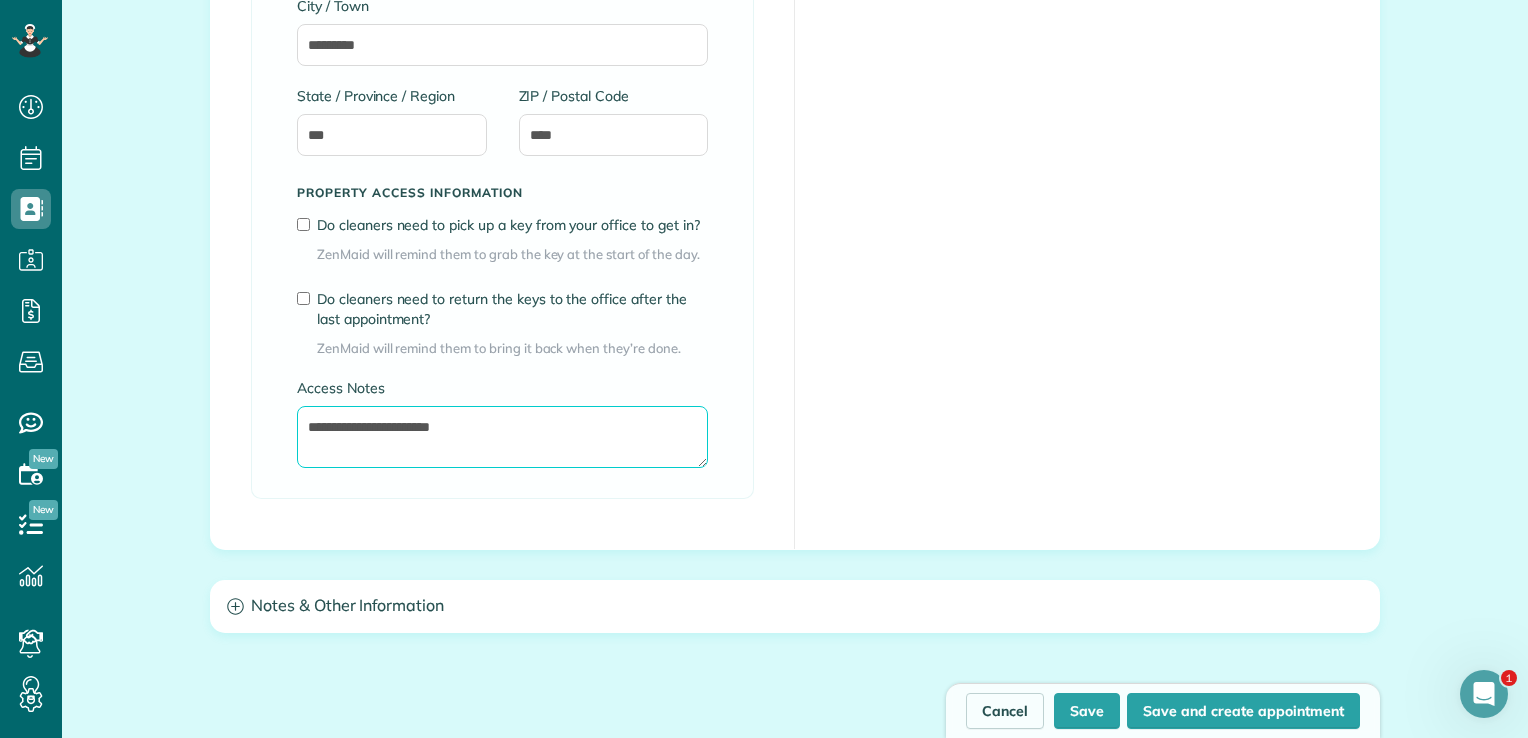 click on "**********" at bounding box center [502, 437] 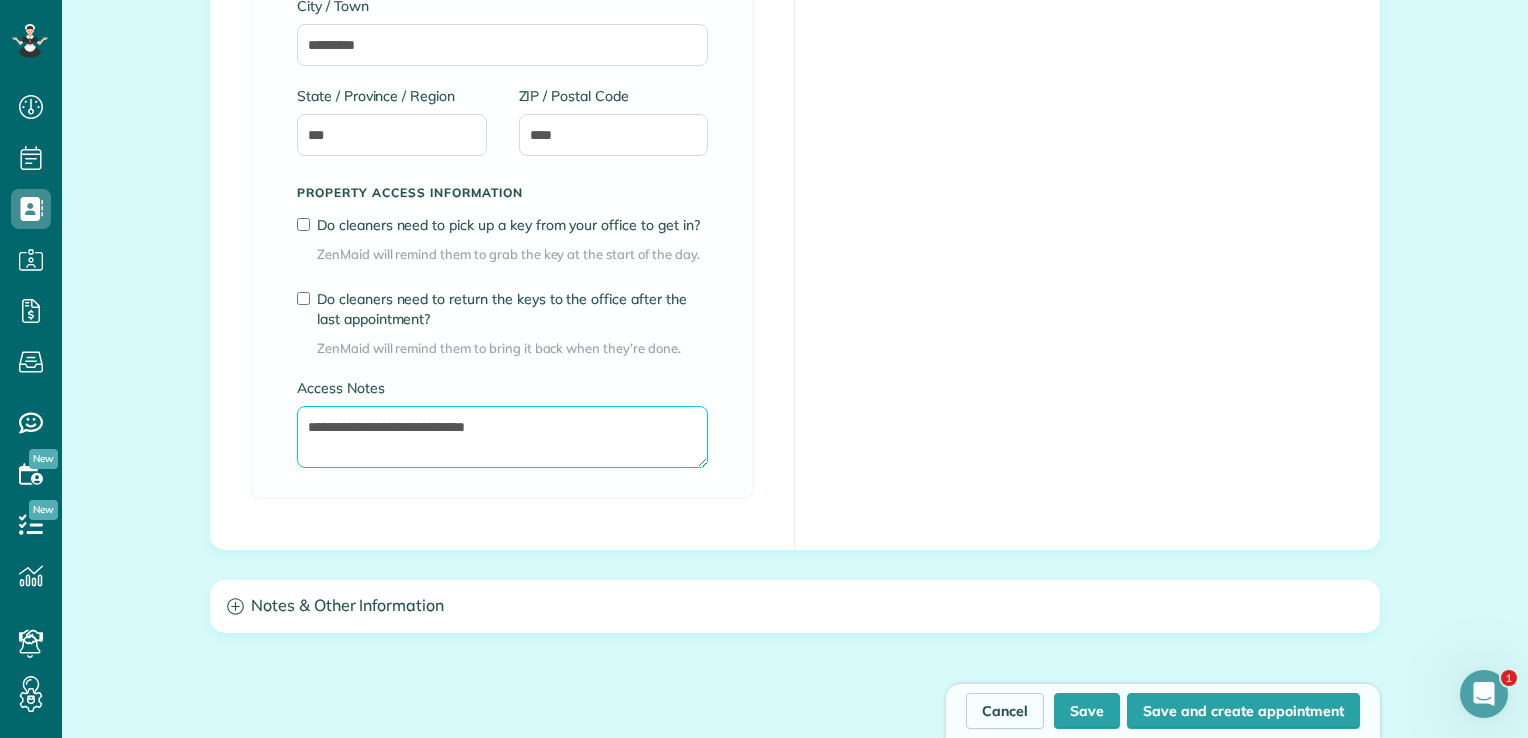 type on "**********" 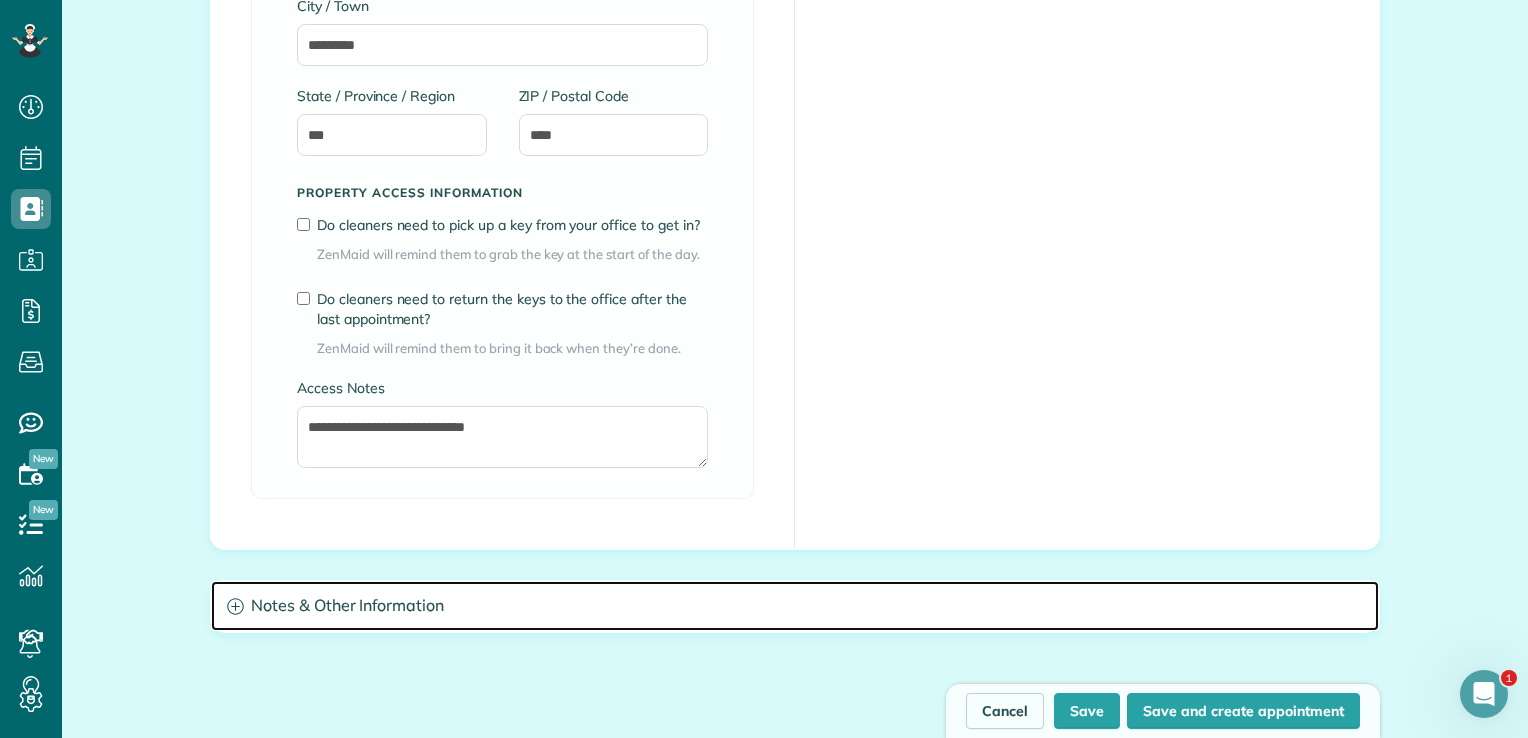 click on "Notes & Other Information" at bounding box center [795, 606] 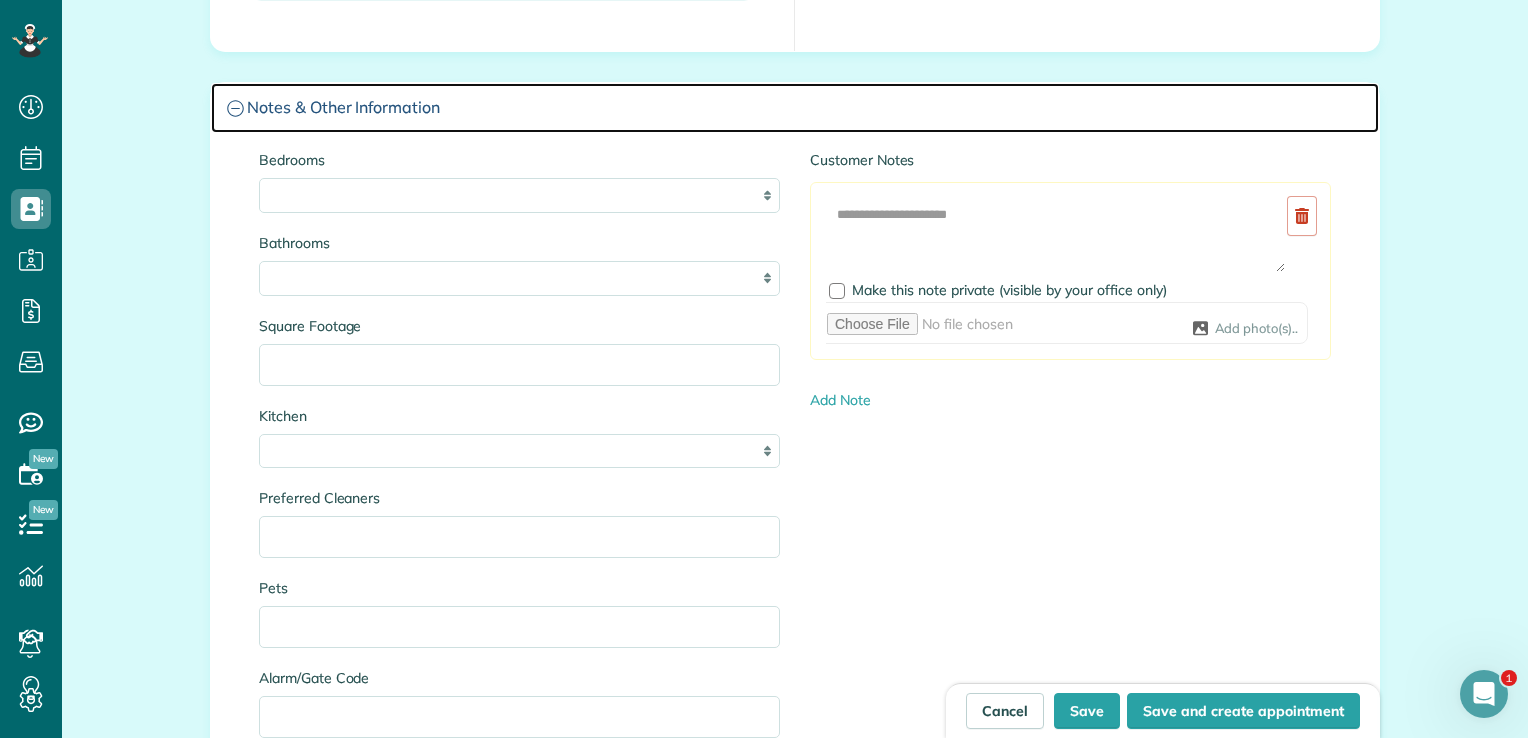 scroll, scrollTop: 2000, scrollLeft: 0, axis: vertical 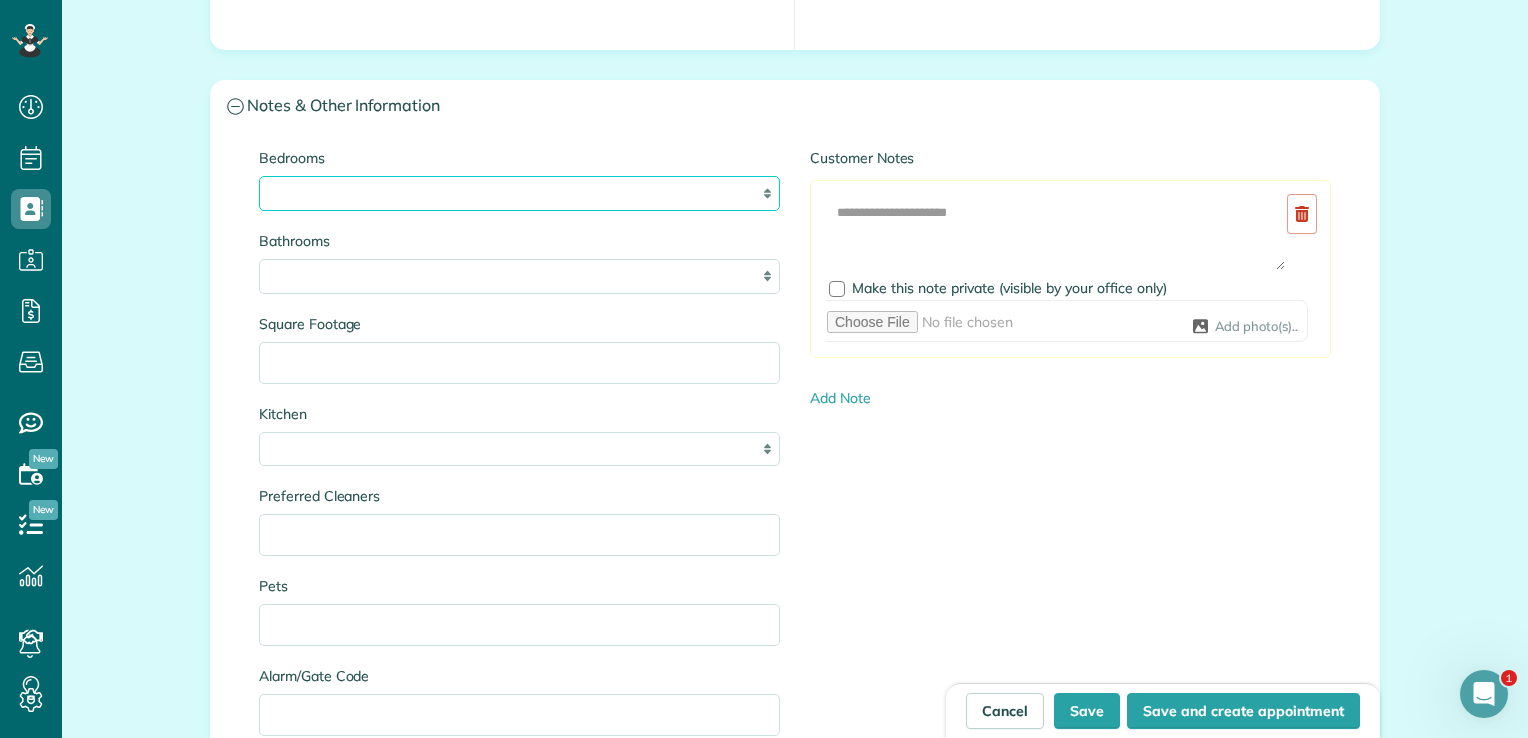 click on "*
*
*
*
**" at bounding box center (519, 193) 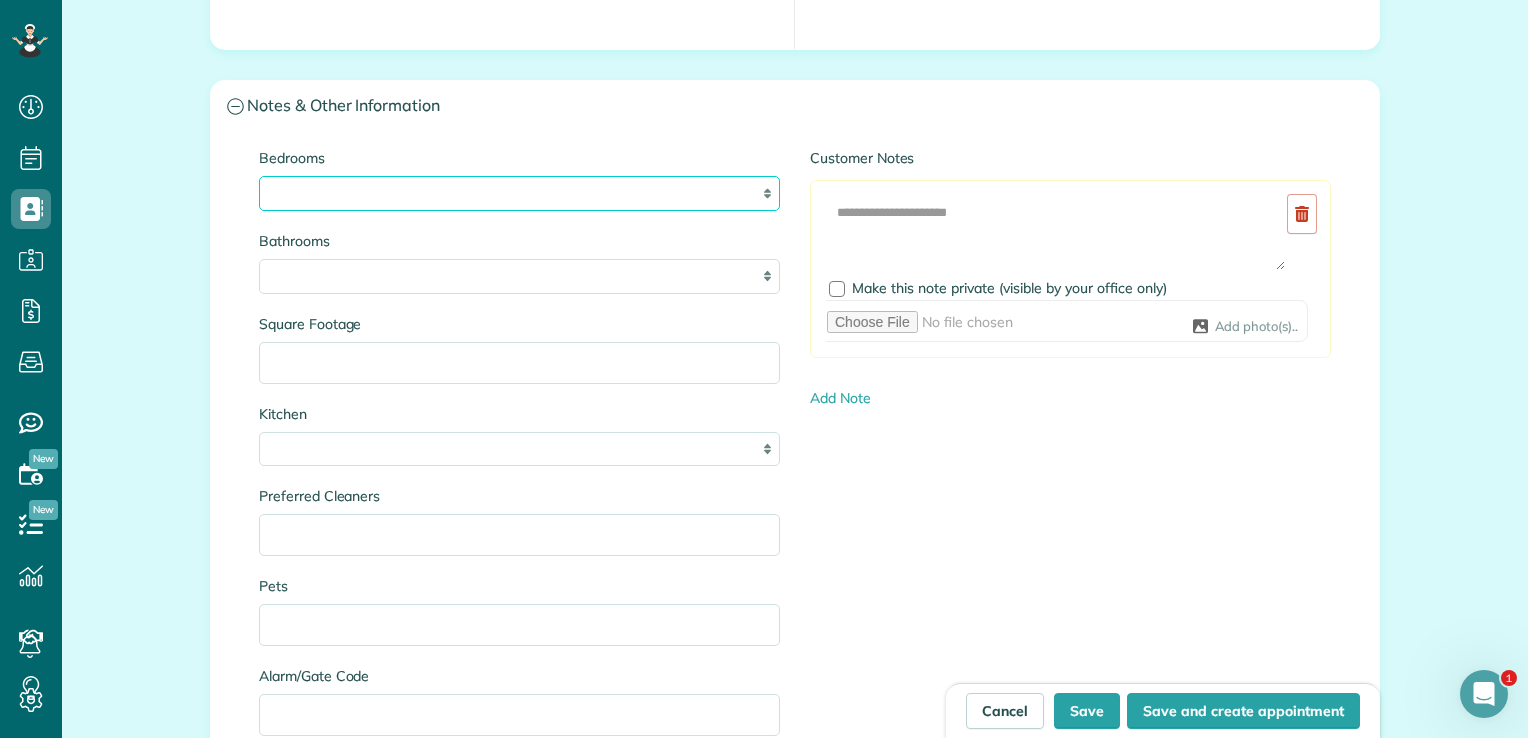 select on "*" 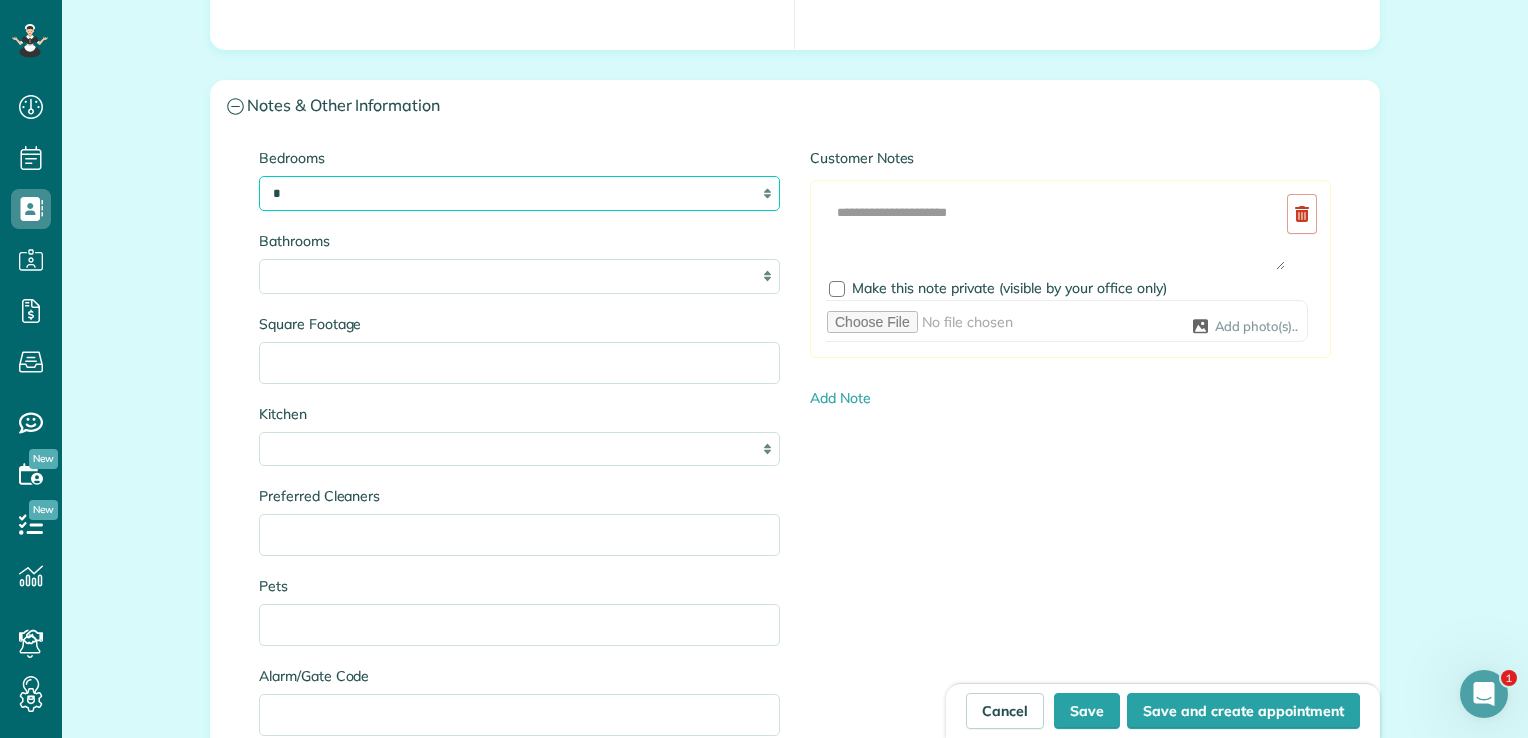 click on "*
*
*
*
**" at bounding box center (519, 193) 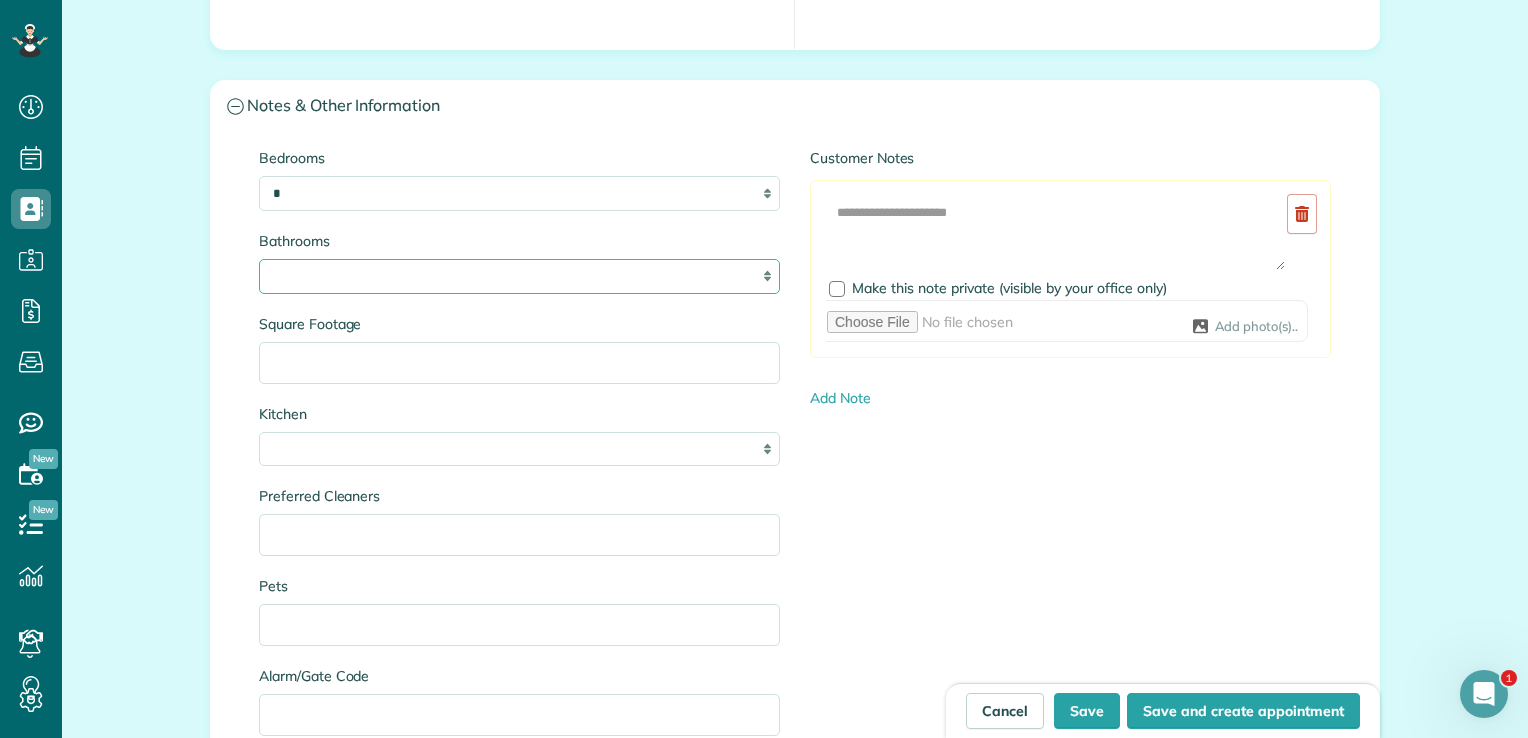 click on "*
***
*
***
*
***
*
***
**" at bounding box center (519, 276) 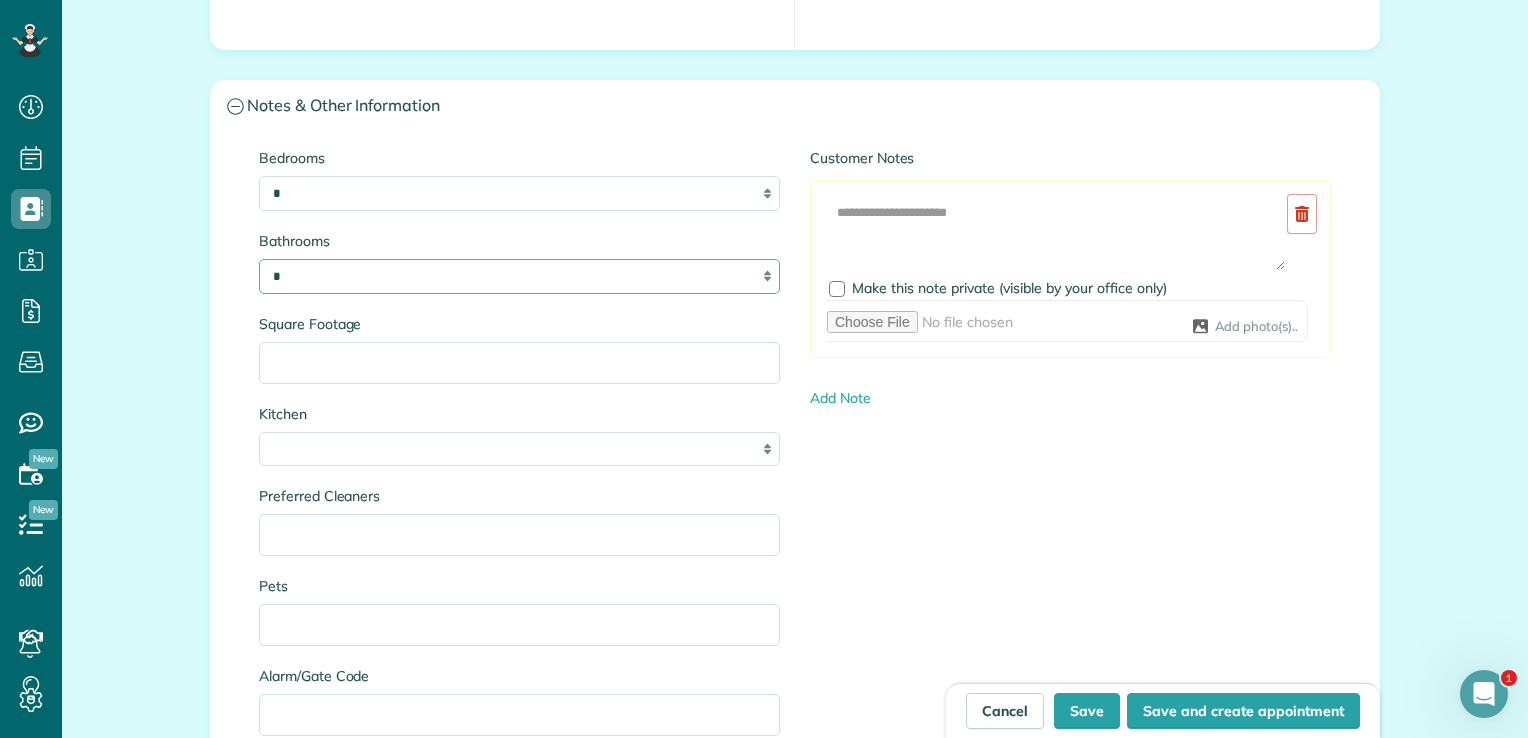 click on "*
***
*
***
*
***
*
***
**" at bounding box center (519, 276) 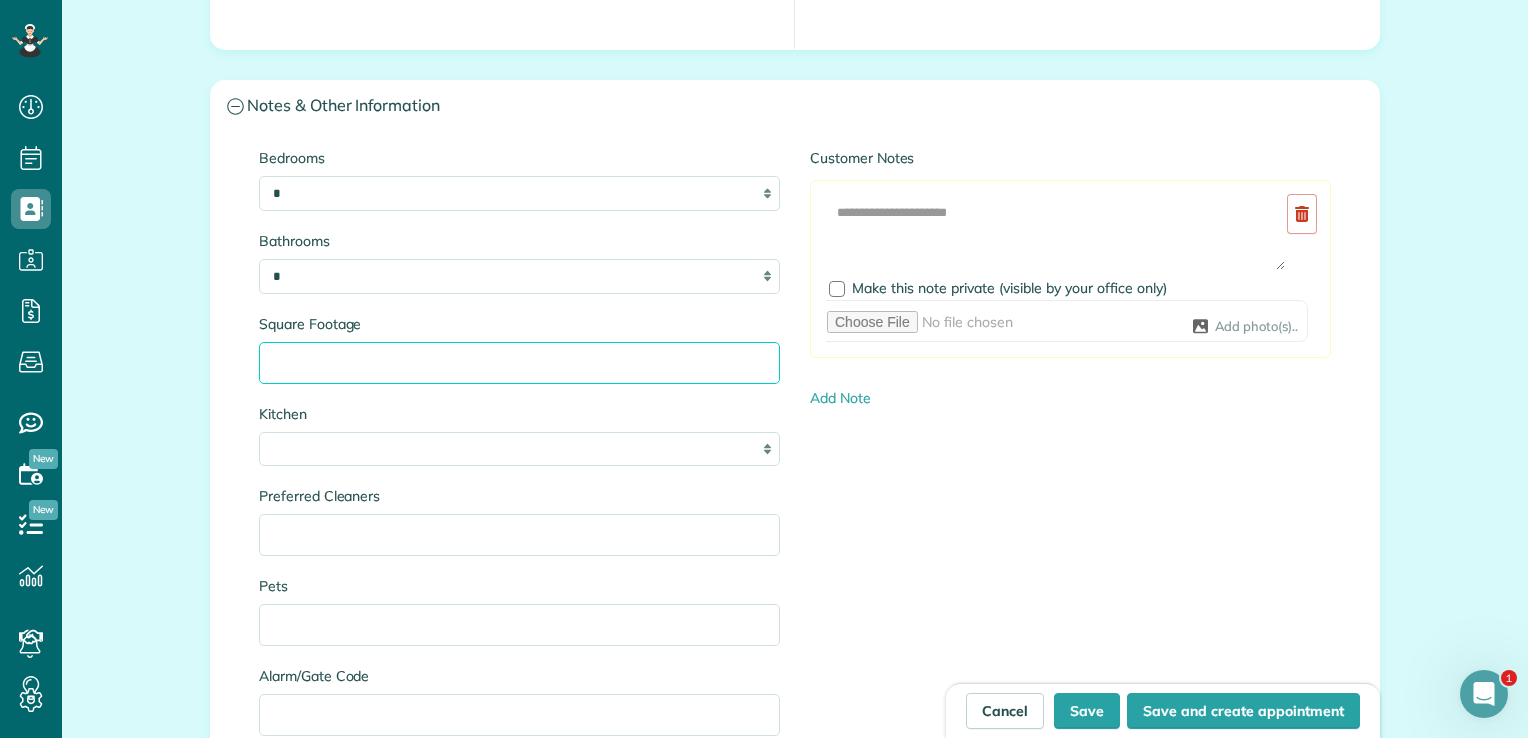 click on "Square Footage" at bounding box center [519, 363] 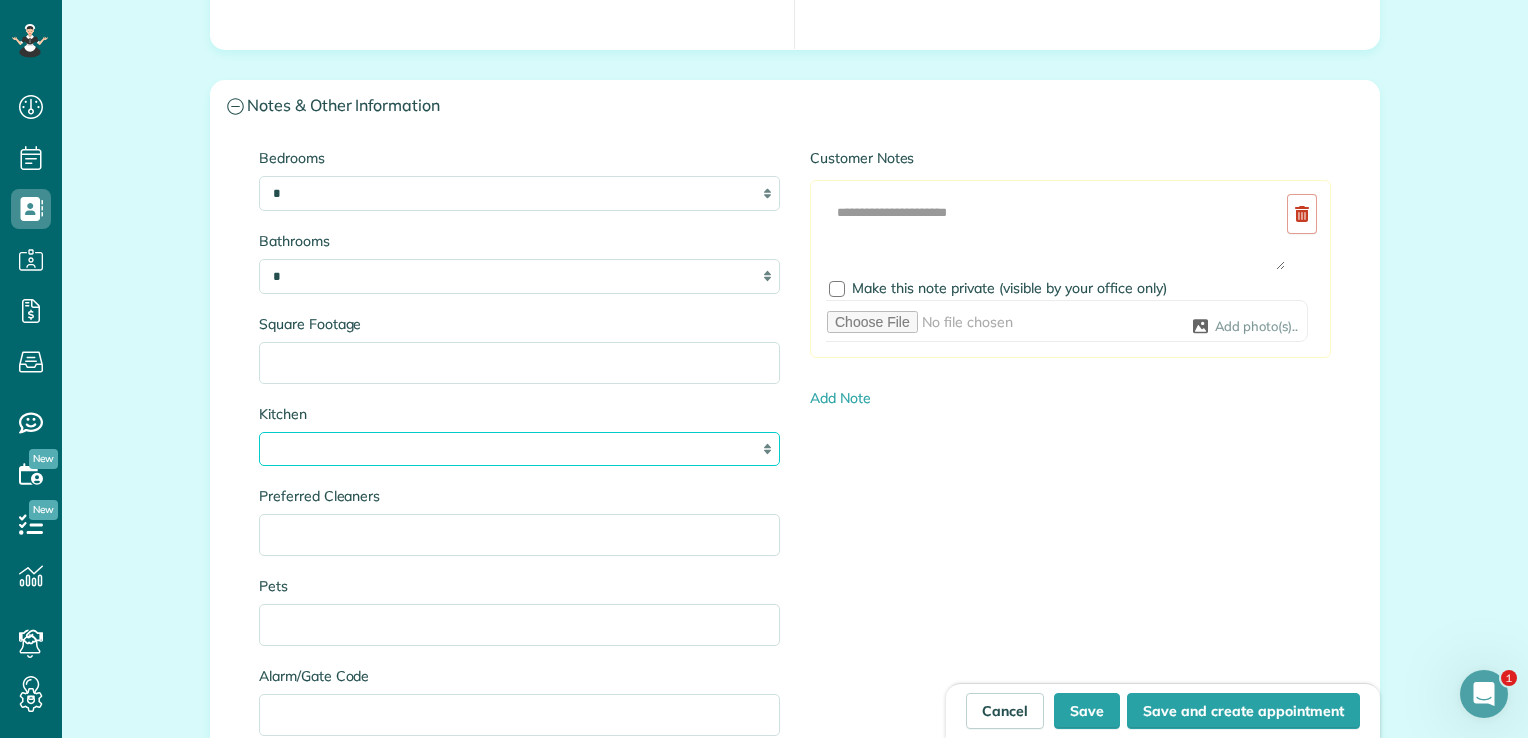click on "*
*
*
*" at bounding box center (519, 449) 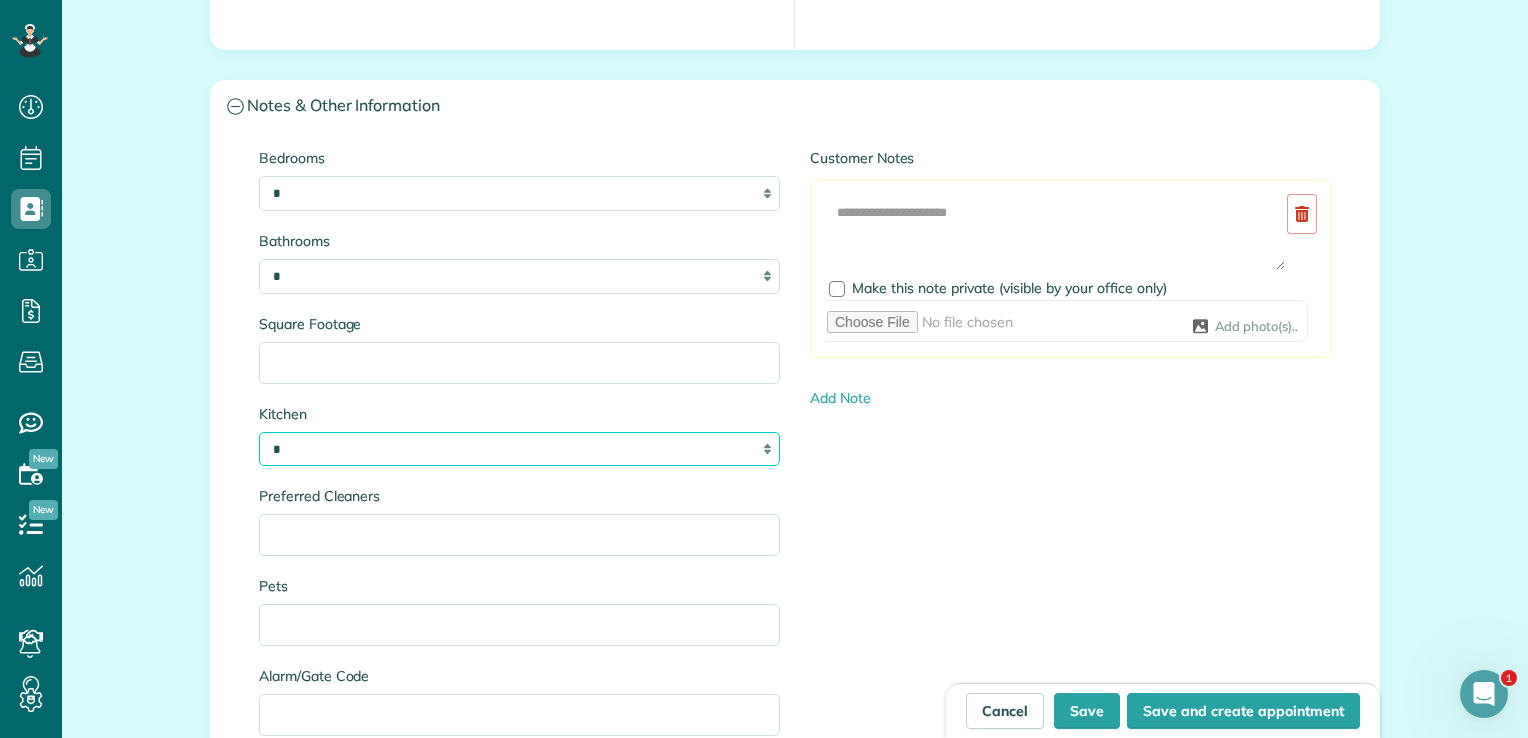 click on "*
*
*
*" at bounding box center (519, 449) 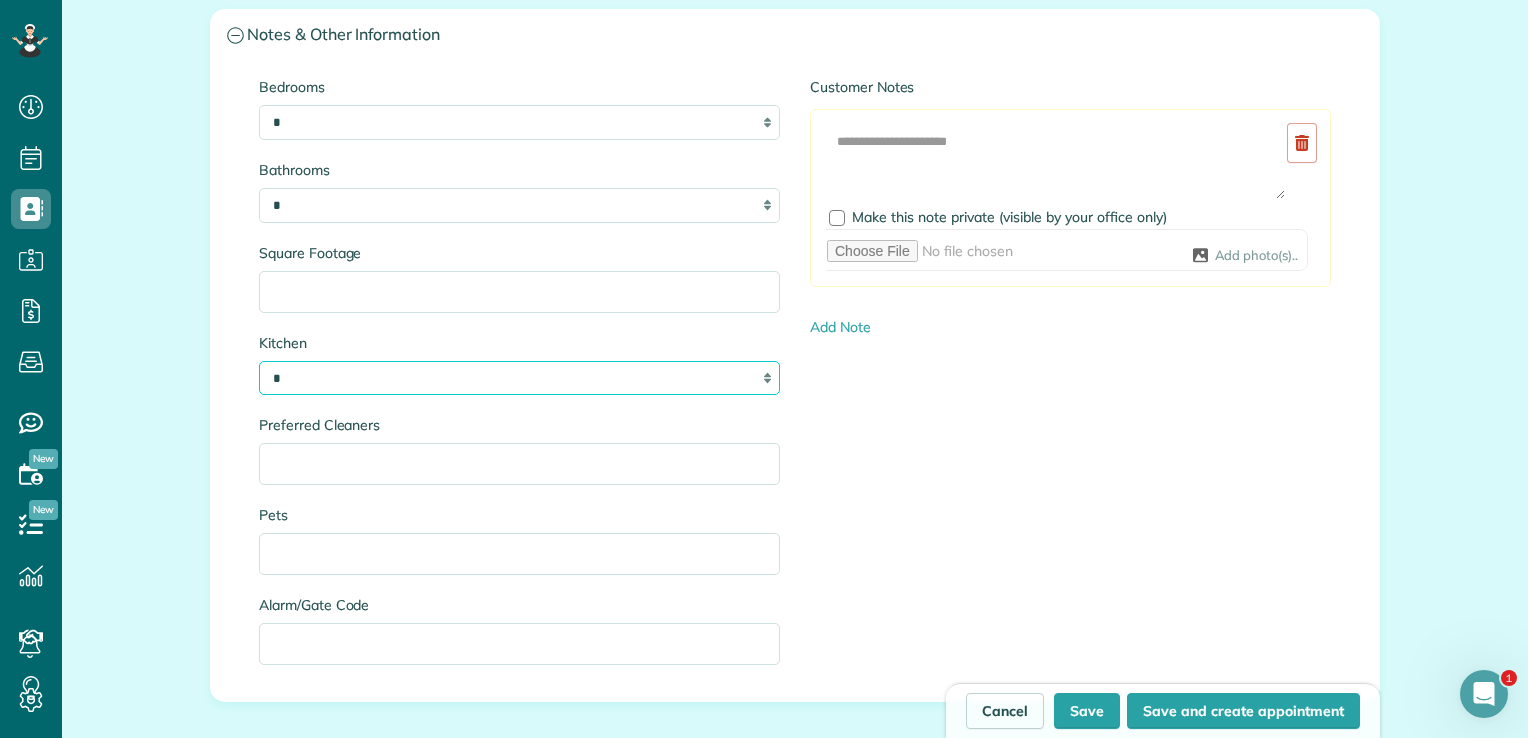 scroll, scrollTop: 2100, scrollLeft: 0, axis: vertical 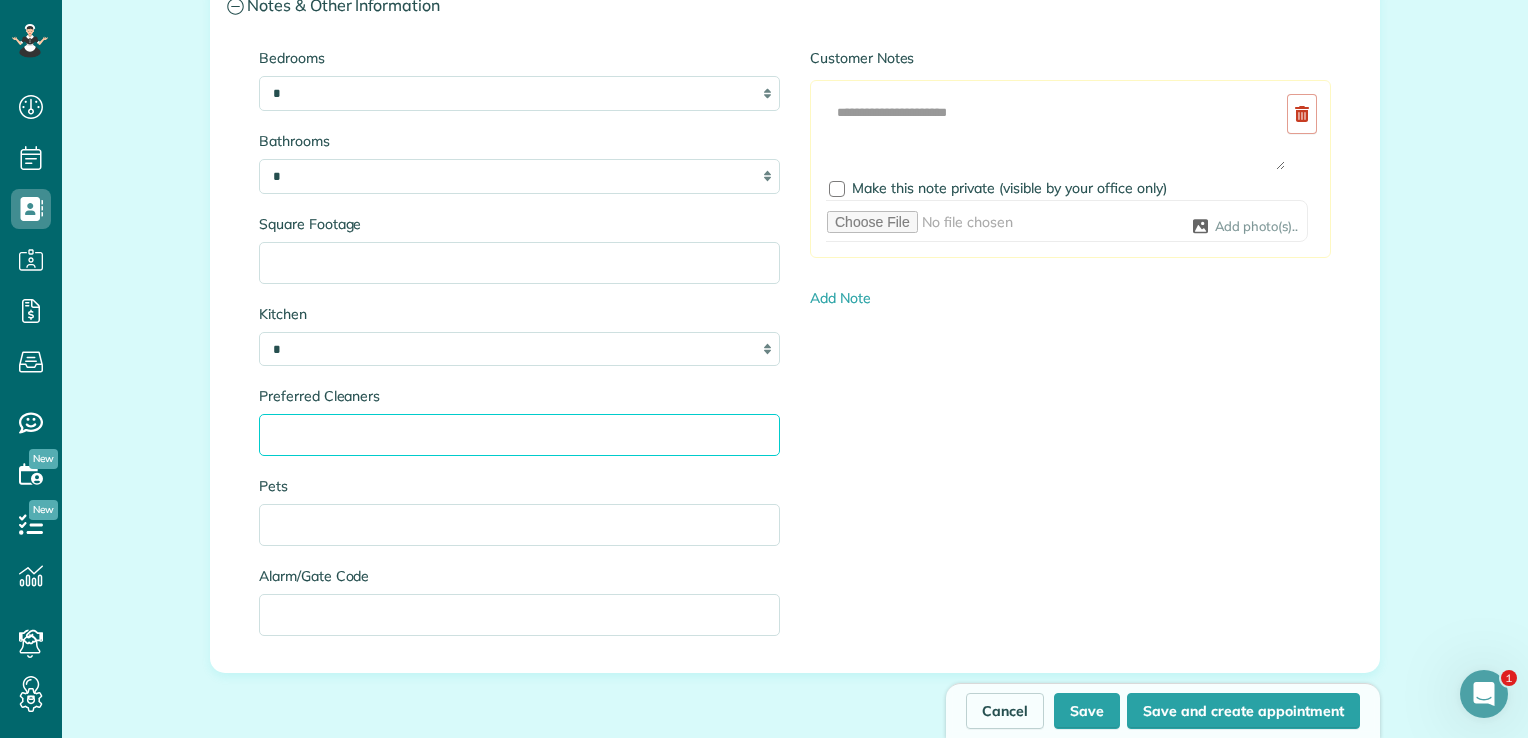 click on "Preferred Cleaners" at bounding box center [519, 435] 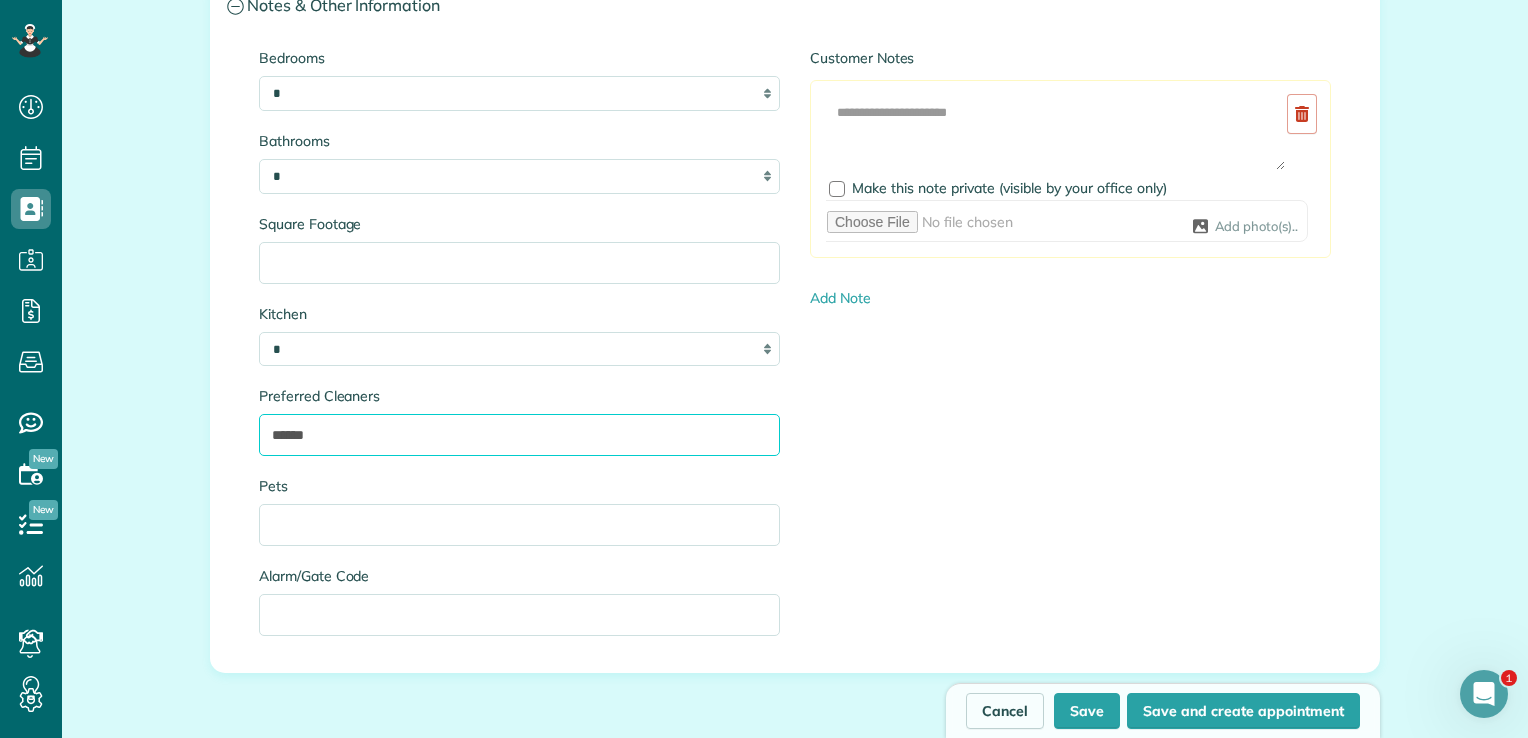 type on "******" 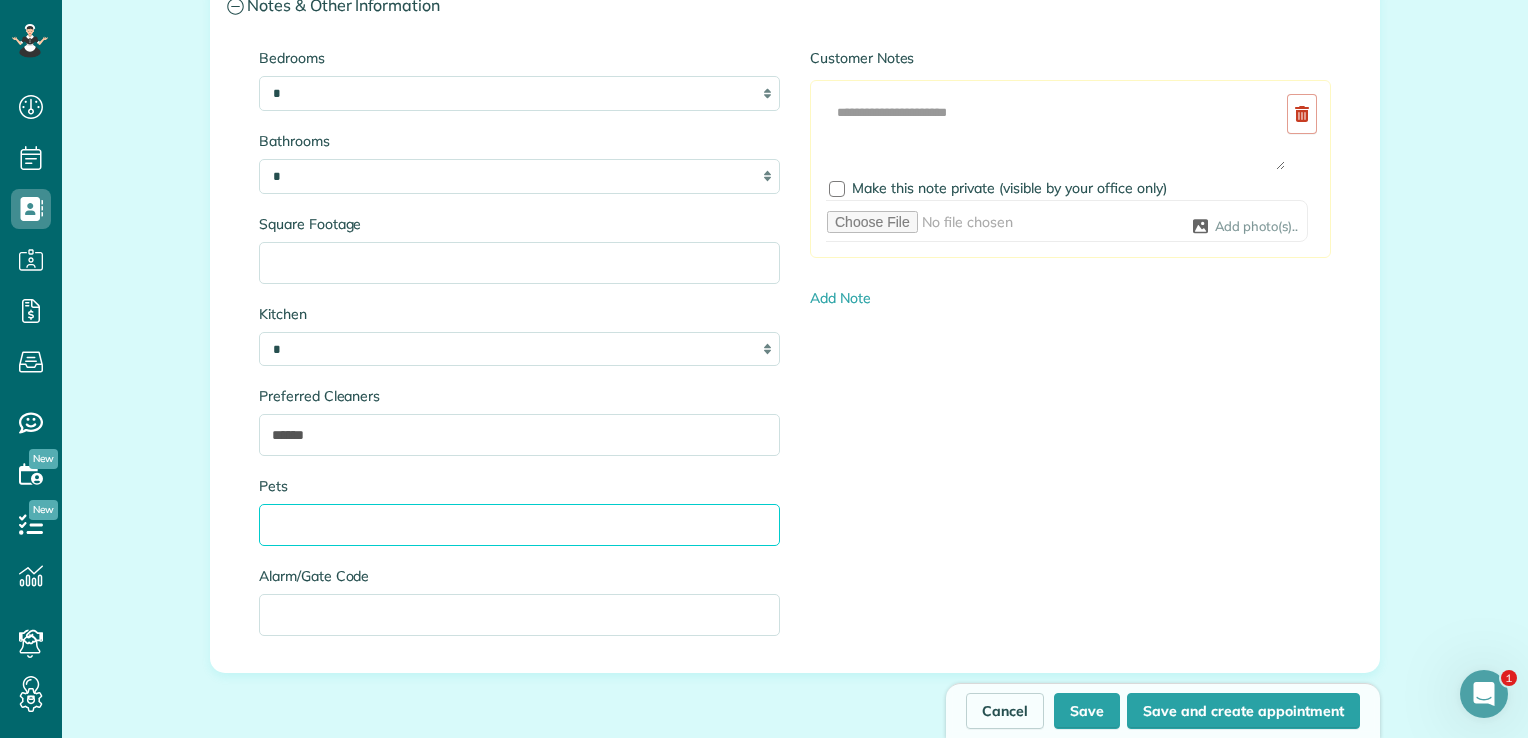 click on "Pets" at bounding box center [519, 525] 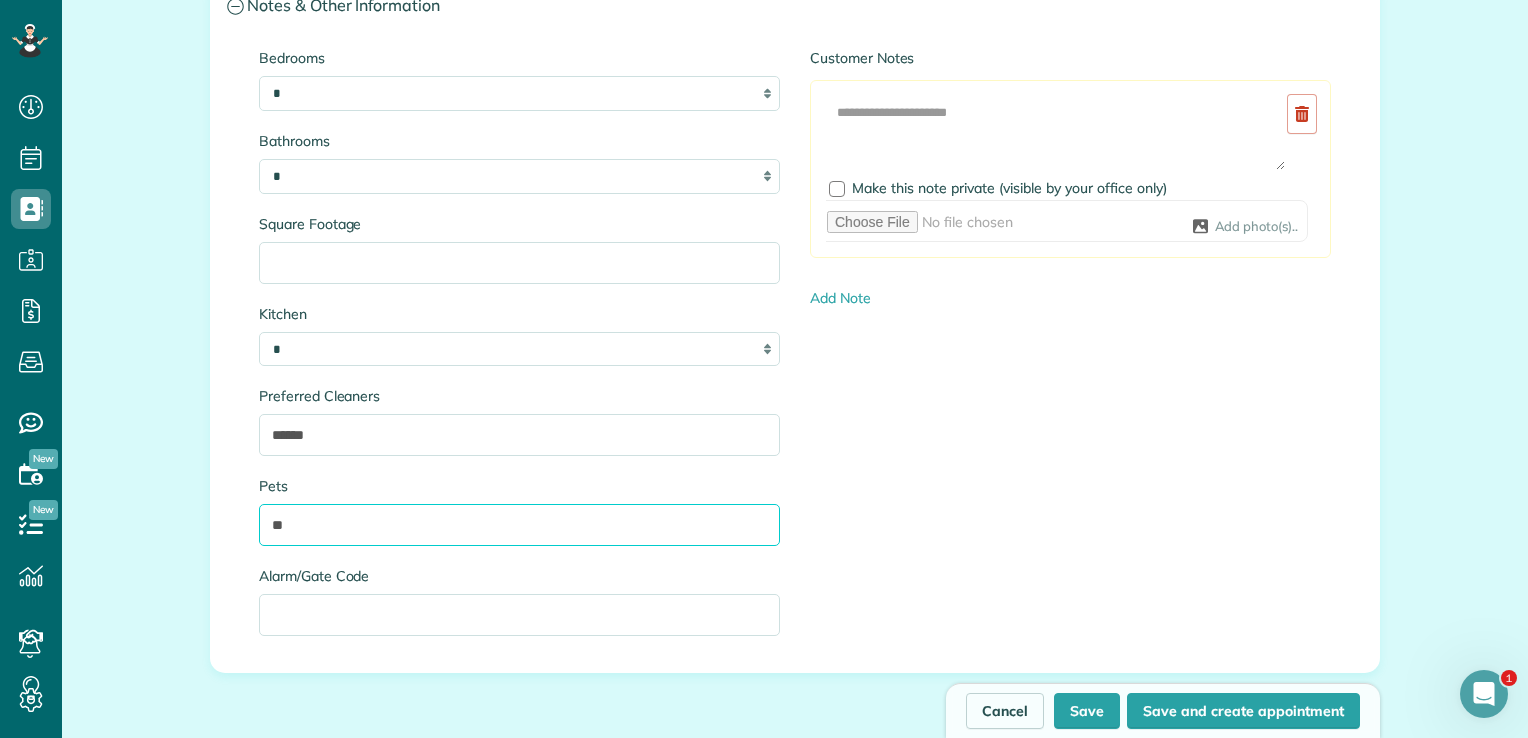 type on "*" 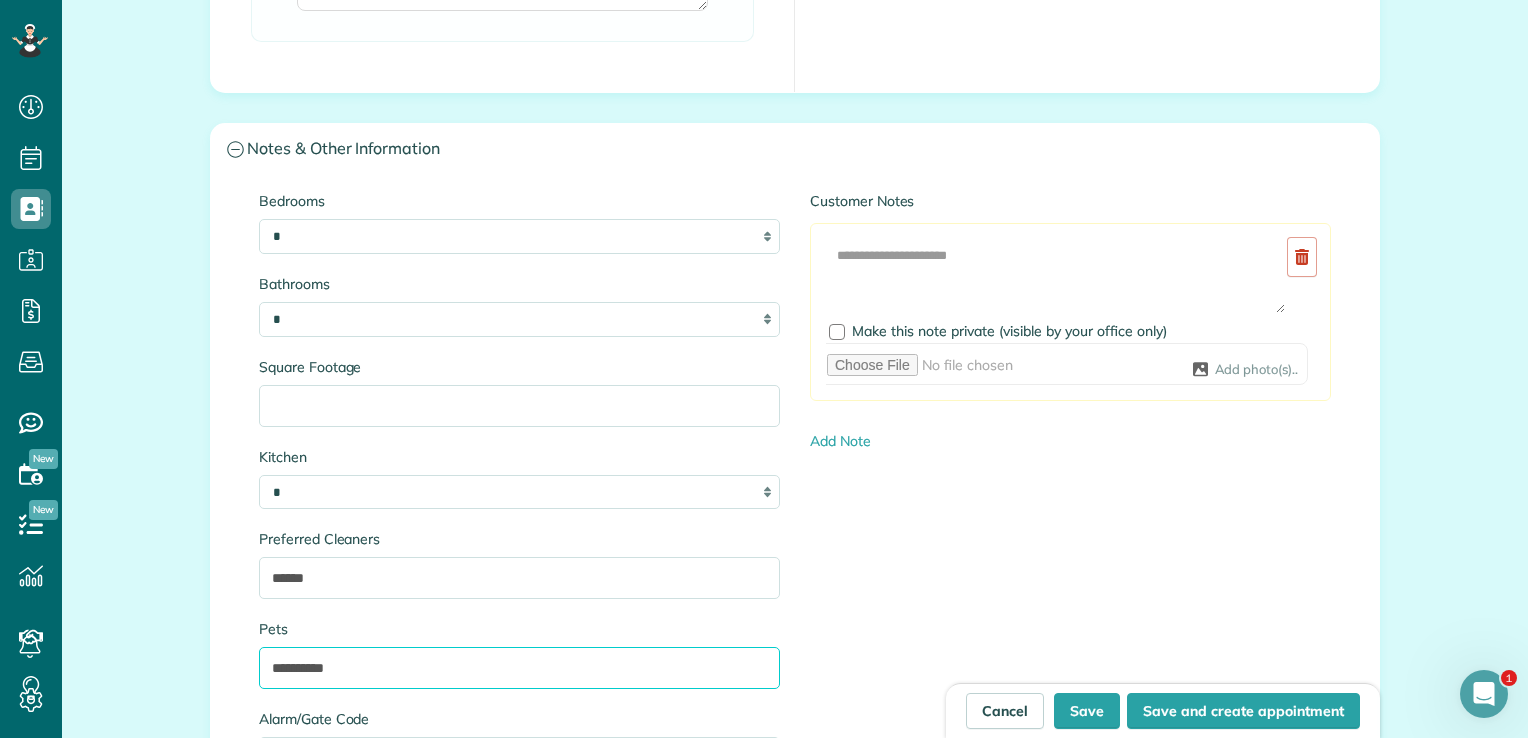 scroll, scrollTop: 1900, scrollLeft: 0, axis: vertical 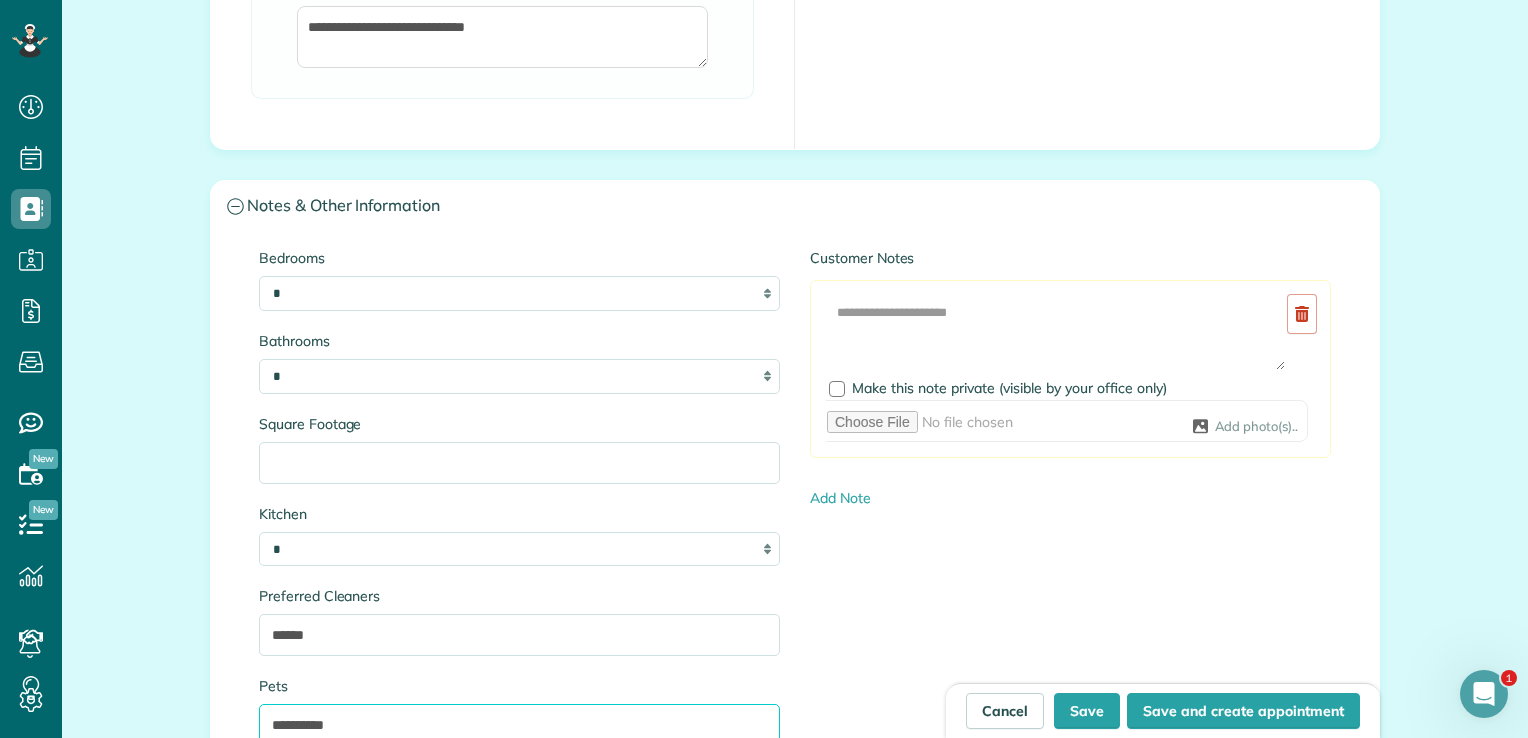 type on "**********" 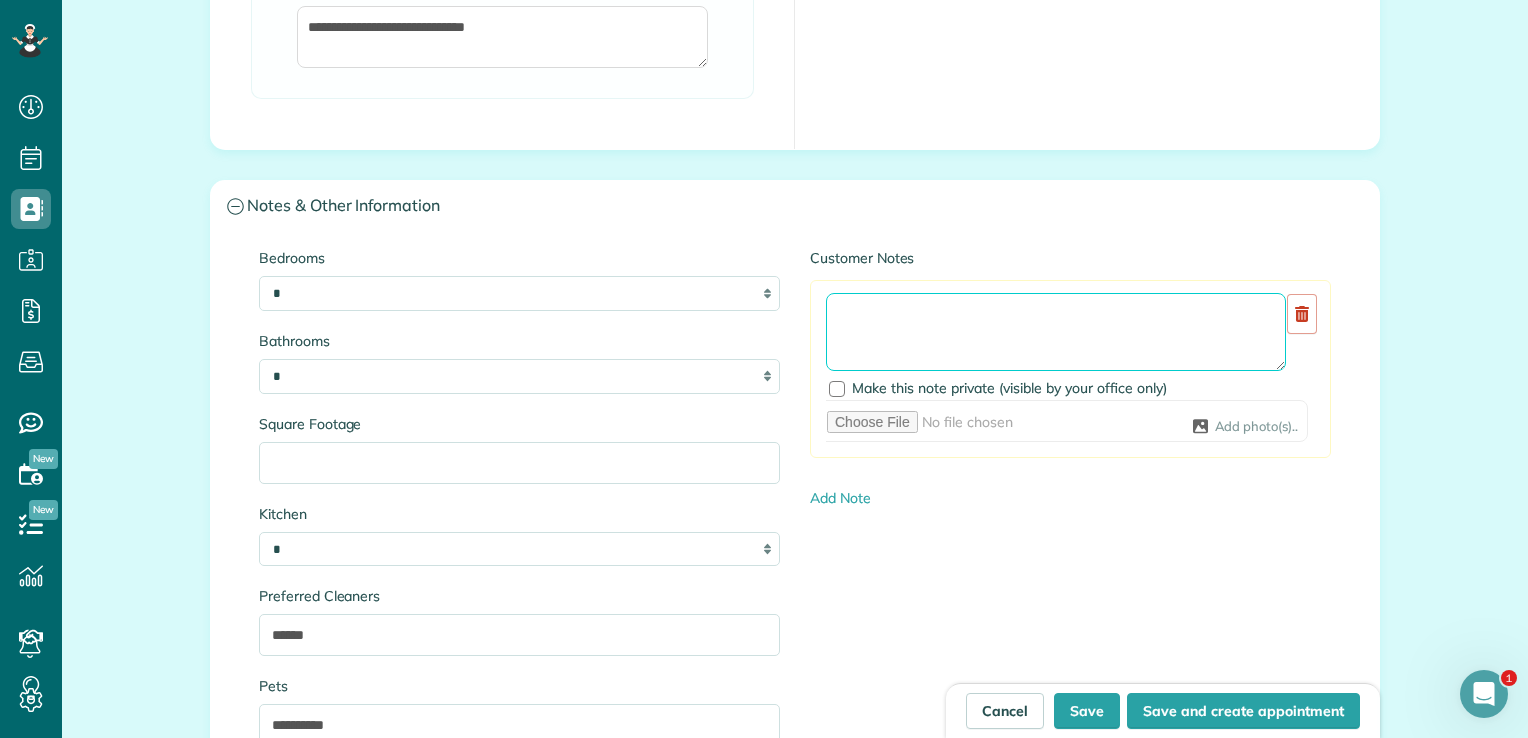 click at bounding box center [1056, 332] 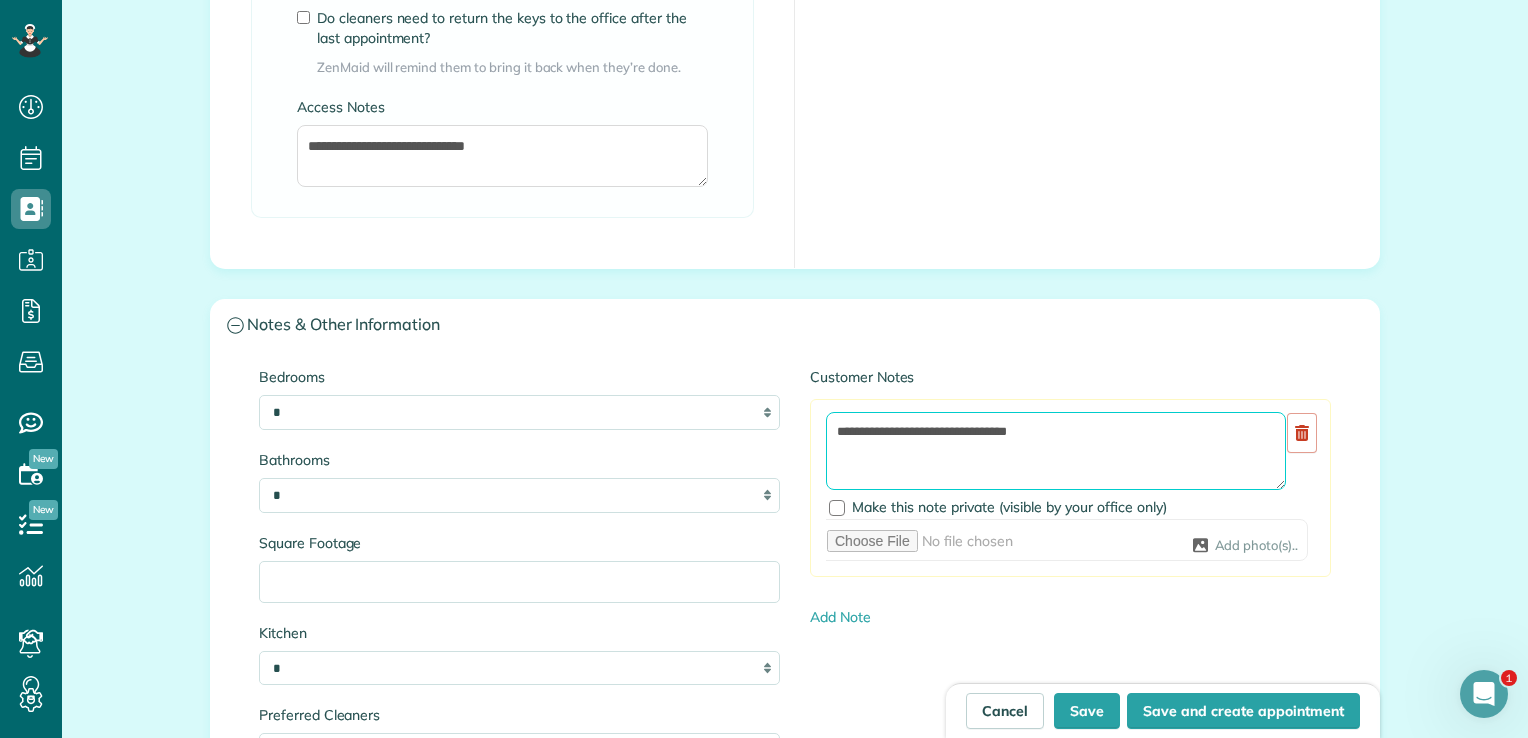 scroll, scrollTop: 1900, scrollLeft: 0, axis: vertical 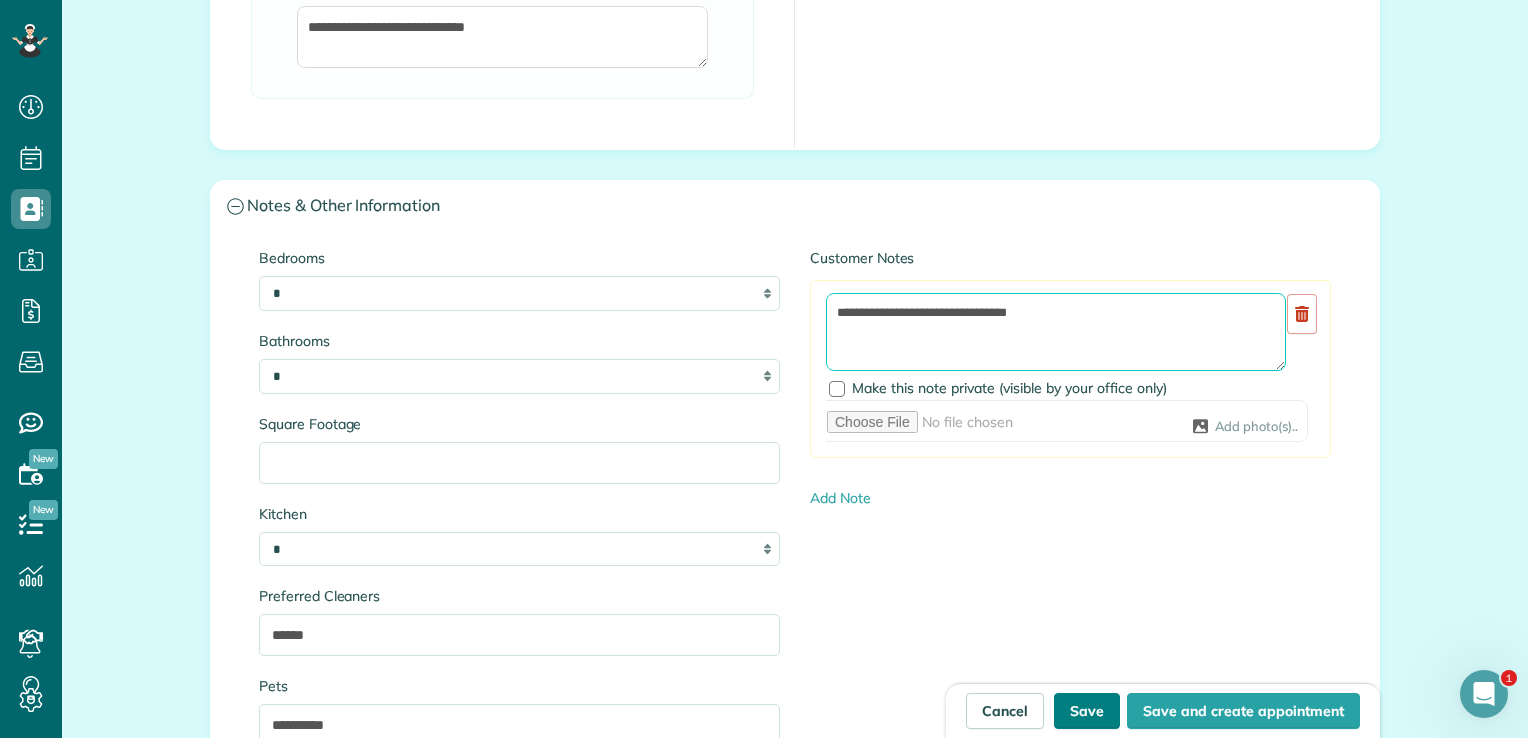 type on "**********" 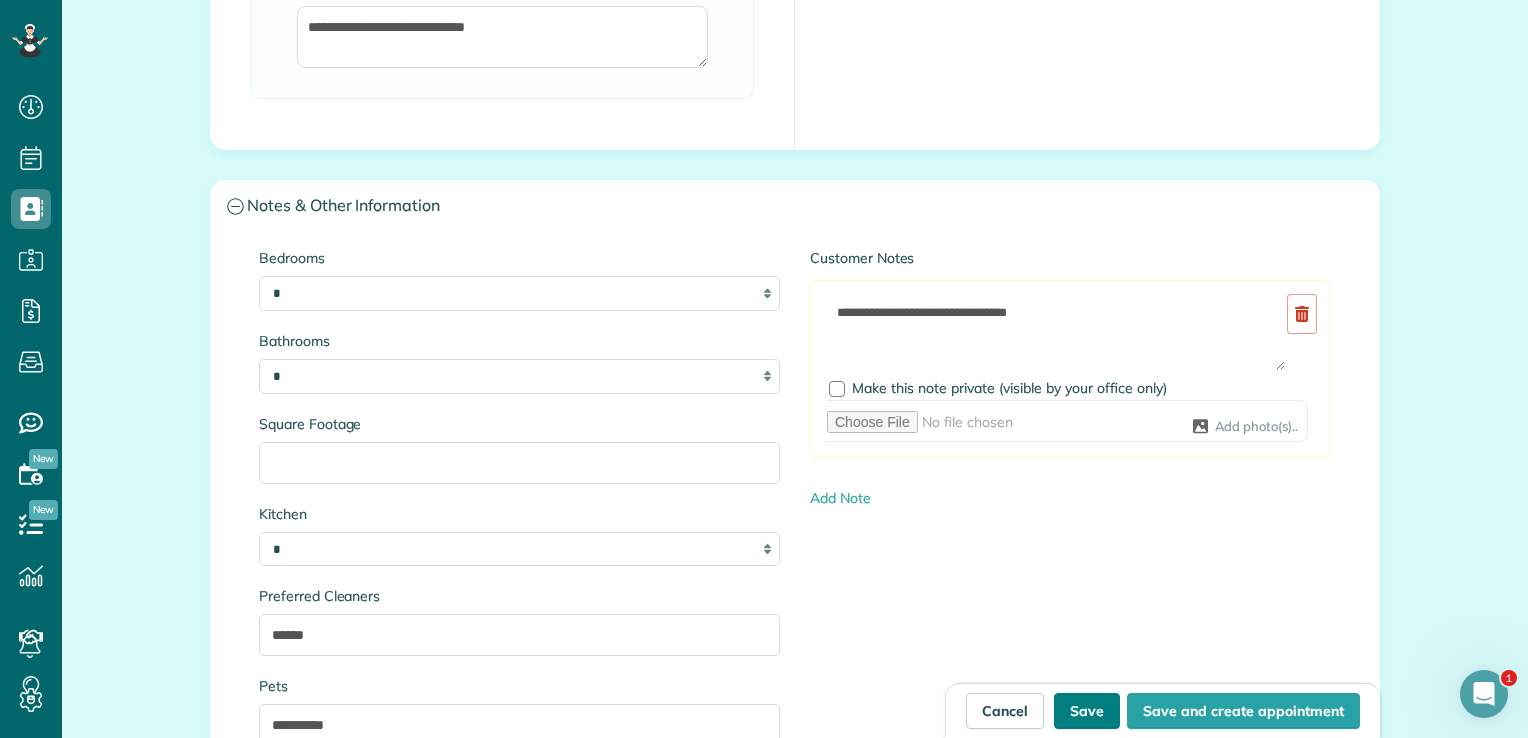 click on "Save" at bounding box center (1087, 711) 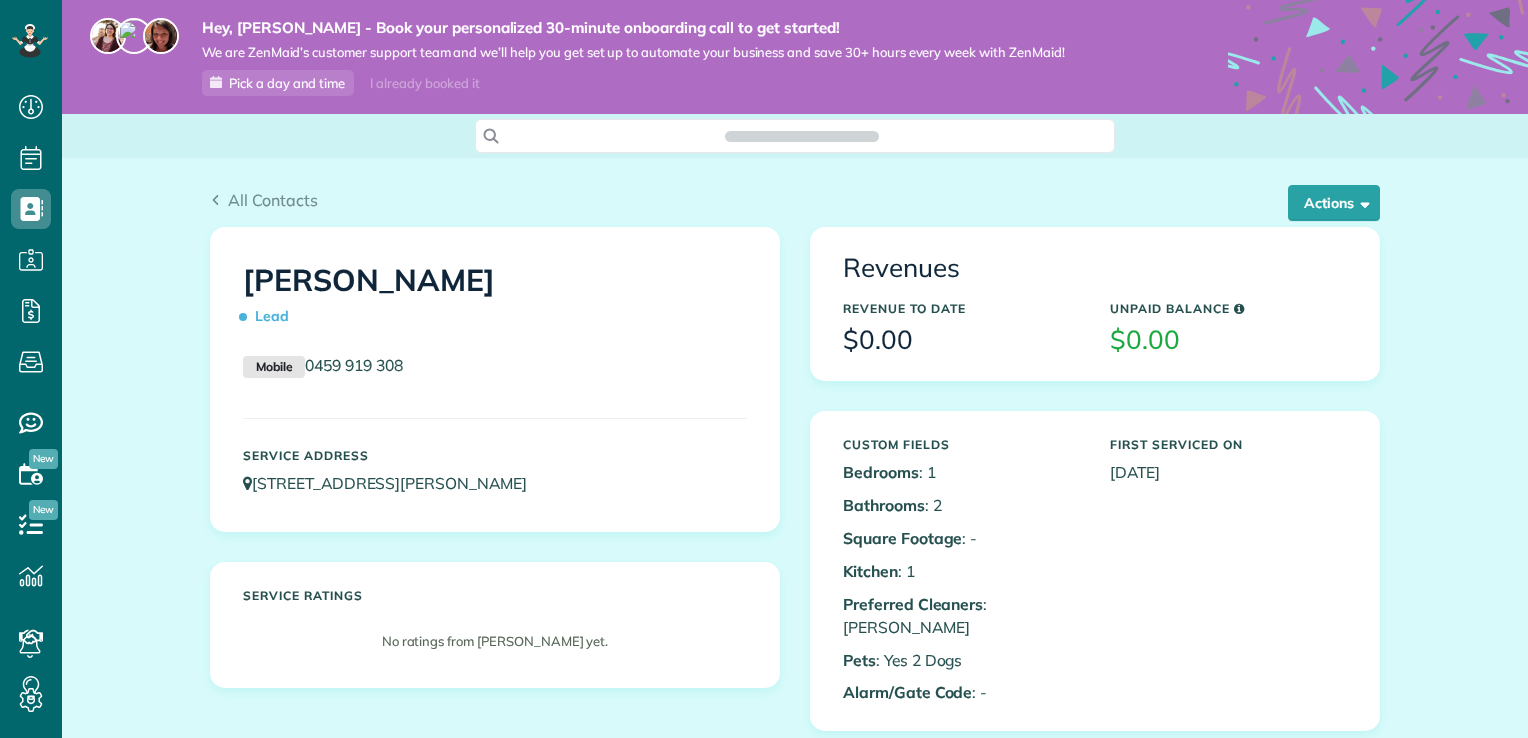 scroll, scrollTop: 0, scrollLeft: 0, axis: both 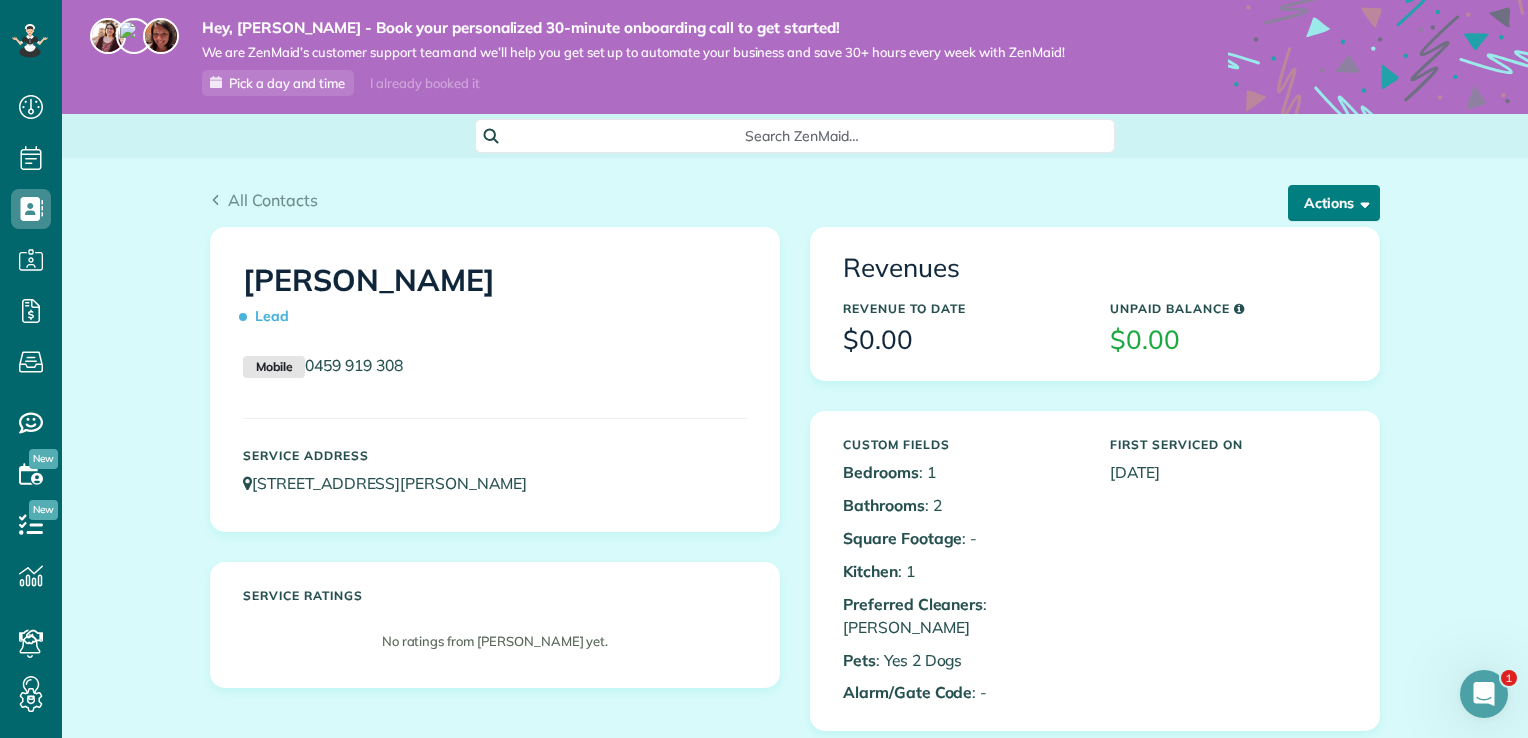 click on "Actions" at bounding box center [1334, 203] 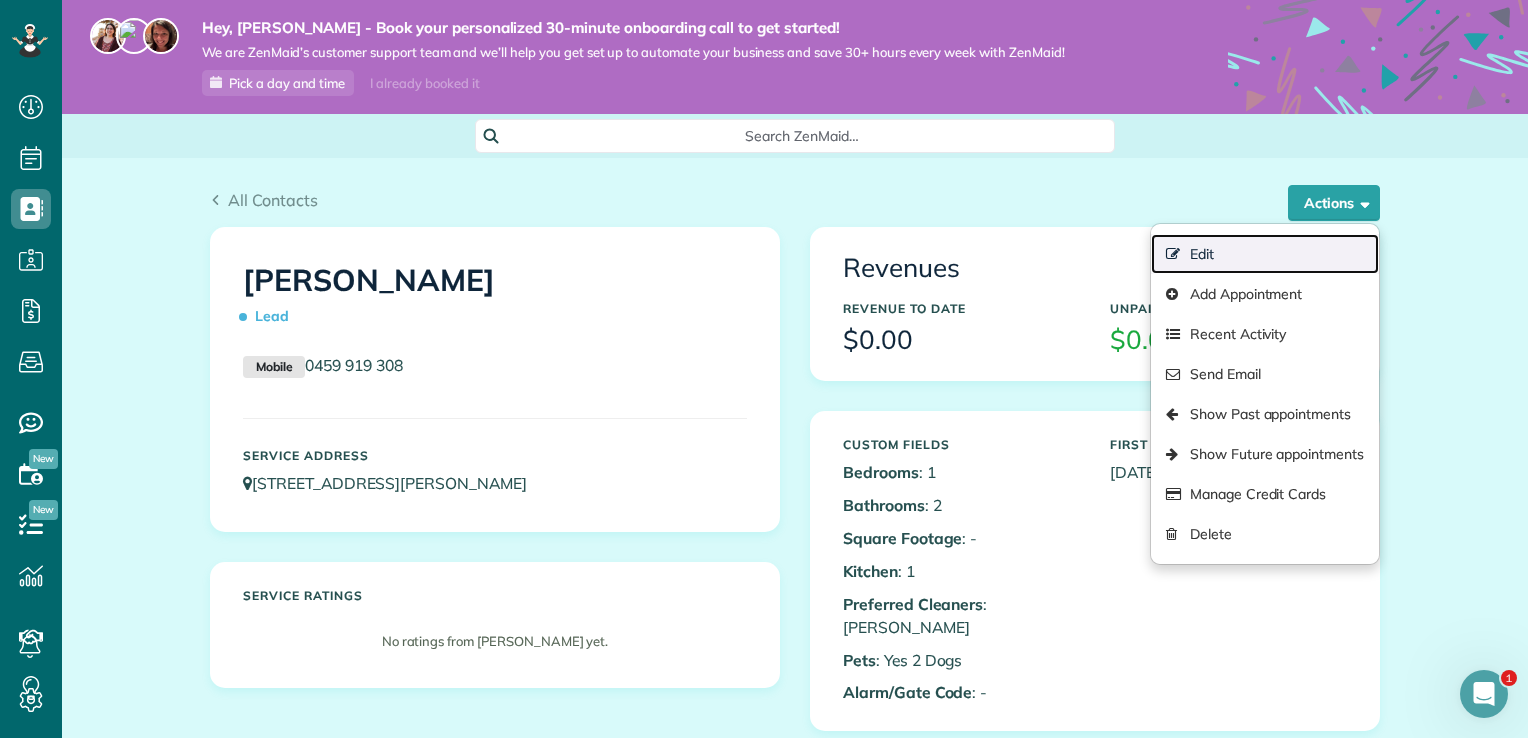 click on "Edit" at bounding box center (1265, 254) 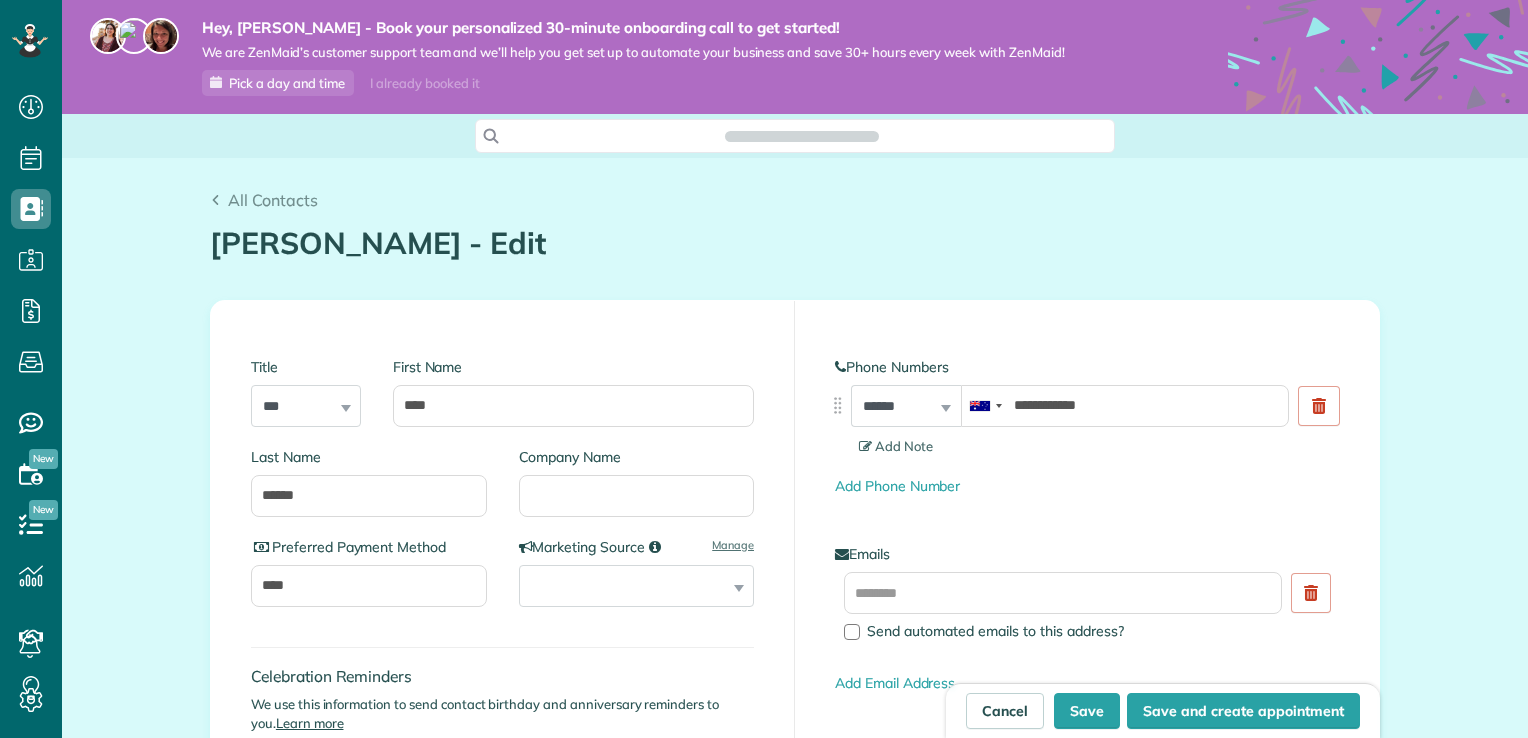 scroll, scrollTop: 0, scrollLeft: 0, axis: both 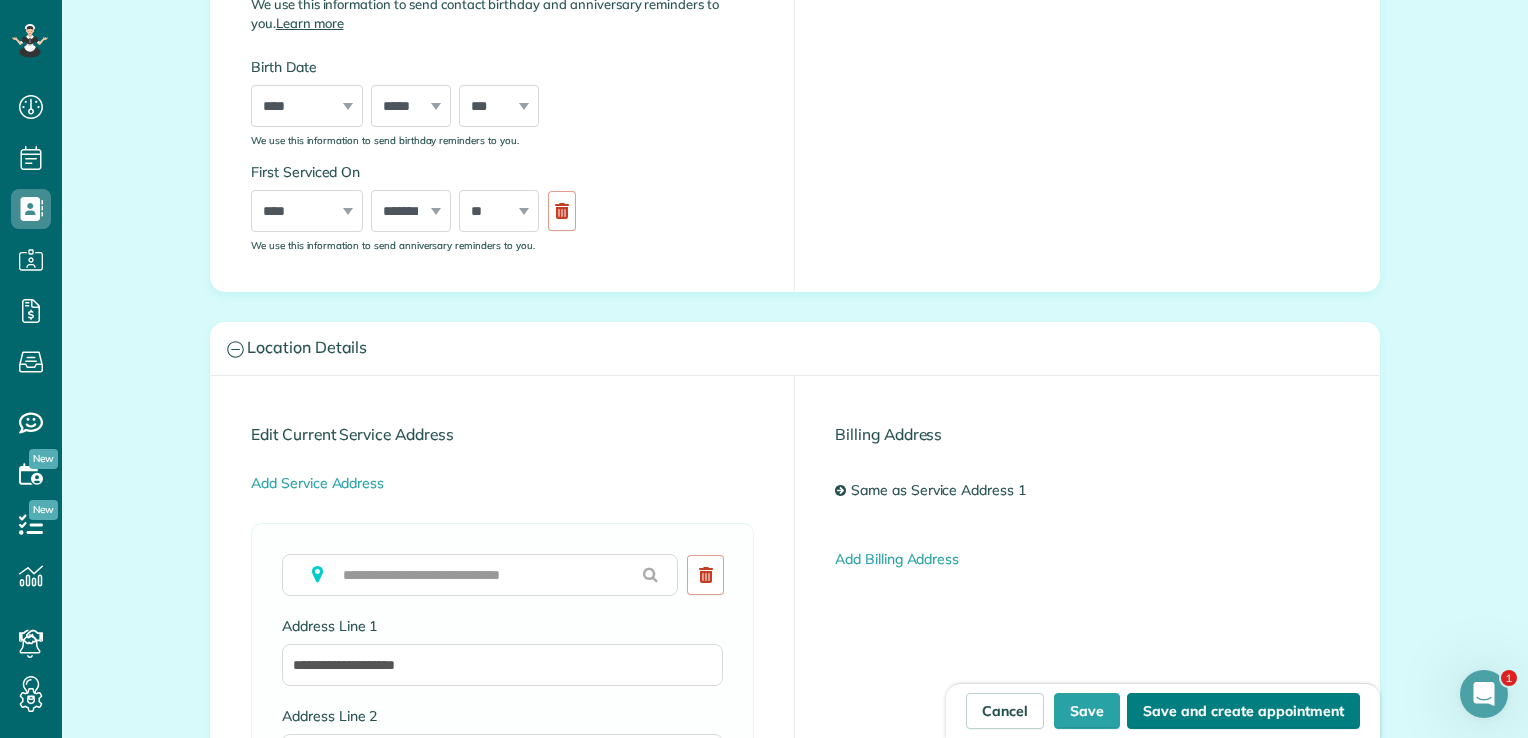 click on "Save and create appointment" at bounding box center (1243, 711) 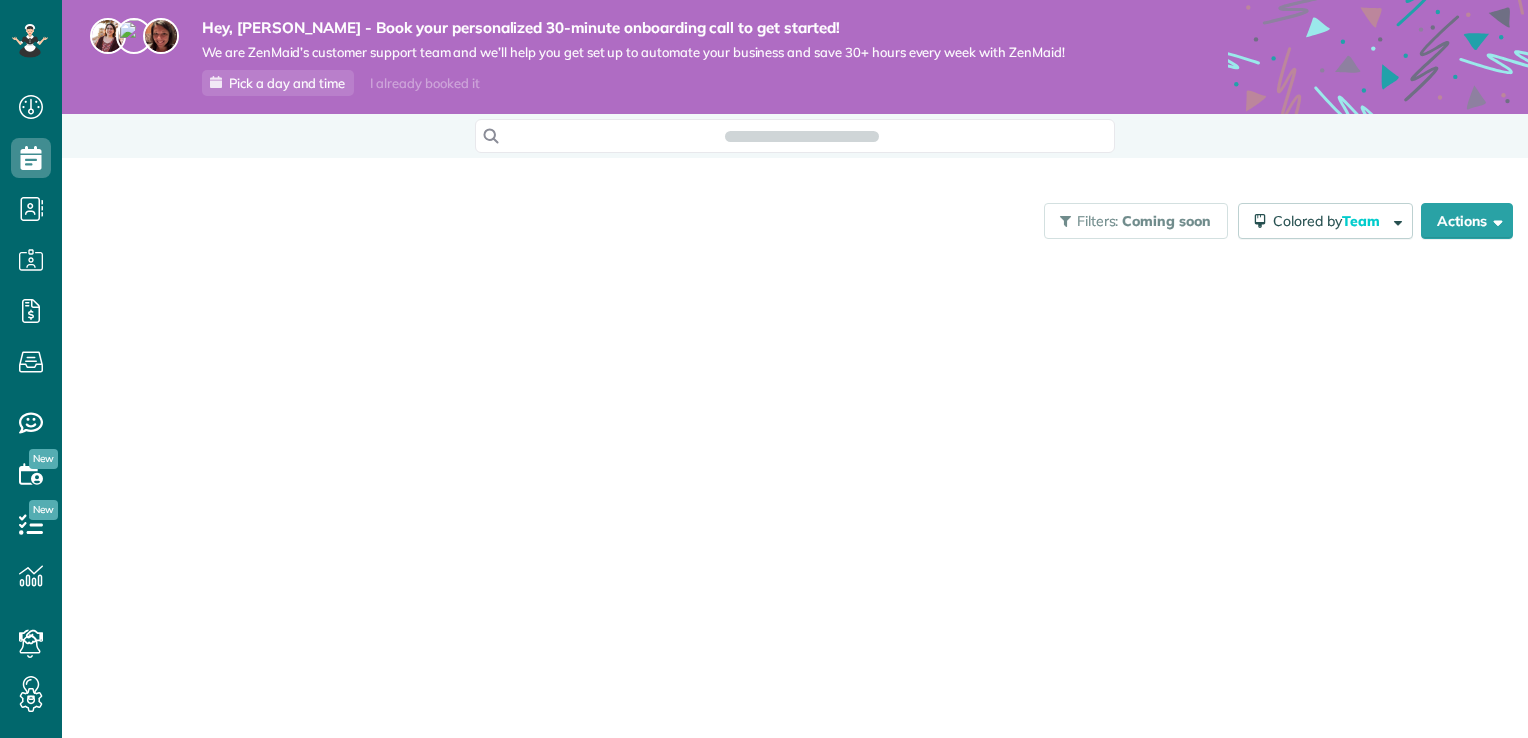 scroll, scrollTop: 0, scrollLeft: 0, axis: both 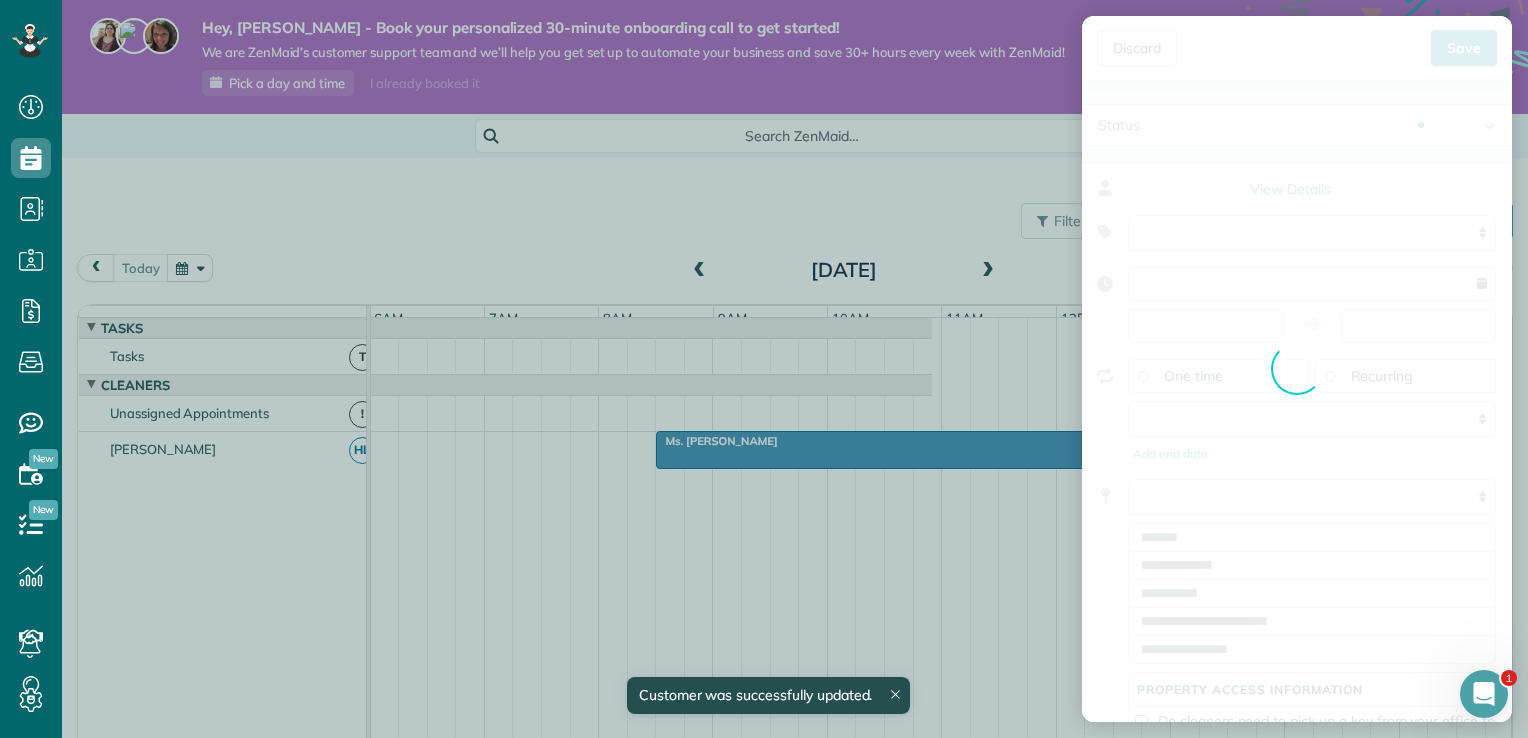 type on "**********" 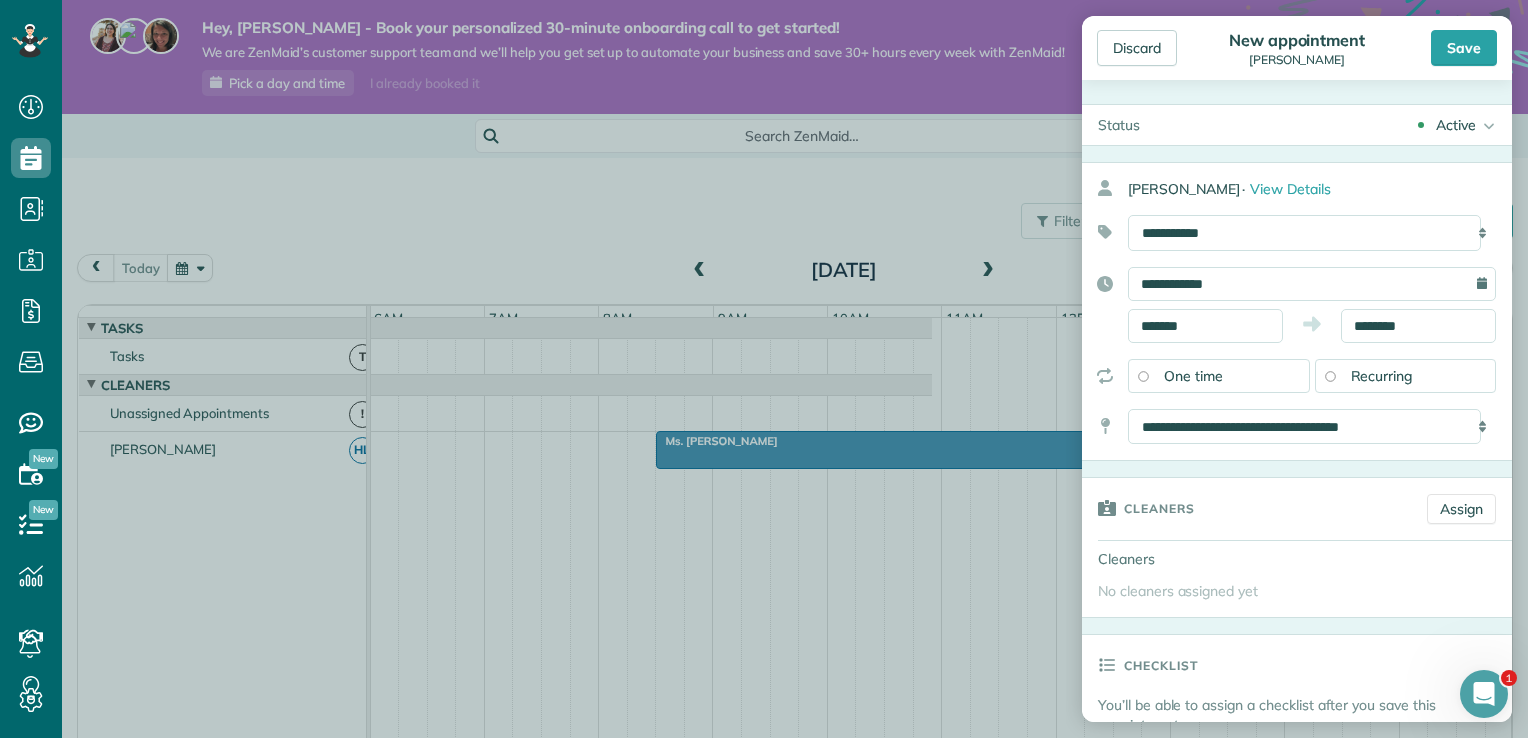 click on "Recurring" at bounding box center [1382, 376] 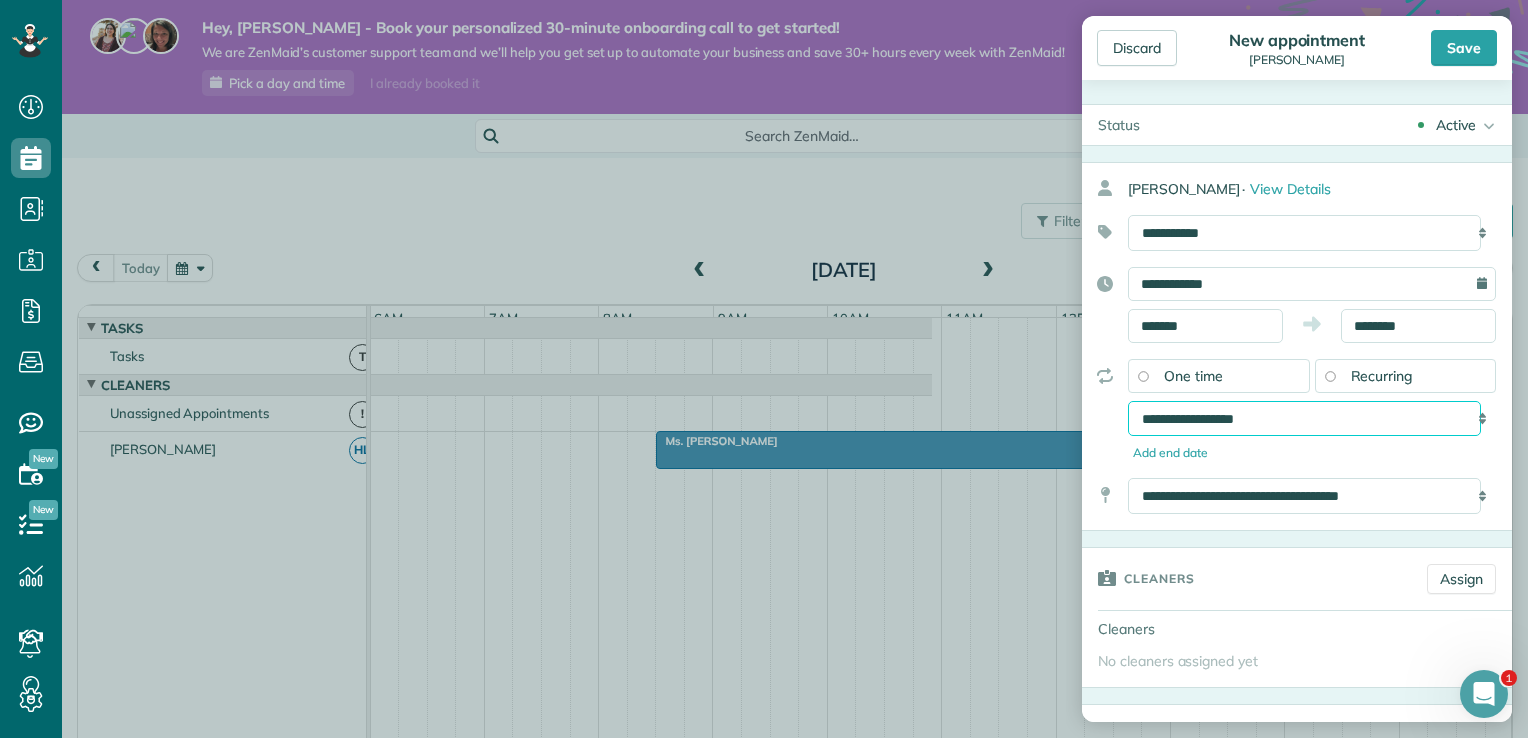 click on "**********" at bounding box center (1304, 419) 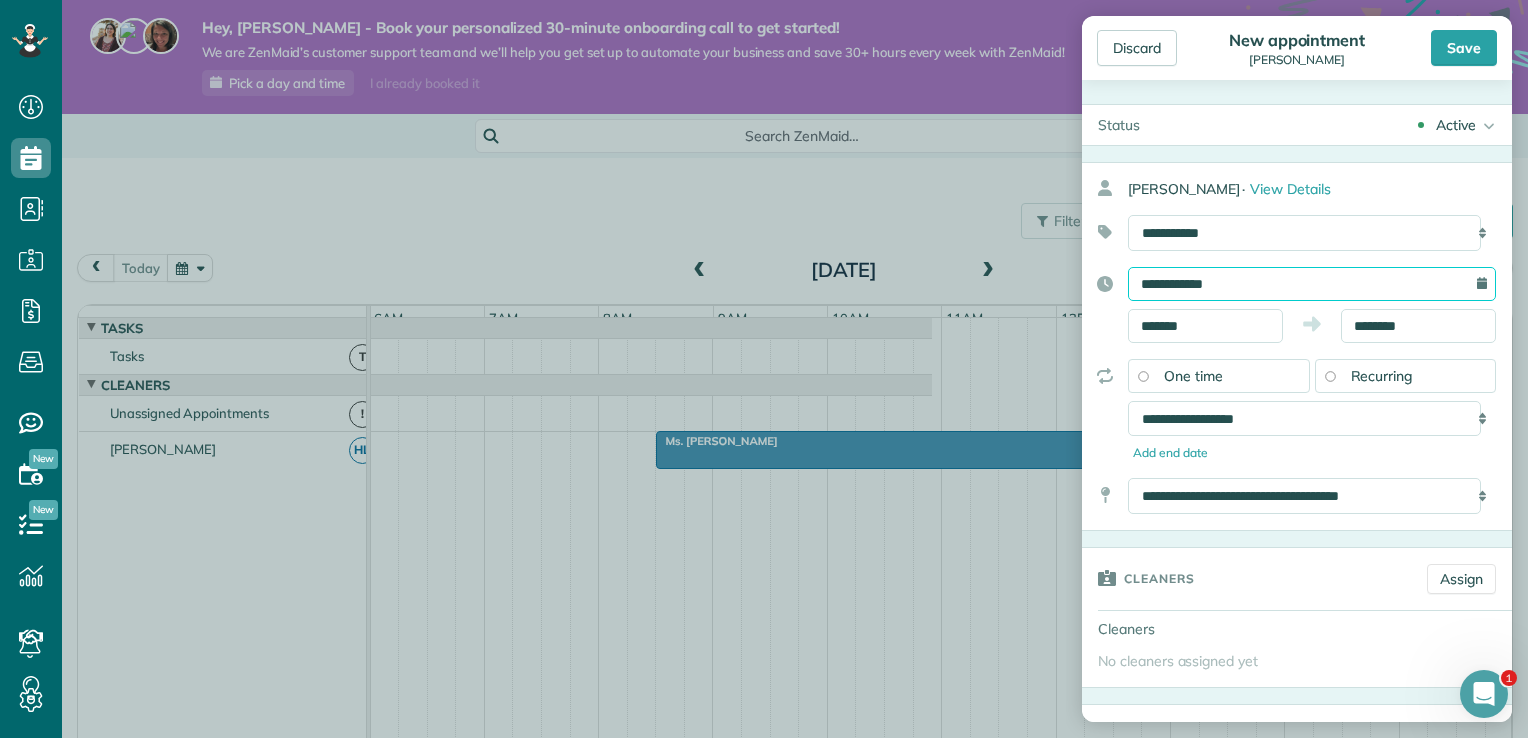 click on "**********" at bounding box center (1312, 284) 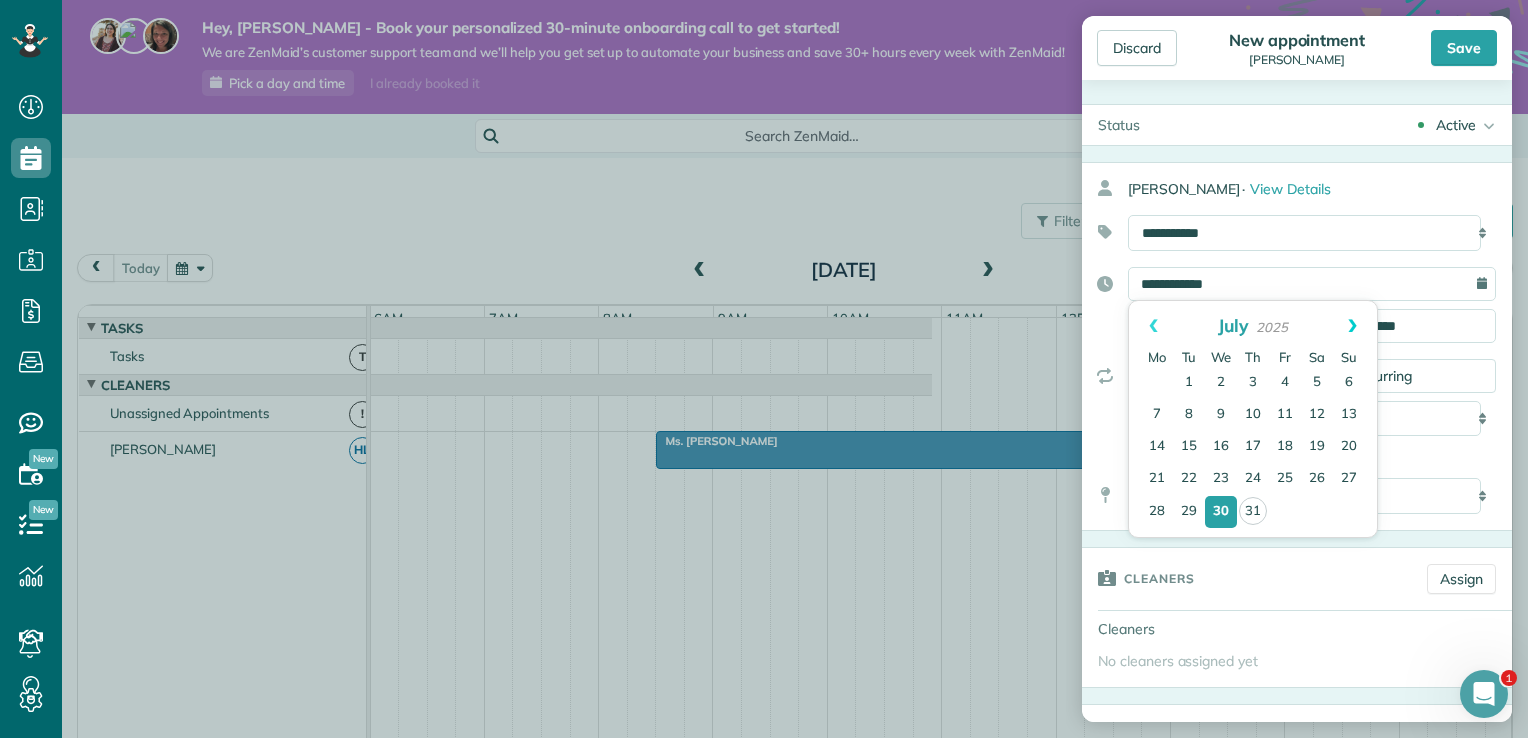 click on "Next" at bounding box center (1352, 326) 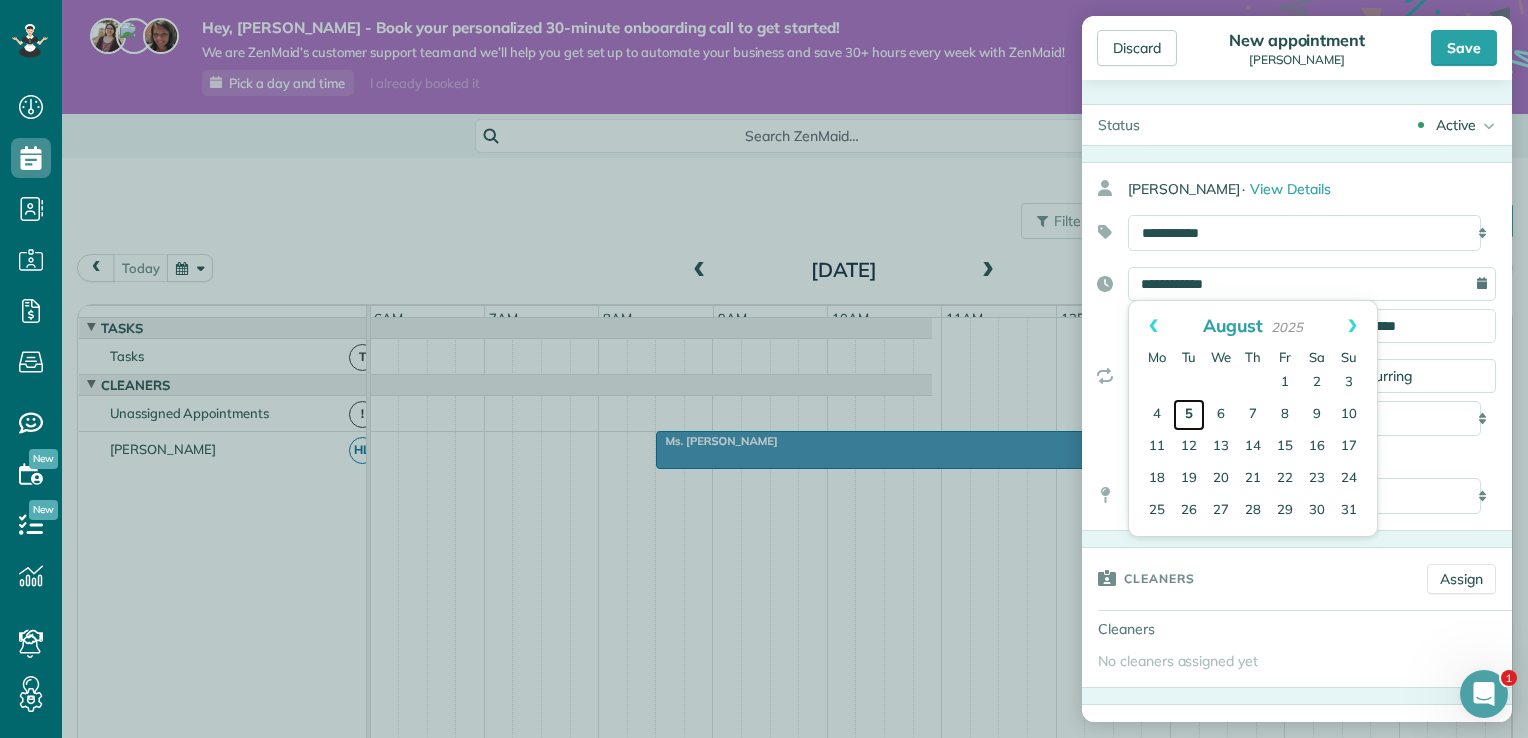 click on "5" at bounding box center [1189, 415] 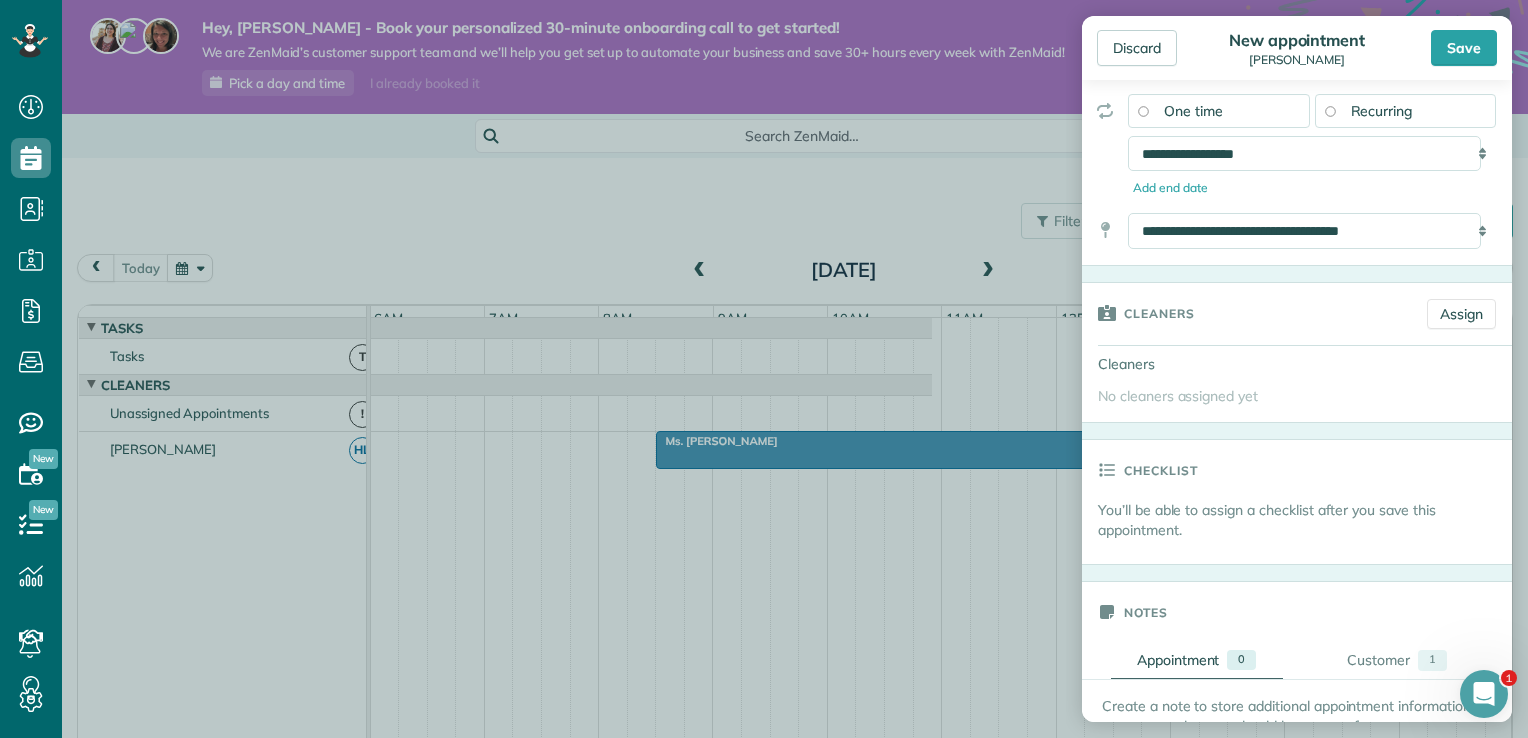 scroll, scrollTop: 300, scrollLeft: 0, axis: vertical 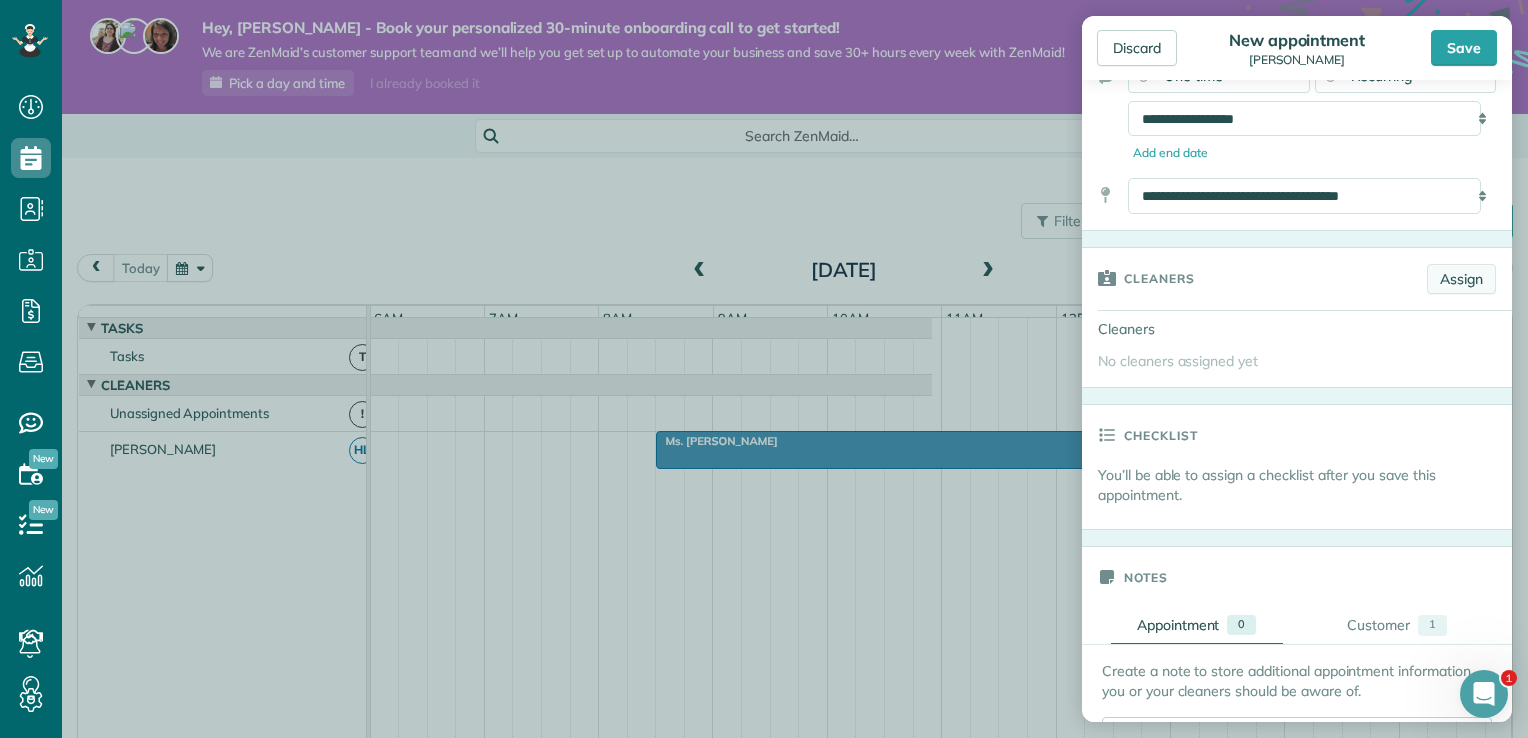 click on "Assign" at bounding box center [1461, 279] 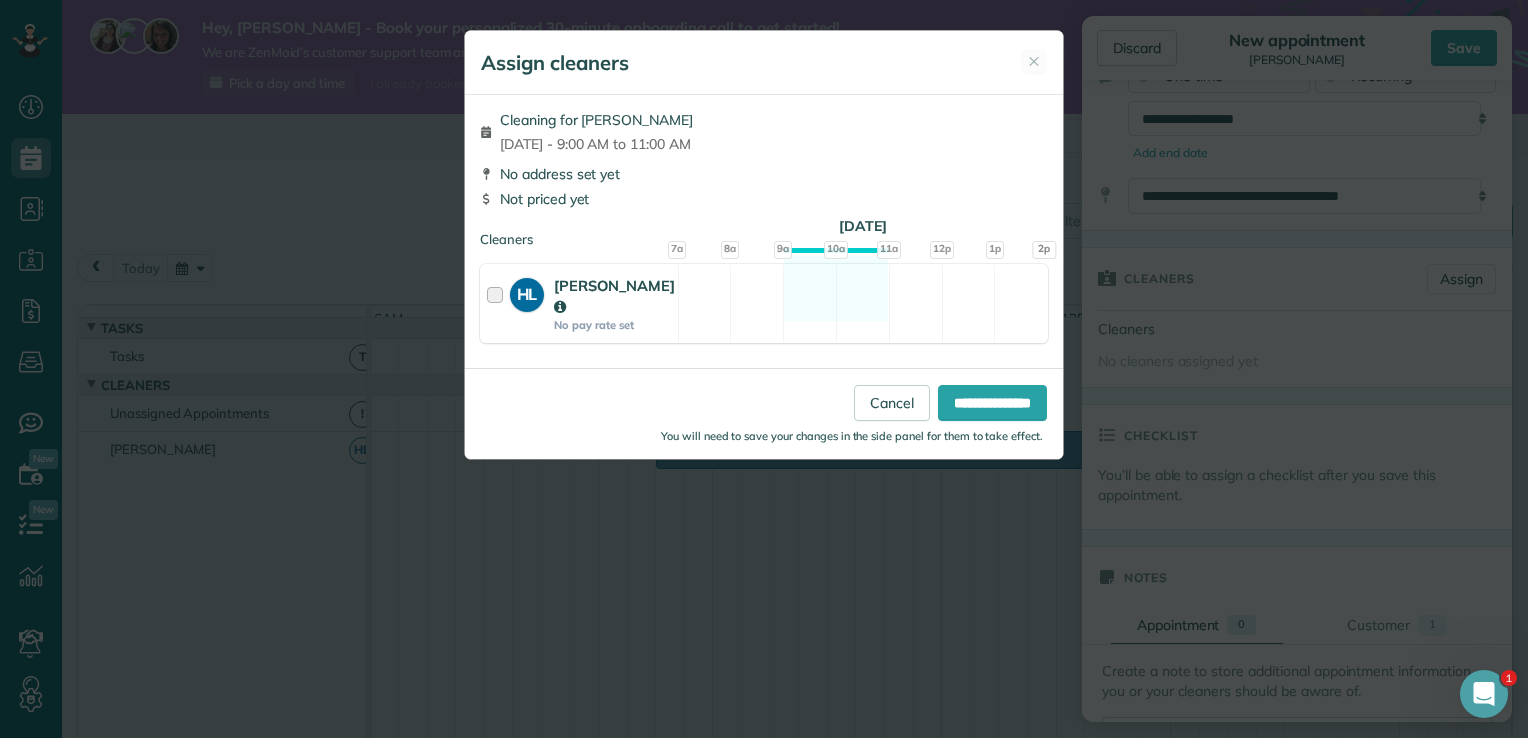 click at bounding box center (498, 303) 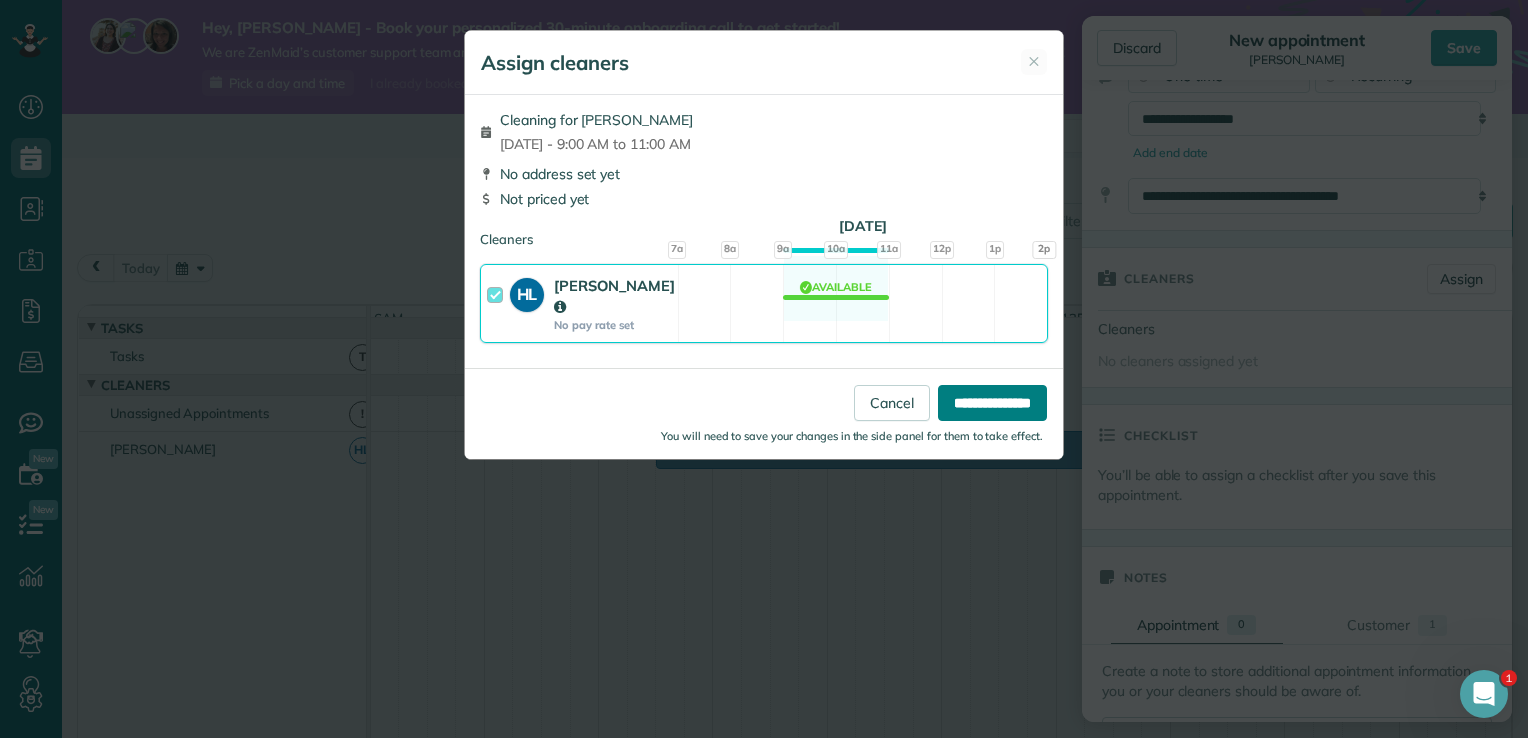 click on "**********" at bounding box center [992, 403] 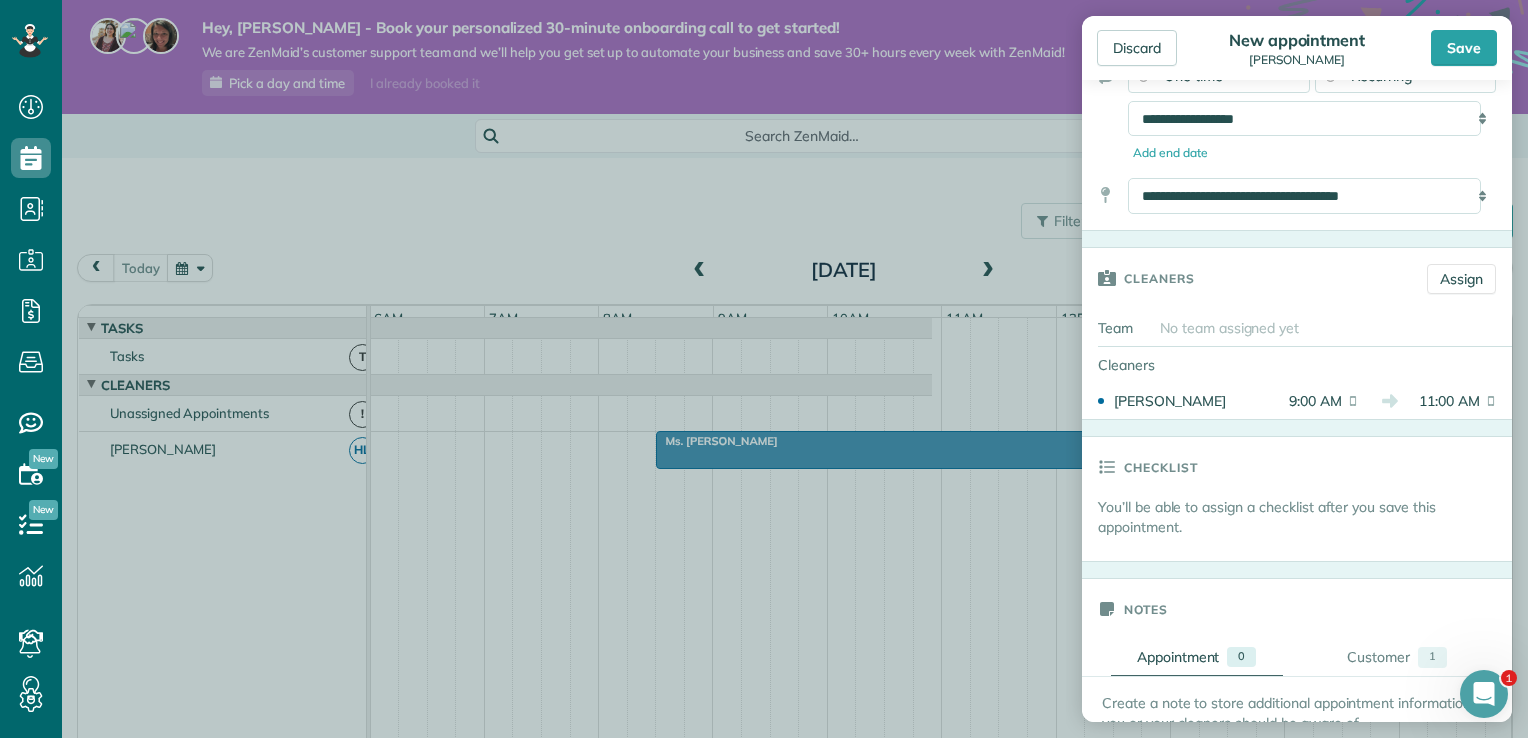 click on "You’ll be able to assign a checklist after you save this appointment." at bounding box center (1305, 517) 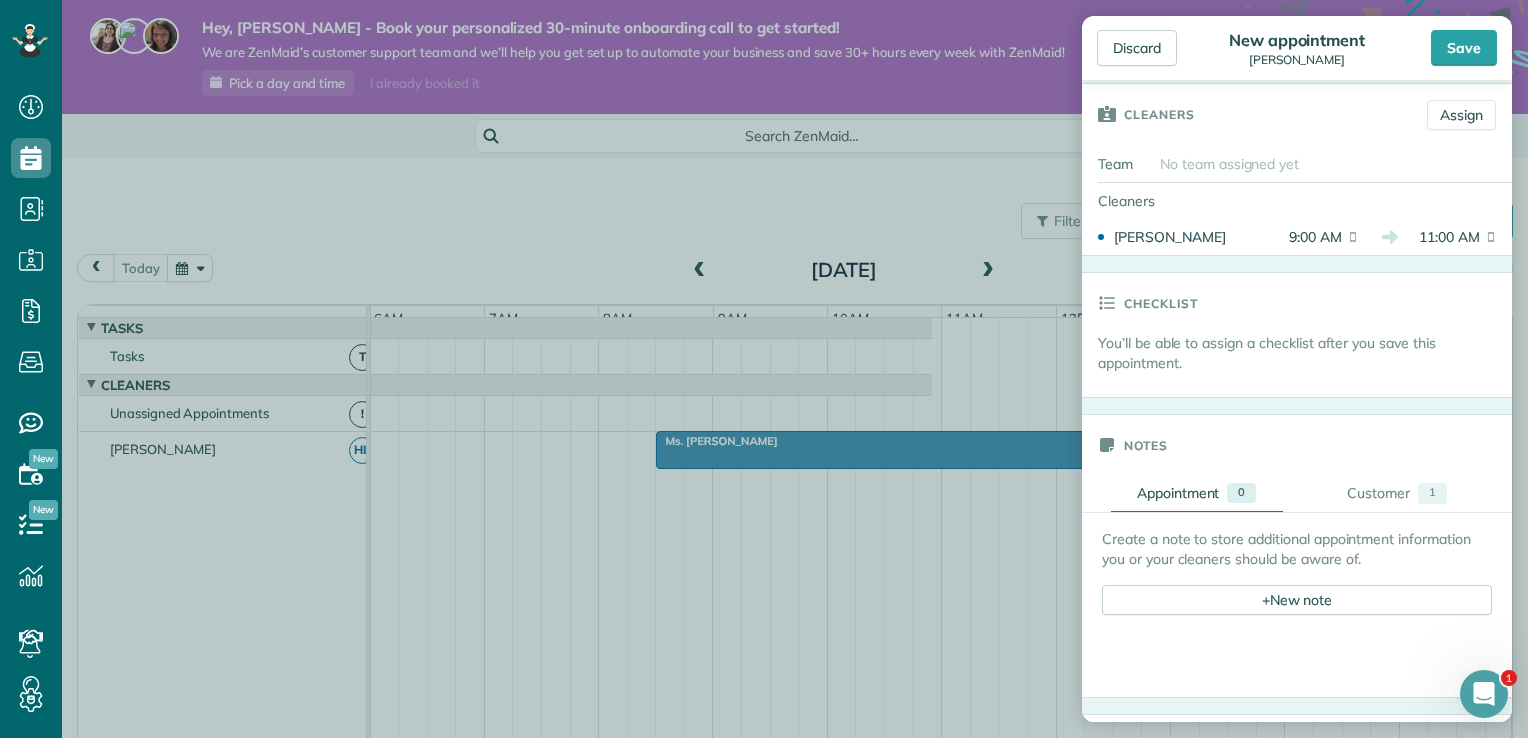 scroll, scrollTop: 500, scrollLeft: 0, axis: vertical 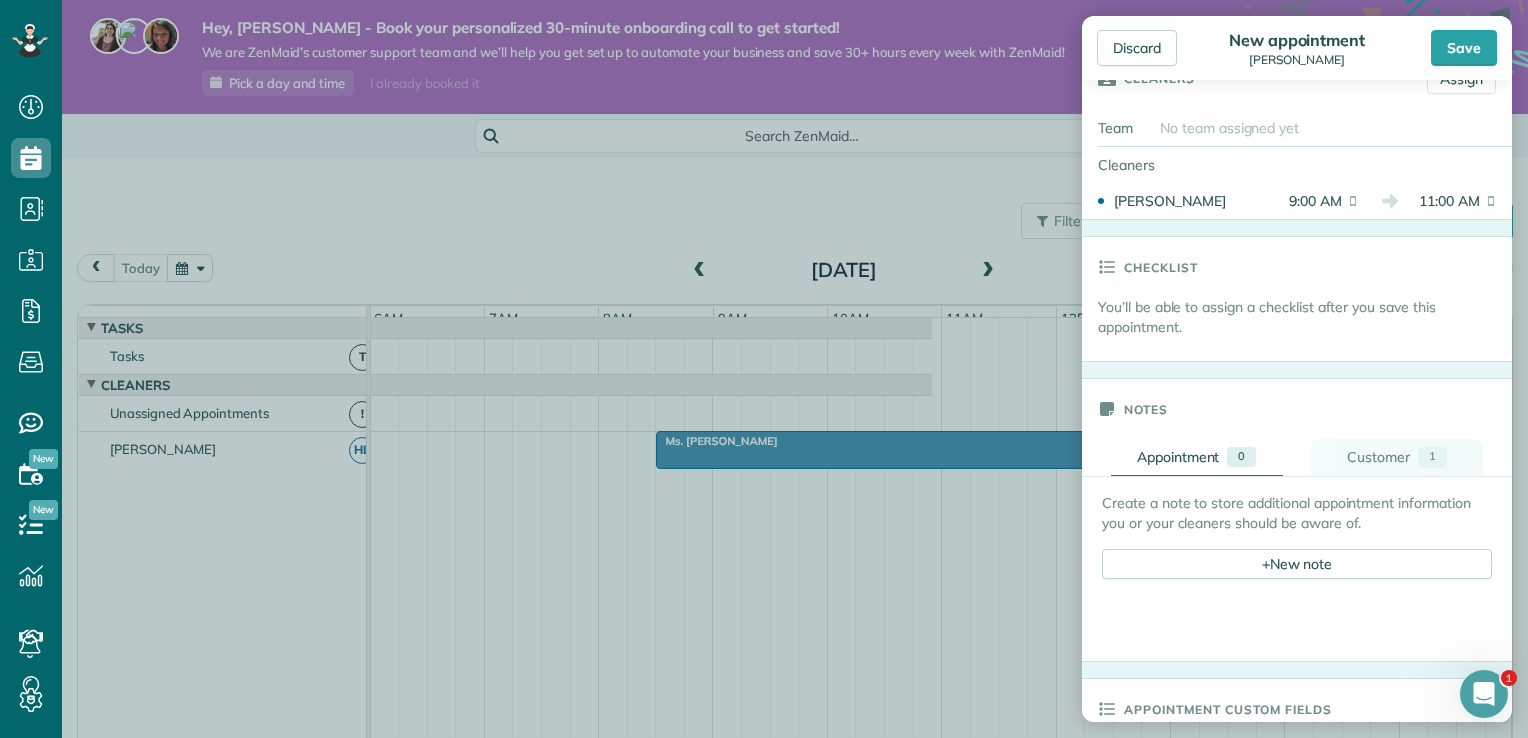 click on "Customer" at bounding box center [1378, 457] 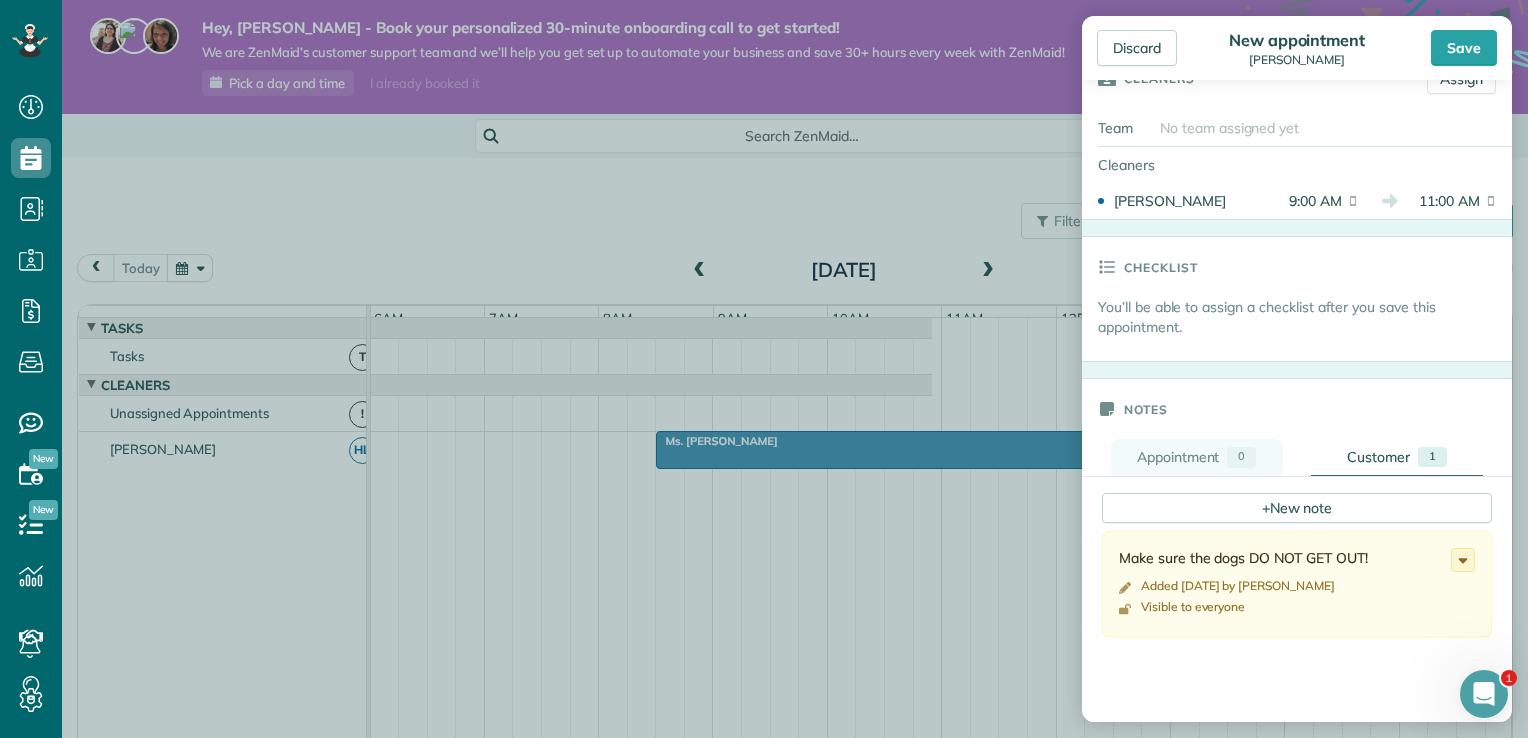 click on "Appointment
0" at bounding box center (1197, 457) 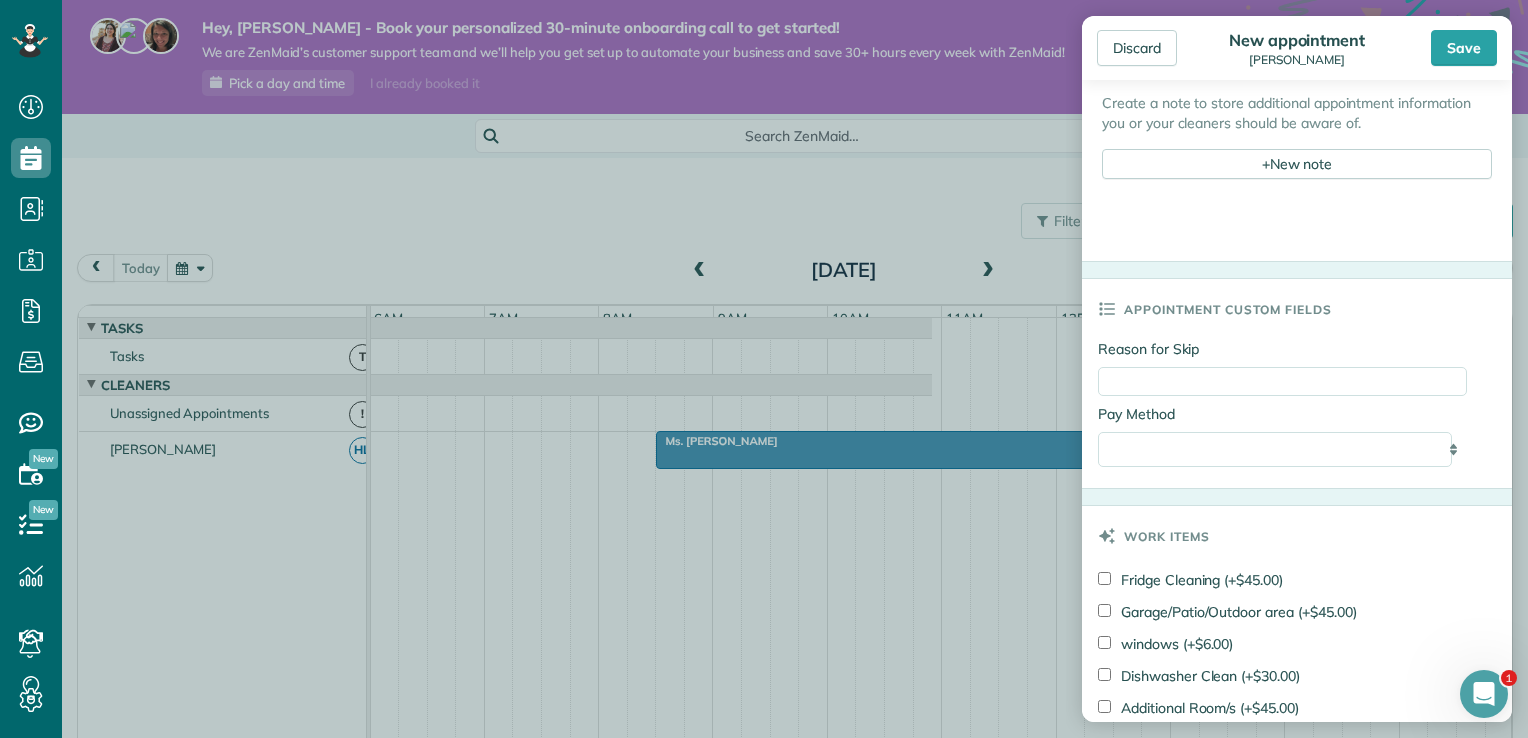 scroll, scrollTop: 1000, scrollLeft: 0, axis: vertical 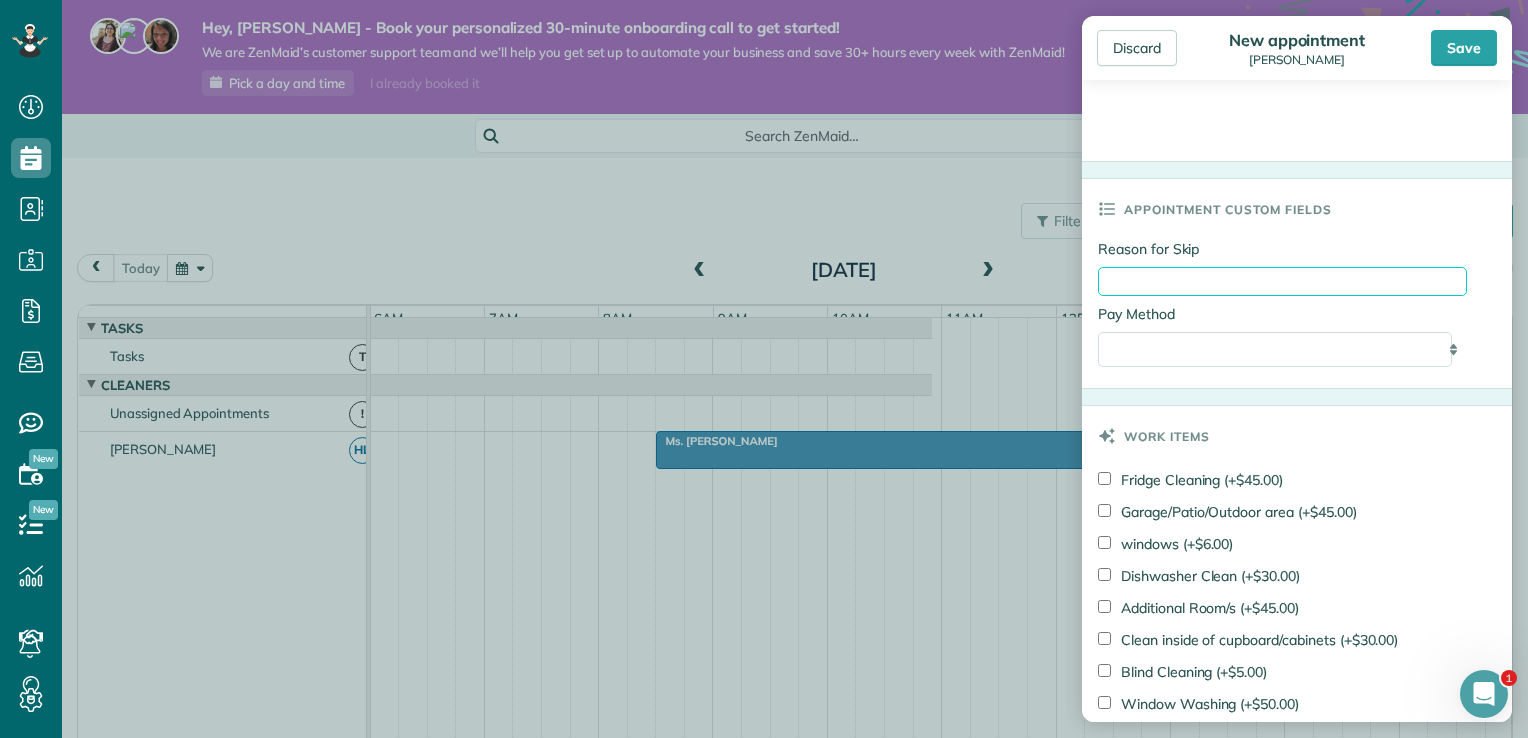 click on "Reason for Skip" at bounding box center (1282, 281) 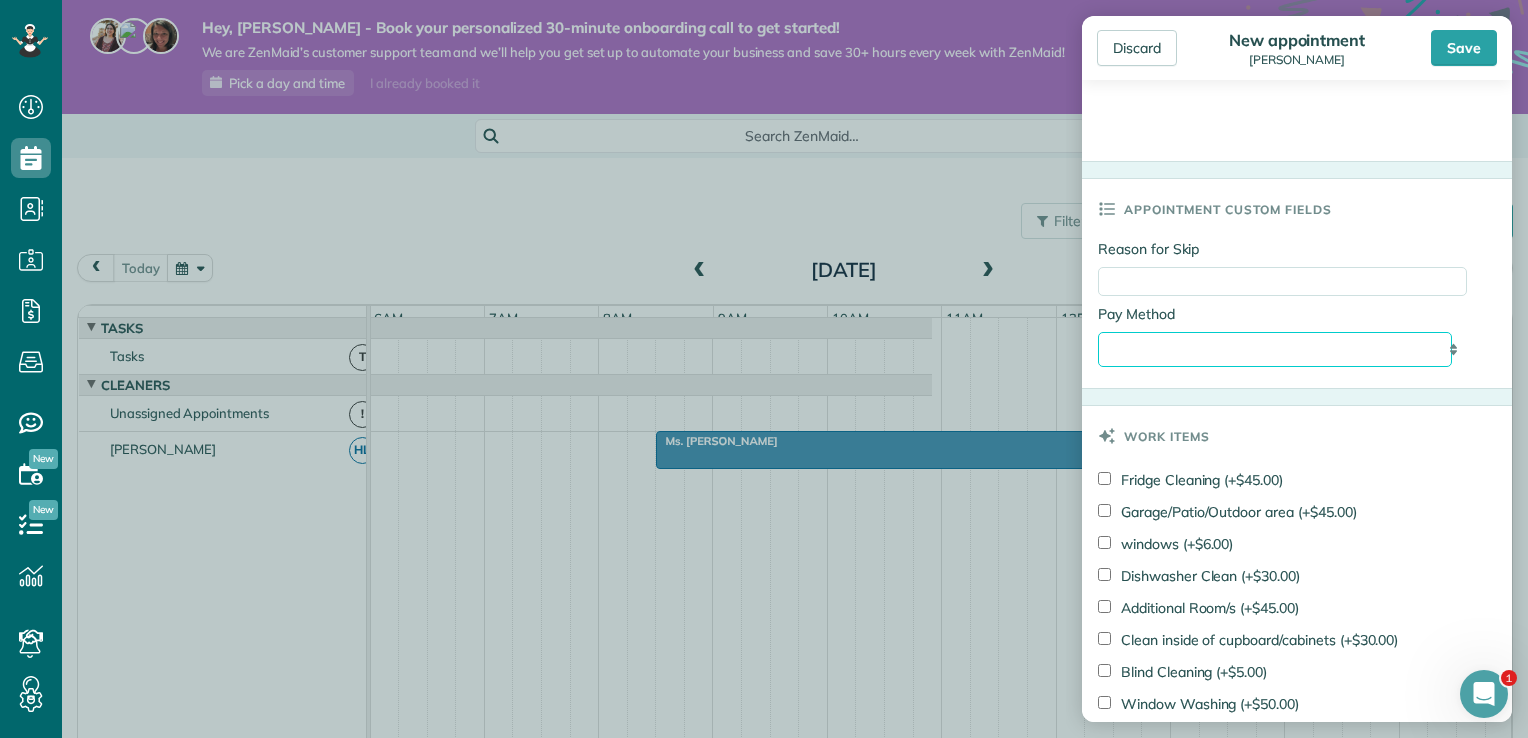 click on "**********" at bounding box center [1275, 350] 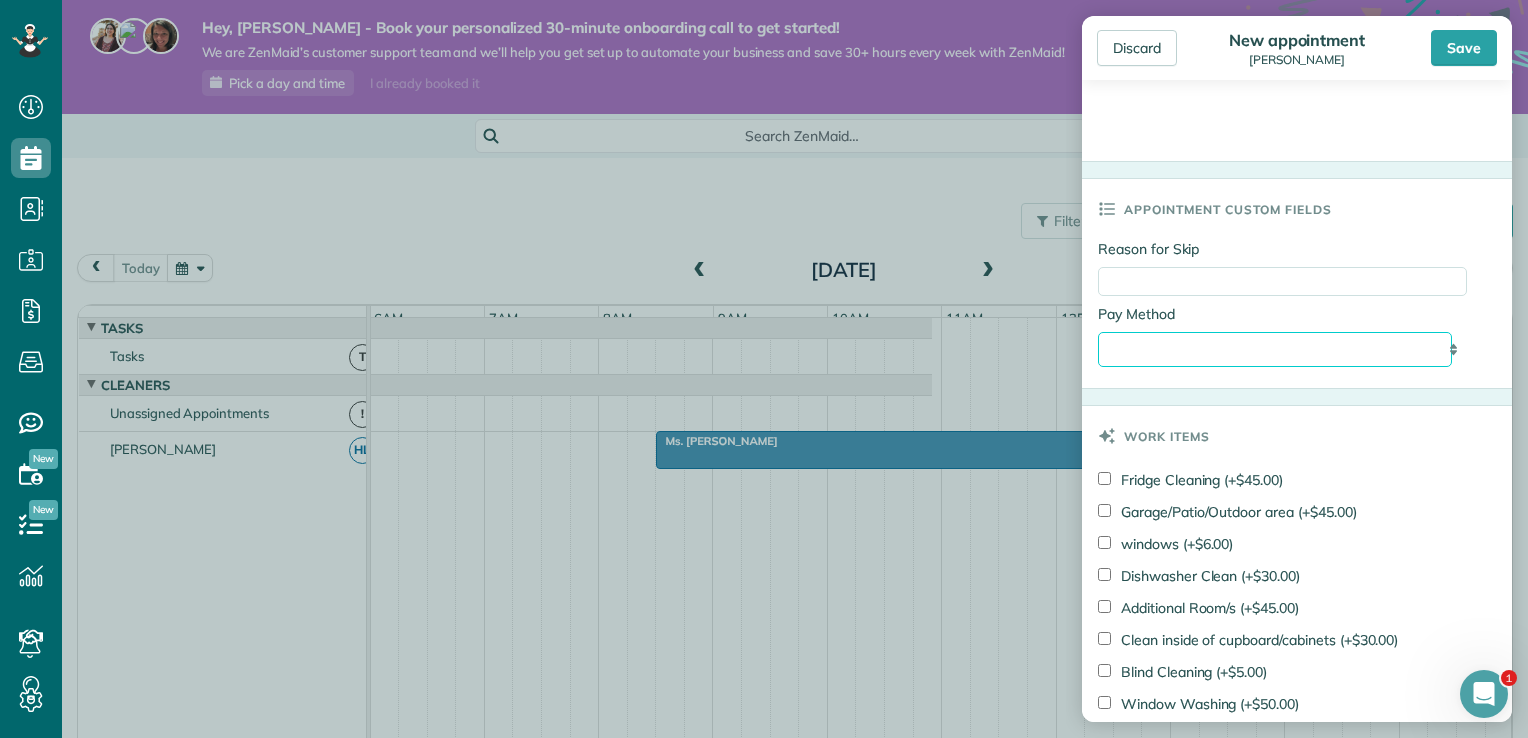 select on "****" 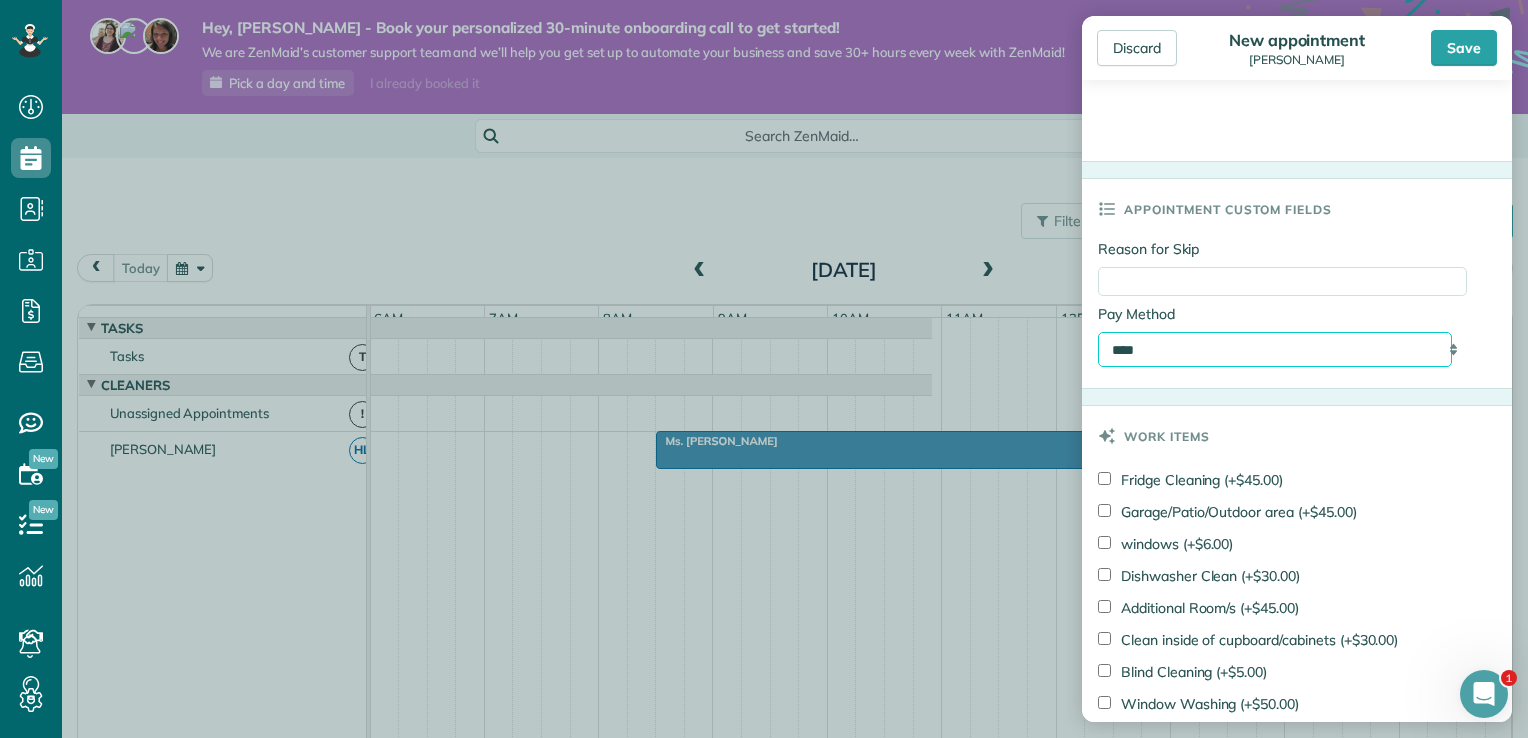 click on "**********" at bounding box center (1275, 350) 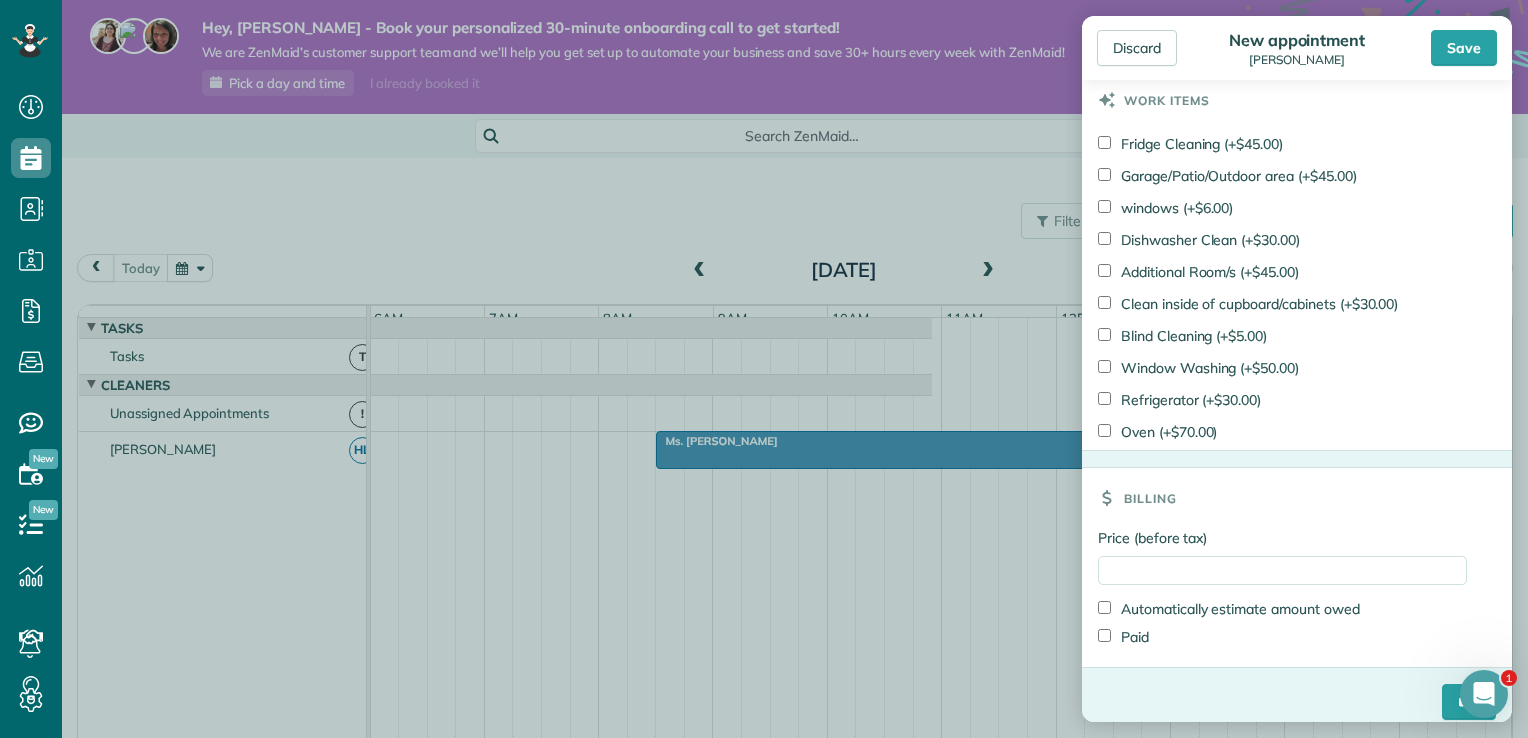 scroll, scrollTop: 1350, scrollLeft: 0, axis: vertical 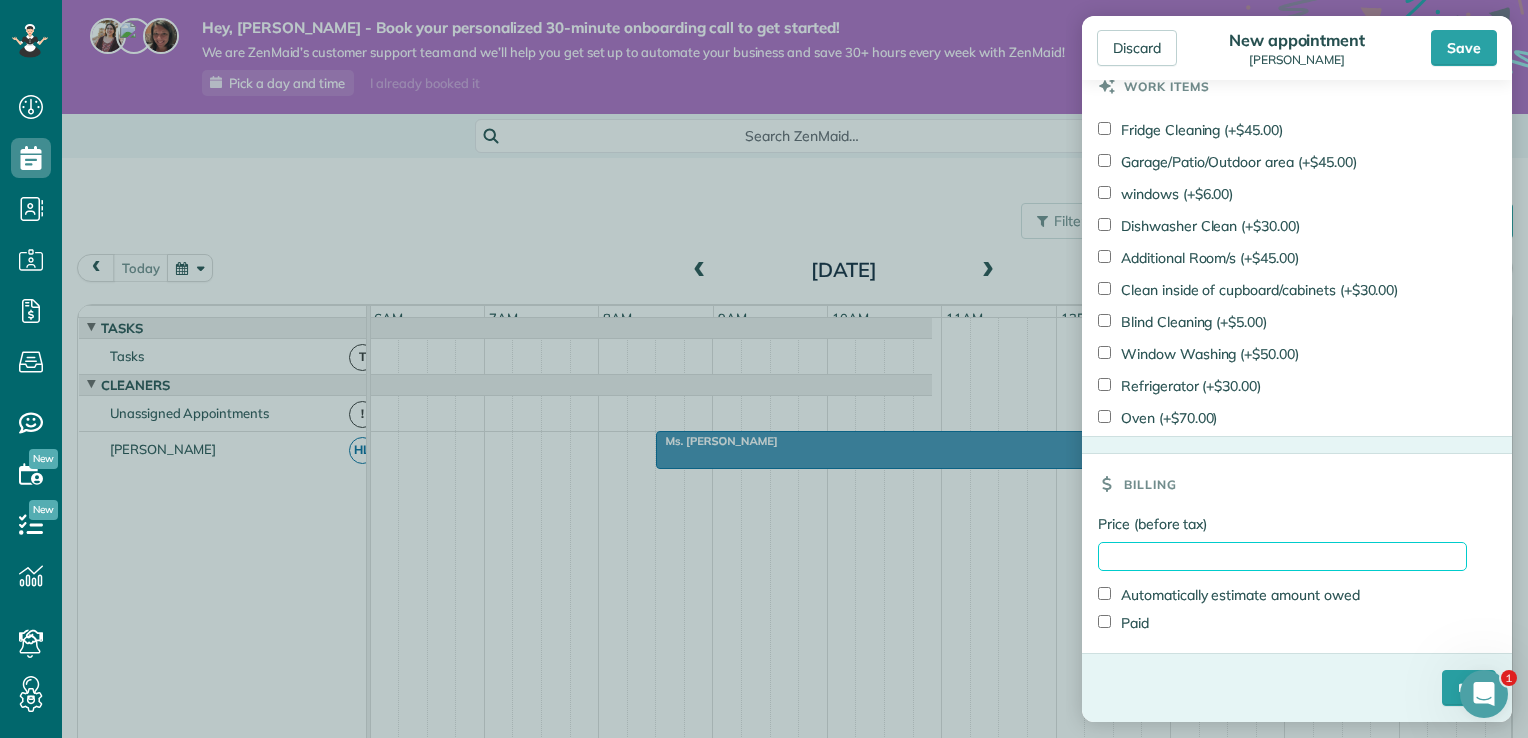 click on "Price (before tax)" at bounding box center (1282, 556) 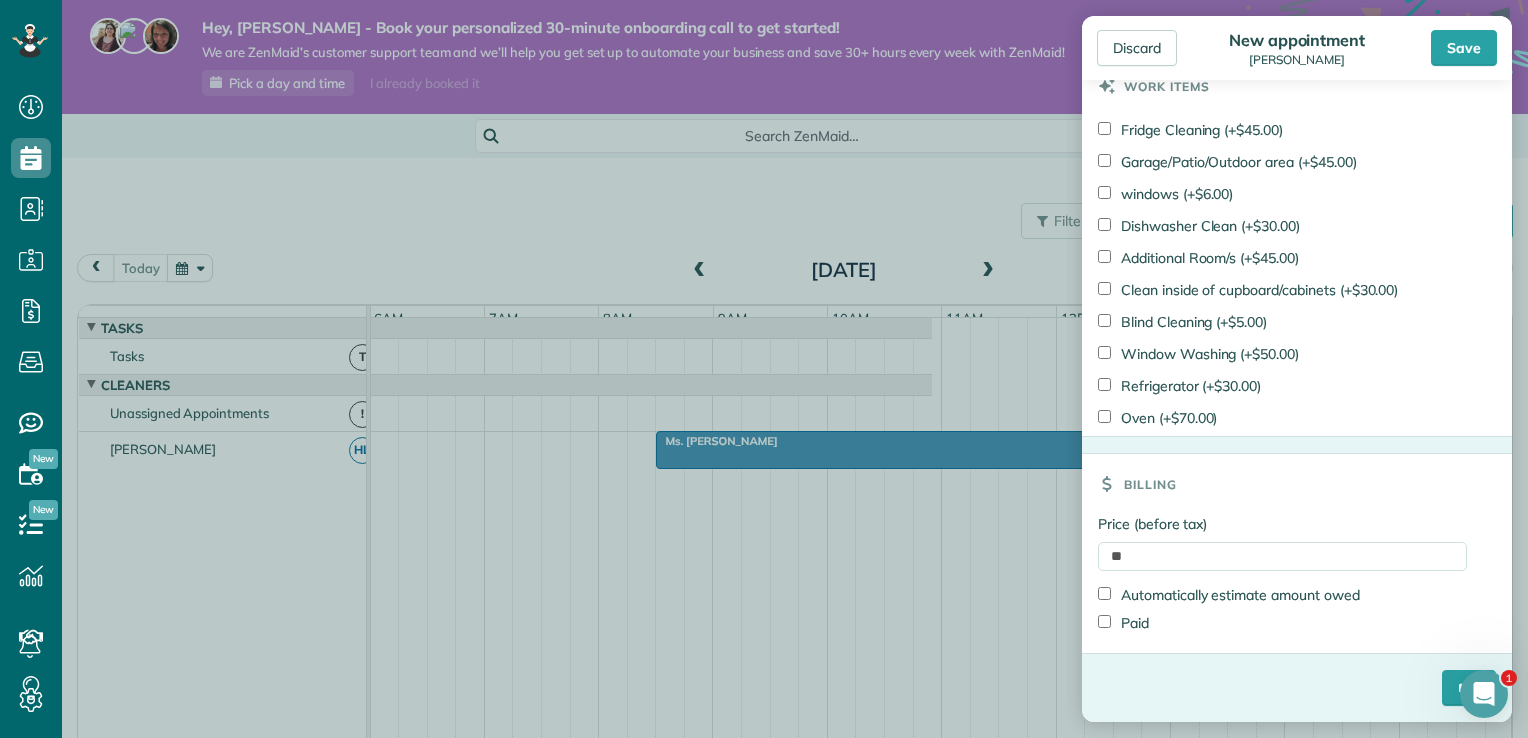 click on "Automatically estimate amount owed" at bounding box center (1229, 595) 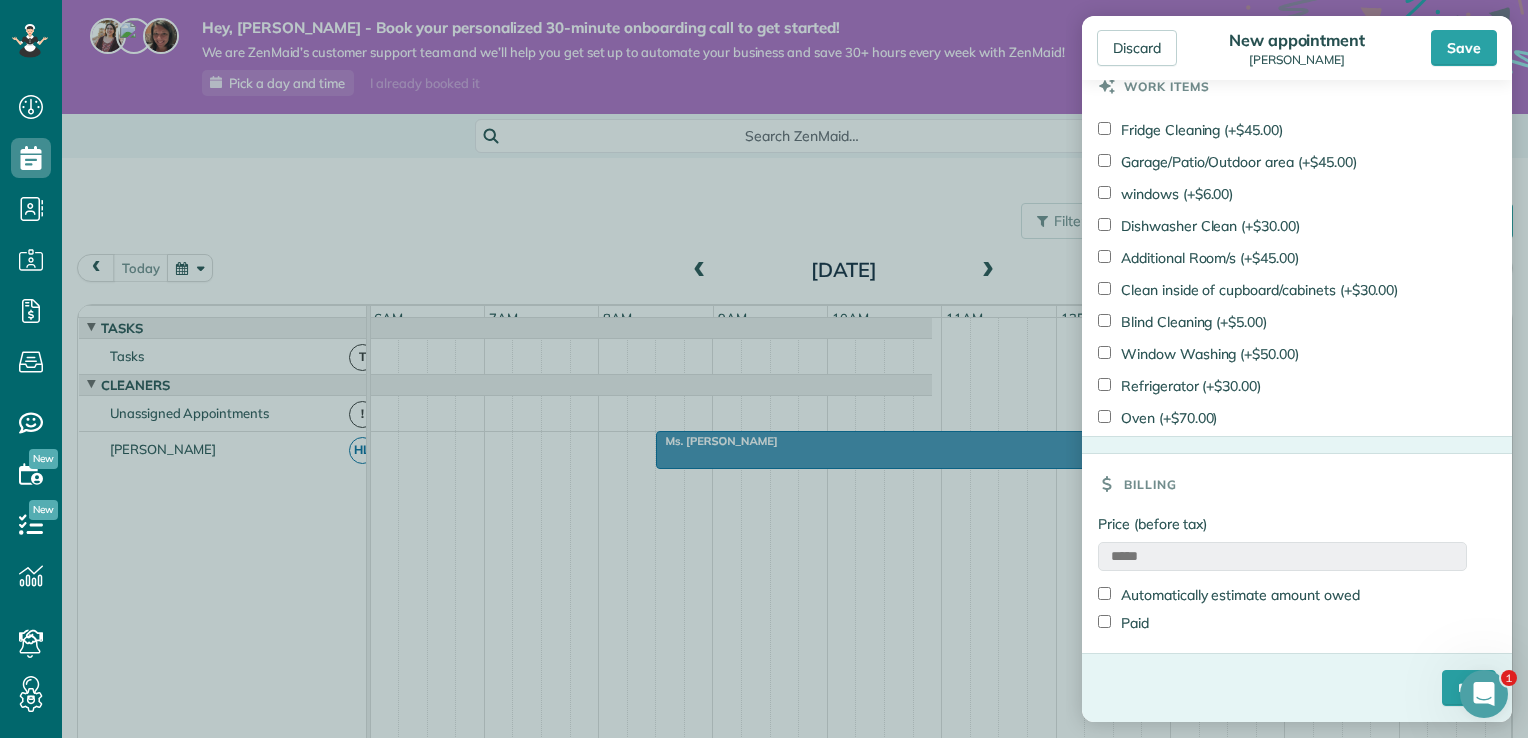 click on "Automatically estimate amount owed" at bounding box center (1229, 595) 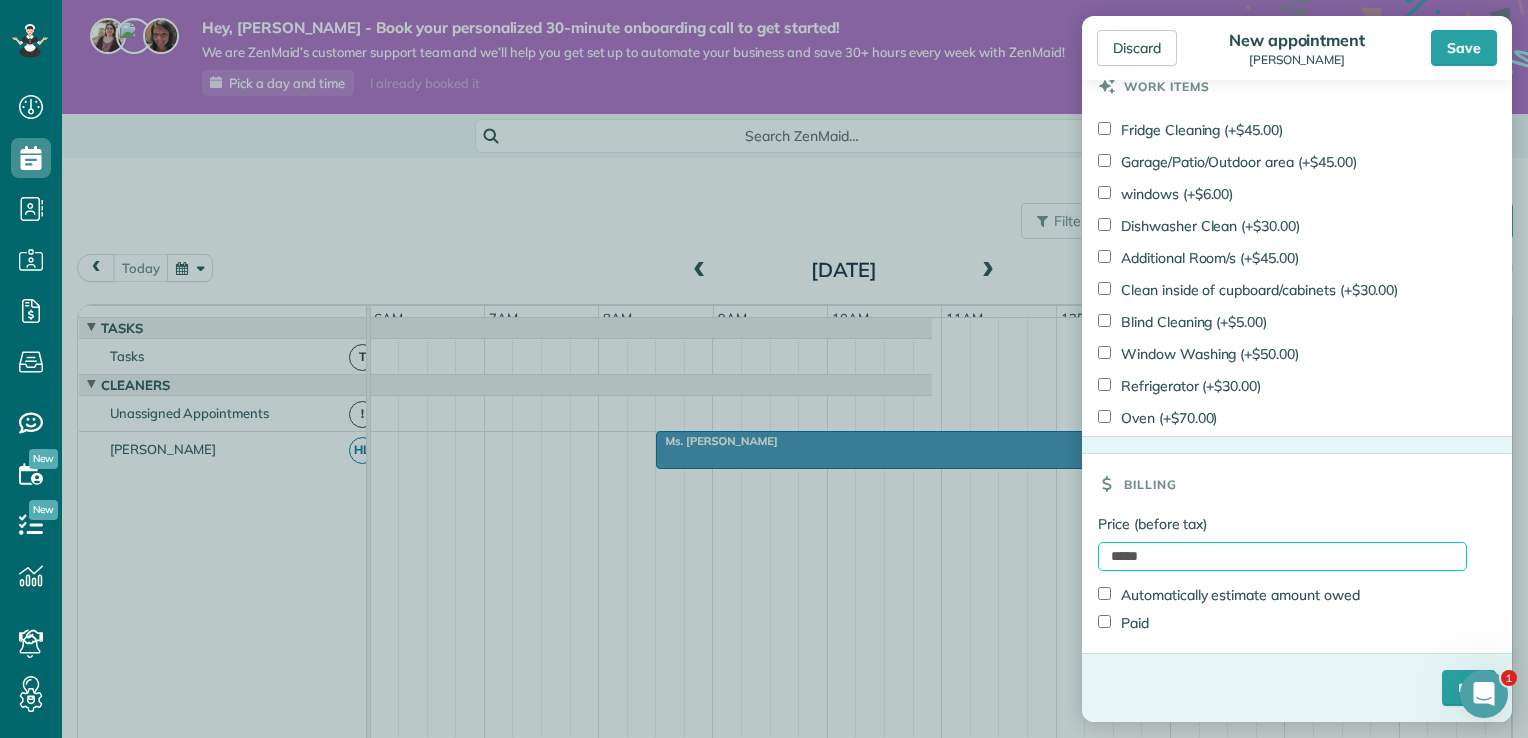 click on "*****" at bounding box center [1282, 556] 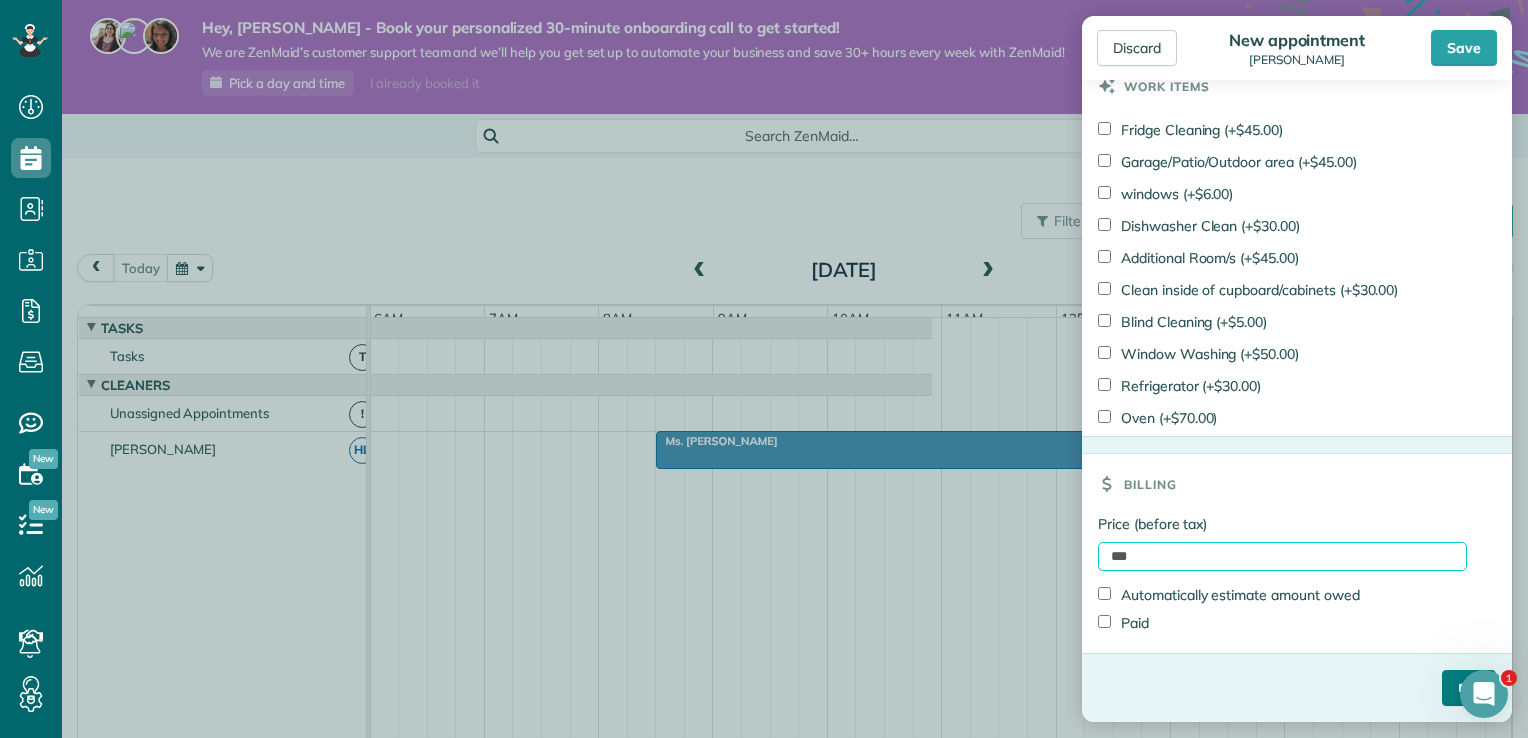 type on "***" 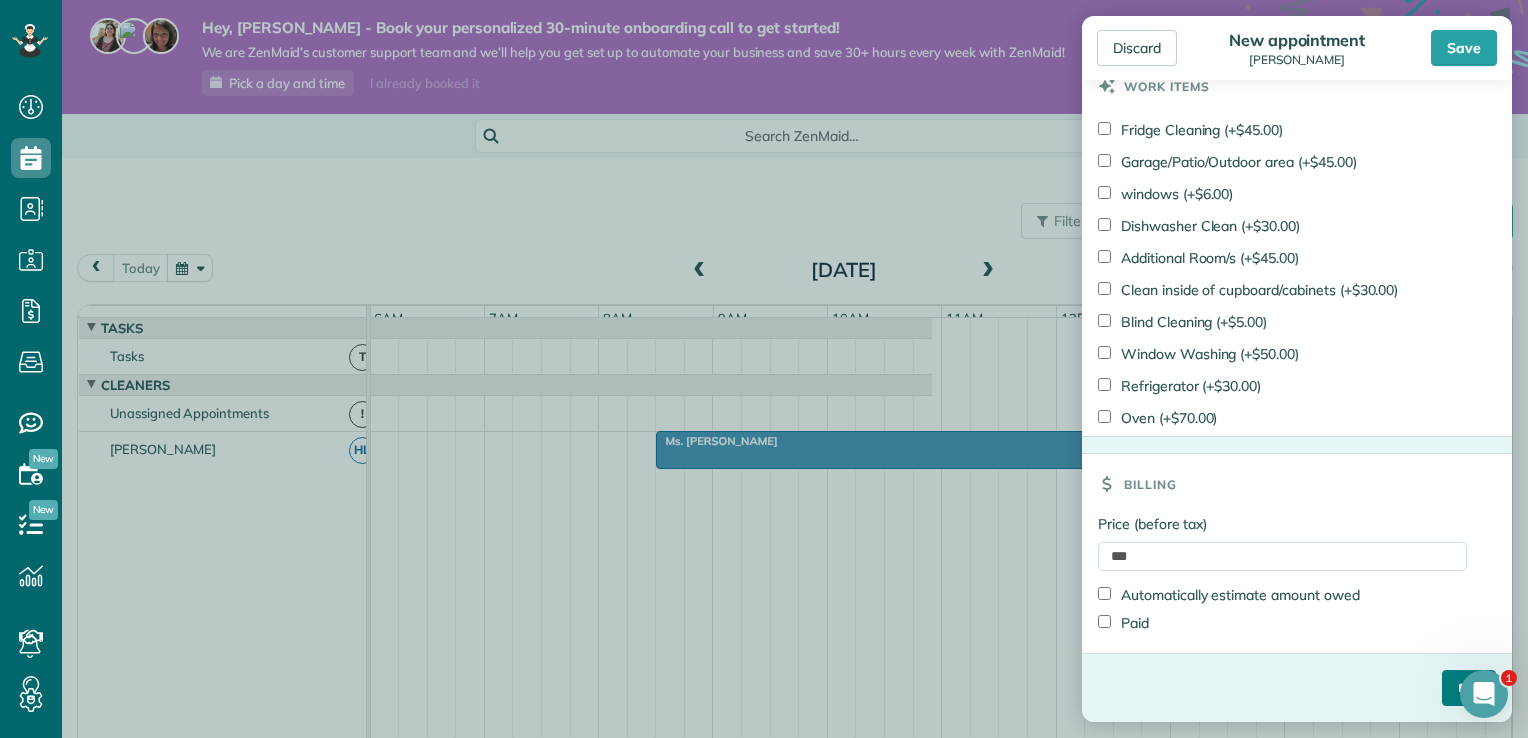 click on "****" at bounding box center (1469, 688) 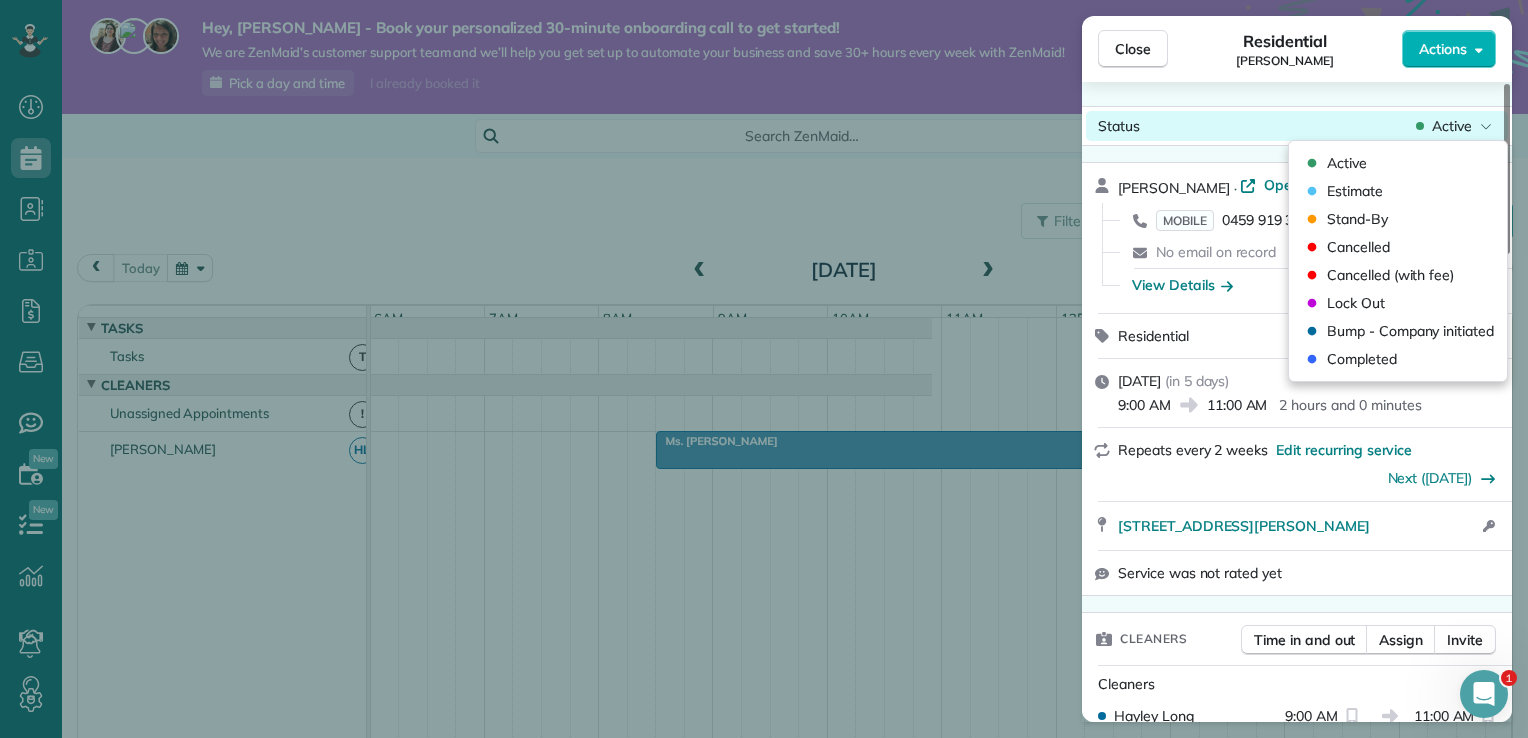 click on "Active" at bounding box center [1454, 126] 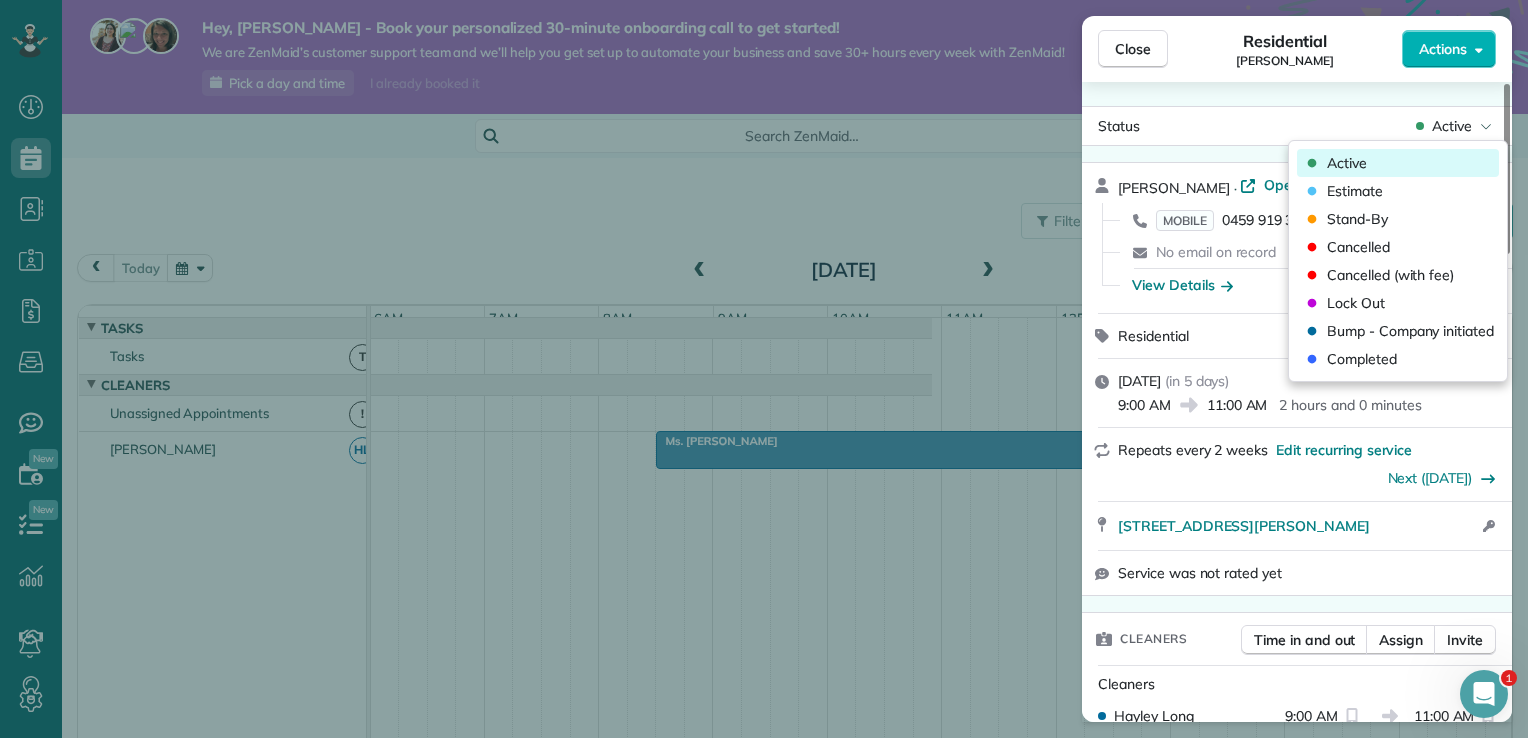 click on "Active" at bounding box center [1398, 163] 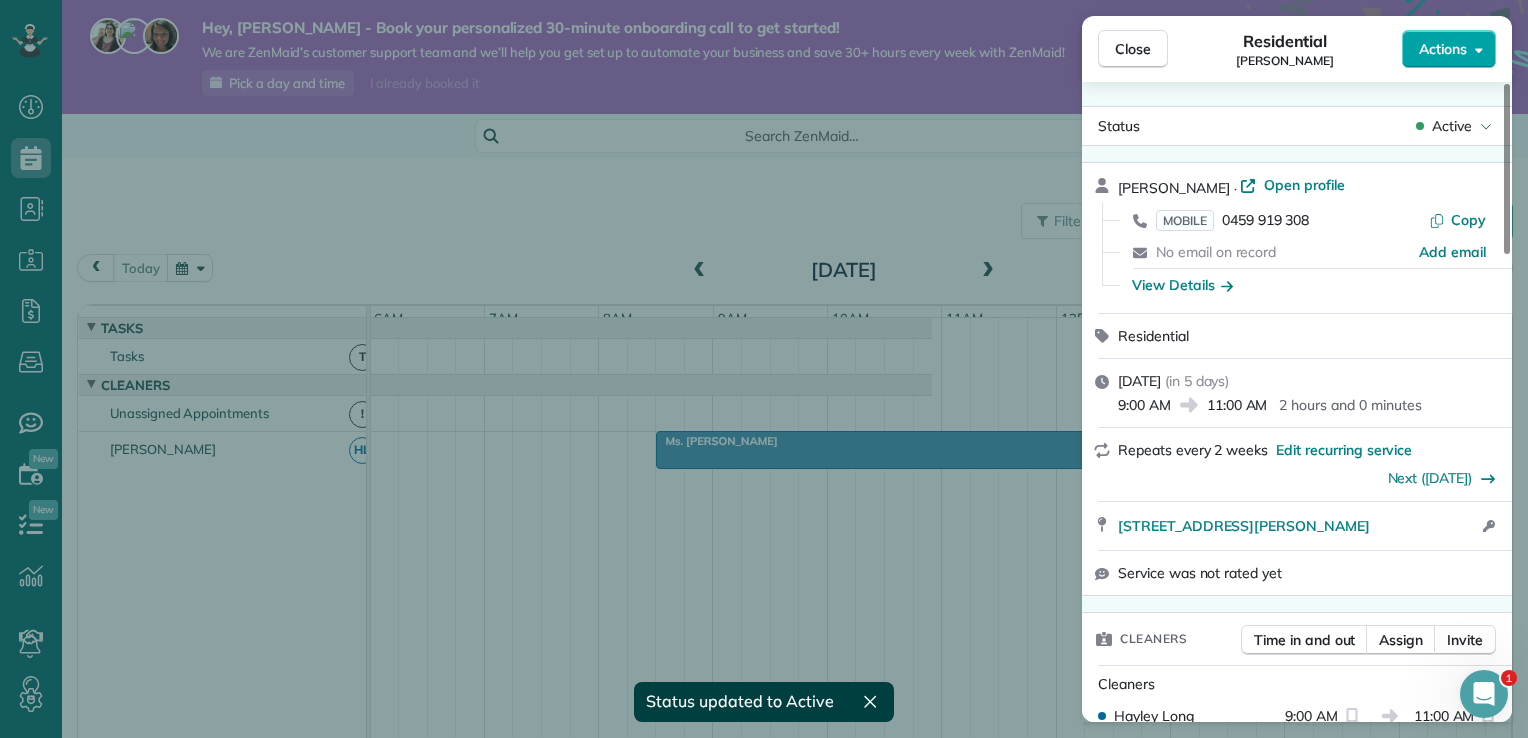 click on "Actions" at bounding box center [1449, 49] 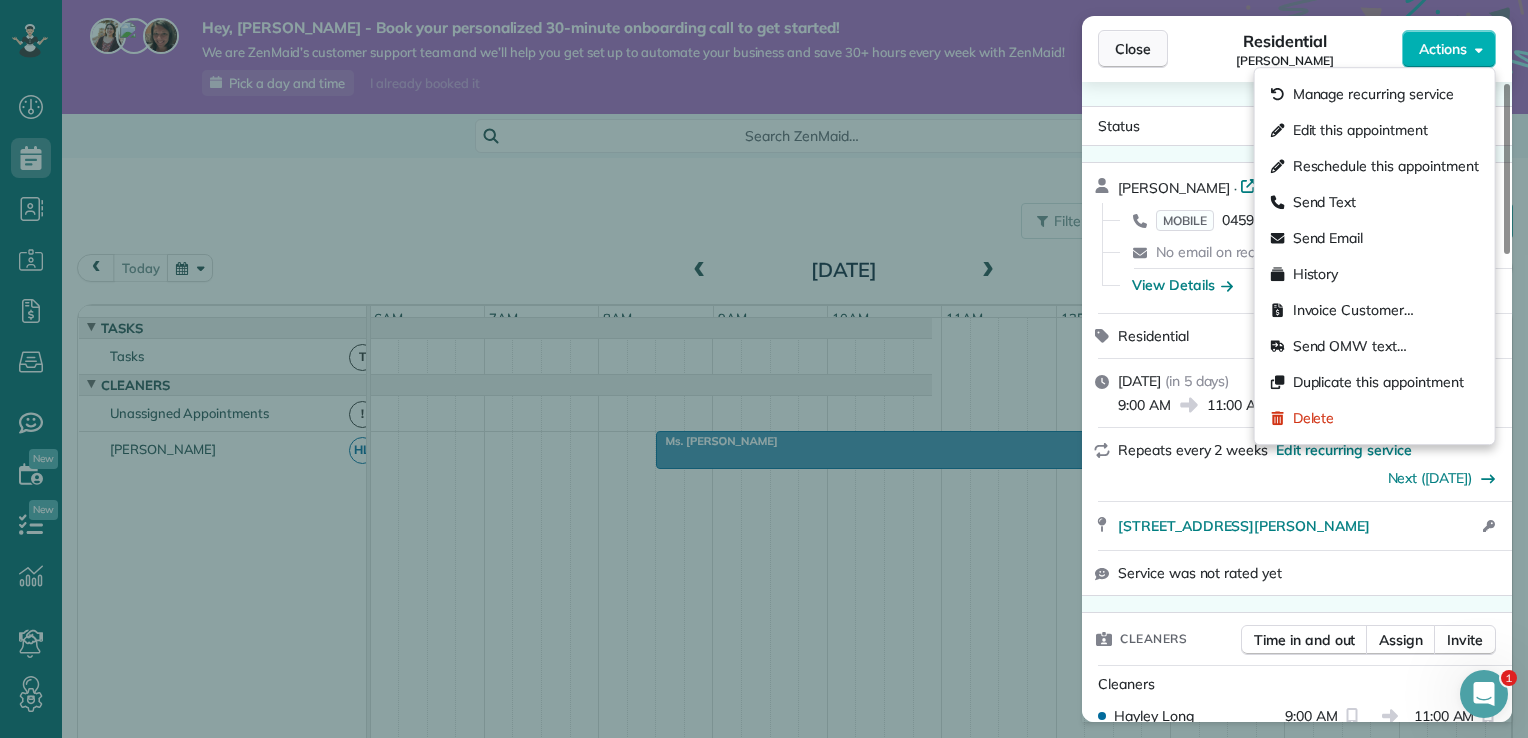 click on "Close" at bounding box center (1133, 49) 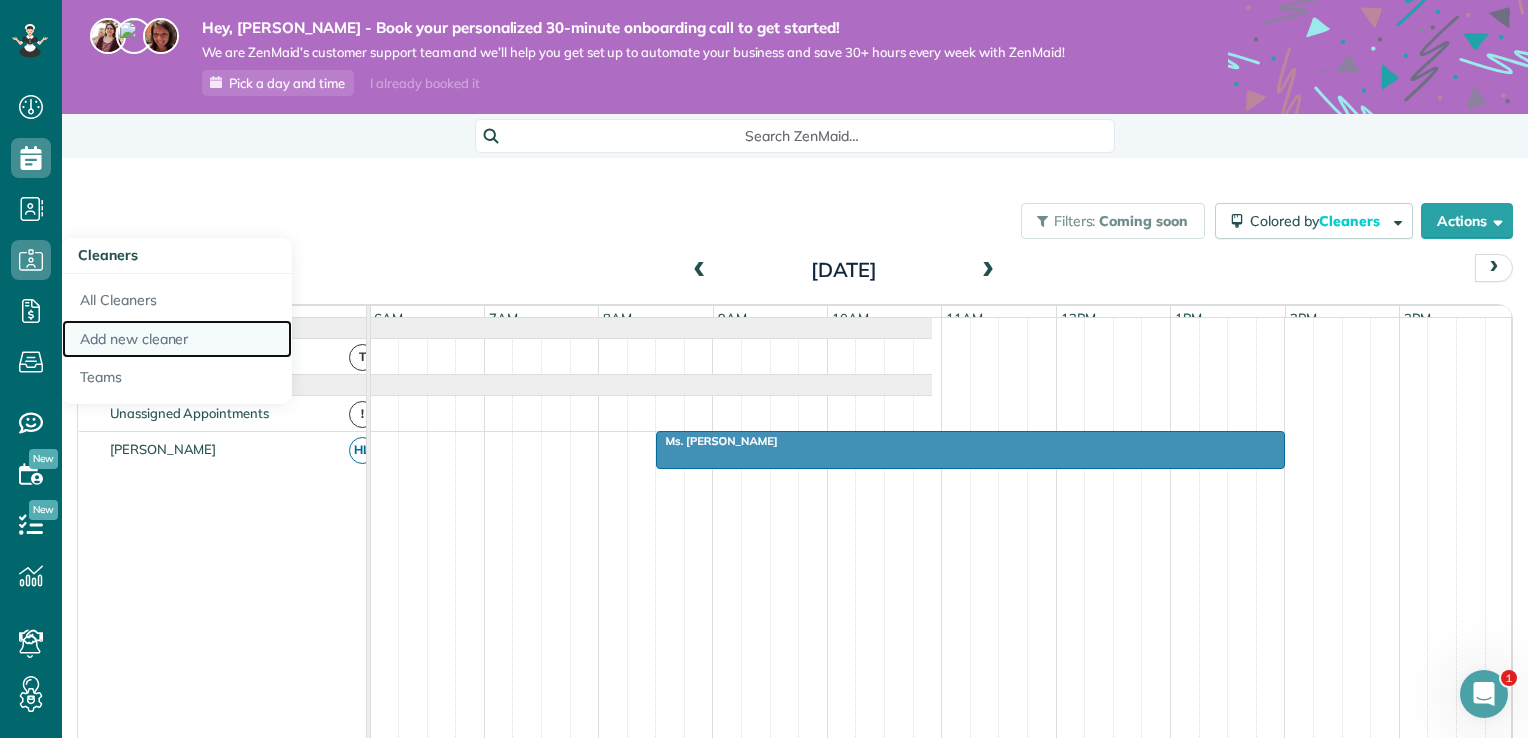 click on "Add new cleaner" at bounding box center (177, 339) 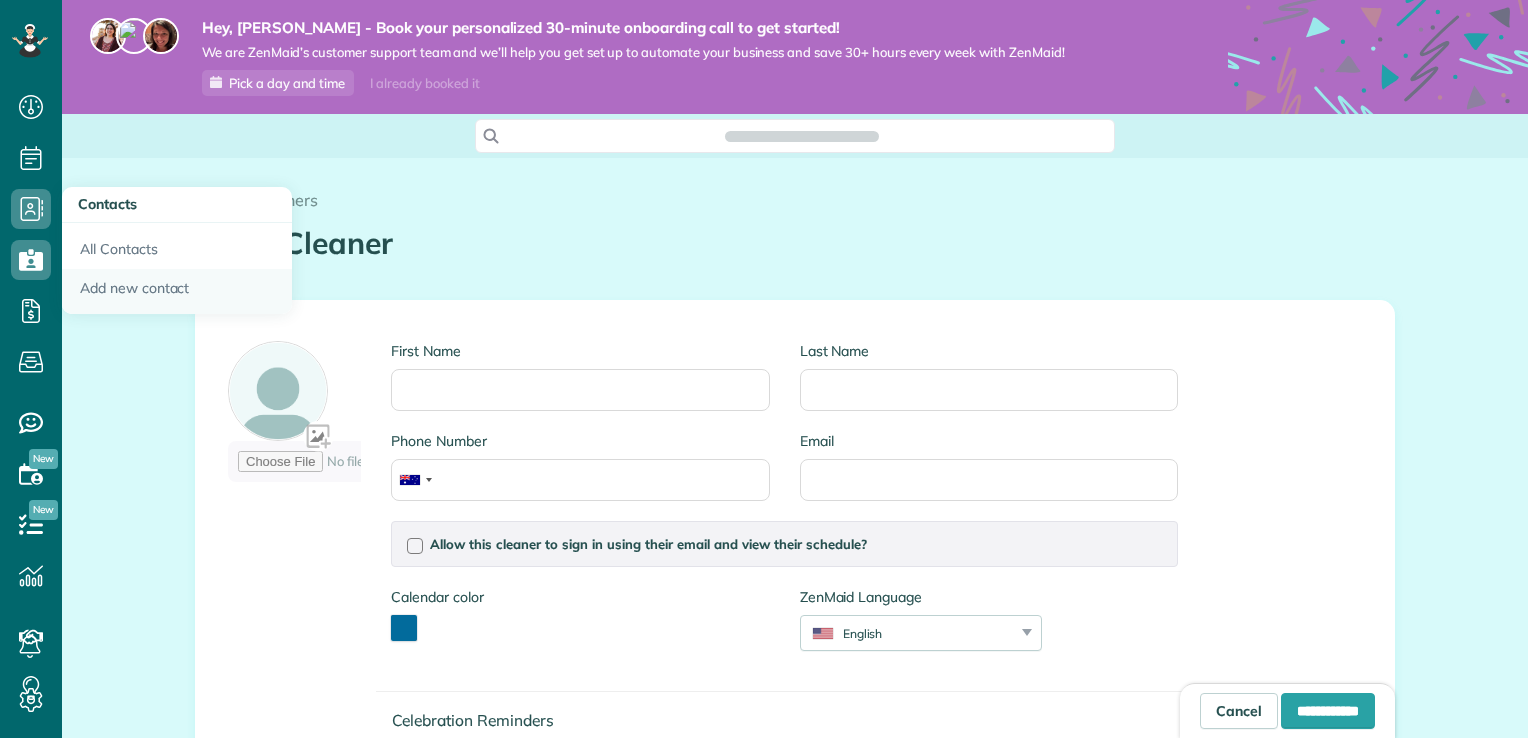 scroll, scrollTop: 0, scrollLeft: 0, axis: both 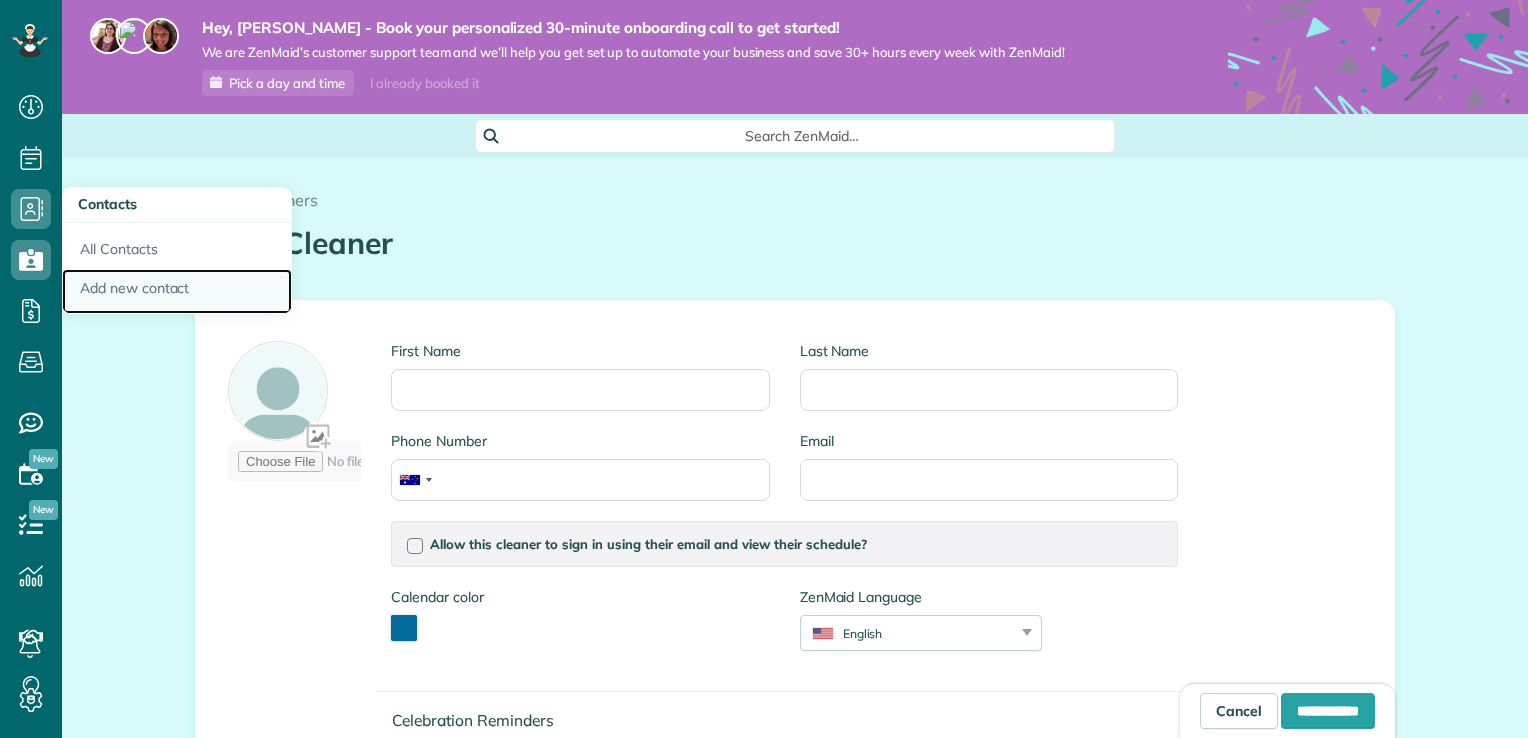 click on "Add new contact" at bounding box center (177, 292) 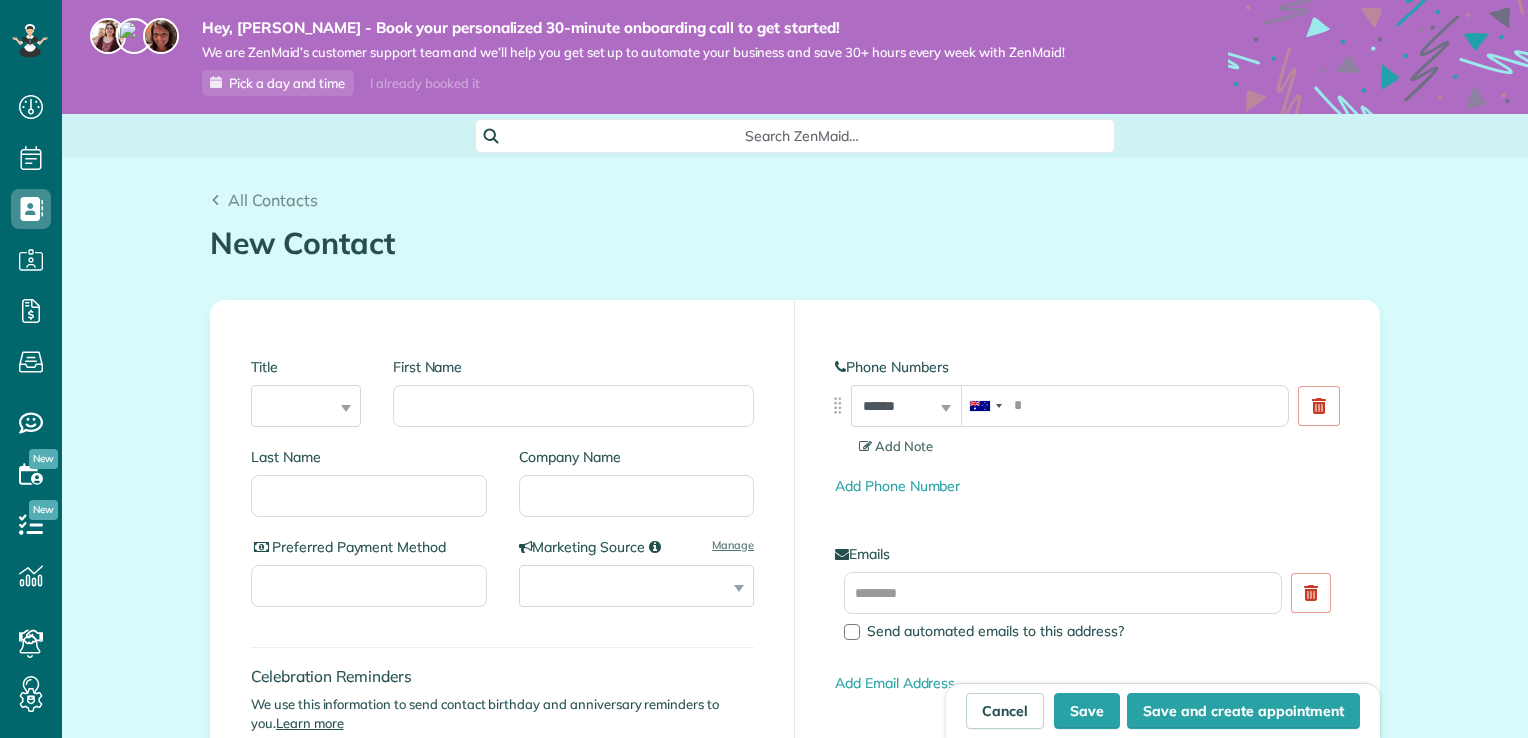 scroll, scrollTop: 0, scrollLeft: 0, axis: both 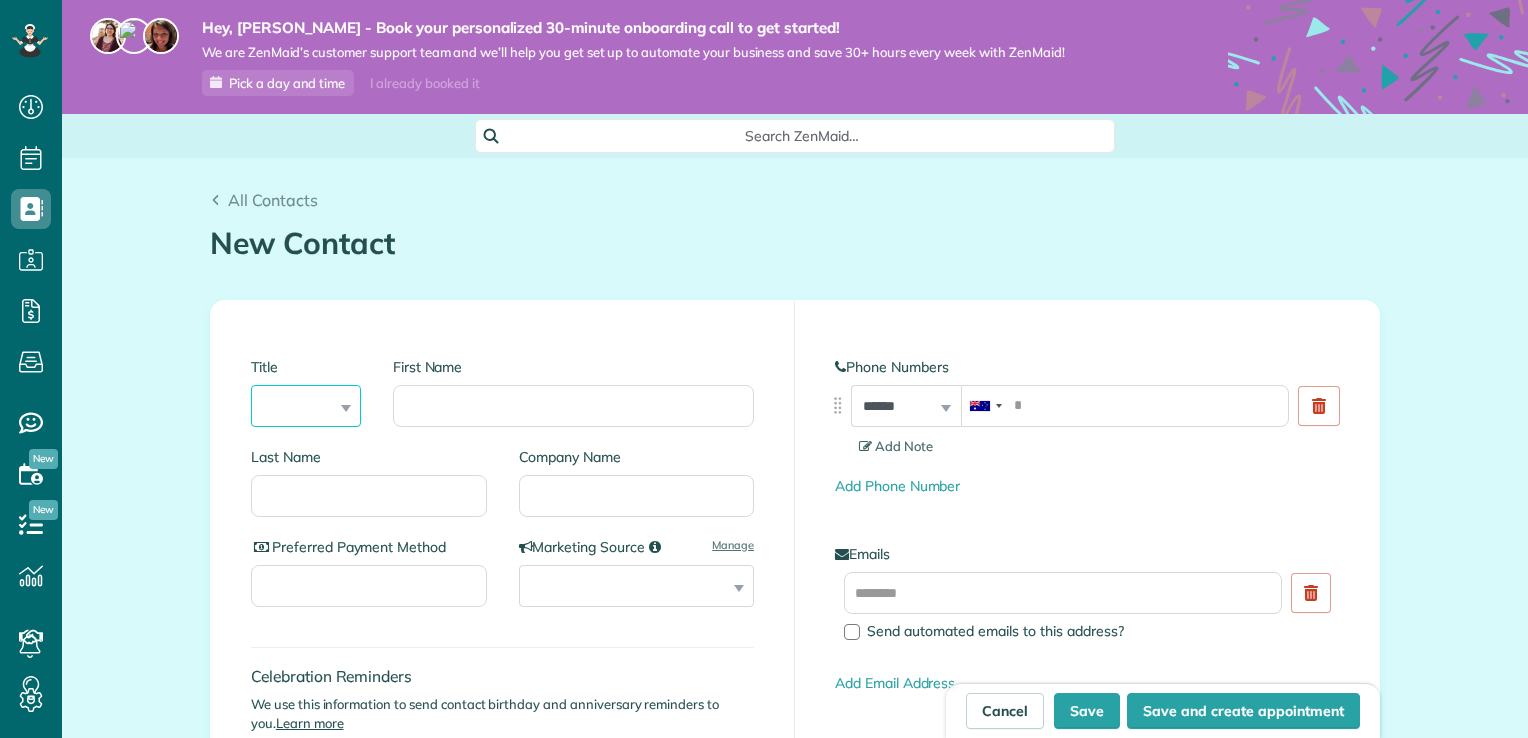 click on "***
****
***
***" at bounding box center [306, 406] 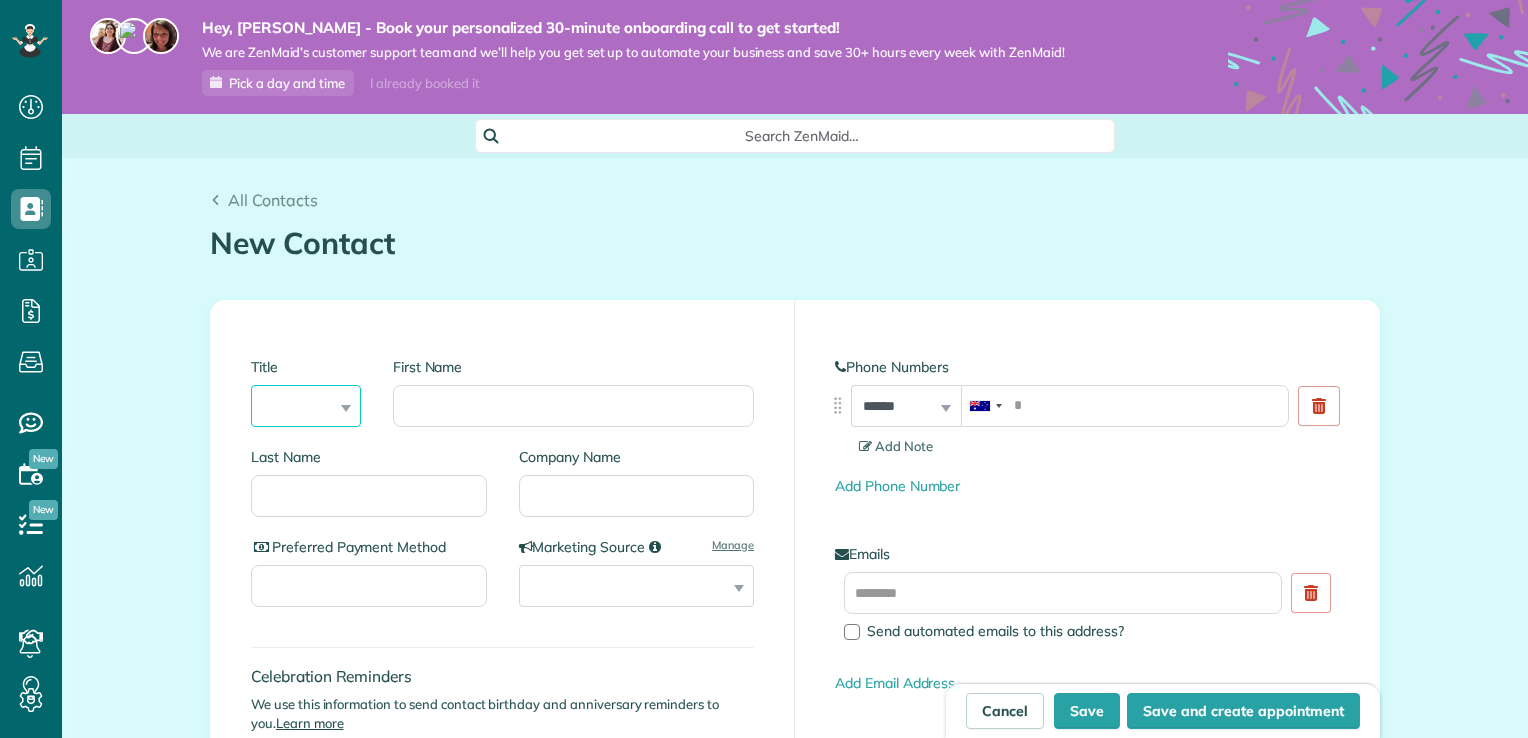select on "***" 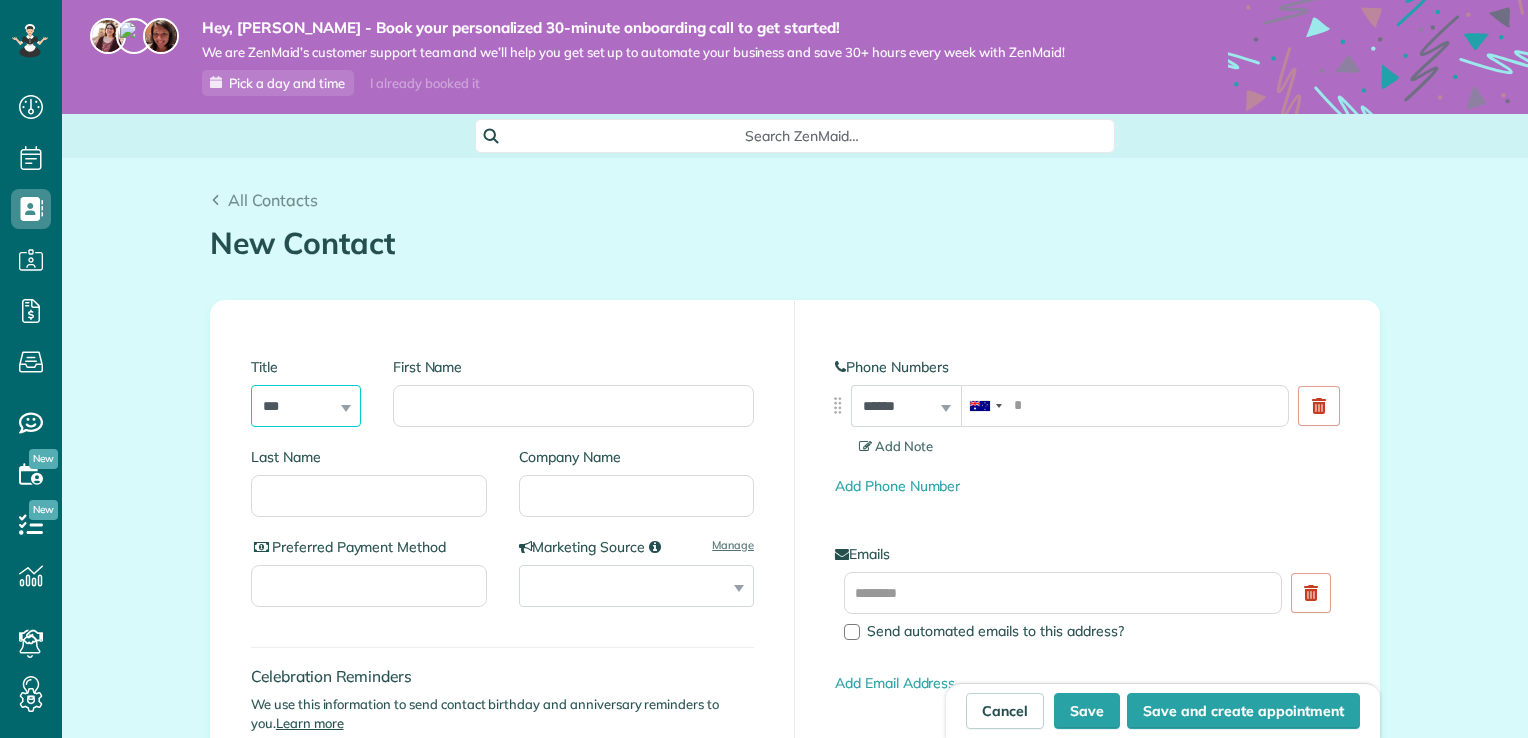 click on "***
****
***
***" at bounding box center (306, 406) 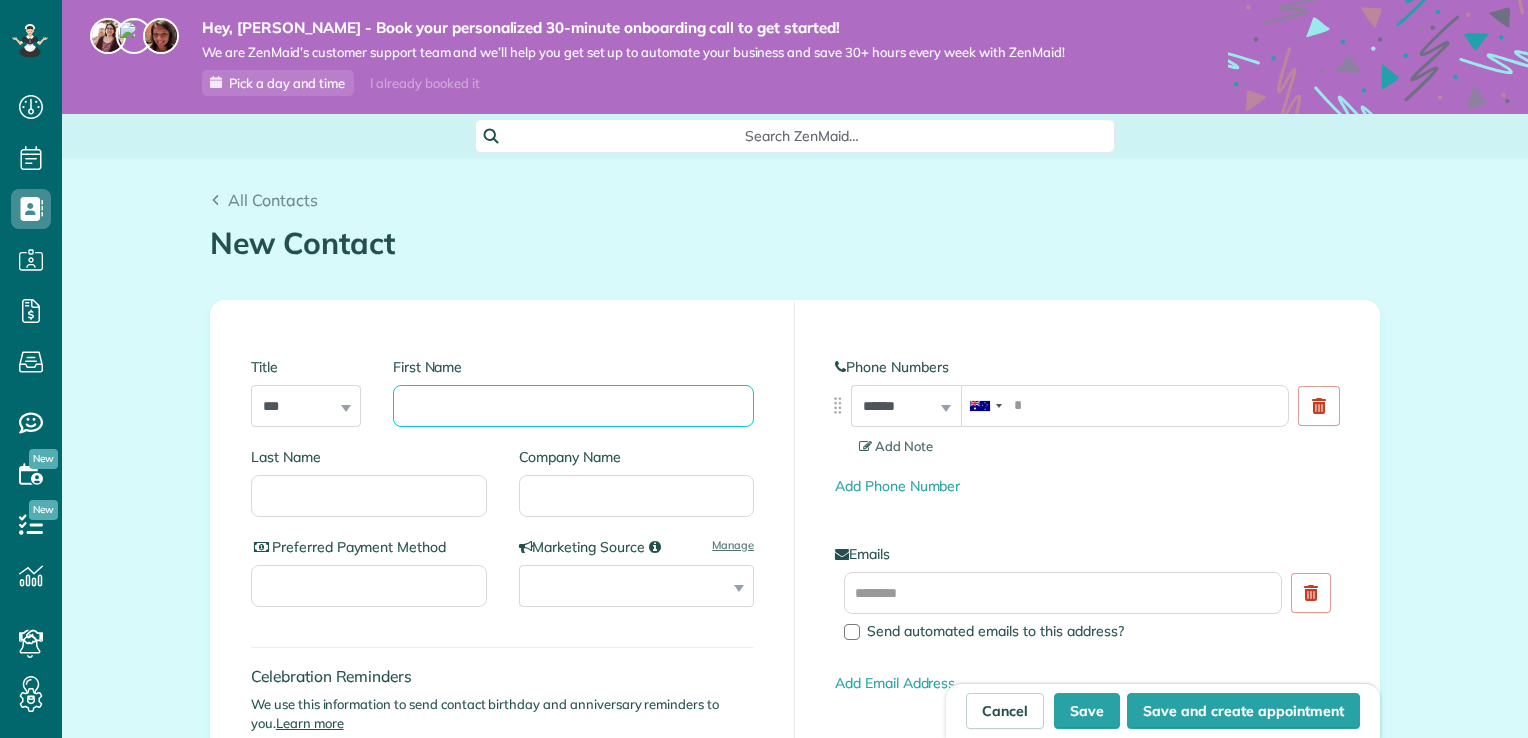 click on "First Name" at bounding box center (573, 406) 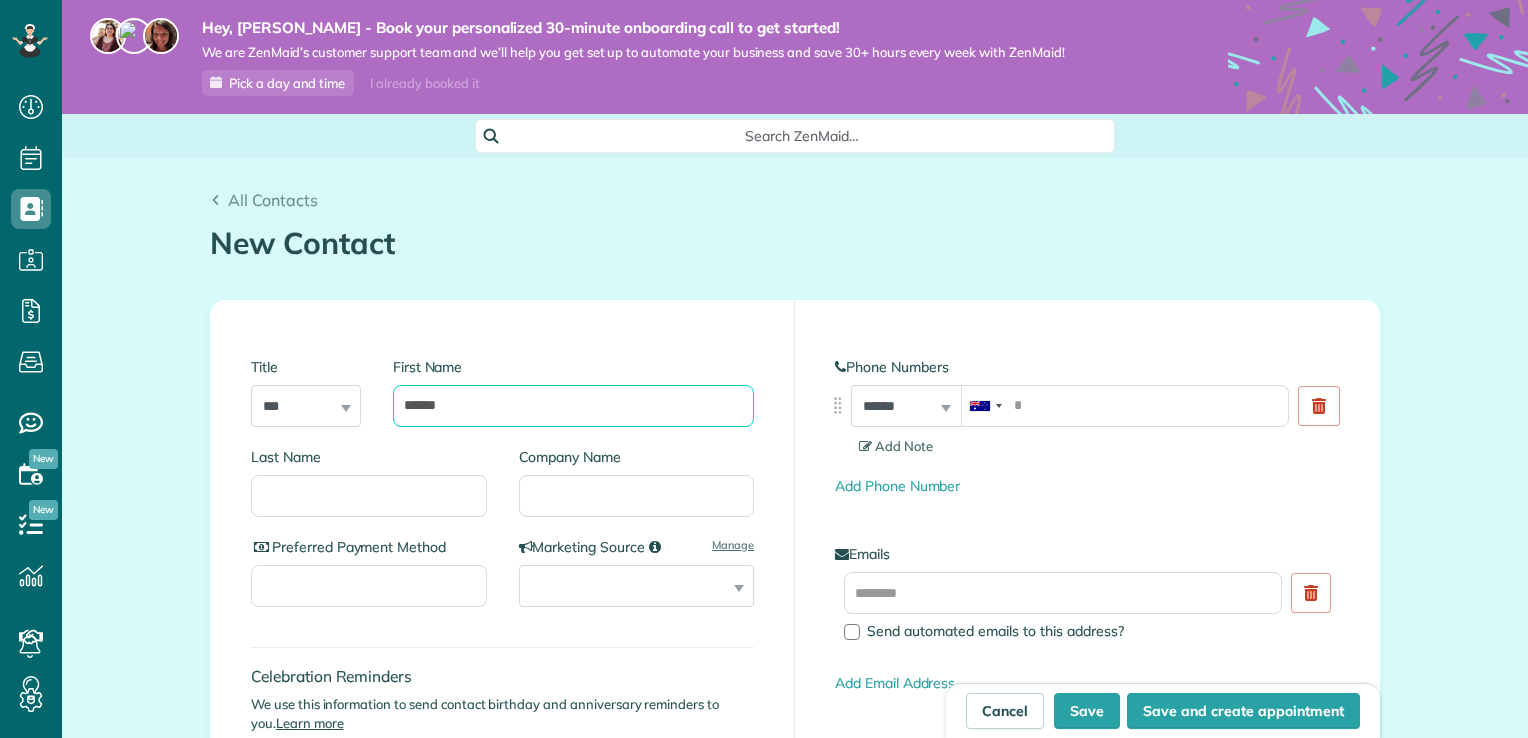 type on "******" 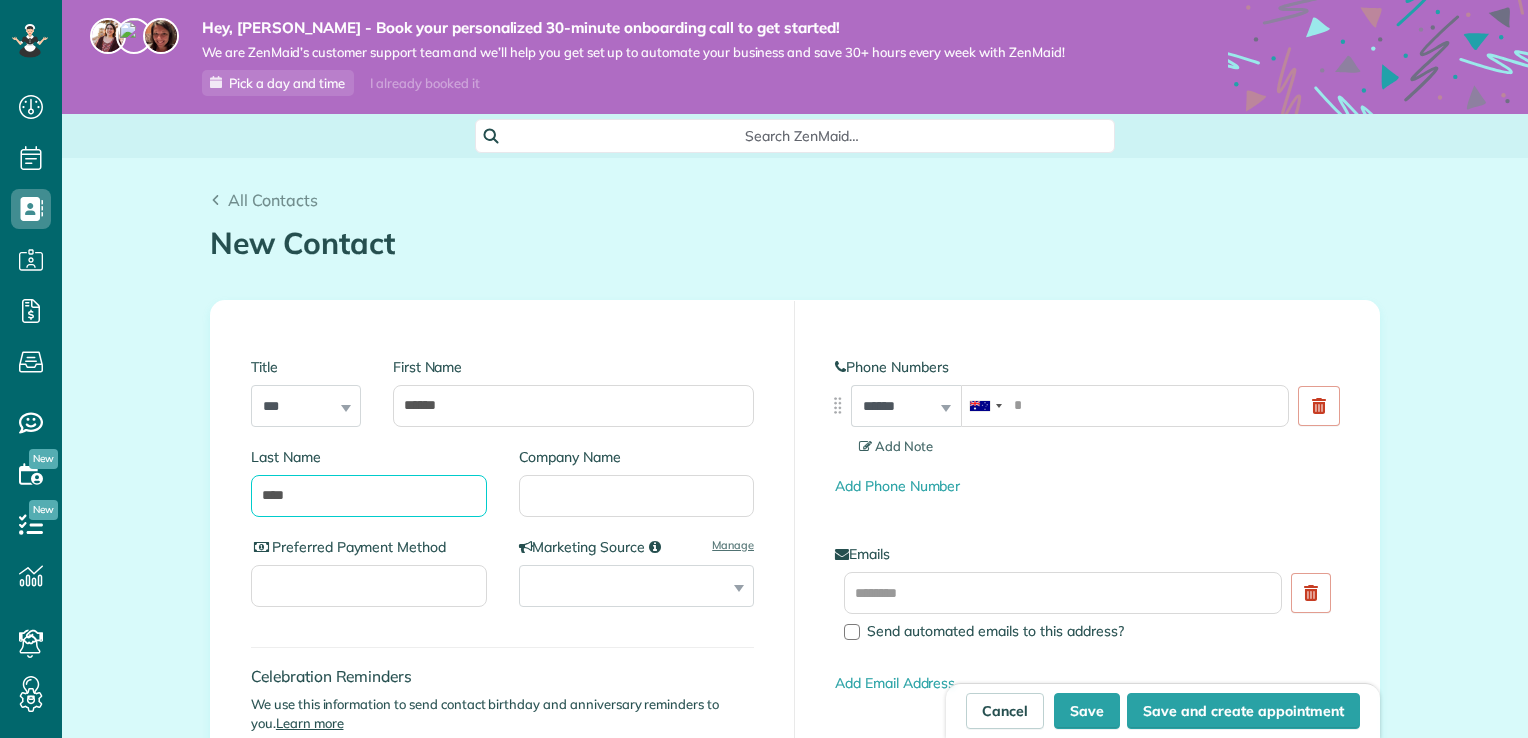 type on "****" 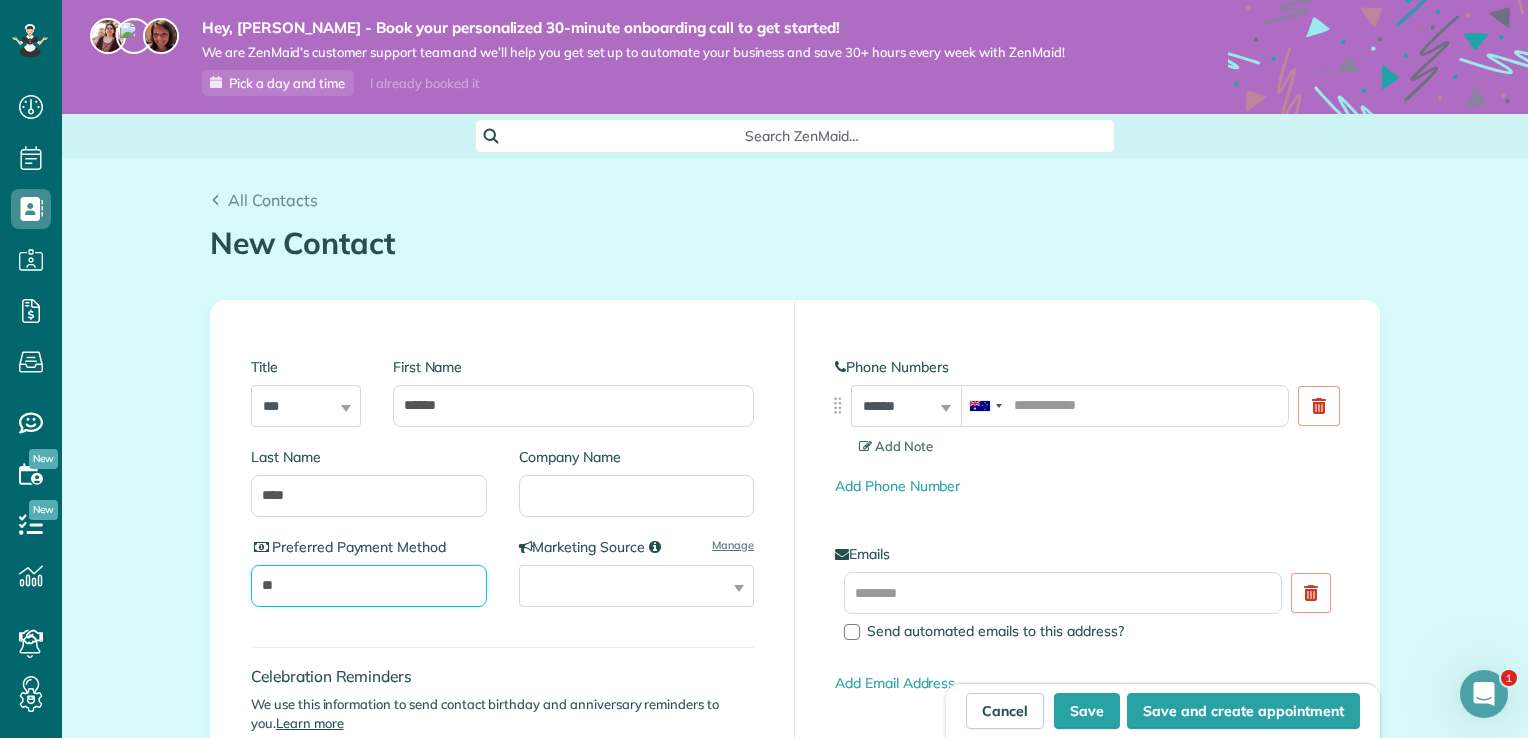 scroll, scrollTop: 0, scrollLeft: 0, axis: both 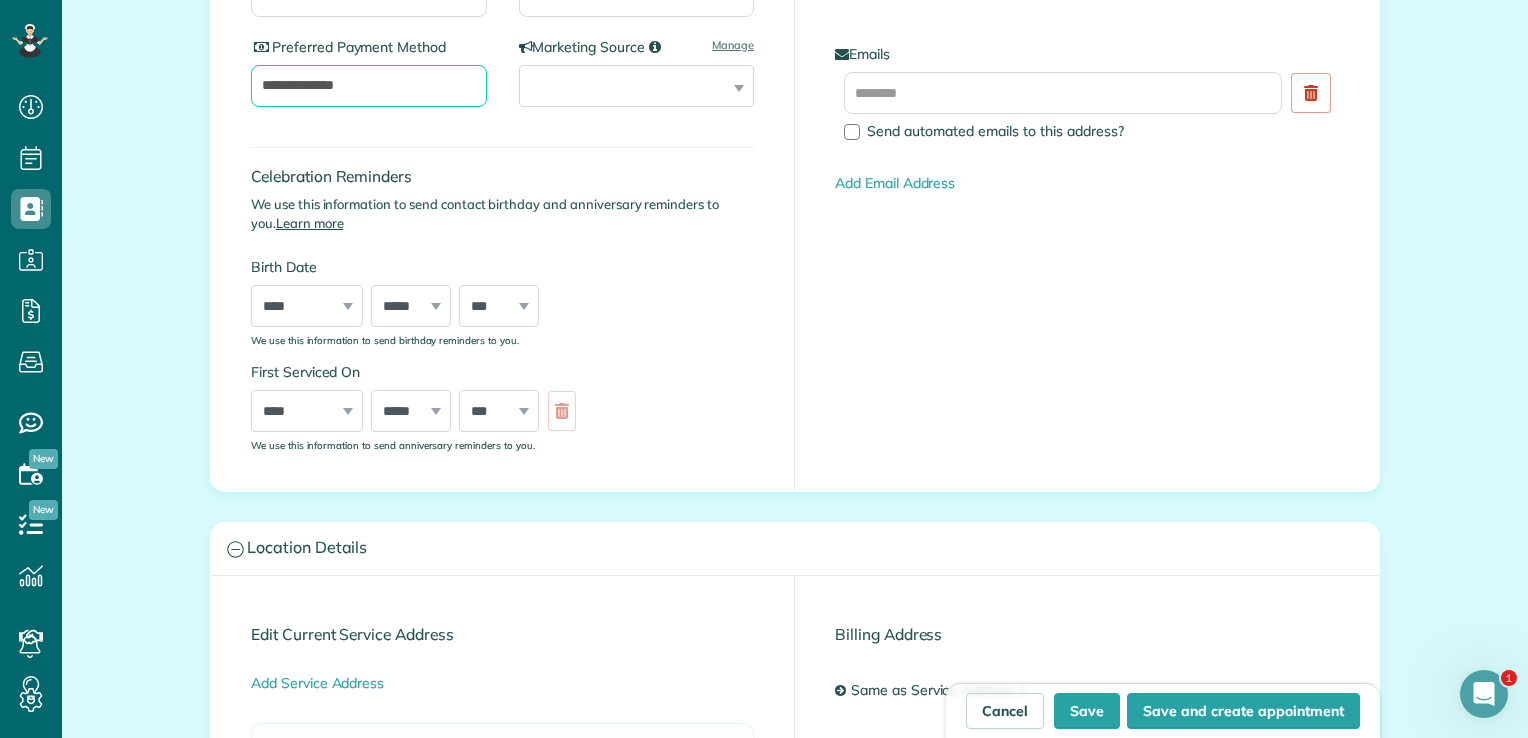 type on "**********" 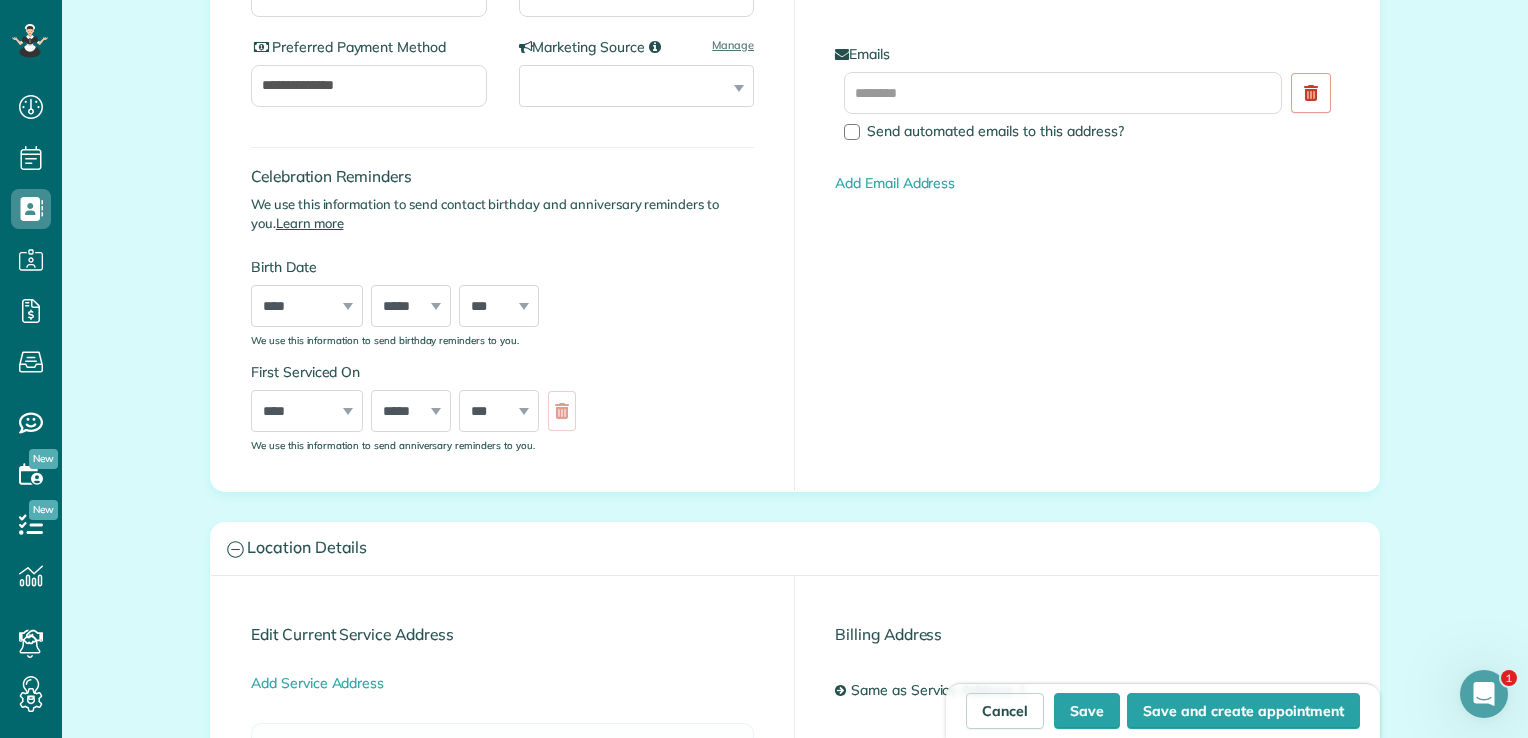 click on "****
****
****
****
****
****
****
****
****
****
****
****
****
****
****
****
****
****
****
****
****
****
****
****
****
****
****
****
****
****
****
****
****
****
****
****
****
****
****
****
****
****
****
****
****
****
****
****
****
****
****
****" at bounding box center (307, 411) 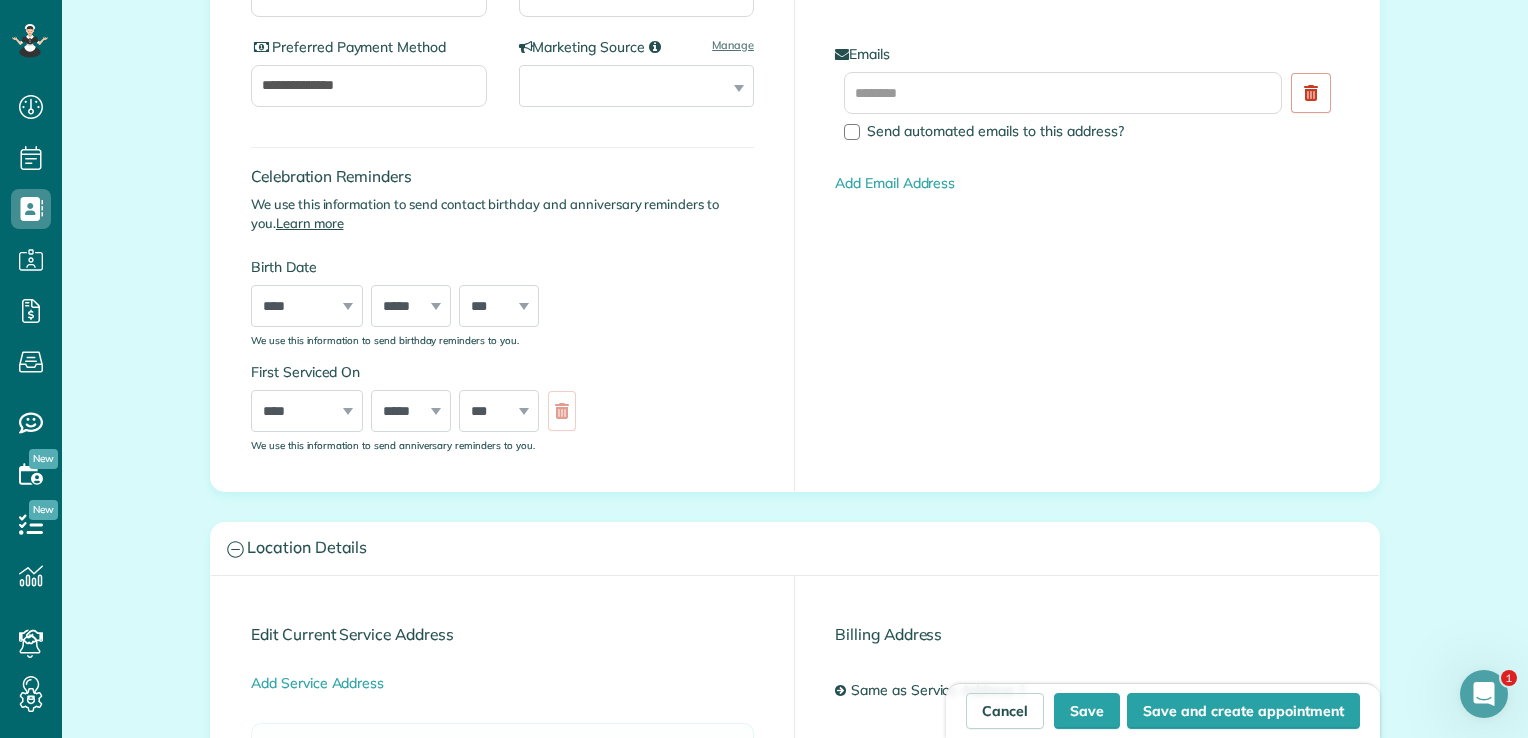 click on "****
****
****
****
****
****
****
****
****
****
****
****
****
****
****
****
****
****
****
****
****
****
****
****
****
****
****
****
****
****
****
****
****
****
****
****
****
****
****
****
****
****
****
****
****
****
****
****
****
****
****
****" at bounding box center [307, 411] 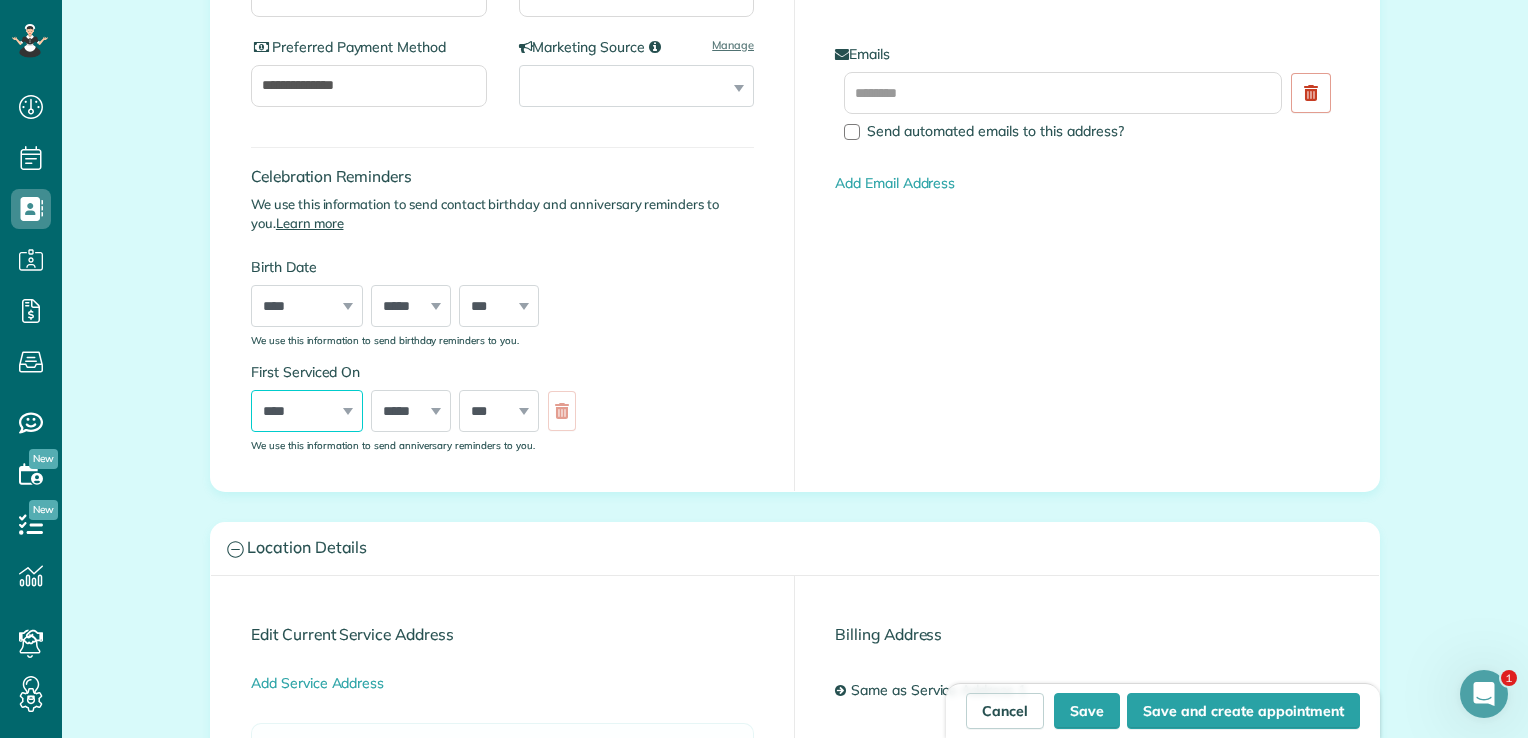 click on "****
****
****
****
****
****
****
****
****
****
****
****
****
****
****
****
****
****
****
****
****
****
****
****
****
****
****
****
****
****
****
****
****
****
****
****
****
****
****
****
****
****
****
****
****
****
****
****
****
****
****
****" at bounding box center (307, 411) 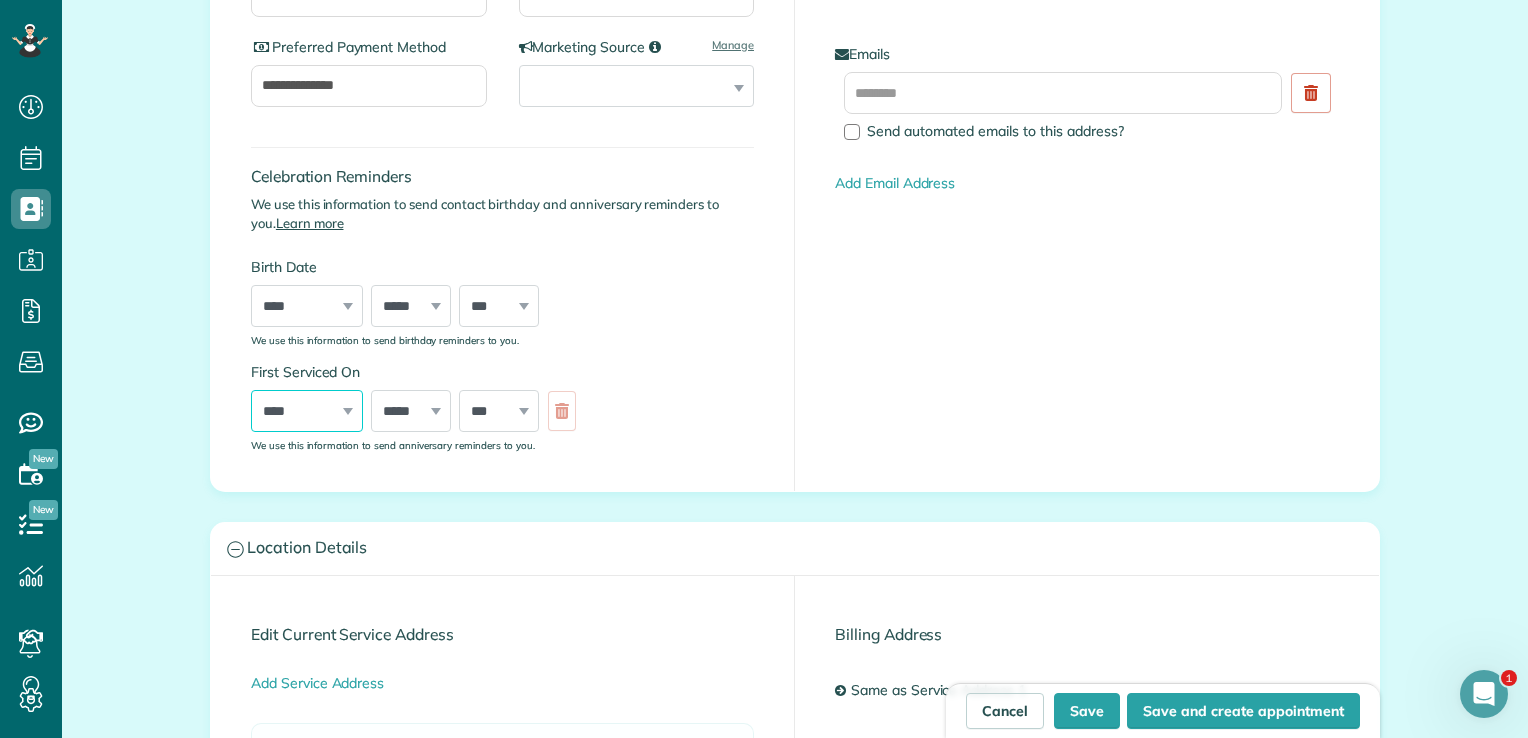 select on "****" 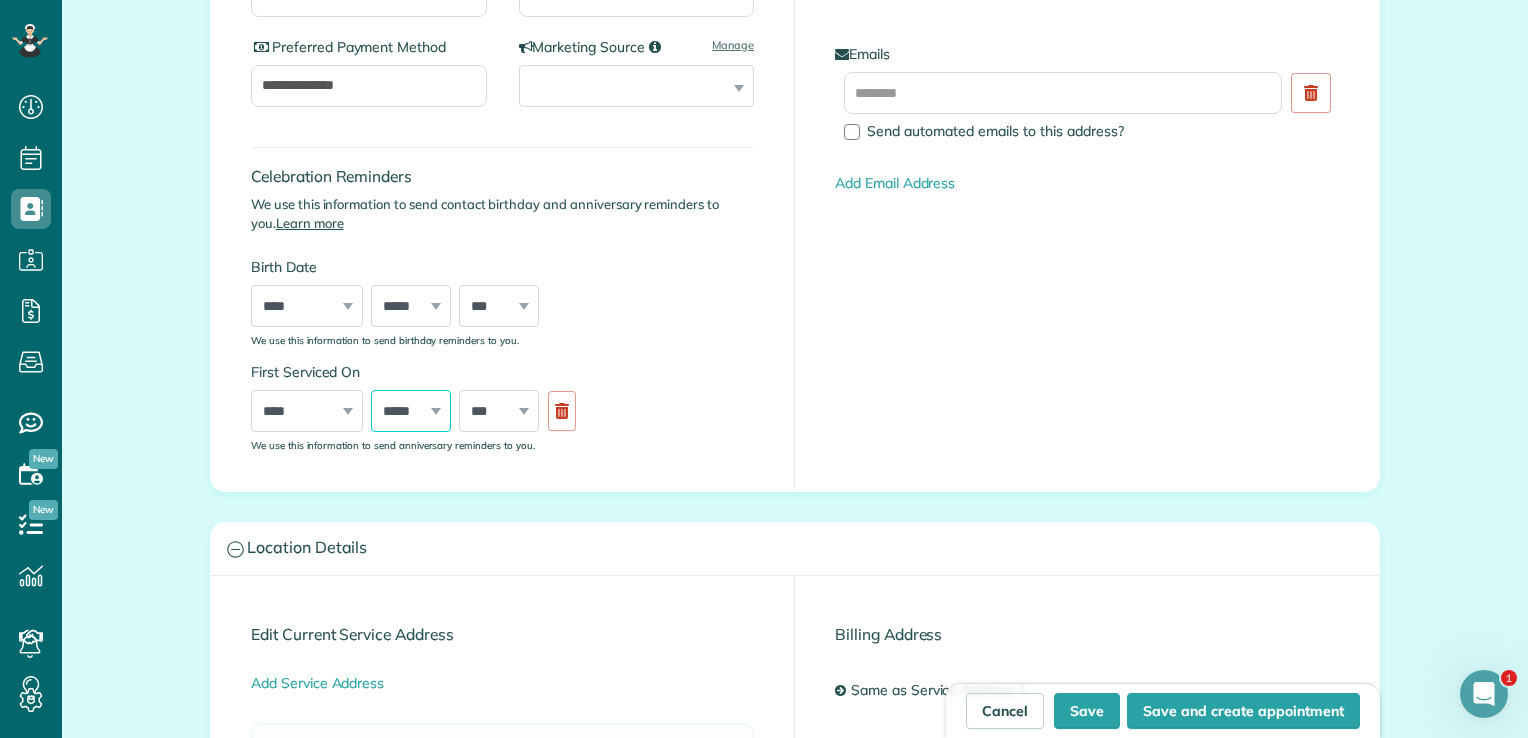 click on "*****
*******
********
*****
*****
***
****
****
******
*********
*******
********
********" at bounding box center [411, 411] 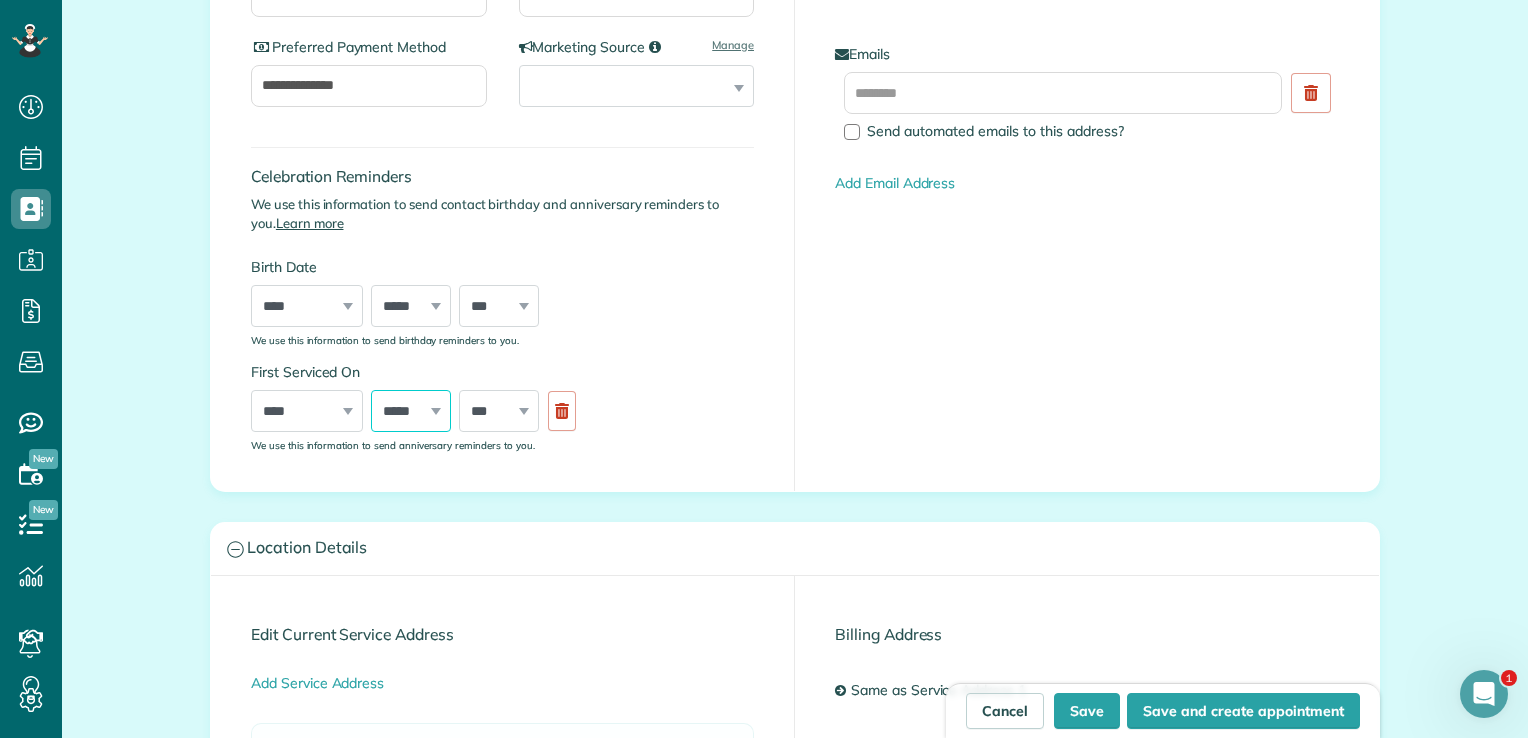 select on "*" 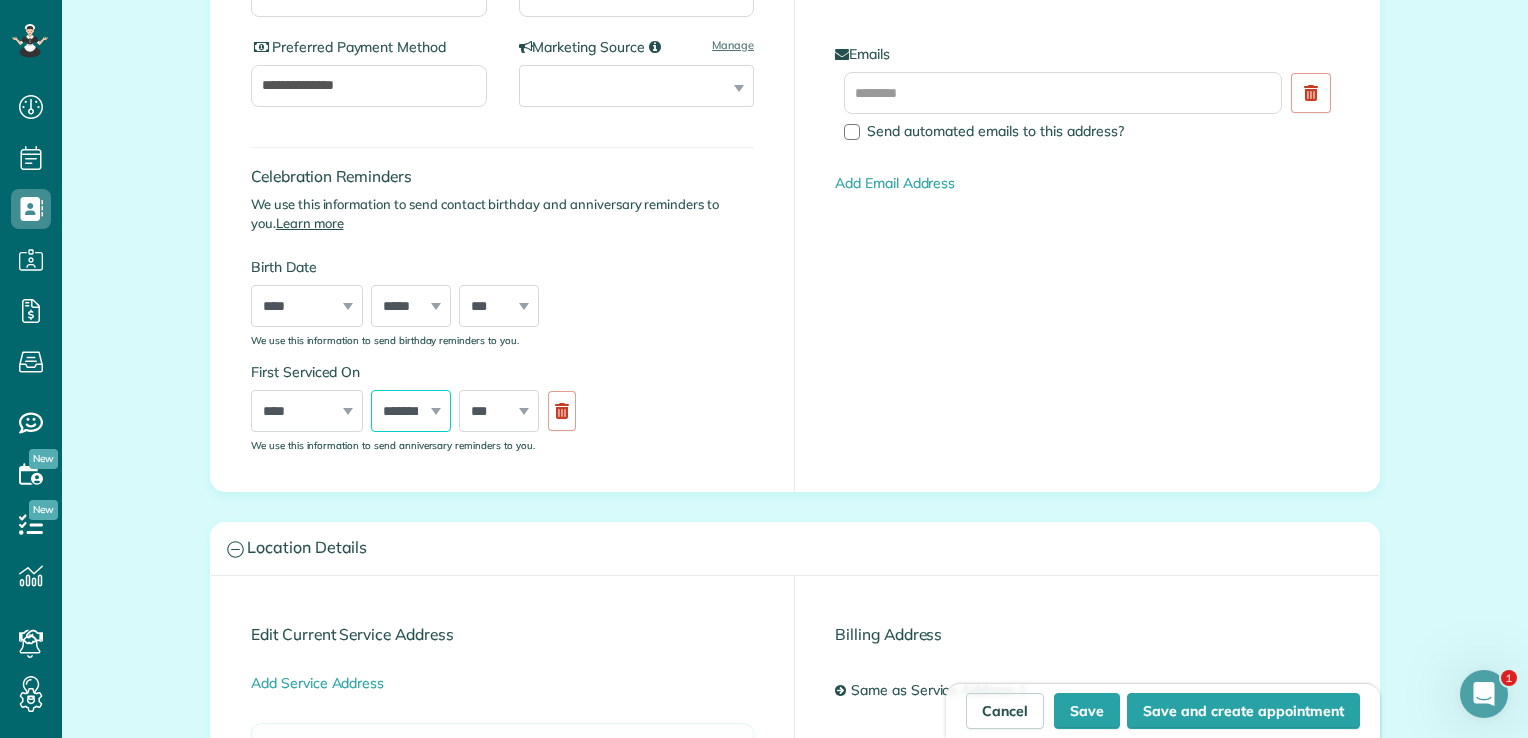 click on "*****
*******
********
*****
*****
***
****
****
******
*********
*******
********
********" at bounding box center [411, 411] 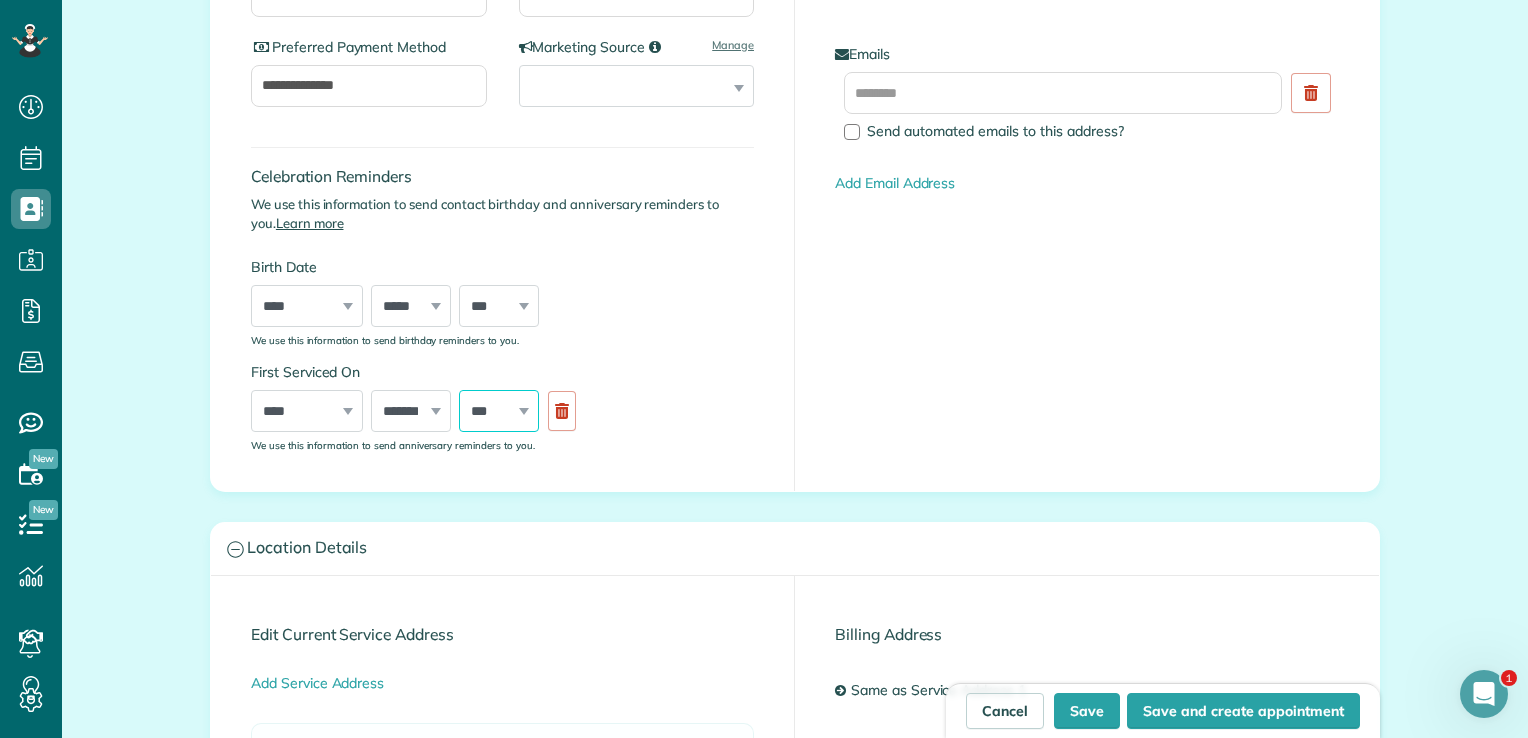 click on "***
*
*
*
*
*
*
*
*
*
**
**
**
**
**
**
**
**
**
**
**
**
**
**
**
**
**
**
**
**
**
**" at bounding box center (499, 411) 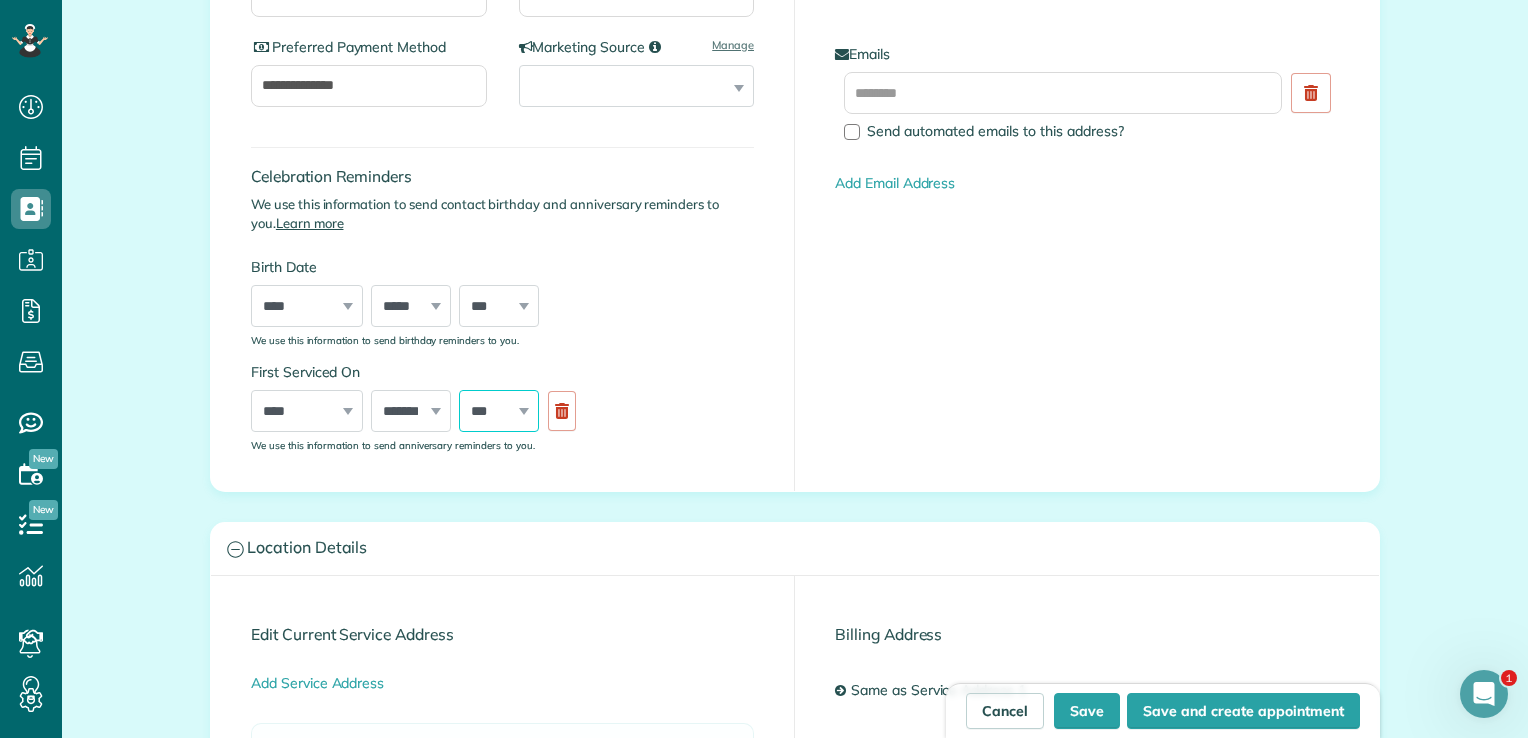 select on "**" 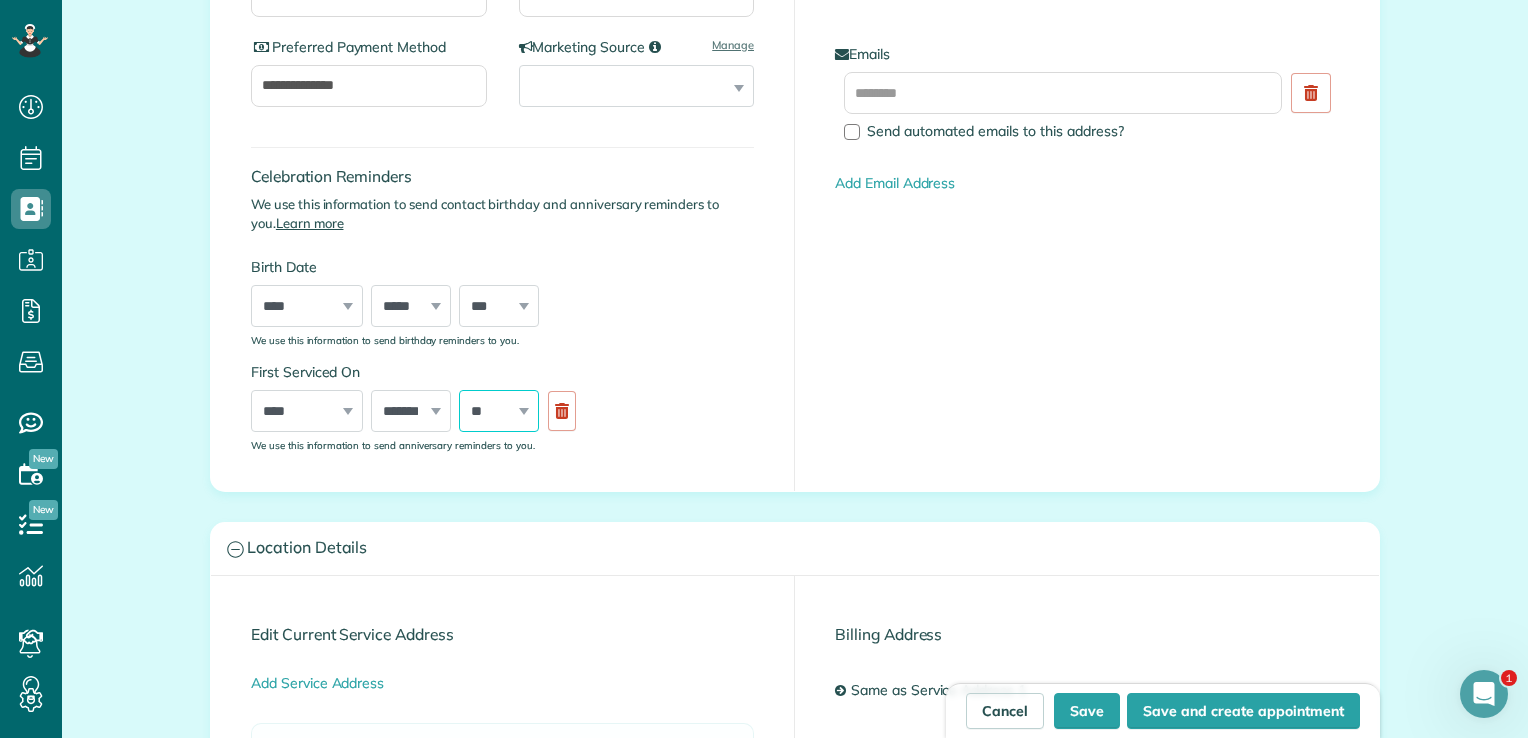 click on "***
*
*
*
*
*
*
*
*
*
**
**
**
**
**
**
**
**
**
**
**
**
**
**
**
**
**
**
**
**
**
**" at bounding box center [499, 411] 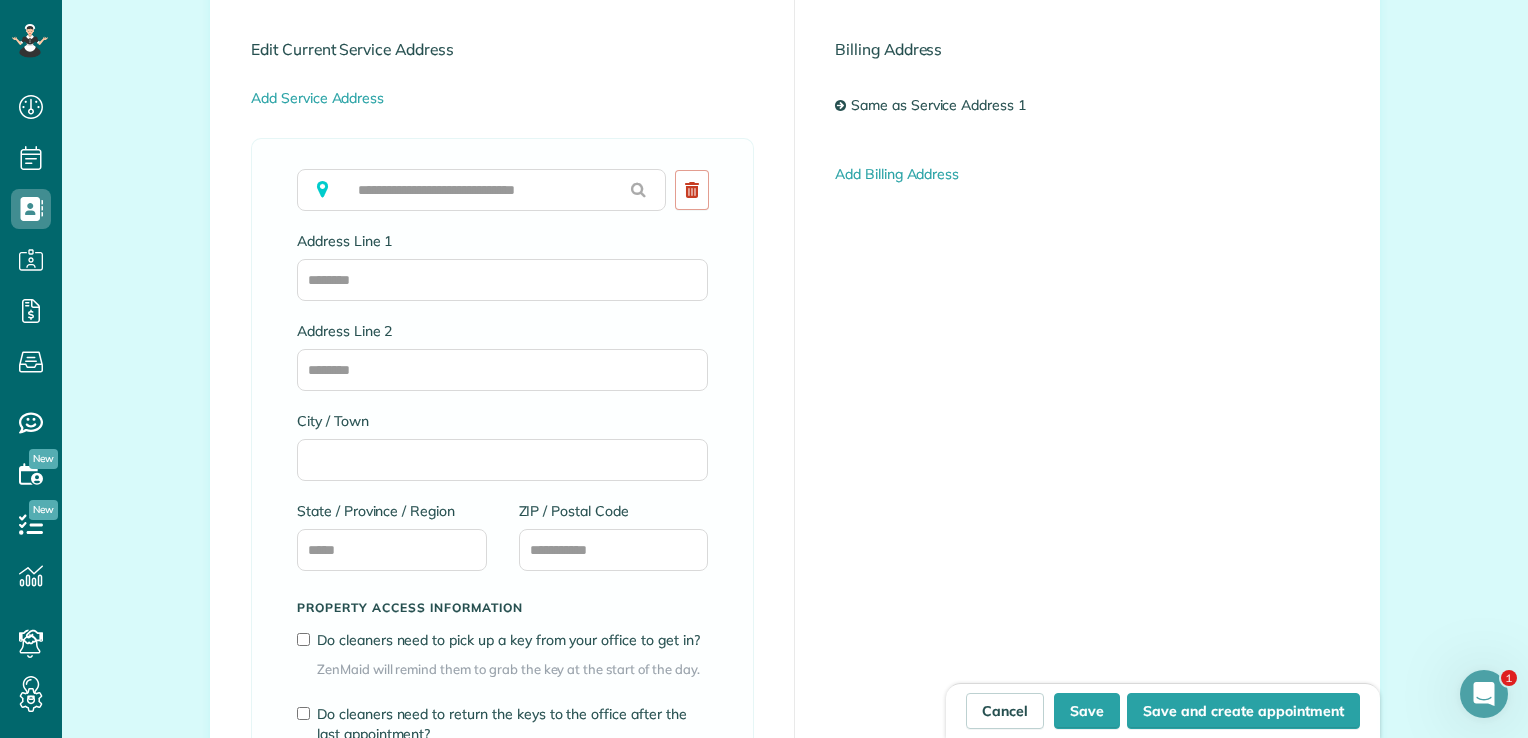 scroll, scrollTop: 1100, scrollLeft: 0, axis: vertical 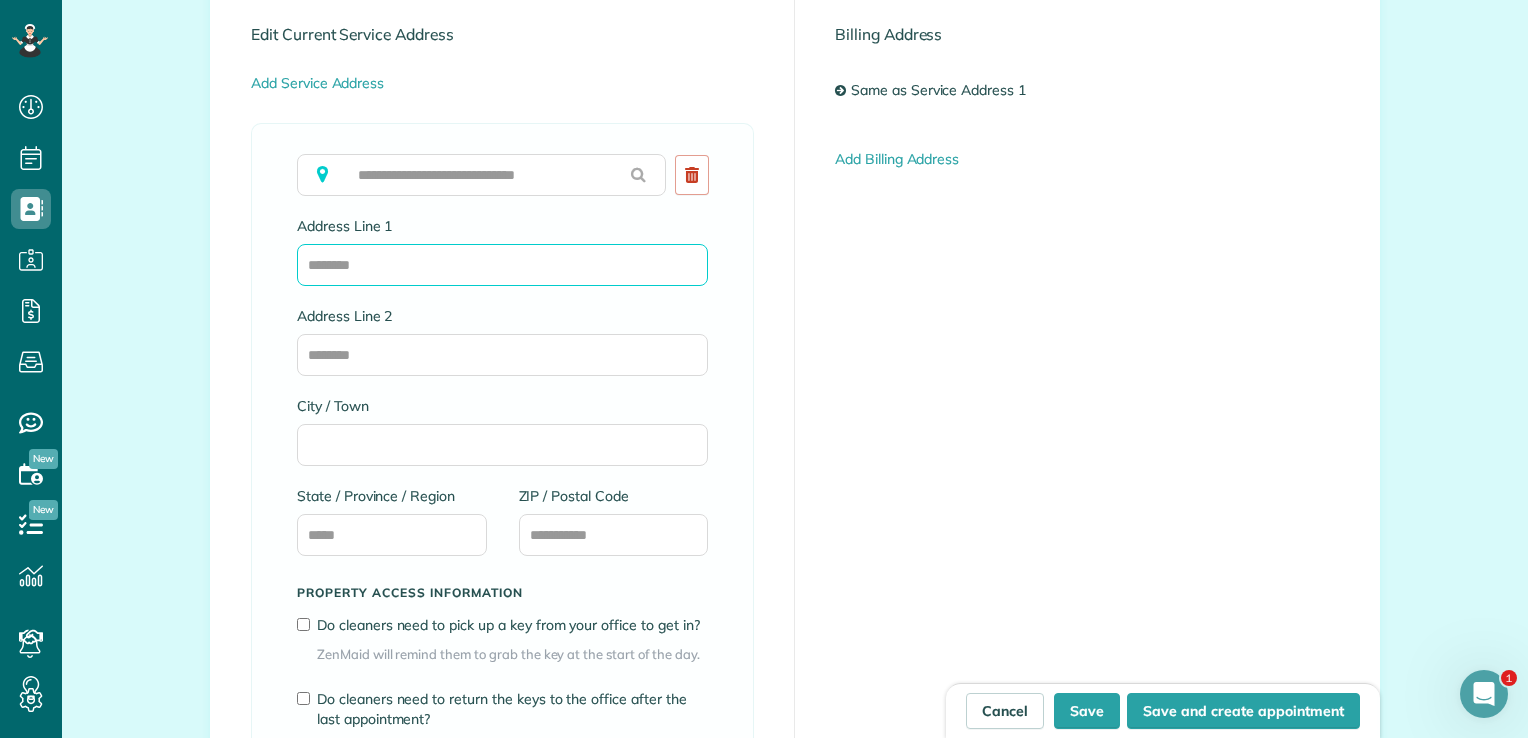 click on "Address Line 1" at bounding box center [502, 265] 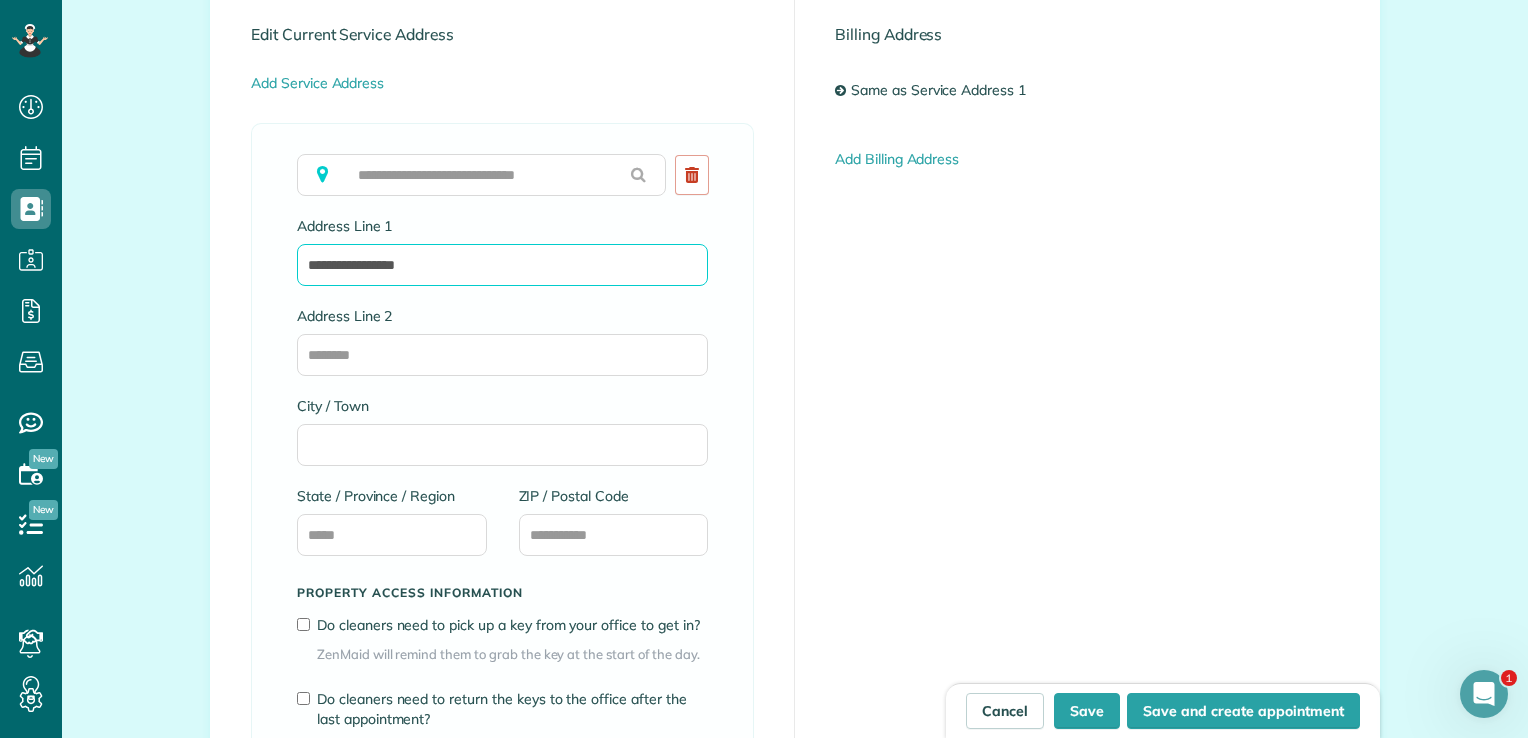 type on "**********" 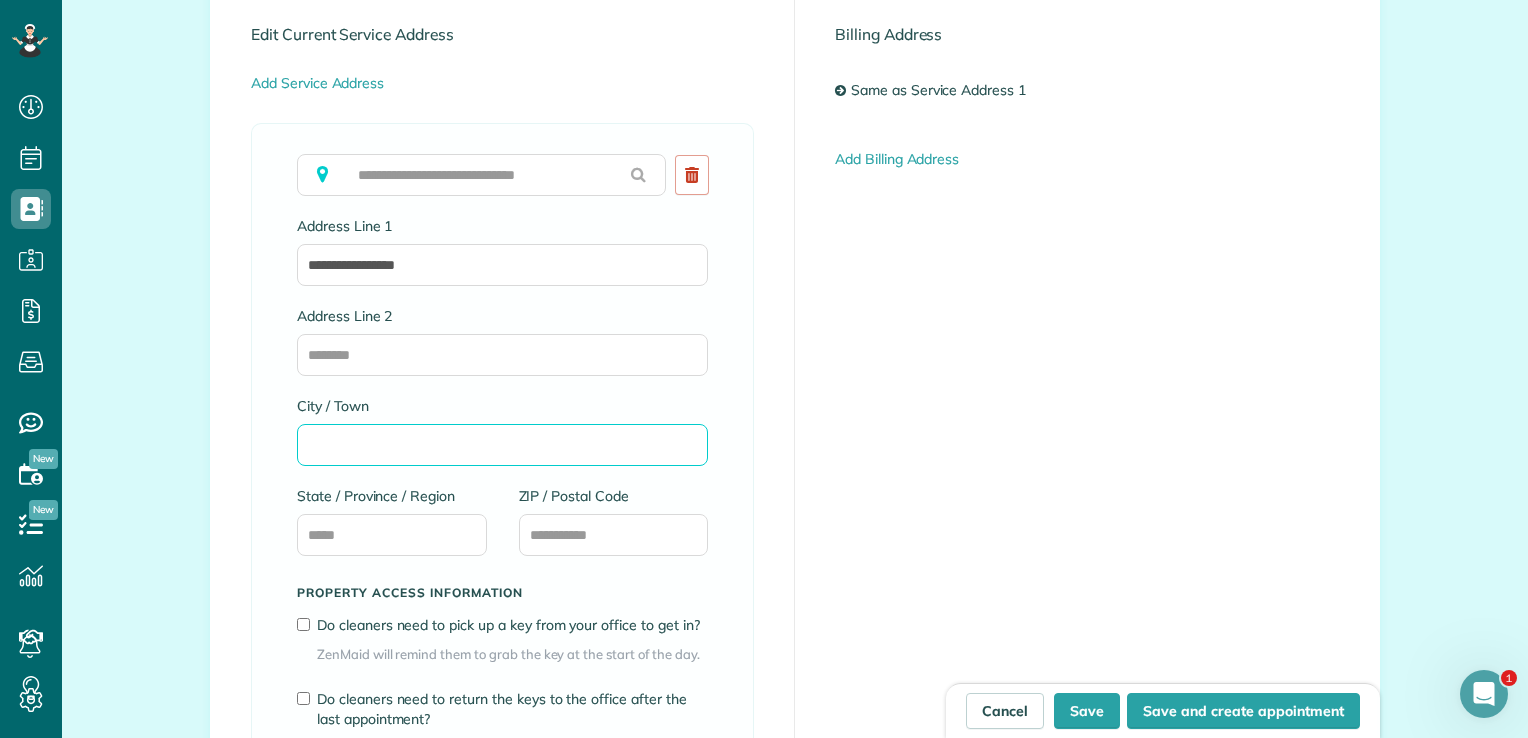 click on "City / Town" at bounding box center [502, 445] 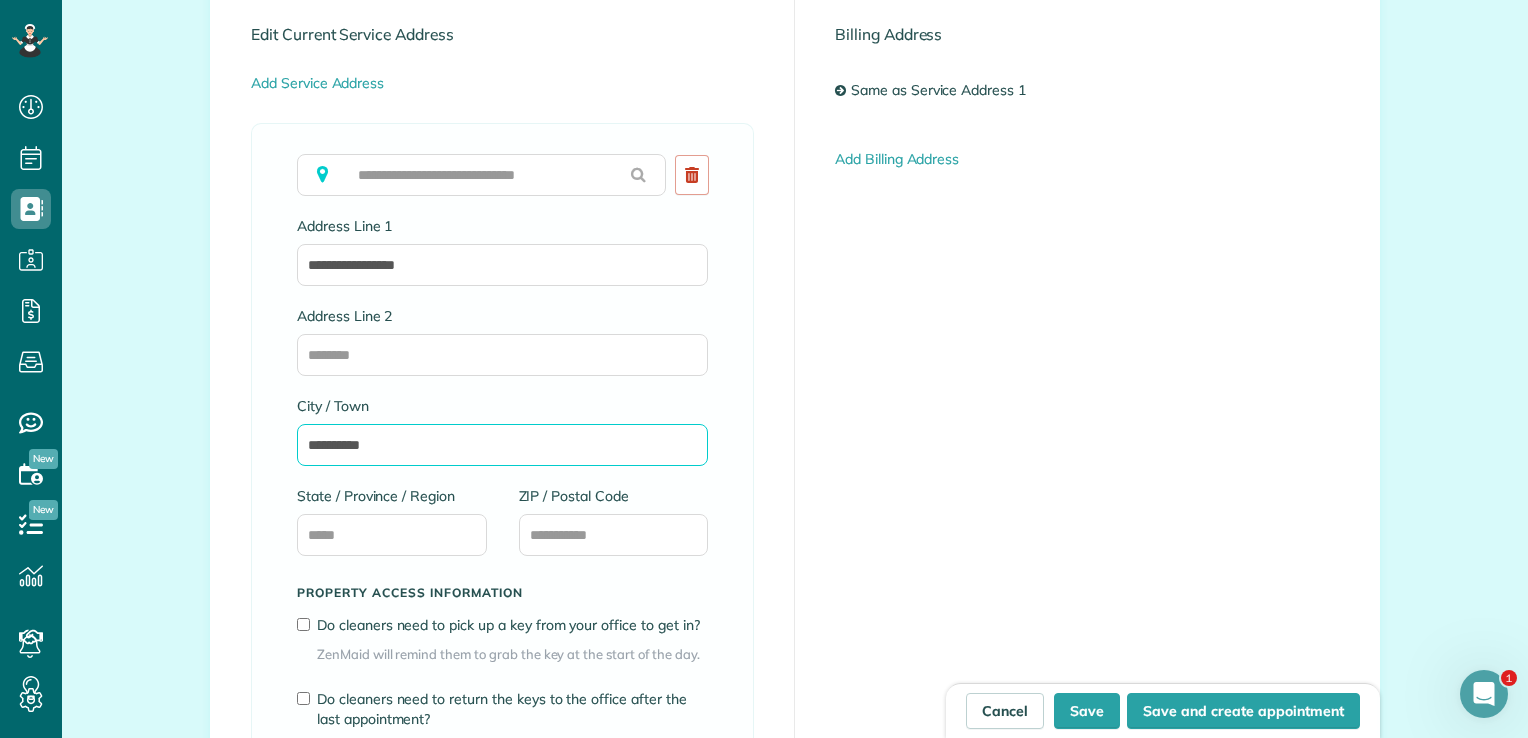 type on "**********" 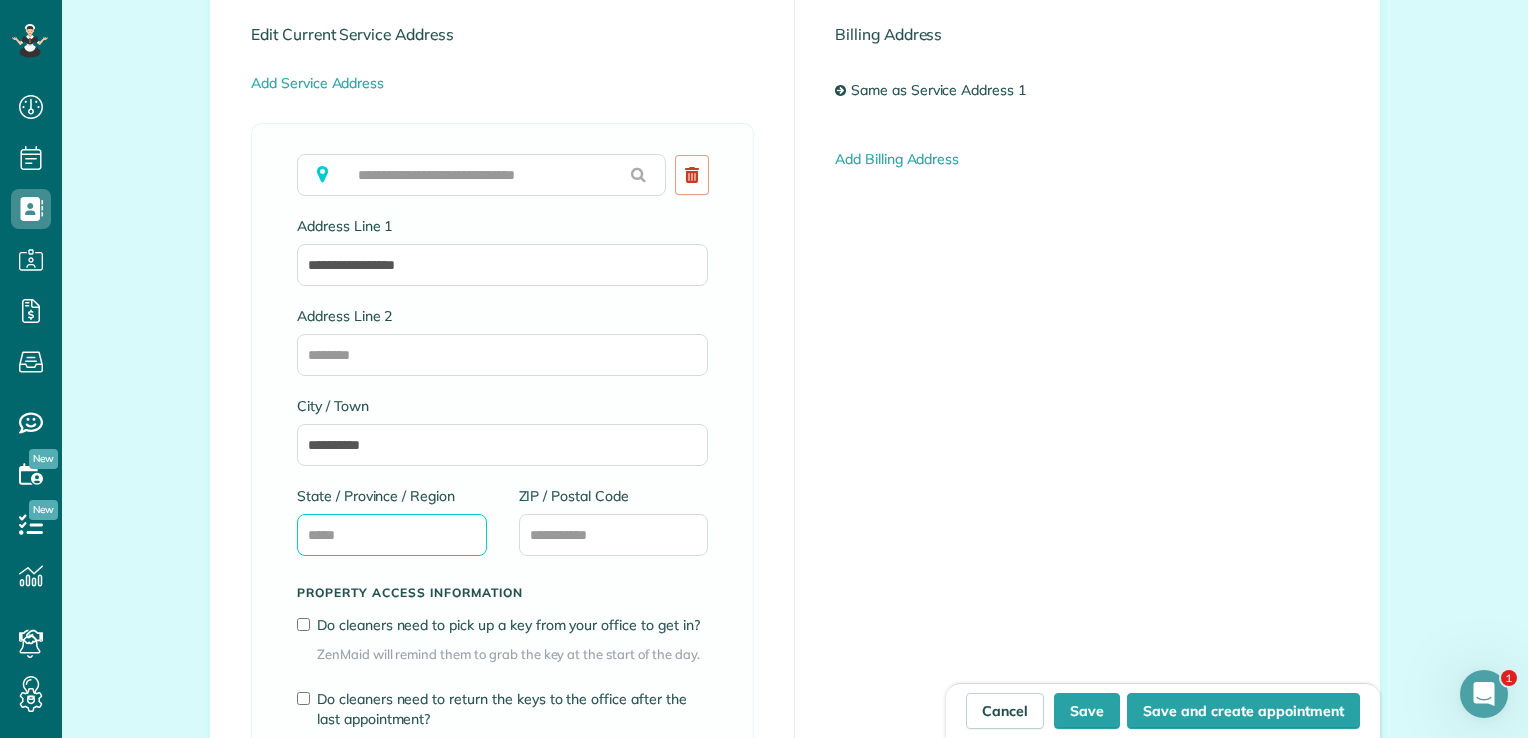 click on "State / Province / Region" at bounding box center [392, 535] 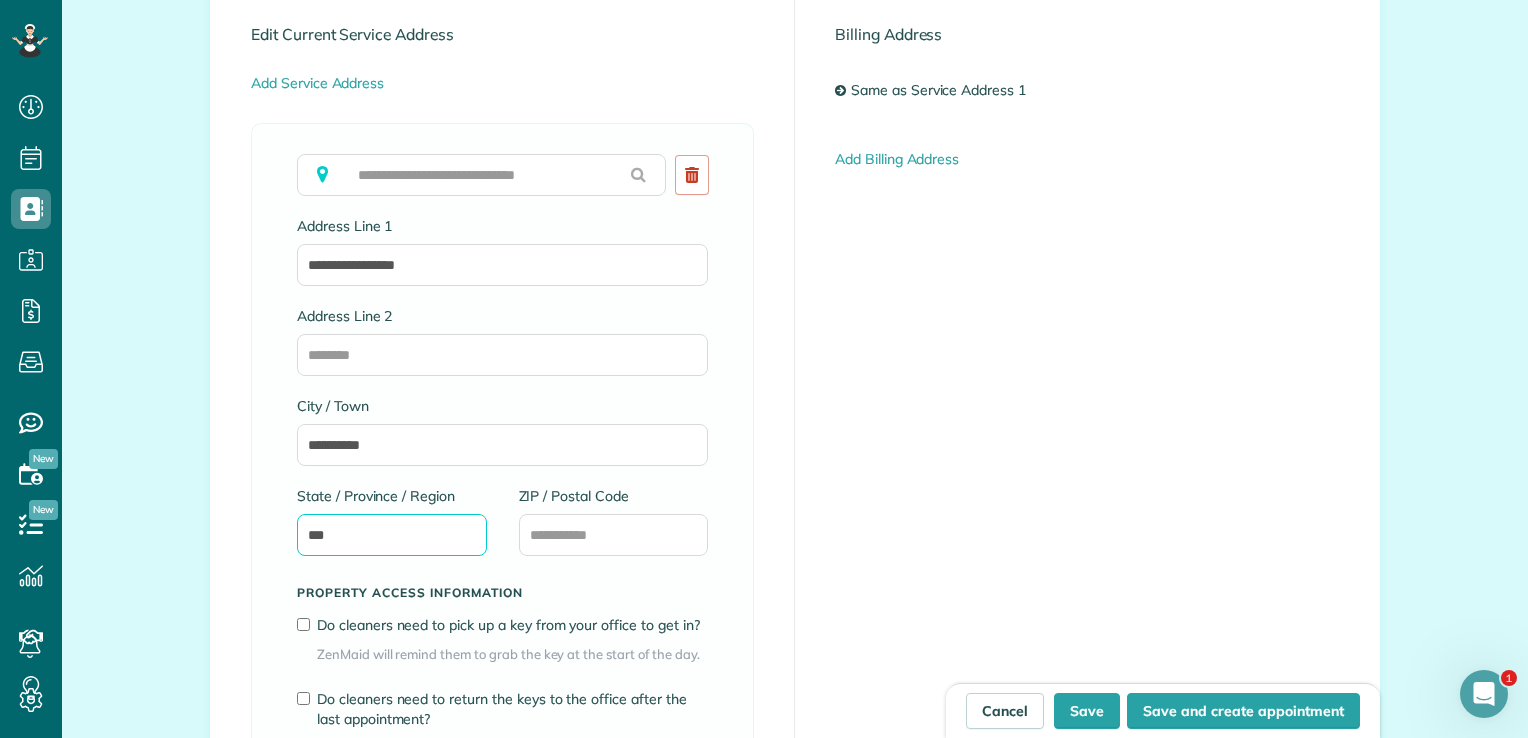 type on "***" 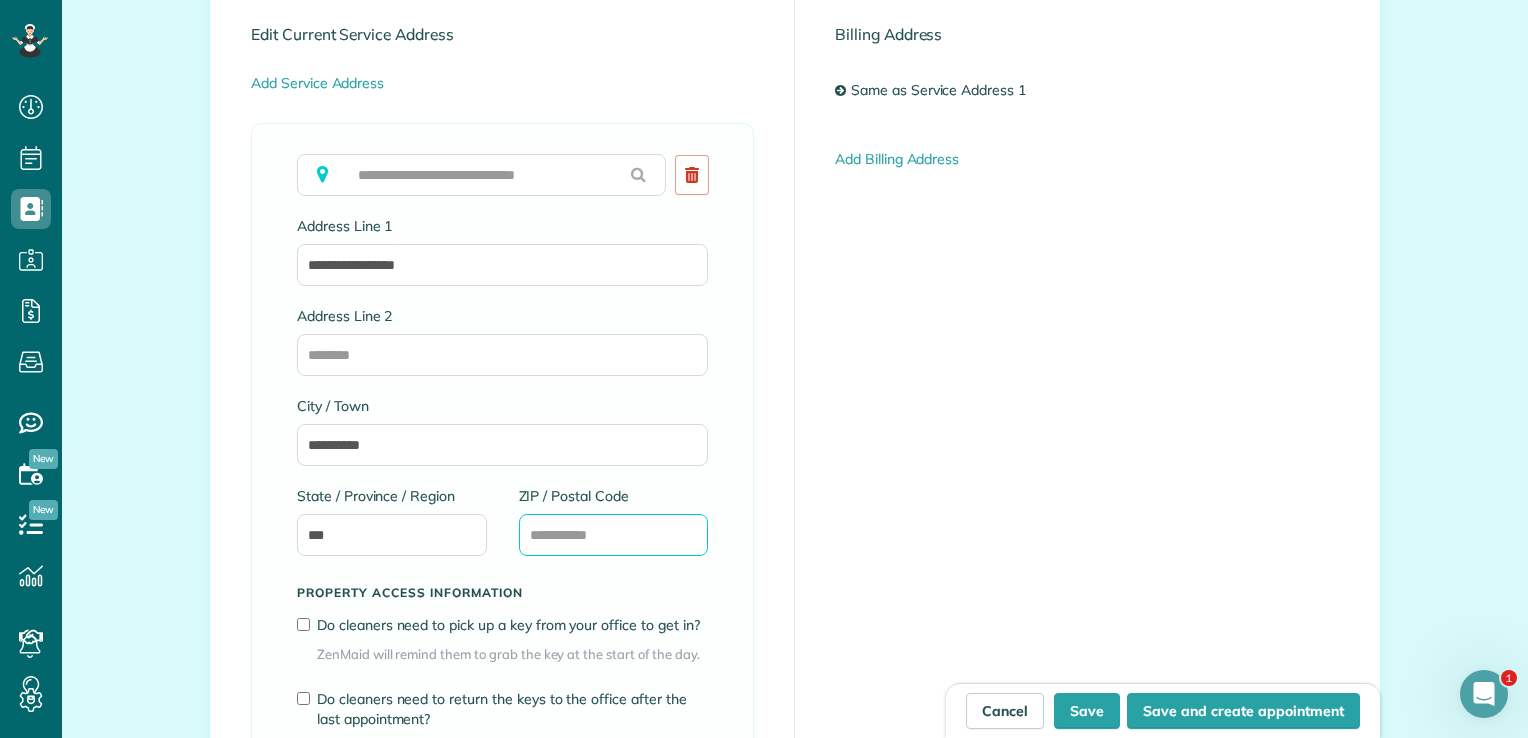 click on "ZIP / Postal Code" at bounding box center (614, 535) 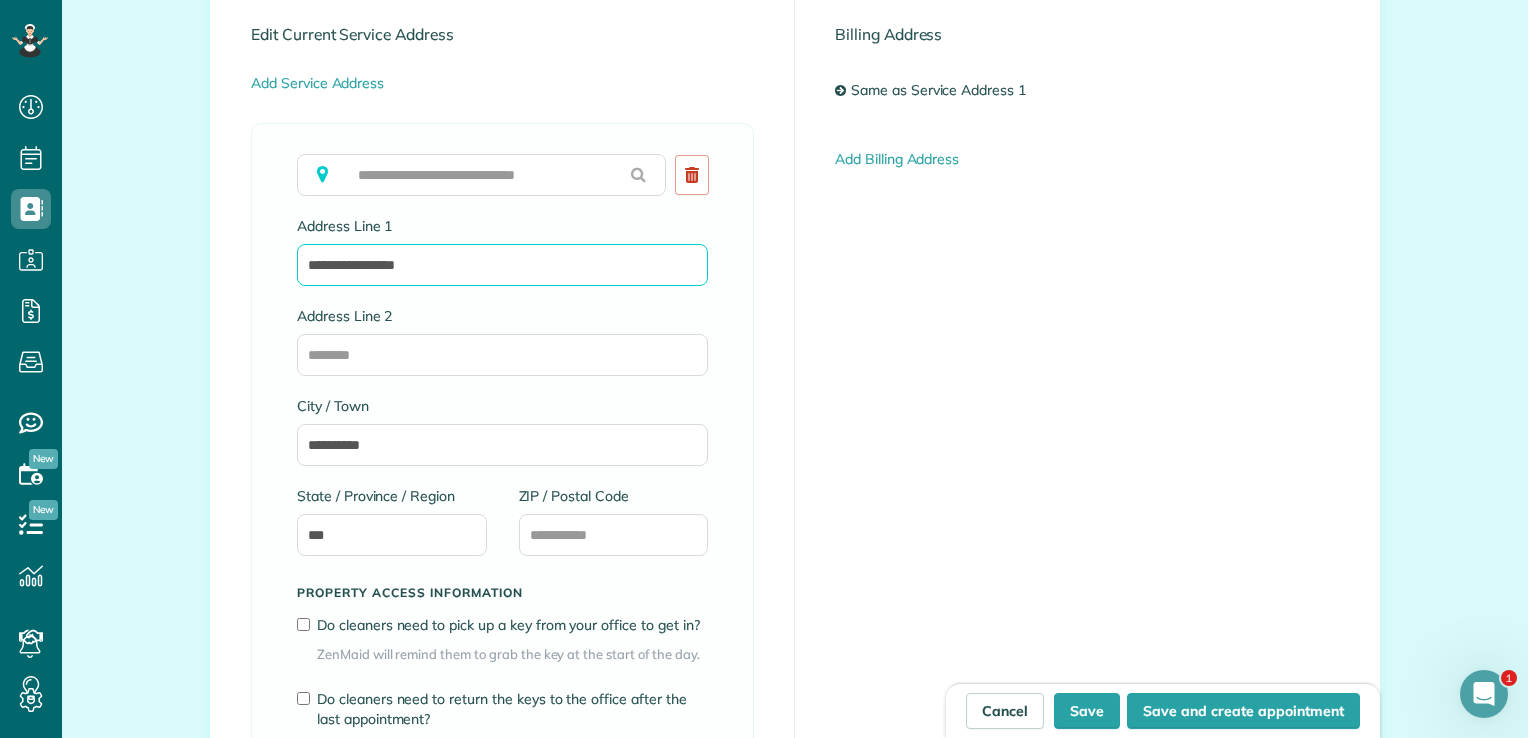 click on "**********" at bounding box center [502, 265] 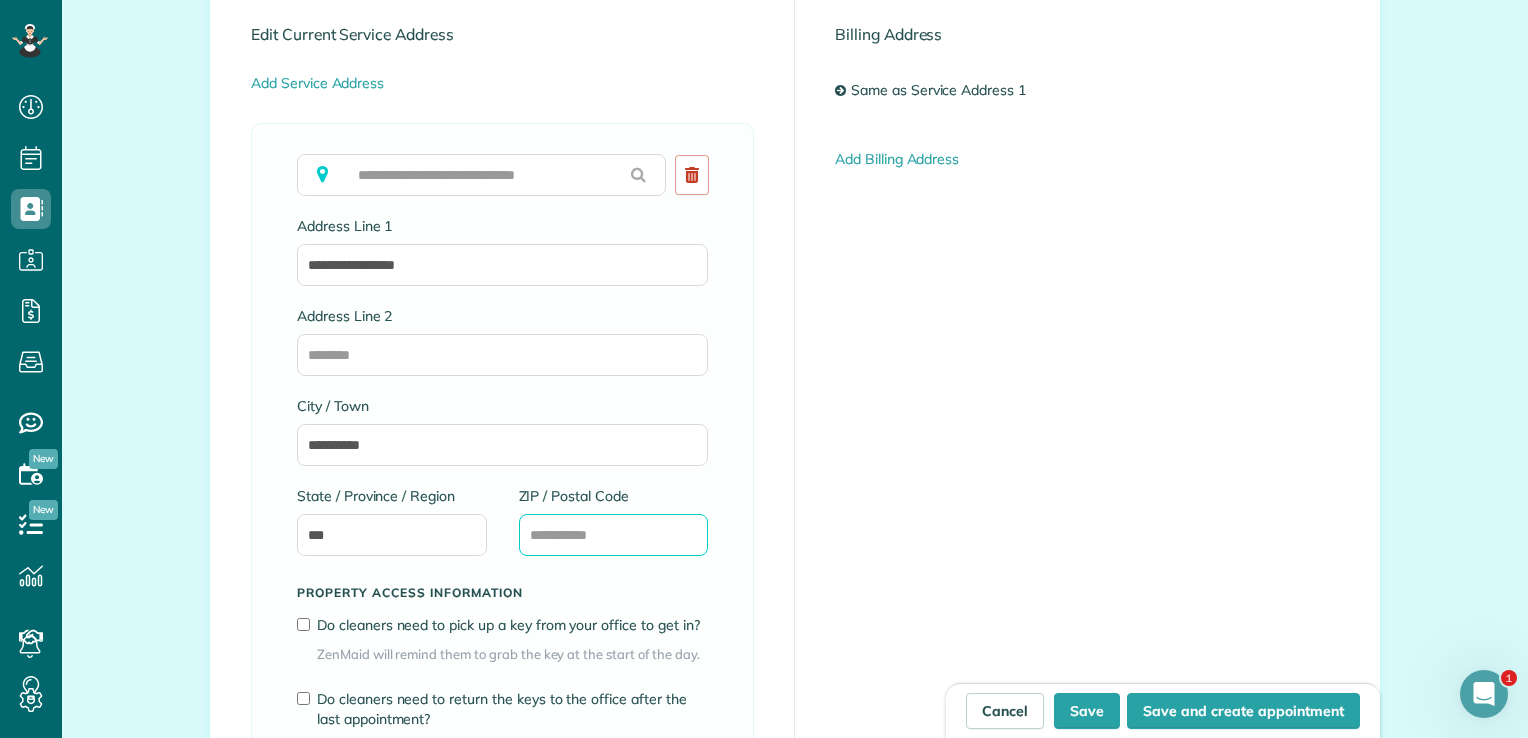 click on "ZIP / Postal Code" at bounding box center [614, 535] 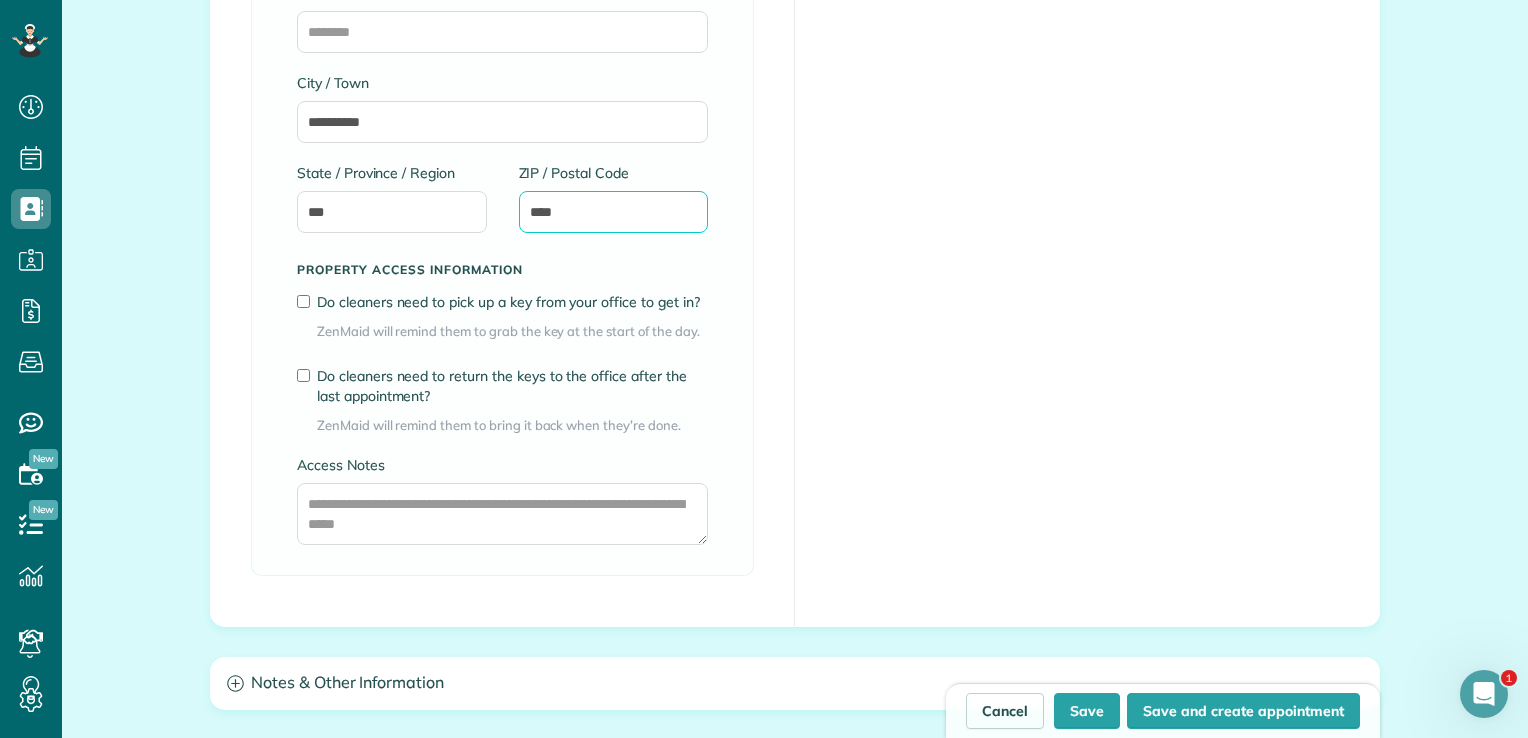 scroll, scrollTop: 1500, scrollLeft: 0, axis: vertical 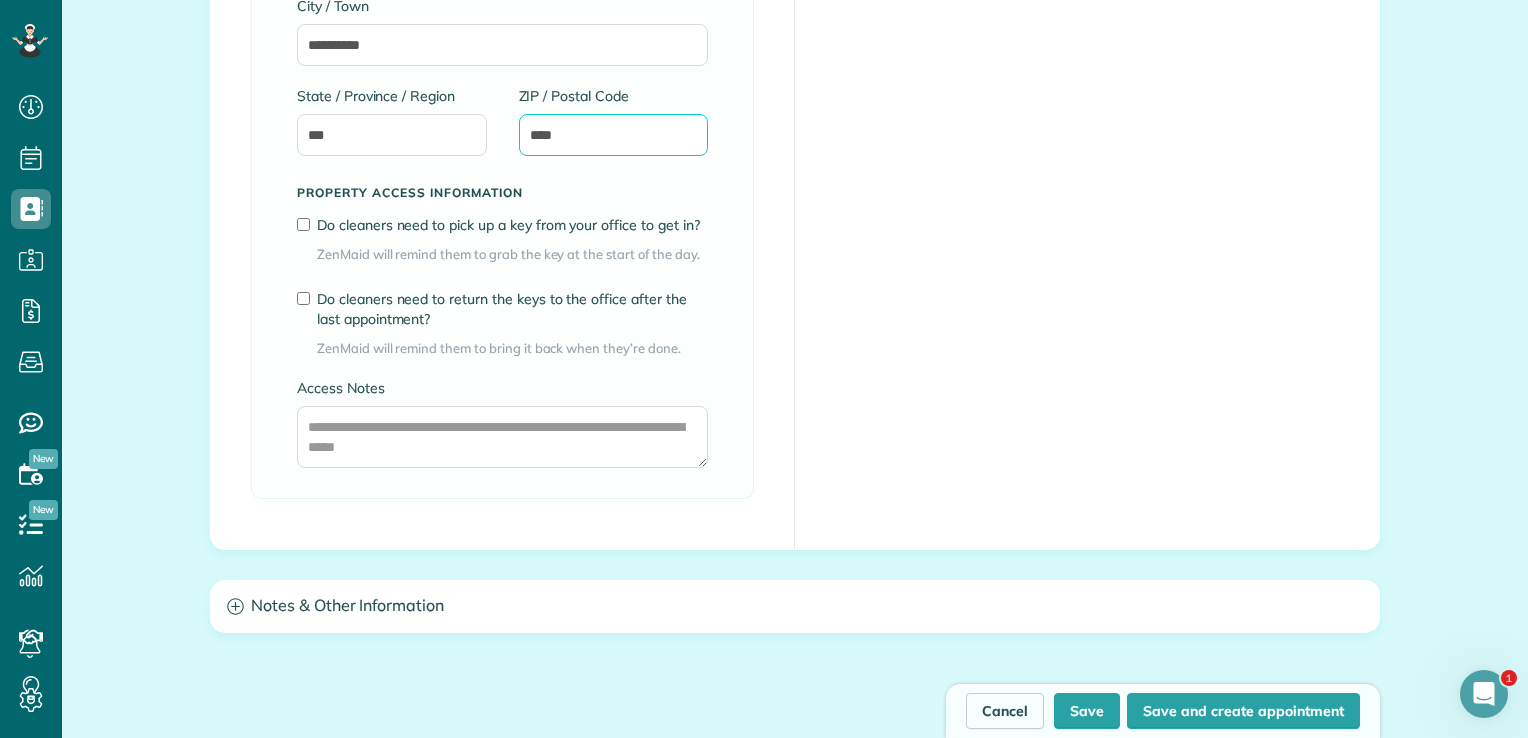 type on "****" 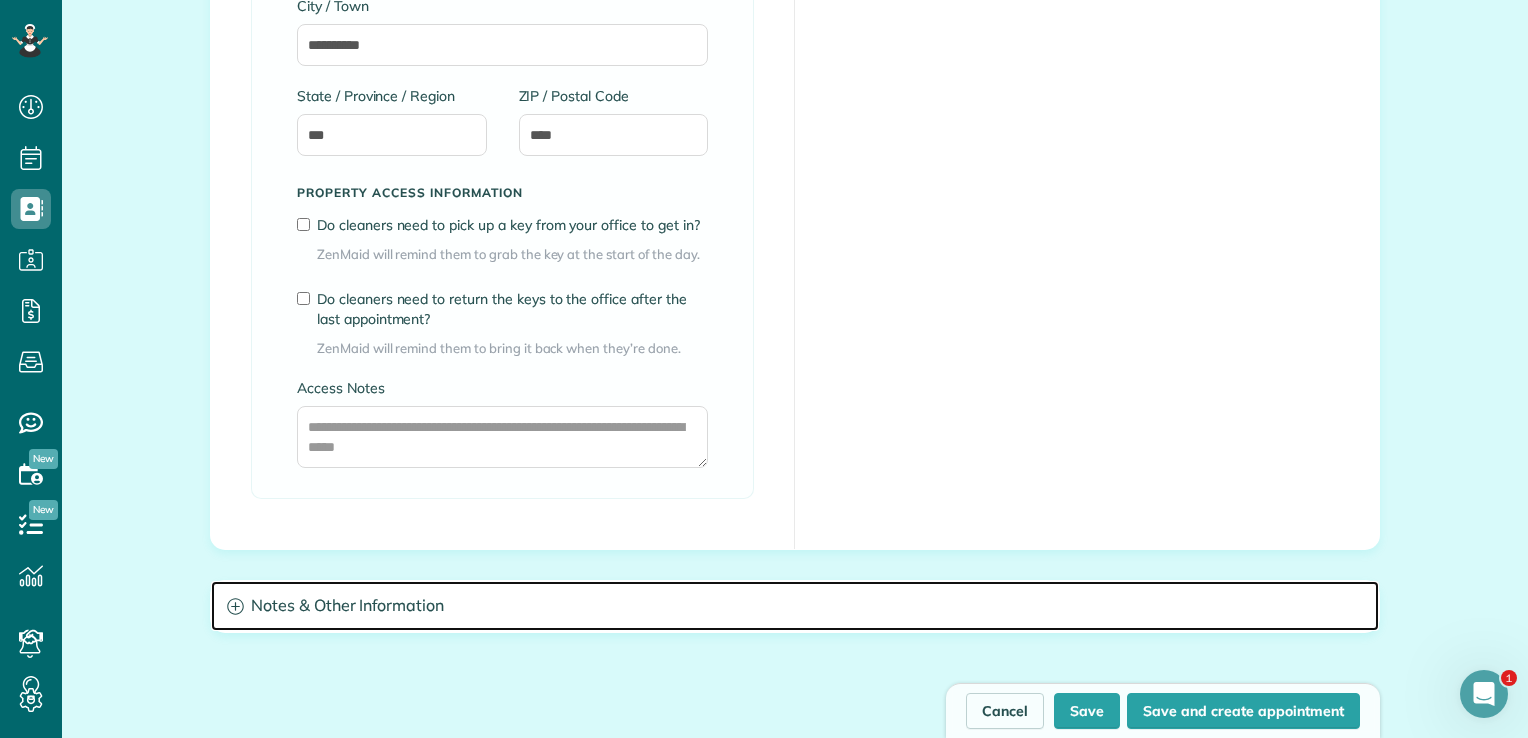 click on "Notes & Other Information" at bounding box center (795, 606) 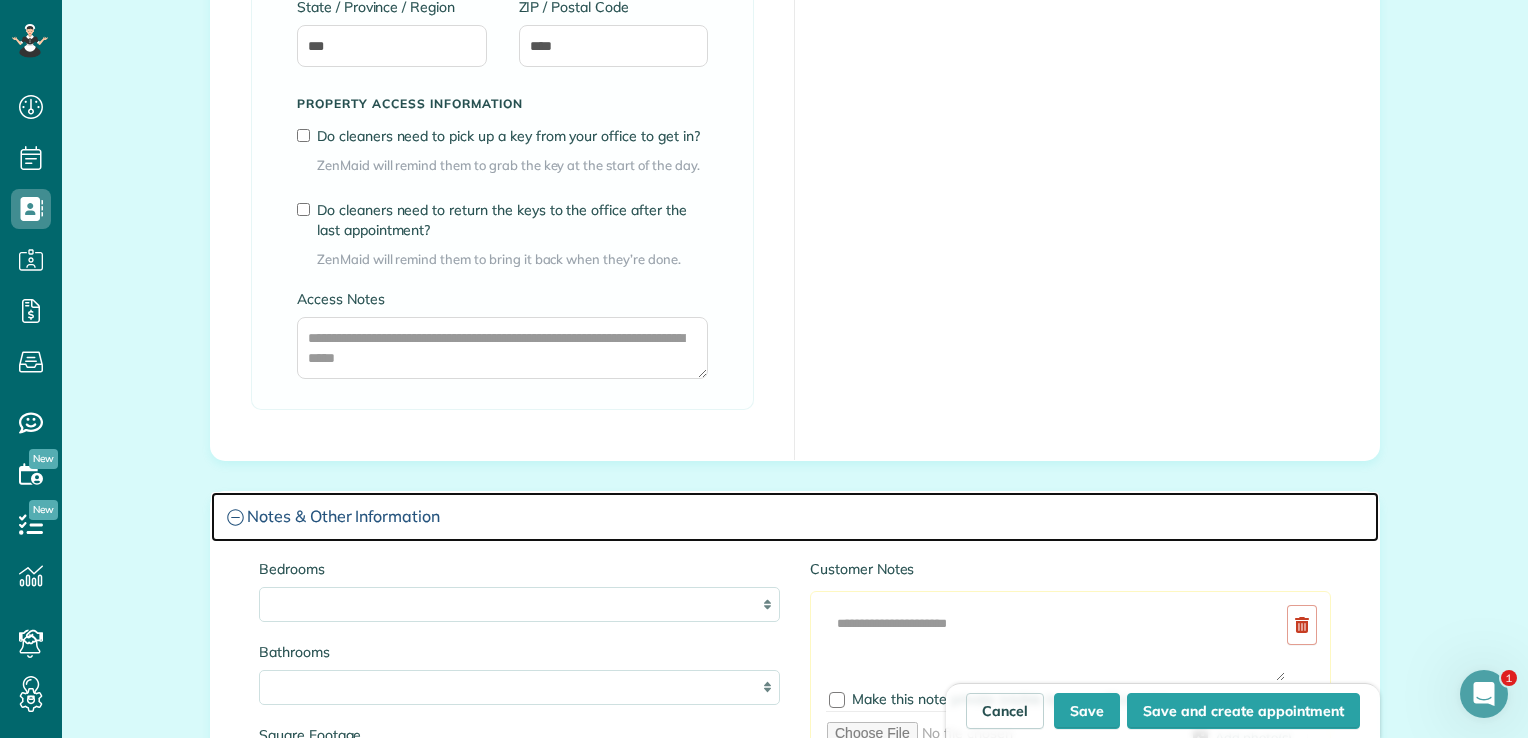scroll, scrollTop: 1800, scrollLeft: 0, axis: vertical 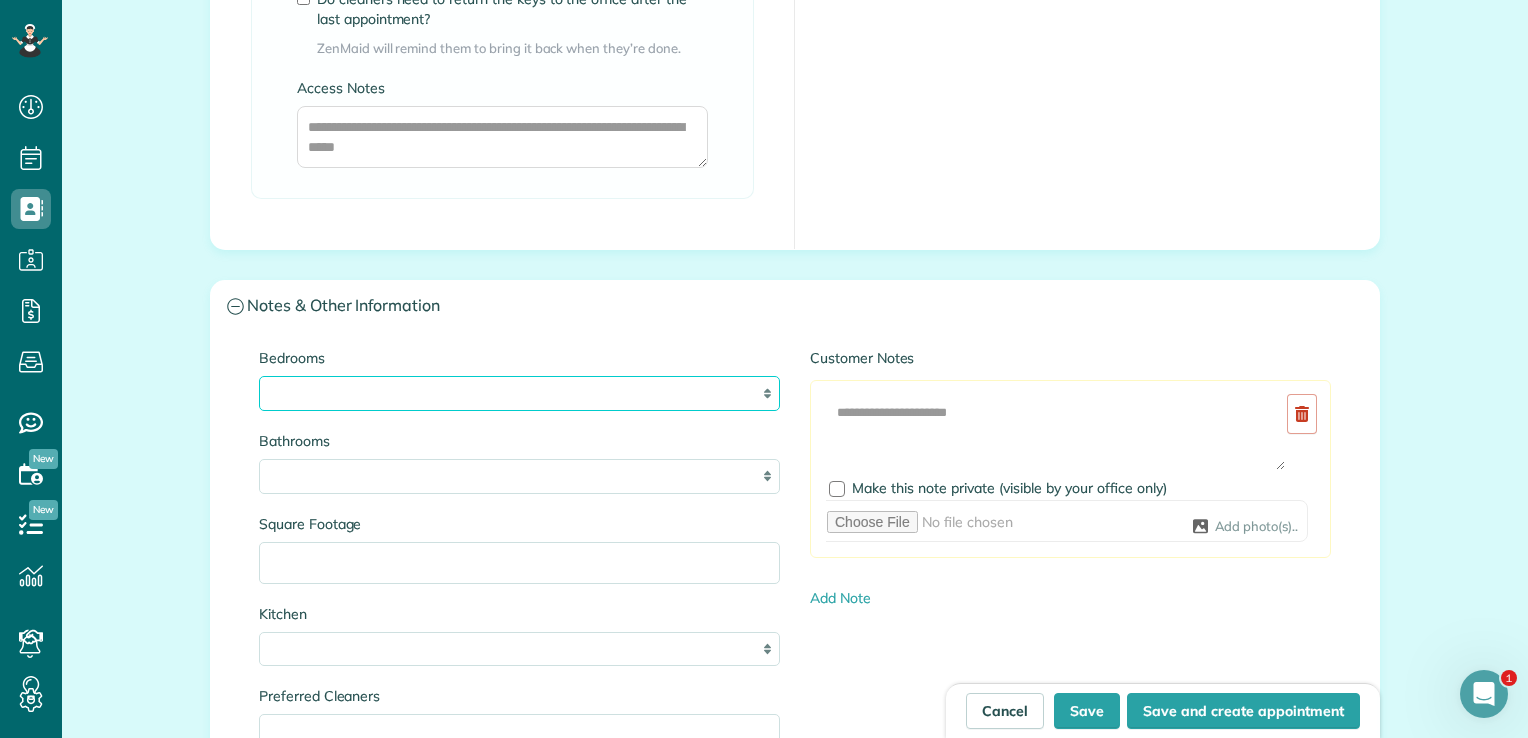 click on "*
*
*
*
**" at bounding box center (519, 393) 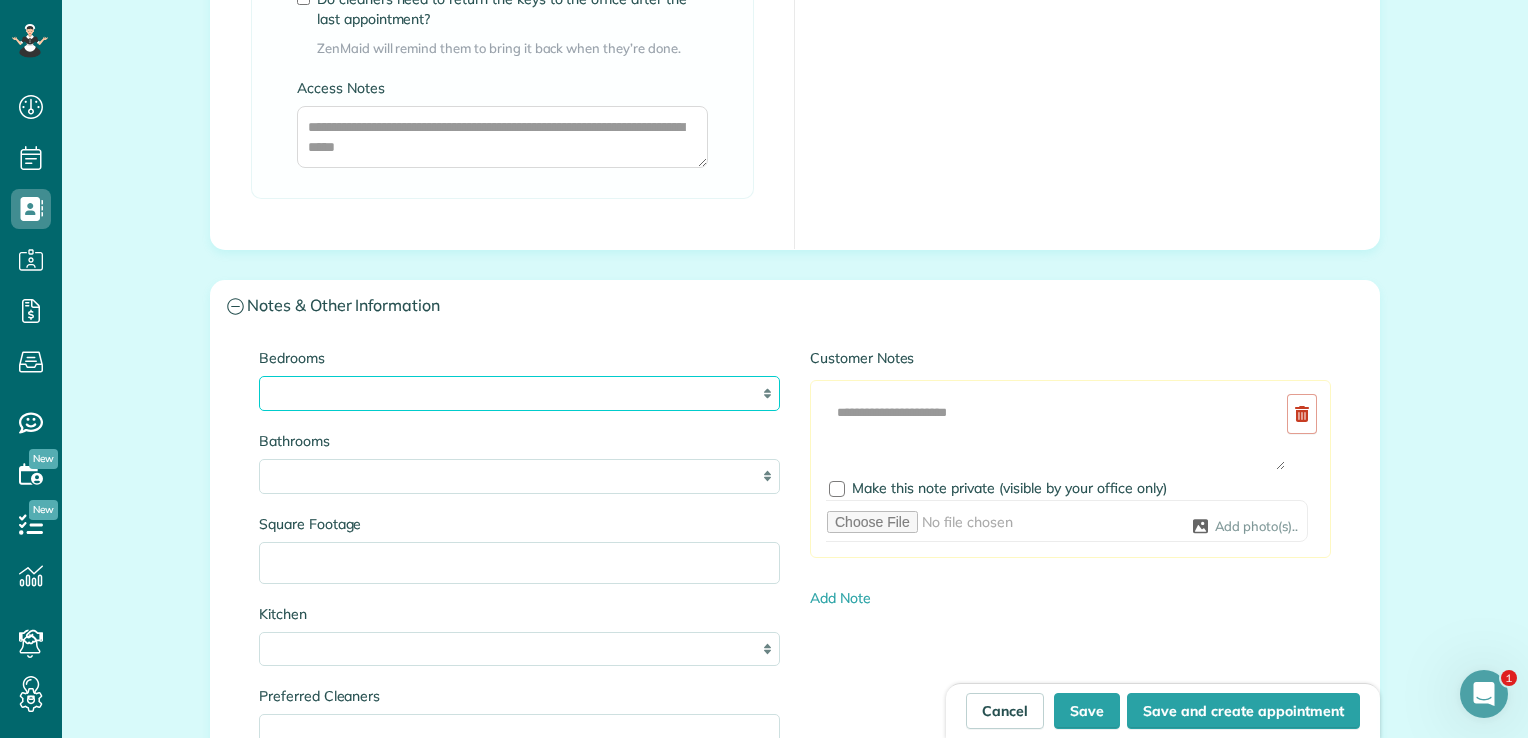 select on "*" 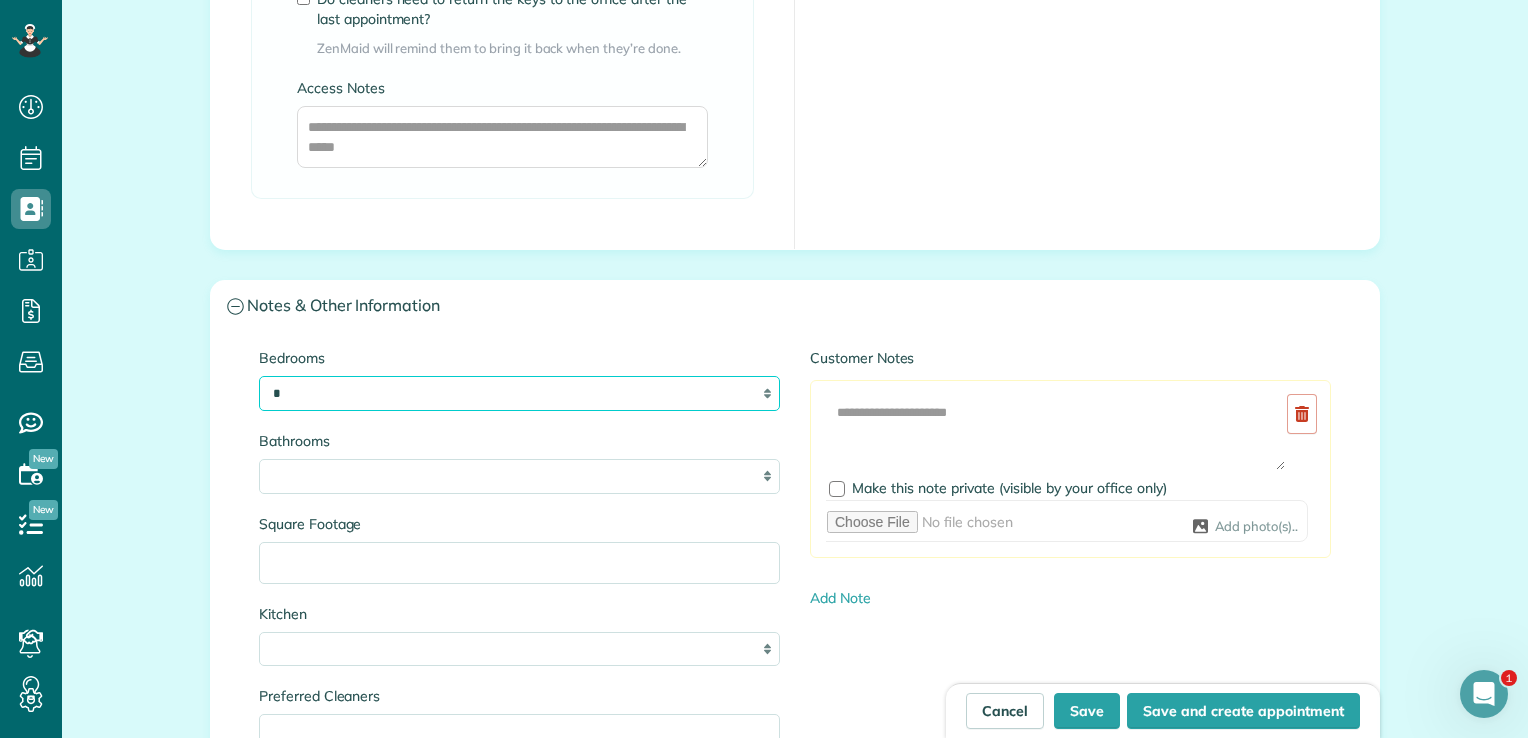 click on "*
*
*
*
**" at bounding box center [519, 393] 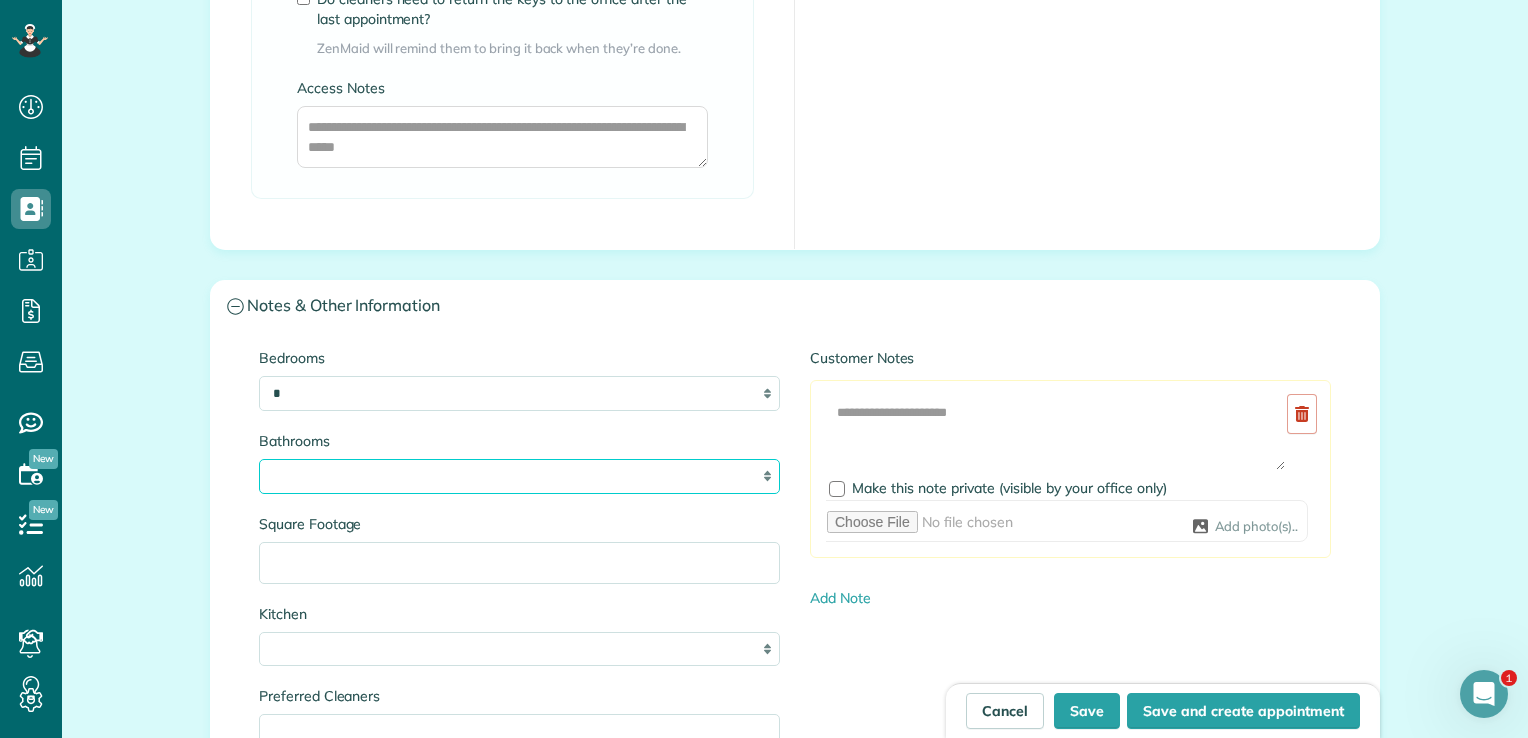 click on "*
***
*
***
*
***
*
***
**" at bounding box center (519, 476) 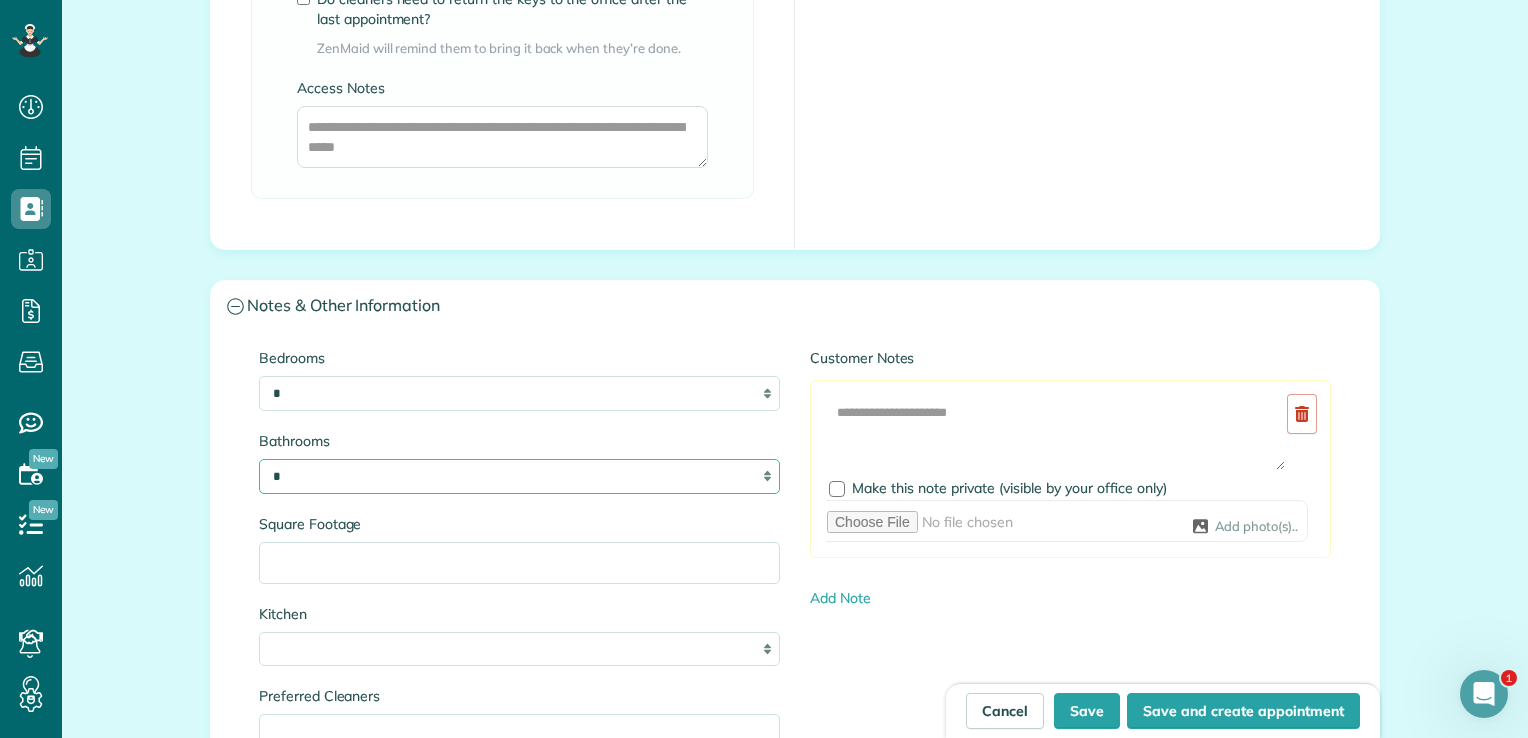 click on "*
***
*
***
*
***
*
***
**" at bounding box center (519, 476) 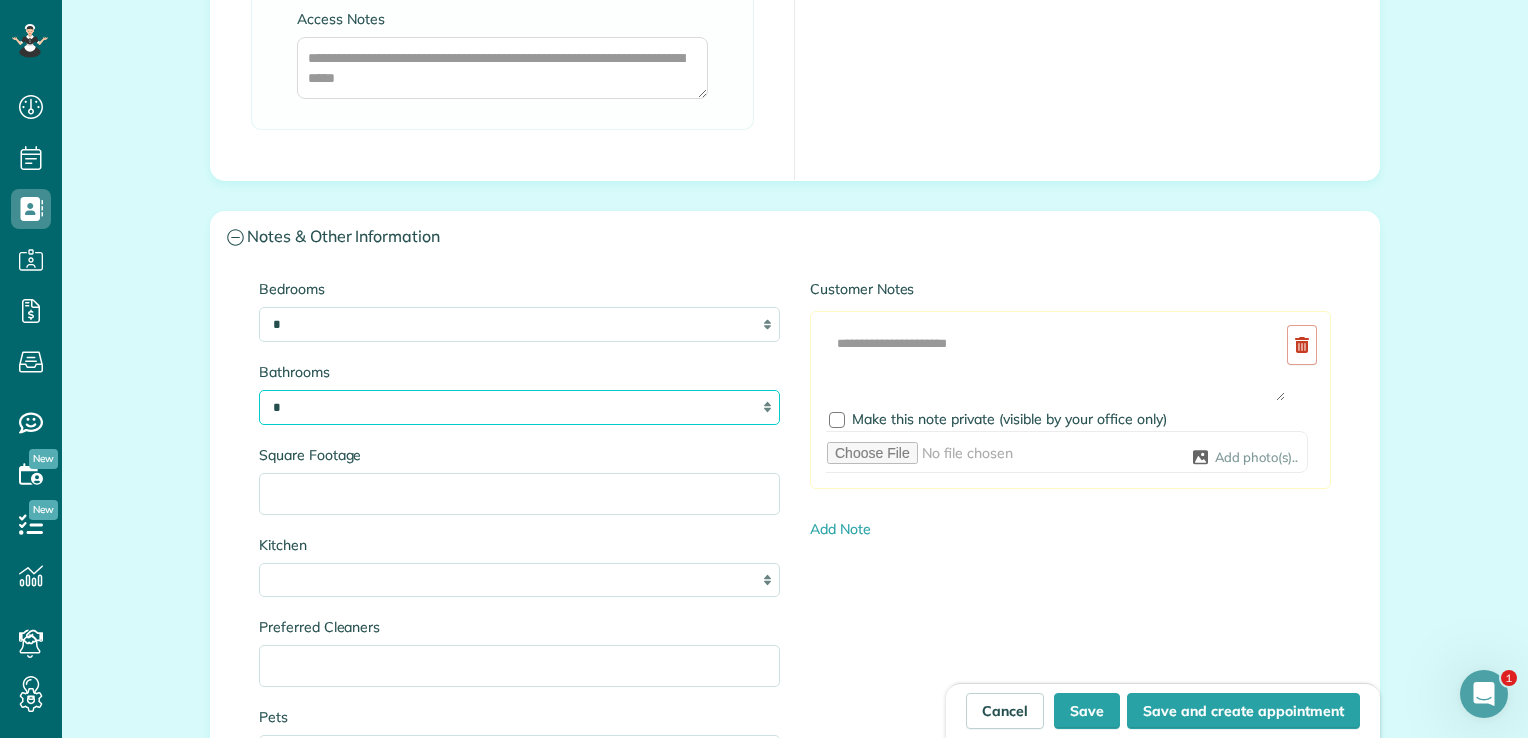 scroll, scrollTop: 1900, scrollLeft: 0, axis: vertical 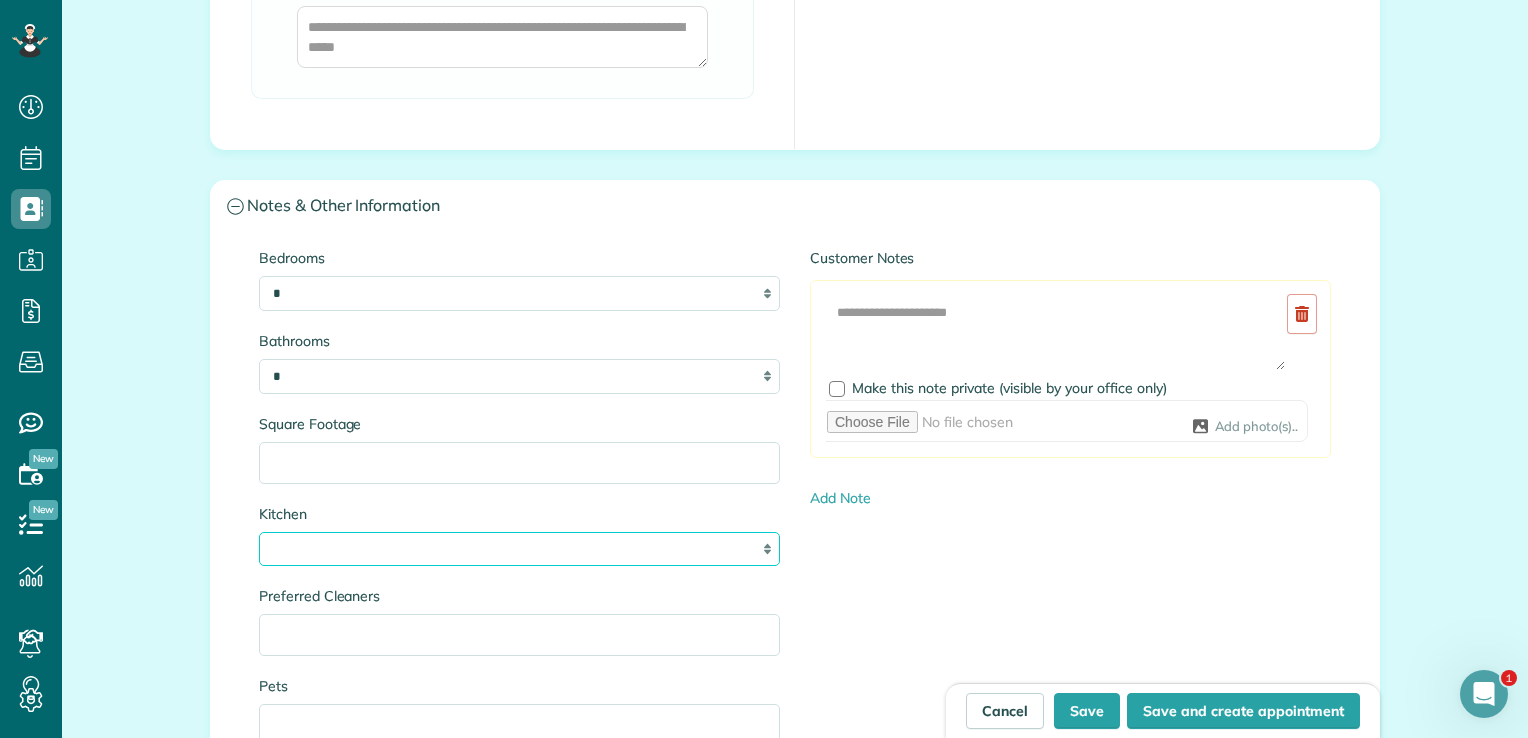 click on "*
*
*
*" at bounding box center (519, 549) 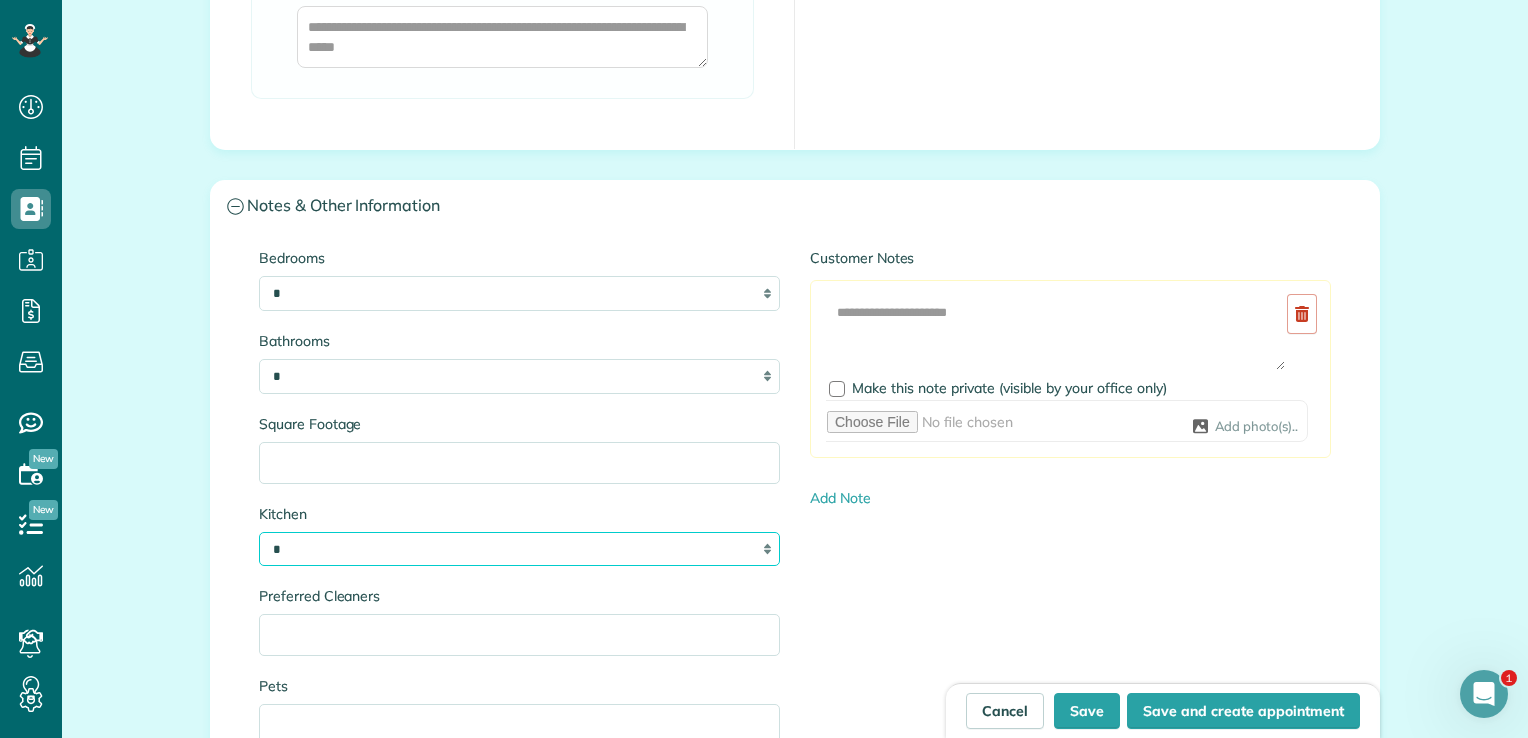 click on "*
*
*
*" at bounding box center [519, 549] 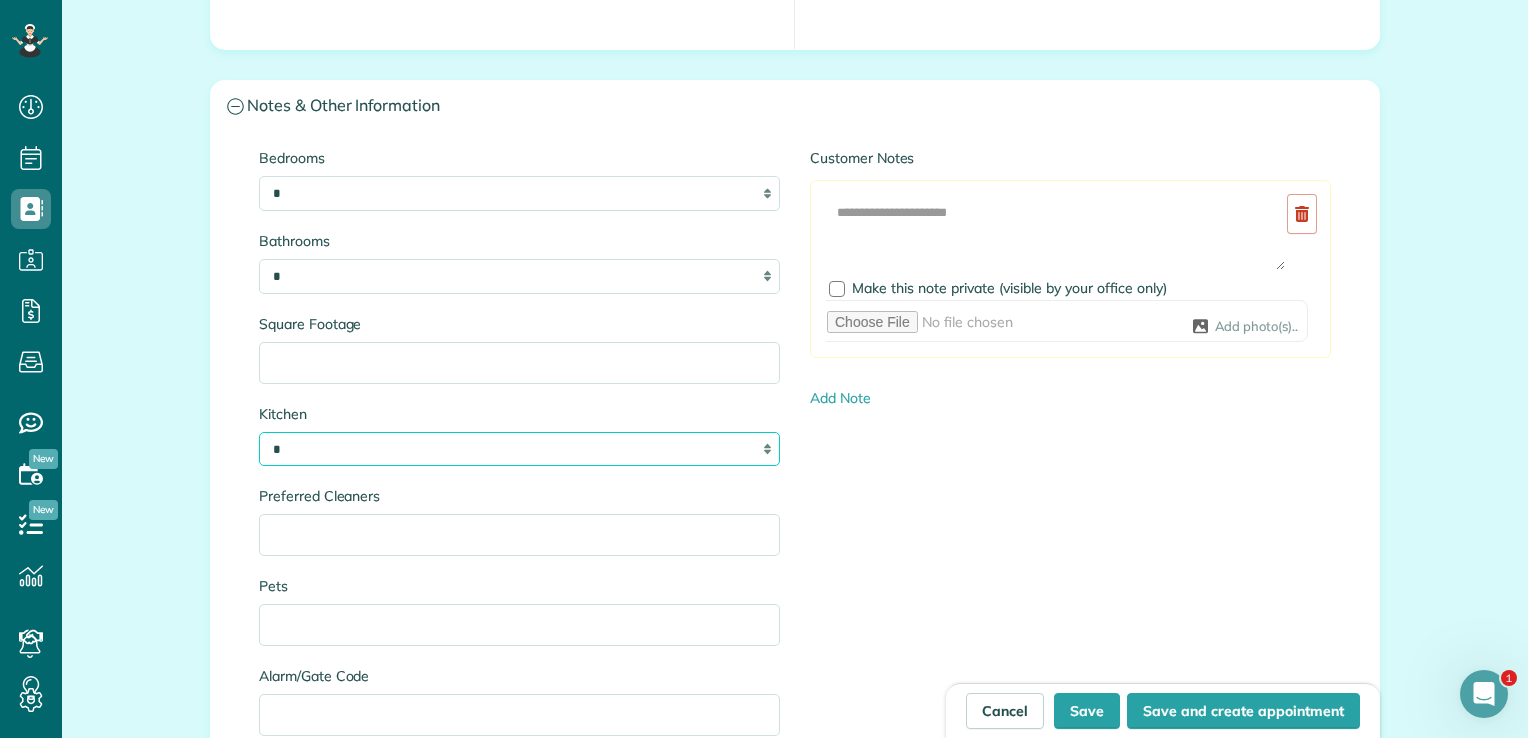 scroll, scrollTop: 2100, scrollLeft: 0, axis: vertical 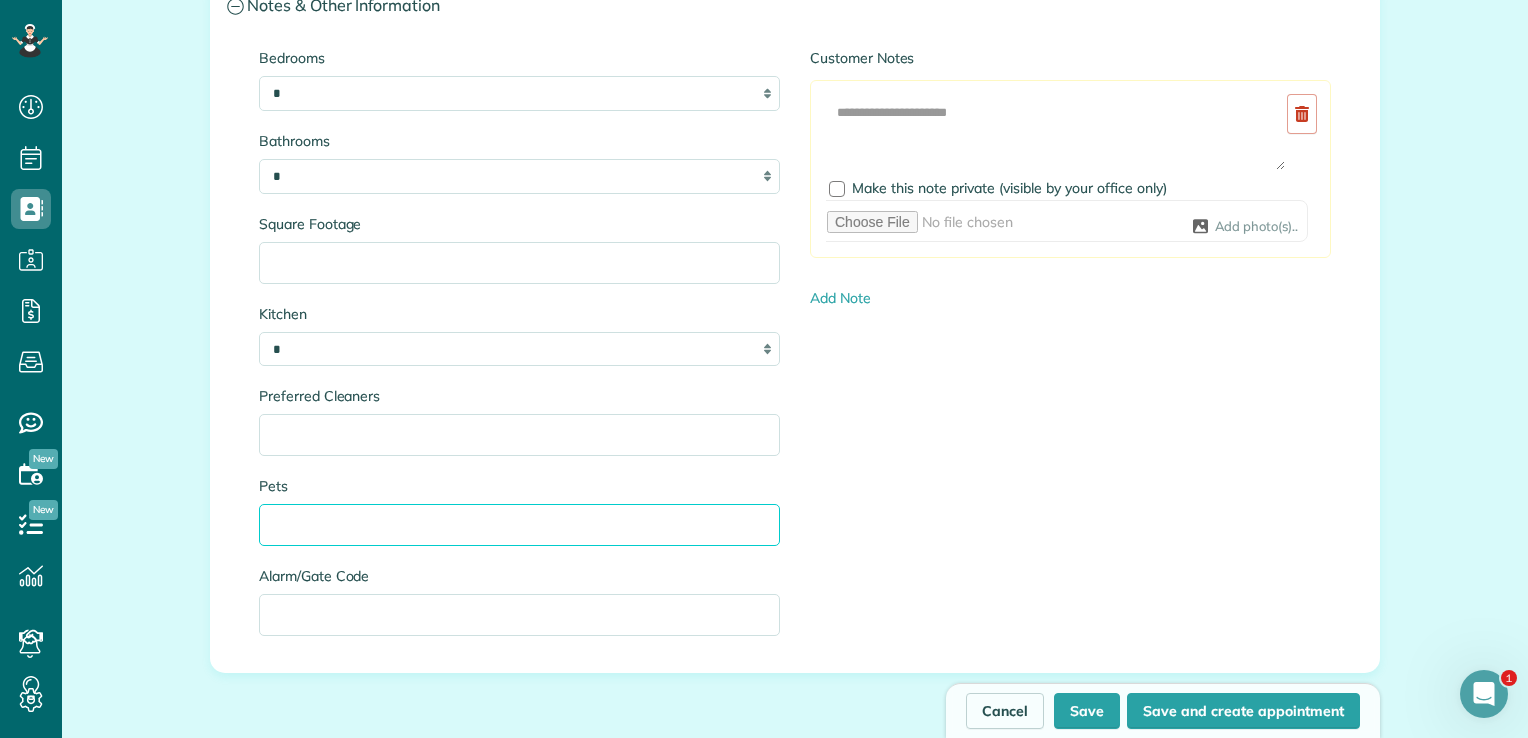 click on "Pets" at bounding box center [519, 525] 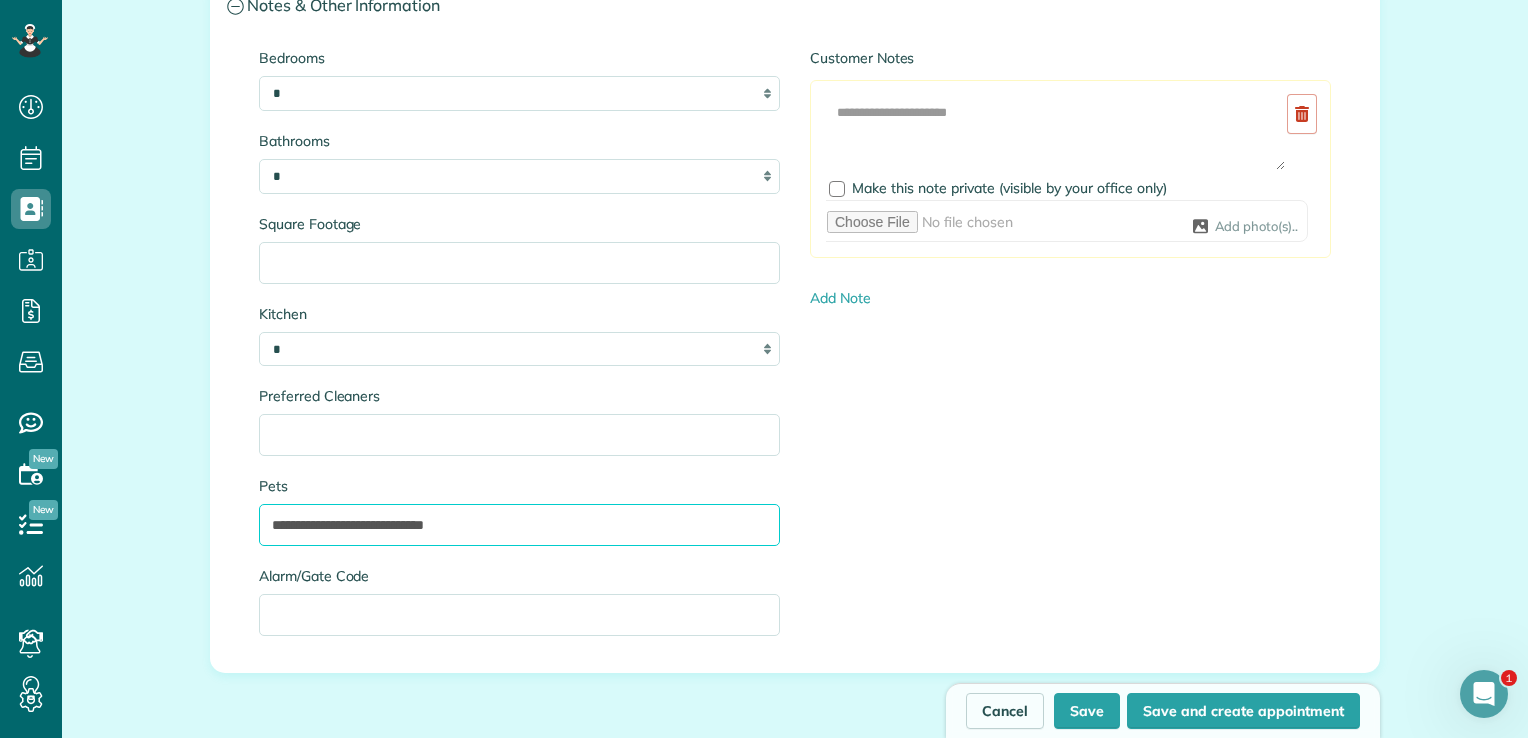 type on "**********" 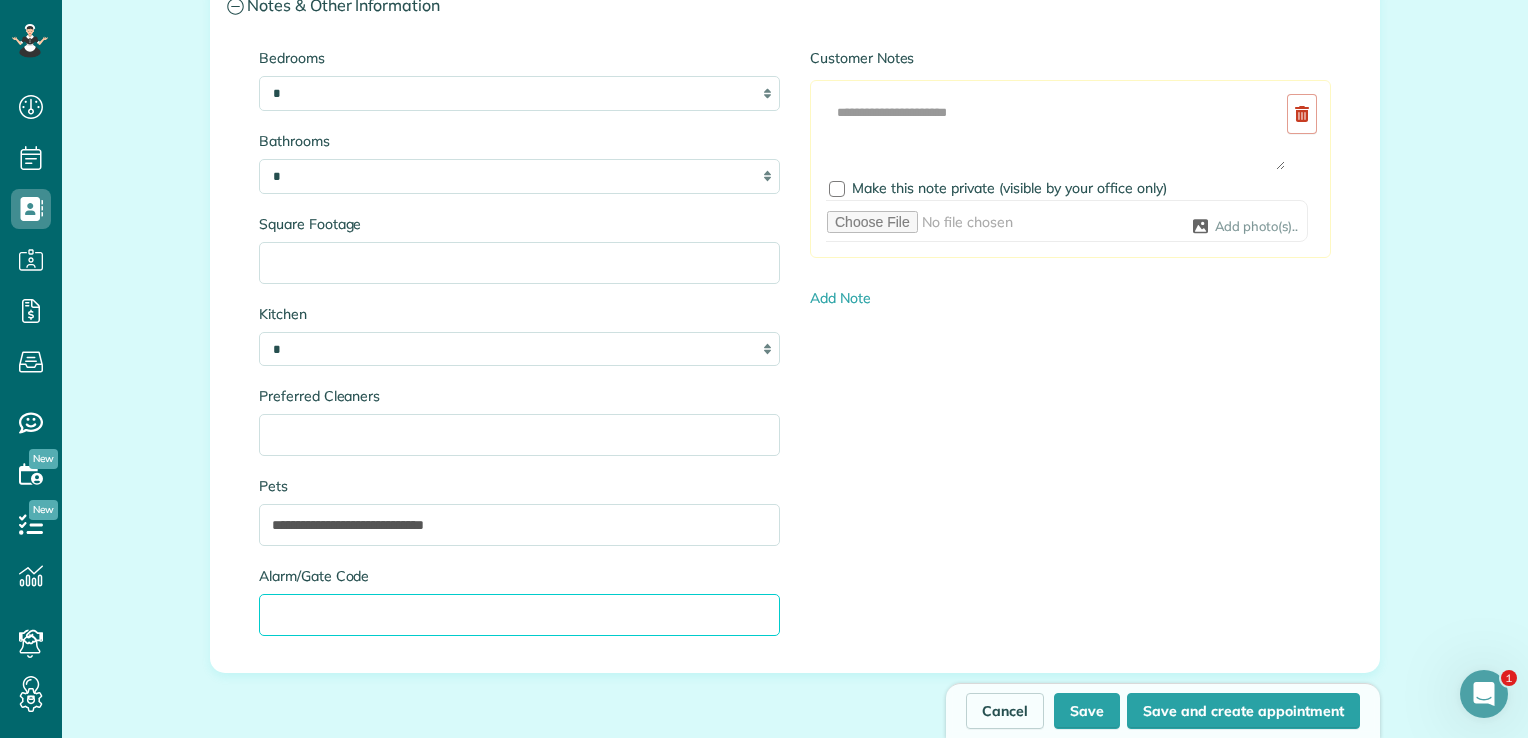 click on "Alarm/Gate Code" at bounding box center [519, 615] 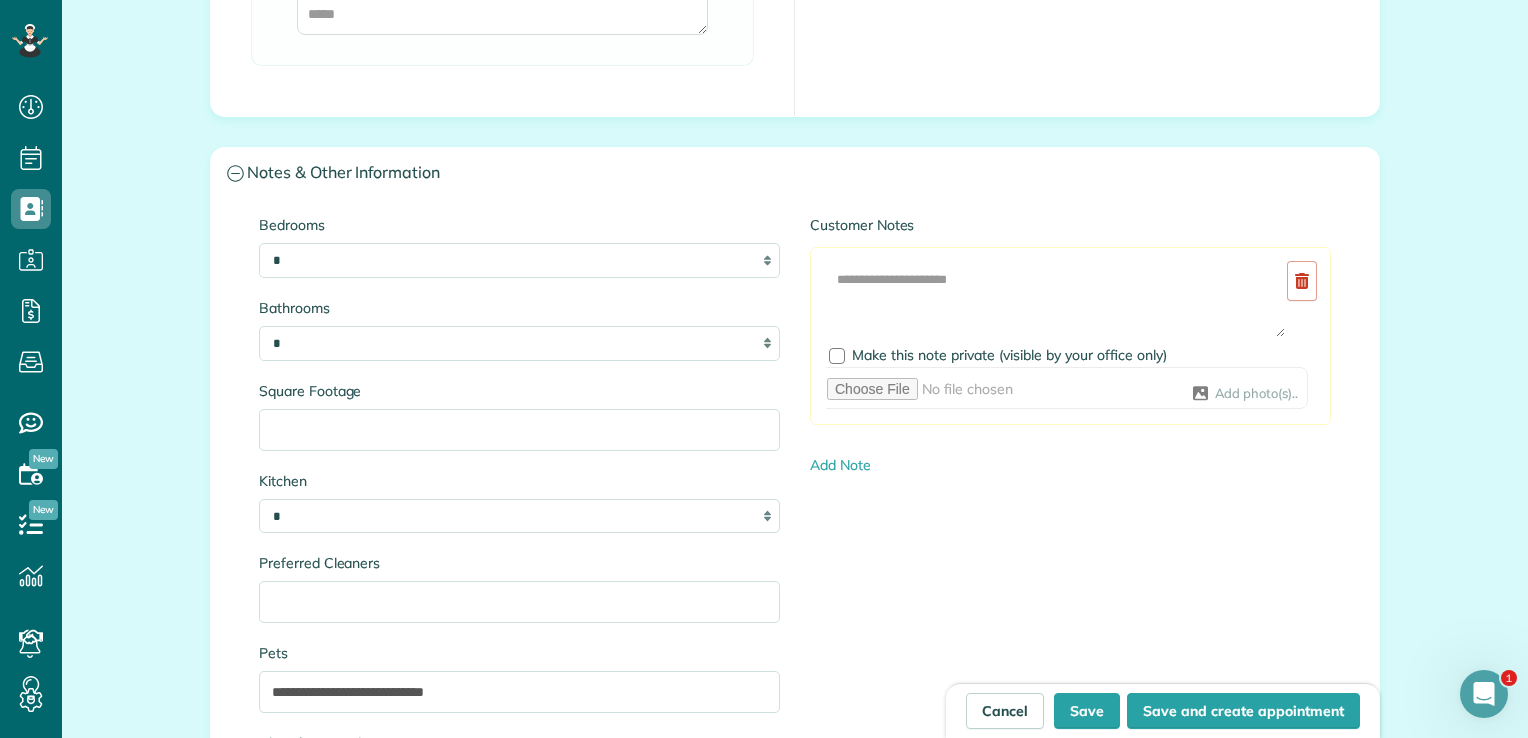 scroll, scrollTop: 2000, scrollLeft: 0, axis: vertical 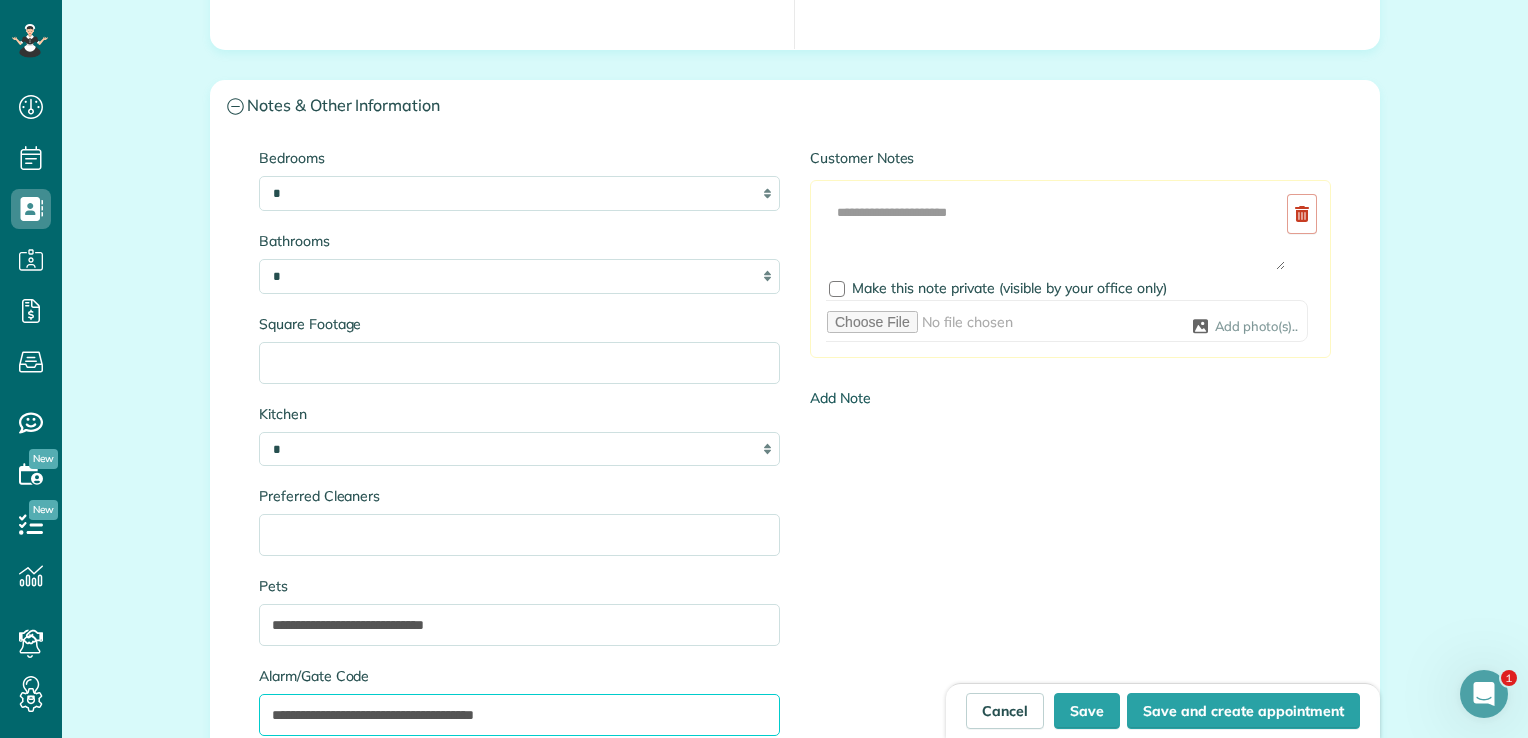 type on "**********" 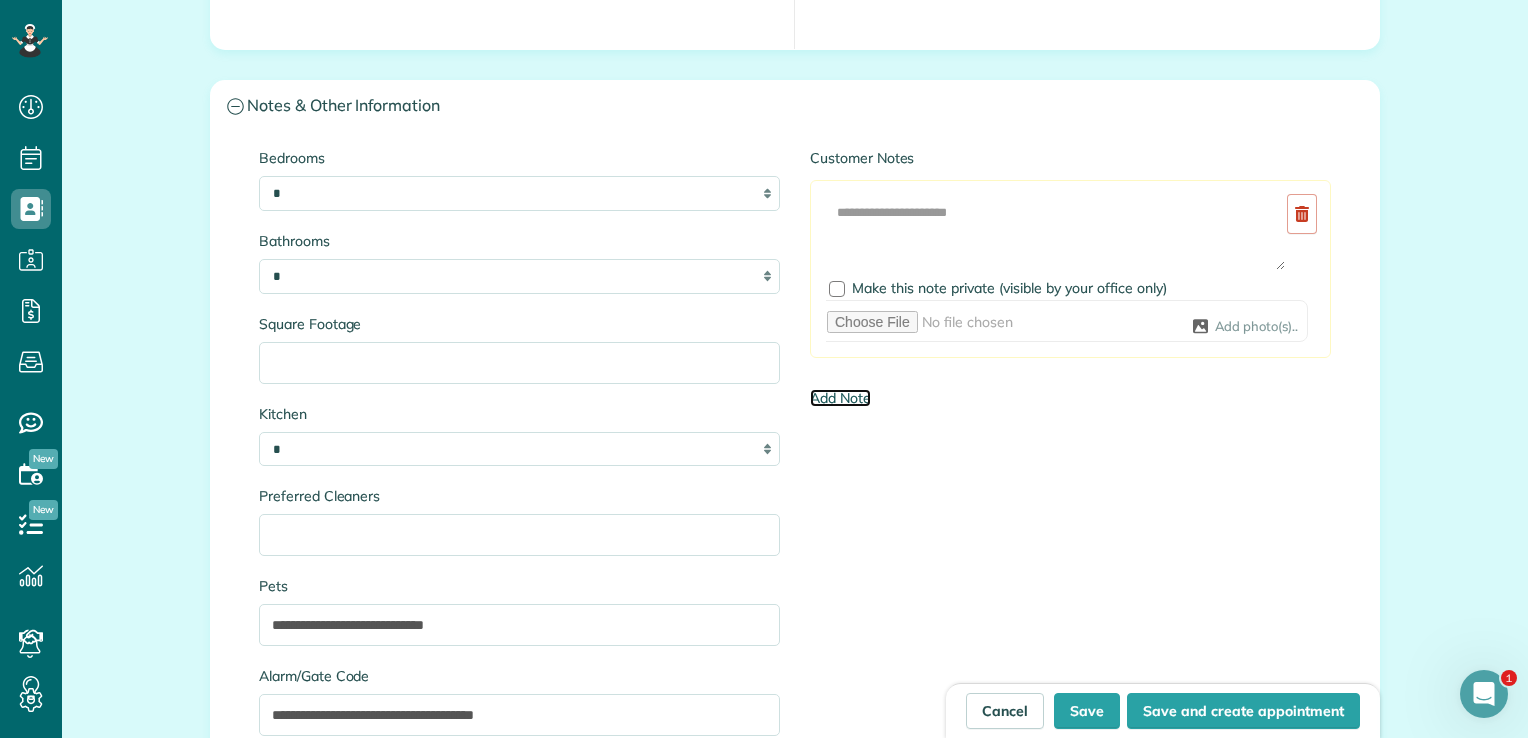 click on "Add Note" at bounding box center [840, 398] 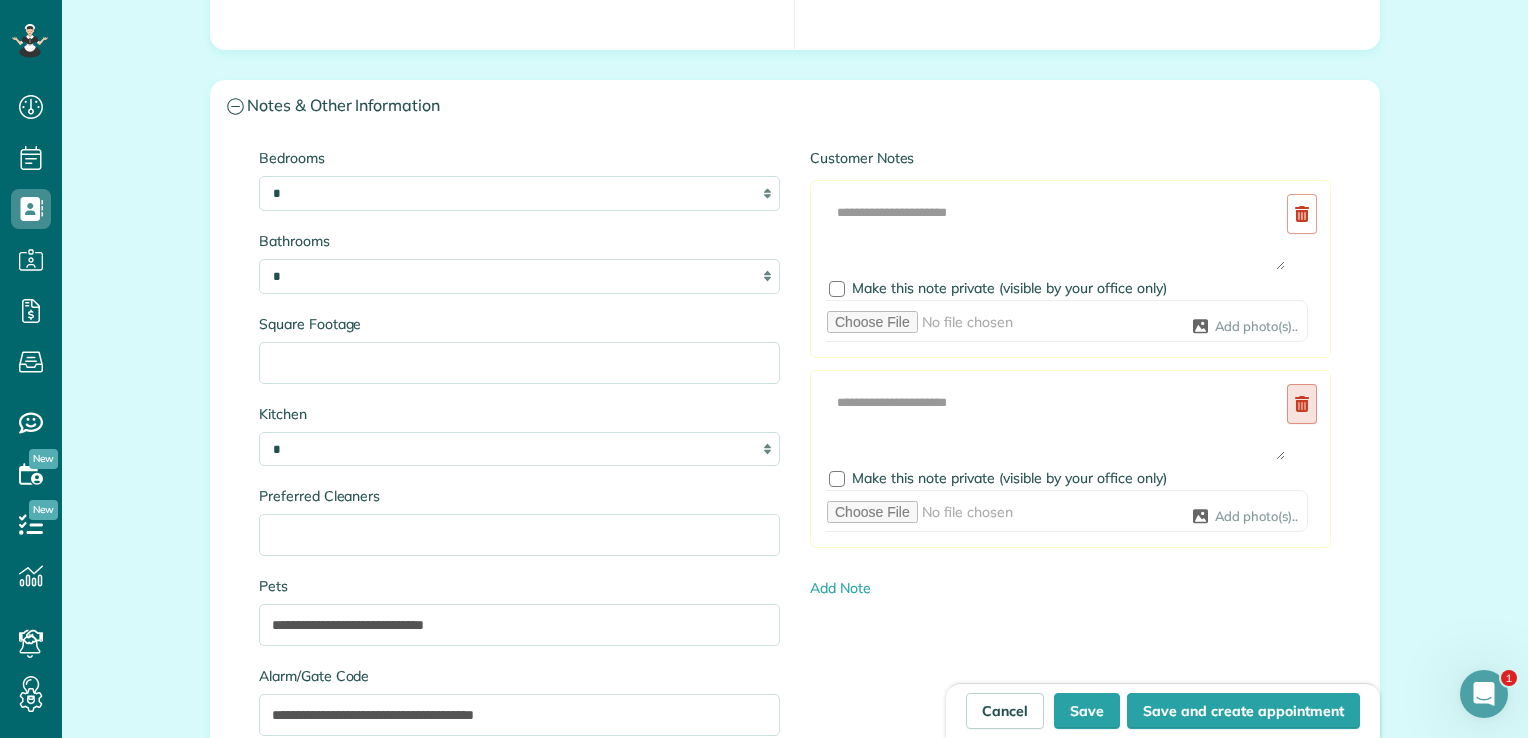 click at bounding box center [1302, 404] 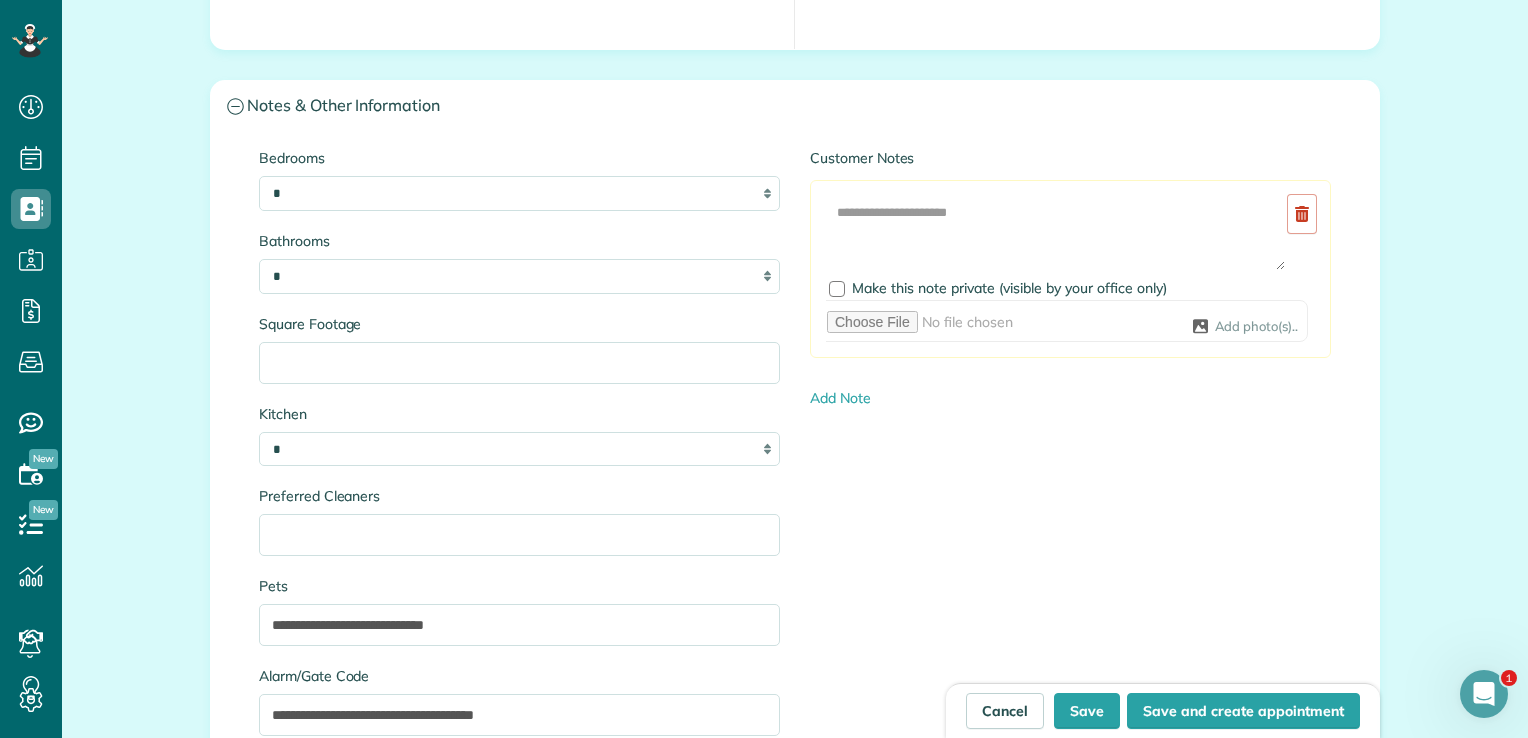 scroll, scrollTop: 2100, scrollLeft: 0, axis: vertical 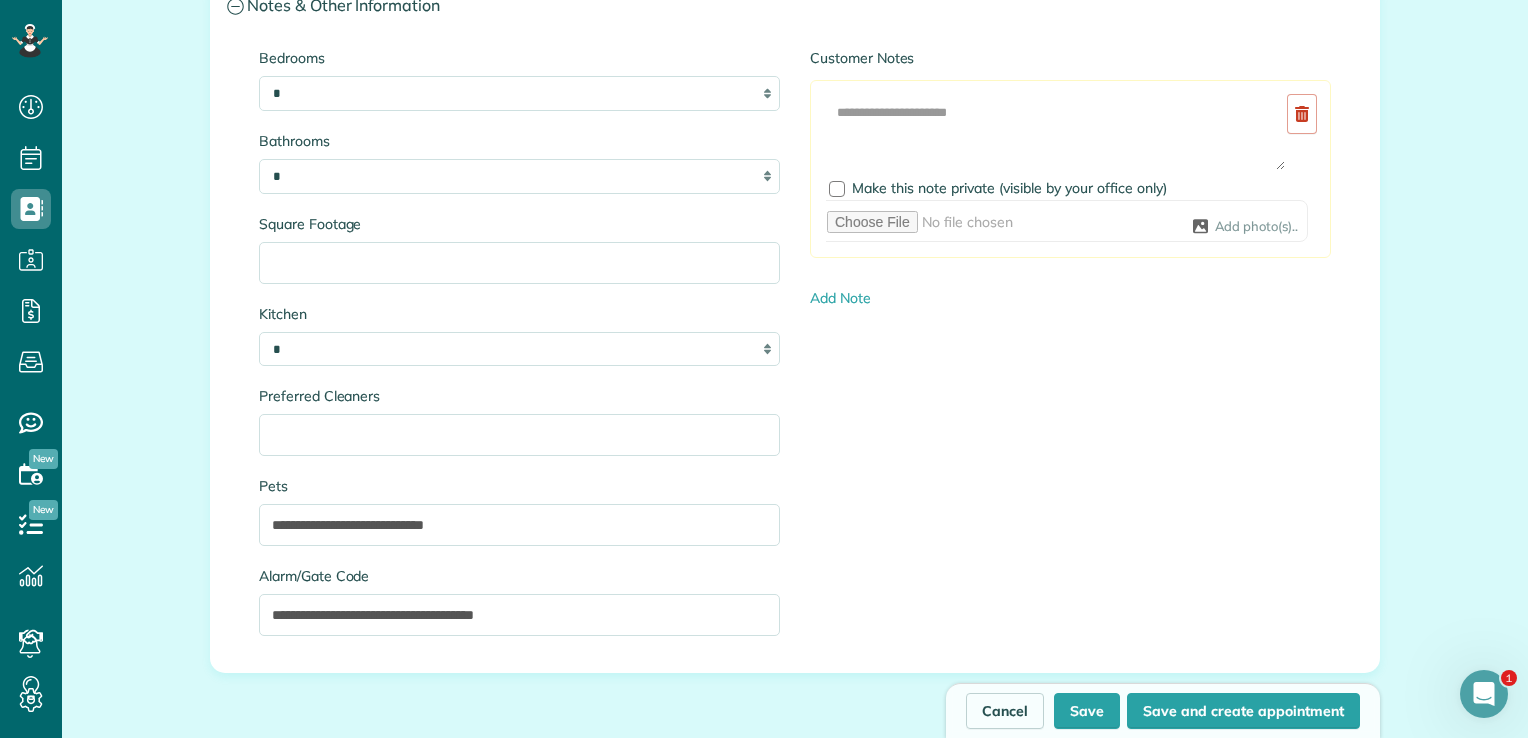 click on "**********" at bounding box center (519, 352) 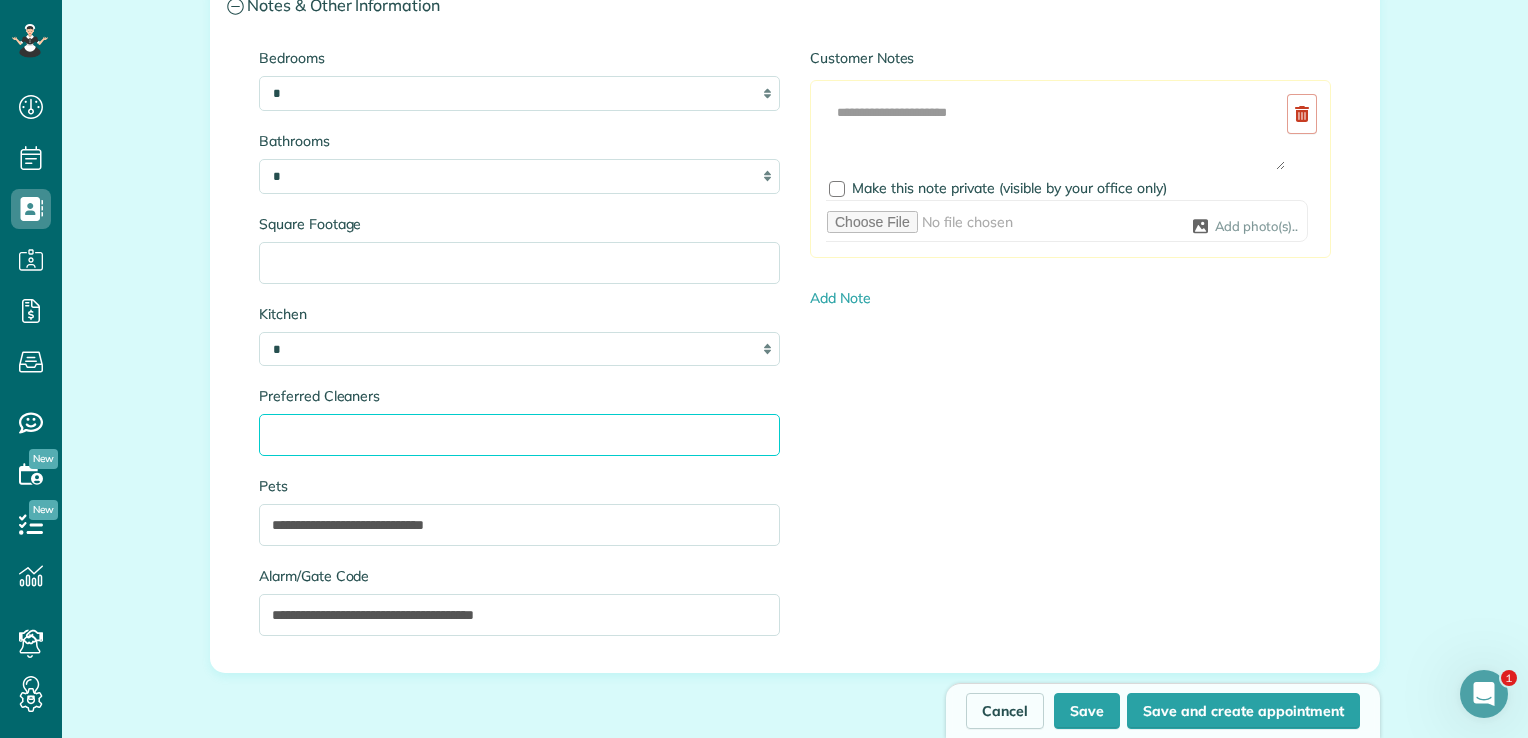 click on "Preferred Cleaners" at bounding box center (519, 435) 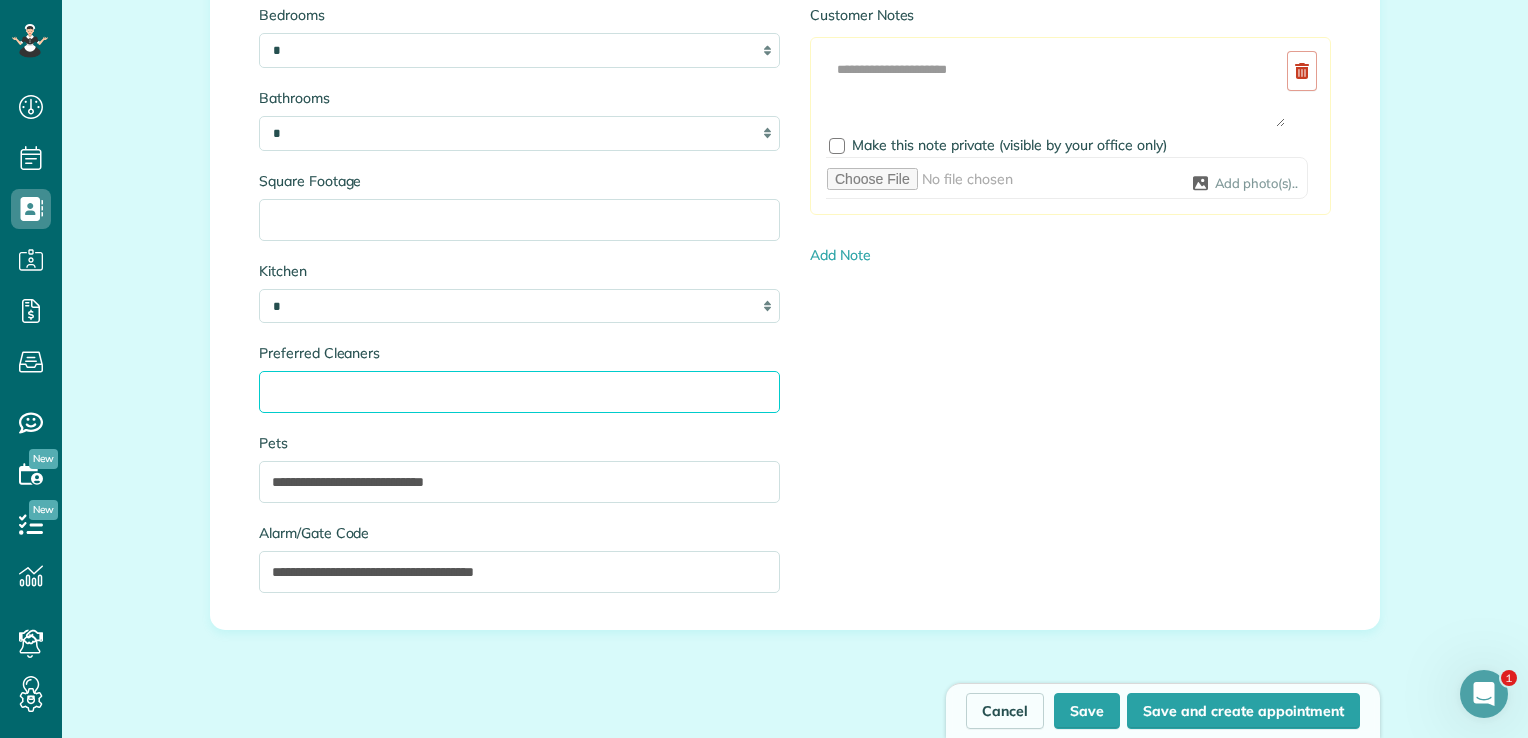 scroll, scrollTop: 2100, scrollLeft: 0, axis: vertical 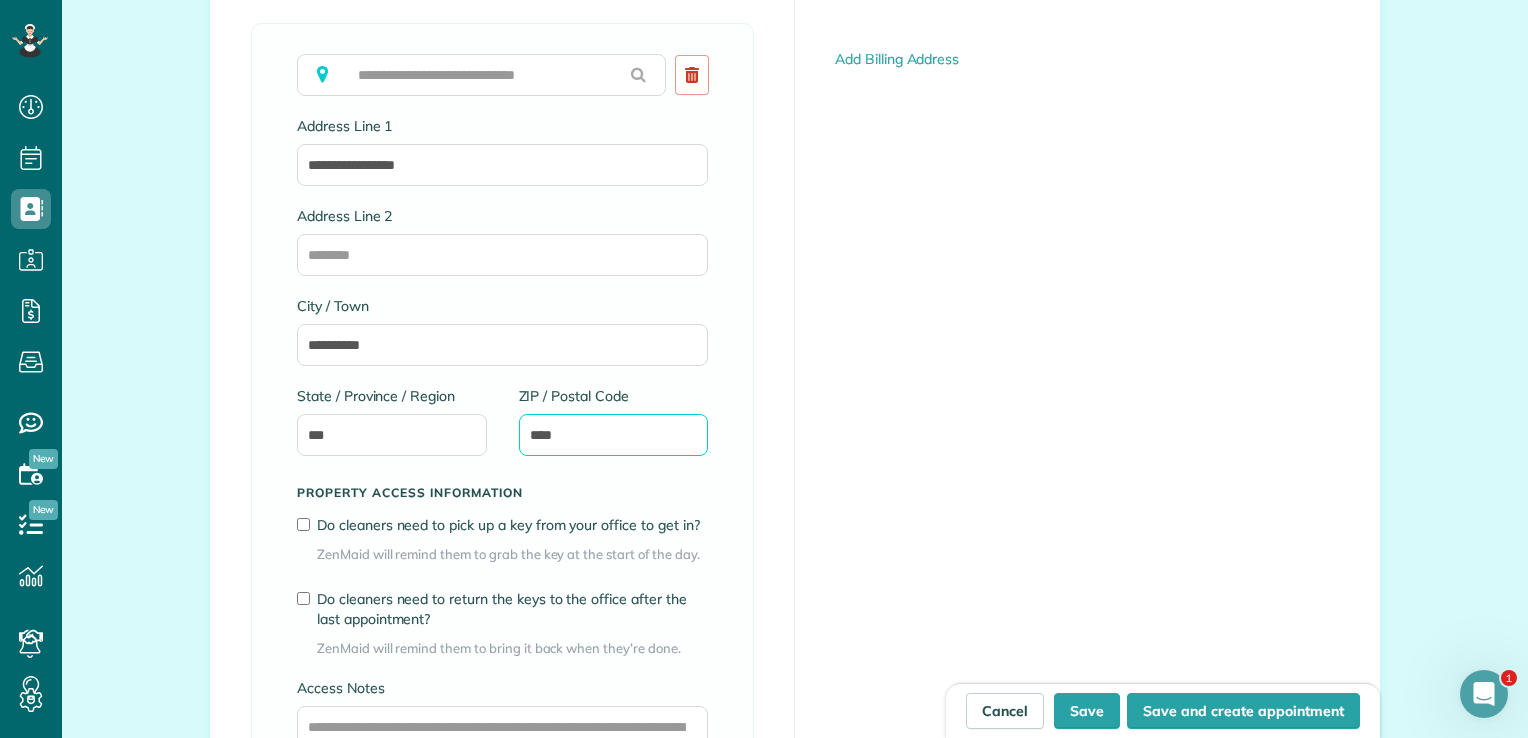 click on "****" at bounding box center [614, 435] 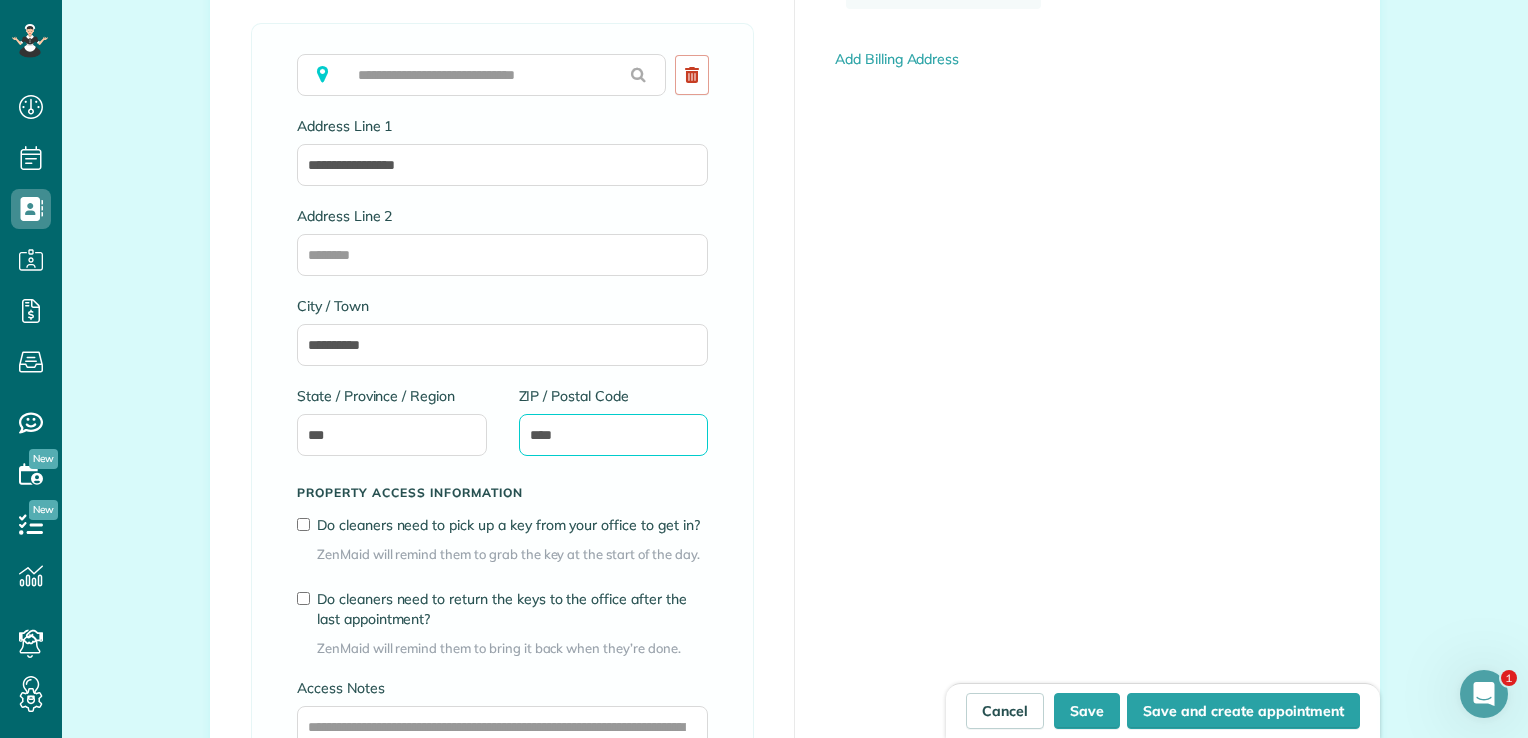 type on "****" 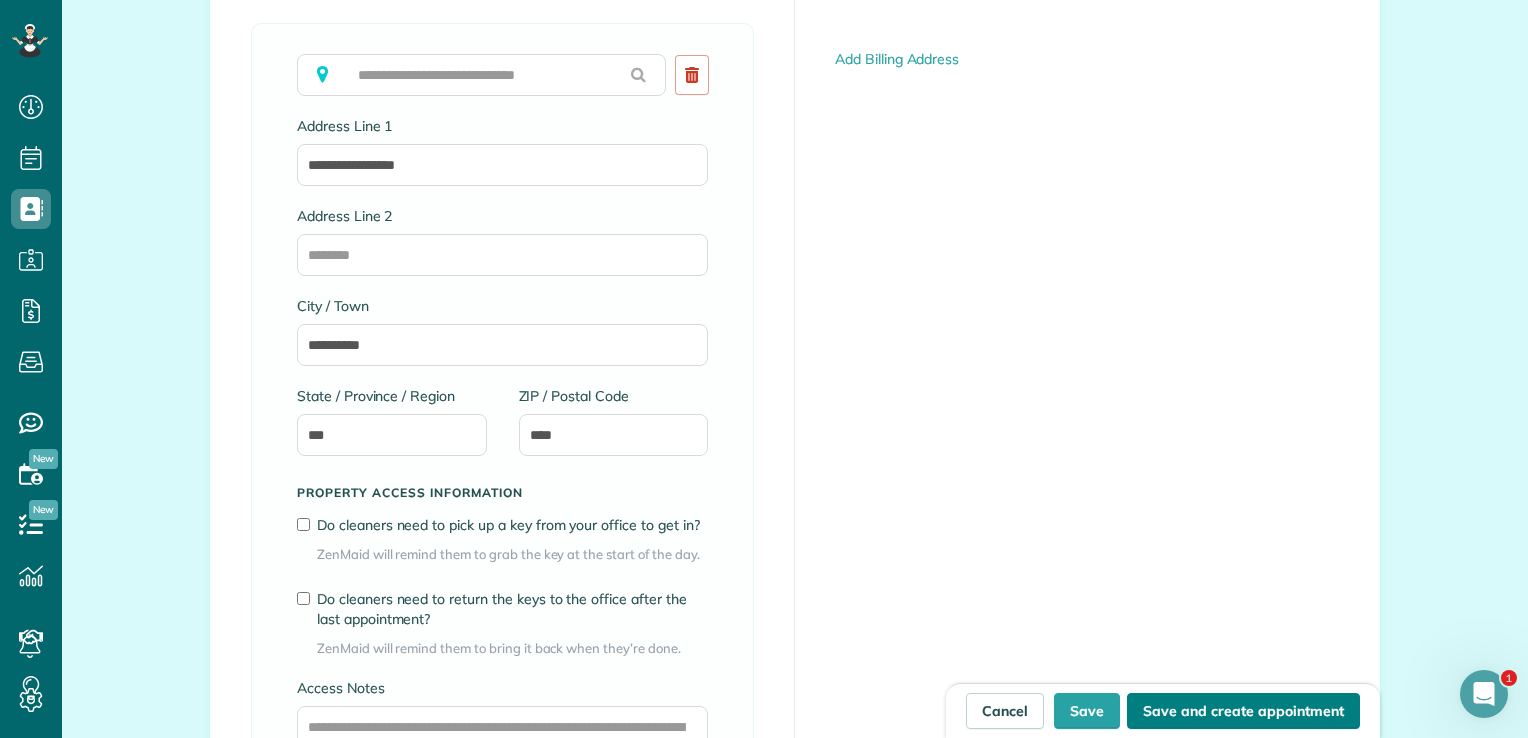 click on "Save and create appointment" at bounding box center (1243, 711) 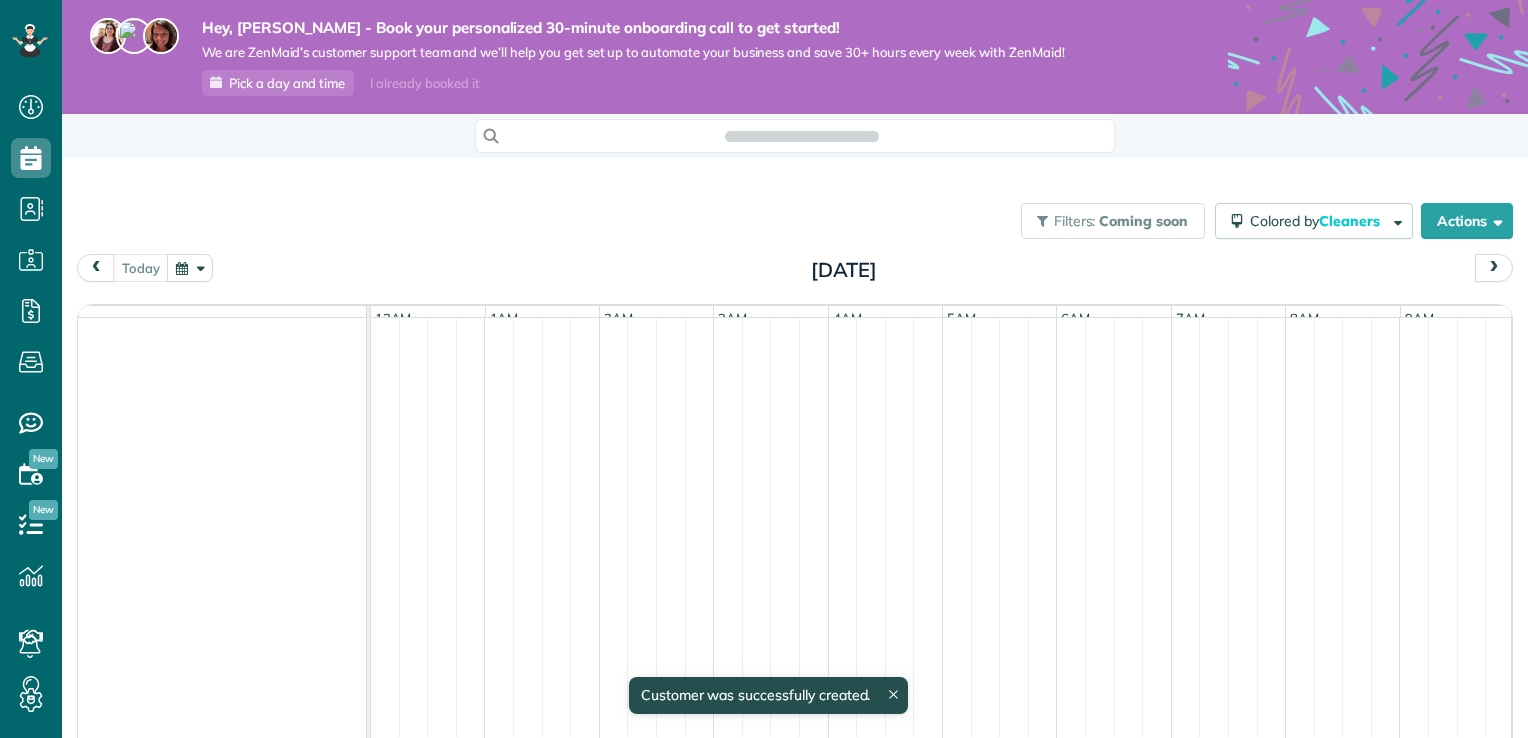scroll, scrollTop: 0, scrollLeft: 0, axis: both 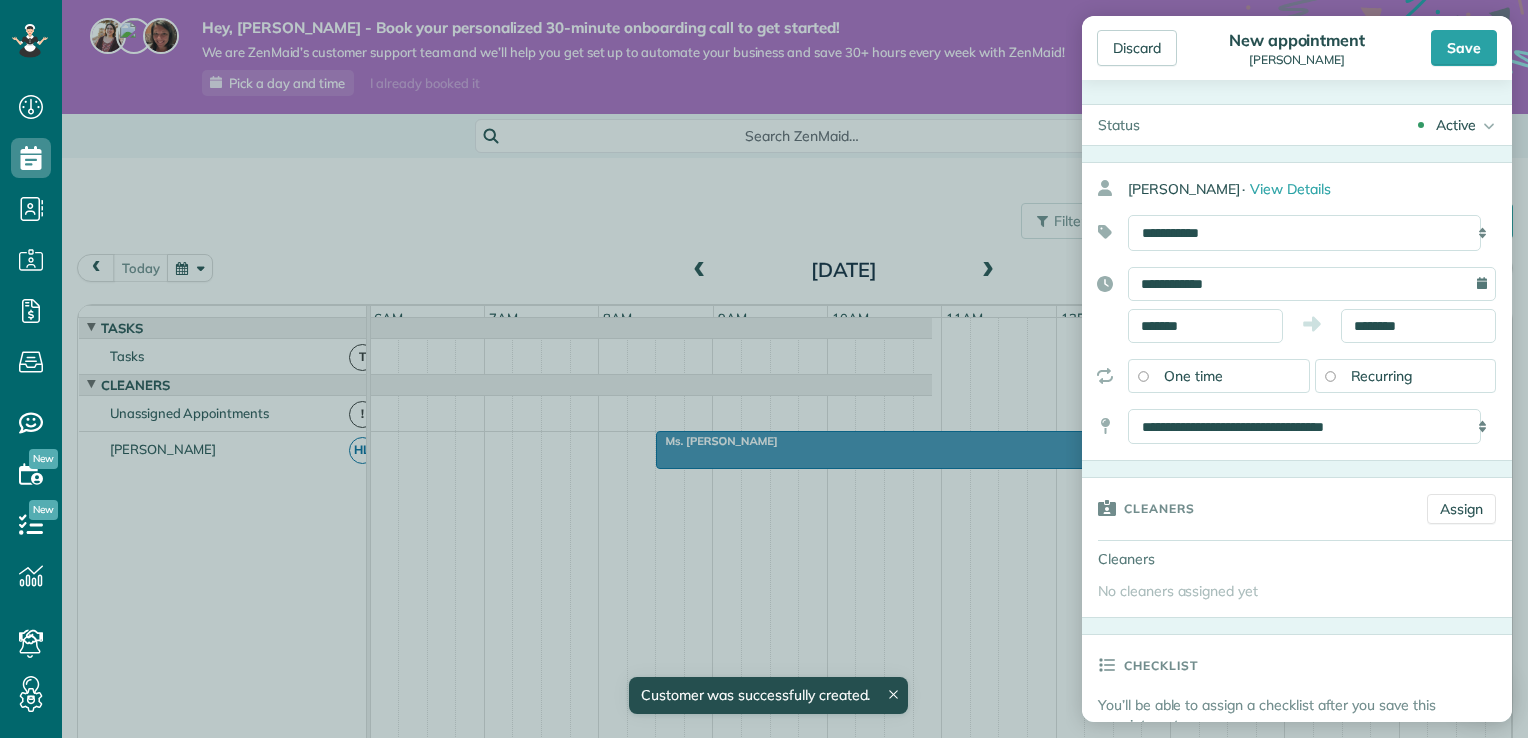 click on "Recurring" at bounding box center (1382, 376) 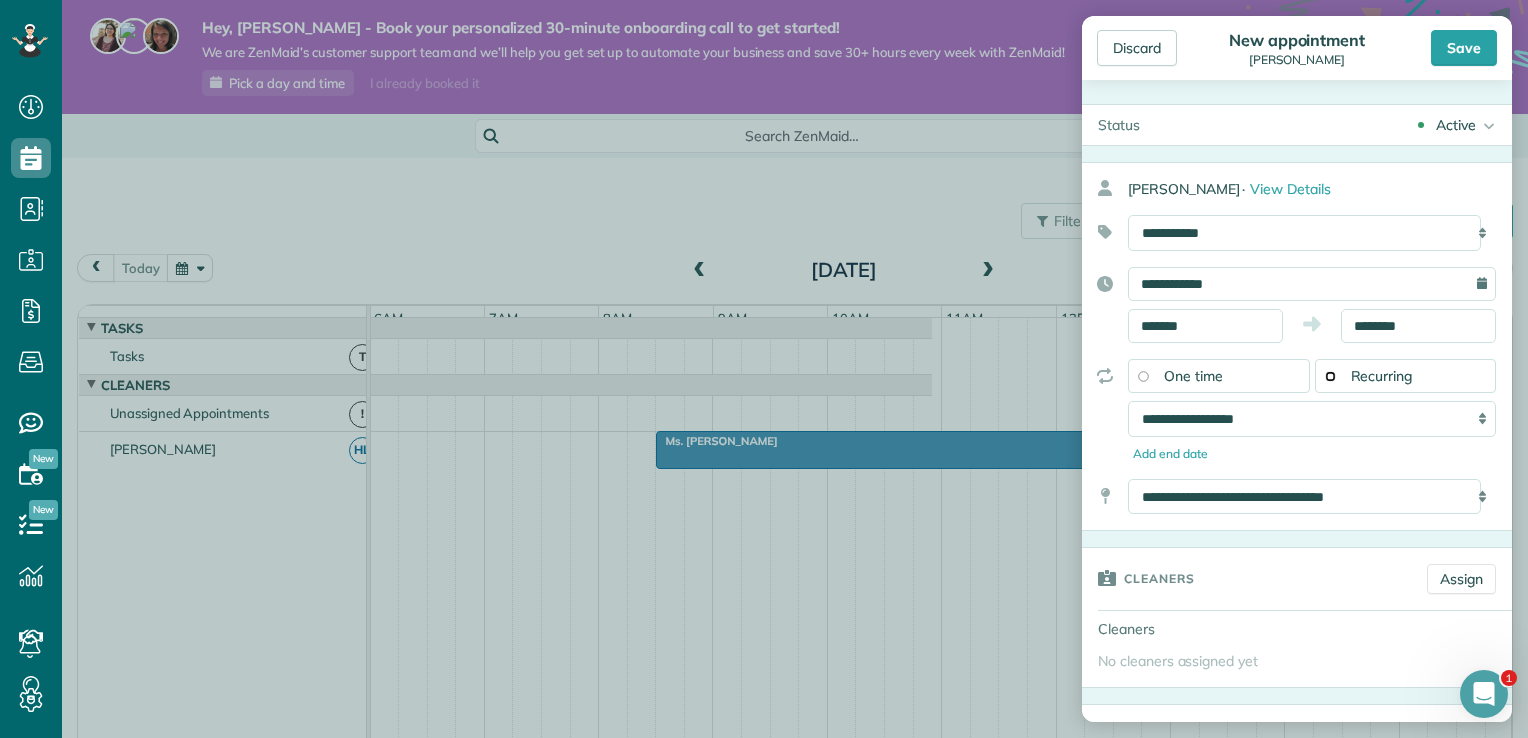scroll, scrollTop: 0, scrollLeft: 0, axis: both 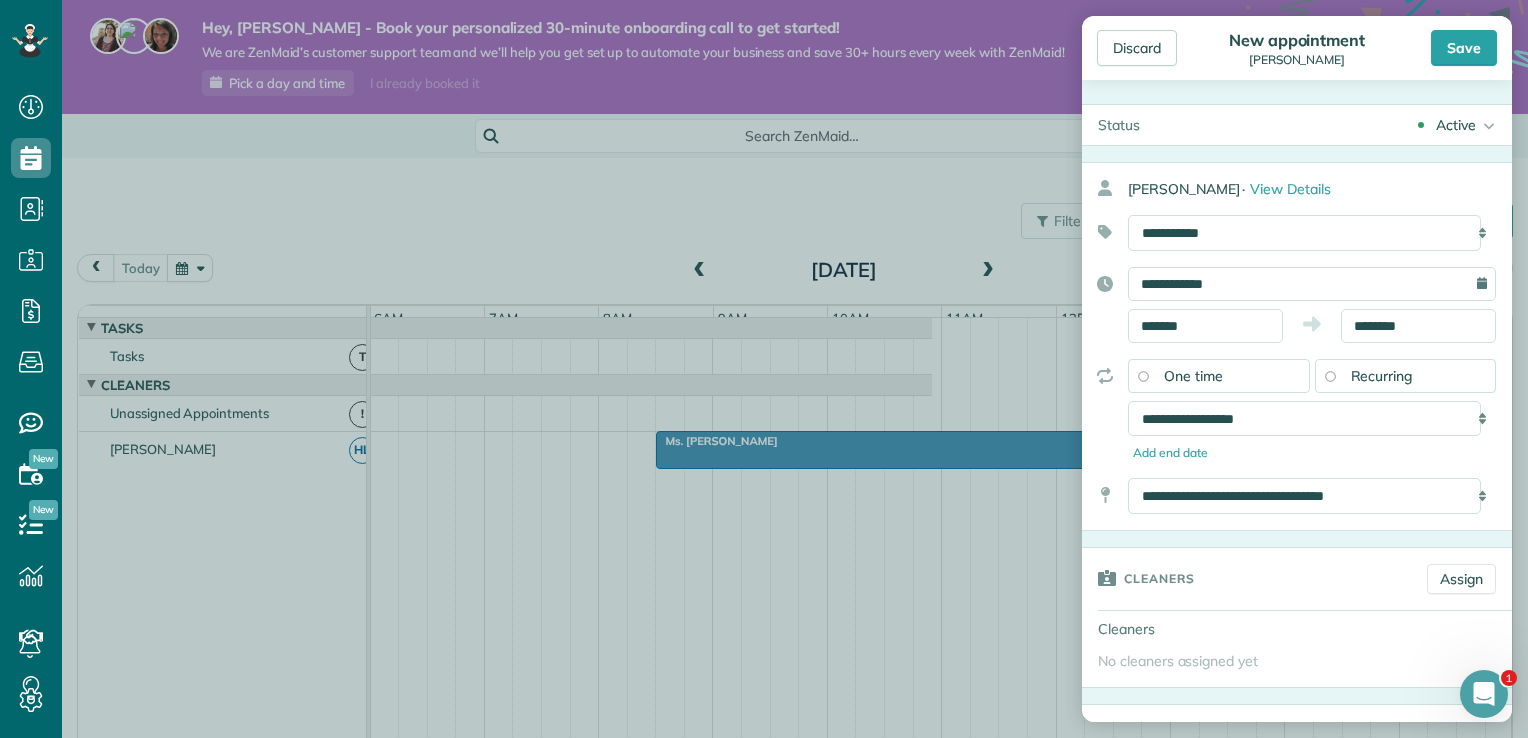 click on "**********" at bounding box center [1312, 284] 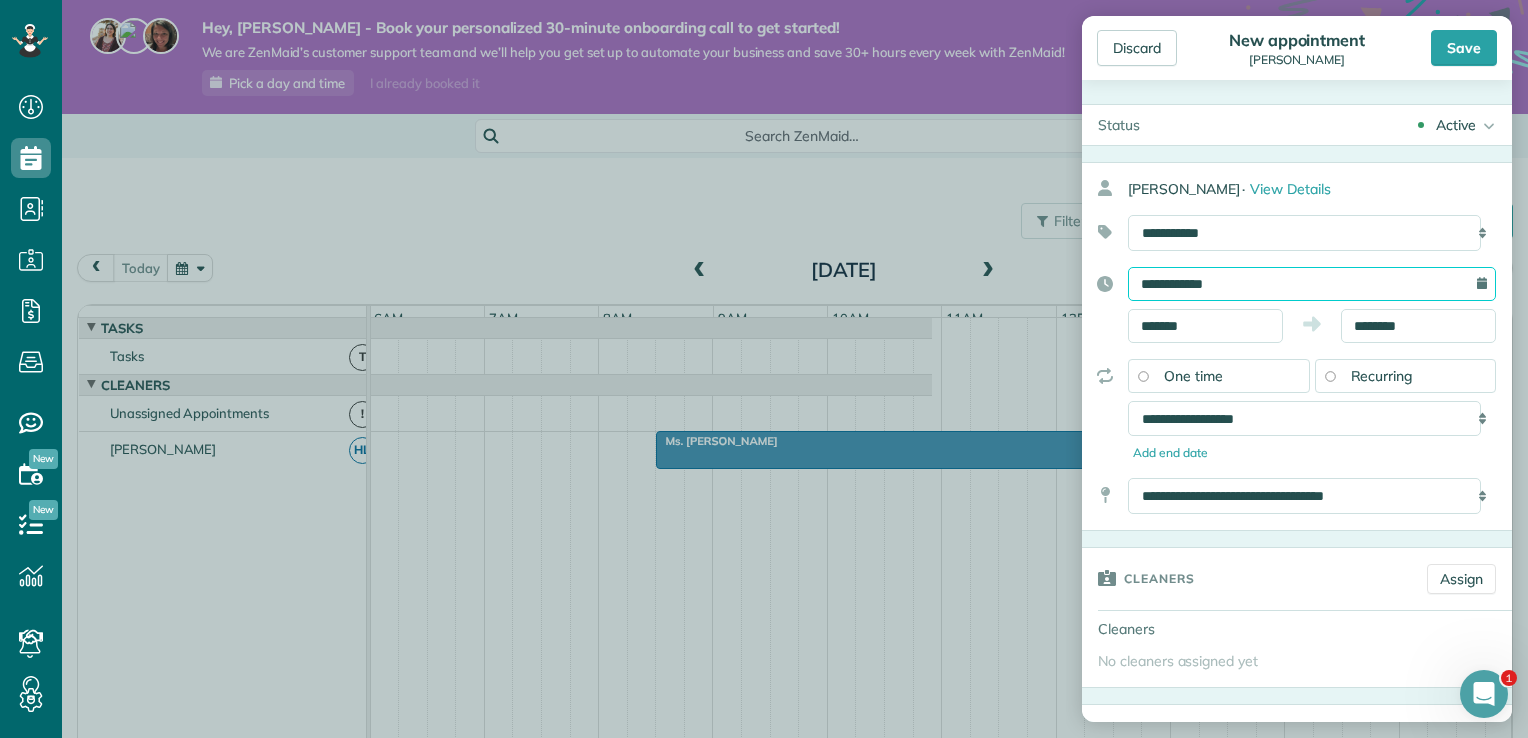 click on "**********" at bounding box center [1312, 284] 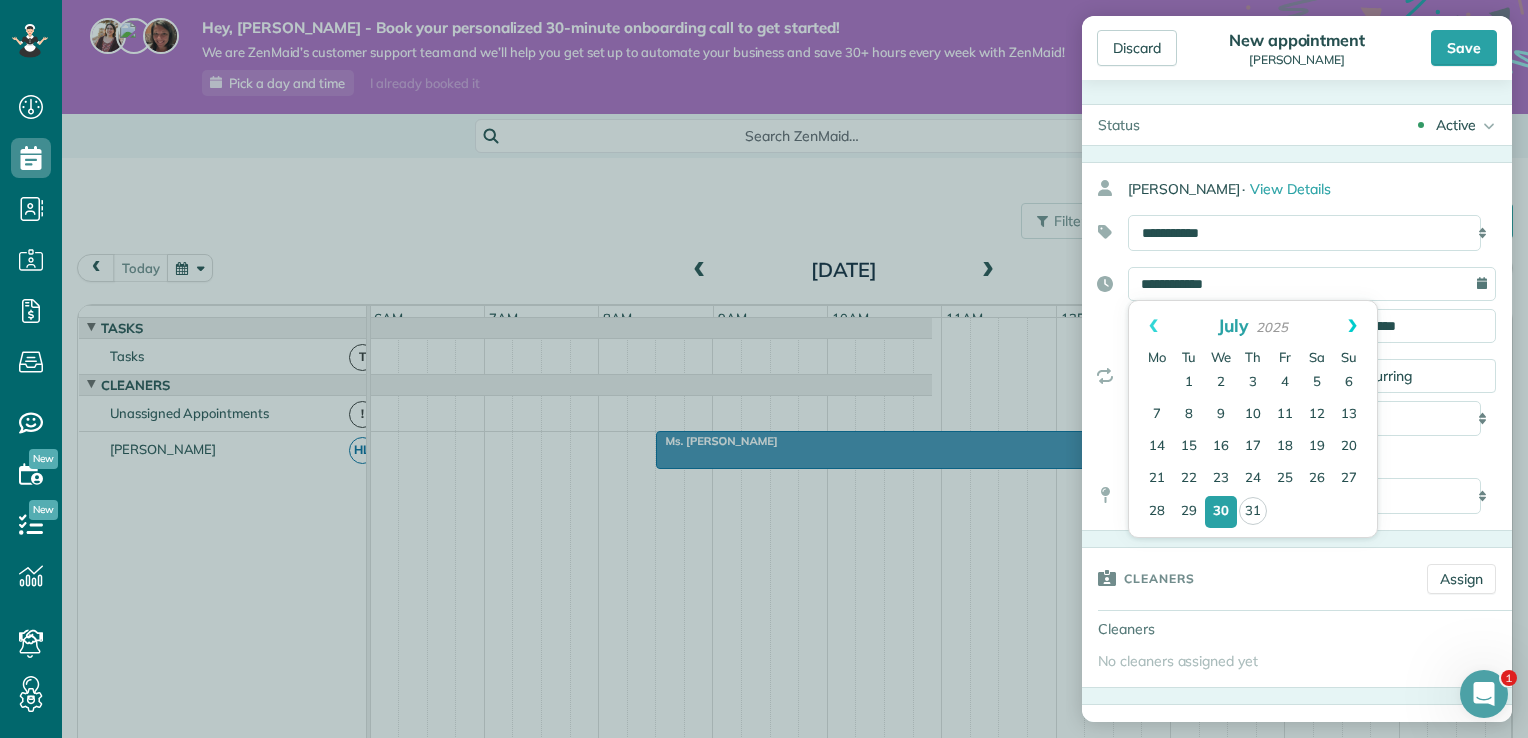 click on "Next" at bounding box center [1352, 326] 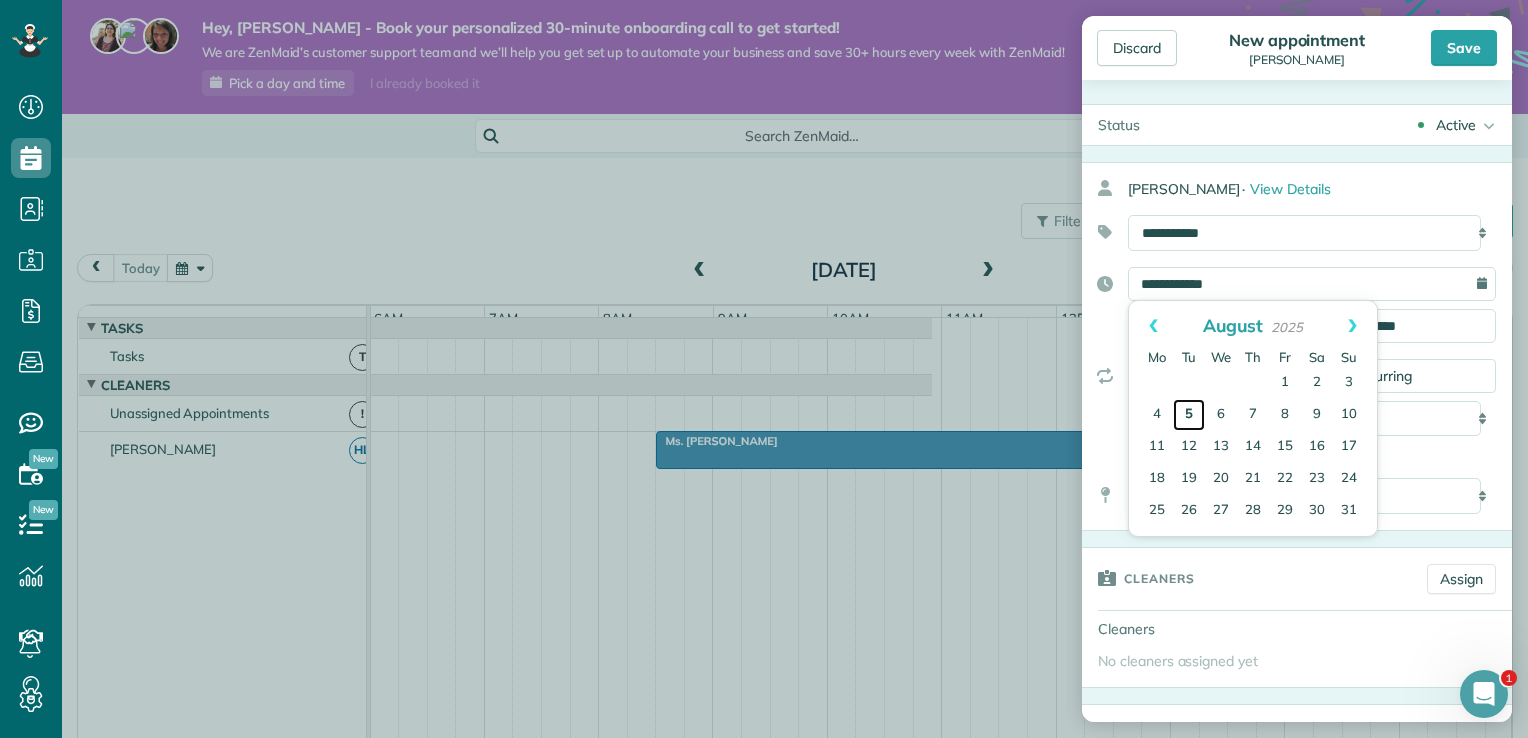 click on "5" at bounding box center (1189, 415) 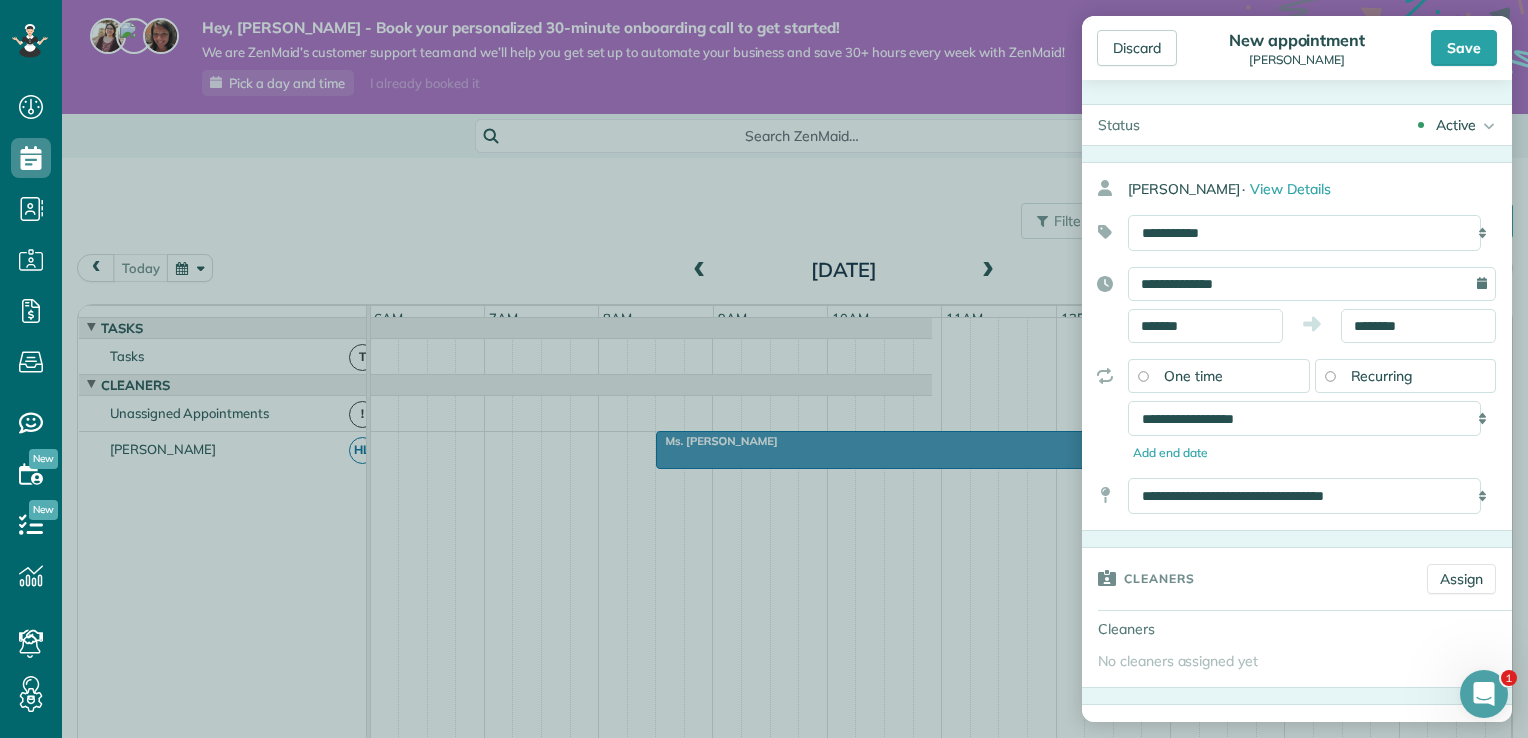 click on "**********" at bounding box center (1312, 284) 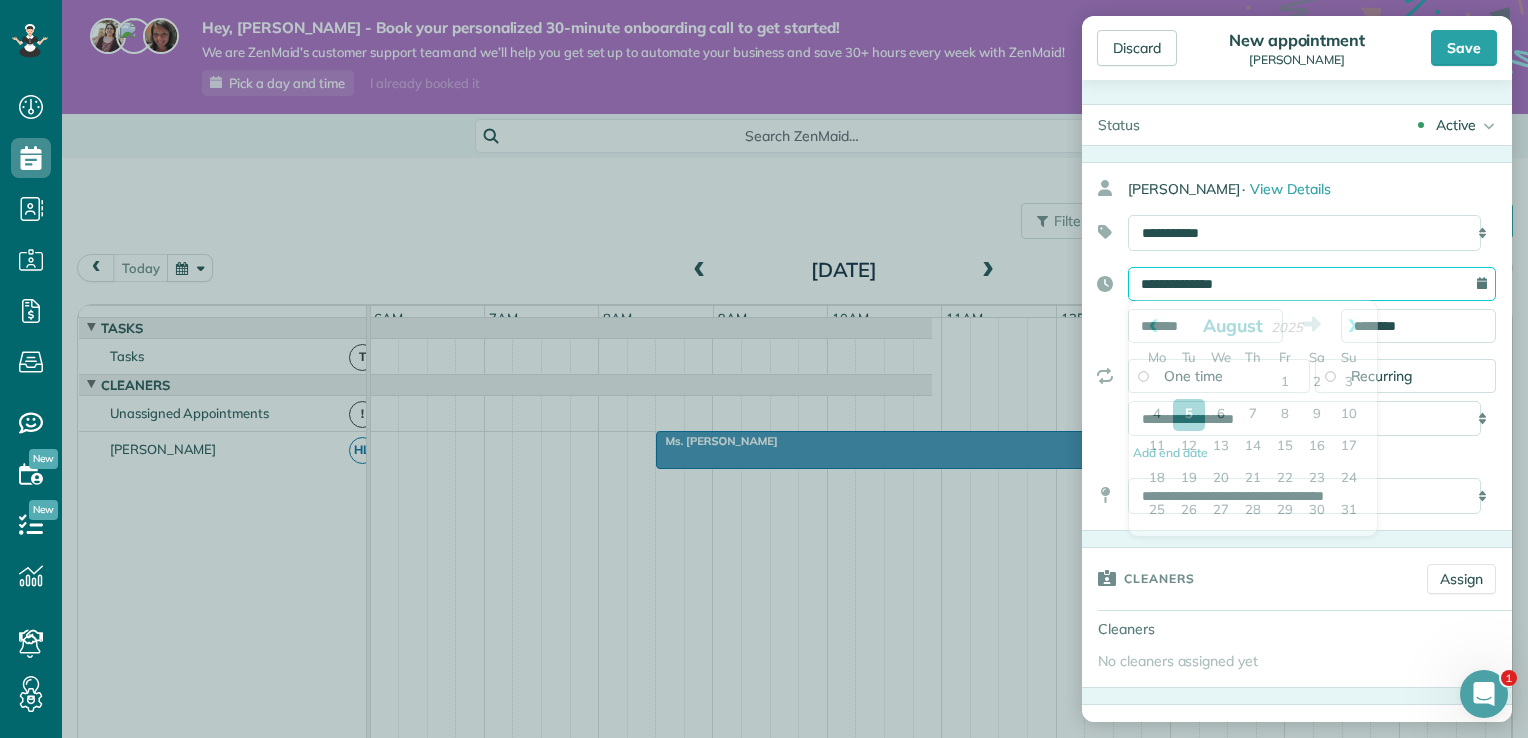 click on "**********" at bounding box center [1312, 284] 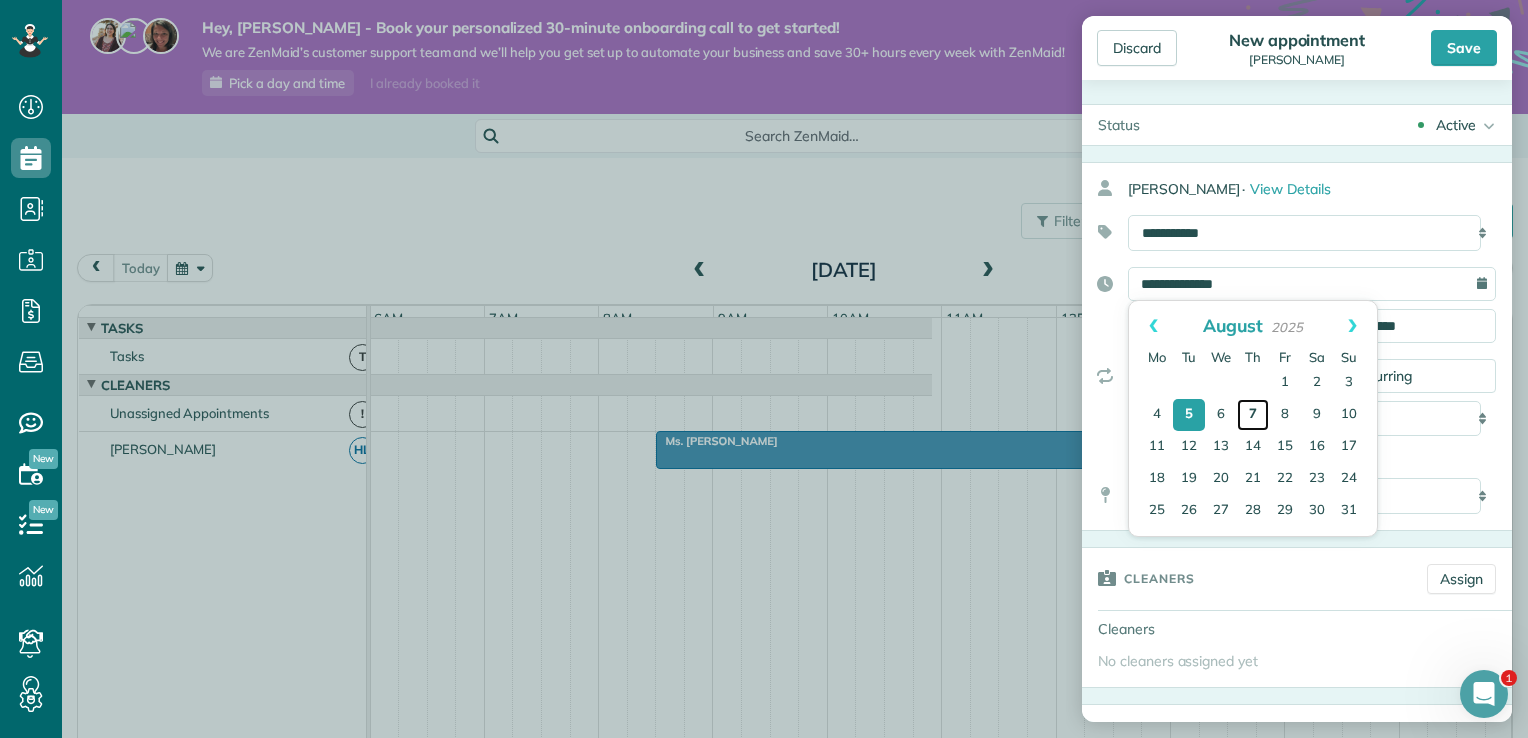 click on "7" at bounding box center (1253, 415) 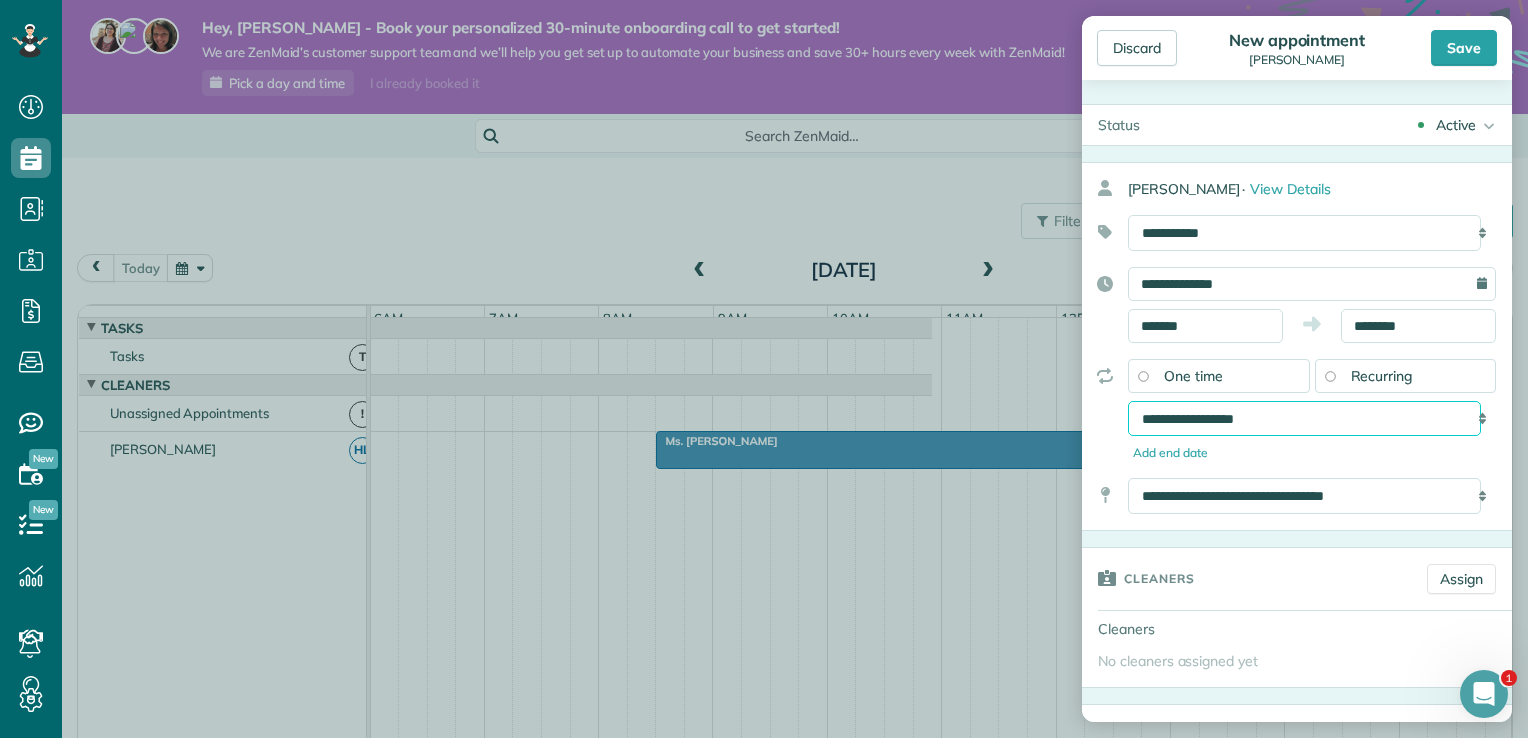 click on "**********" at bounding box center (1304, 419) 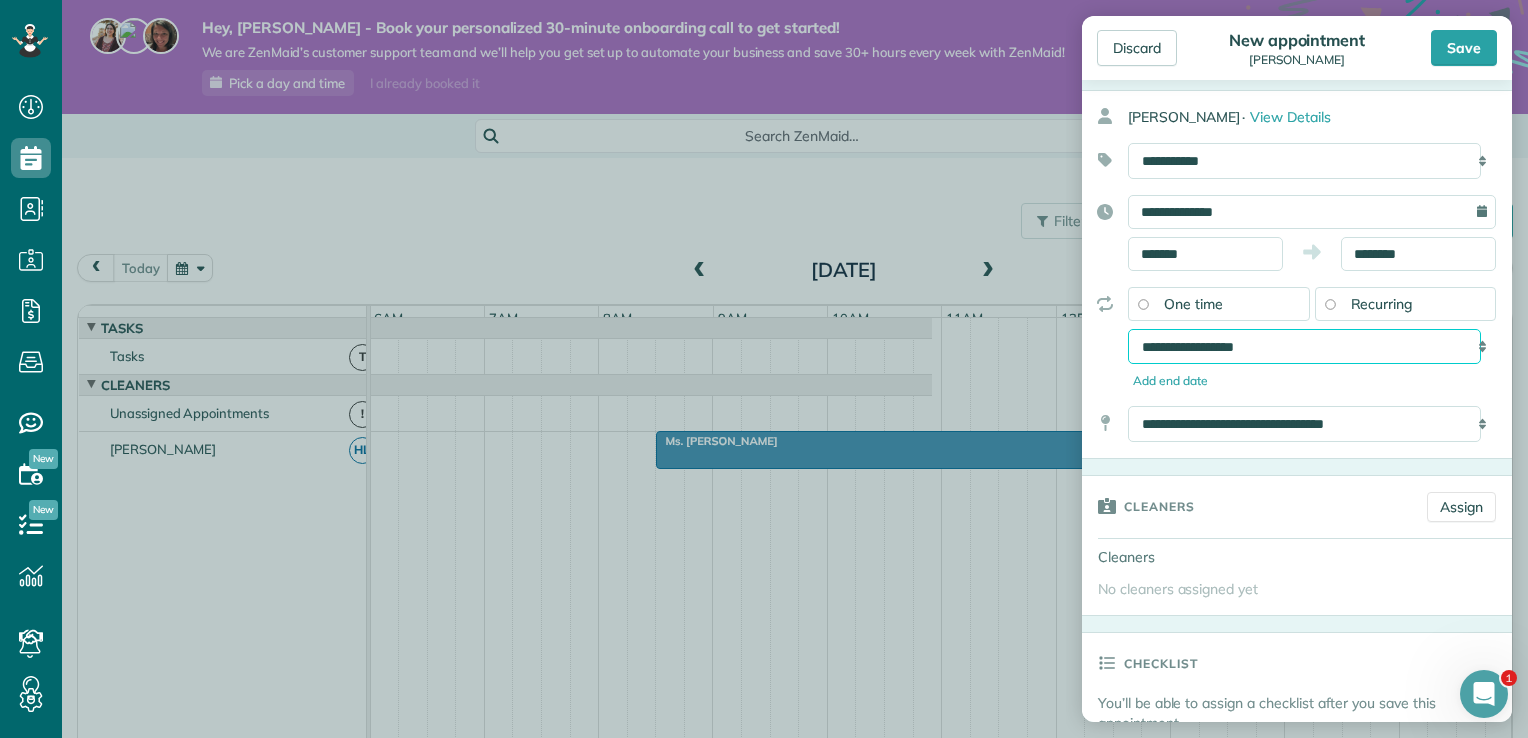 scroll, scrollTop: 100, scrollLeft: 0, axis: vertical 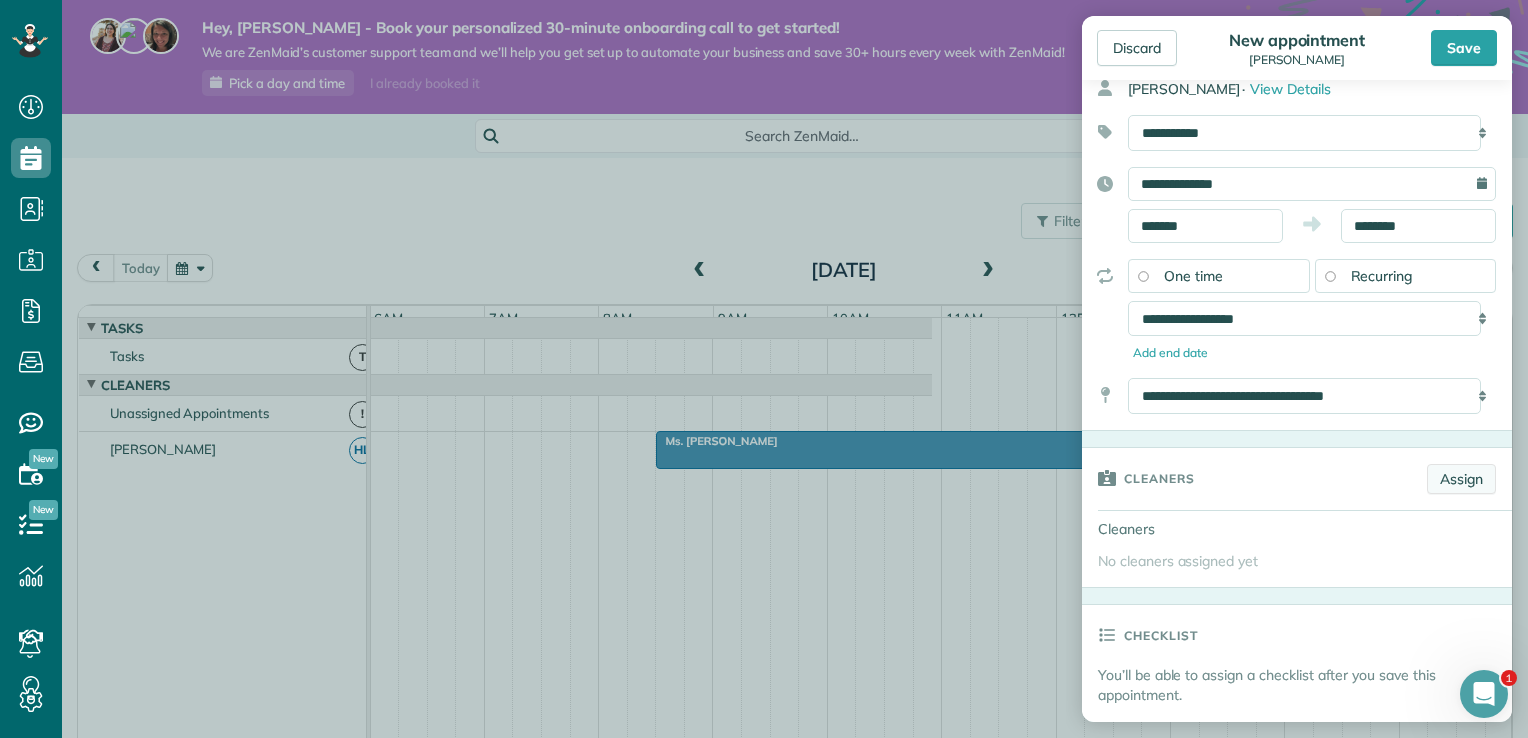 click on "Assign" at bounding box center (1461, 479) 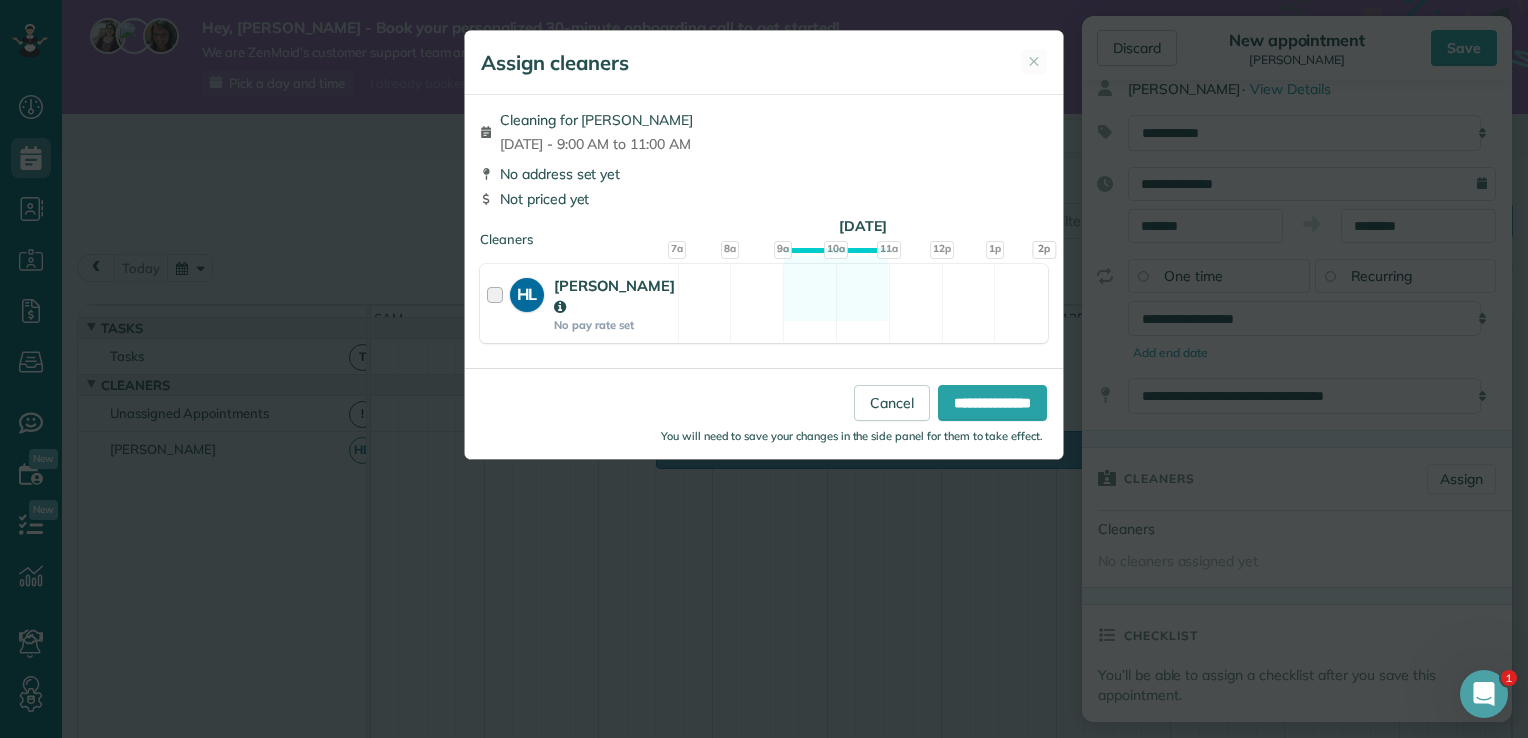 drag, startPoint x: 500, startPoint y: 298, endPoint x: 533, endPoint y: 298, distance: 33 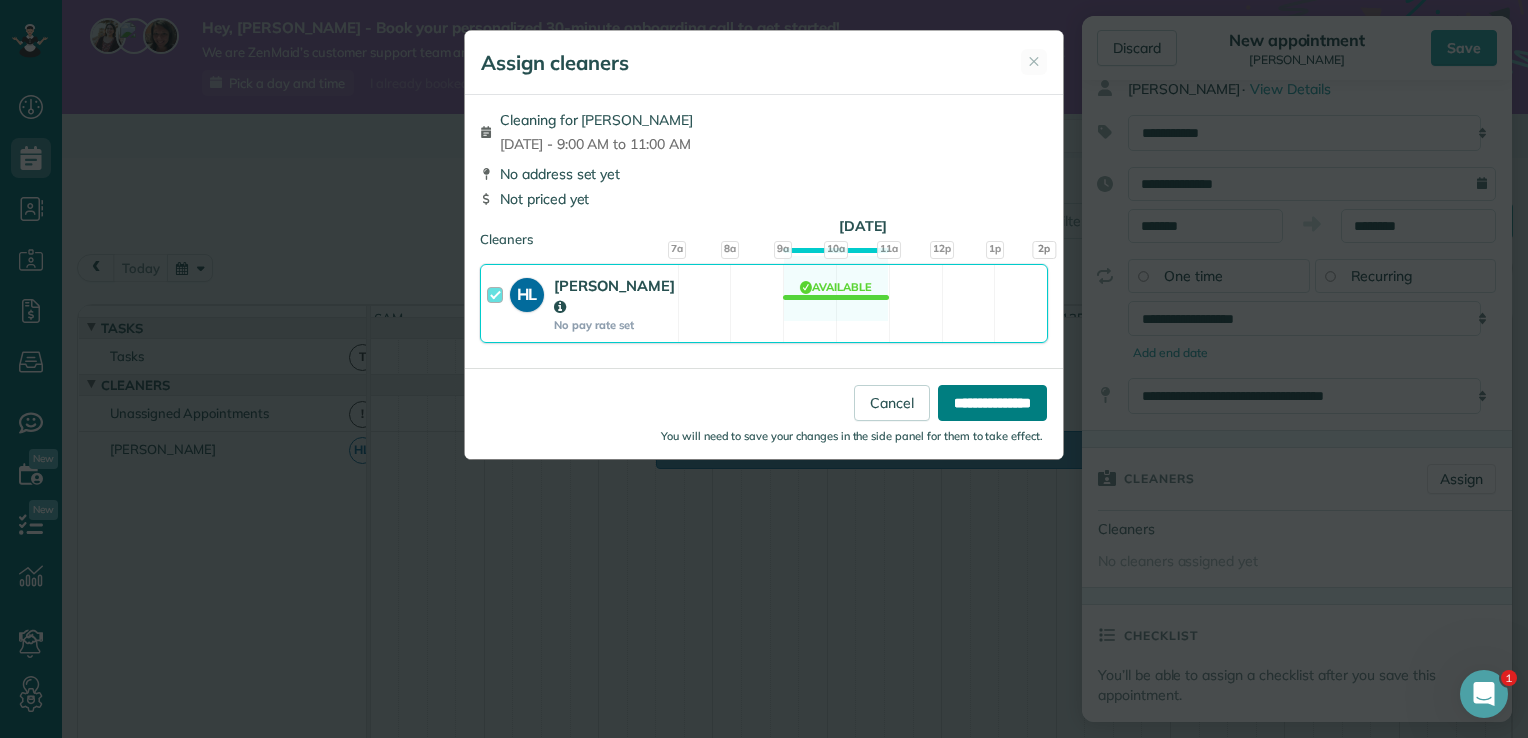 click on "**********" at bounding box center [992, 403] 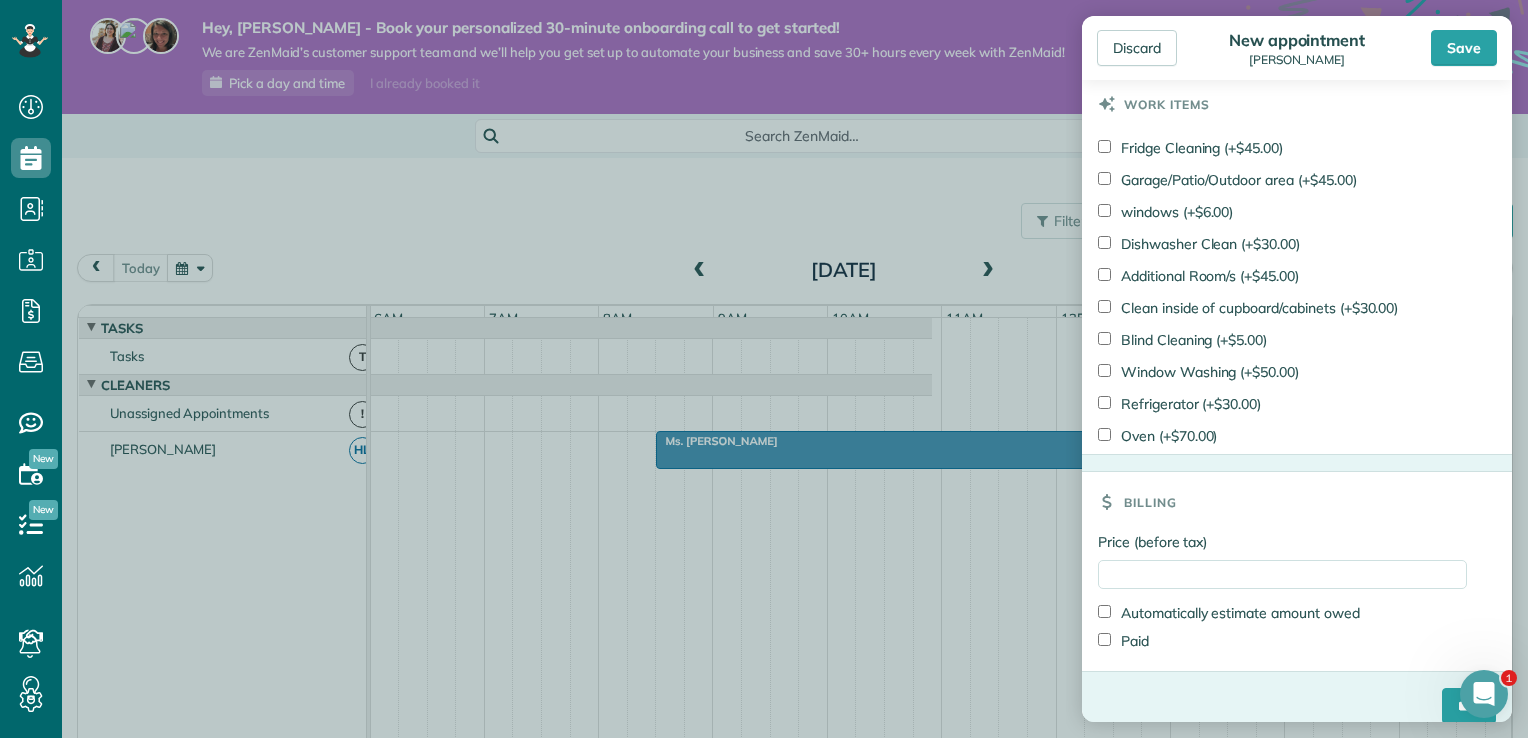 scroll, scrollTop: 1350, scrollLeft: 0, axis: vertical 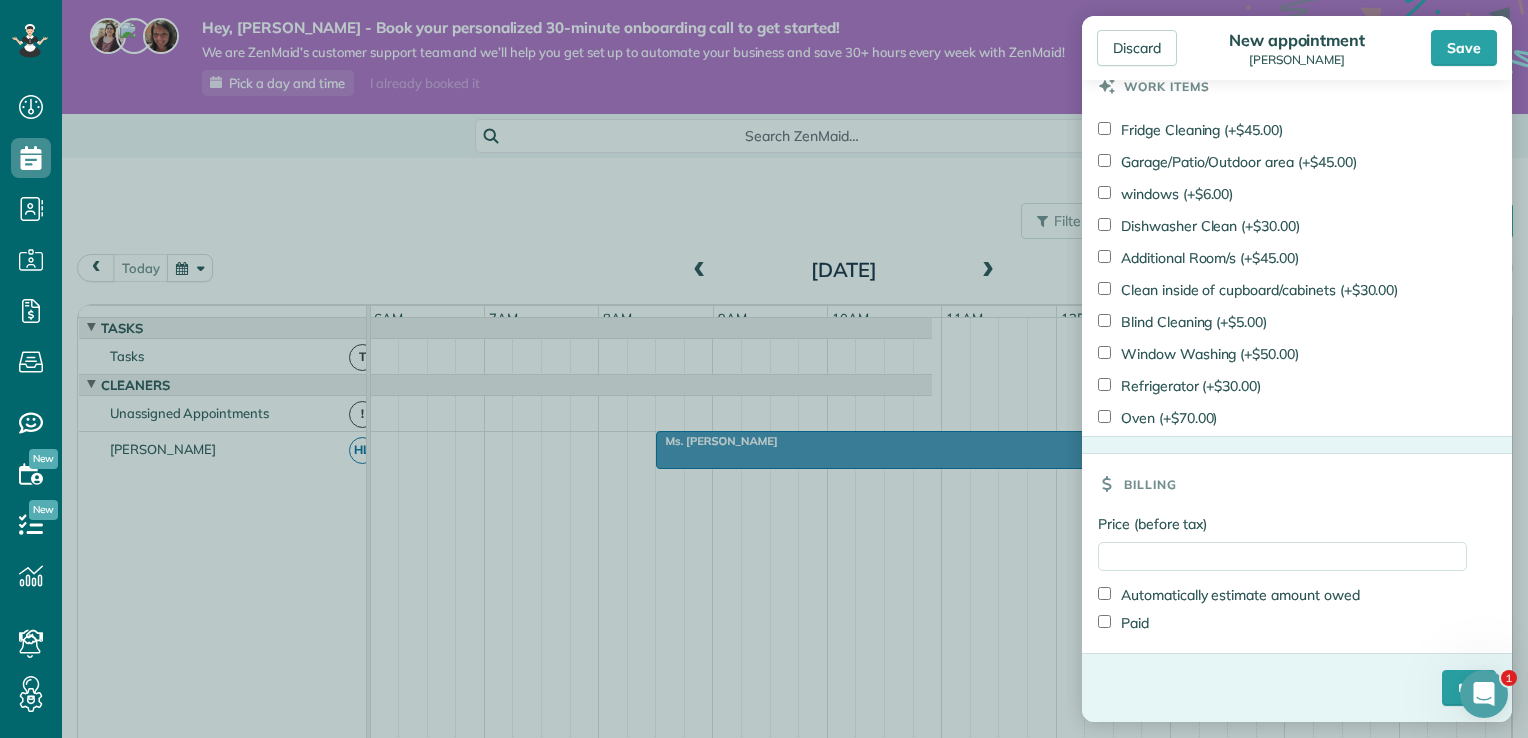 click on "Automatically estimate amount owed" at bounding box center (1229, 595) 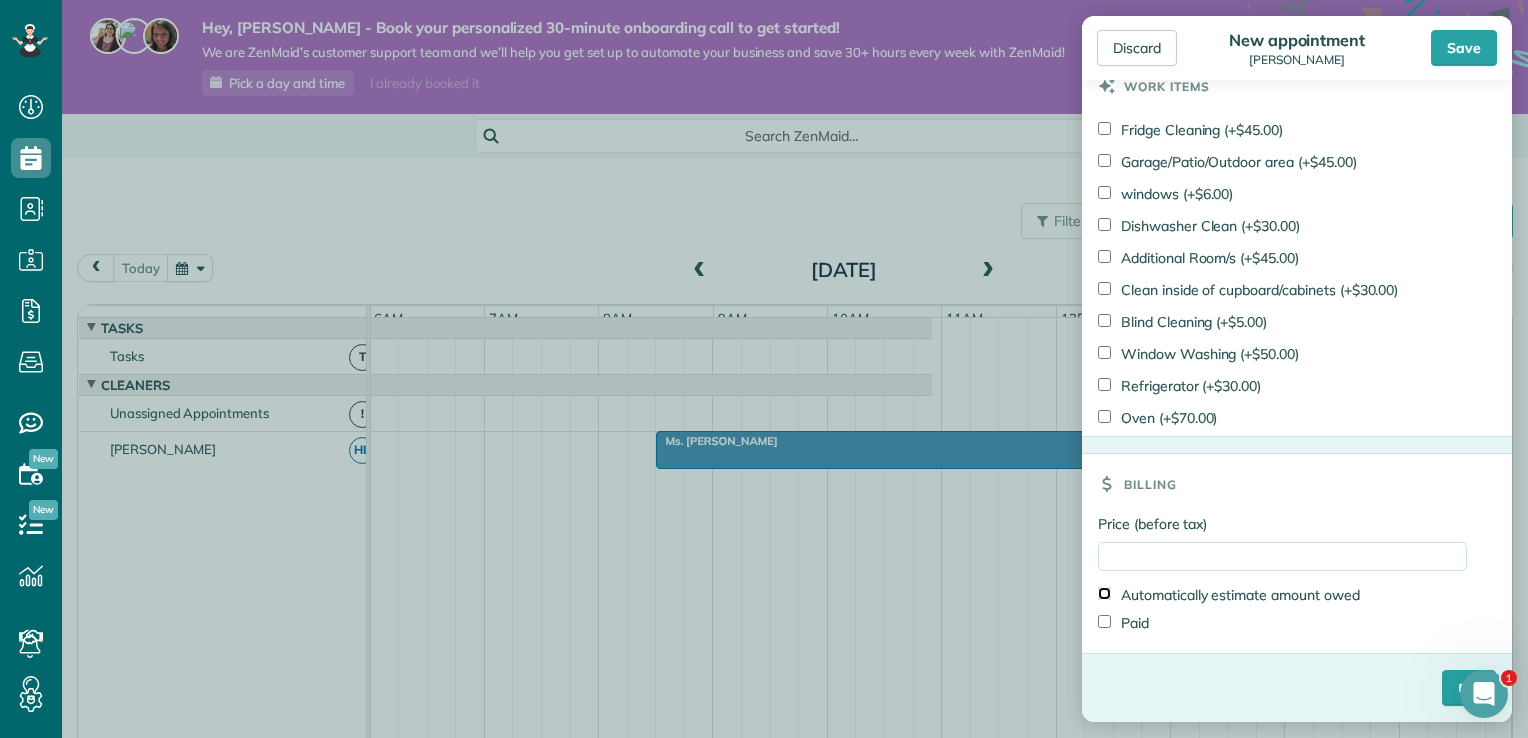 type on "*****" 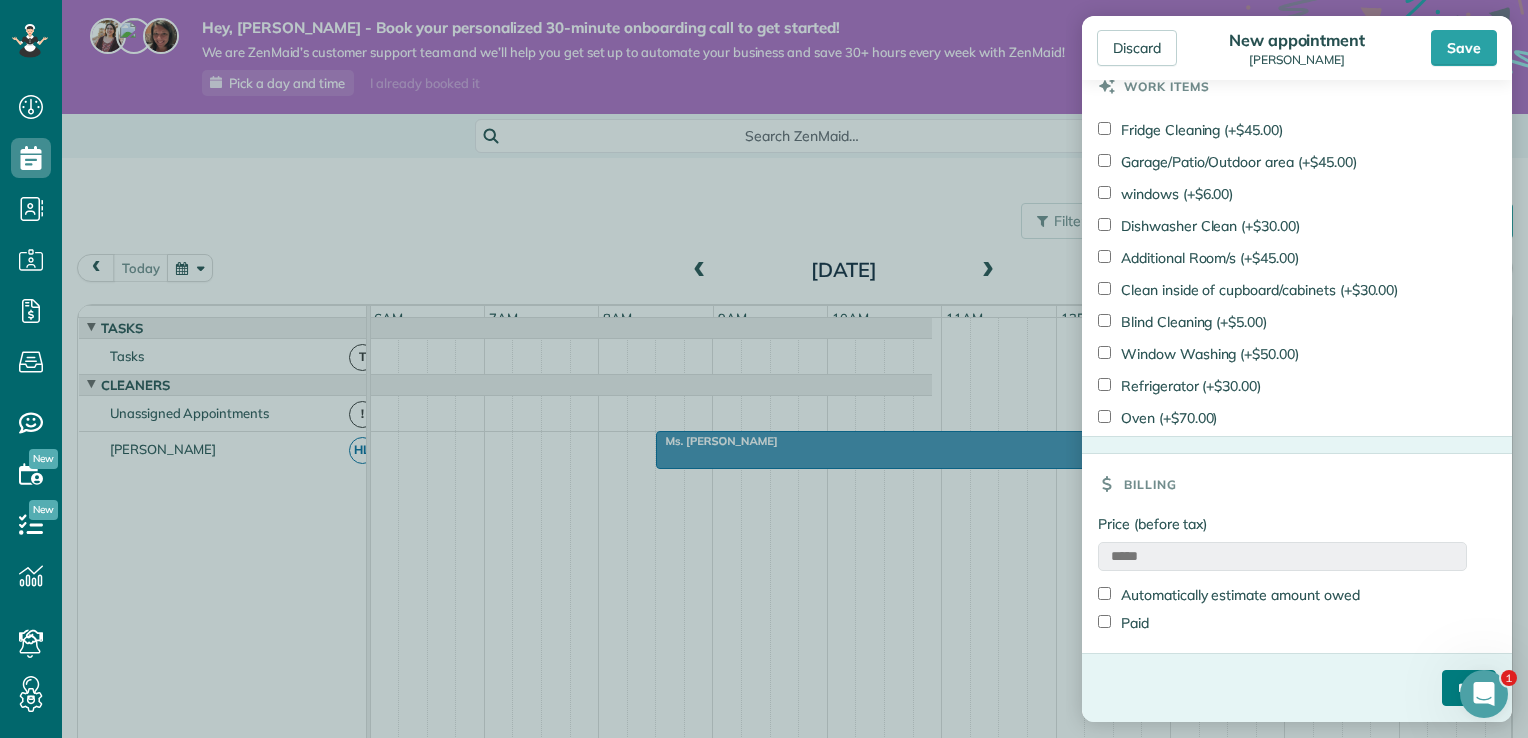 click on "****" at bounding box center [1469, 688] 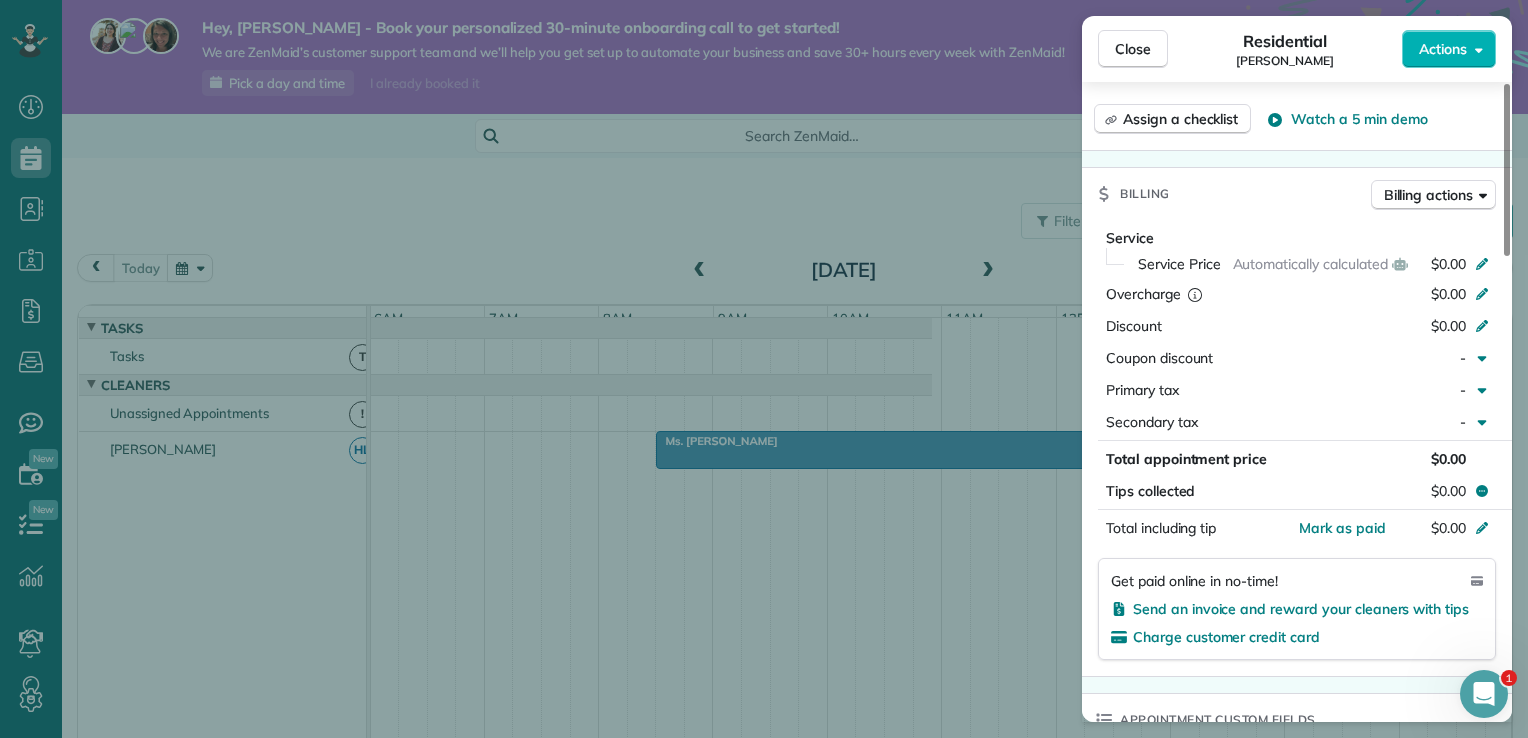 scroll, scrollTop: 900, scrollLeft: 0, axis: vertical 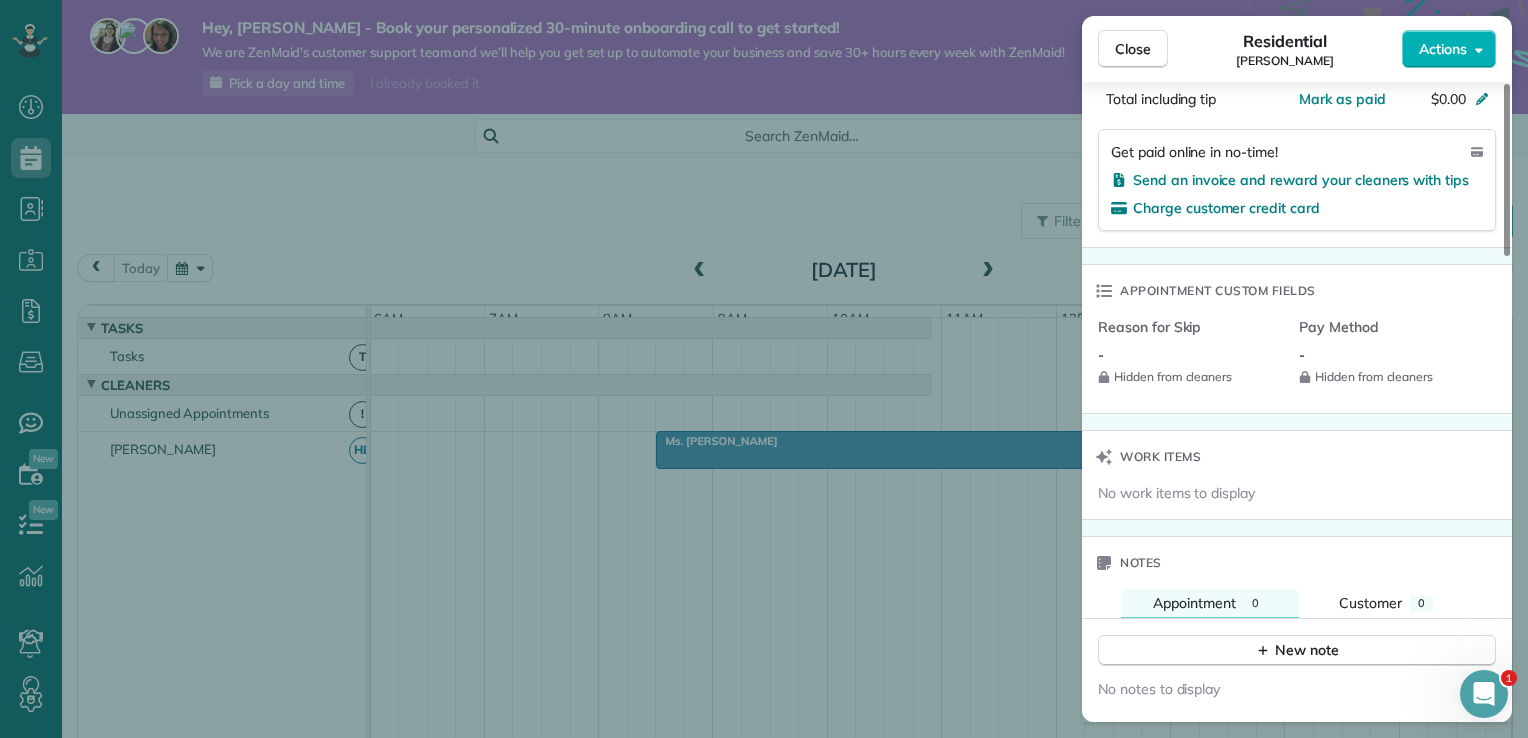 drag, startPoint x: 671, startPoint y: 149, endPoint x: 672, endPoint y: 182, distance: 33.01515 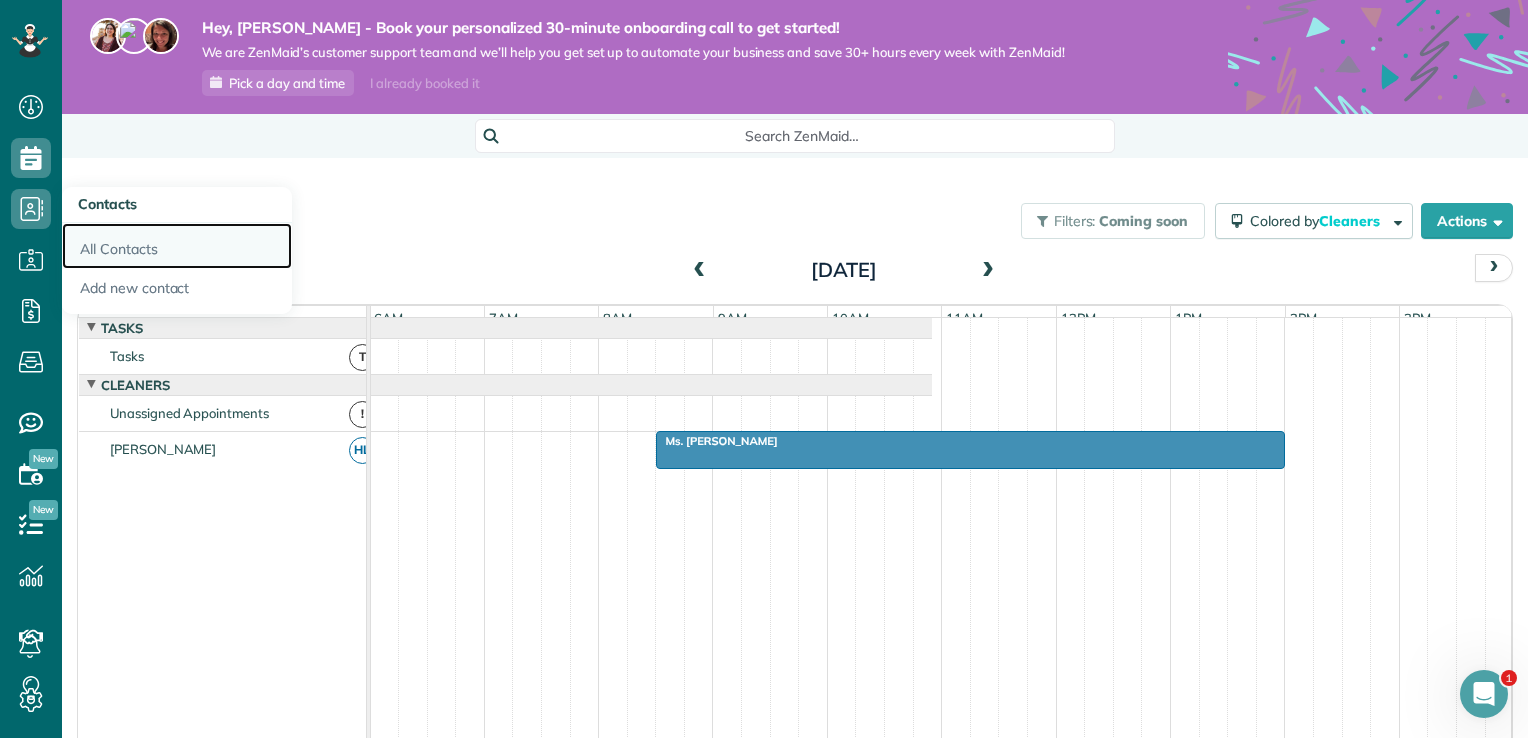 click on "All Contacts" at bounding box center [177, 246] 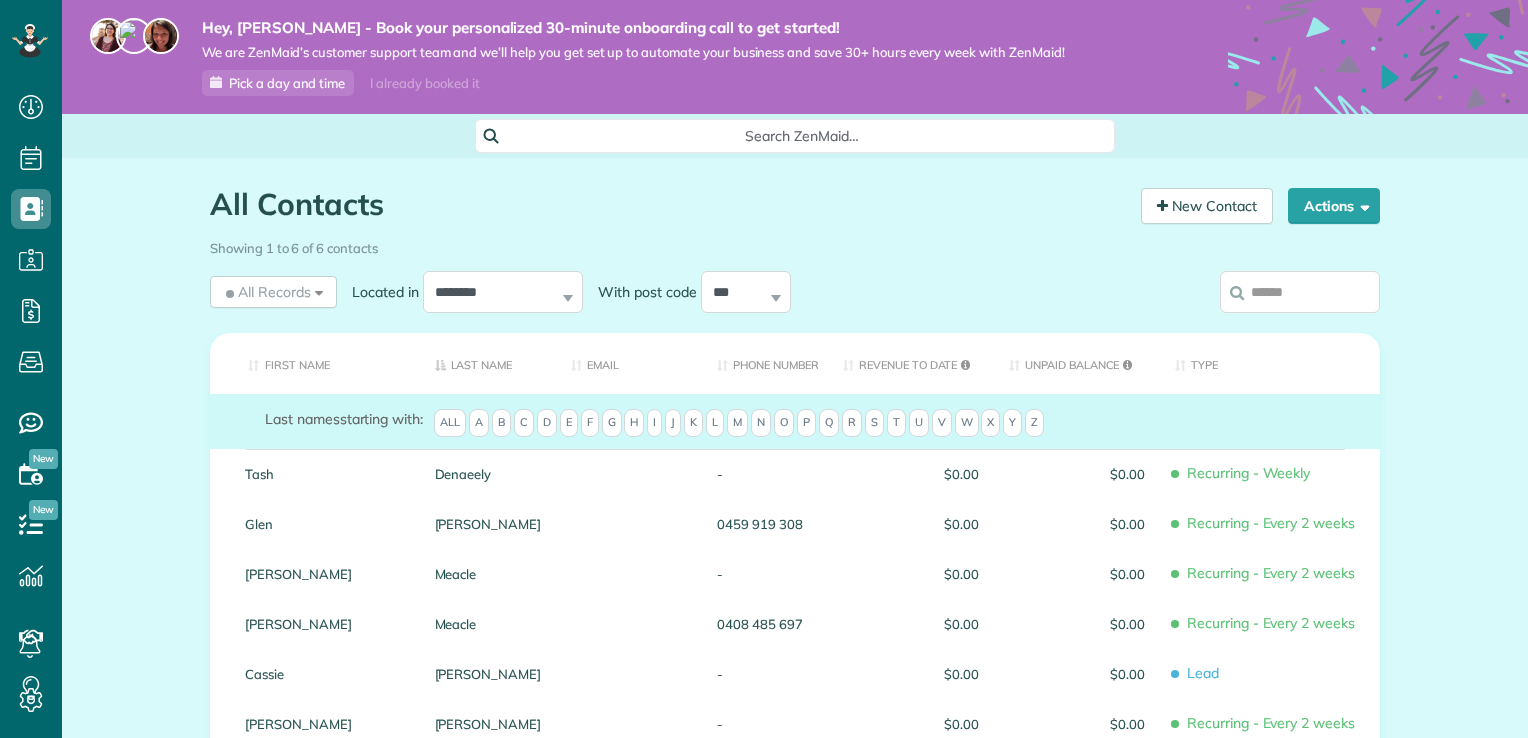 scroll, scrollTop: 0, scrollLeft: 0, axis: both 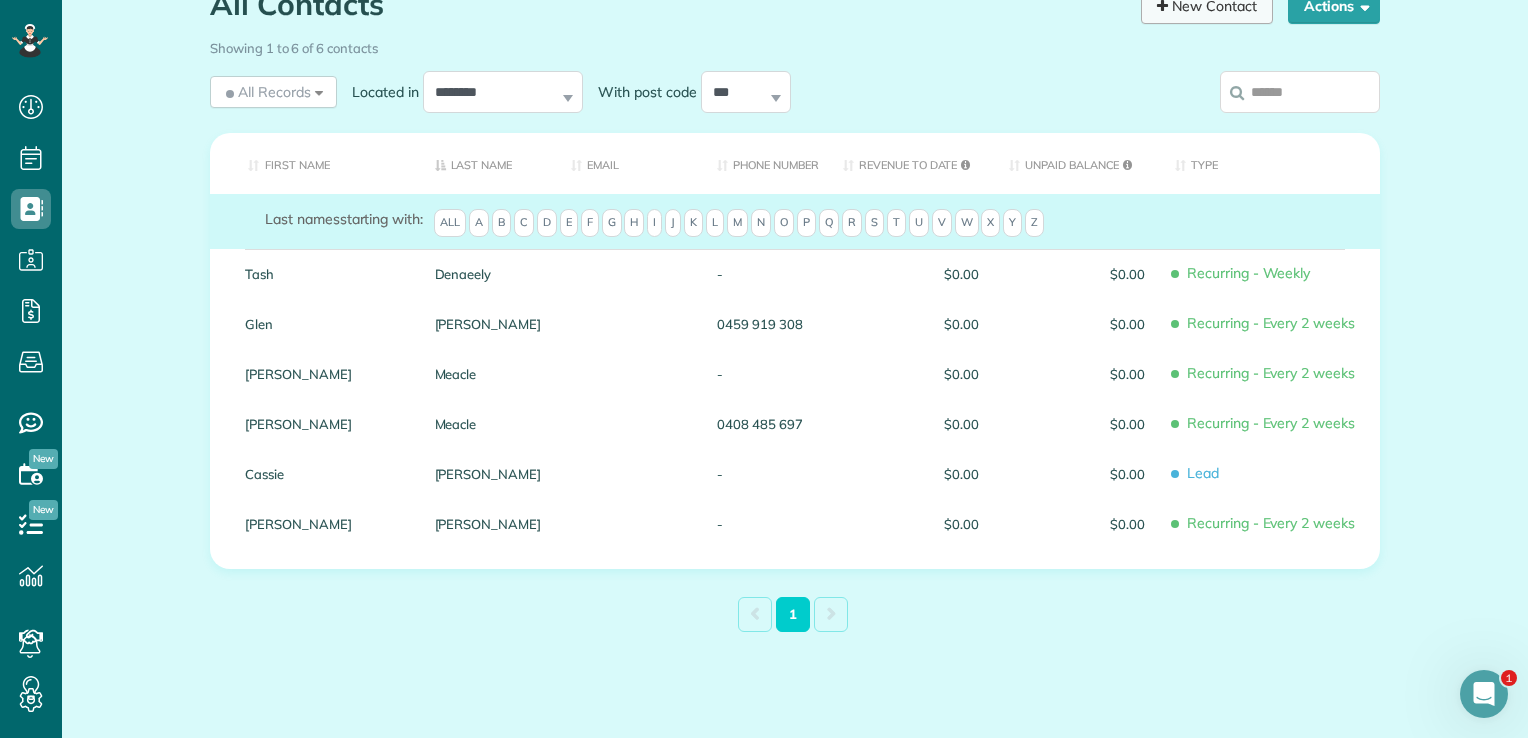 click on "New Contact" at bounding box center (1207, 6) 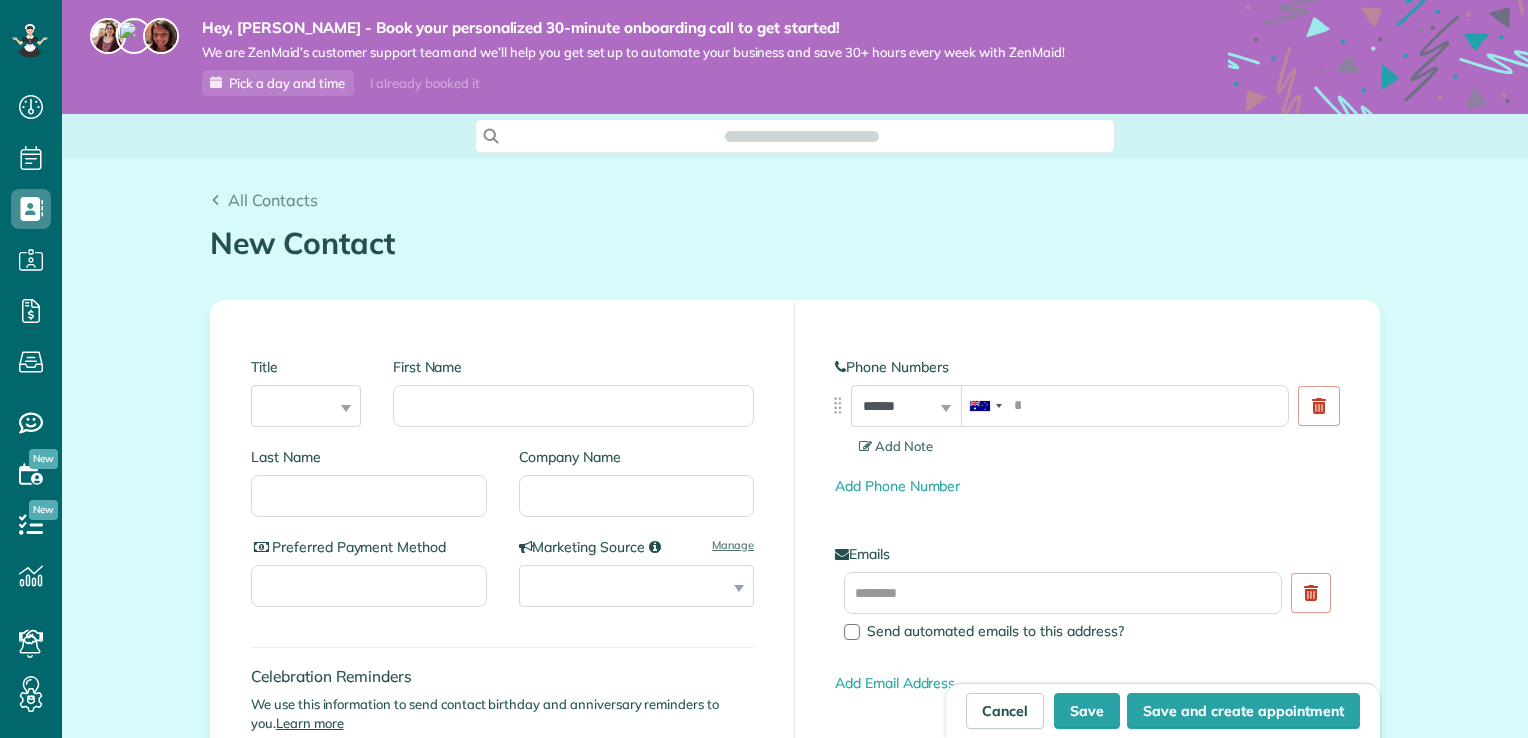 scroll, scrollTop: 0, scrollLeft: 0, axis: both 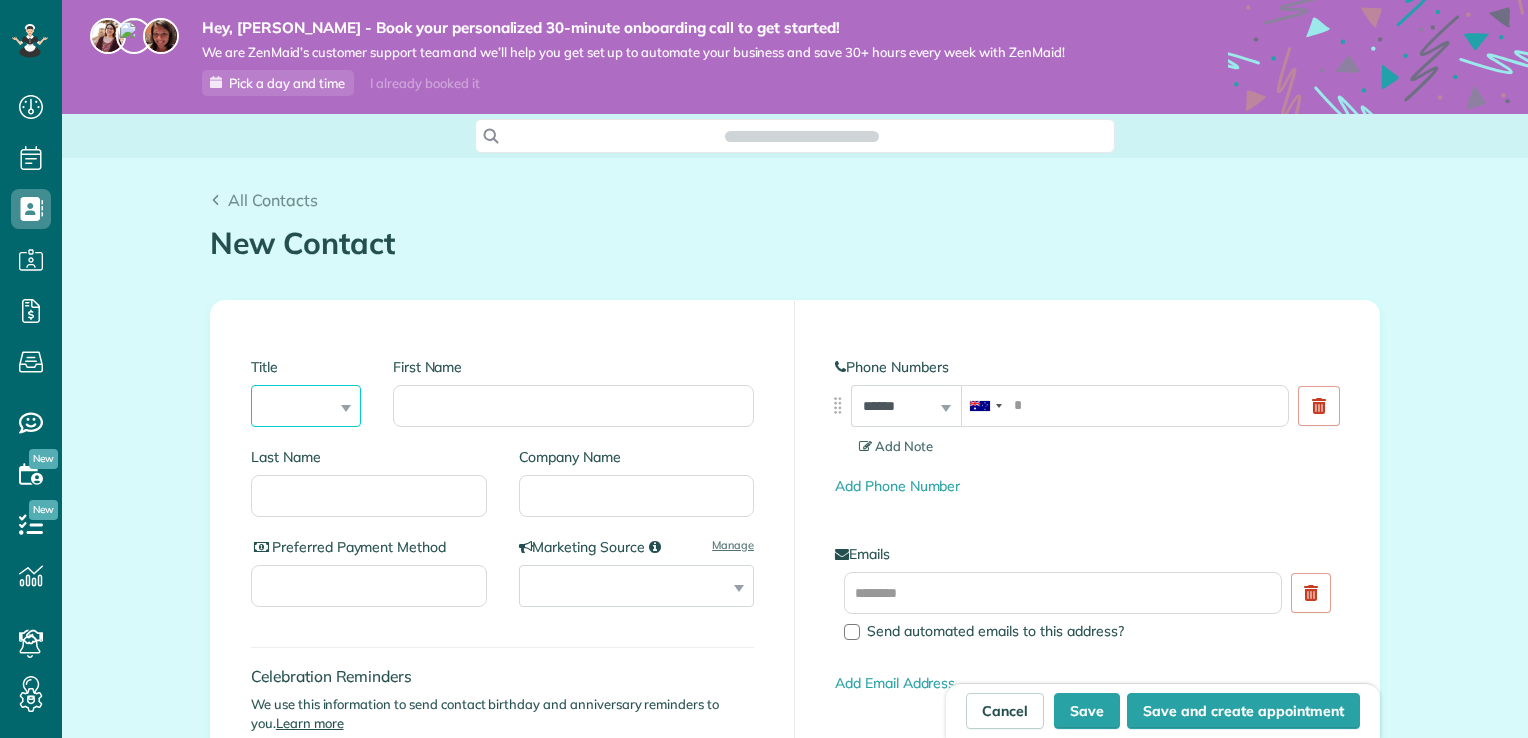 click on "***
****
***
***" at bounding box center [306, 406] 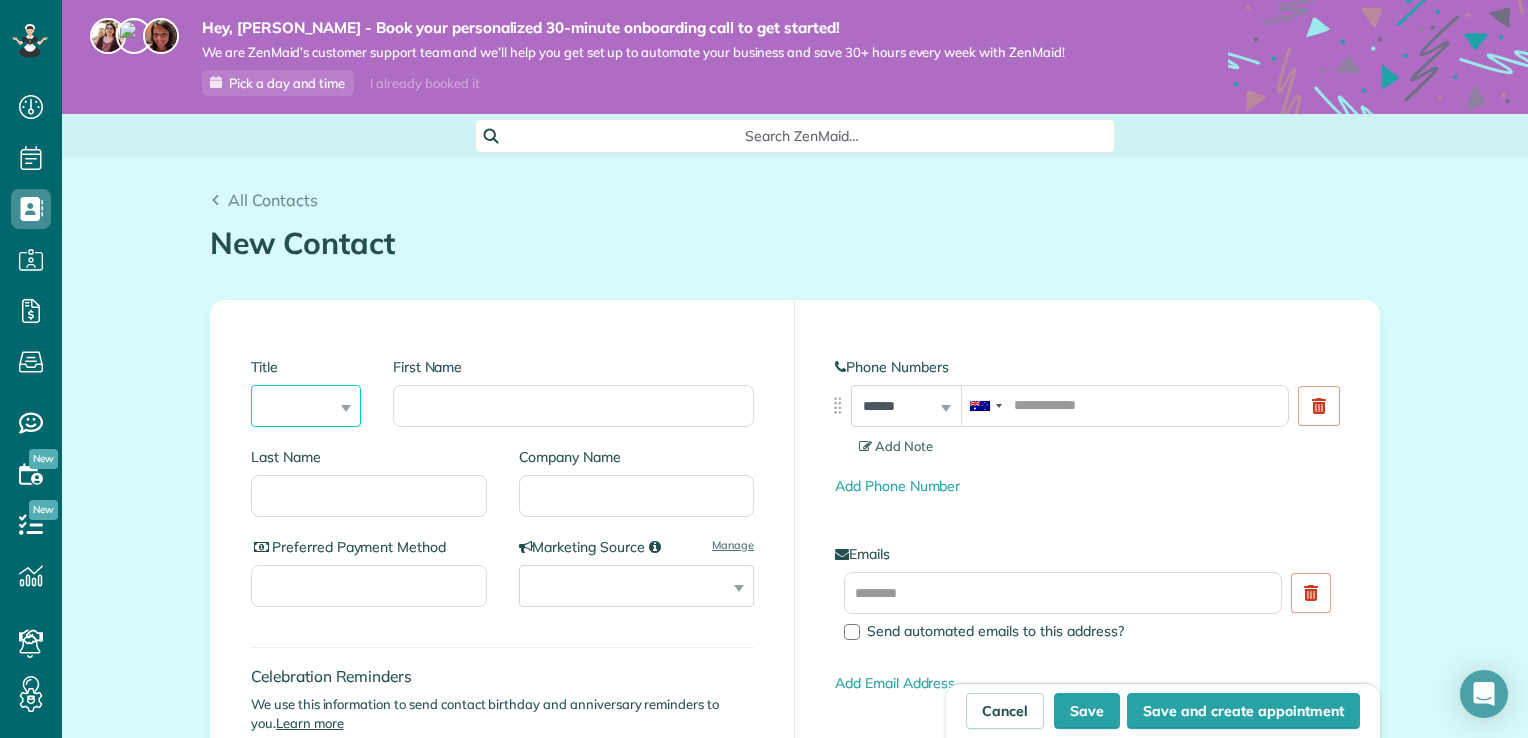 select on "***" 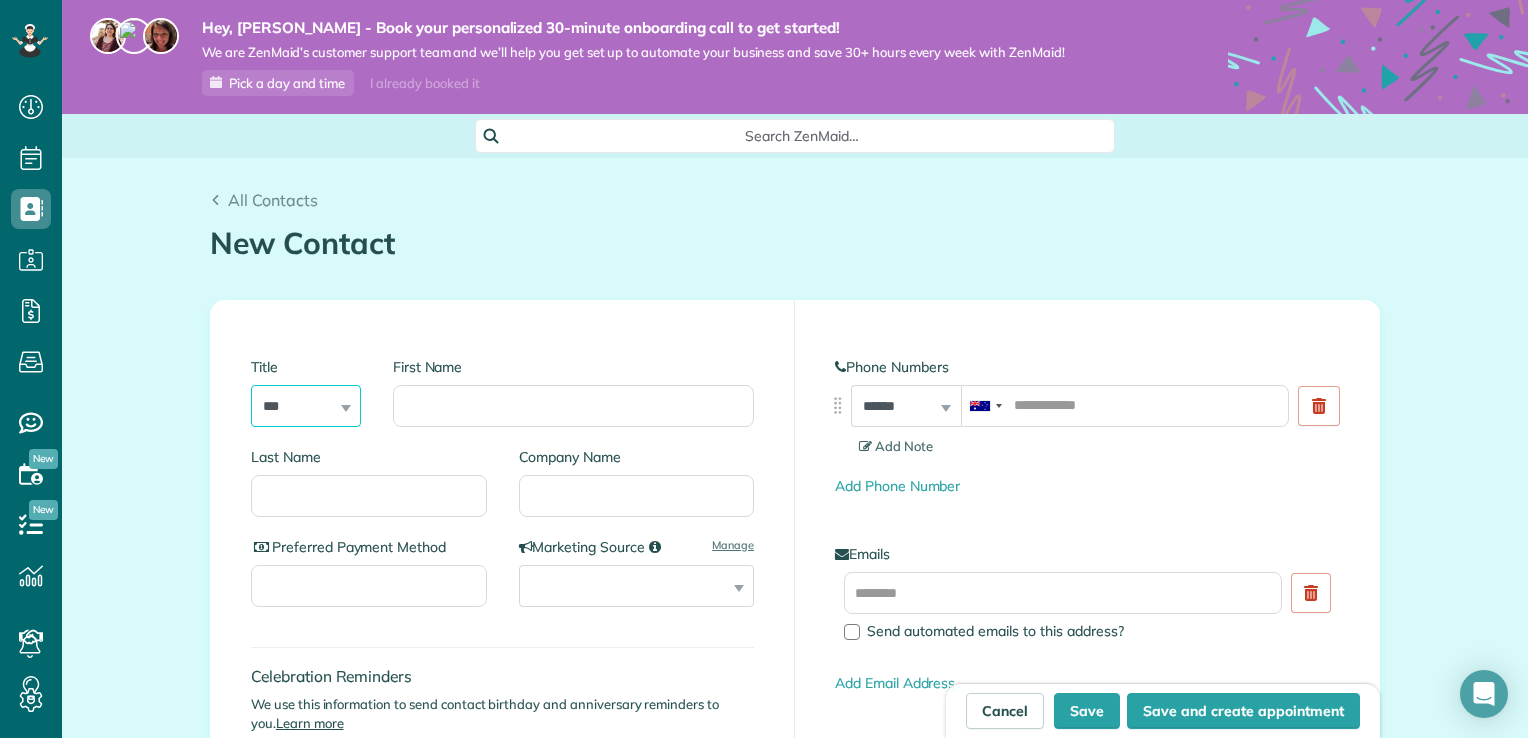 click on "***
****
***
***" at bounding box center [306, 406] 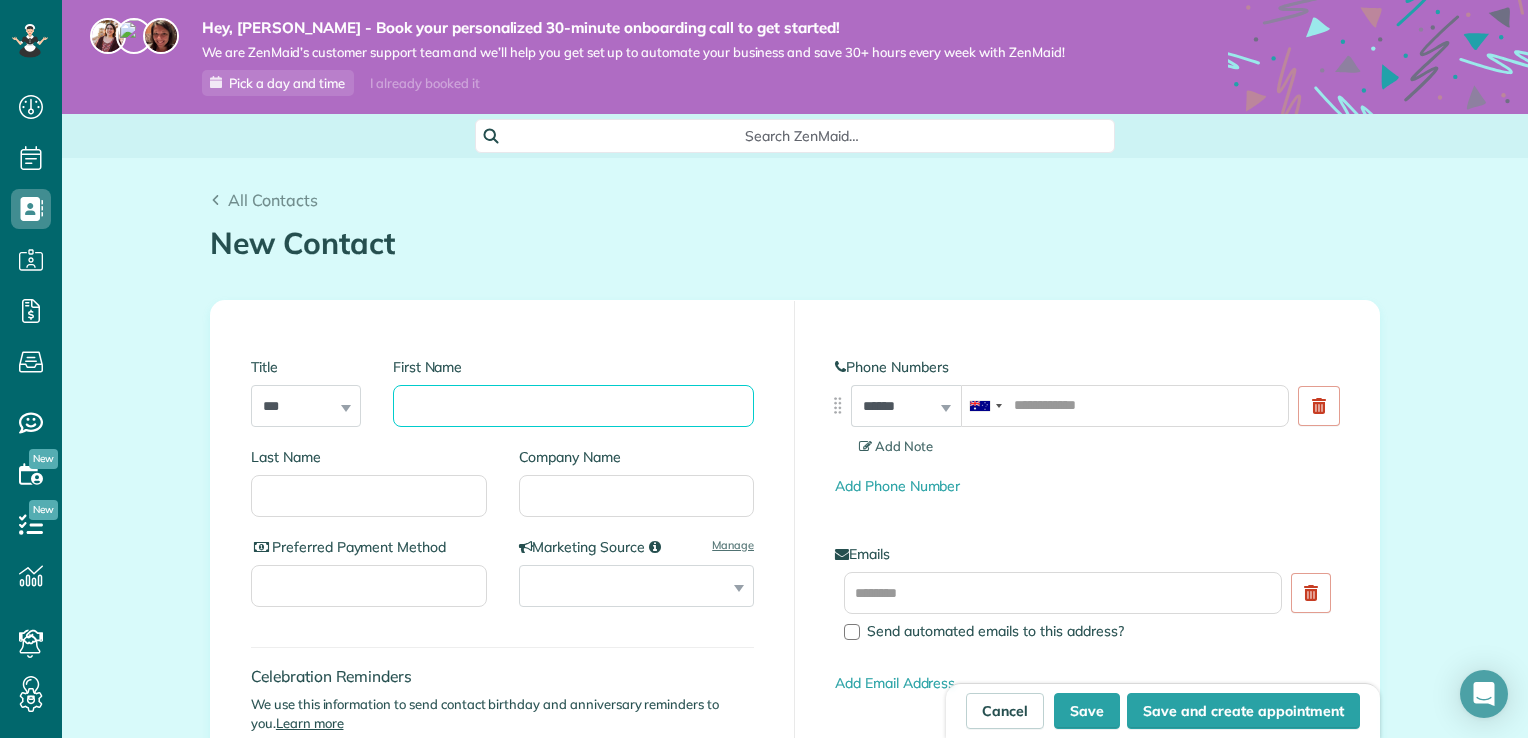 click on "First Name" at bounding box center [573, 406] 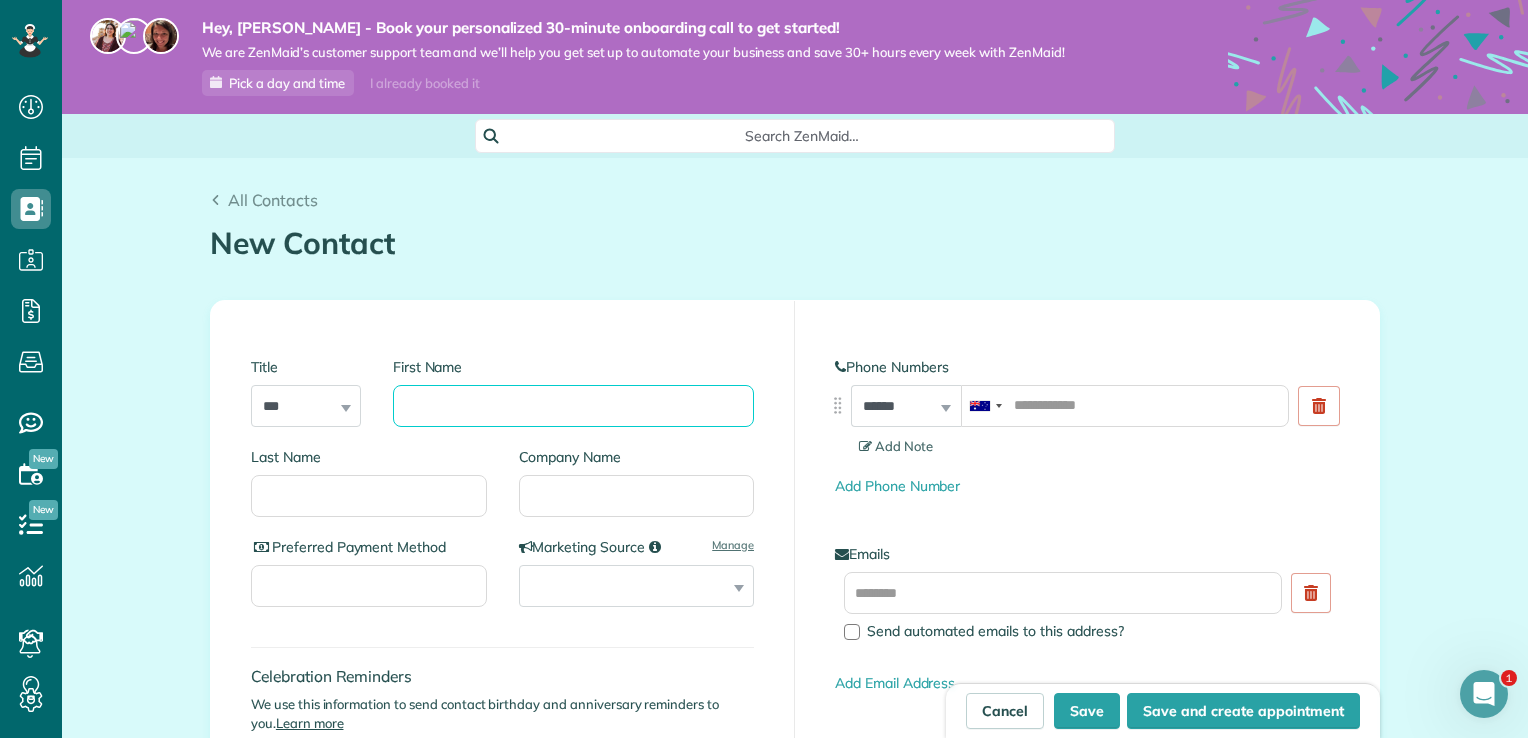 scroll, scrollTop: 0, scrollLeft: 0, axis: both 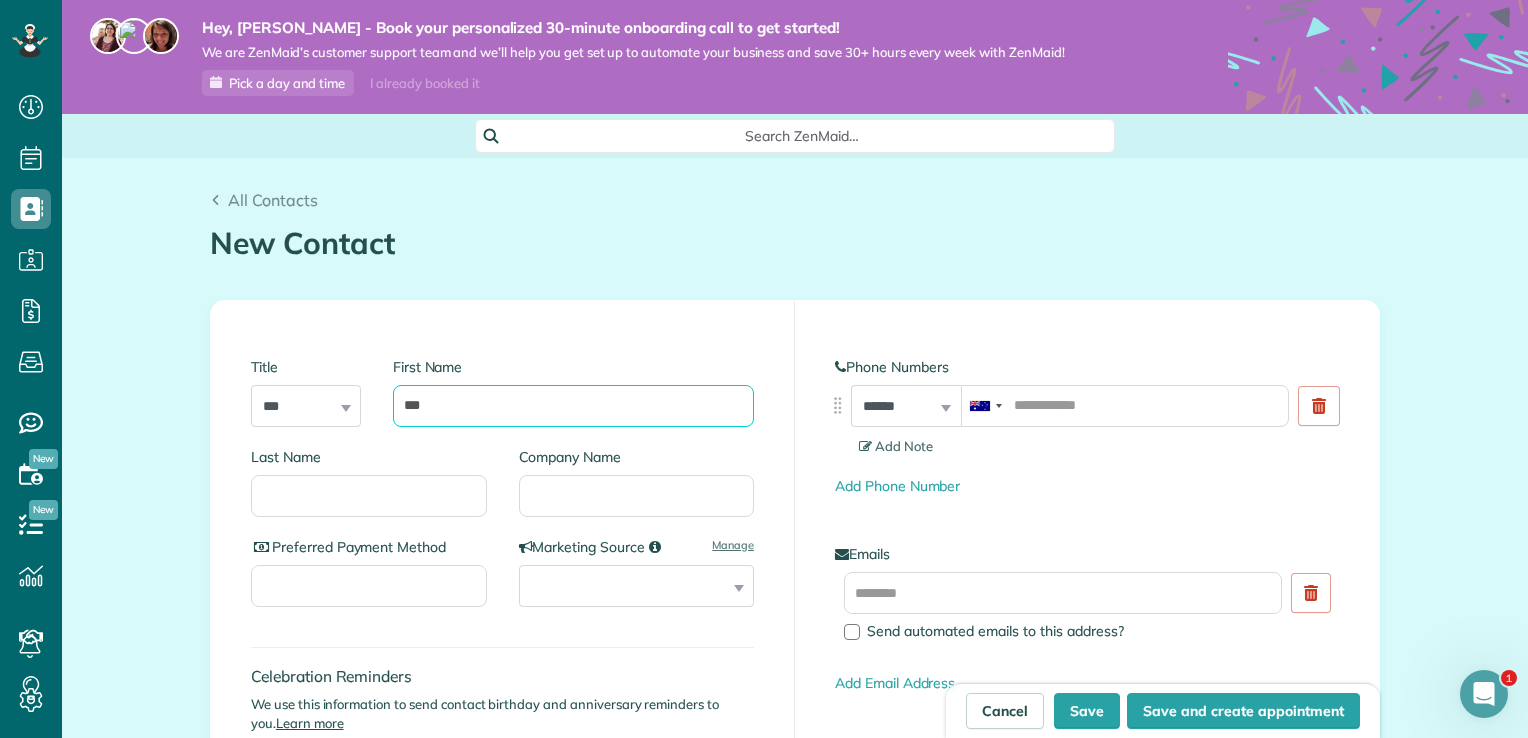 type on "****" 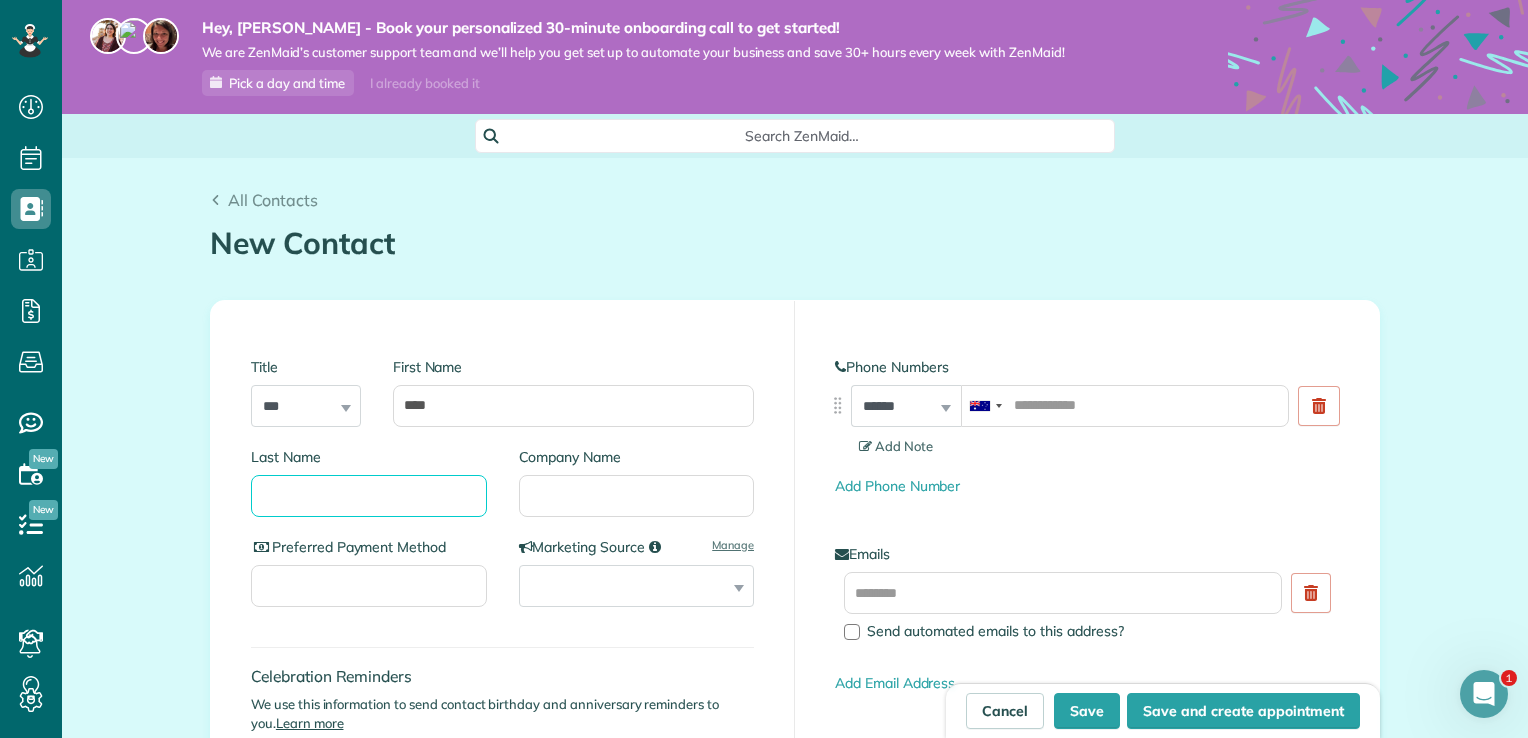 type on "****" 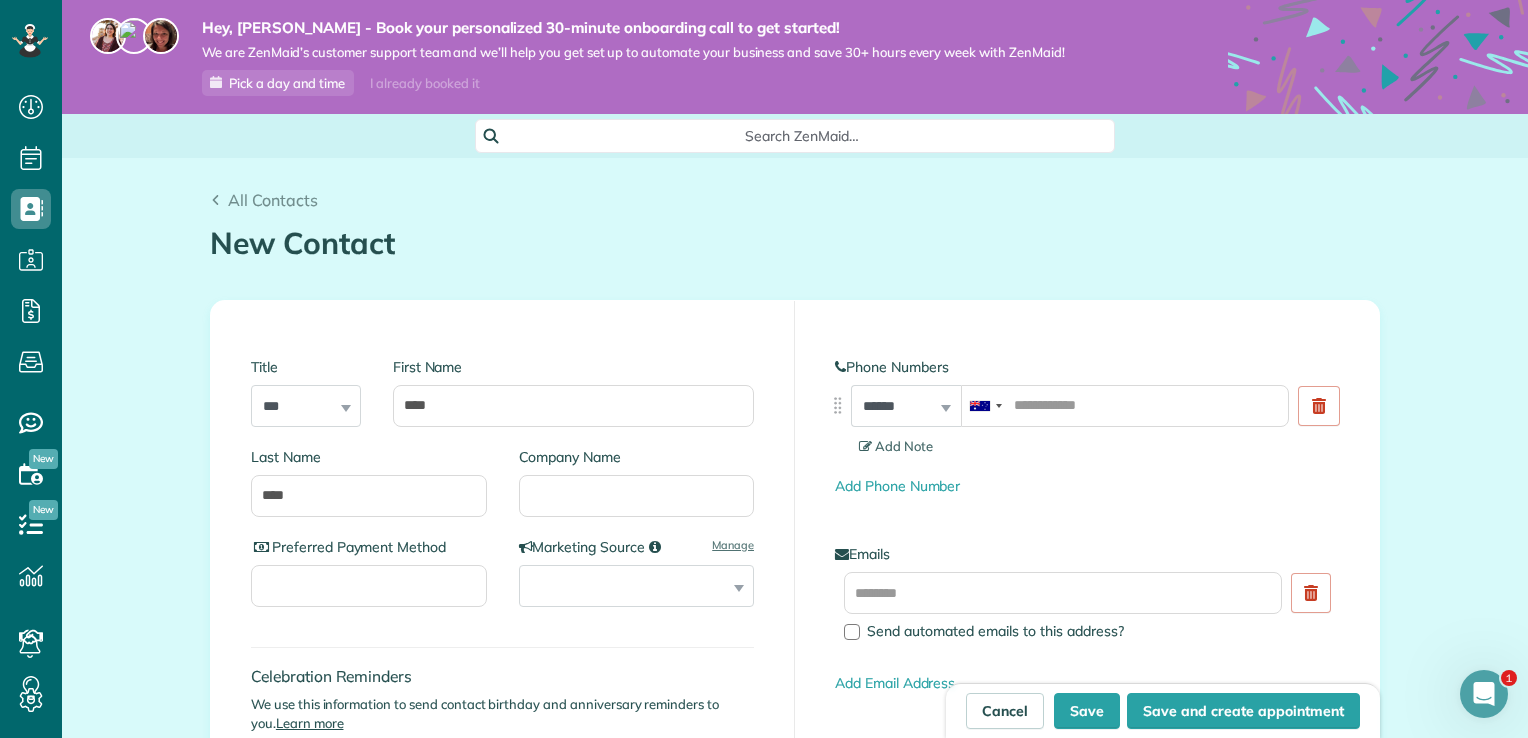 select on "*" 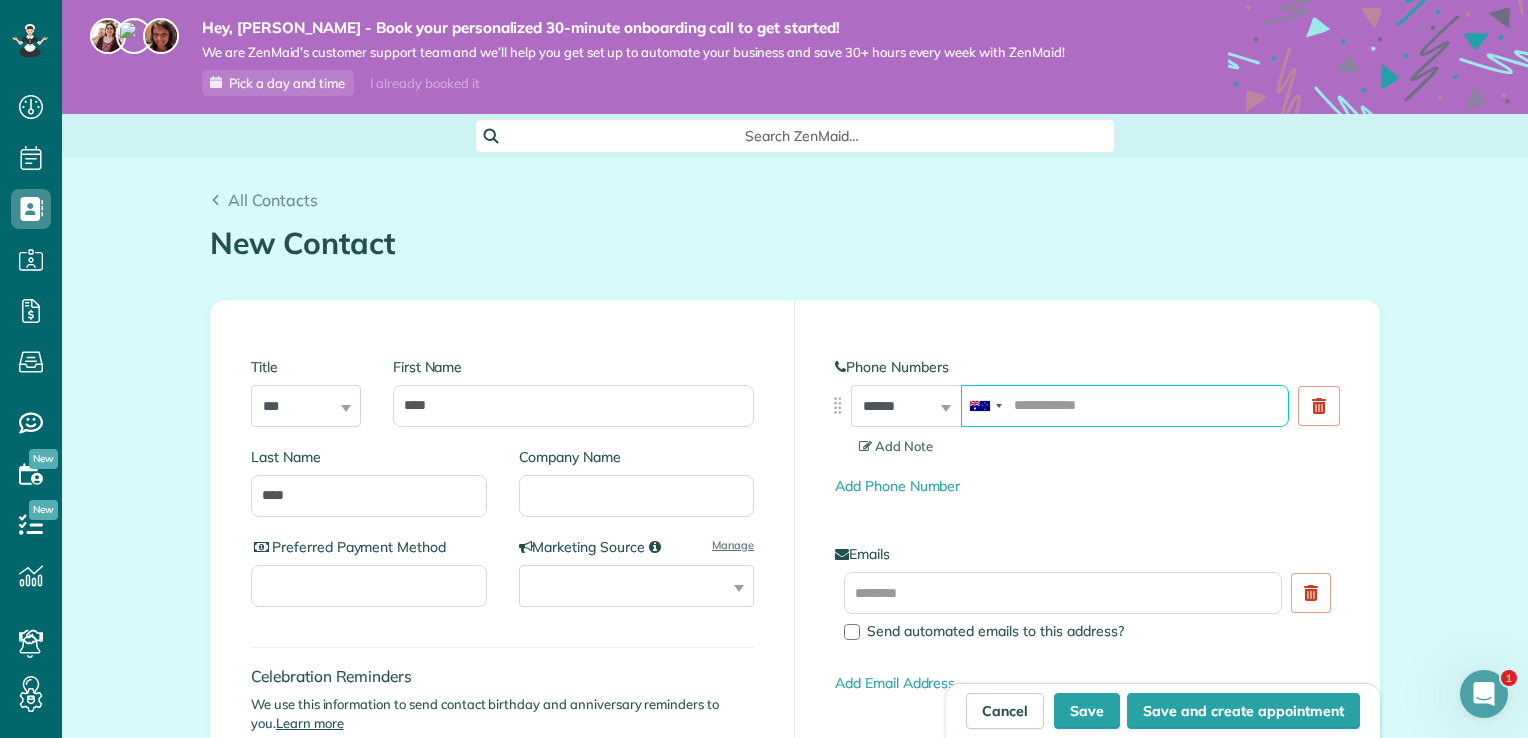 type on "**********" 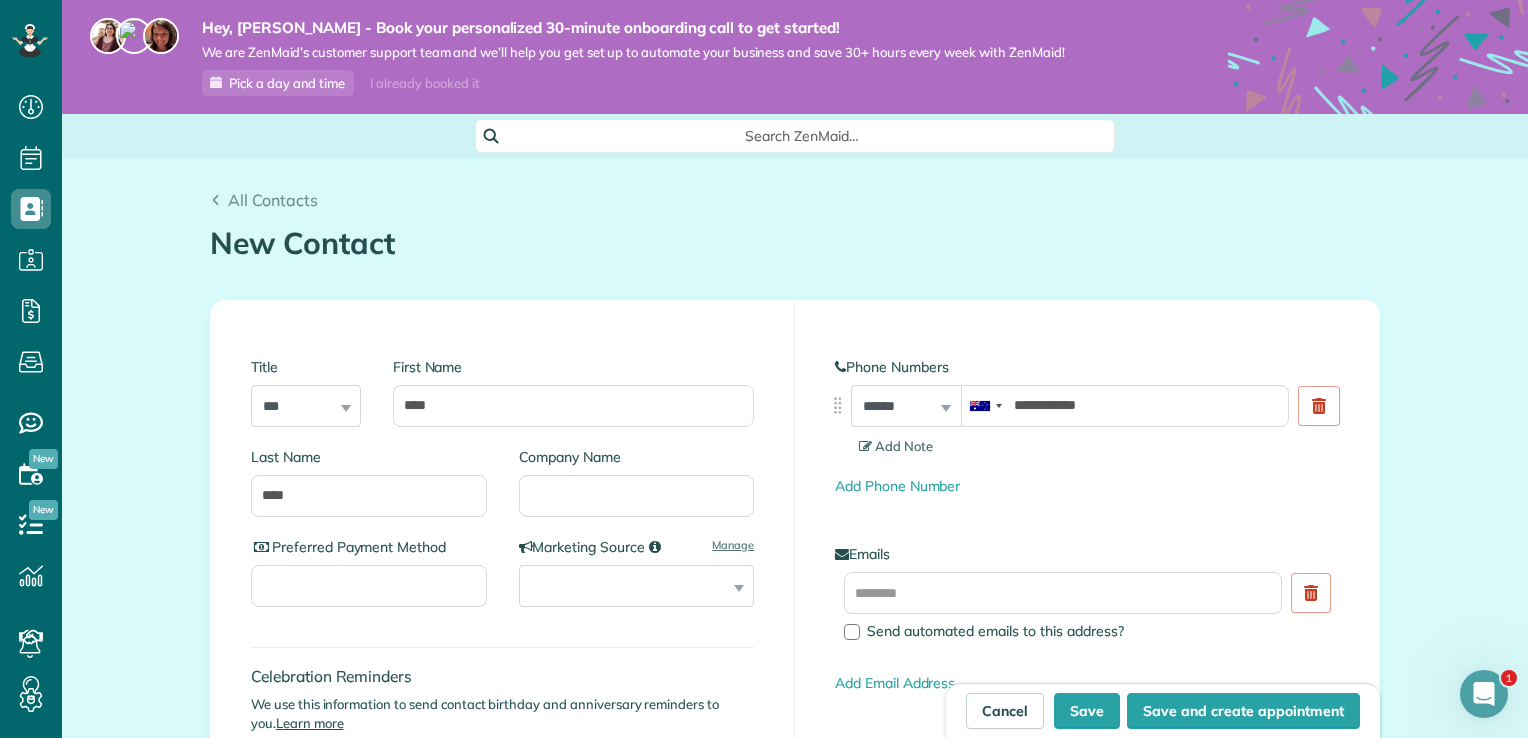 type on "**********" 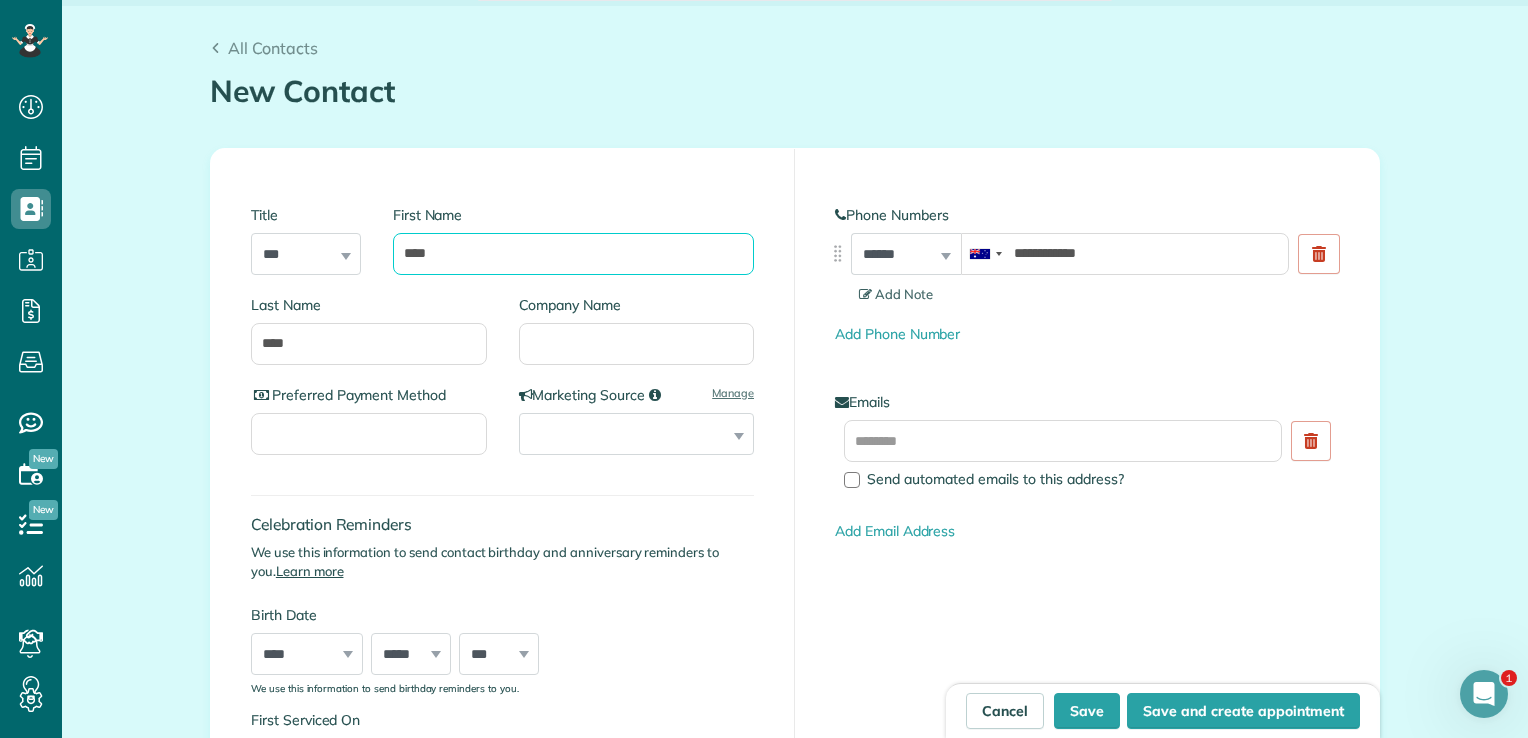 scroll, scrollTop: 200, scrollLeft: 0, axis: vertical 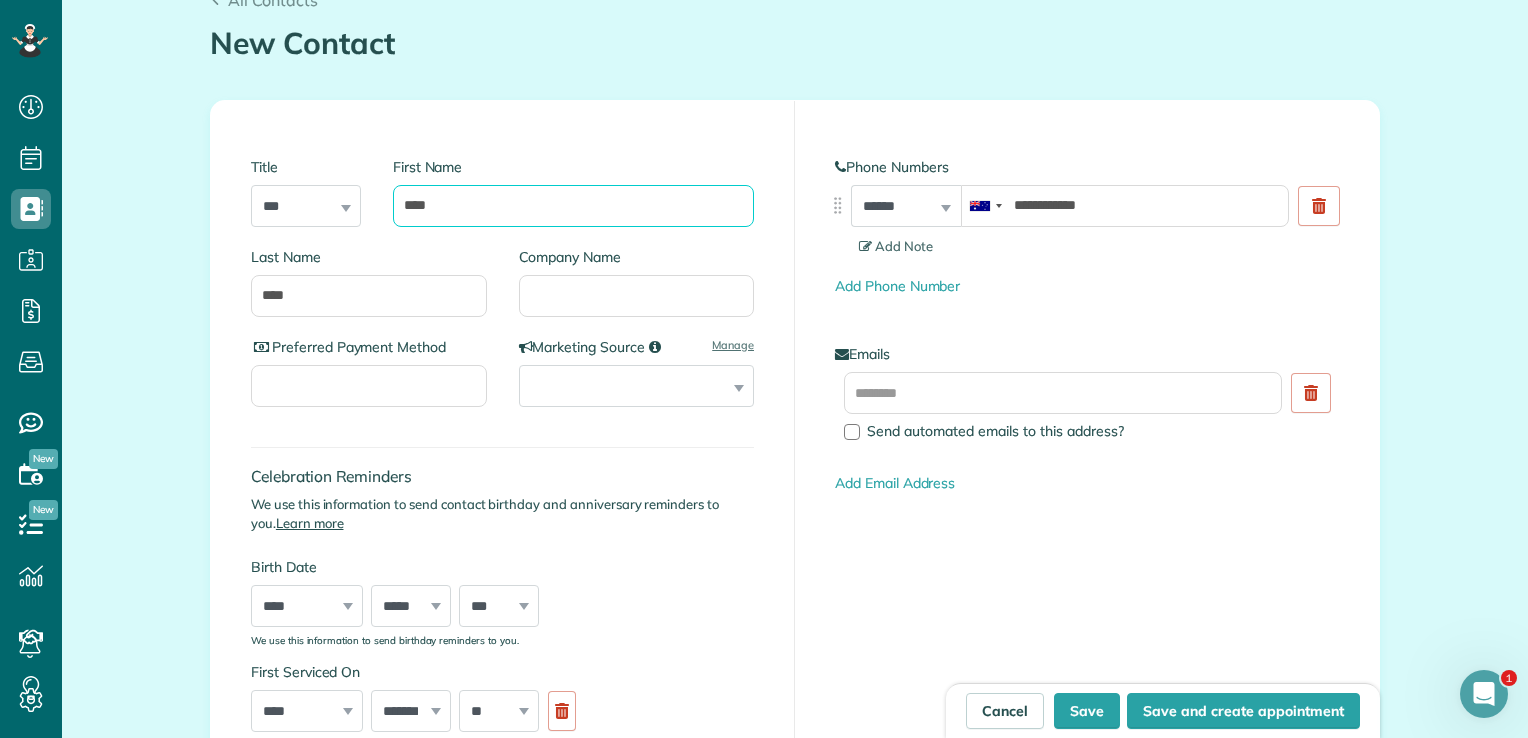 type on "****" 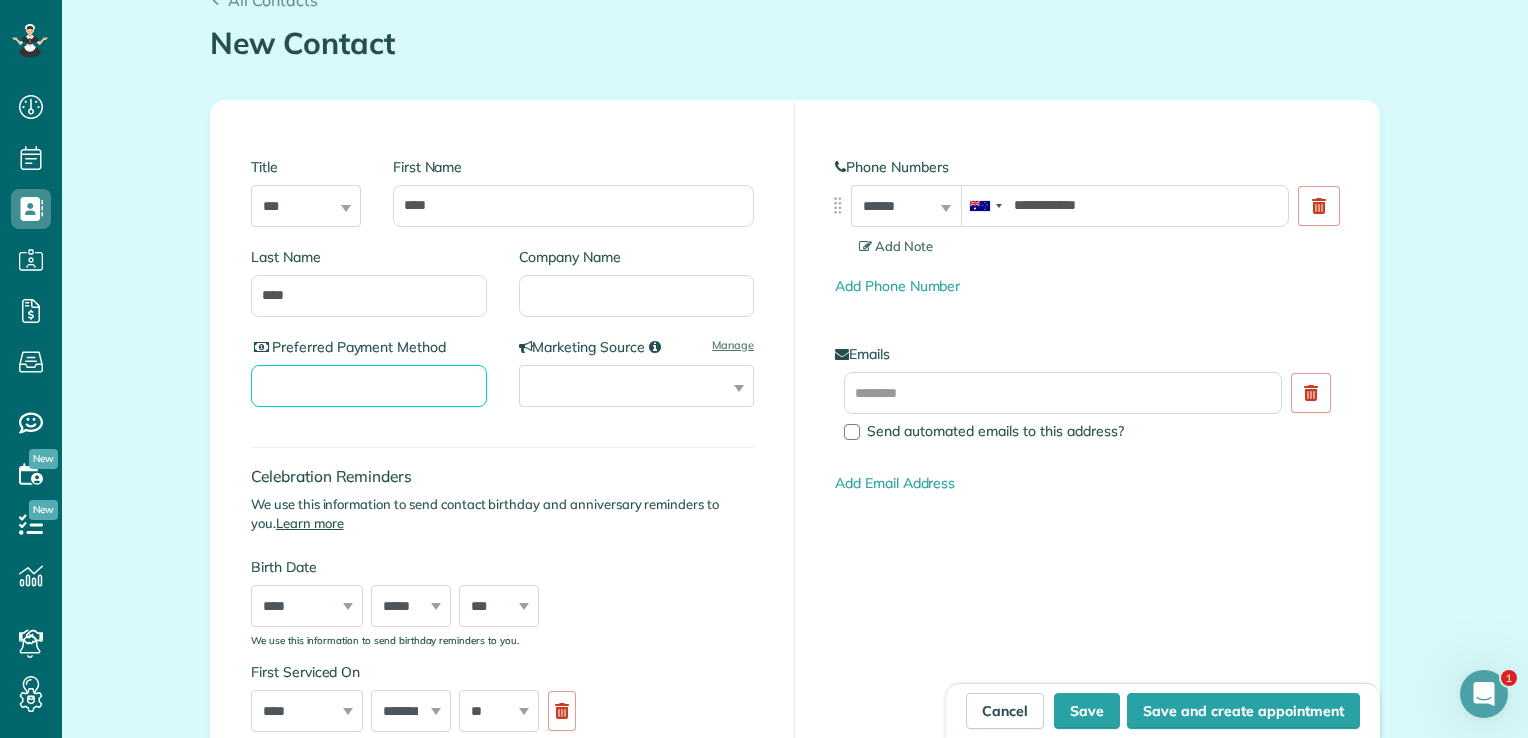 click on "Preferred Payment Method" at bounding box center (369, 386) 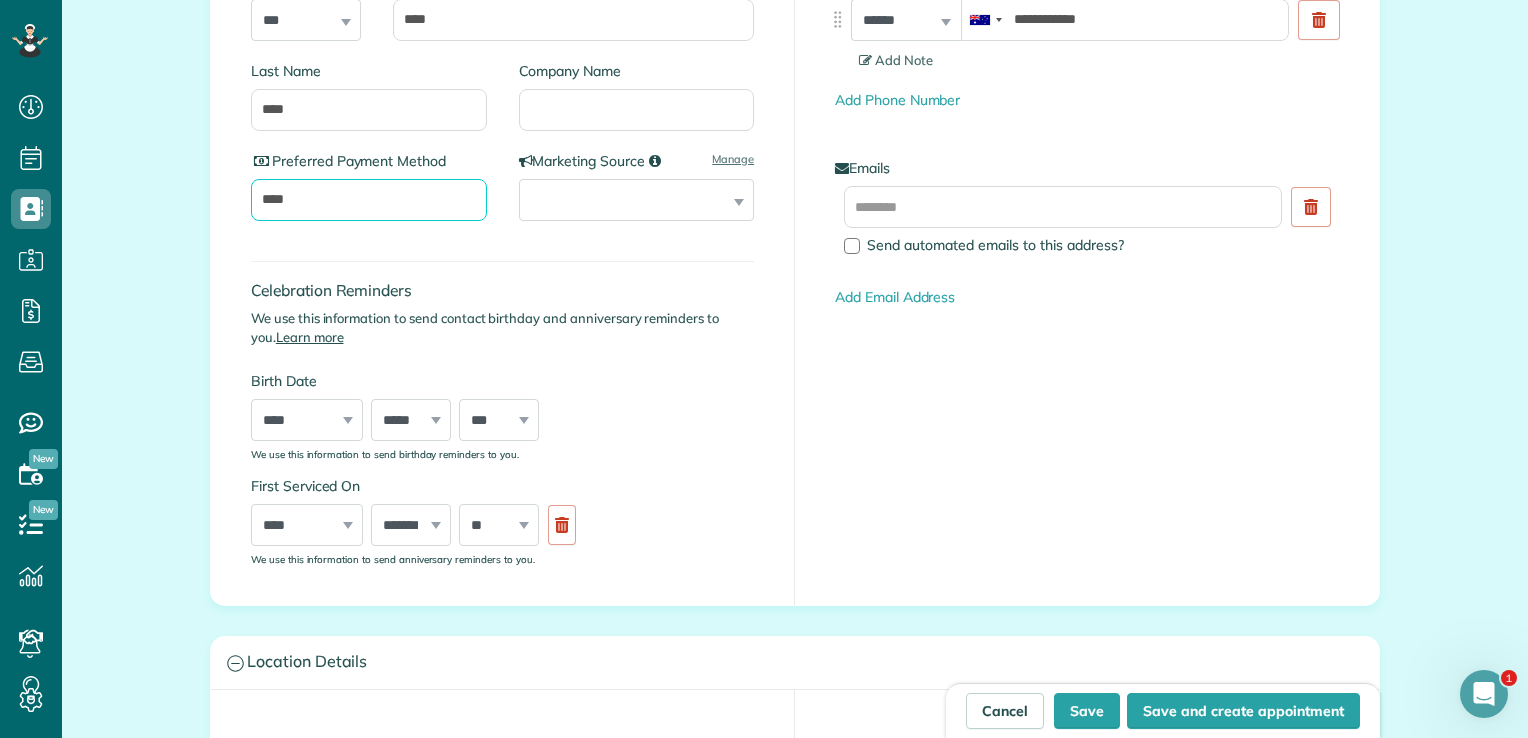 scroll, scrollTop: 400, scrollLeft: 0, axis: vertical 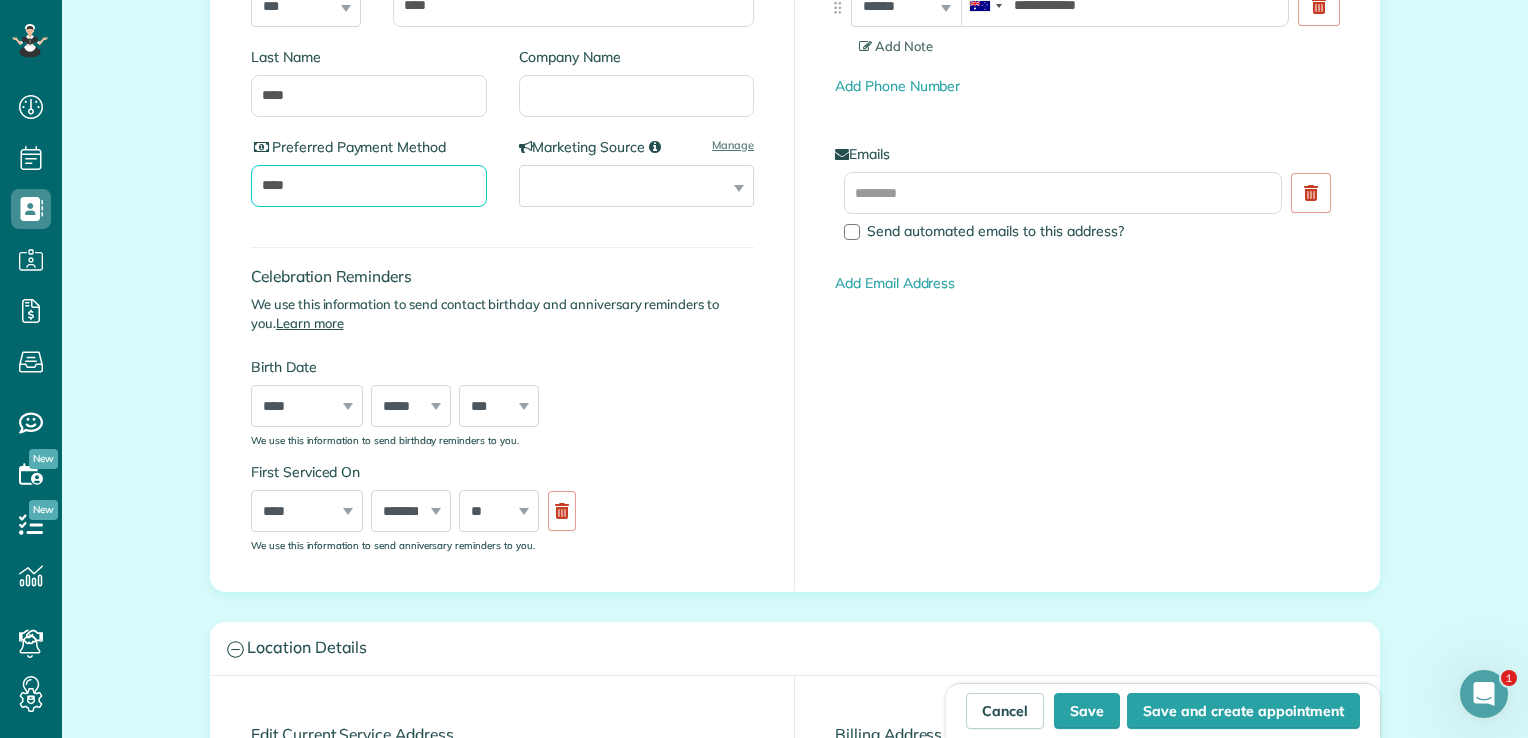 type on "****" 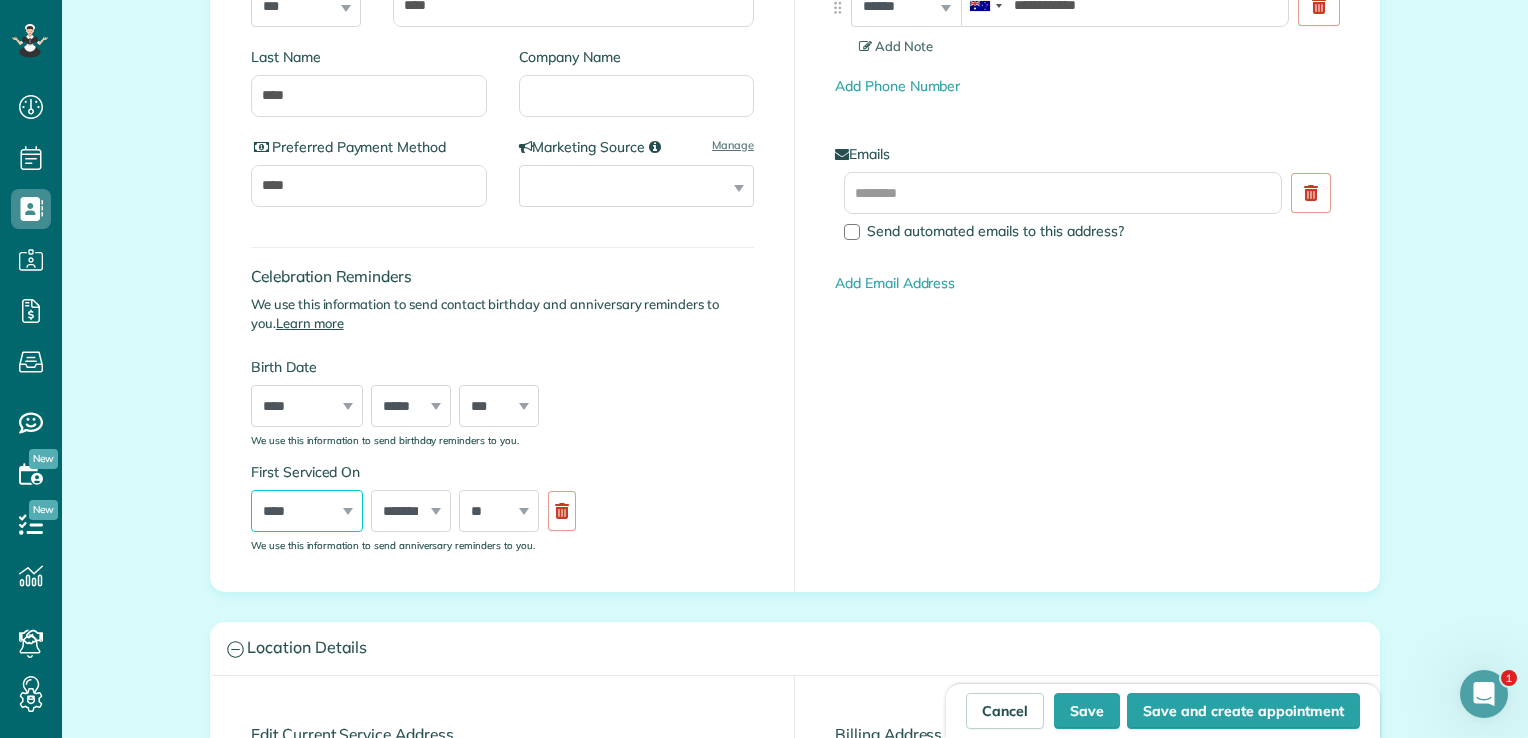 click on "****
****
****
****
****
****
****
****
****
****
****
****
****
****
****
****
****
****
****
****
****
****
****
****
****
****
****
****
****
****
****
****
****
****
****
****
****
****
****
****
****
****
****
****
****
****
****
****
****
****
****
****" at bounding box center [307, 511] 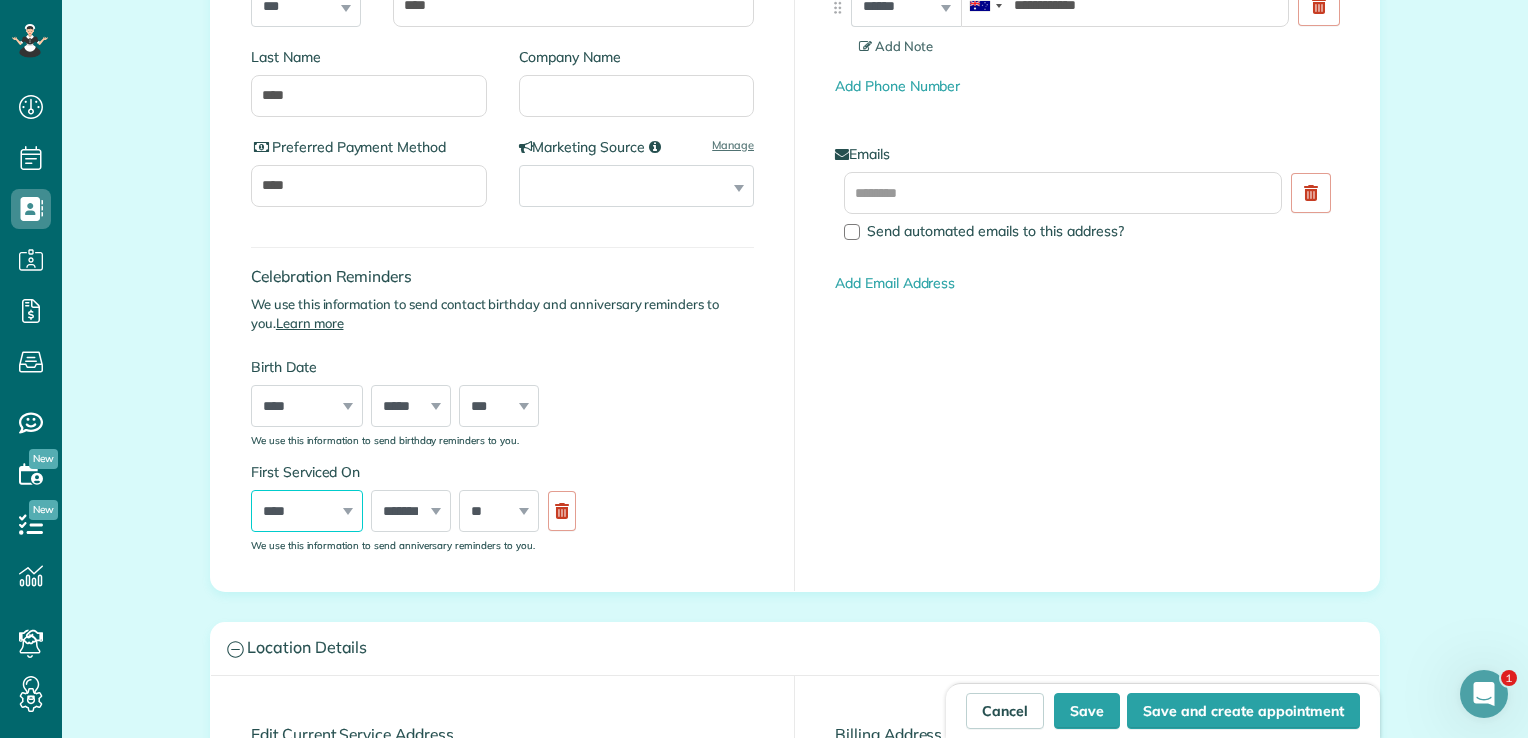 select on "****" 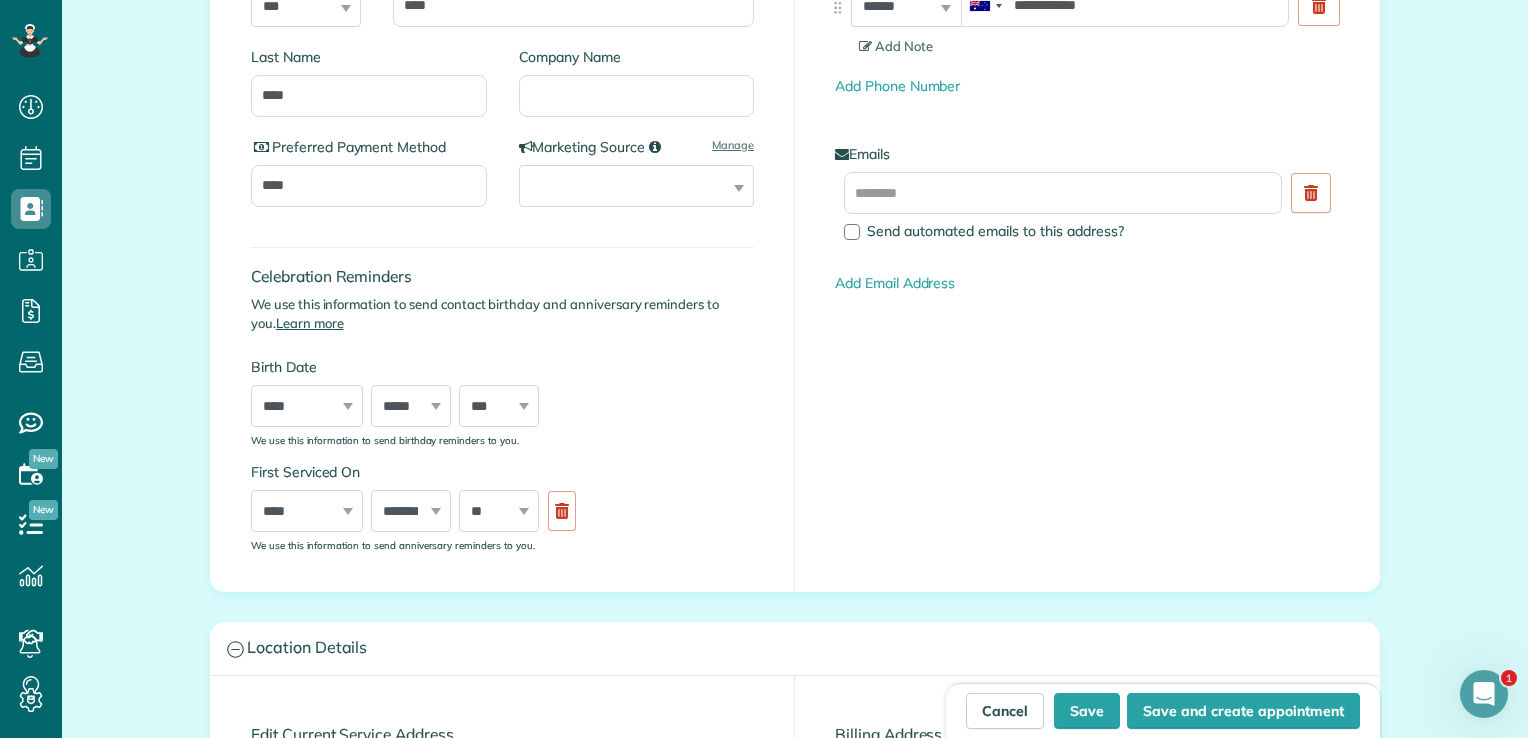 click on "First Serviced On
****
****
****
****
****
****
****
****
****
****
****
****
****
****
****
****
****
****
****
****
****
****
****
****
****
****
****
****
****
****
****
****
****
****
****
****
****
****
****
****
****
****
****
****
****
****
****
****
****
****
****
****
*****
*******
********
*****
*****
***
****
****
******
*********
*******
********
********
***
*
*
*
*
*
*
*
*
*
**
**
**
**
**
**
**
**
**
**
**
**
**
**
**
**
**
**
**
**
**
**
We use this information to send anniversary reminders to you." at bounding box center (502, 506) 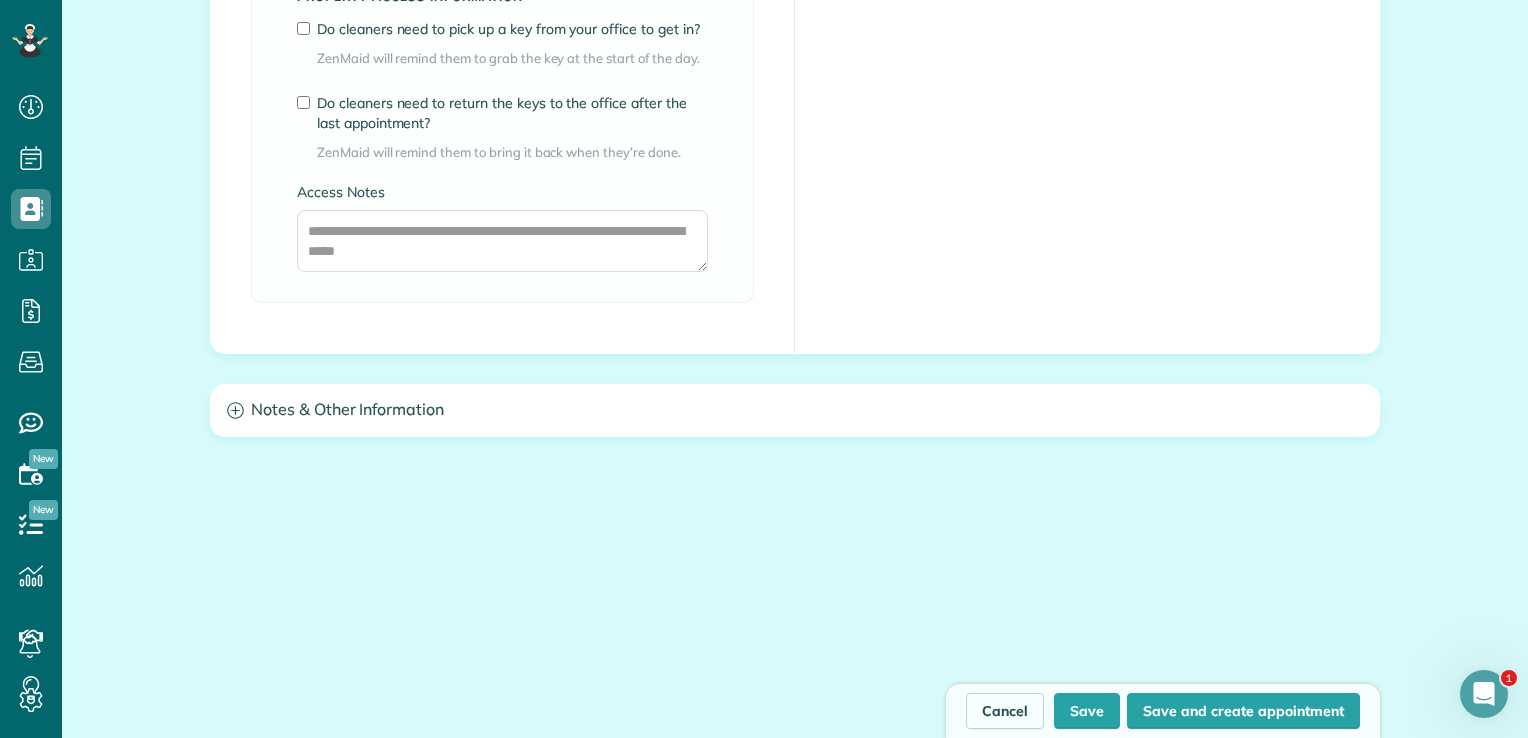 scroll, scrollTop: 1700, scrollLeft: 0, axis: vertical 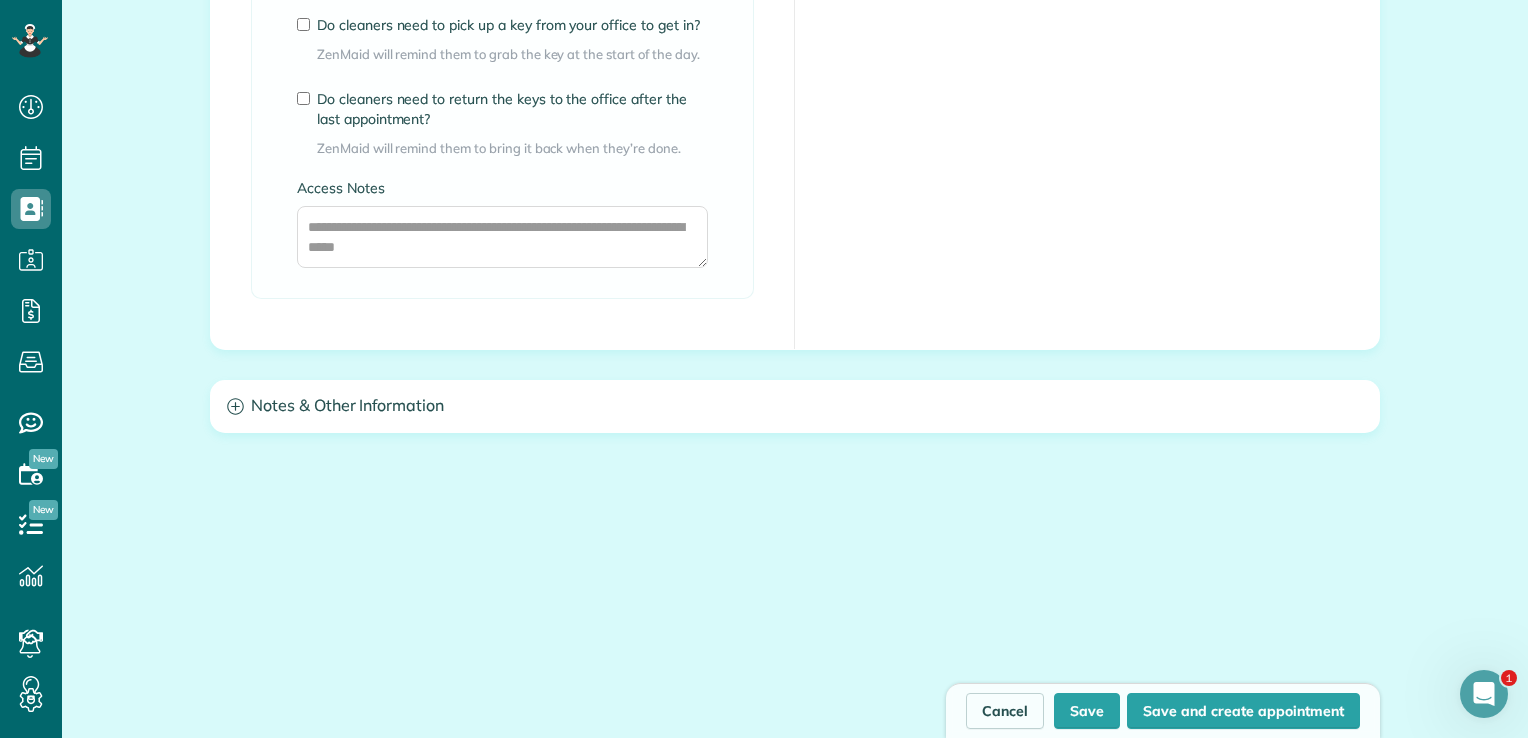 click on "**********" at bounding box center (795, -469) 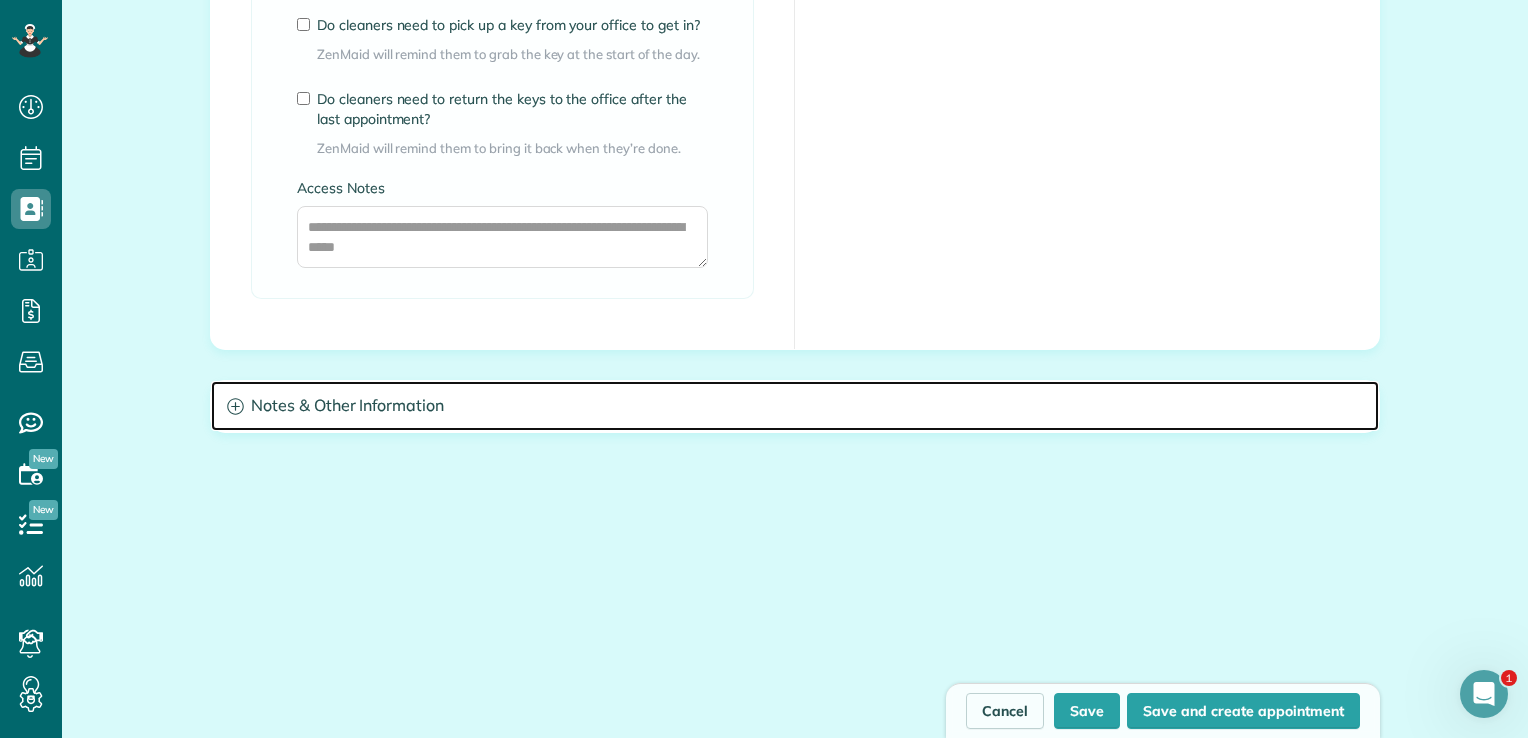 click on "Notes & Other Information" at bounding box center (795, 406) 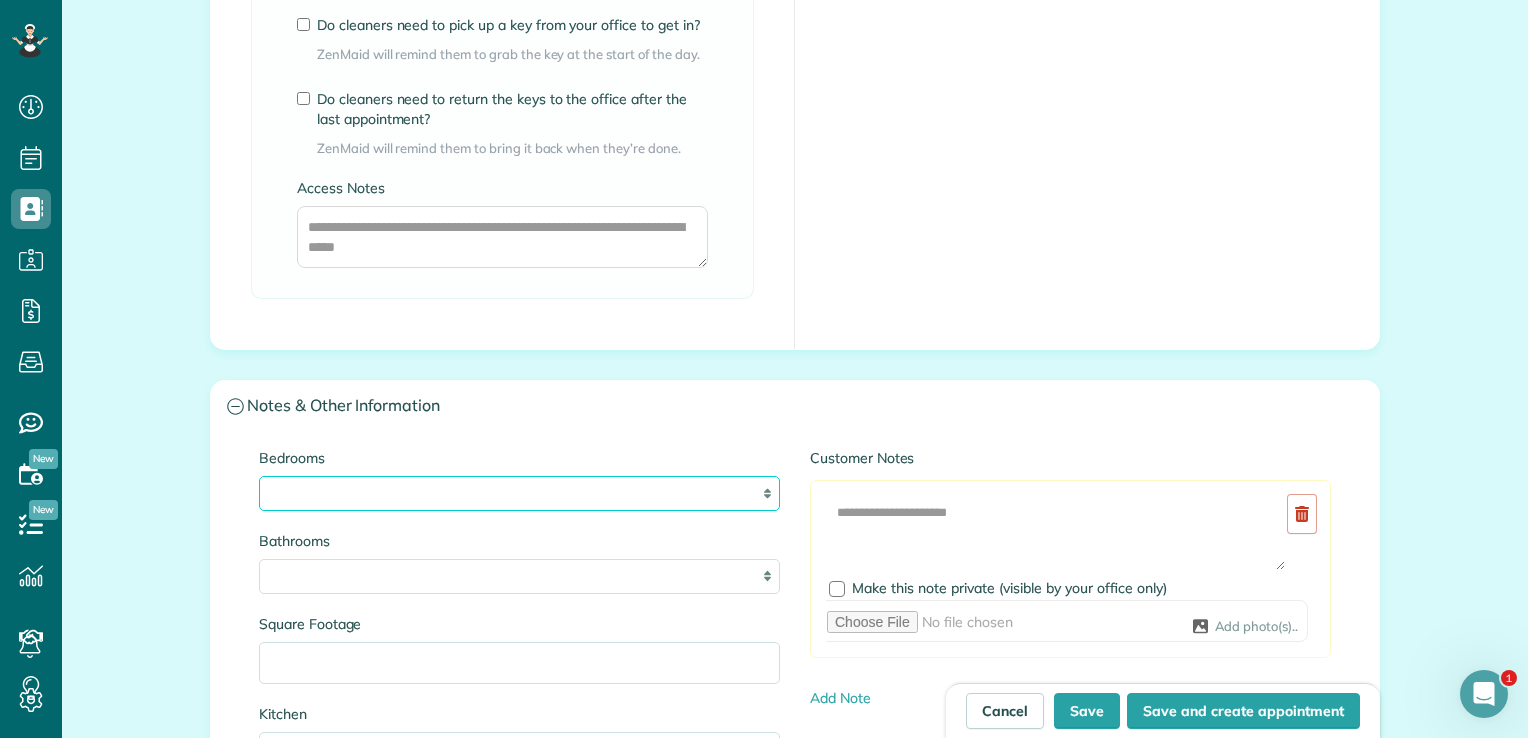 click on "*
*
*
*
**" at bounding box center [519, 493] 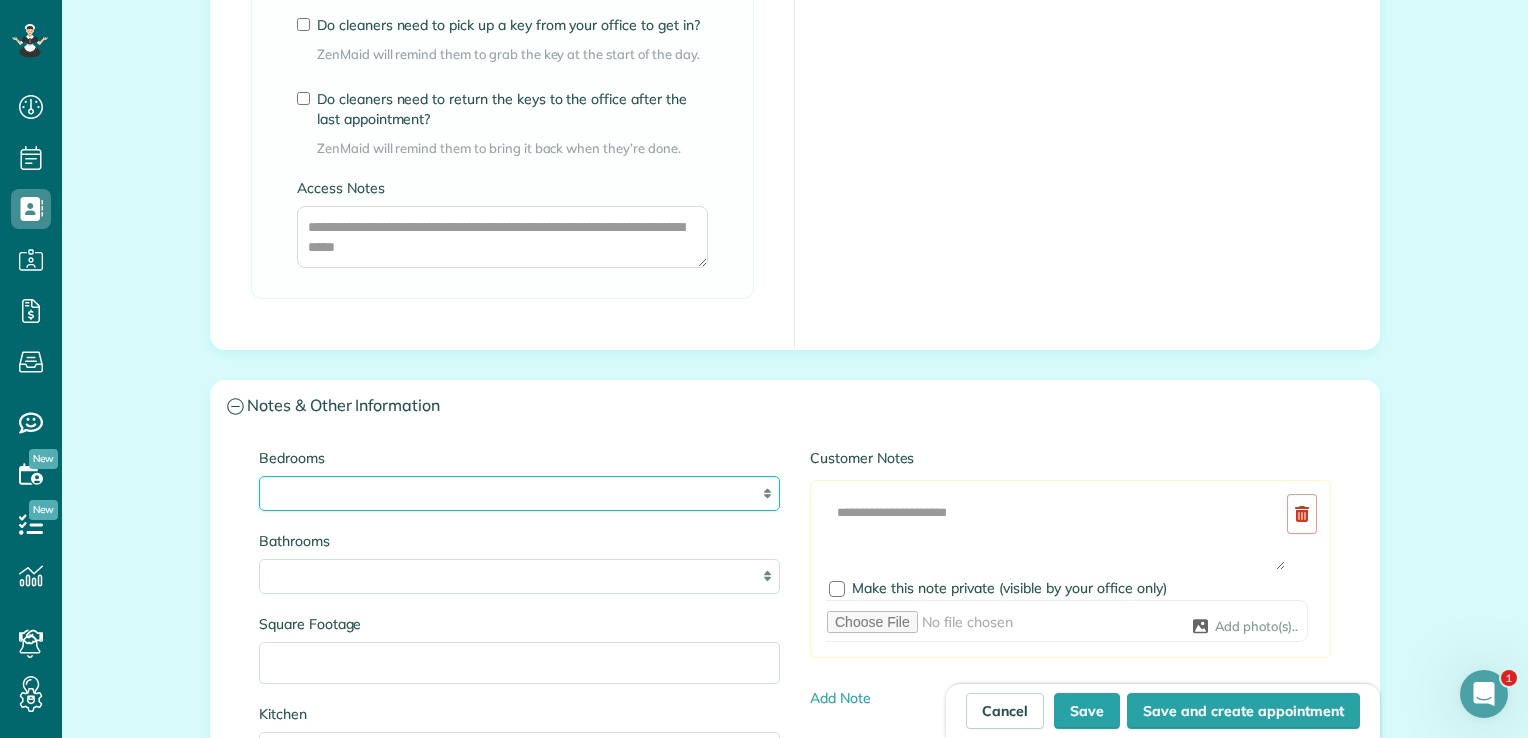 click on "*
*
*
*
**" at bounding box center (519, 493) 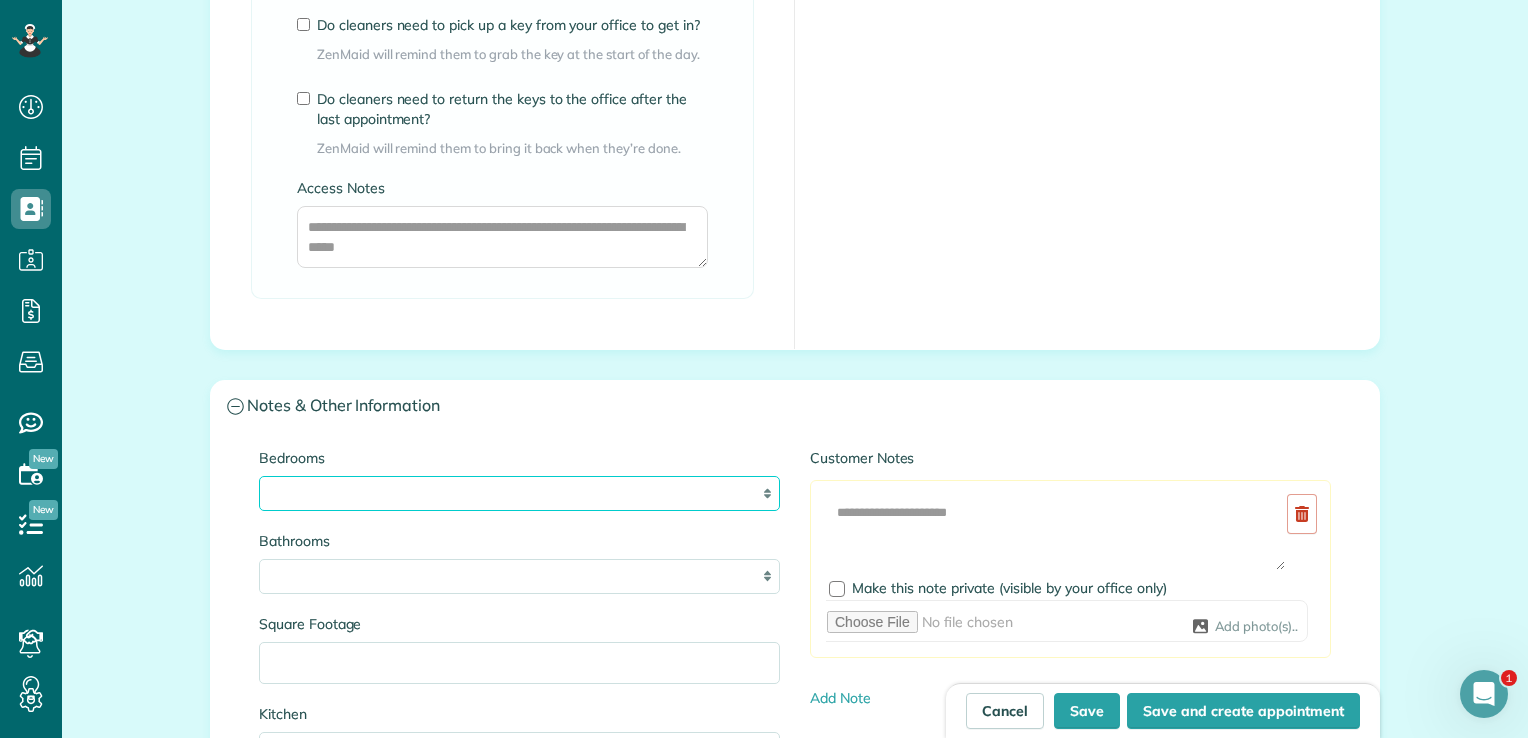 select on "*" 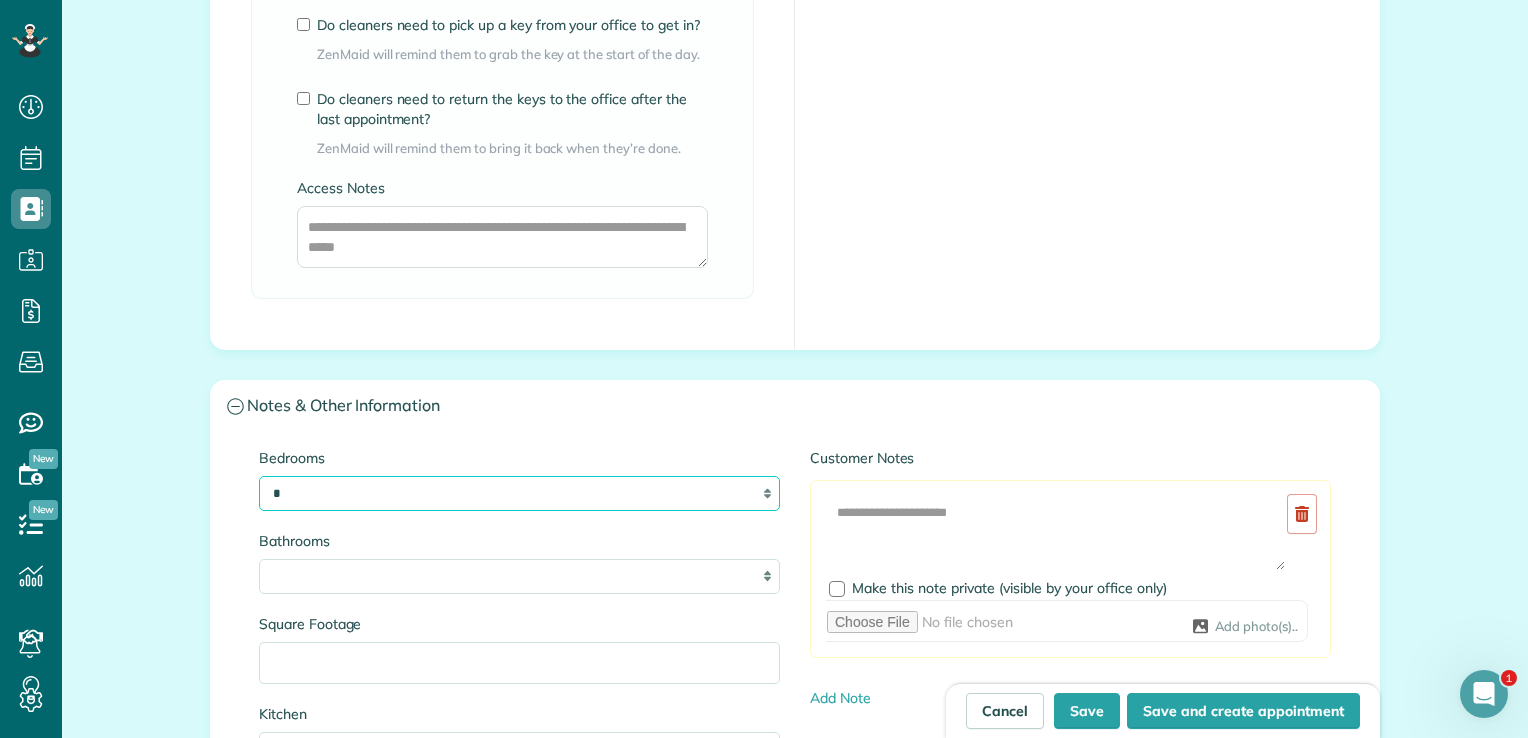 click on "*
*
*
*
**" at bounding box center (519, 493) 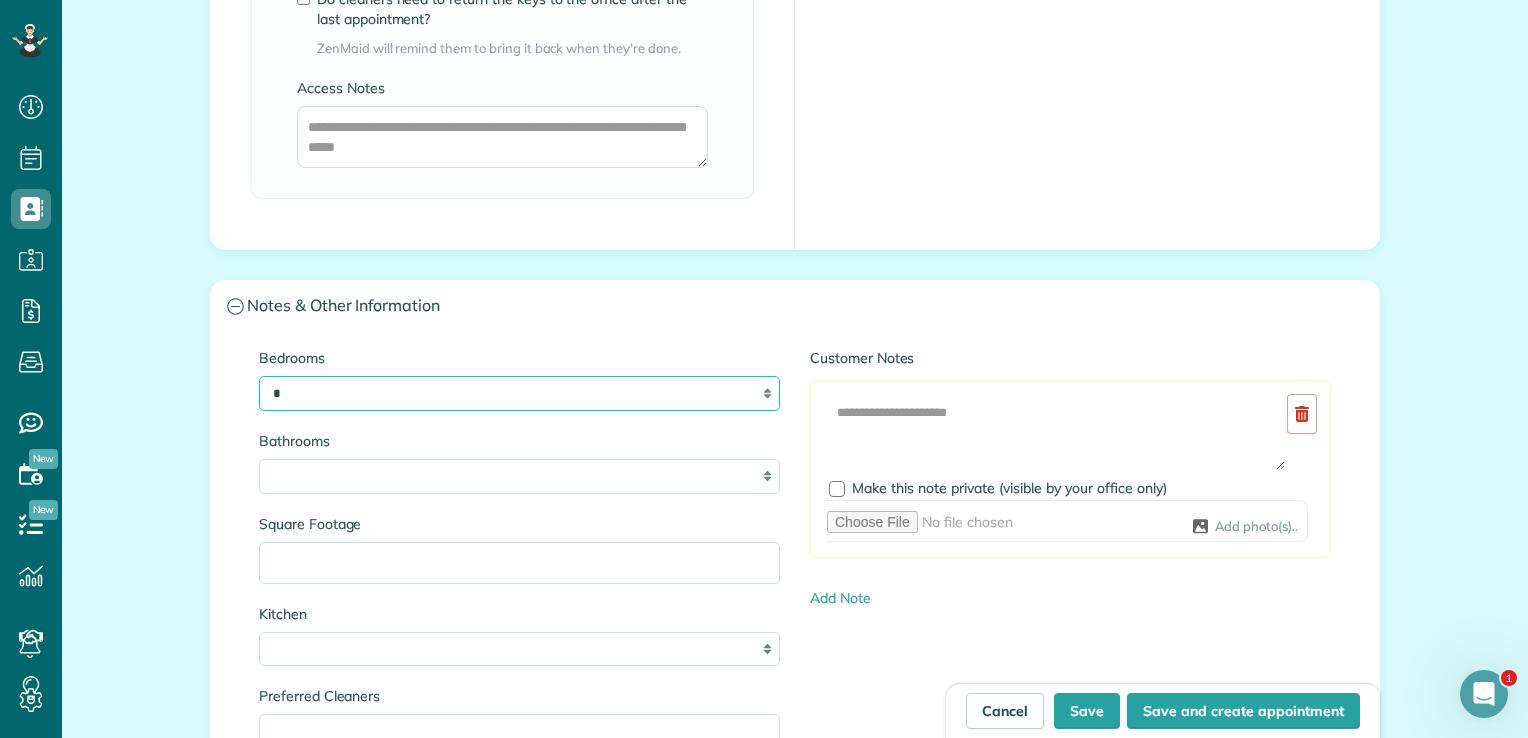scroll, scrollTop: 1900, scrollLeft: 0, axis: vertical 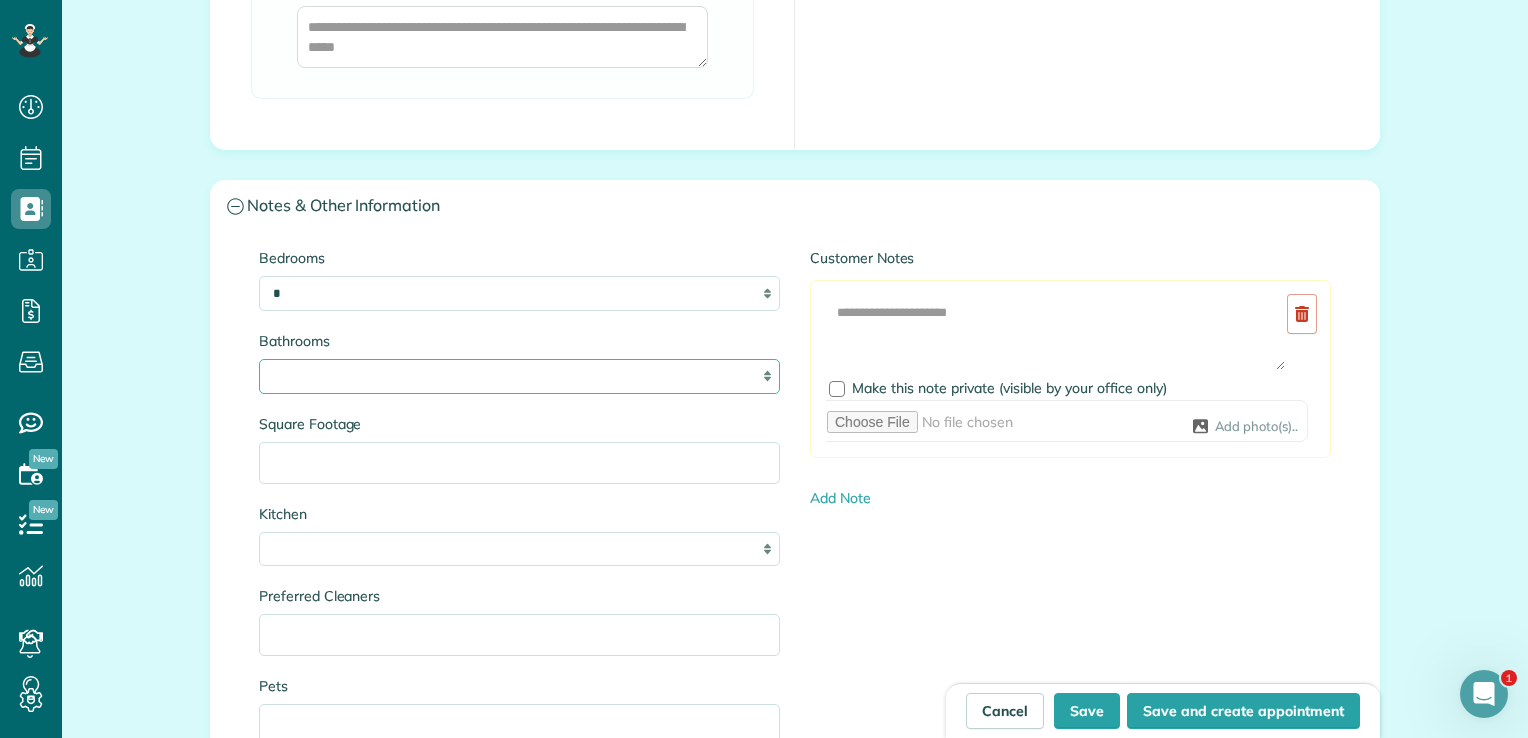 click on "*
***
*
***
*
***
*
***
**" at bounding box center [519, 376] 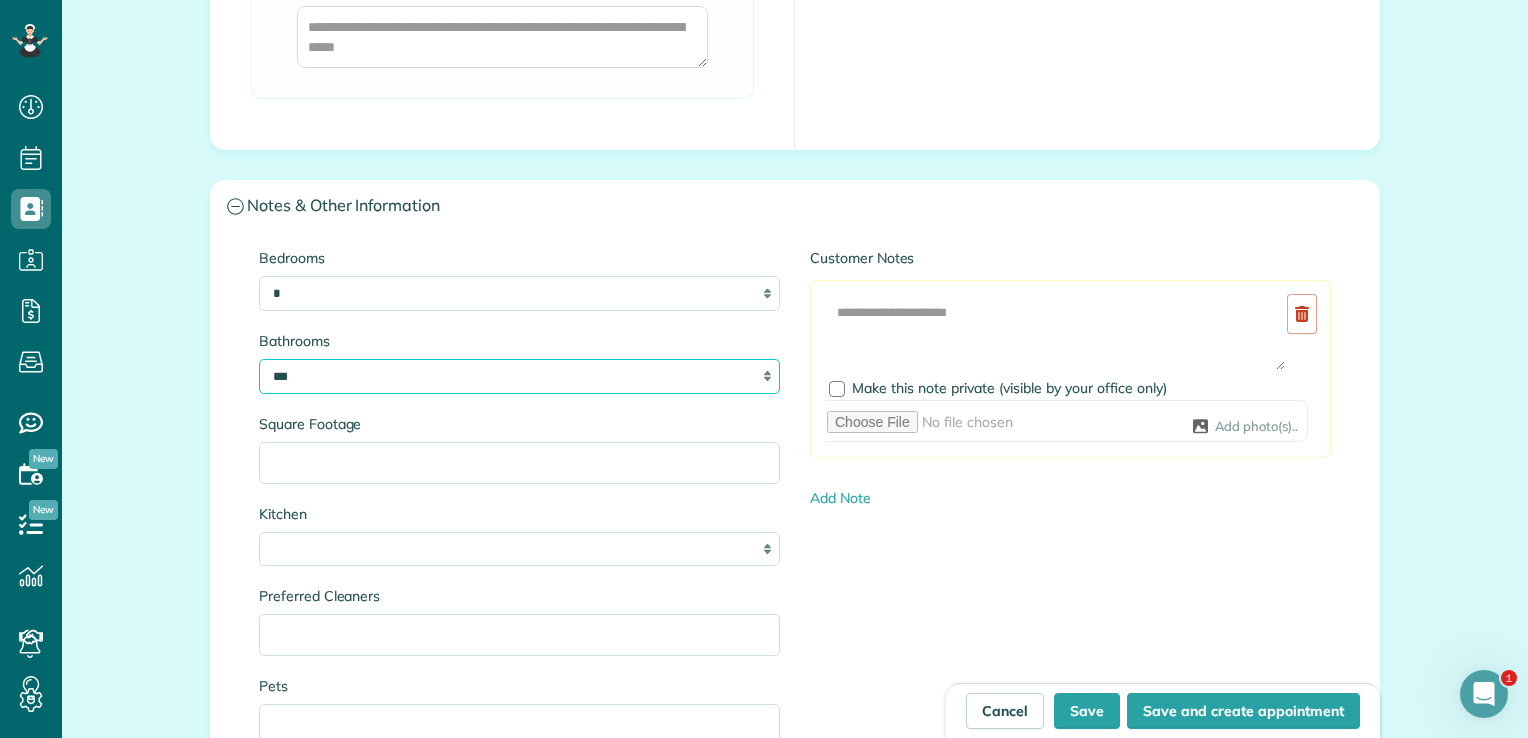 click on "*
***
*
***
*
***
*
***
**" at bounding box center [519, 376] 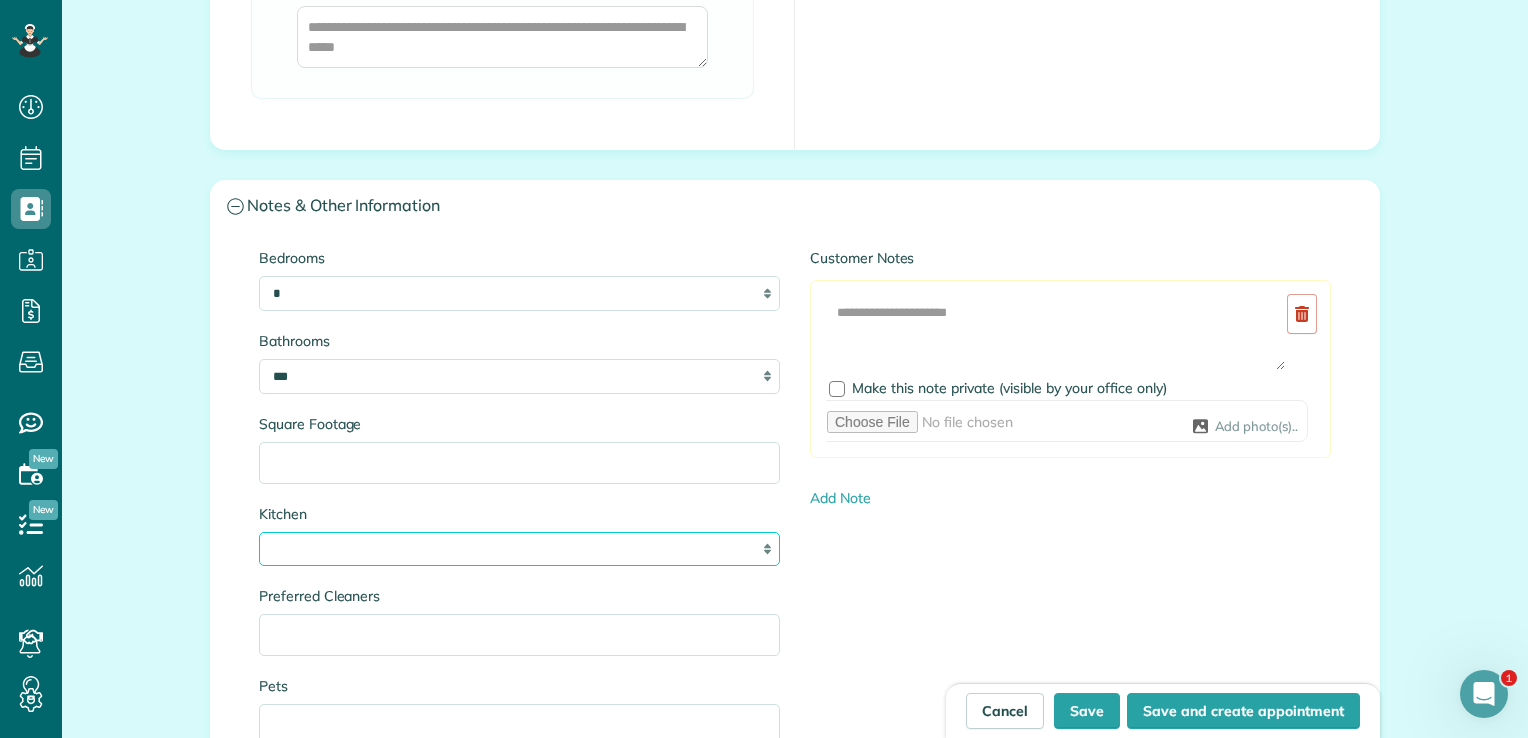 click on "*
*
*
*" at bounding box center (519, 549) 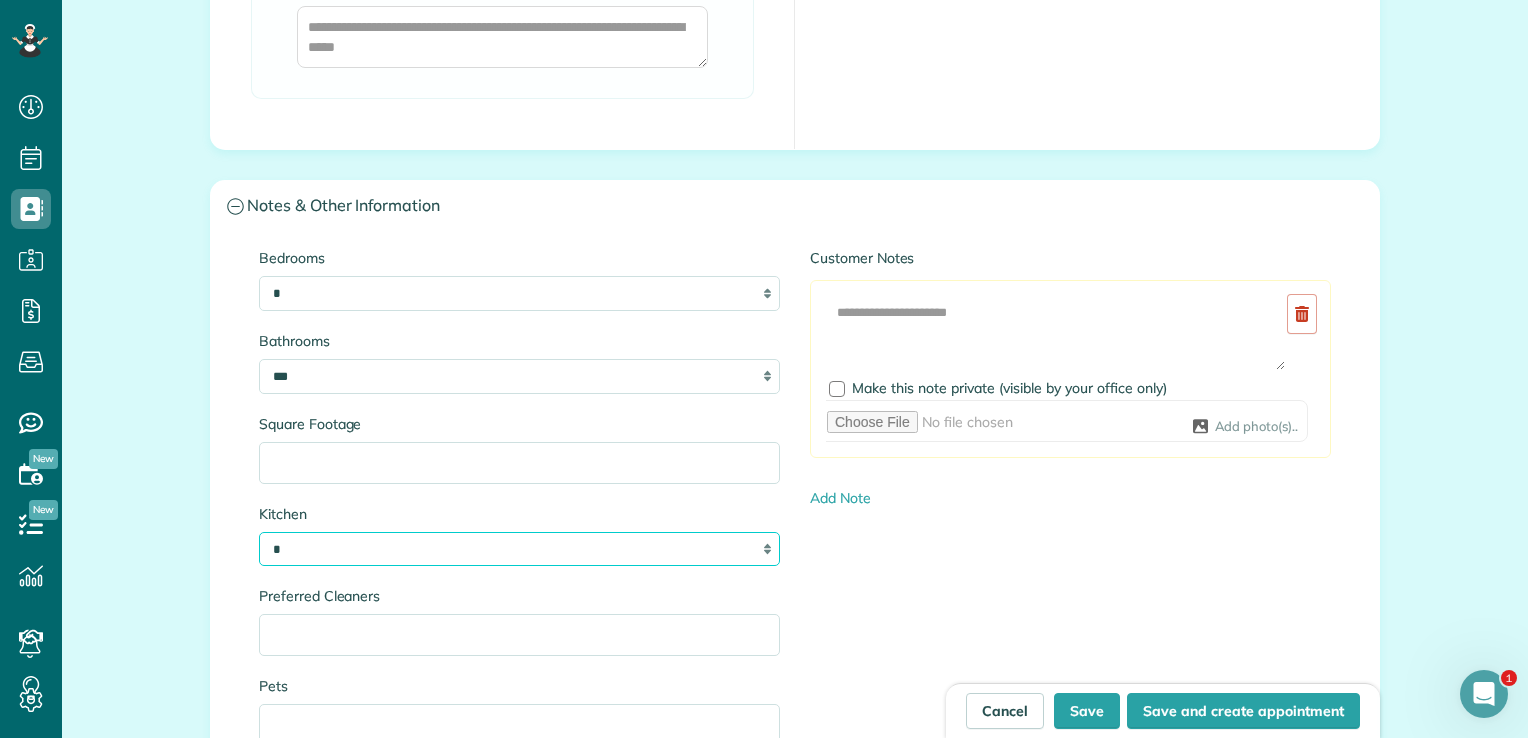 click on "*
*
*
*" at bounding box center [519, 549] 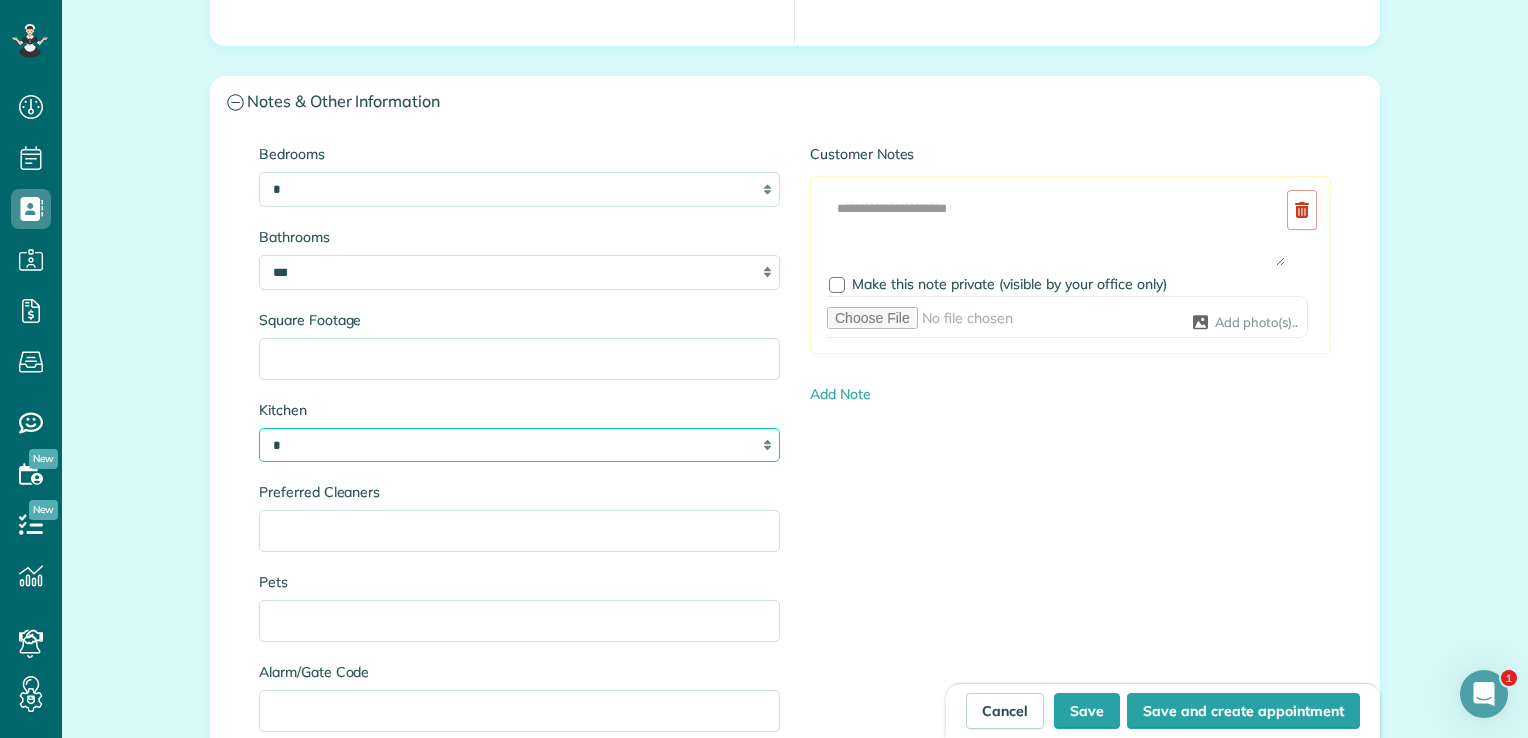 scroll, scrollTop: 2000, scrollLeft: 0, axis: vertical 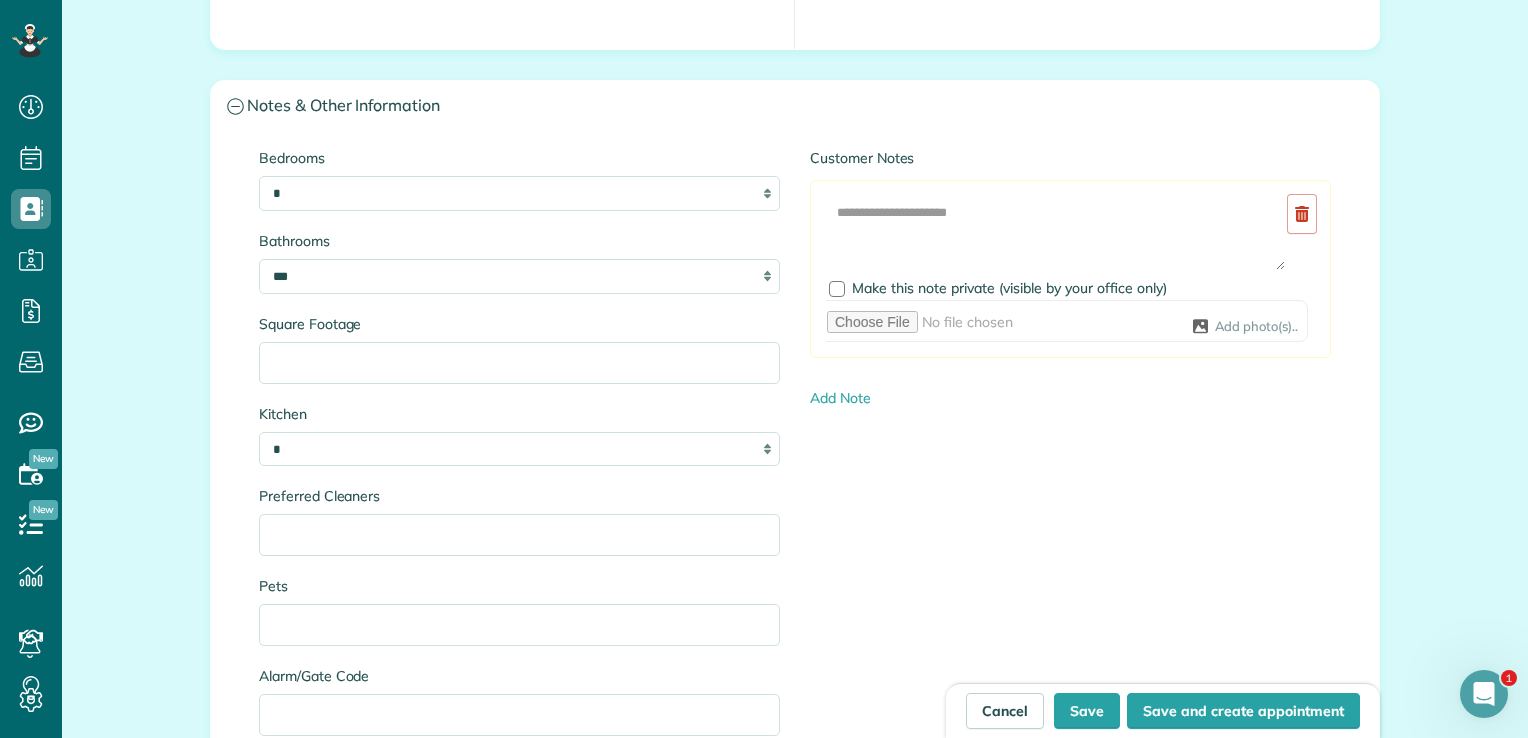 click on "*
*
*
*
**" at bounding box center [519, 193] 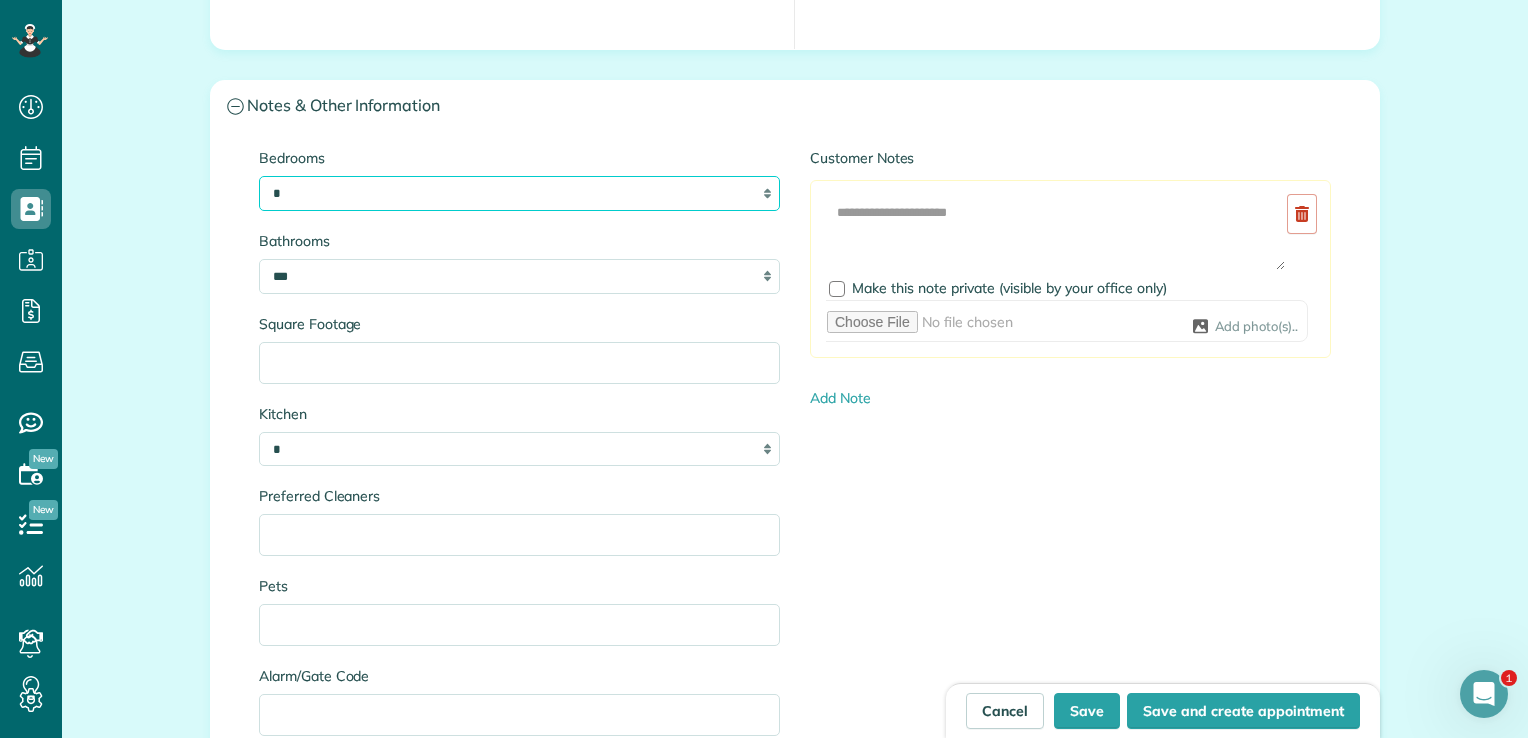 click on "*
*
*
*
**" at bounding box center [519, 193] 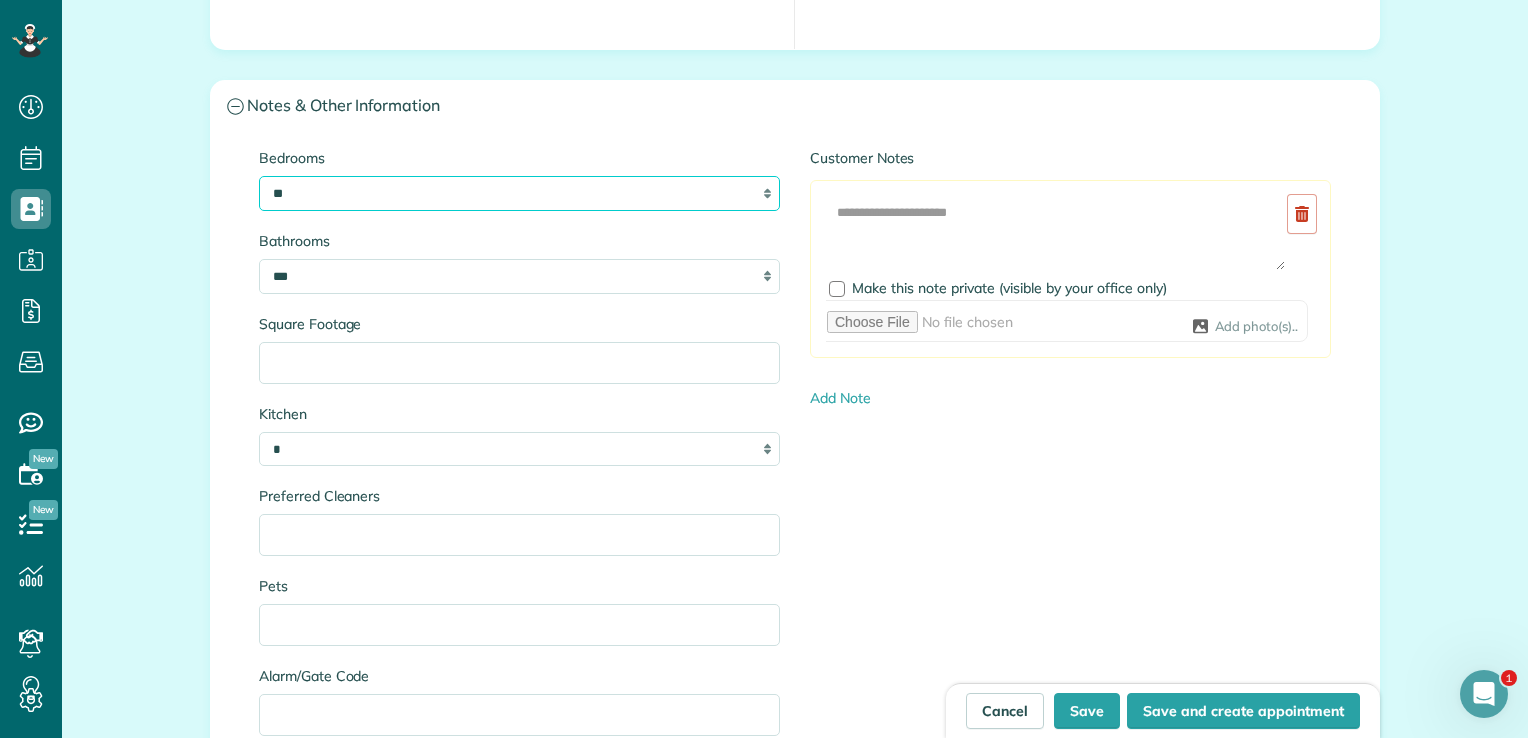 click on "*
*
*
*
**" at bounding box center (519, 193) 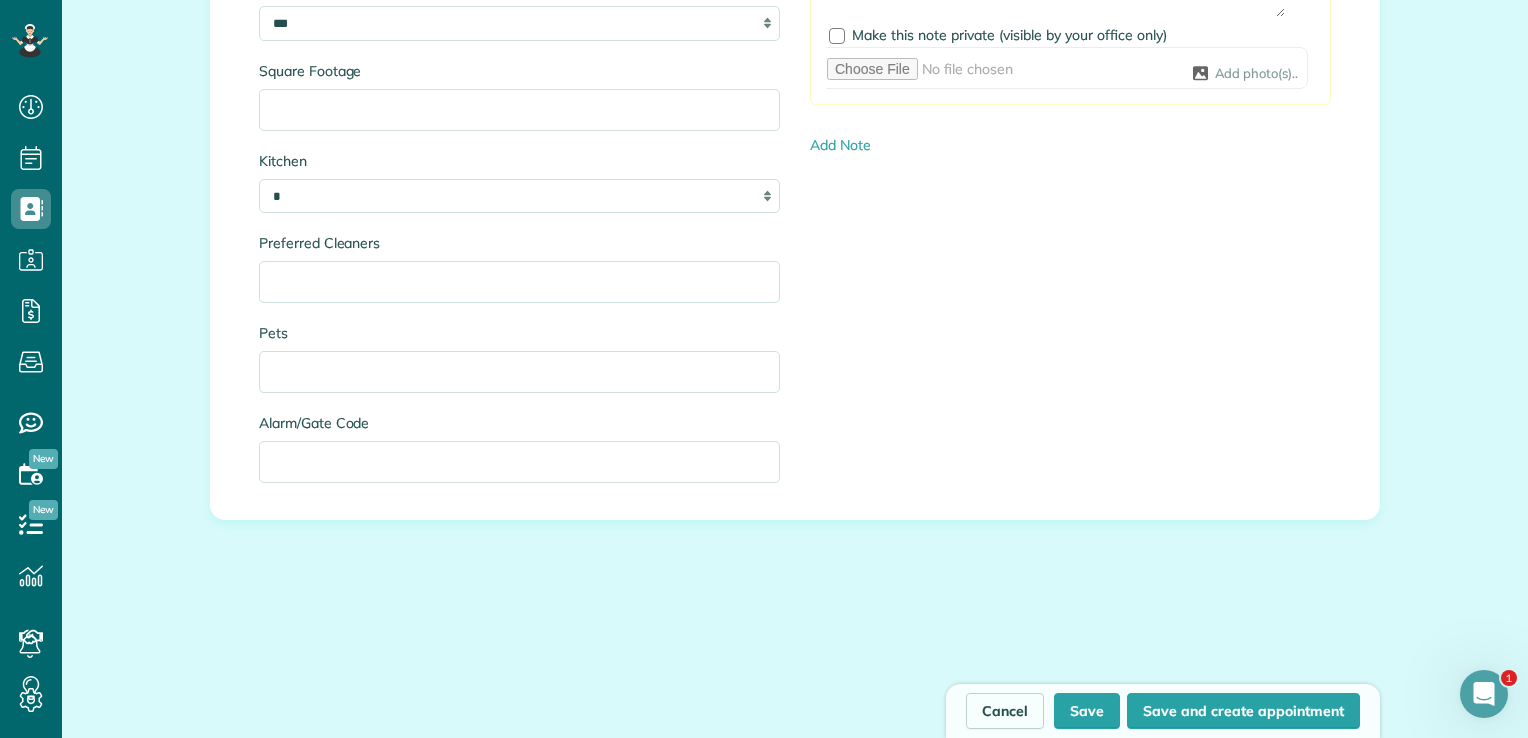 scroll, scrollTop: 2300, scrollLeft: 0, axis: vertical 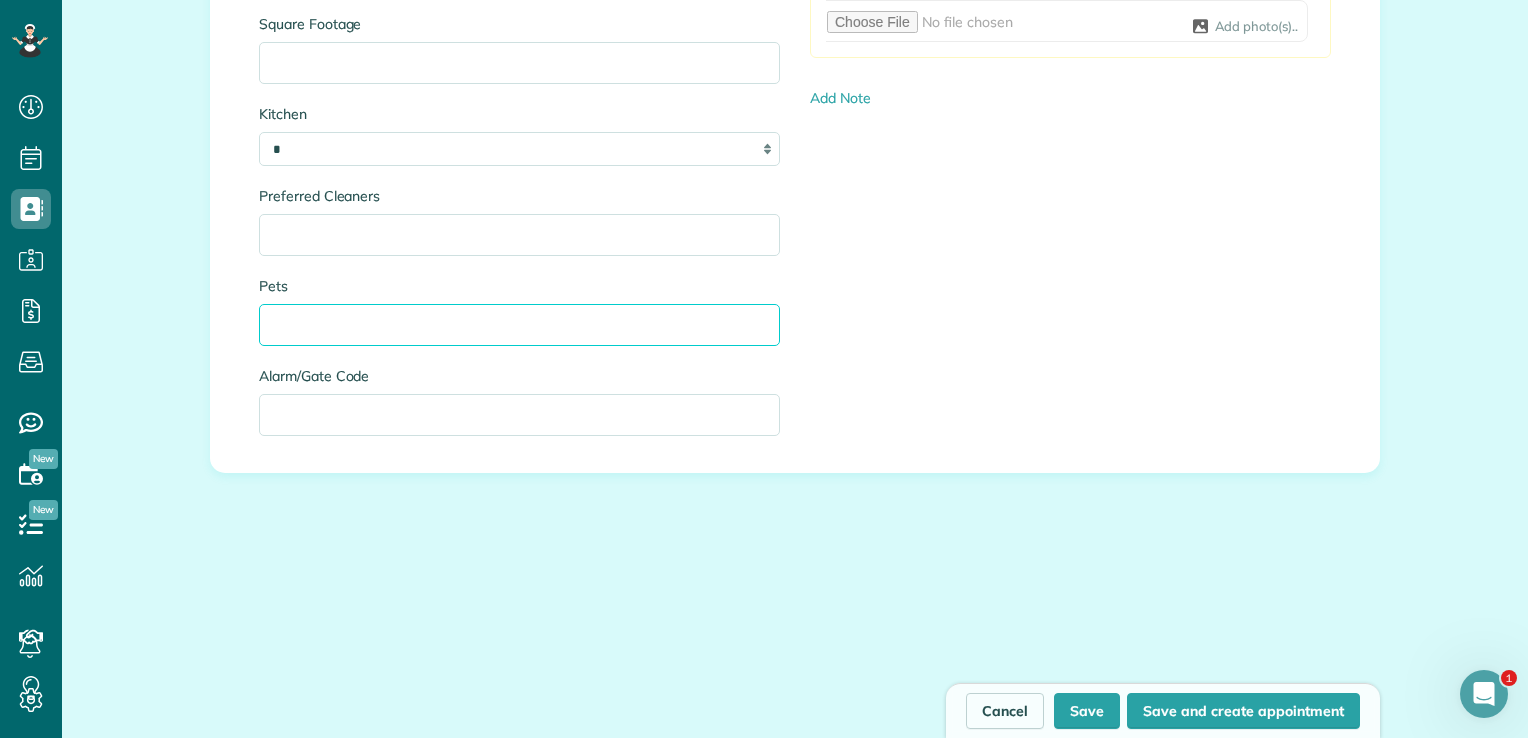click on "Pets" at bounding box center (519, 325) 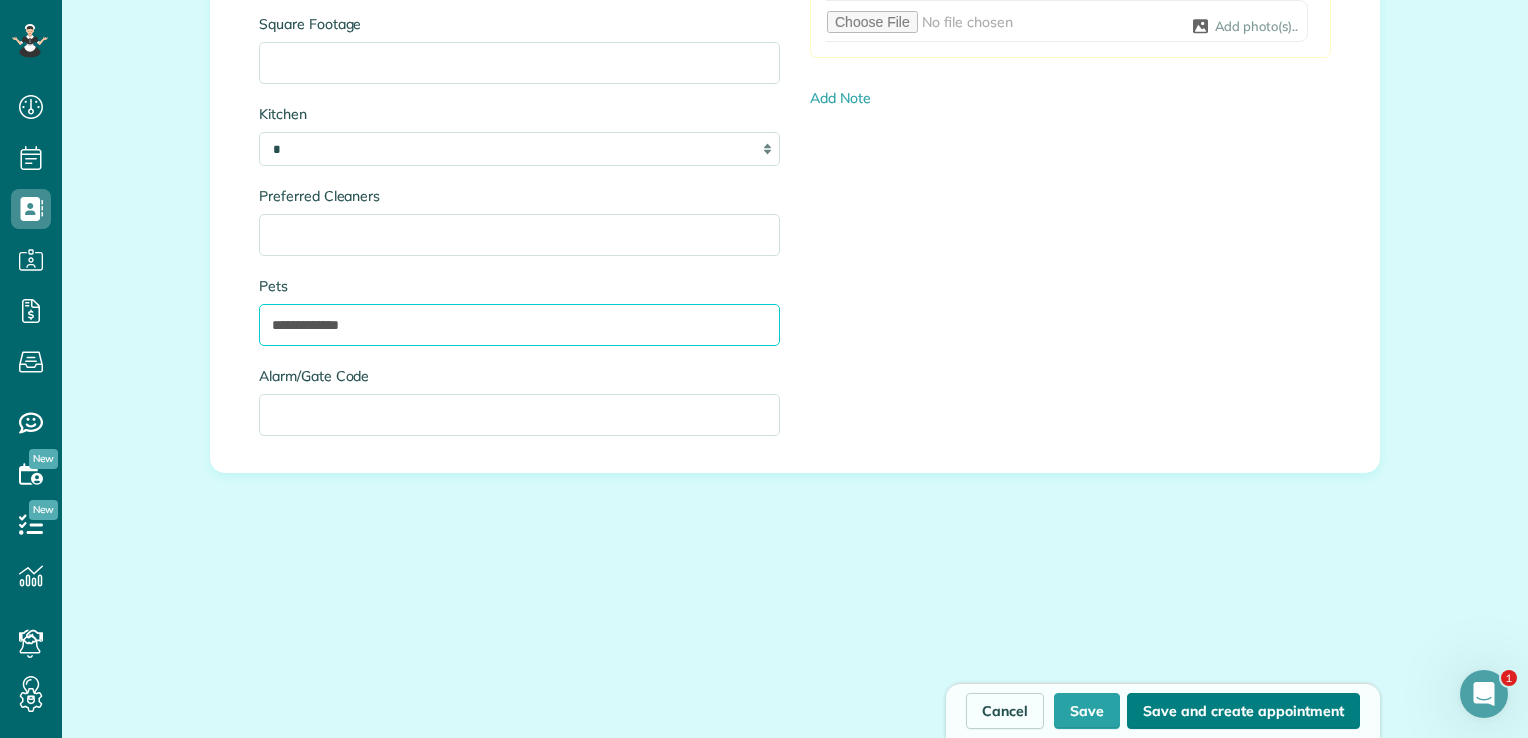 type on "**********" 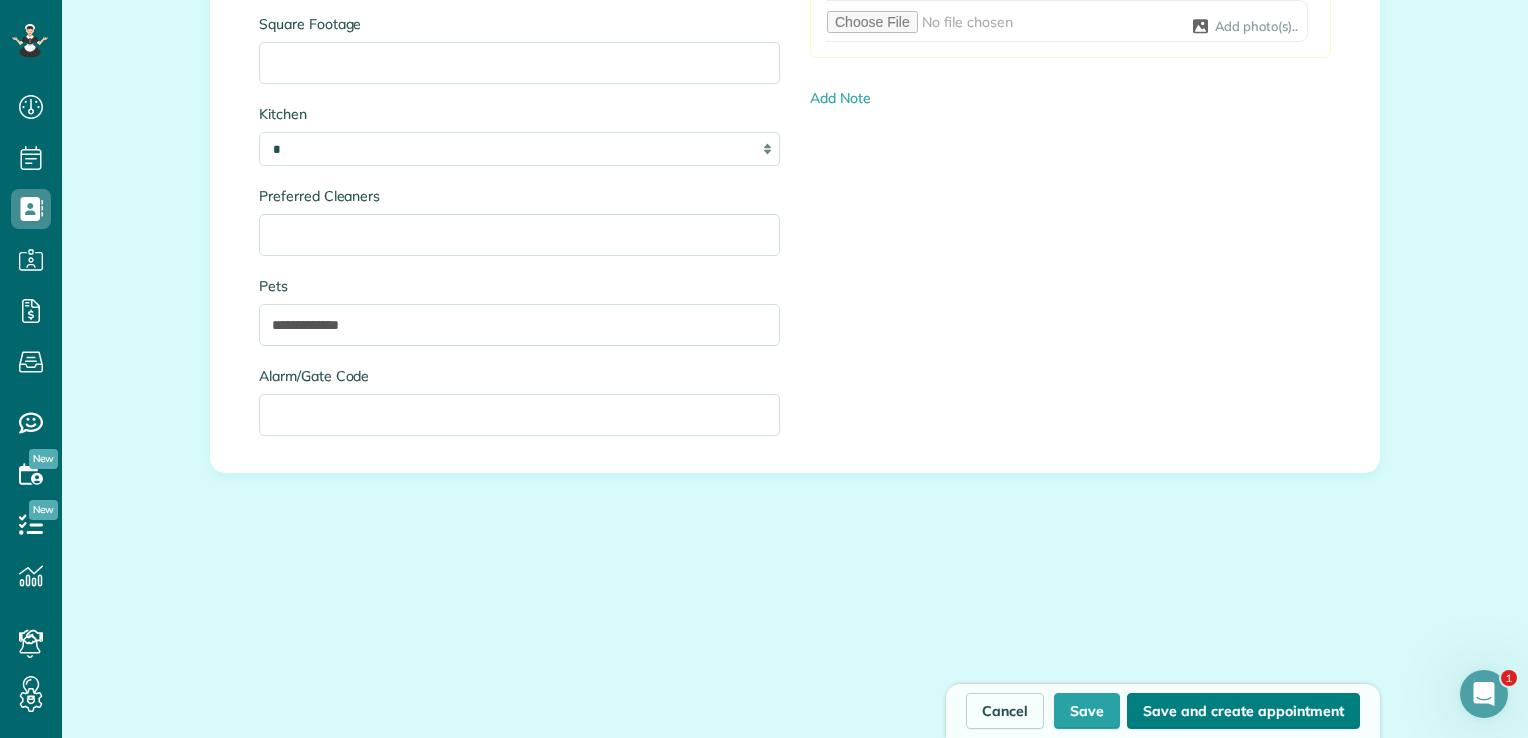 click on "Save and create appointment" at bounding box center (1243, 711) 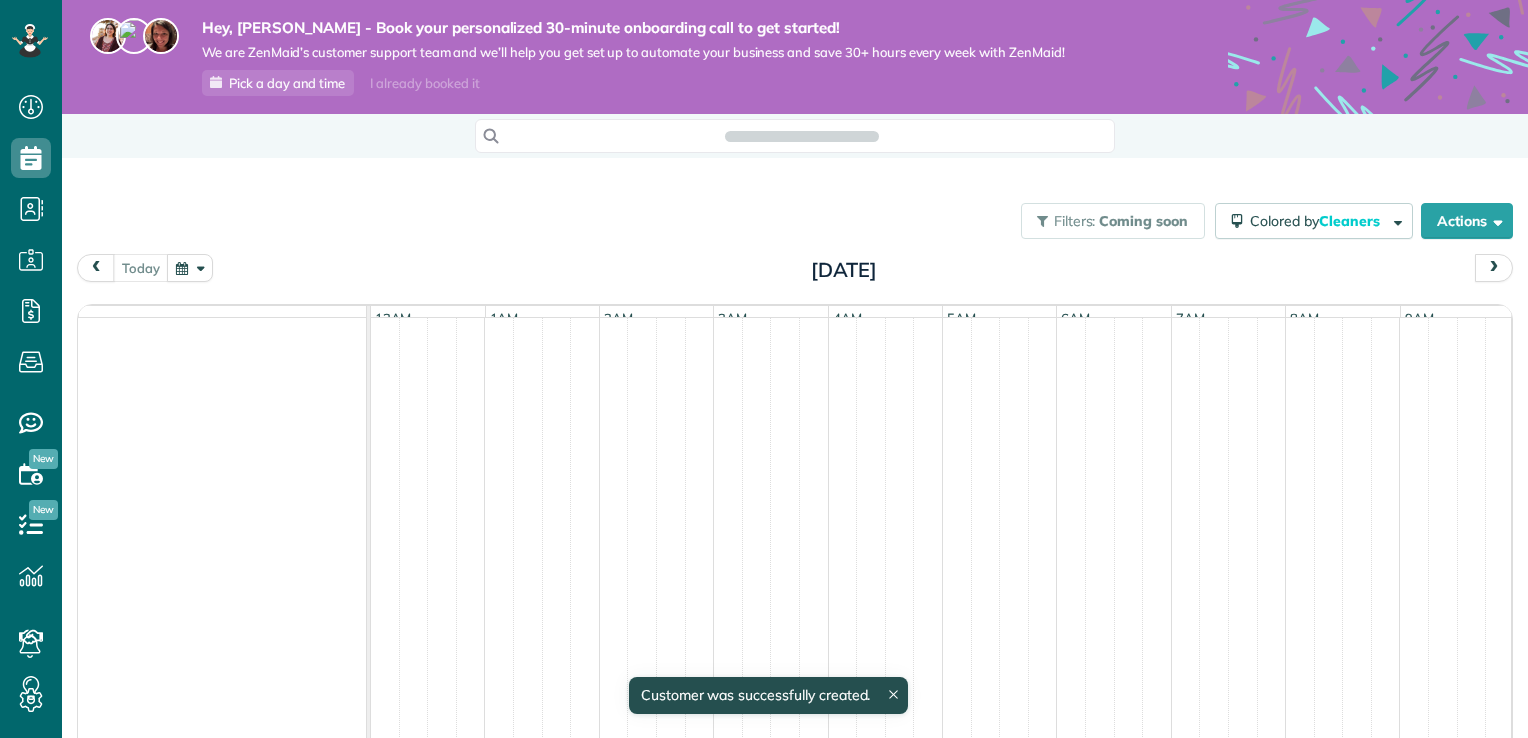 scroll, scrollTop: 0, scrollLeft: 0, axis: both 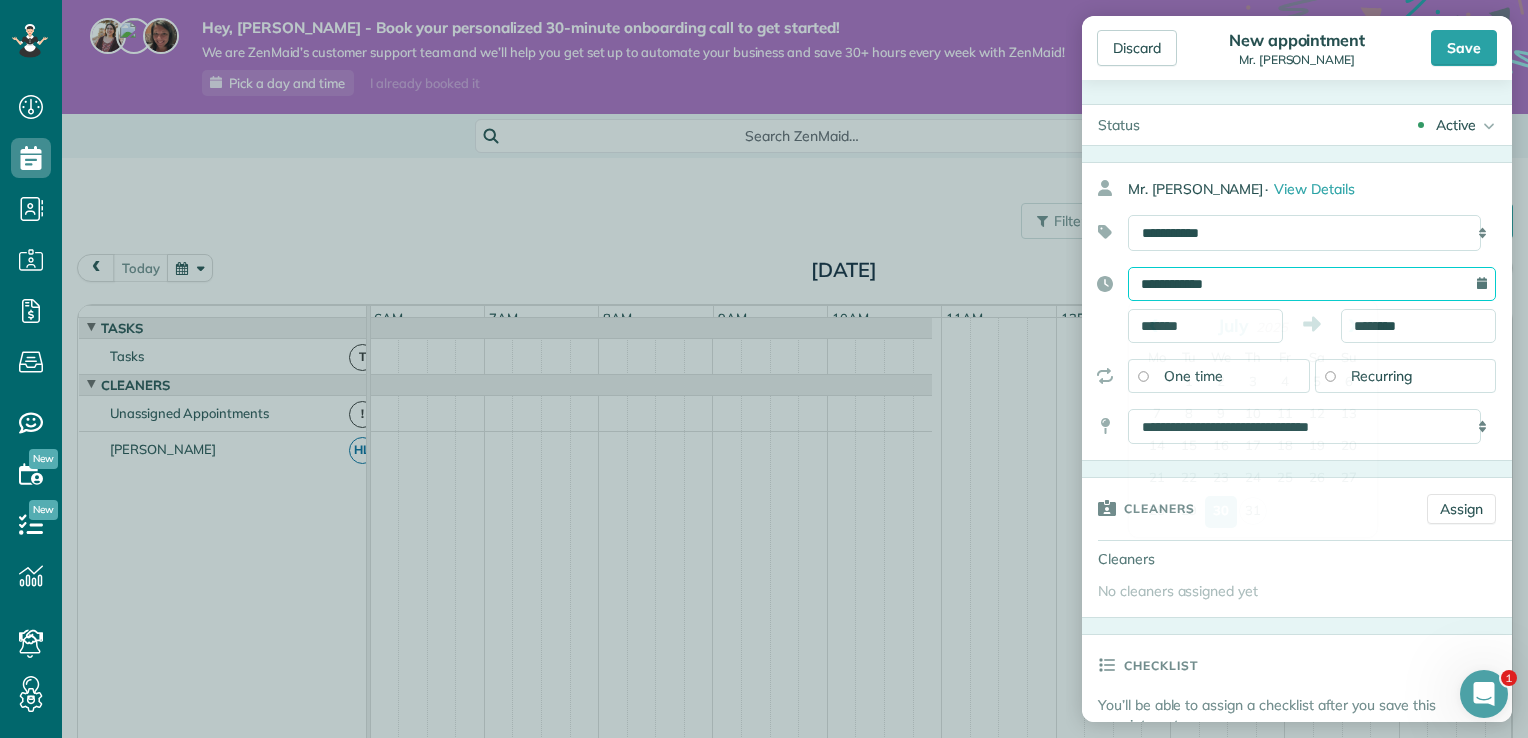 click on "**********" at bounding box center [1312, 284] 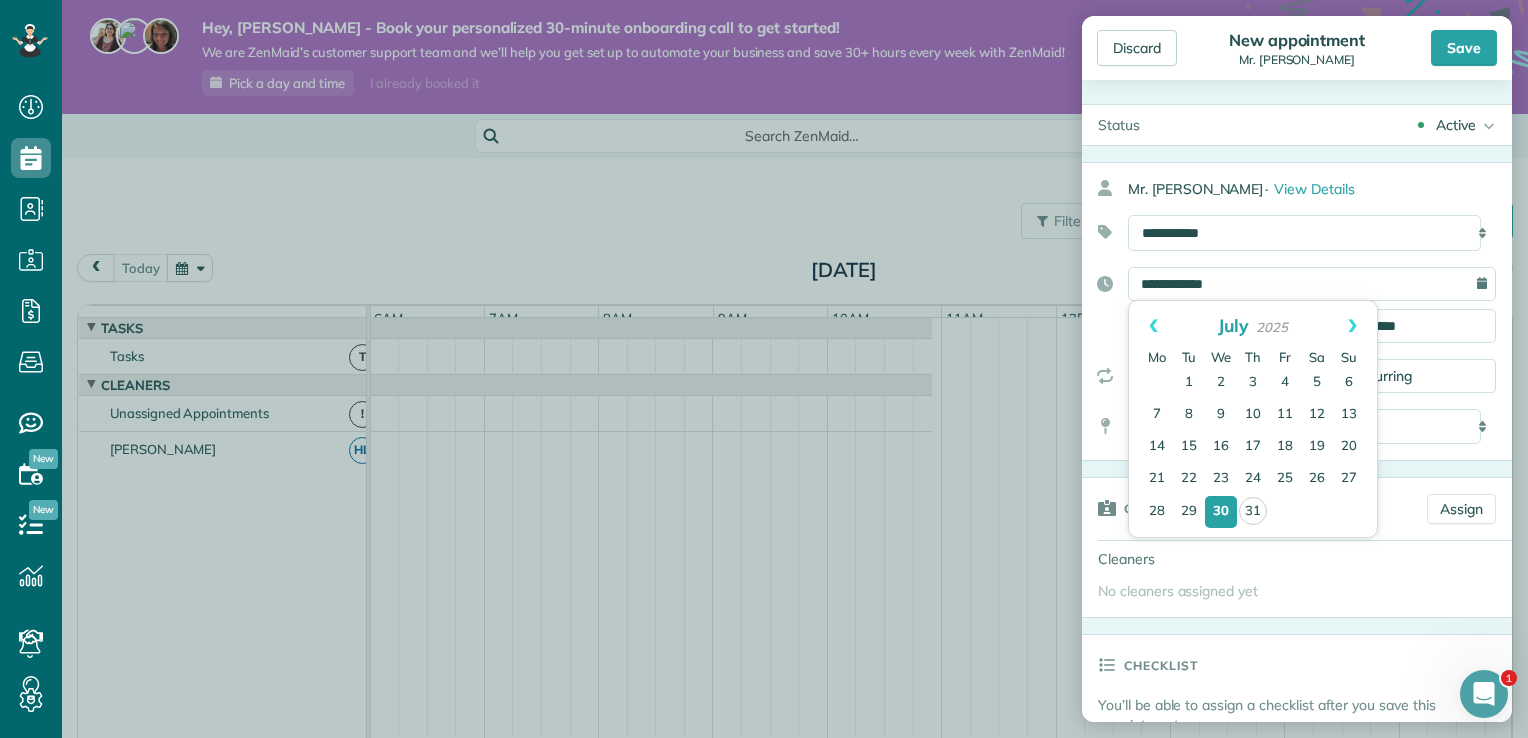 click on "**********" at bounding box center (1312, 233) 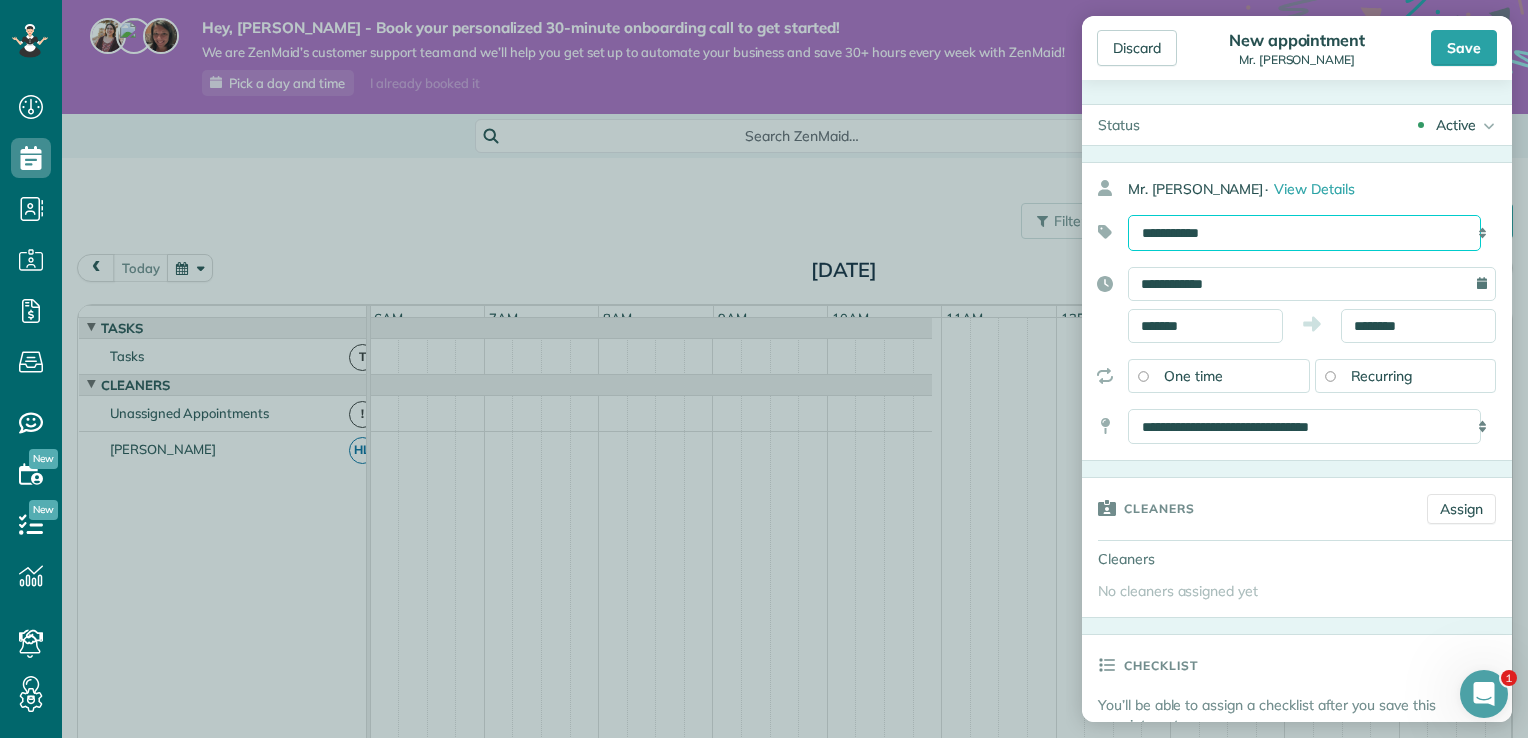 click on "**********" at bounding box center (1304, 233) 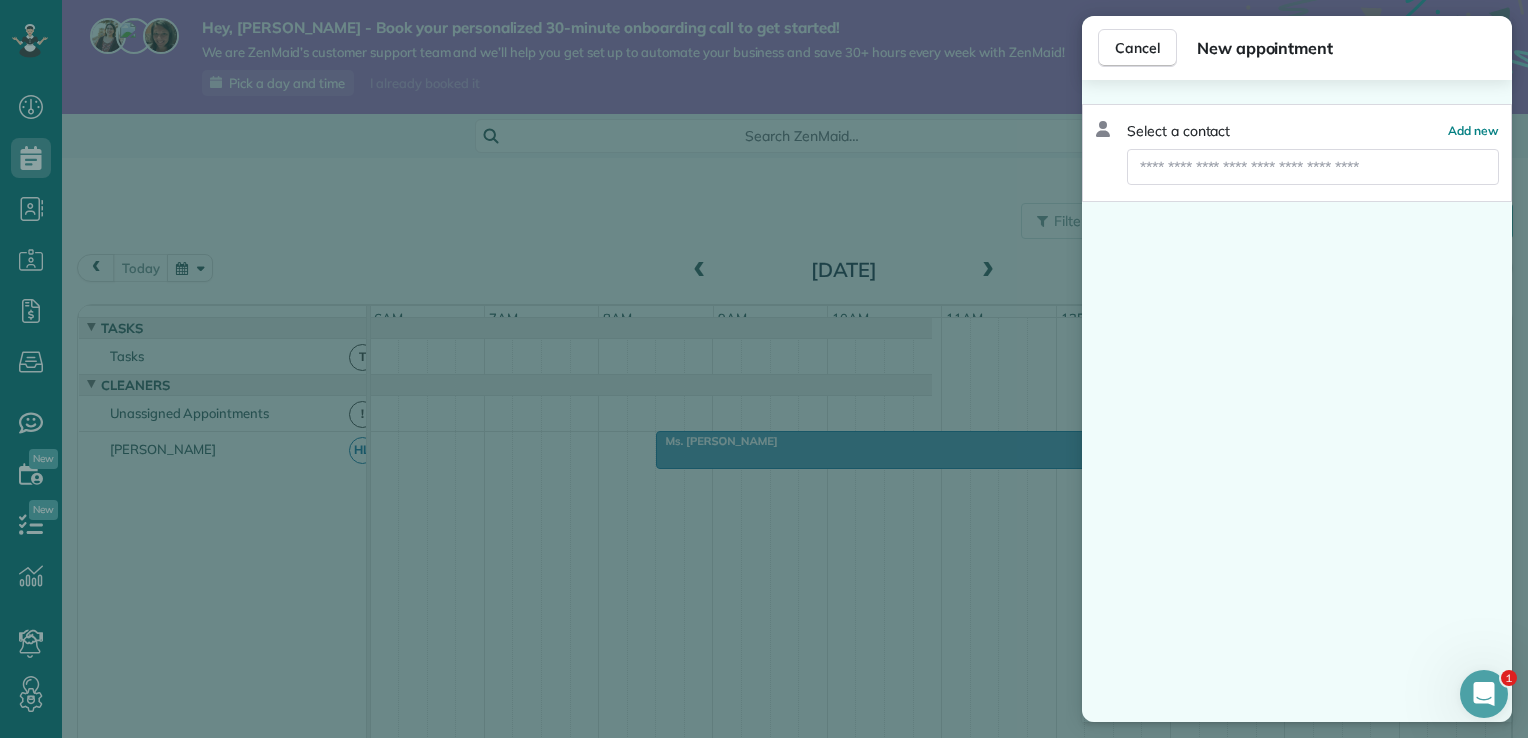 click on "**********" at bounding box center (1304, 233) 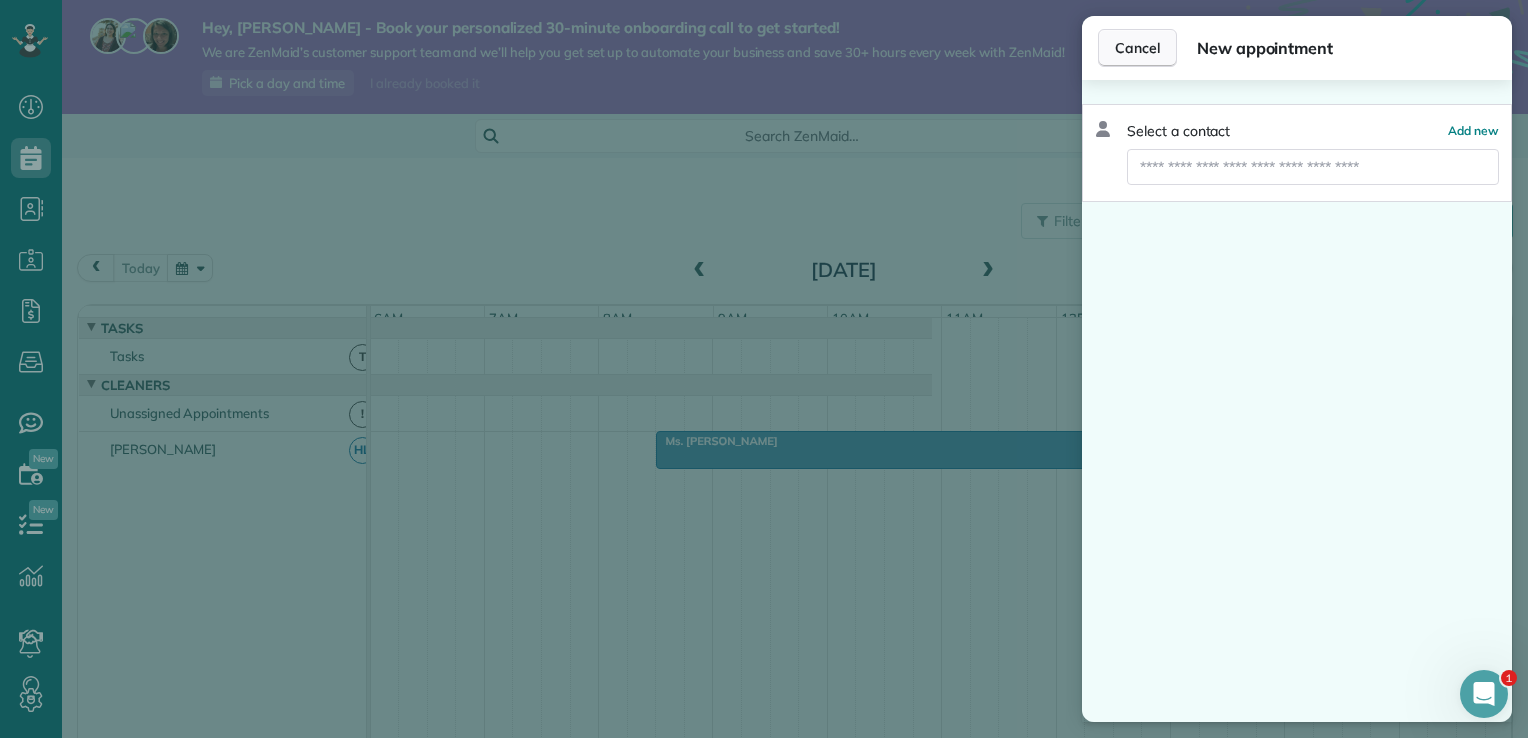 click on "Cancel" at bounding box center (1137, 48) 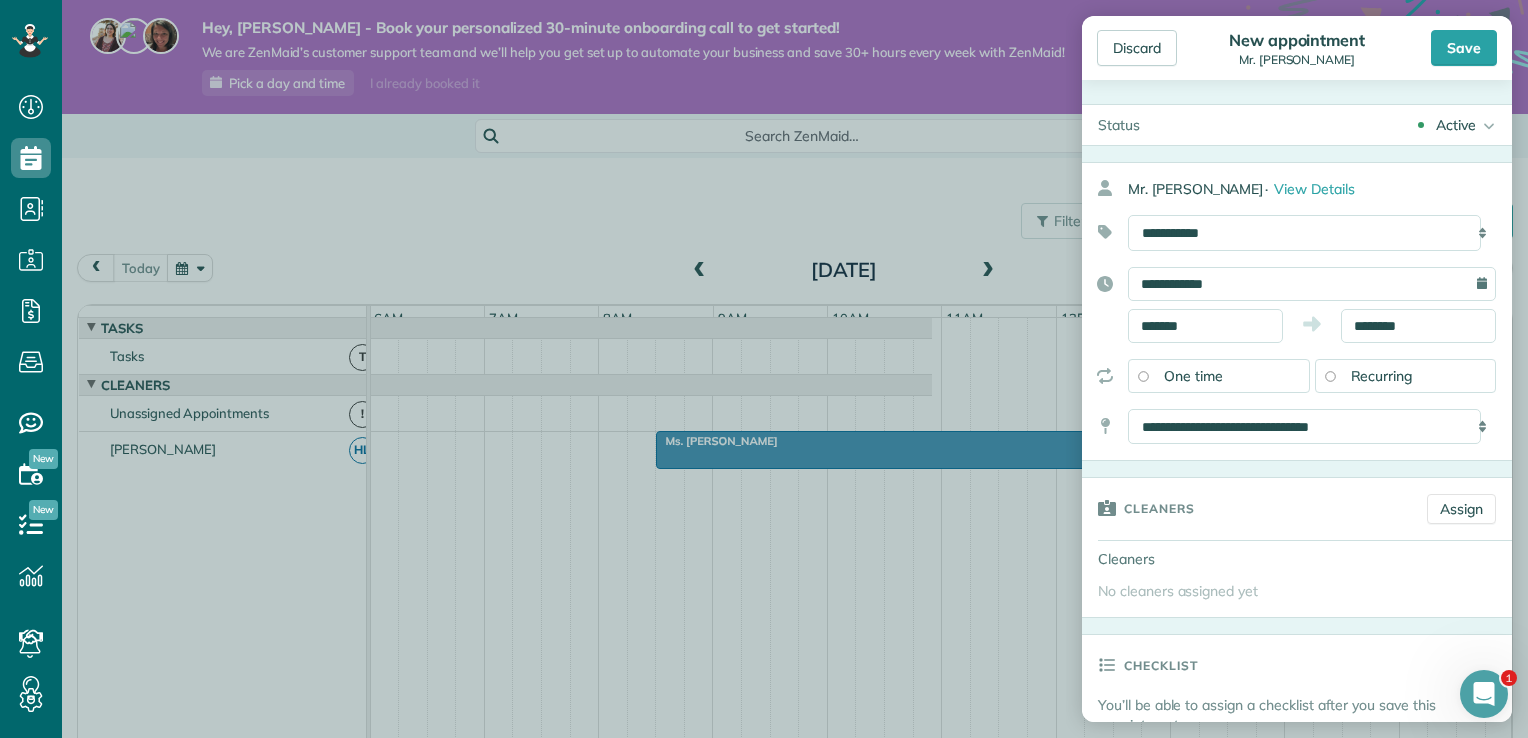 click on "Recurring" at bounding box center (1382, 376) 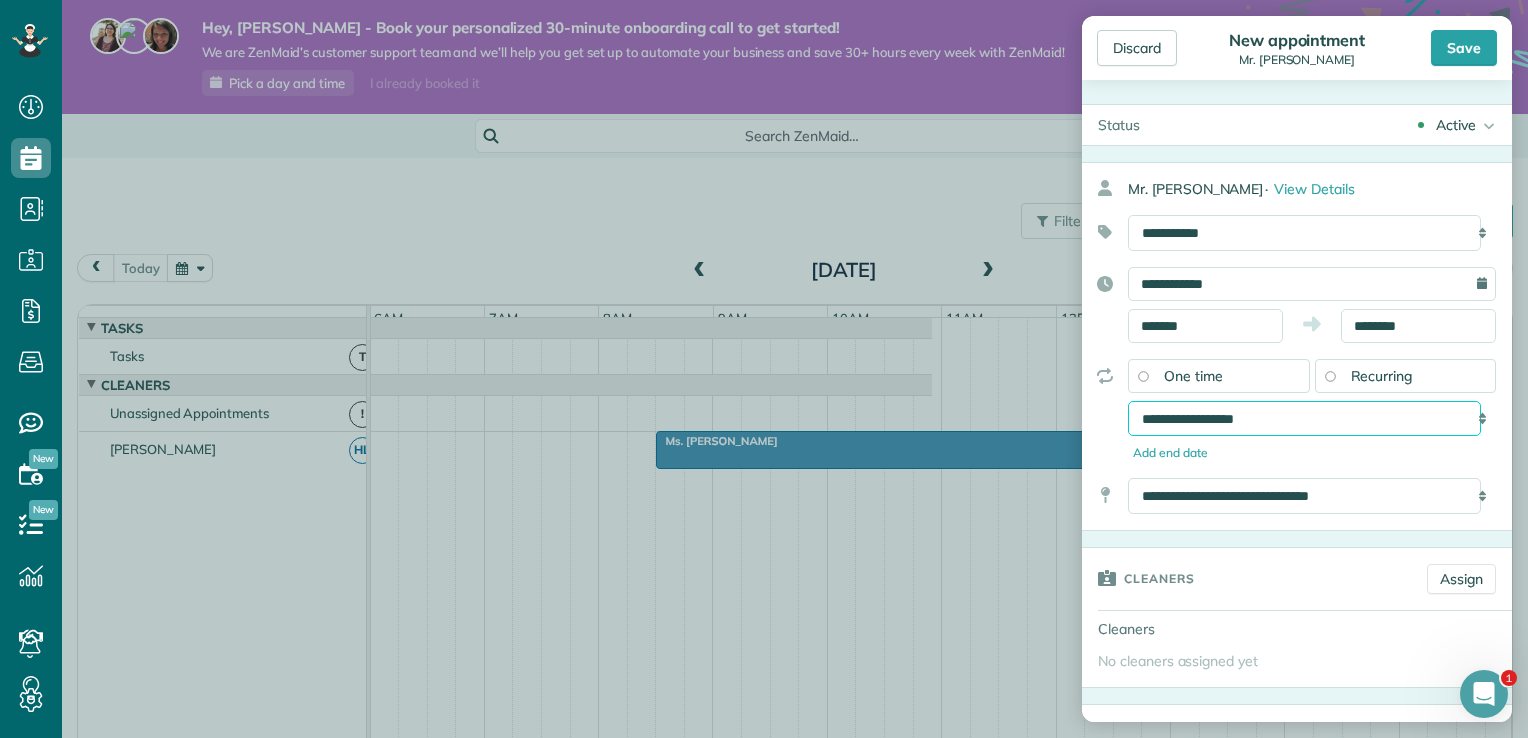 click on "**********" at bounding box center [1304, 419] 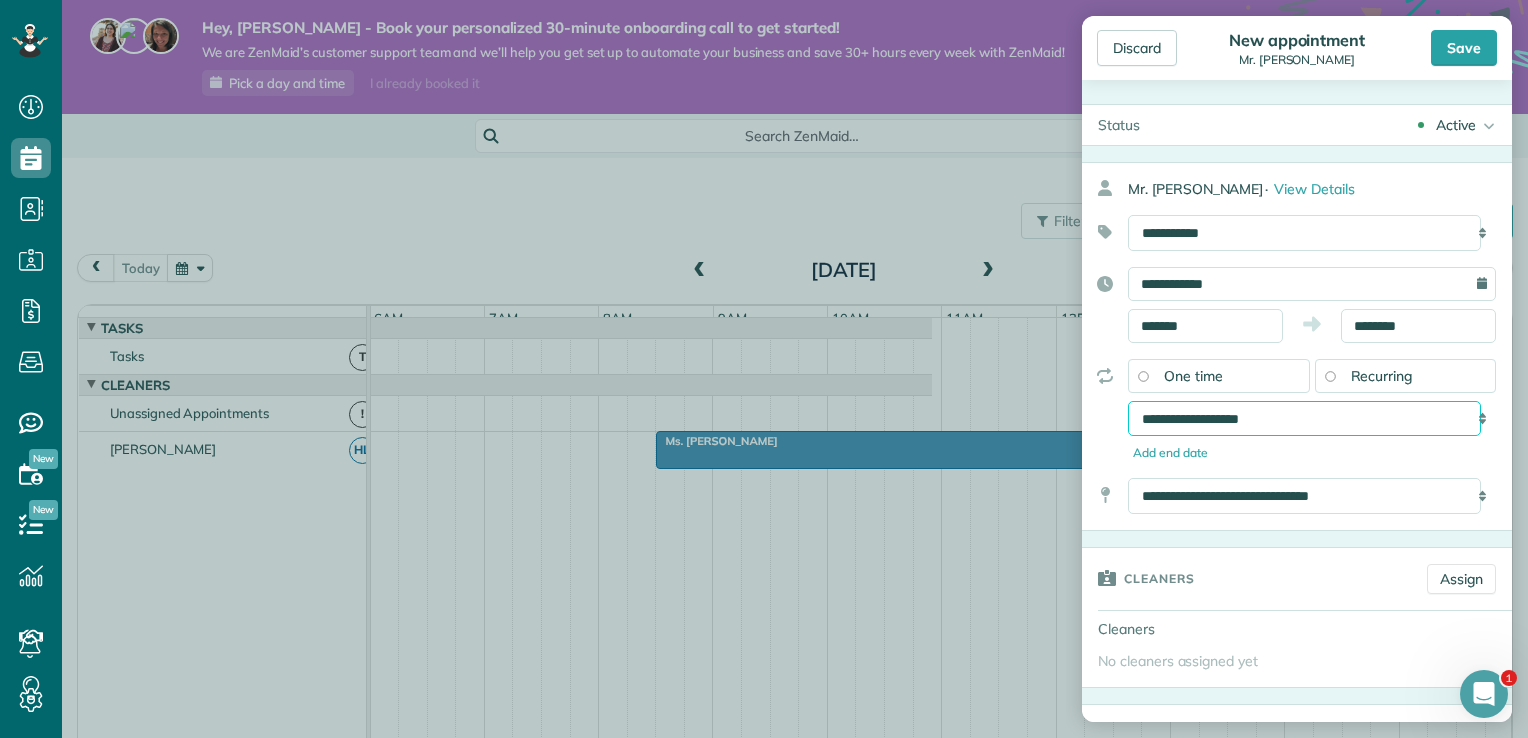 click on "**********" at bounding box center [1304, 419] 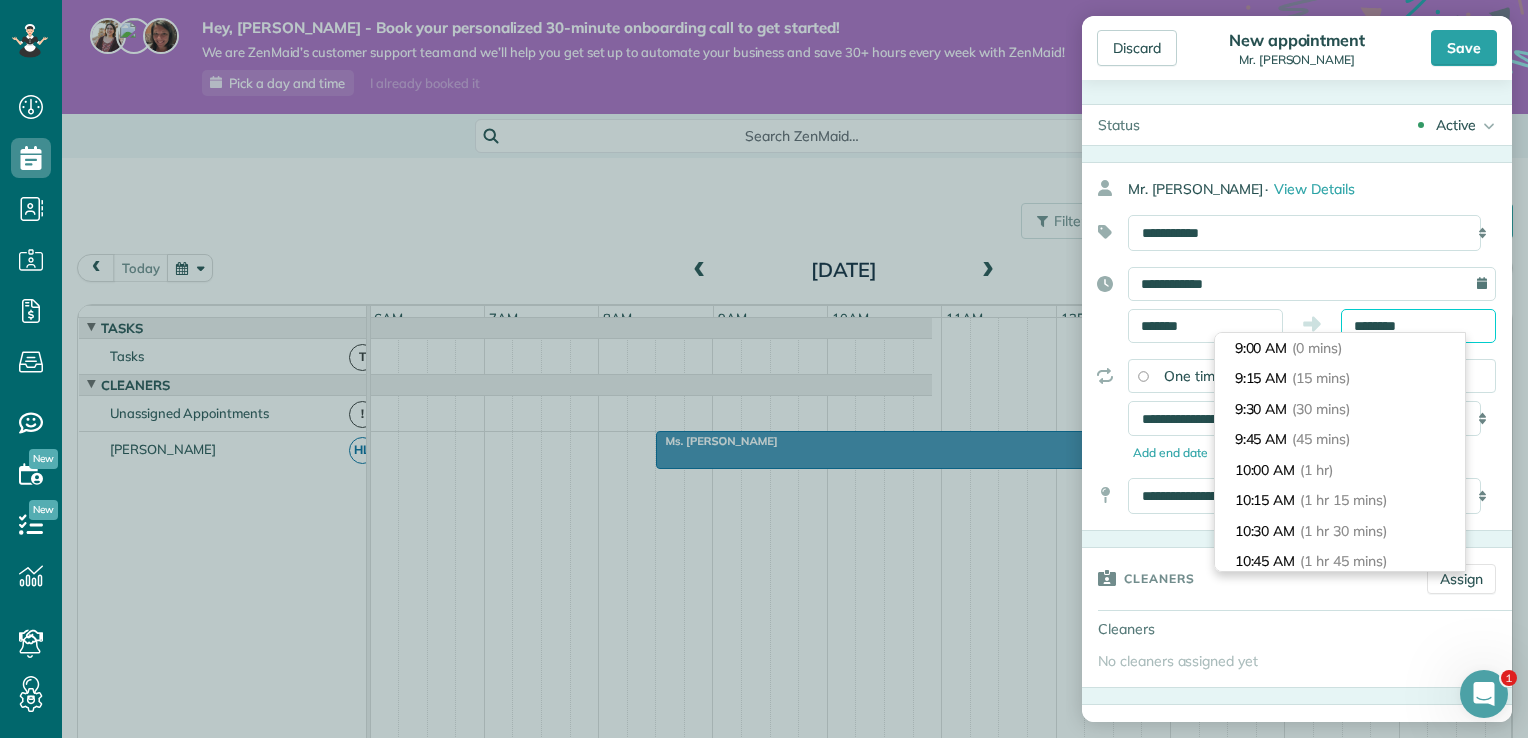 click on "********" at bounding box center [1418, 326] 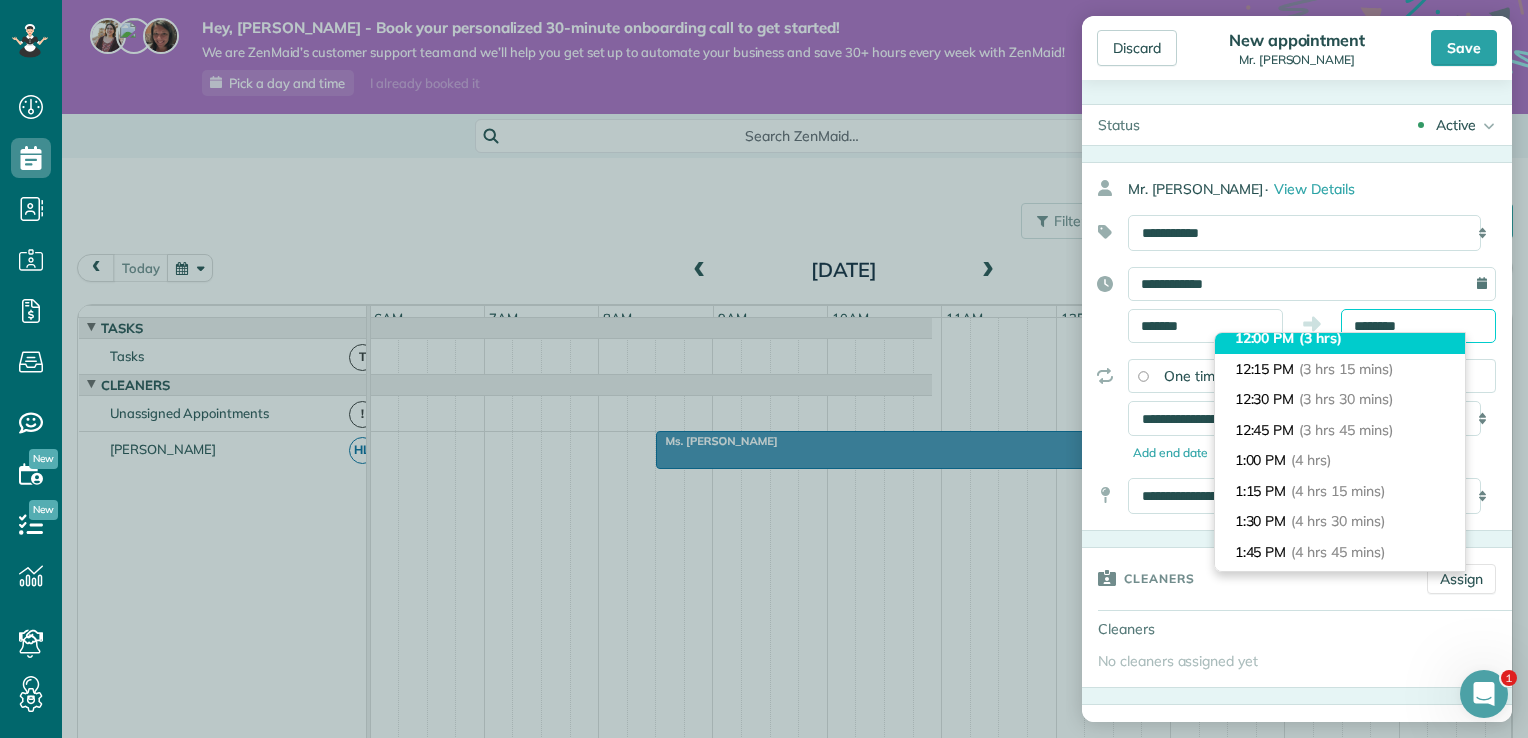 scroll, scrollTop: 413, scrollLeft: 0, axis: vertical 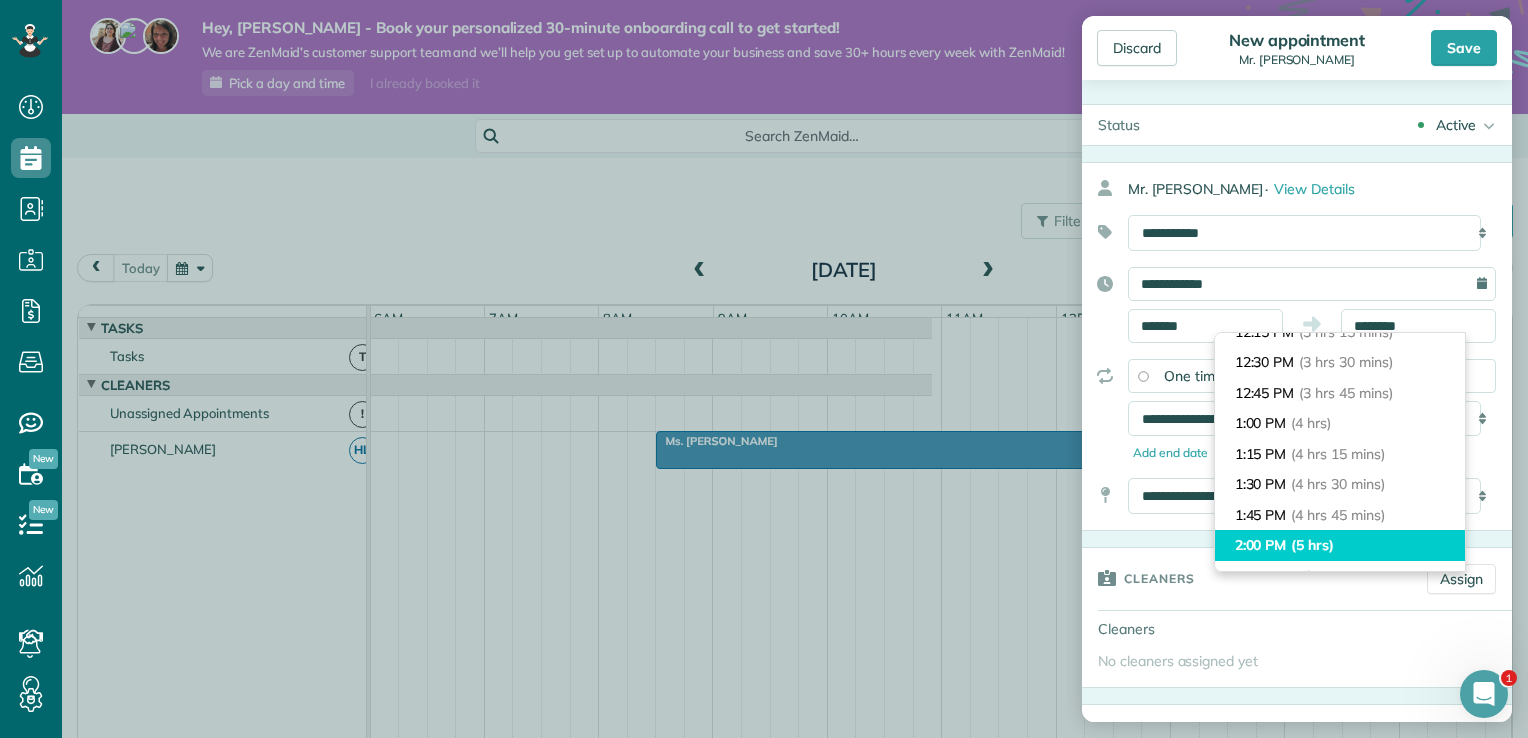 type on "*******" 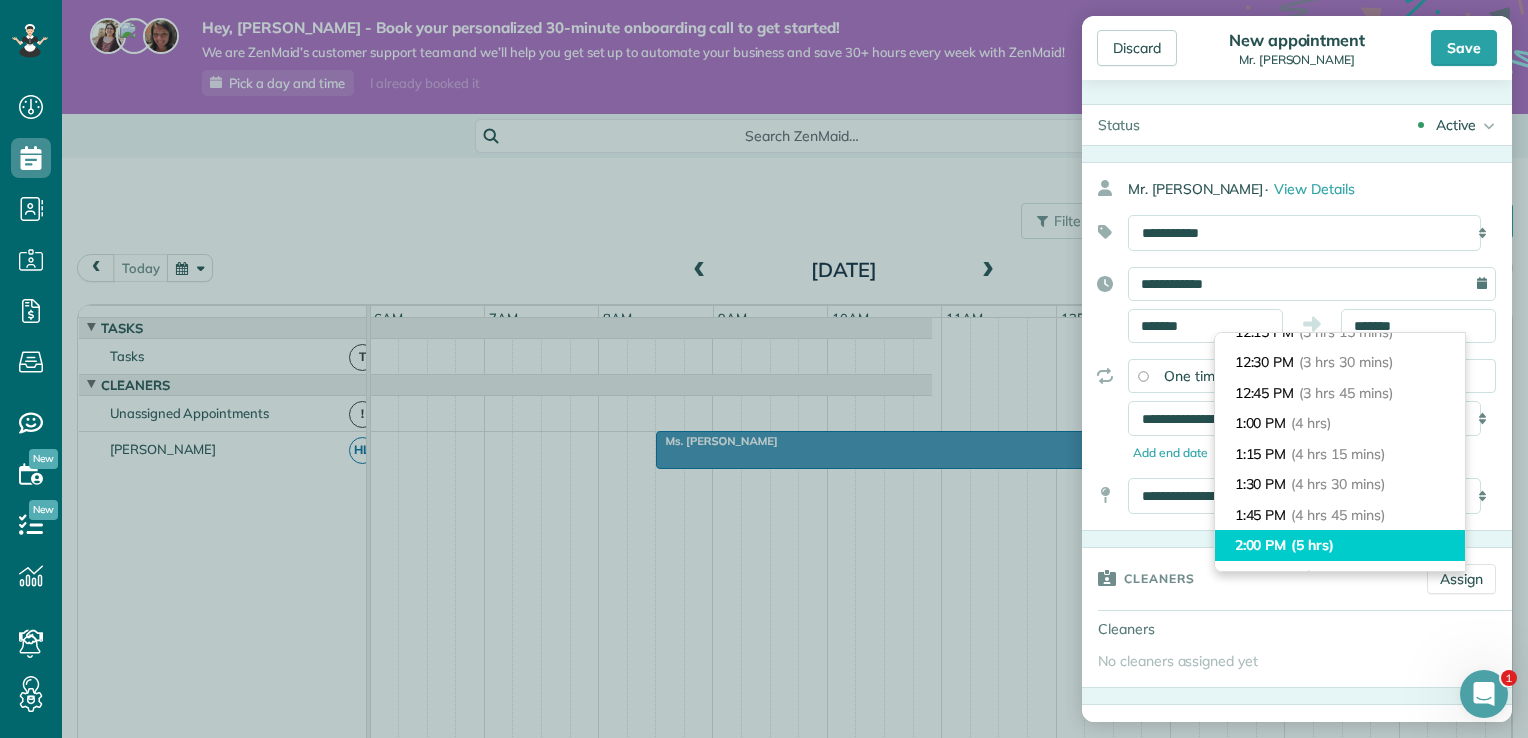click on "(5 hrs)" at bounding box center [1312, 545] 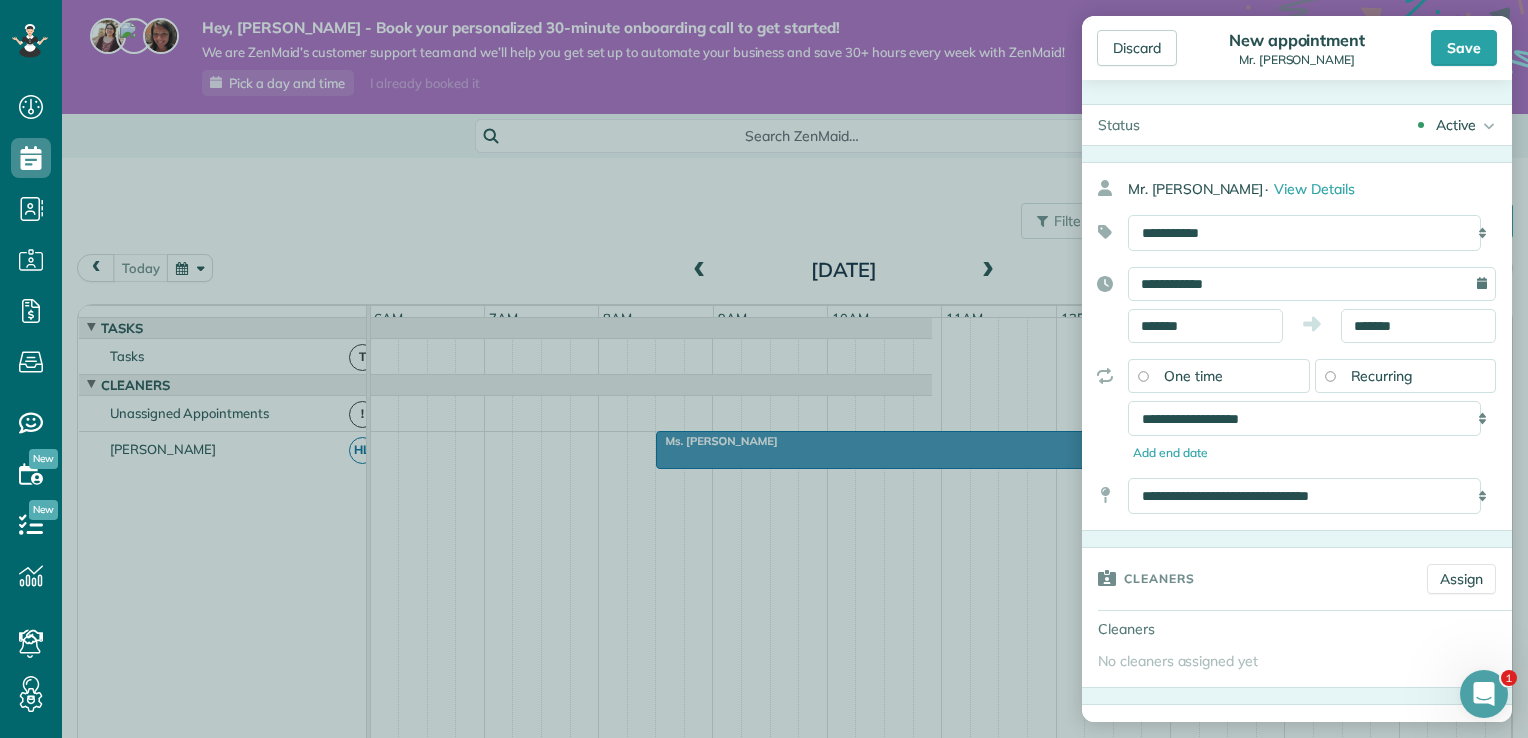 click on "**********" at bounding box center (1312, 284) 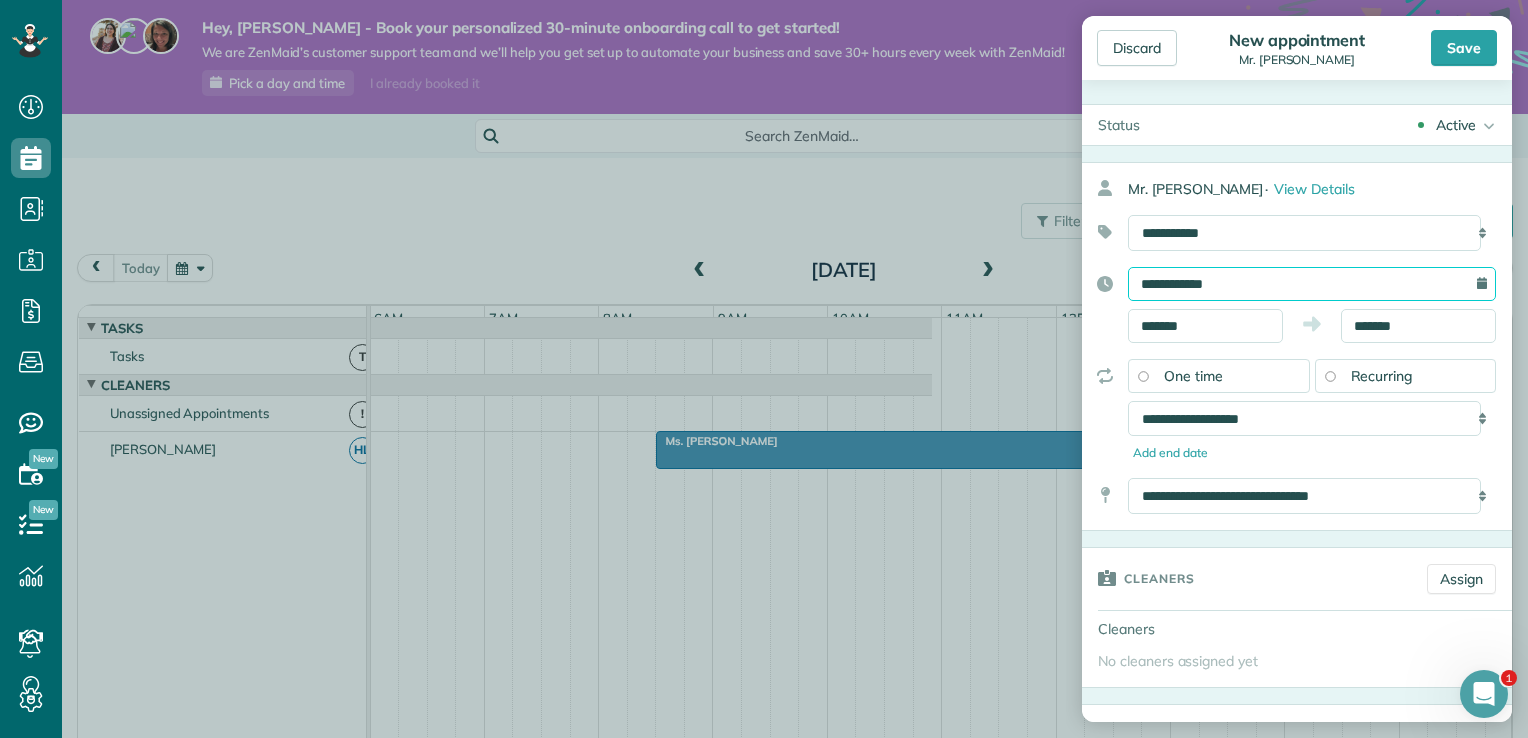click on "**********" at bounding box center [1312, 284] 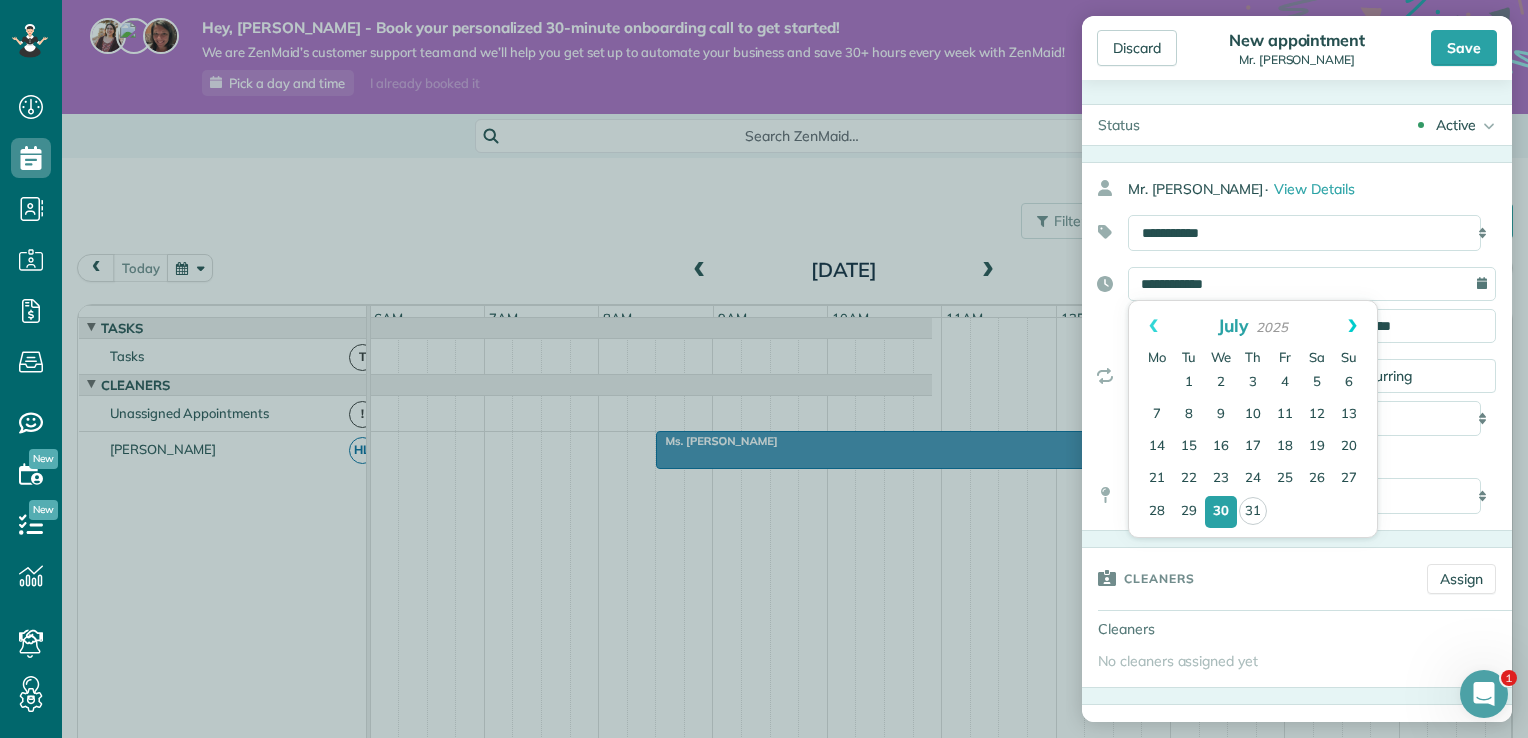 click on "Next" at bounding box center [1352, 326] 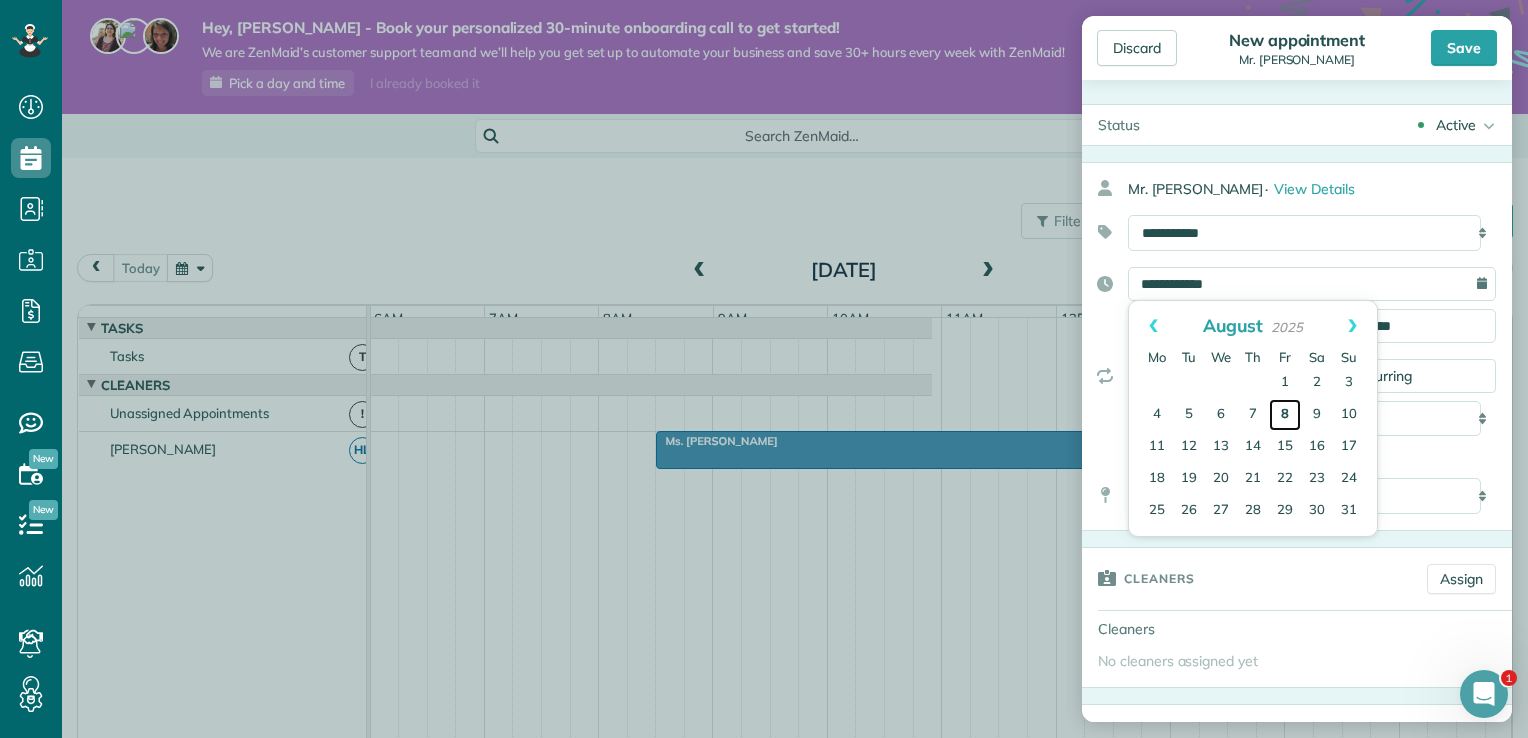 click on "8" at bounding box center (1285, 415) 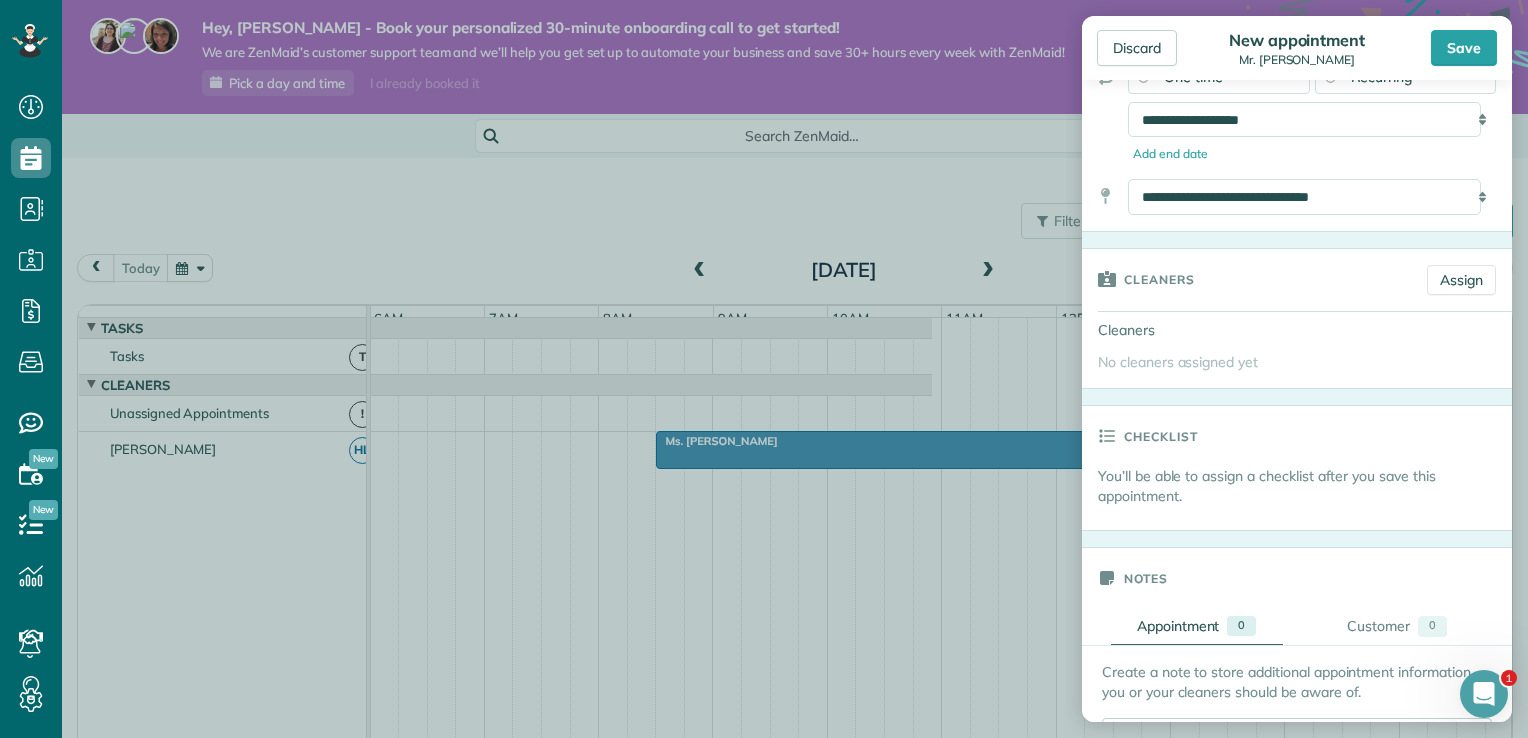 scroll, scrollTop: 300, scrollLeft: 0, axis: vertical 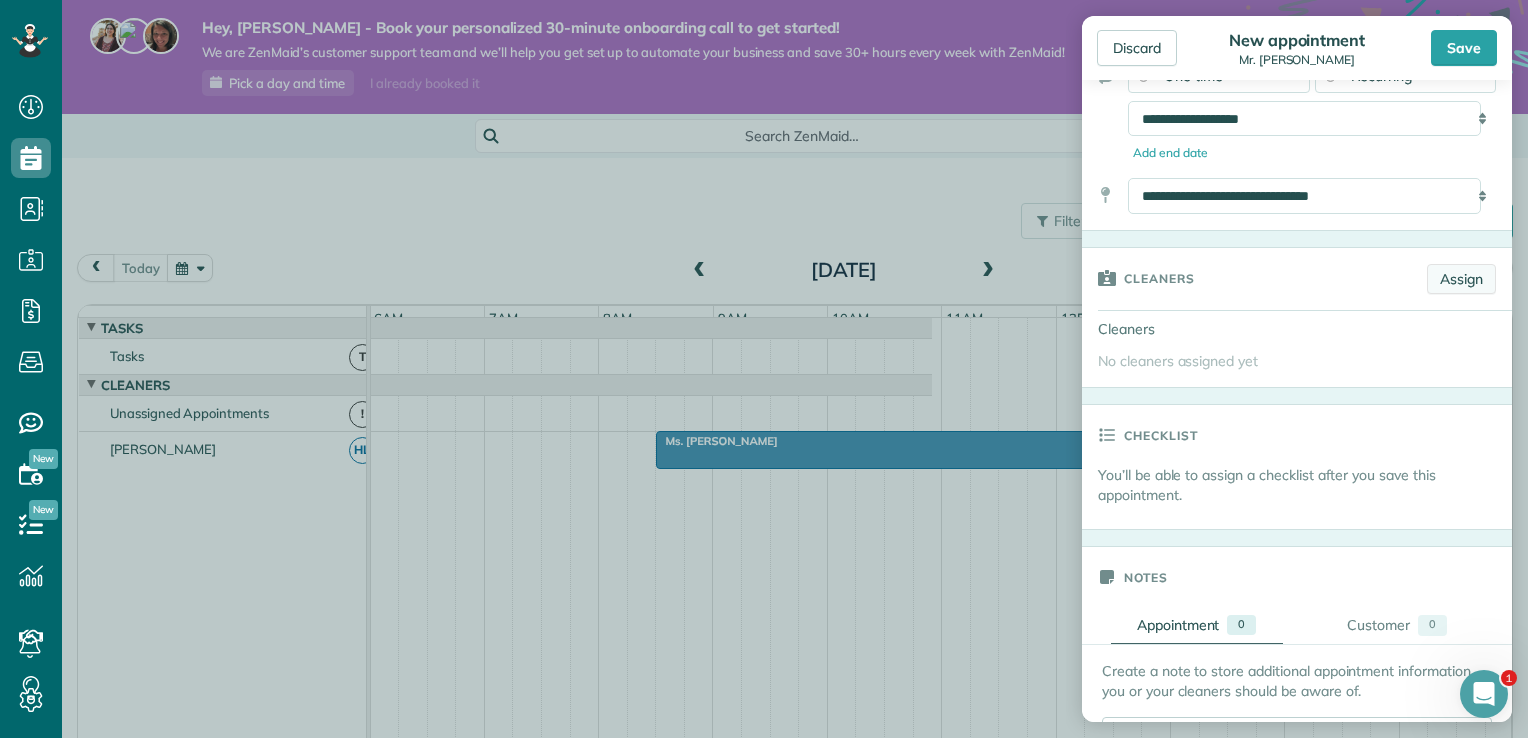 click on "Assign" at bounding box center [1461, 279] 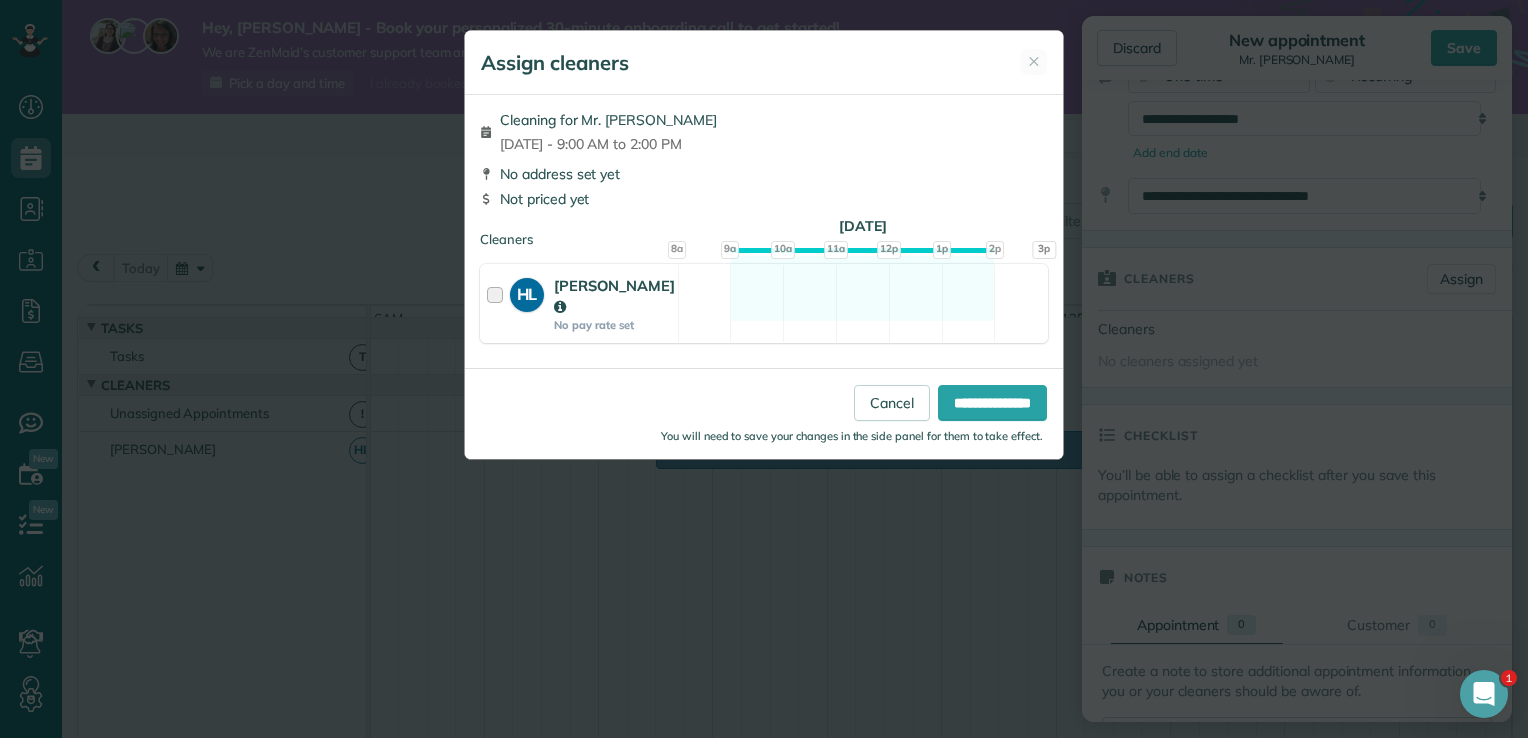click on "[PERSON_NAME]" at bounding box center [614, 296] 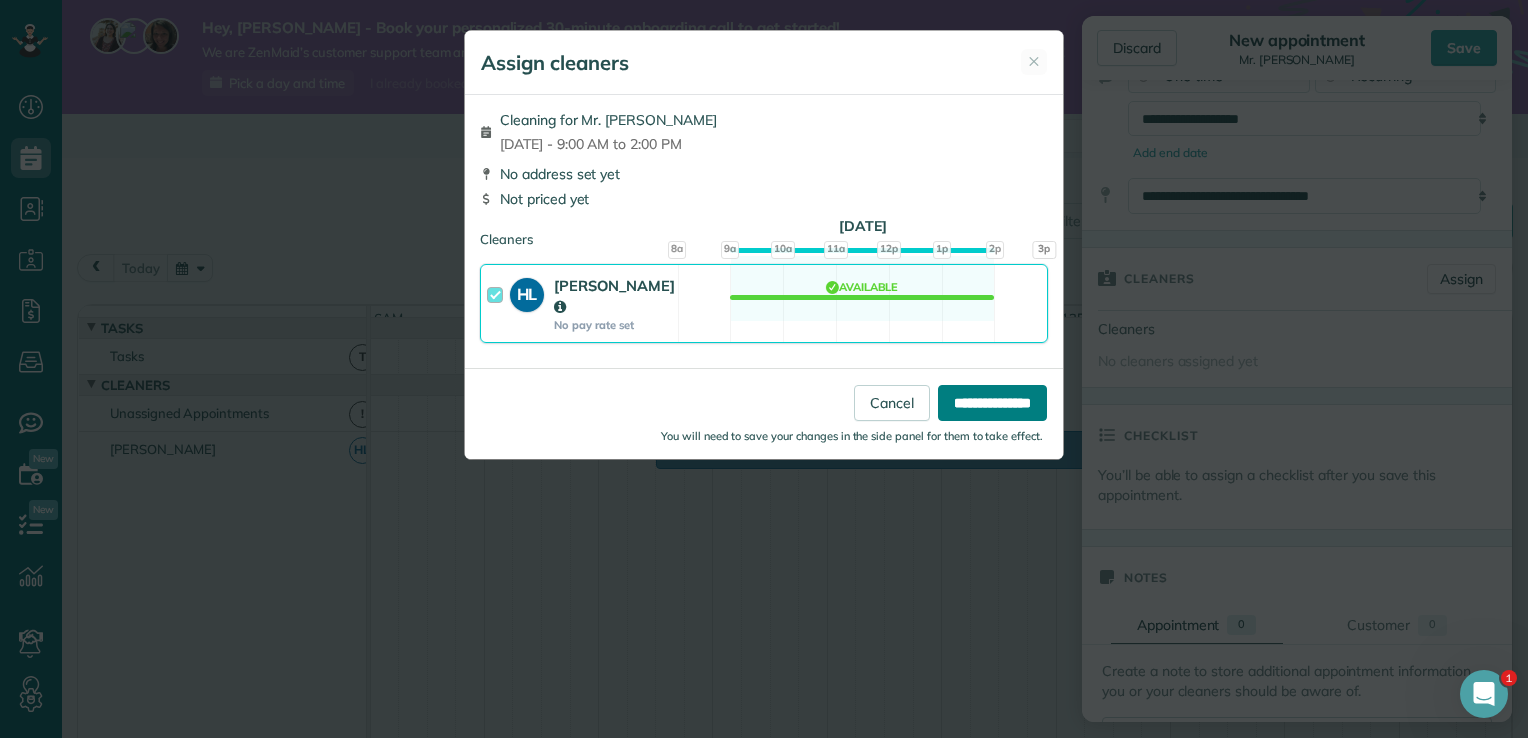 click on "**********" at bounding box center (992, 403) 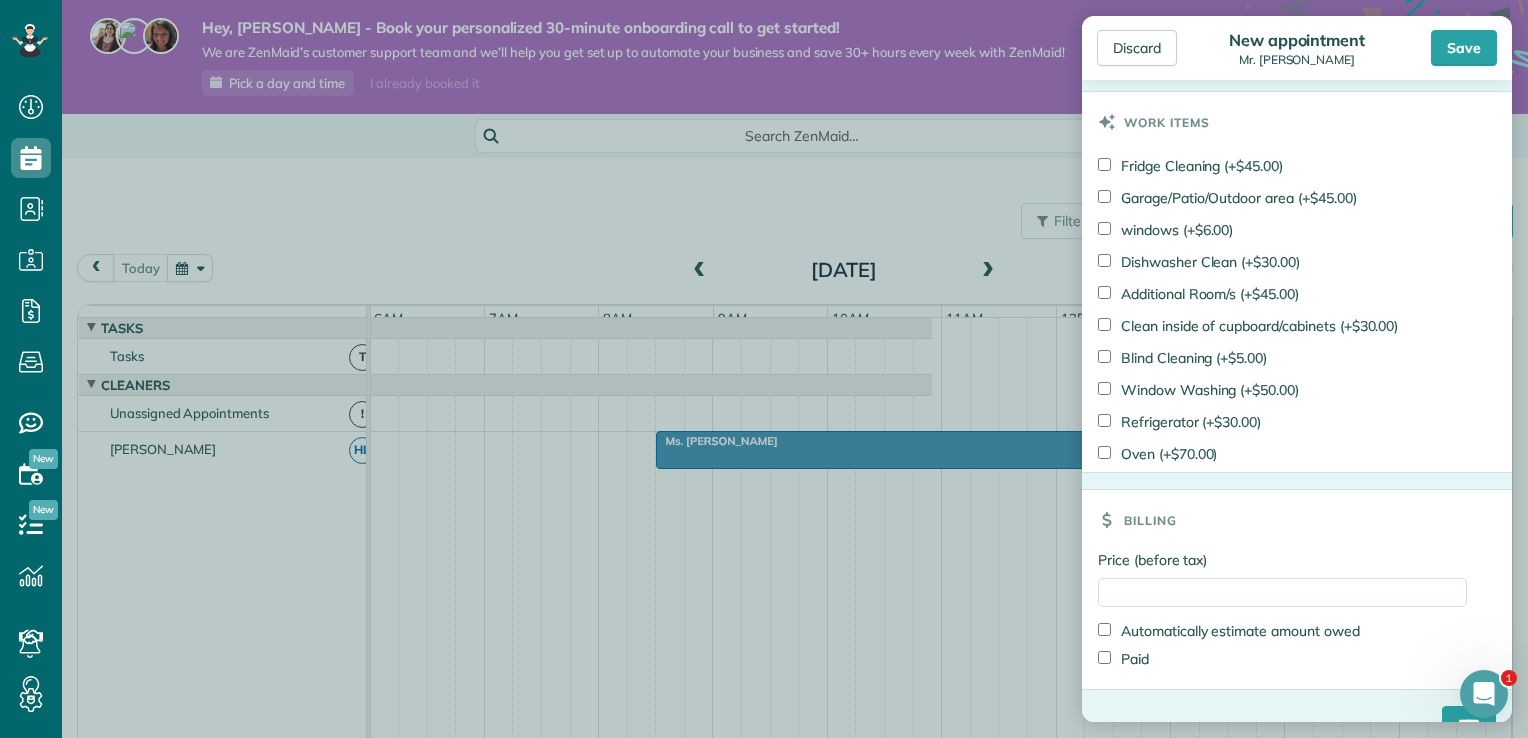 scroll, scrollTop: 1350, scrollLeft: 0, axis: vertical 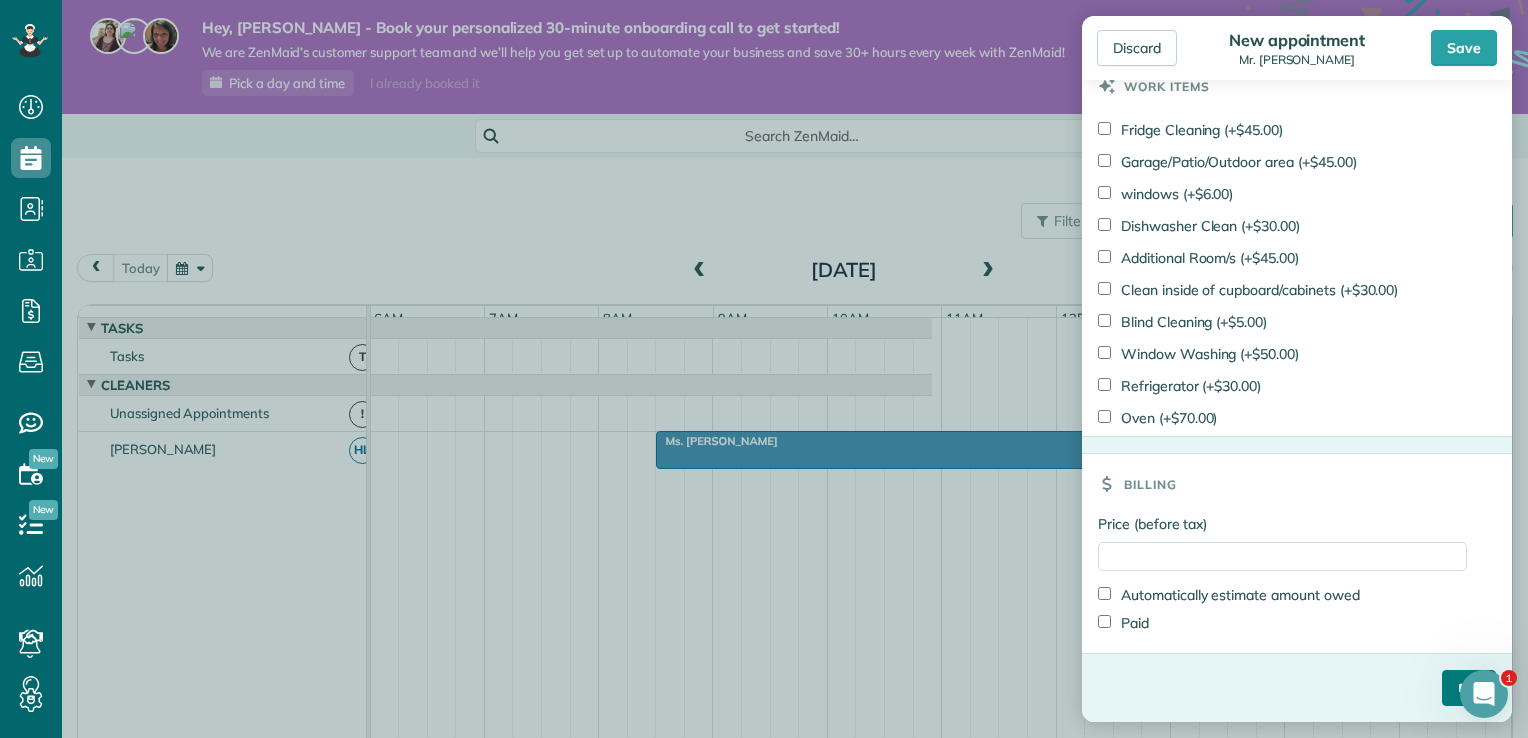 click on "****" at bounding box center (1469, 688) 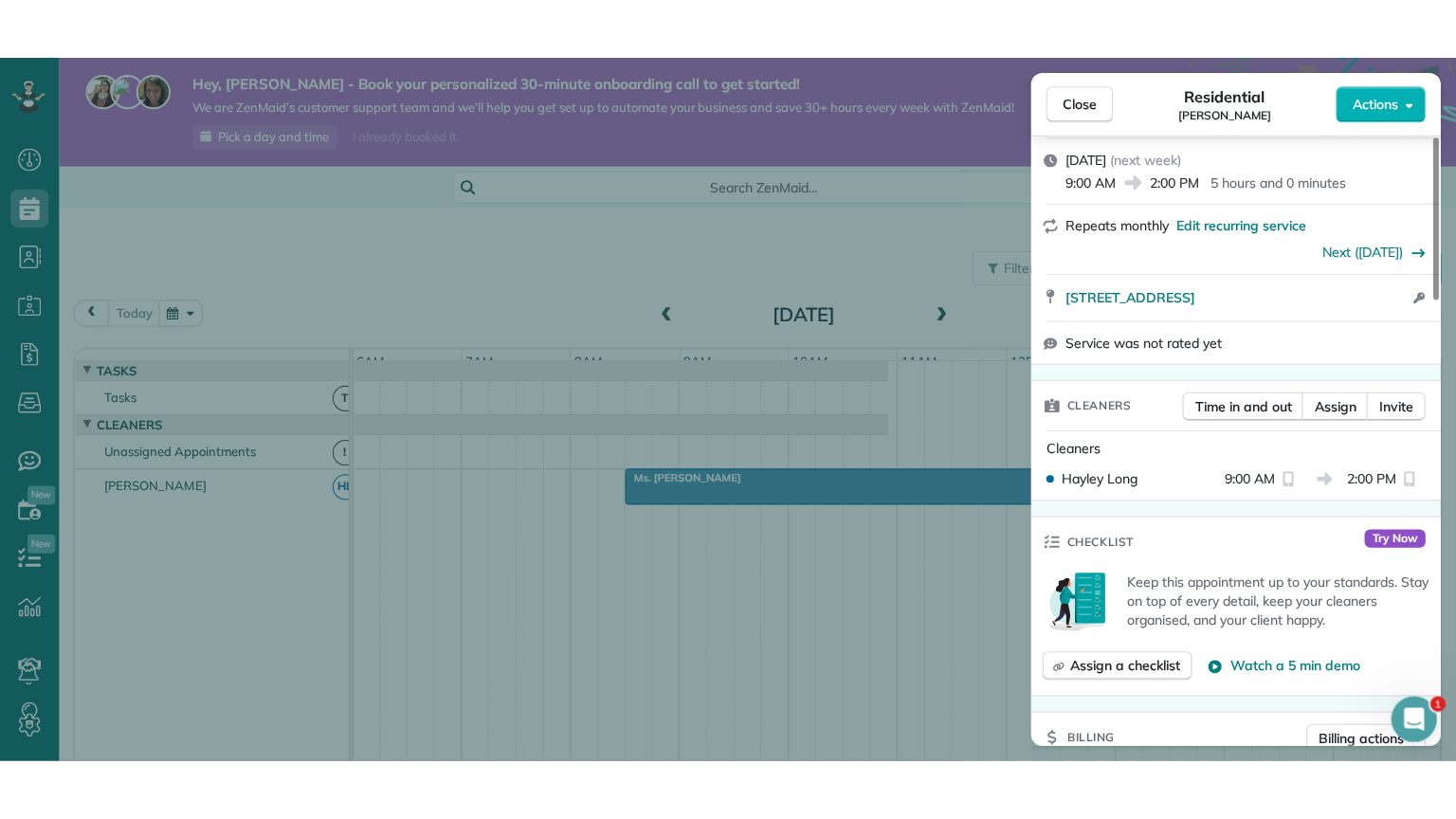 scroll, scrollTop: 284, scrollLeft: 0, axis: vertical 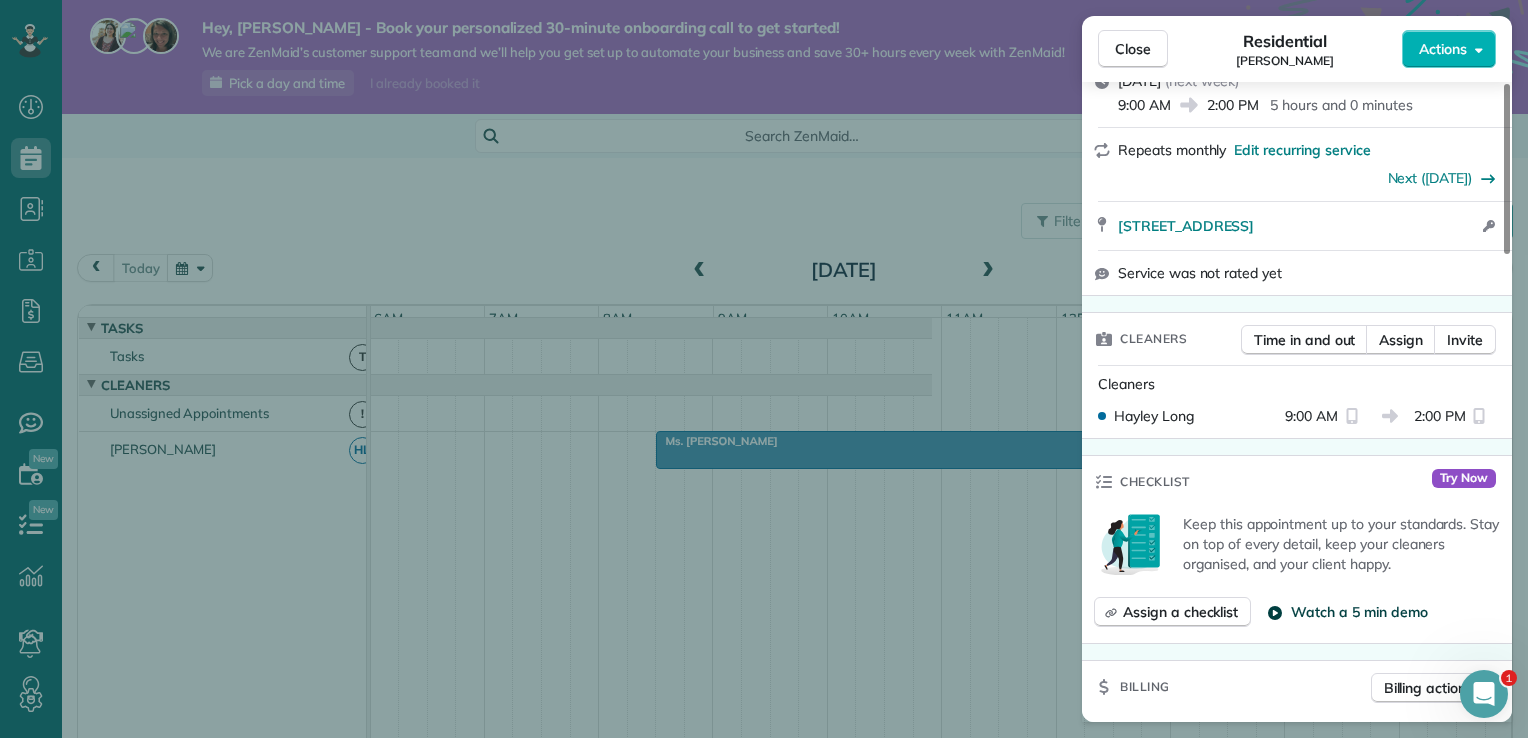 click on "Watch a 5 min demo" at bounding box center [1359, 612] 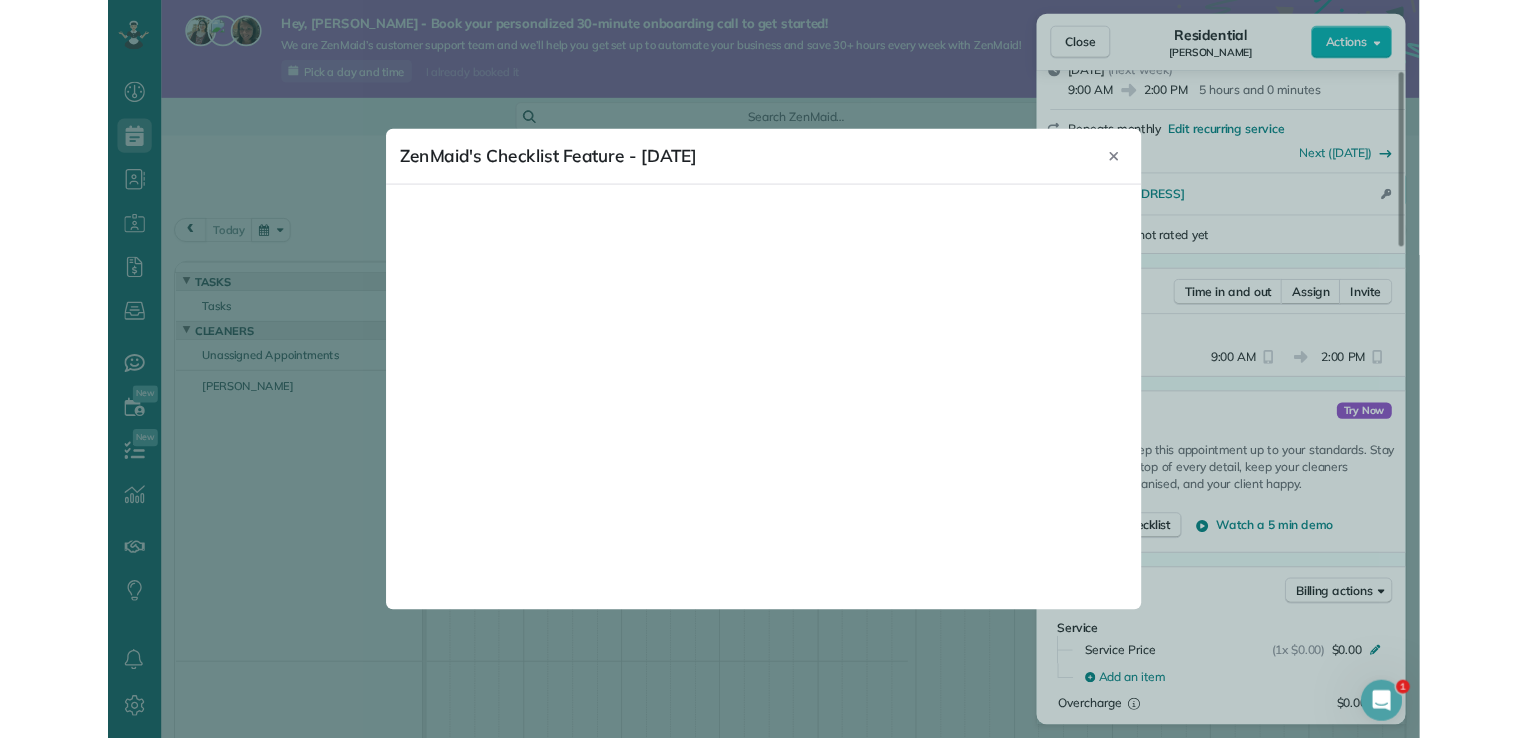 scroll, scrollTop: 738, scrollLeft: 61, axis: both 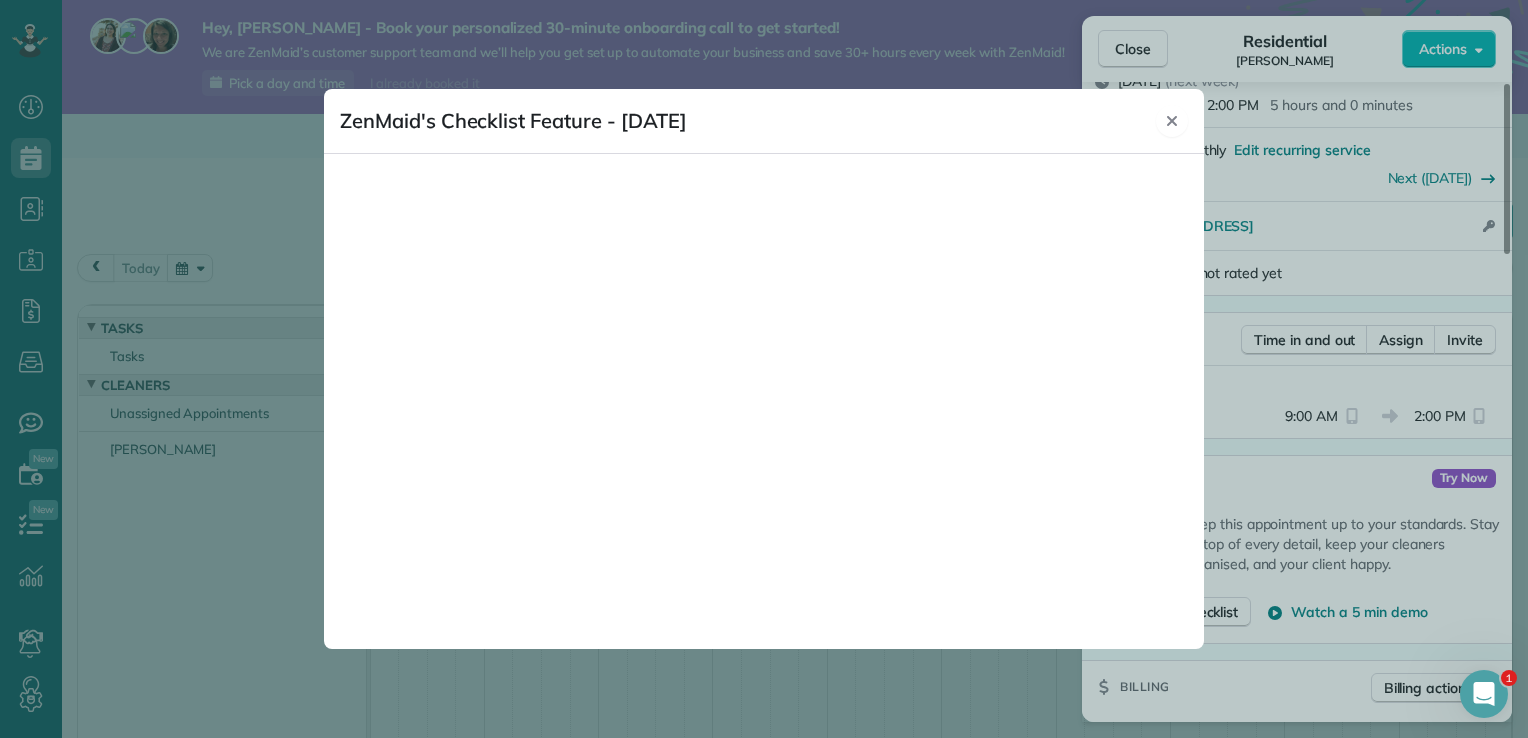 click 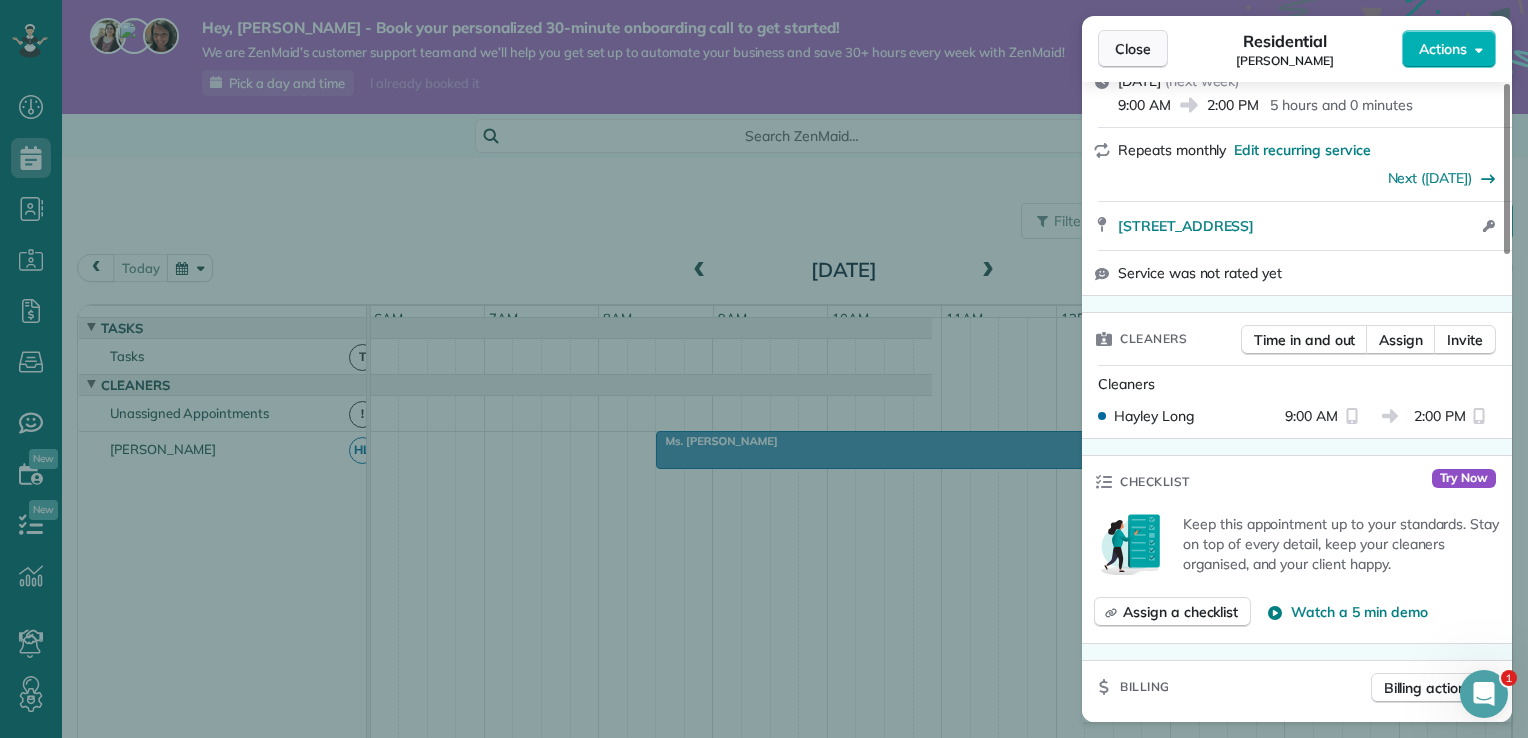 click on "Close" at bounding box center (1133, 49) 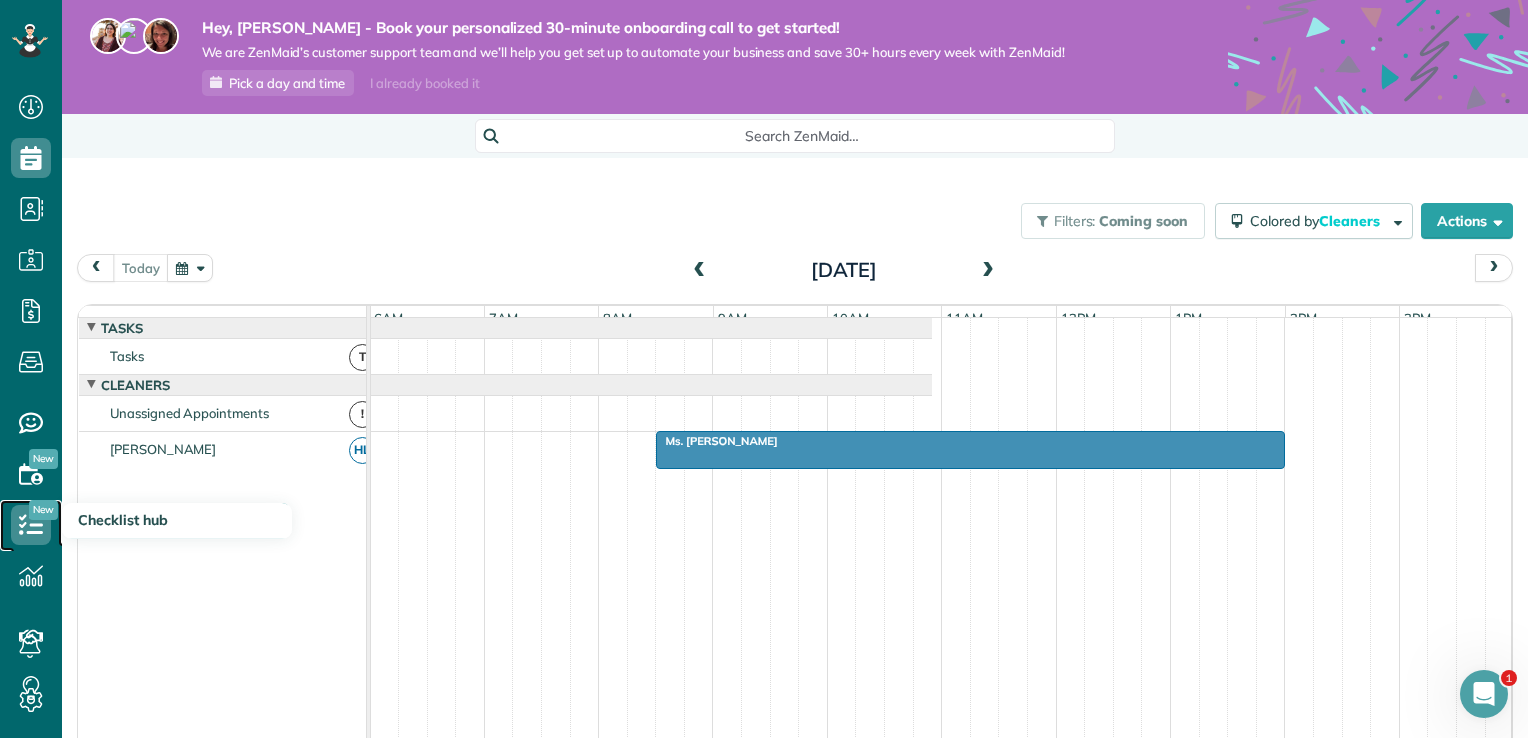 click 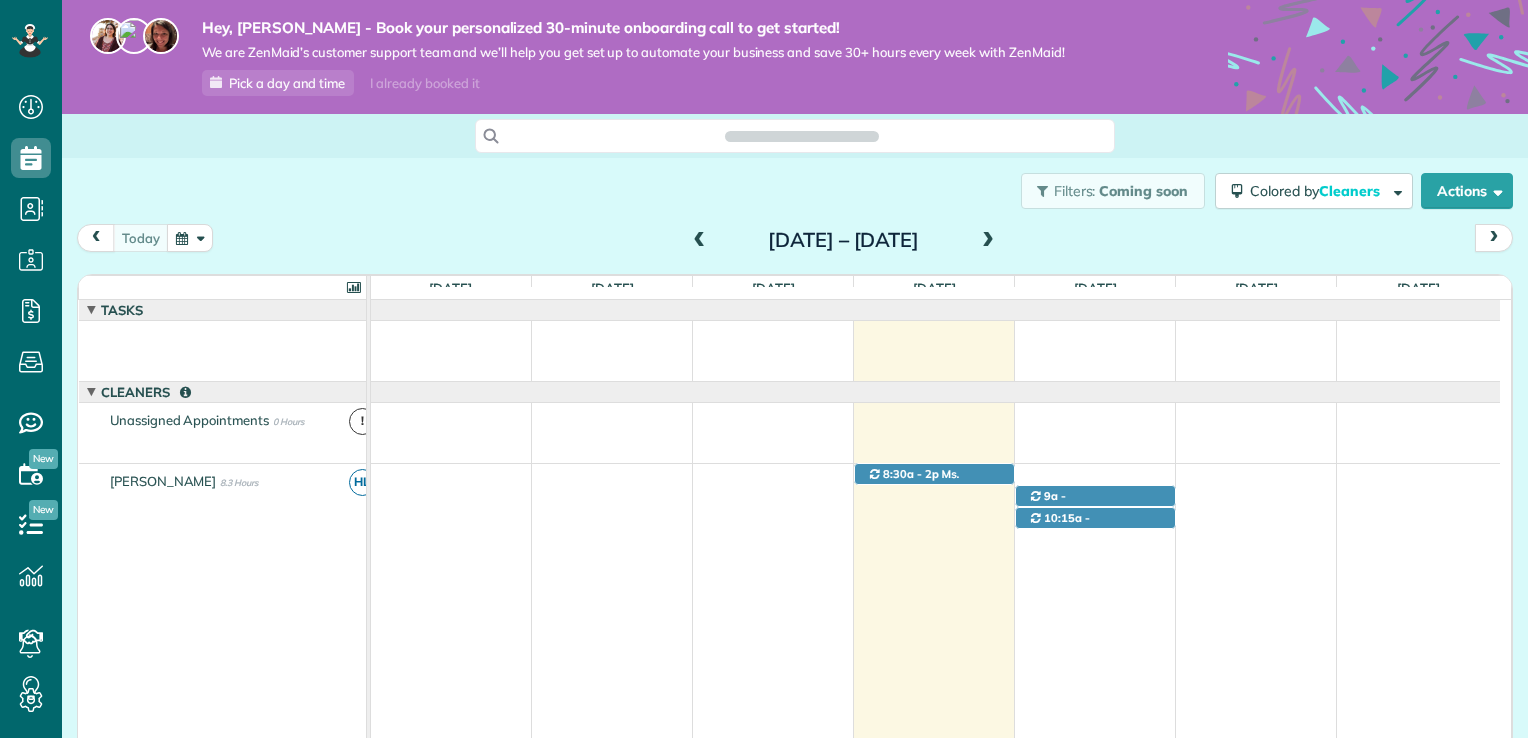 scroll, scrollTop: 0, scrollLeft: 0, axis: both 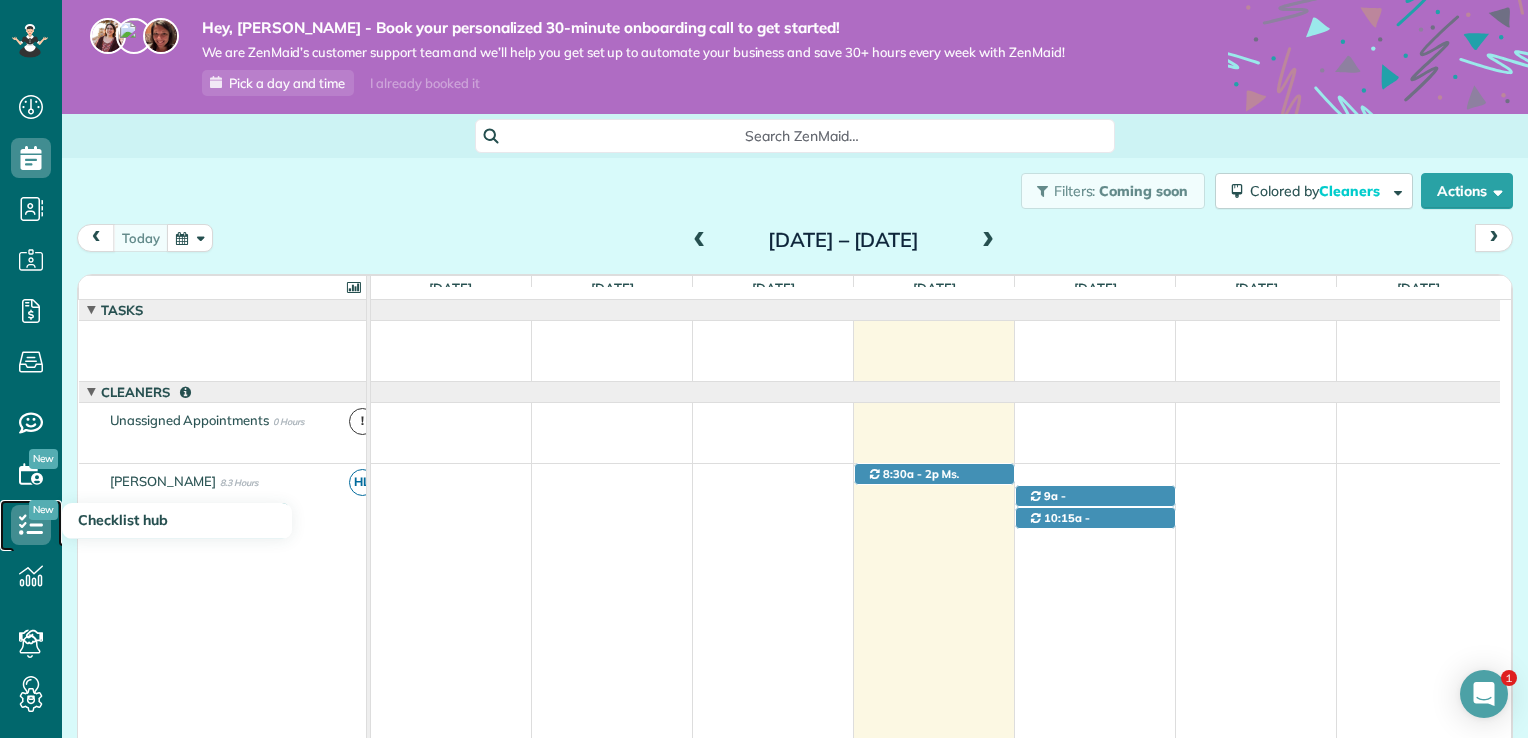 click on "Checklist hub" at bounding box center (31, 525) 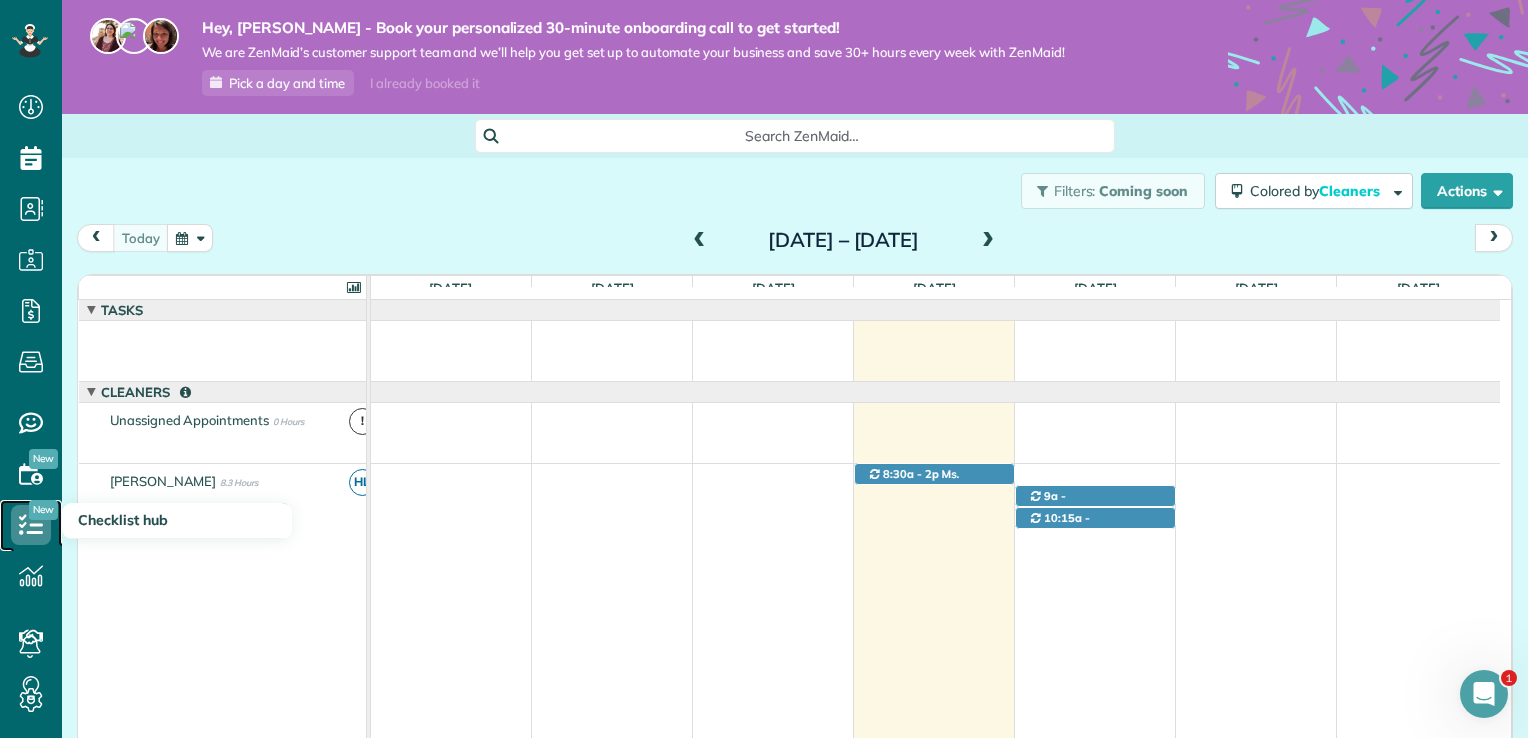 scroll, scrollTop: 0, scrollLeft: 0, axis: both 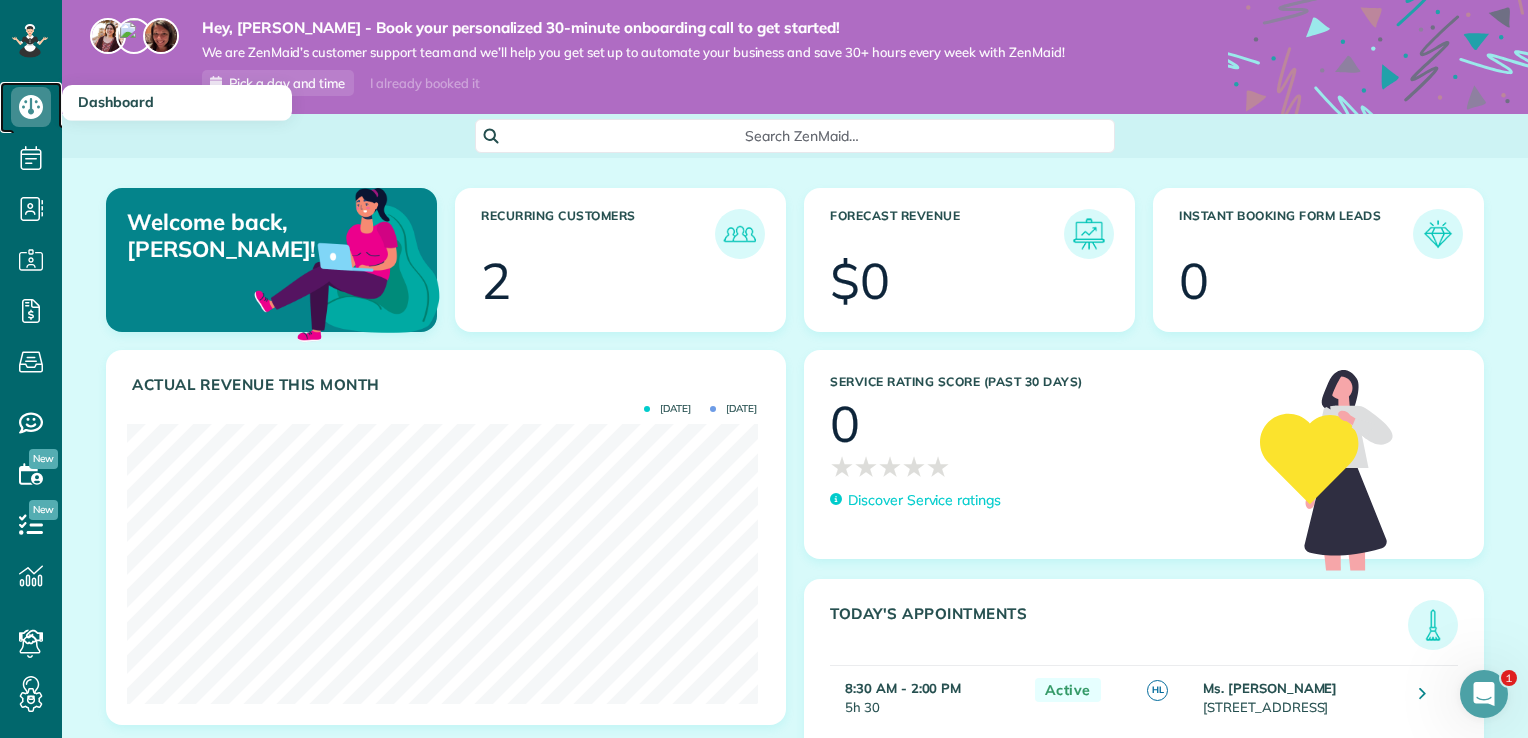 click 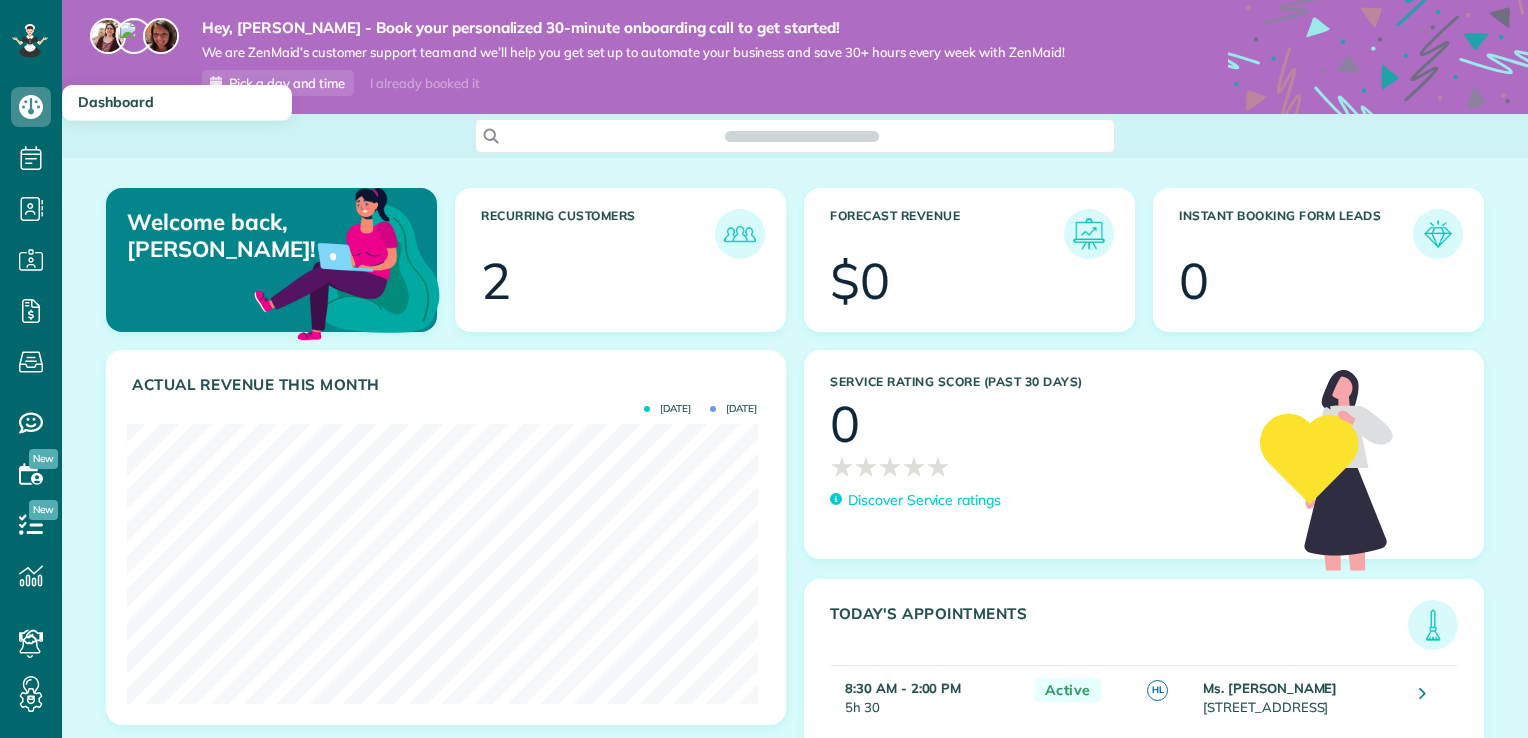 scroll, scrollTop: 0, scrollLeft: 0, axis: both 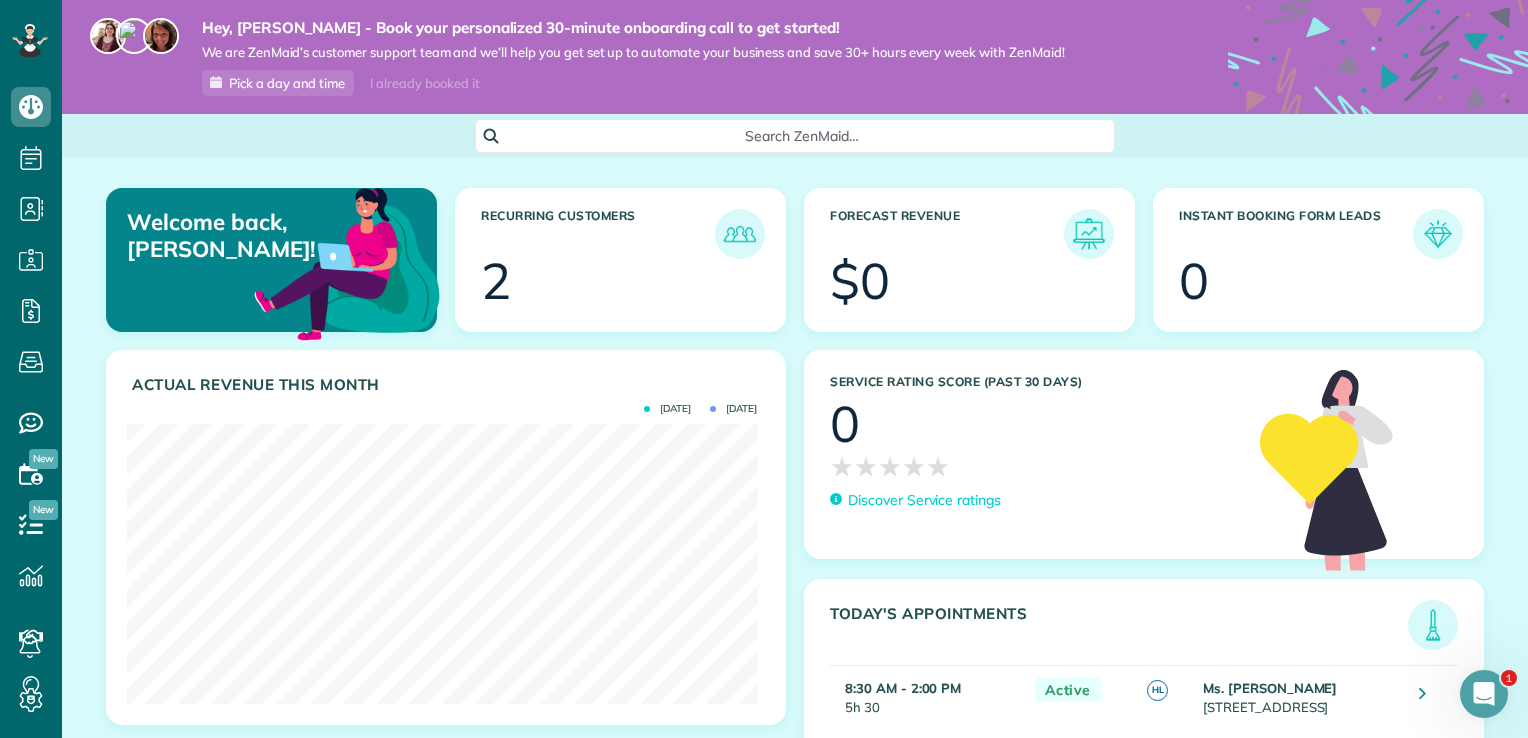 click at bounding box center (639, 284) 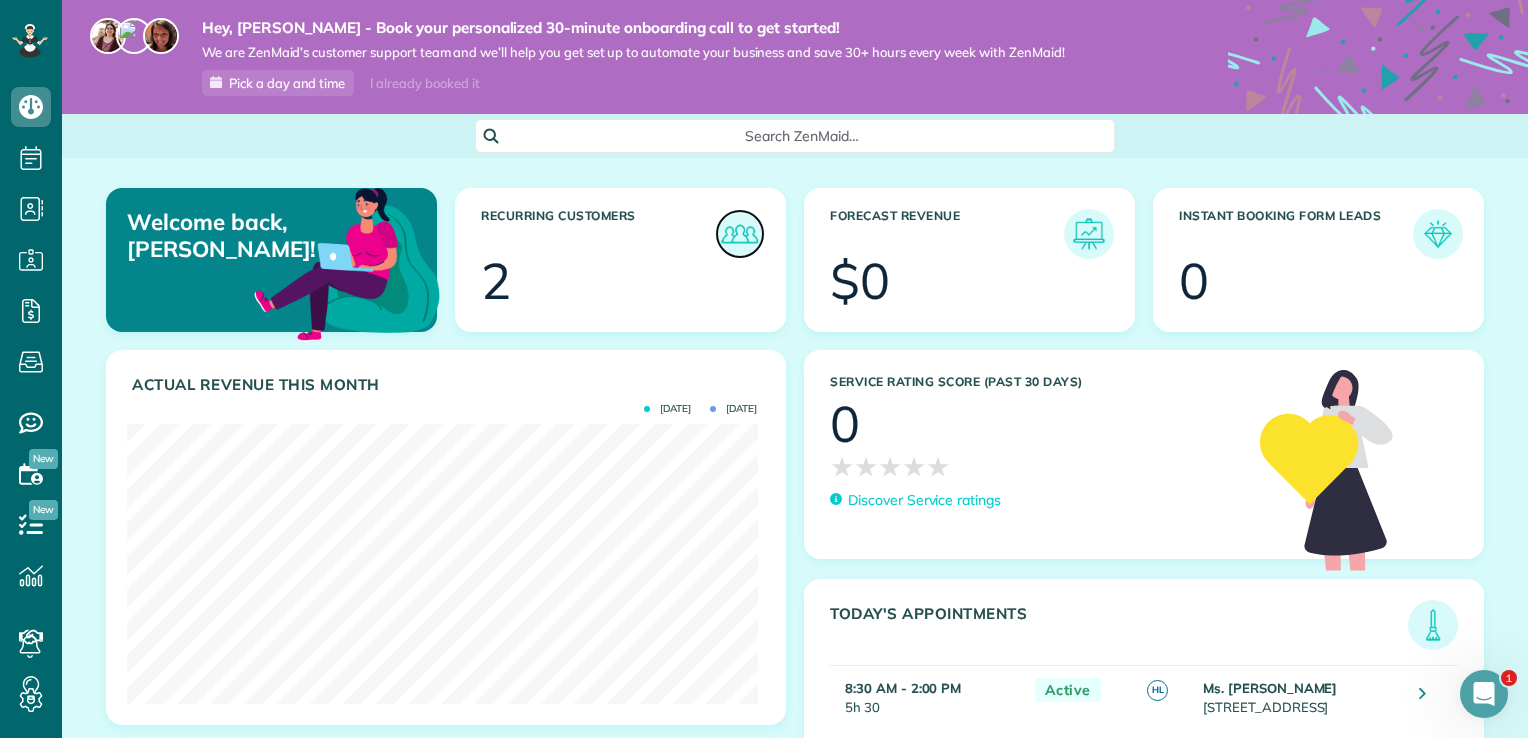 click at bounding box center [740, 234] 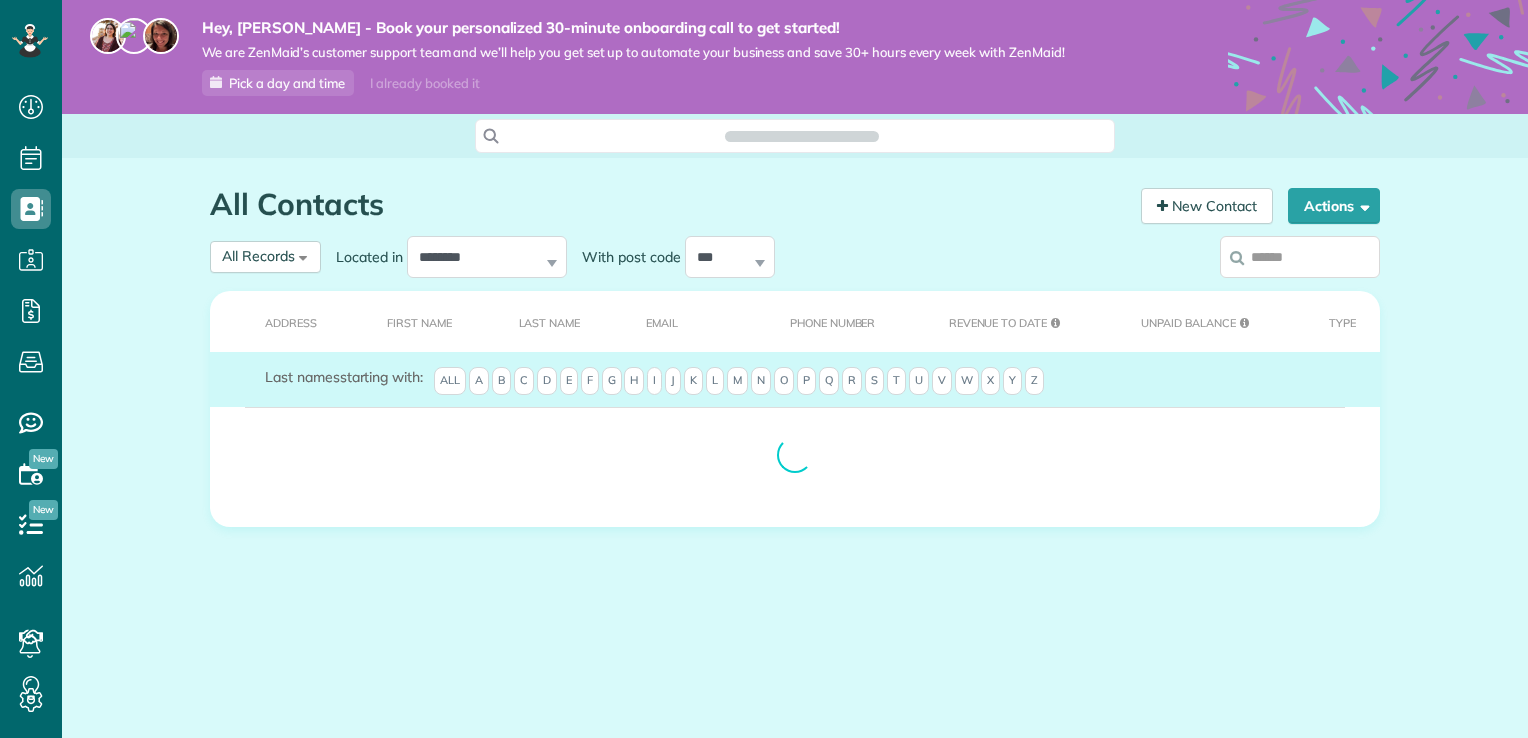 scroll, scrollTop: 0, scrollLeft: 0, axis: both 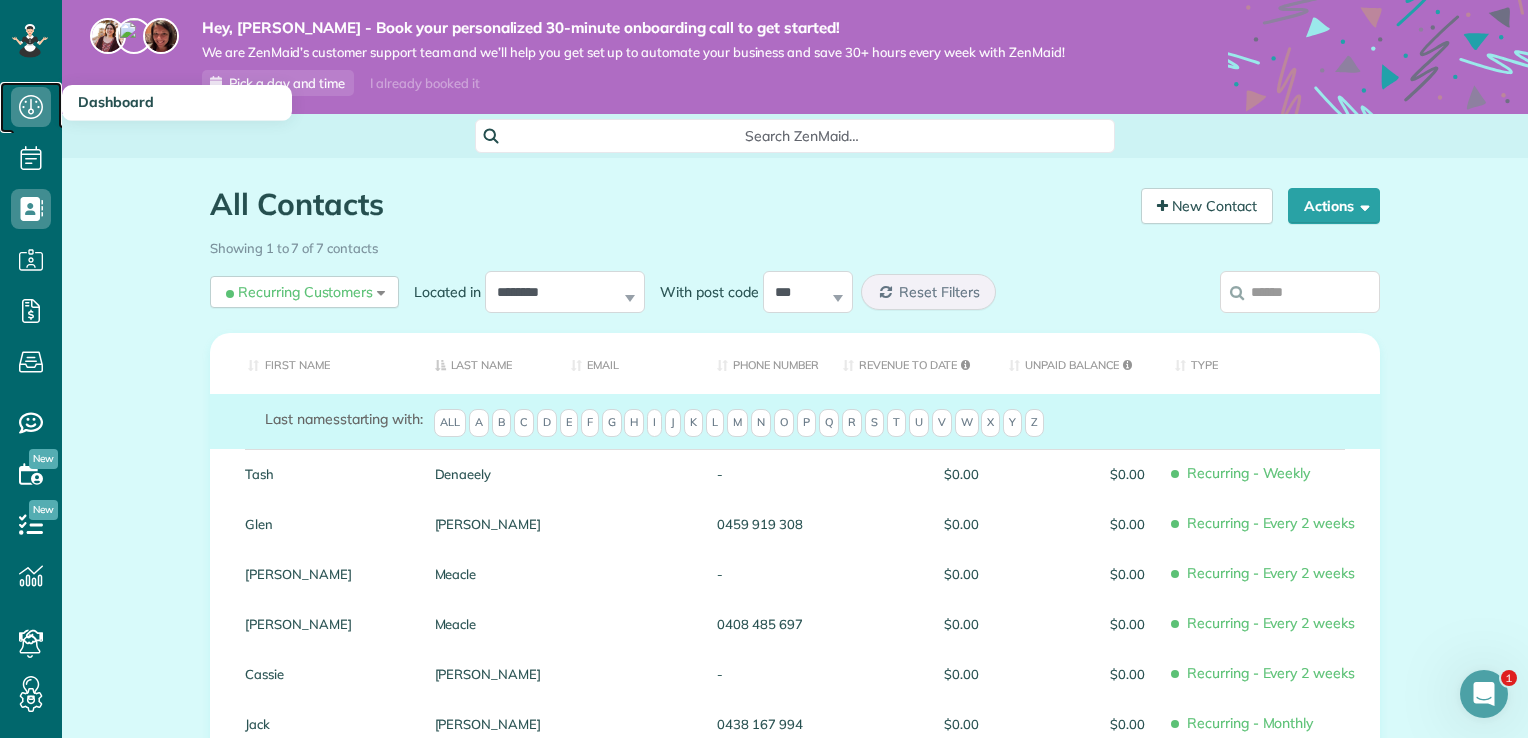 click 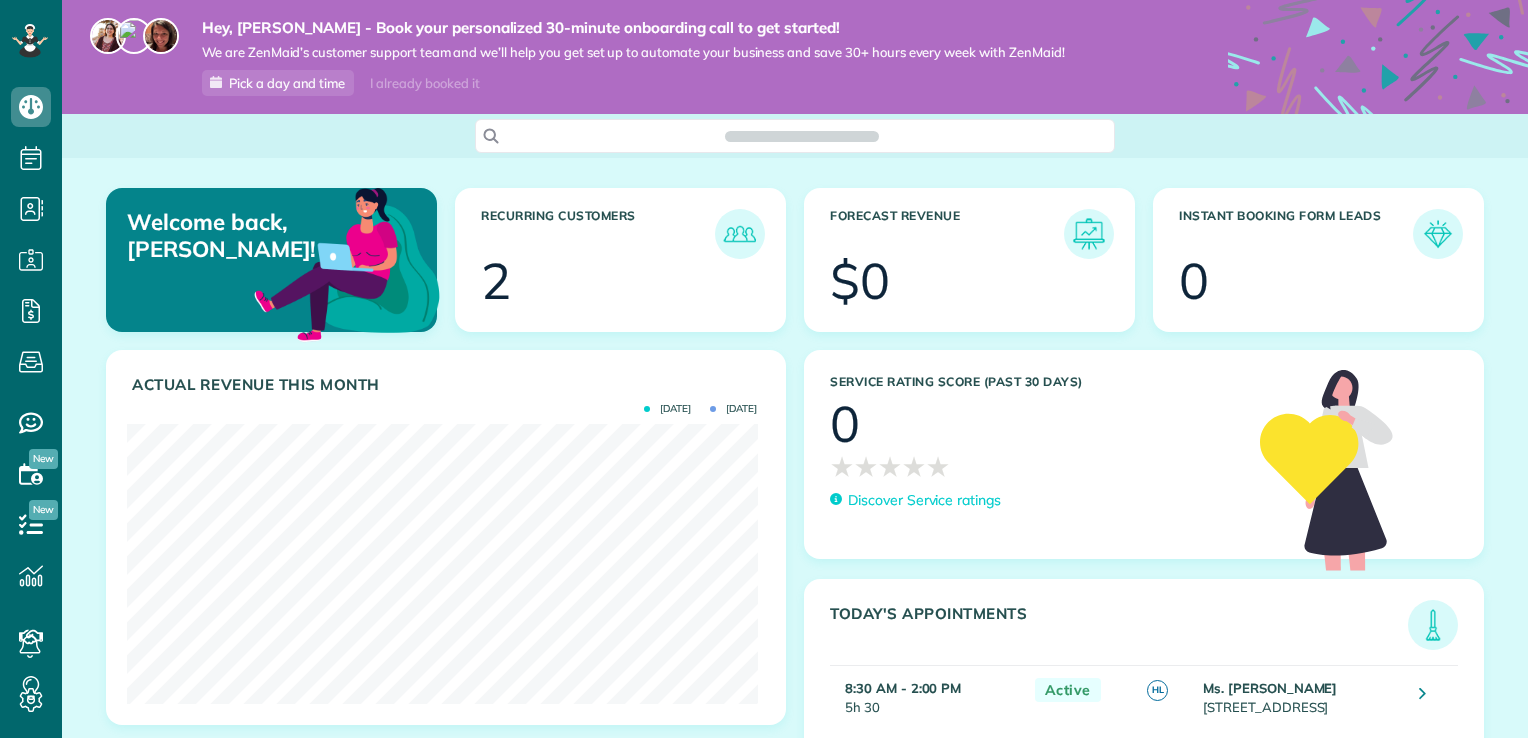 scroll, scrollTop: 0, scrollLeft: 0, axis: both 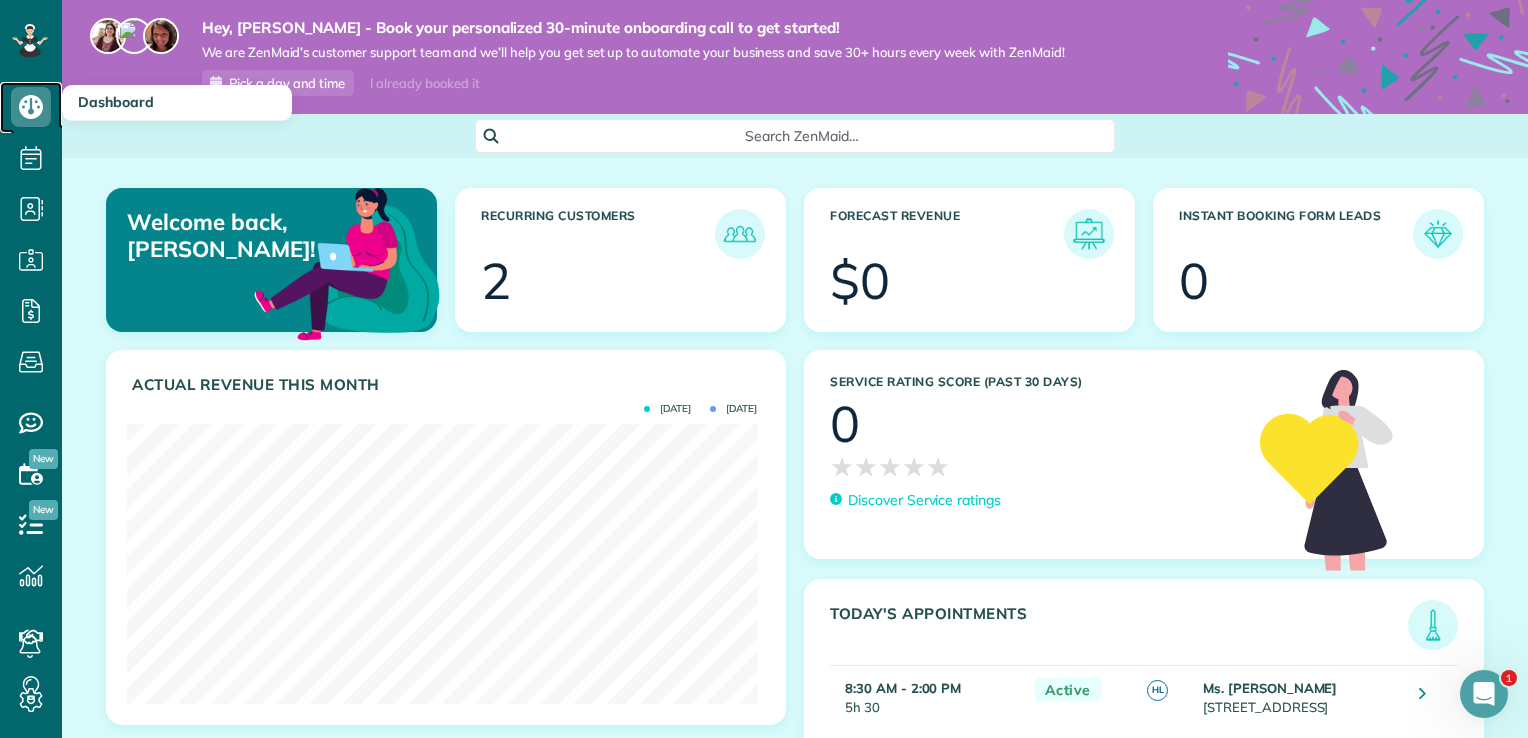 click 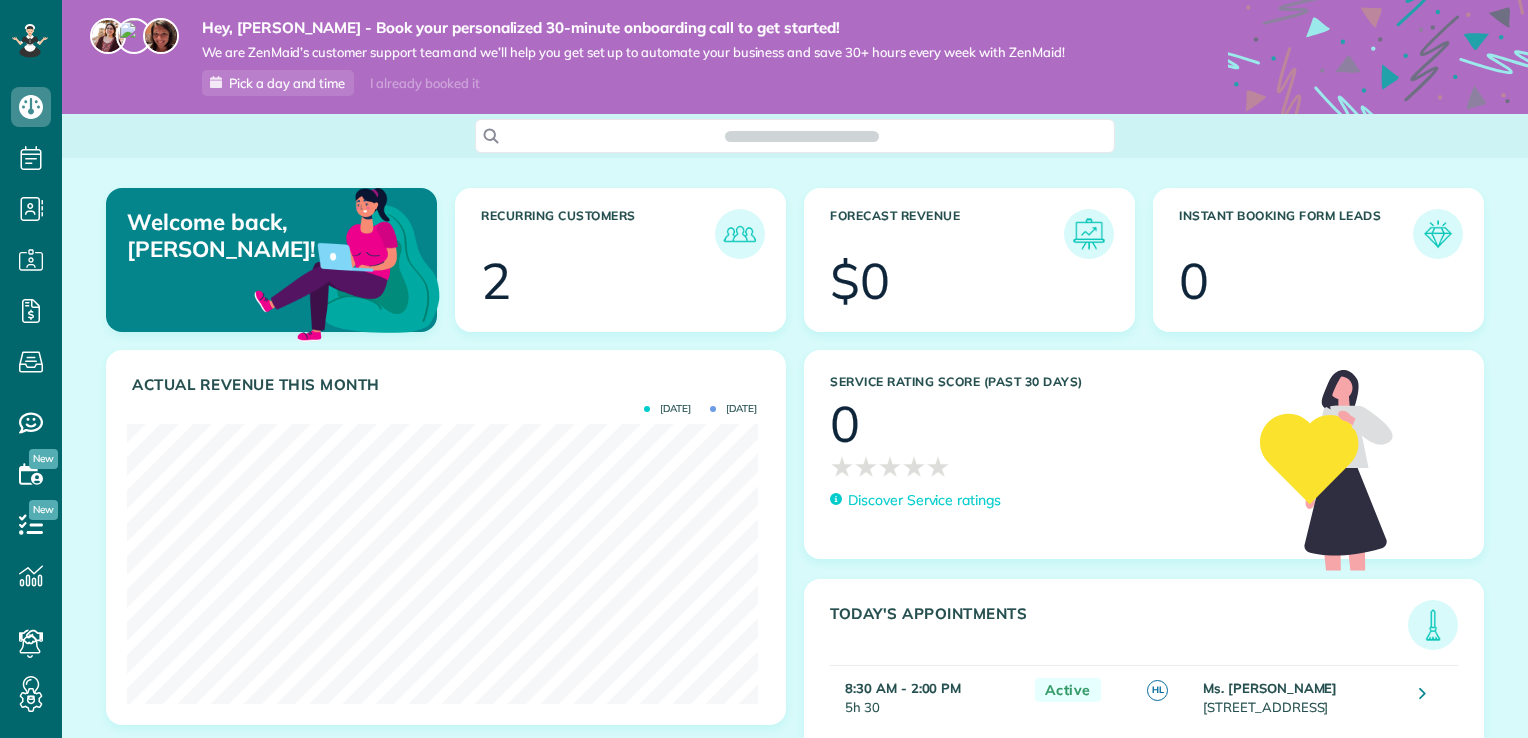 scroll, scrollTop: 0, scrollLeft: 0, axis: both 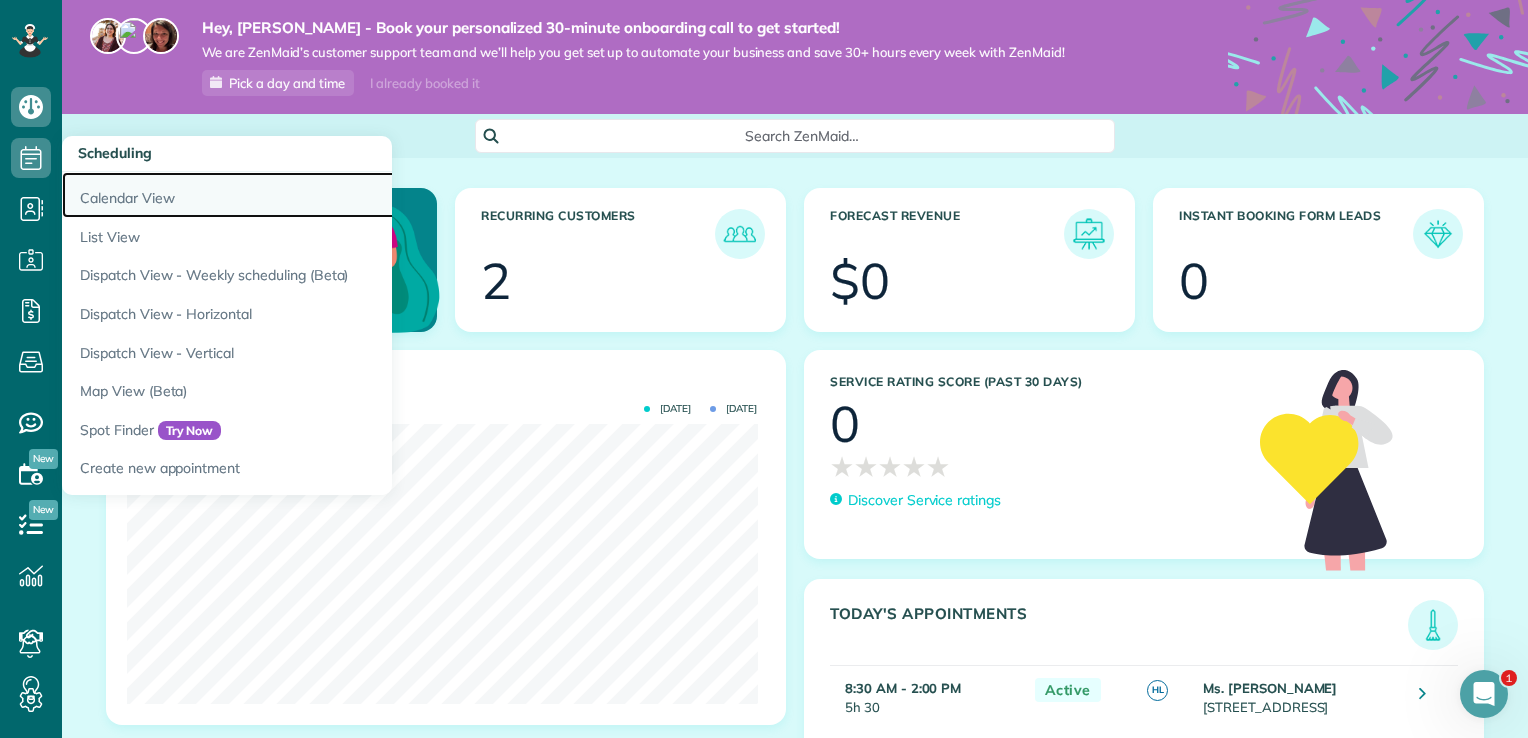 click on "Calendar View" at bounding box center [312, 195] 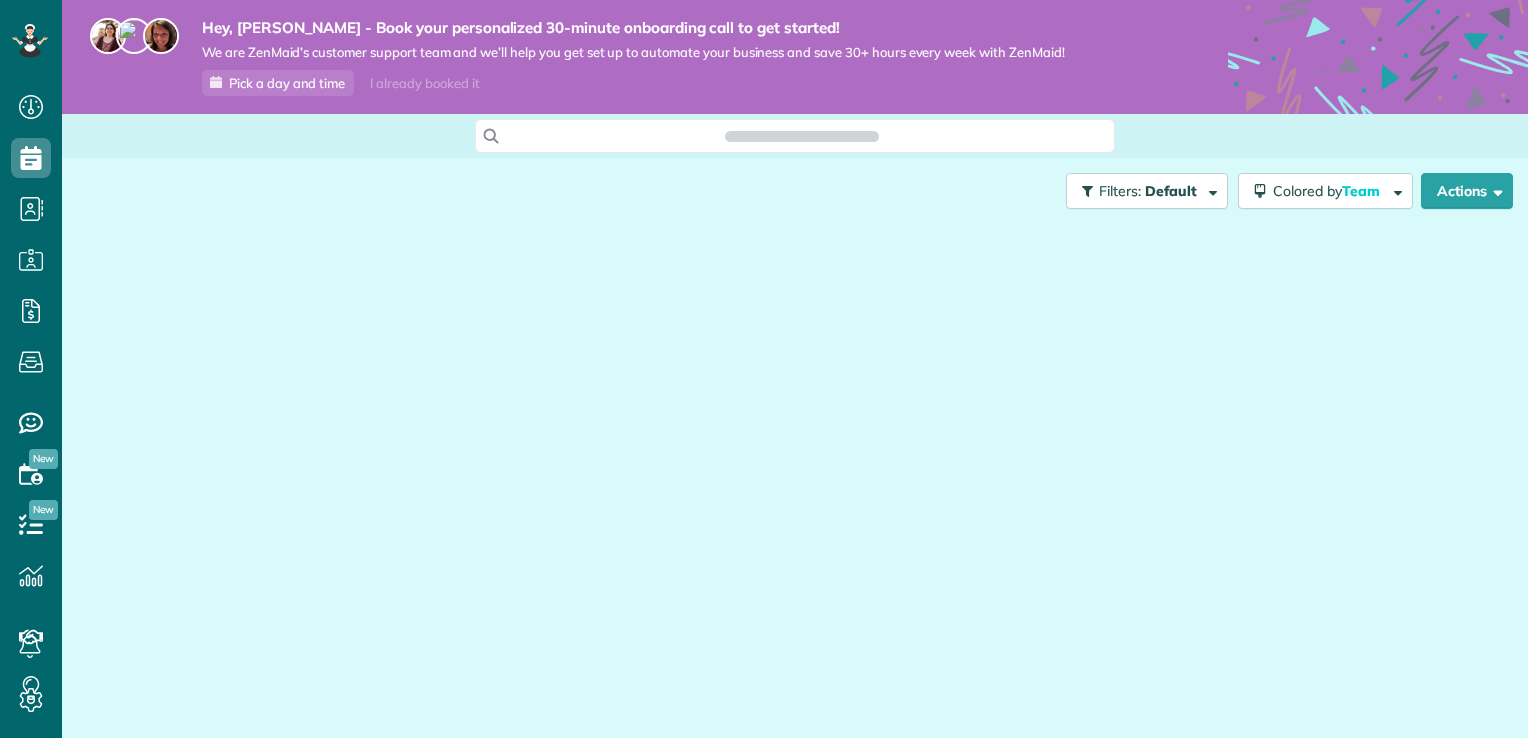 scroll, scrollTop: 0, scrollLeft: 0, axis: both 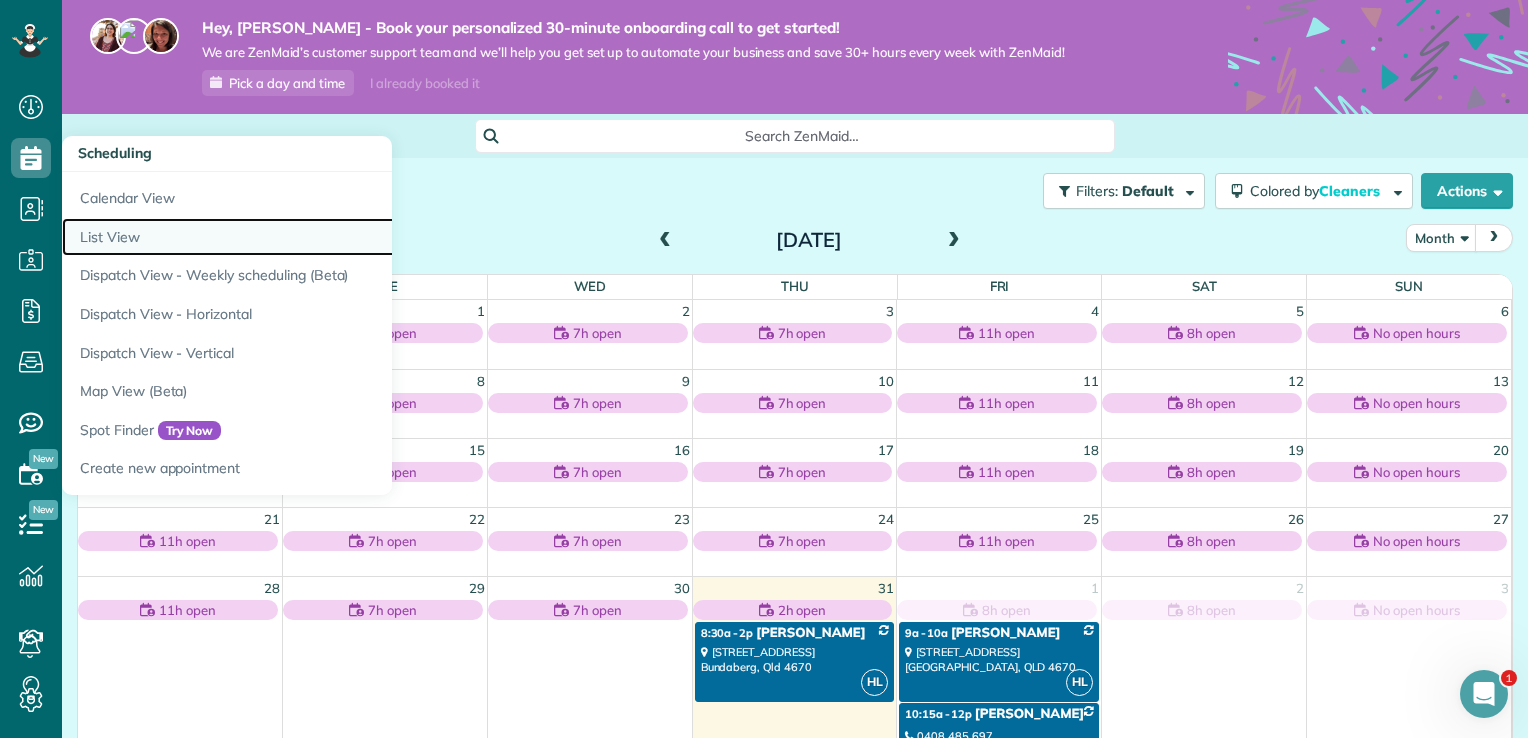 click on "List View" at bounding box center [312, 237] 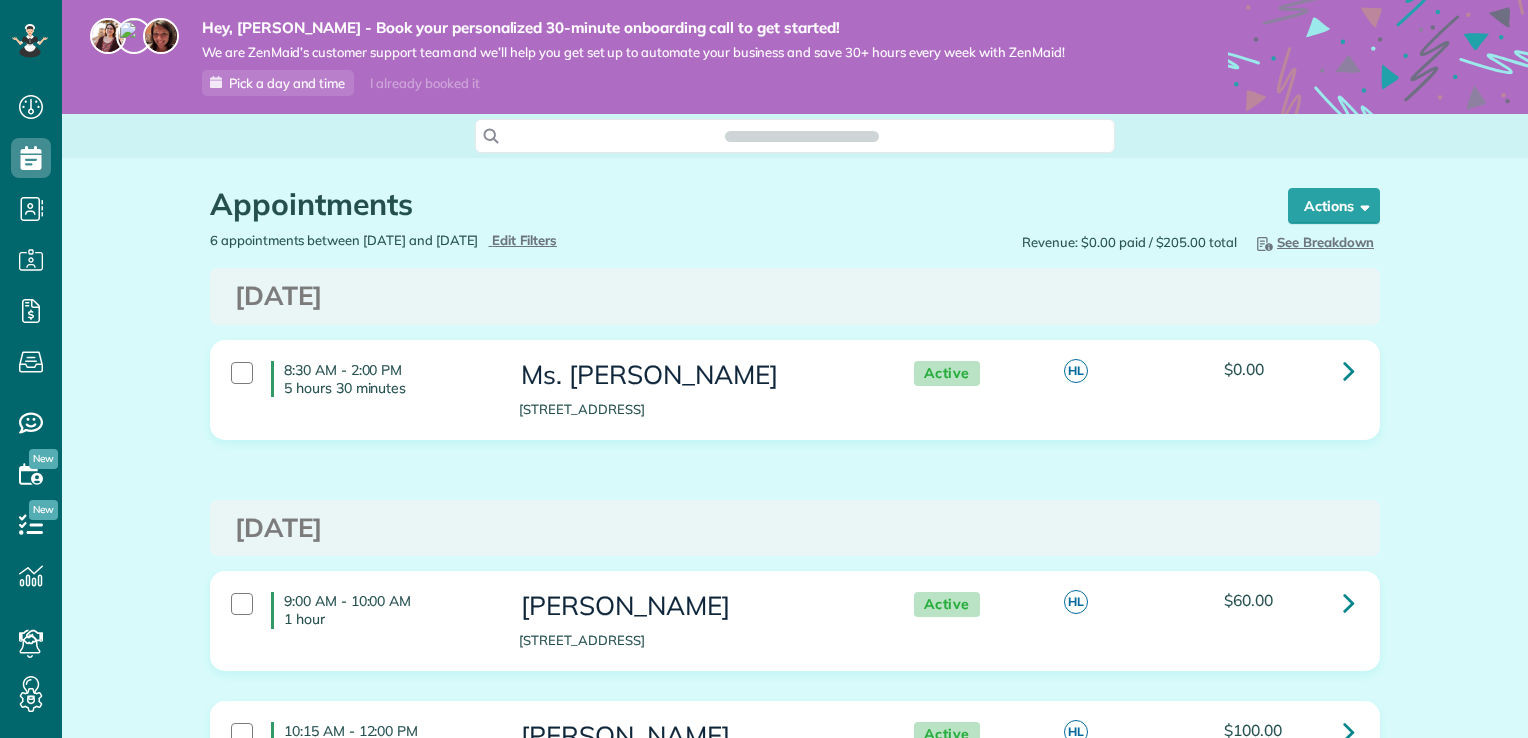 scroll, scrollTop: 0, scrollLeft: 0, axis: both 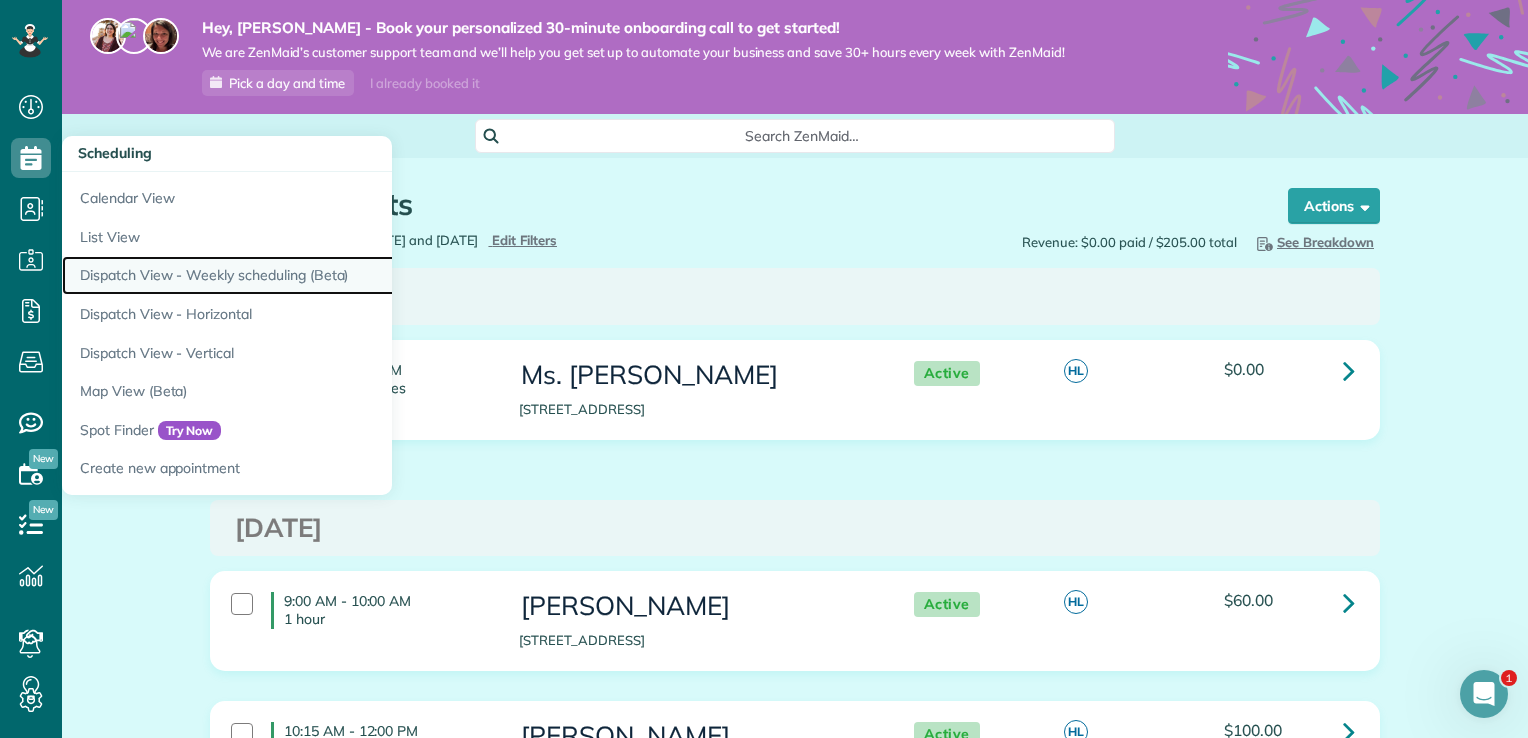 click on "Dispatch View - Weekly scheduling (Beta)" at bounding box center (312, 275) 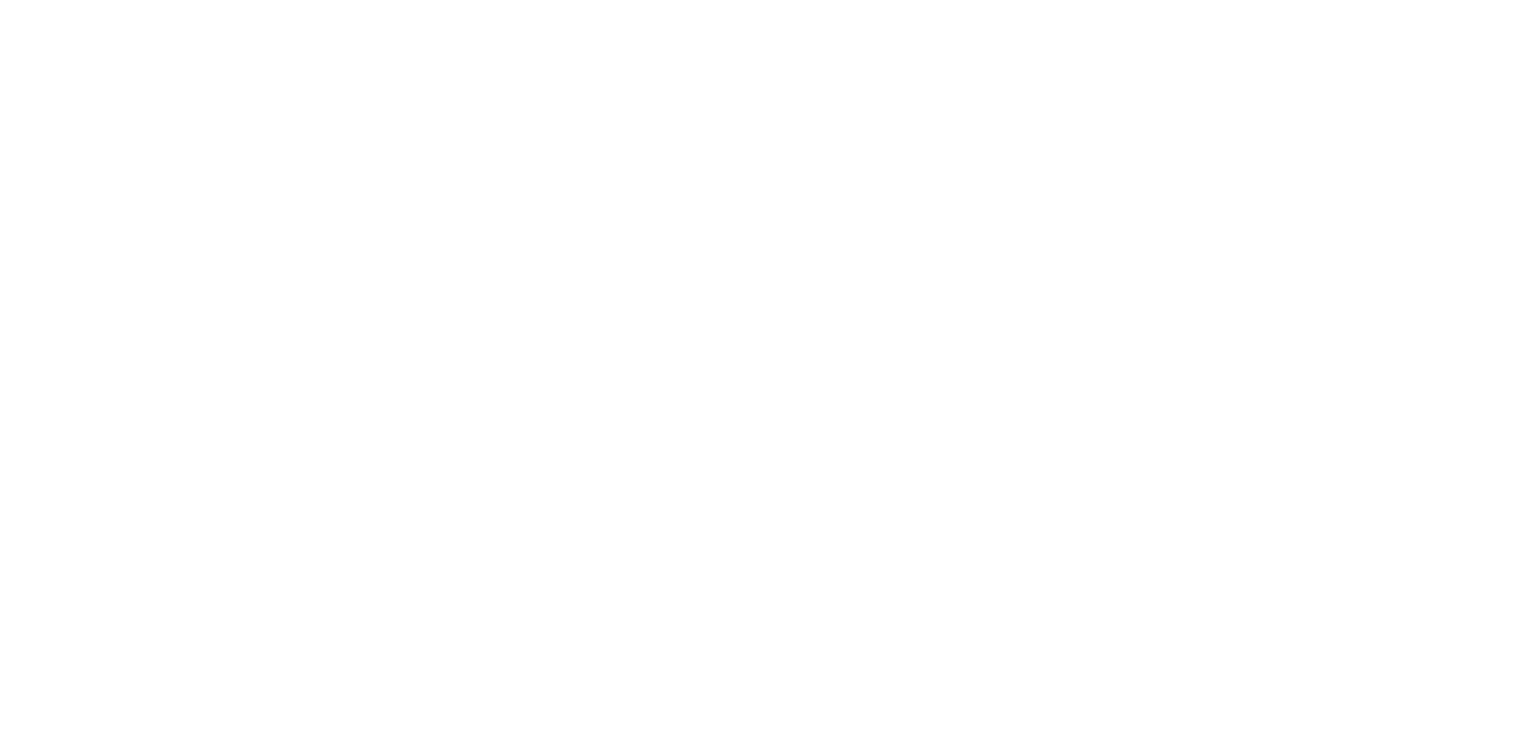 scroll, scrollTop: 0, scrollLeft: 0, axis: both 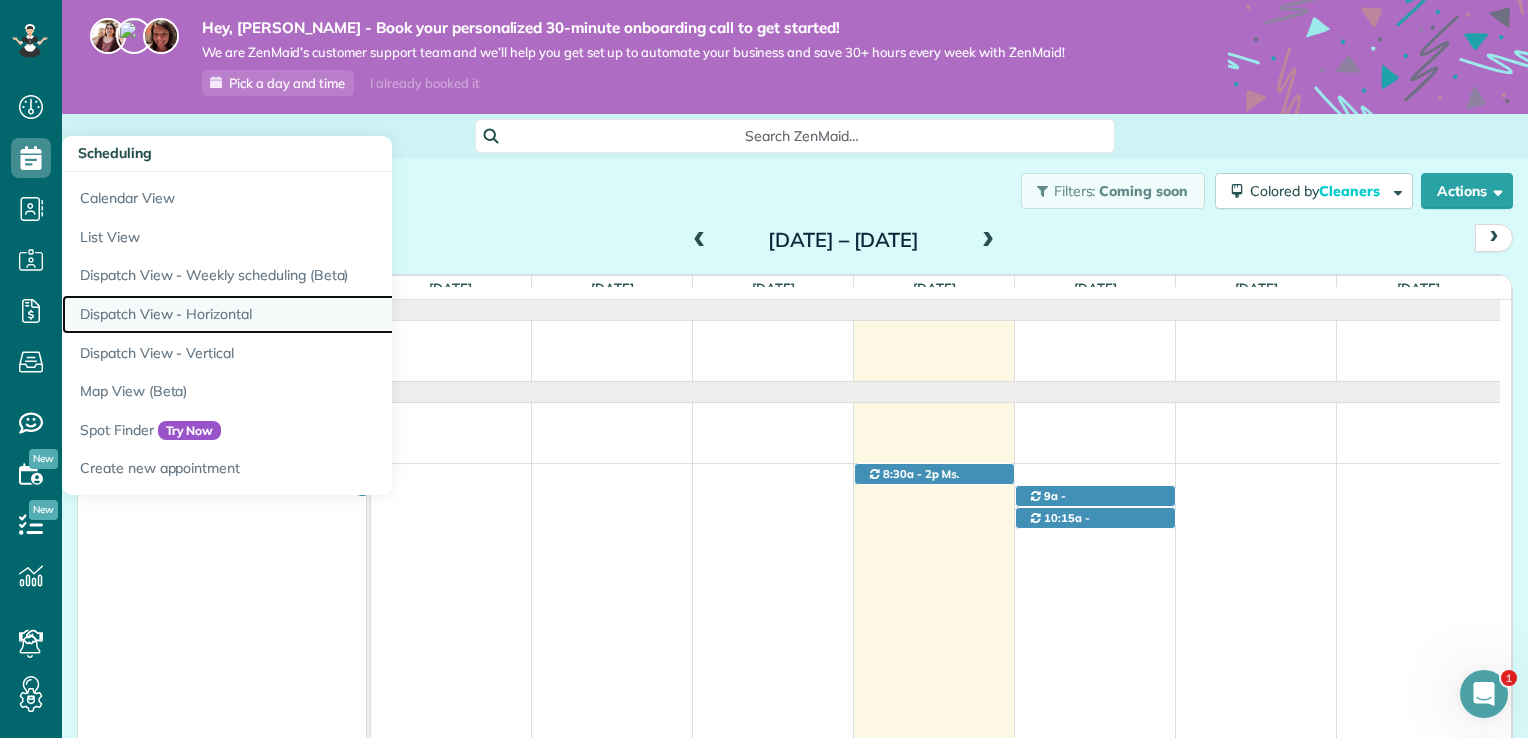 click on "Dispatch View - Horizontal" at bounding box center (312, 314) 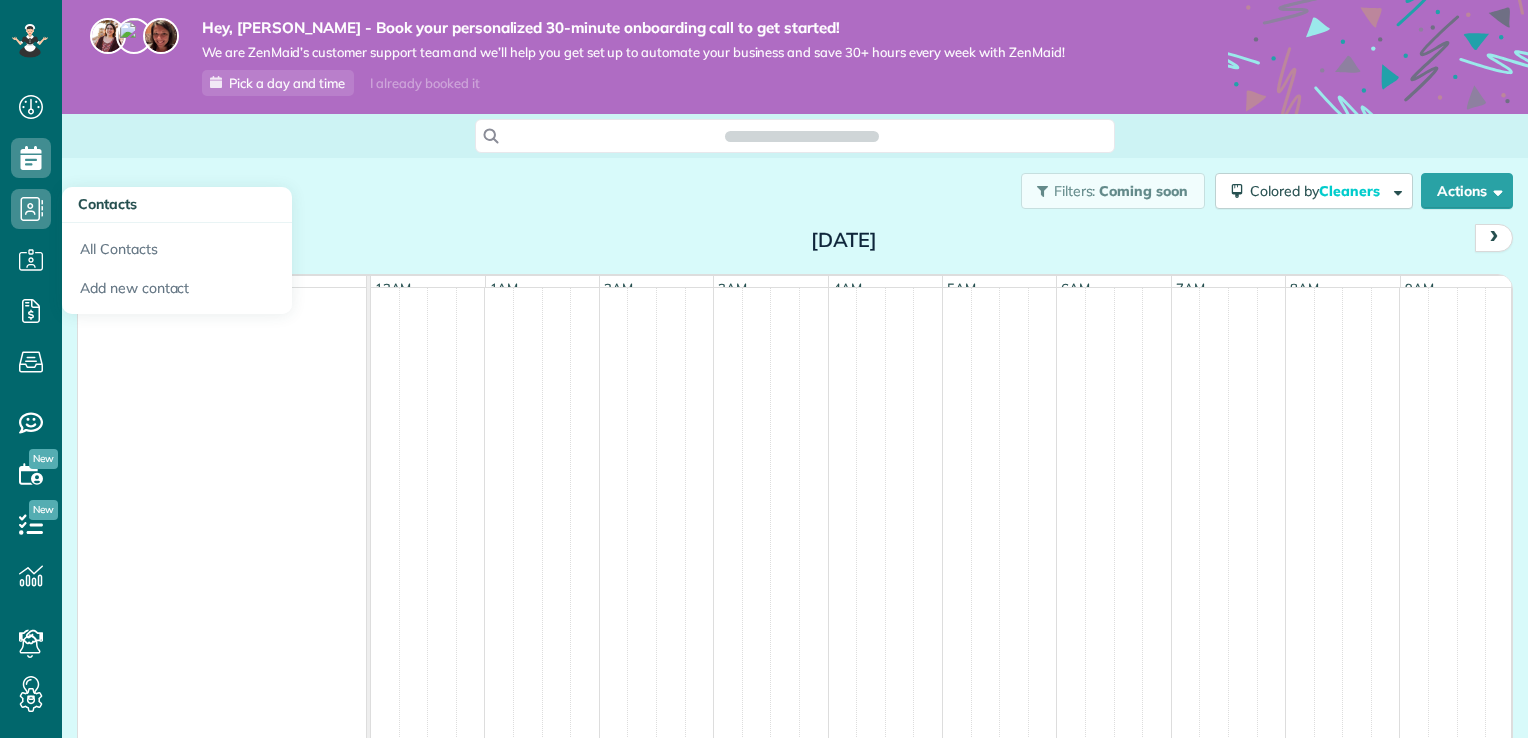 scroll, scrollTop: 0, scrollLeft: 0, axis: both 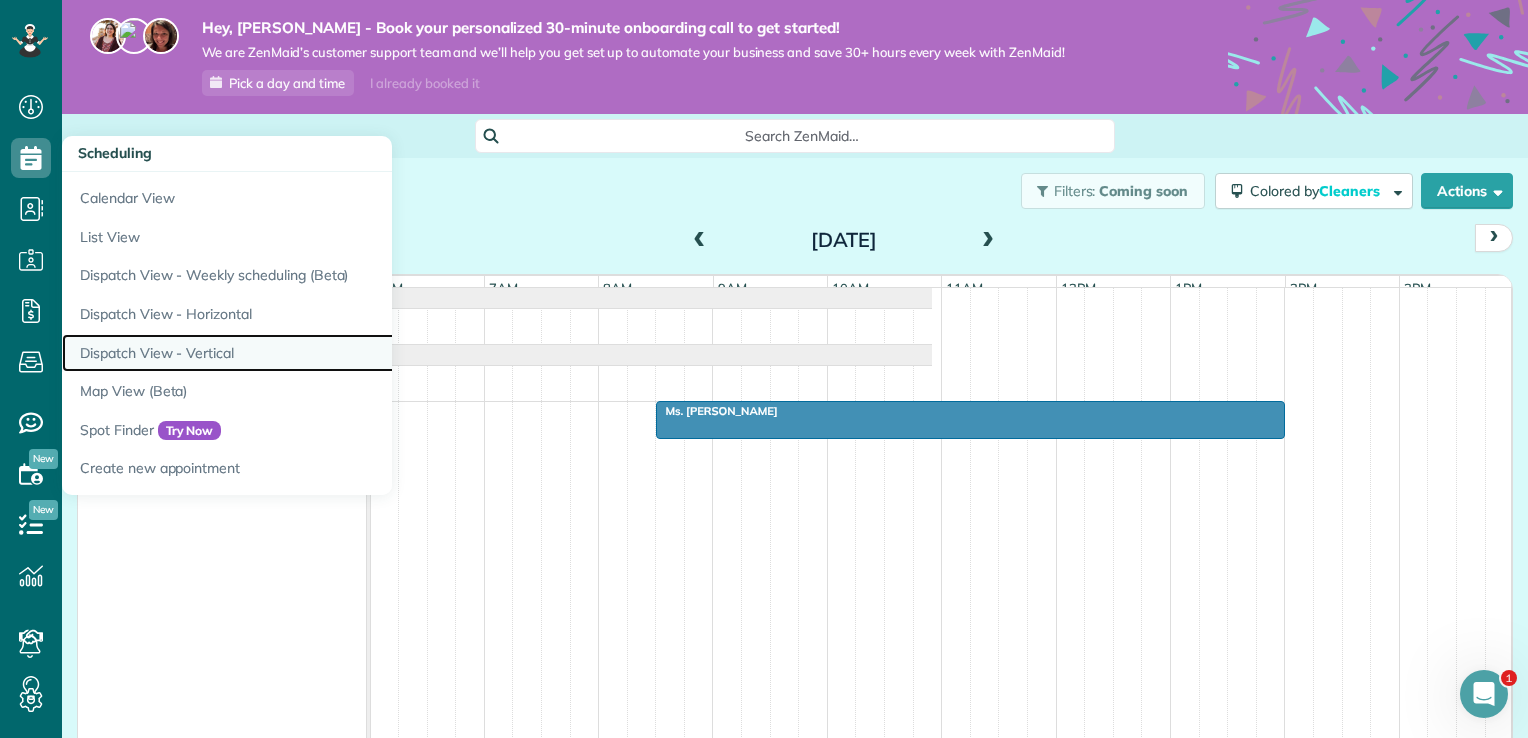 click on "Dispatch View - Vertical" at bounding box center (312, 353) 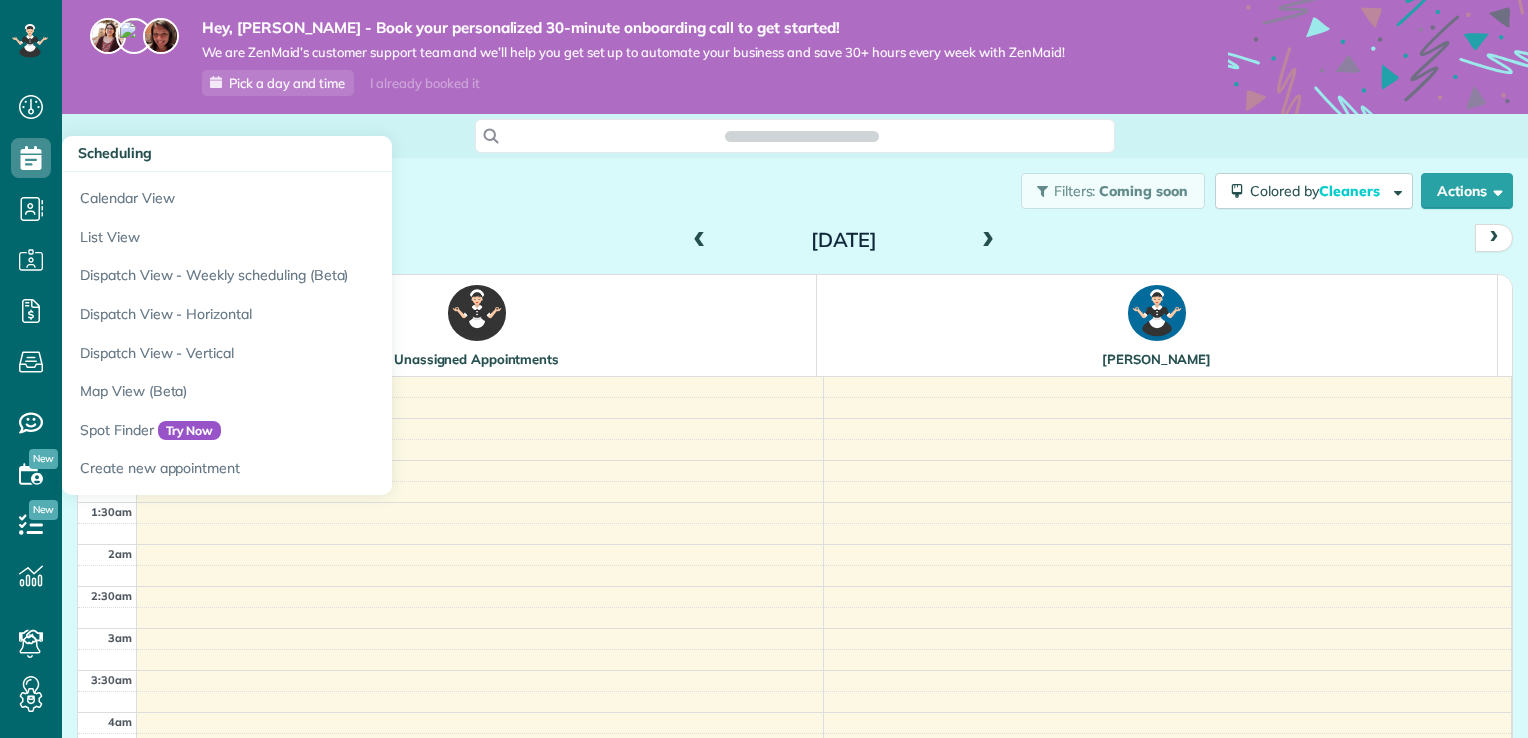 scroll, scrollTop: 0, scrollLeft: 0, axis: both 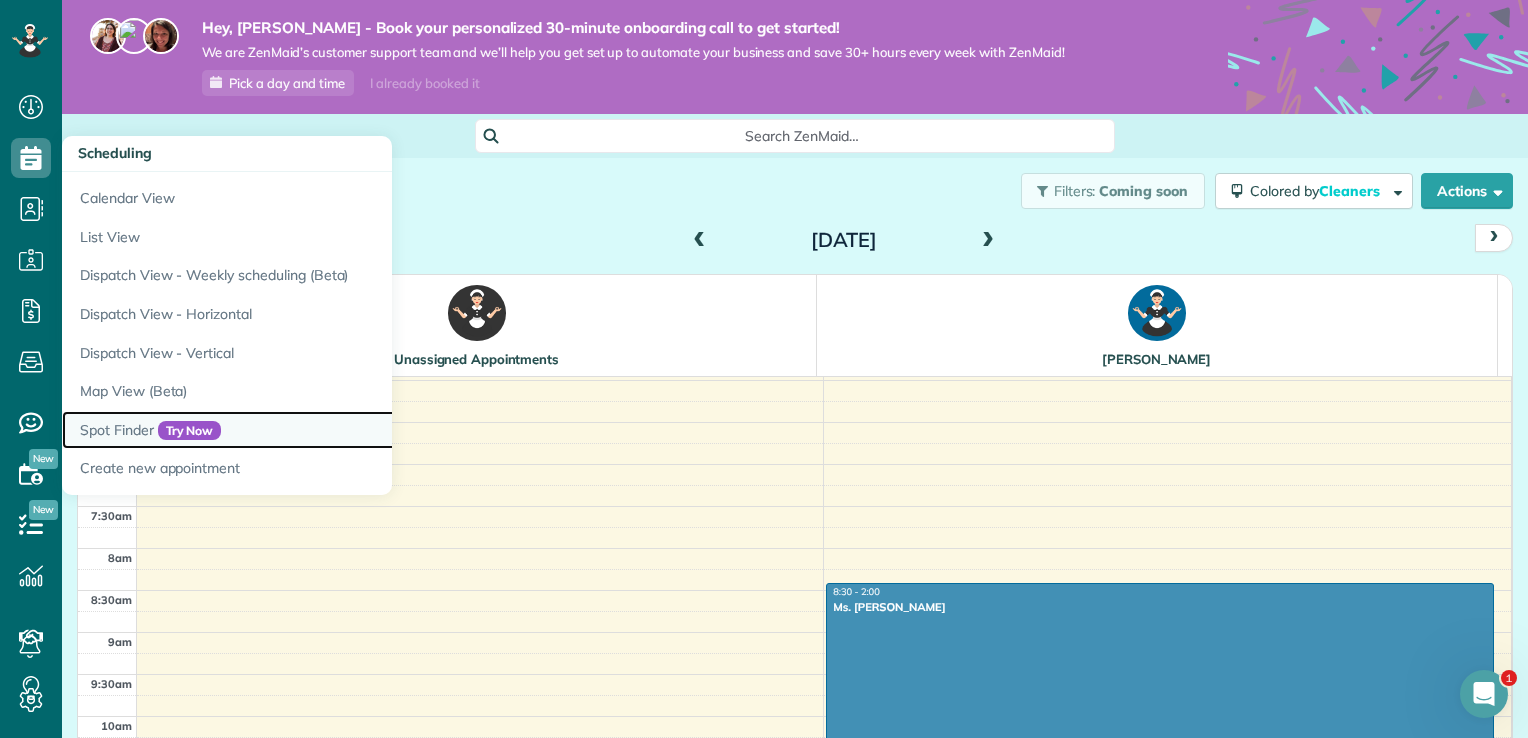 click on "Spot Finder
Try Now" at bounding box center (312, 430) 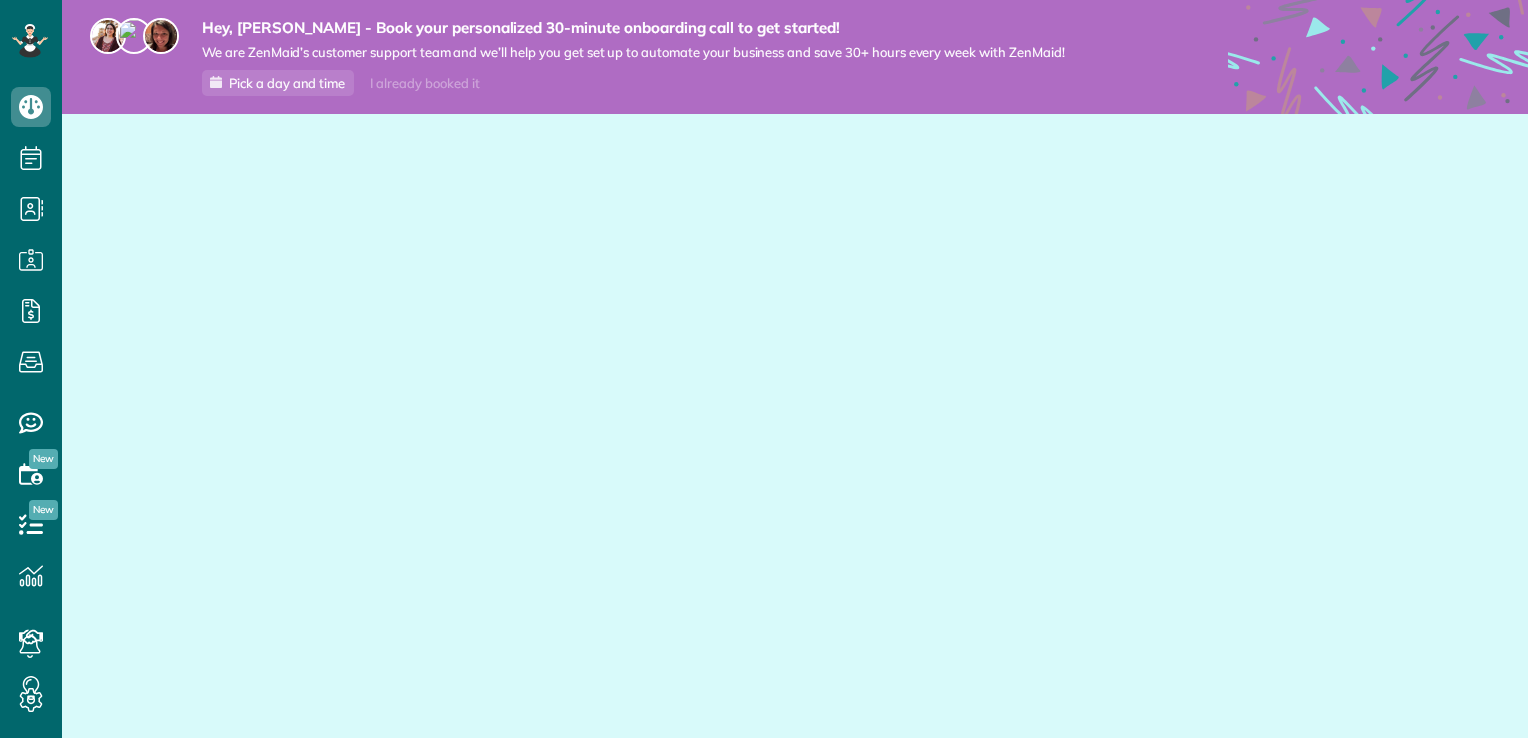 scroll, scrollTop: 0, scrollLeft: 0, axis: both 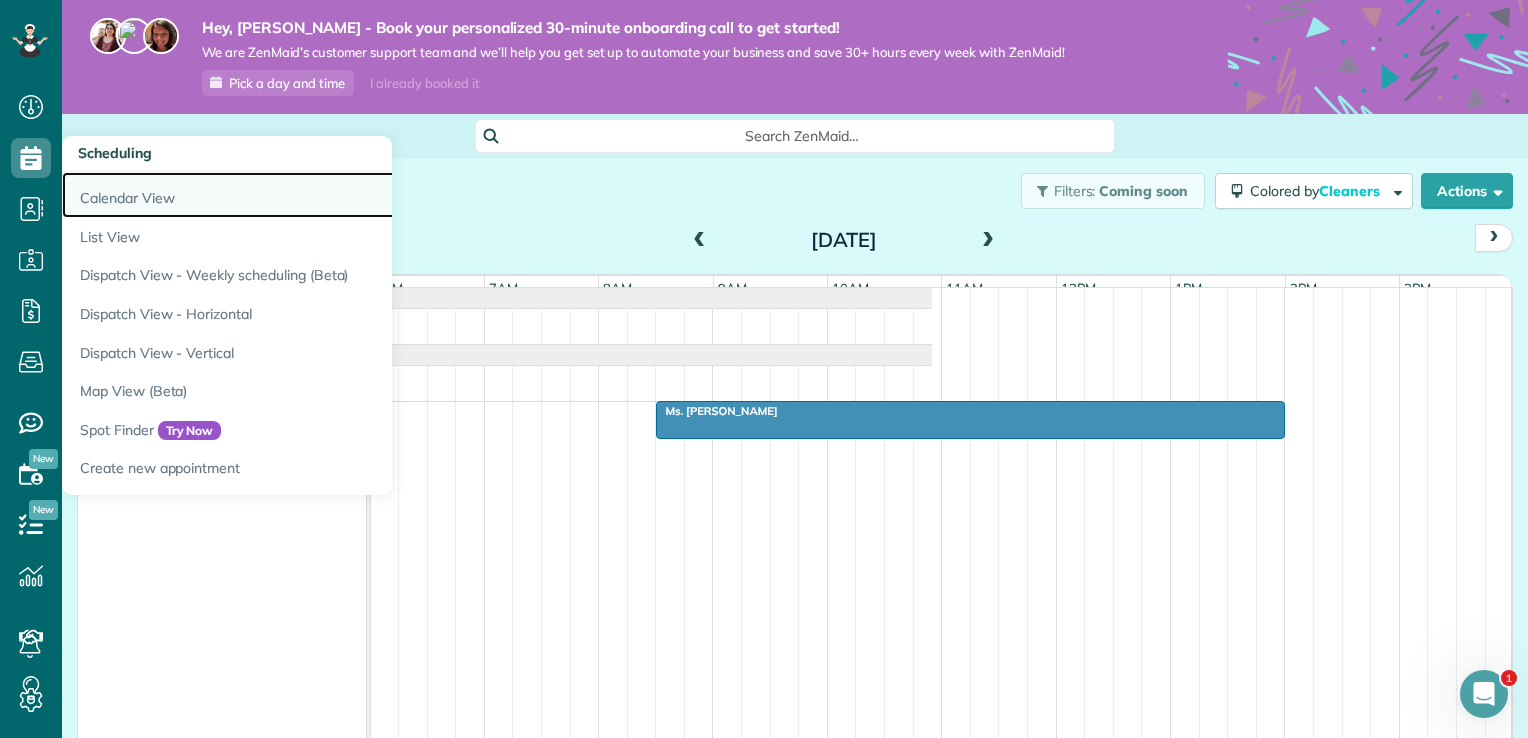 click on "Calendar View" at bounding box center (312, 195) 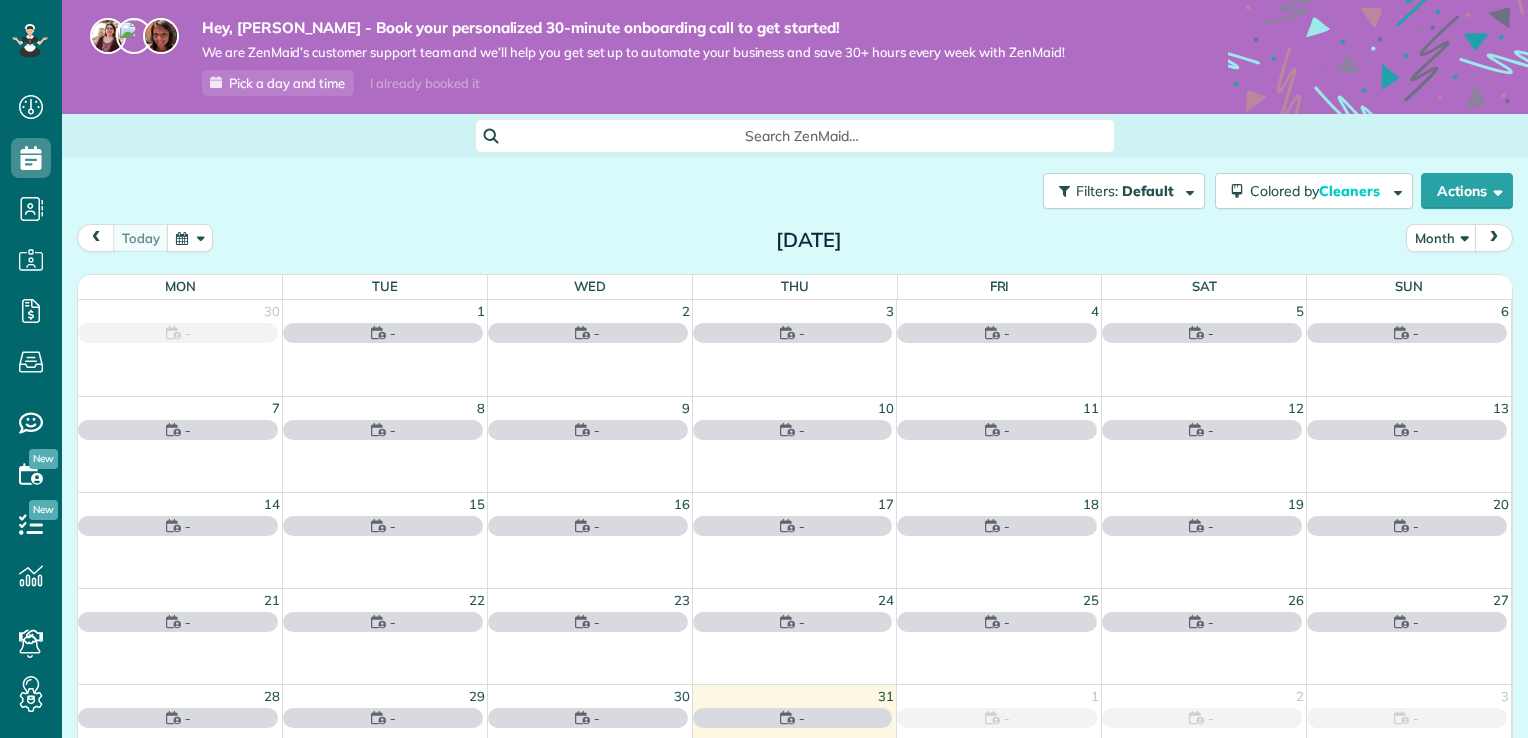 scroll, scrollTop: 0, scrollLeft: 0, axis: both 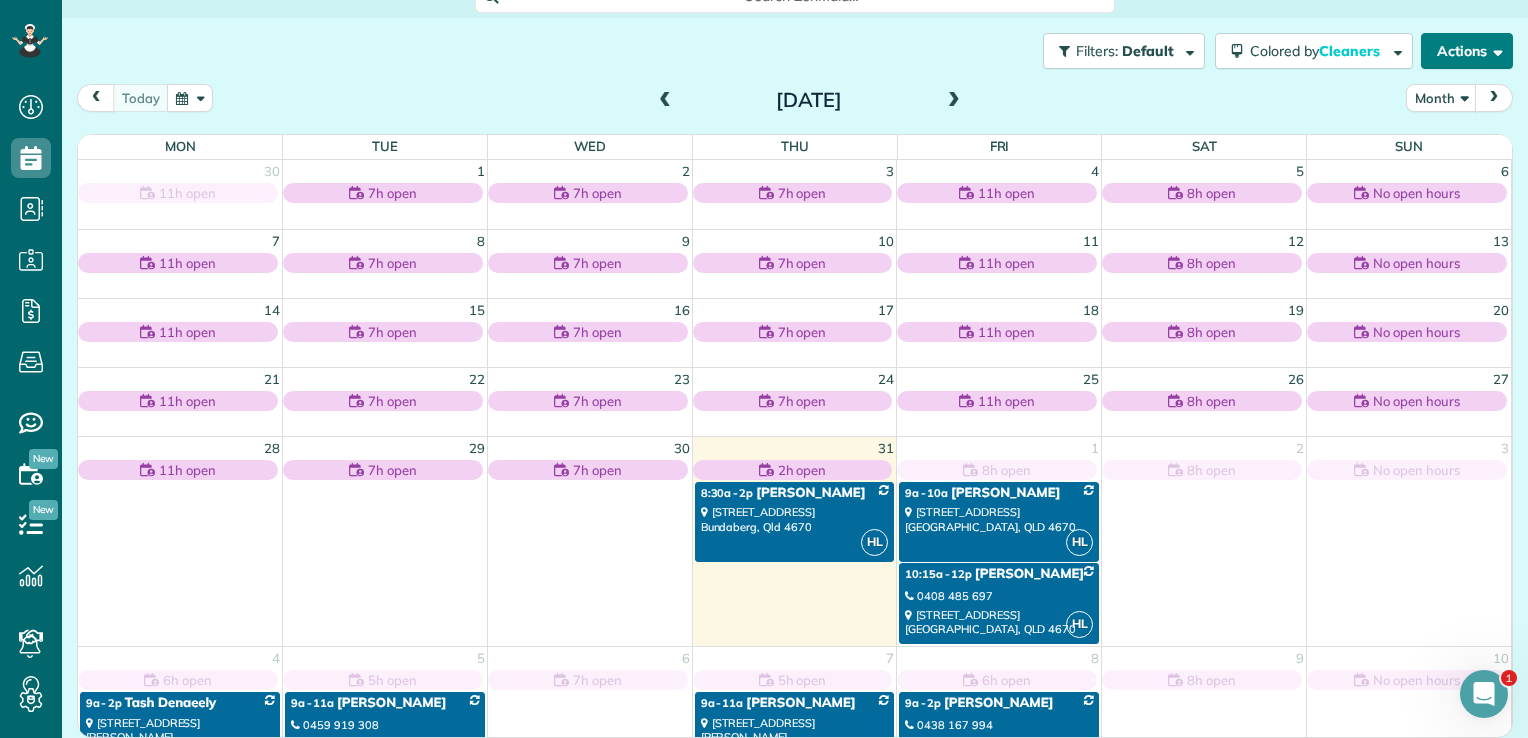 click on "Actions" at bounding box center [1467, 51] 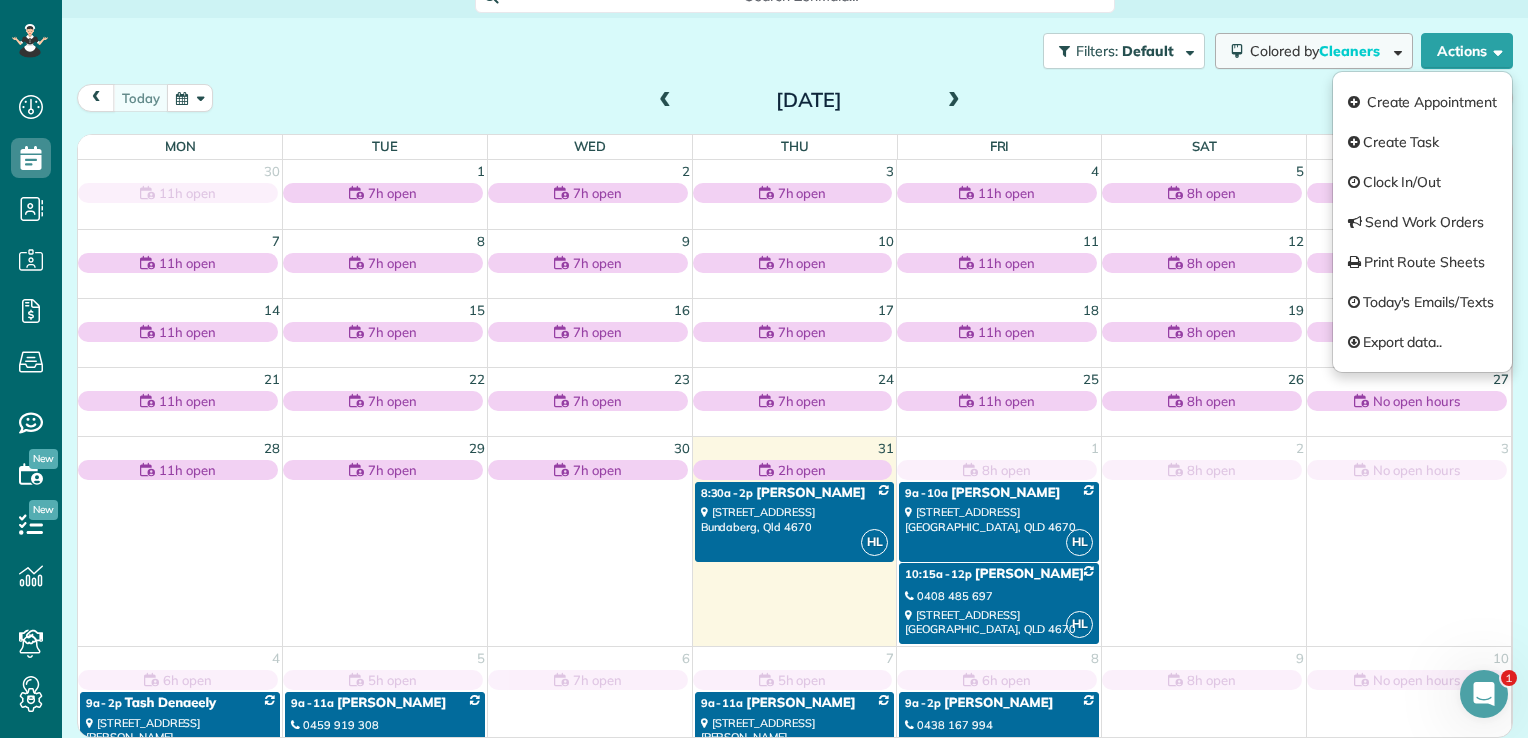 click at bounding box center [1394, 50] 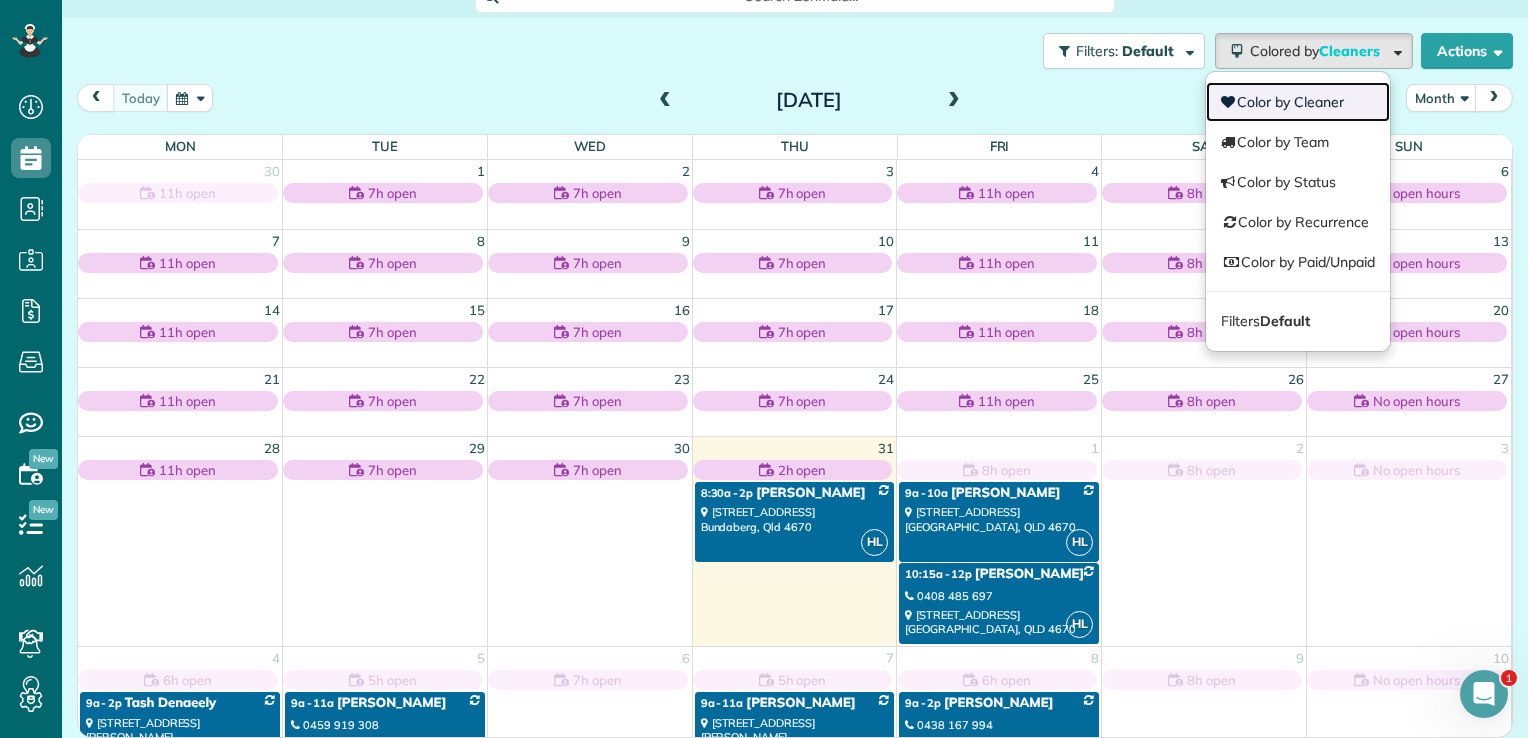 click on "Color by Cleaner" at bounding box center (1298, 102) 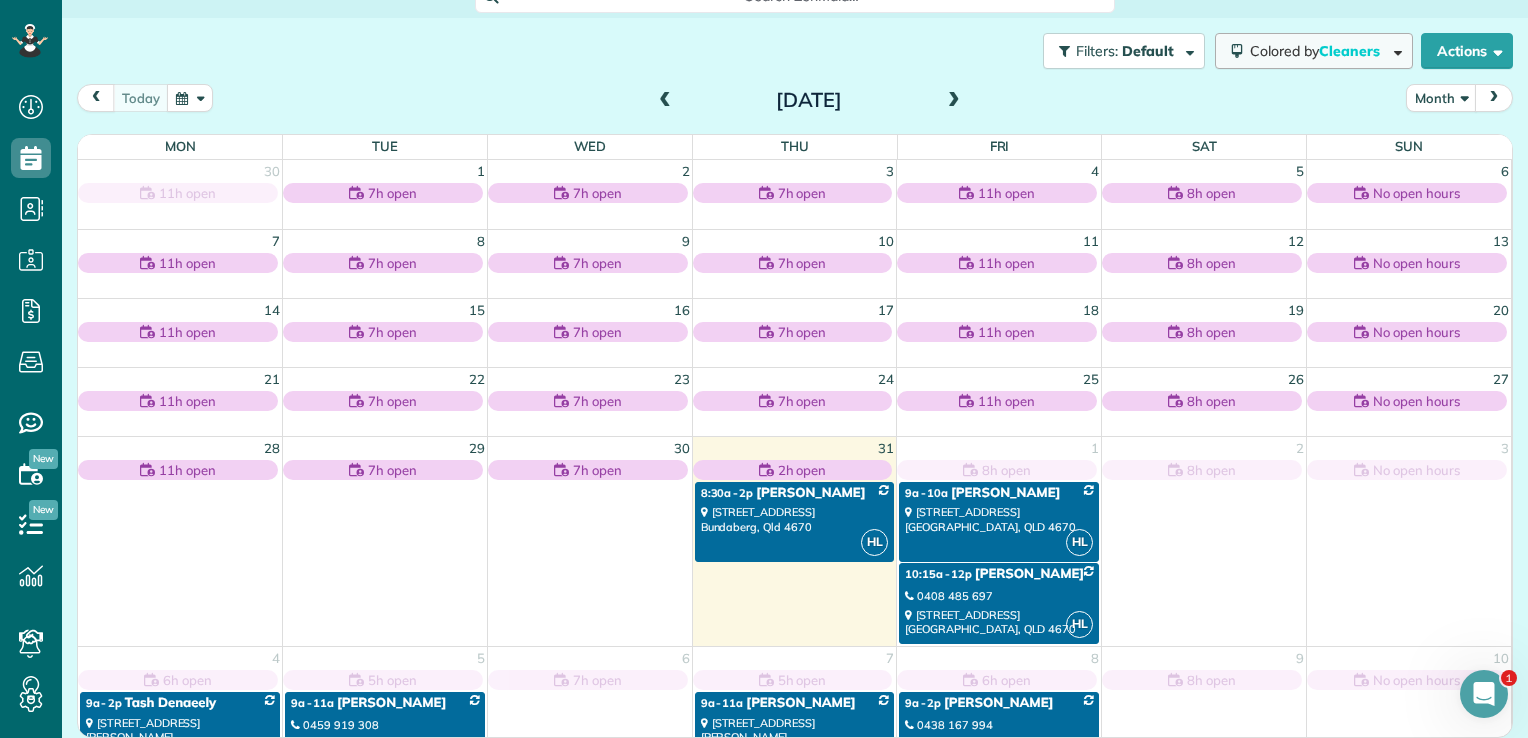 click on "Colored by  Cleaners" at bounding box center (1314, 51) 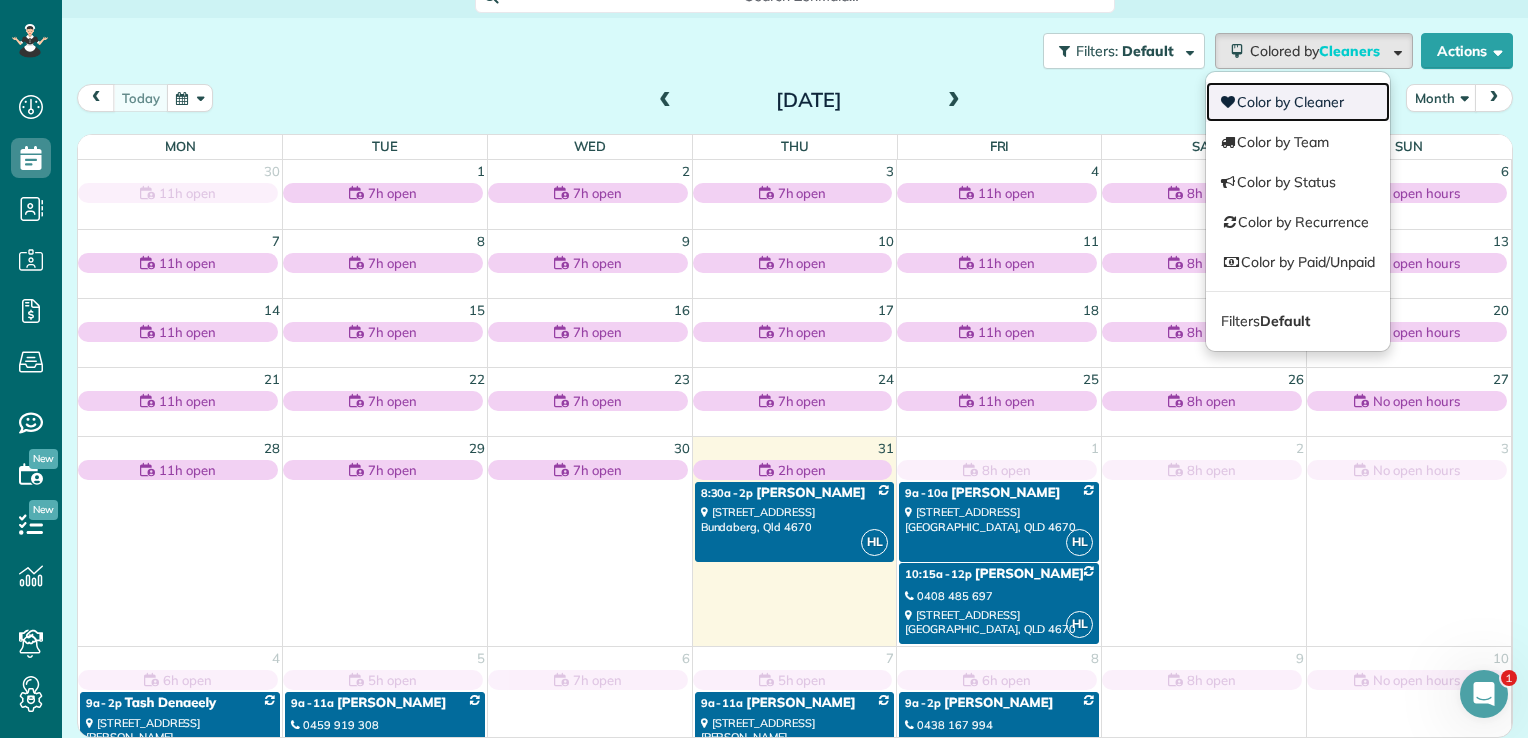 click on "Color by Cleaner" at bounding box center (1298, 102) 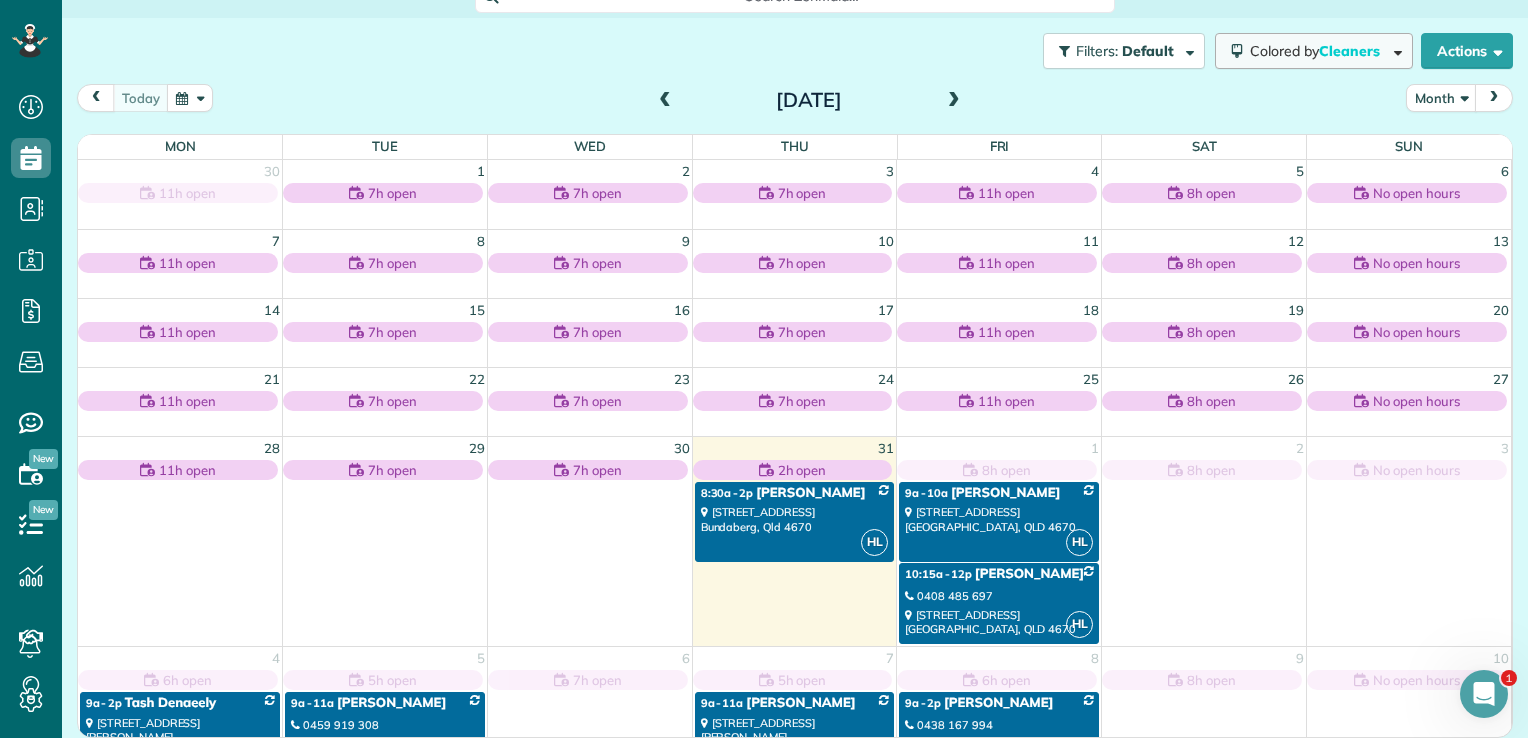 click on "Colored by  Cleaners" at bounding box center (1318, 51) 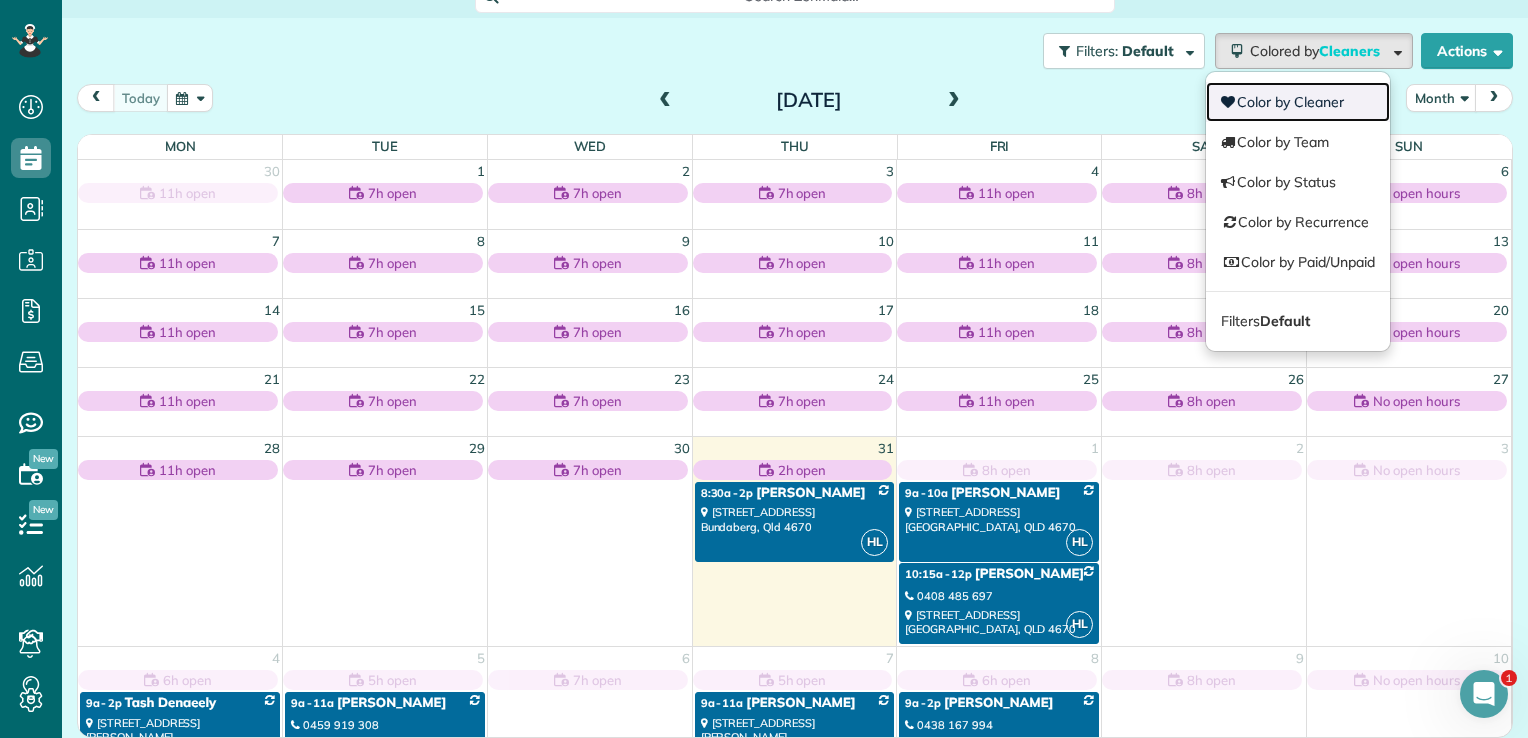 click on "Color by Cleaner" at bounding box center [1298, 102] 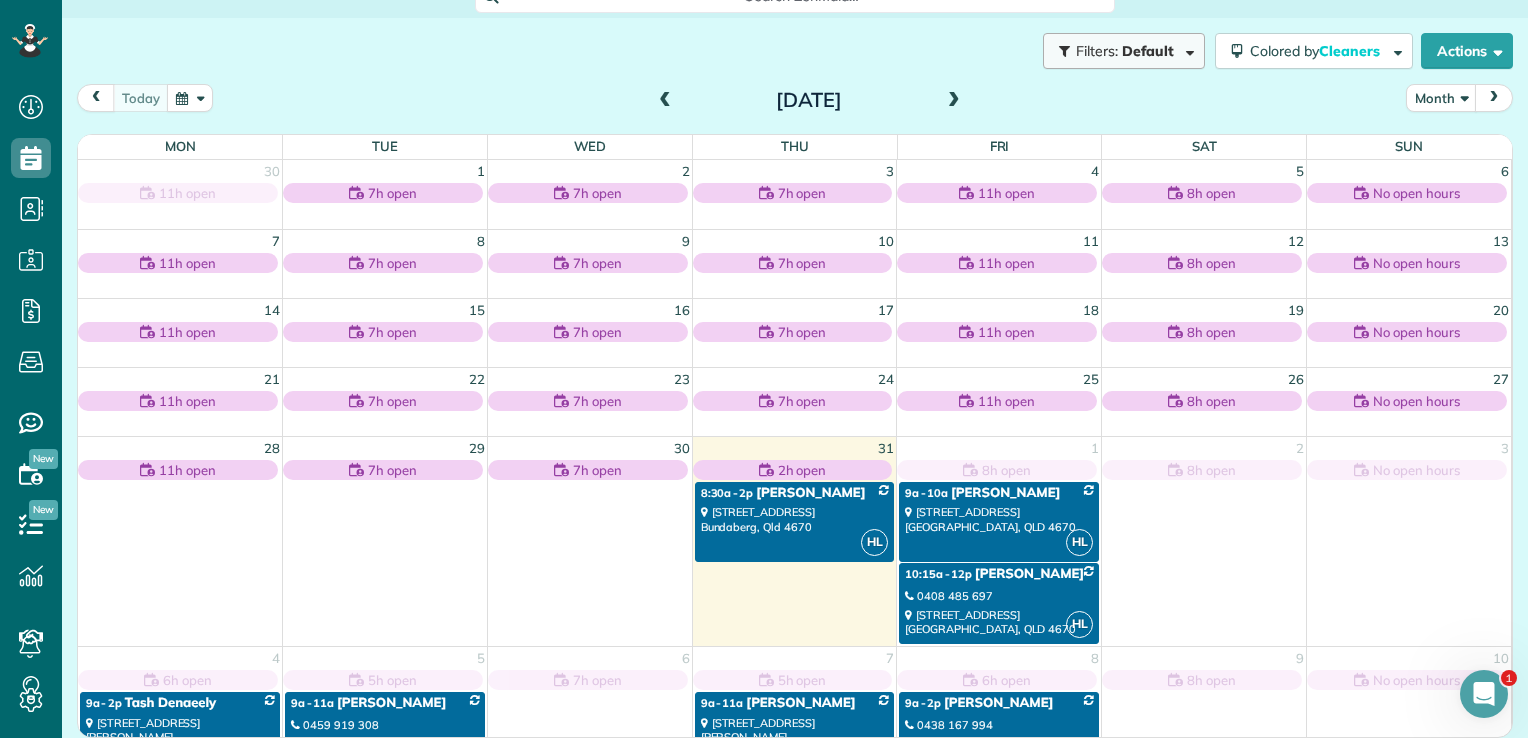 click on "Default" at bounding box center (1148, 51) 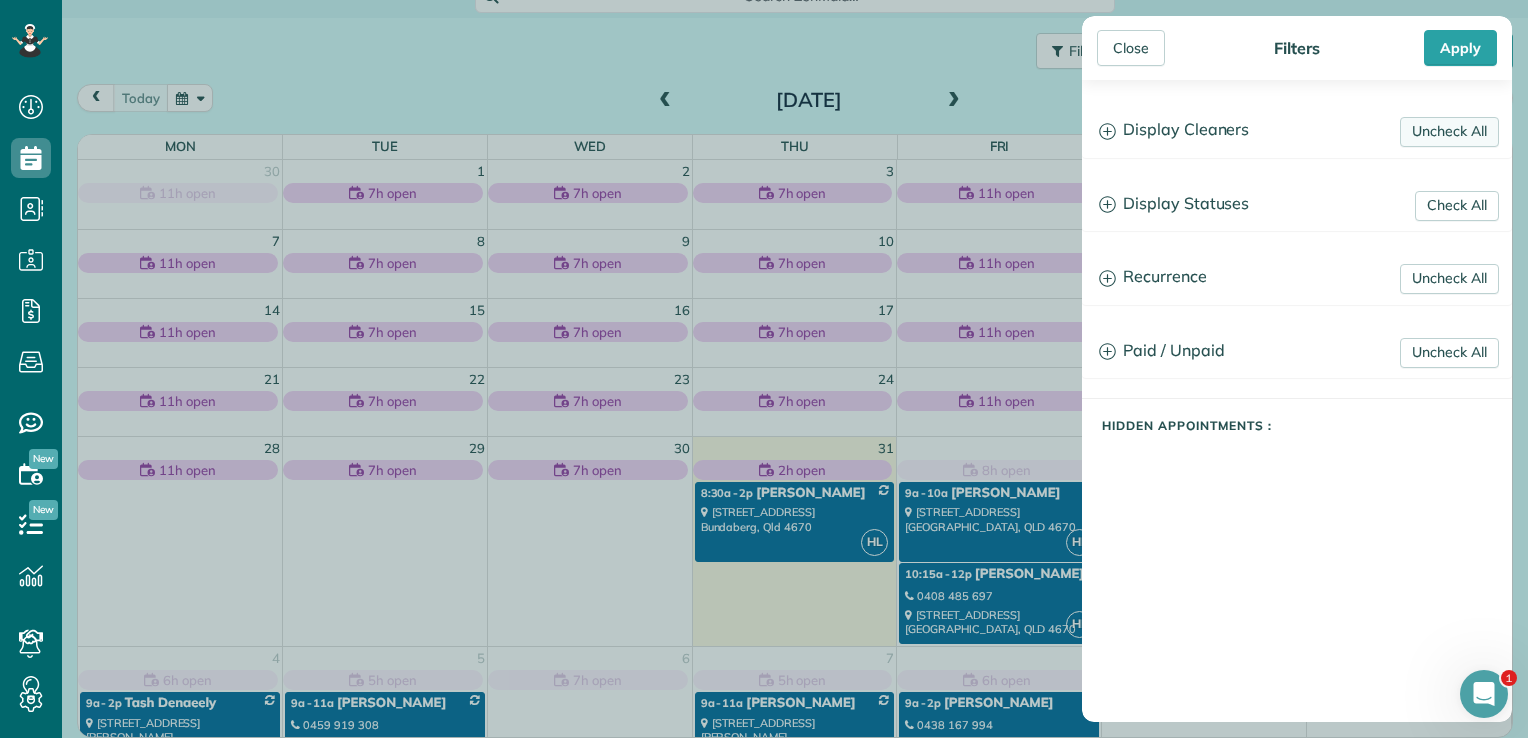 click on "Uncheck All" at bounding box center [1449, 132] 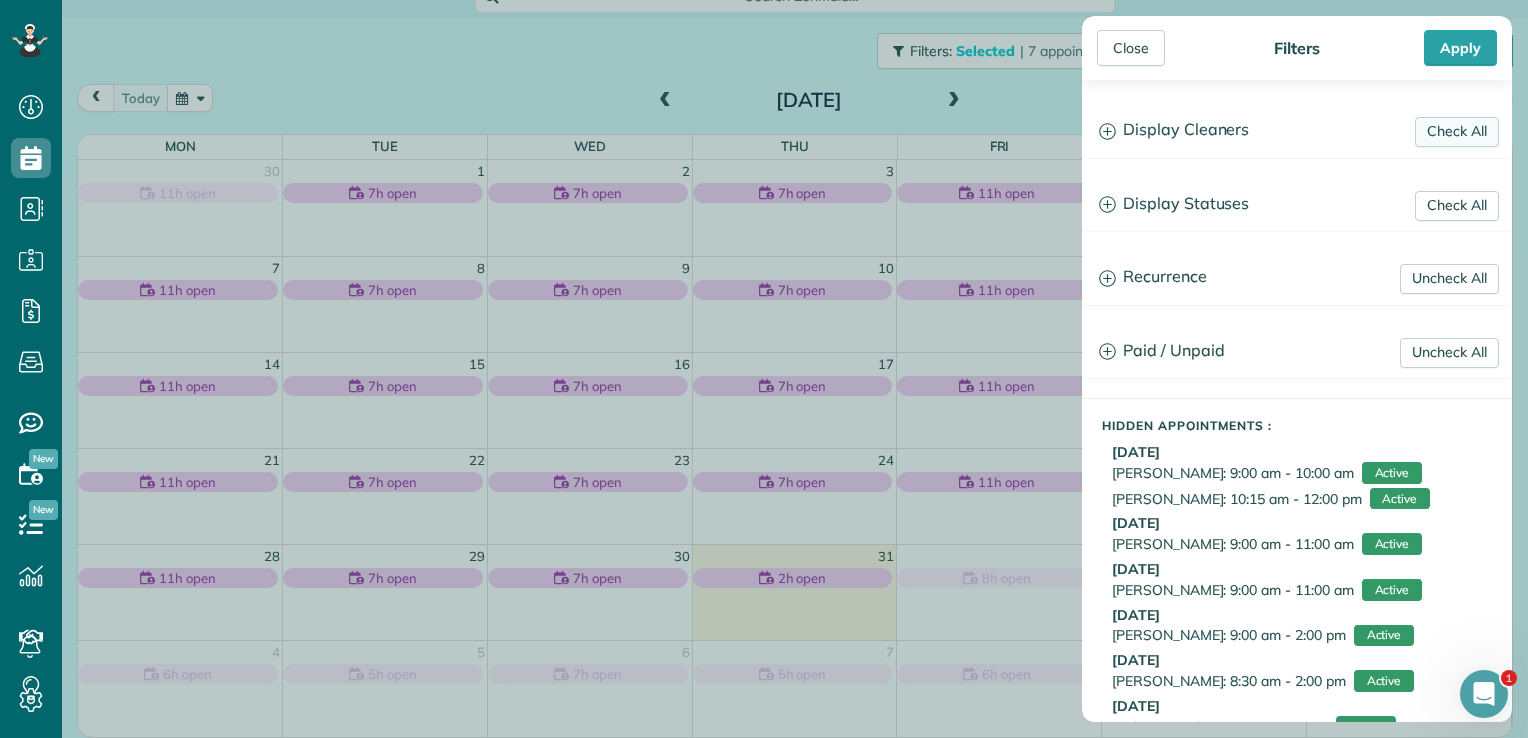 click on "Check All" at bounding box center (1457, 132) 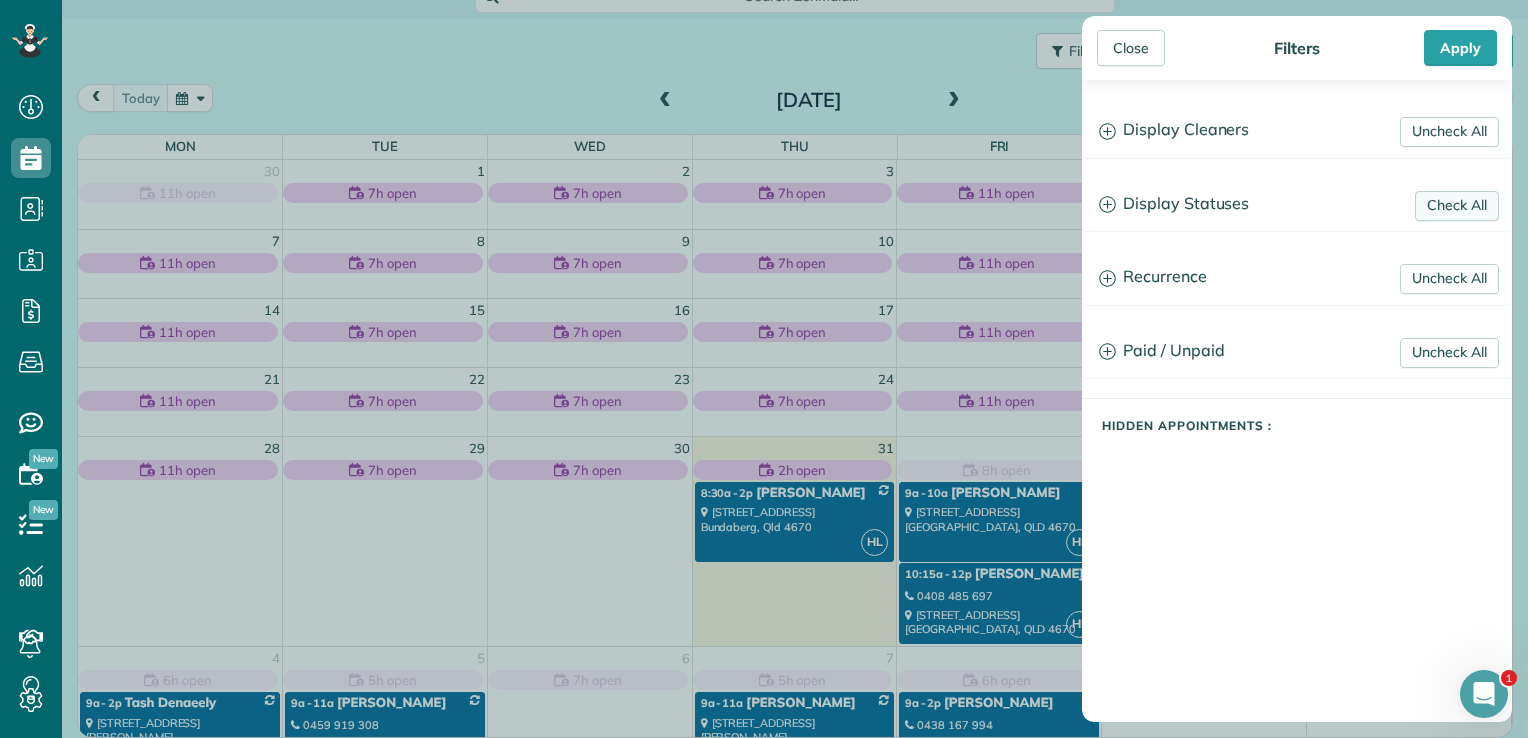 click on "Check All" at bounding box center [1457, 206] 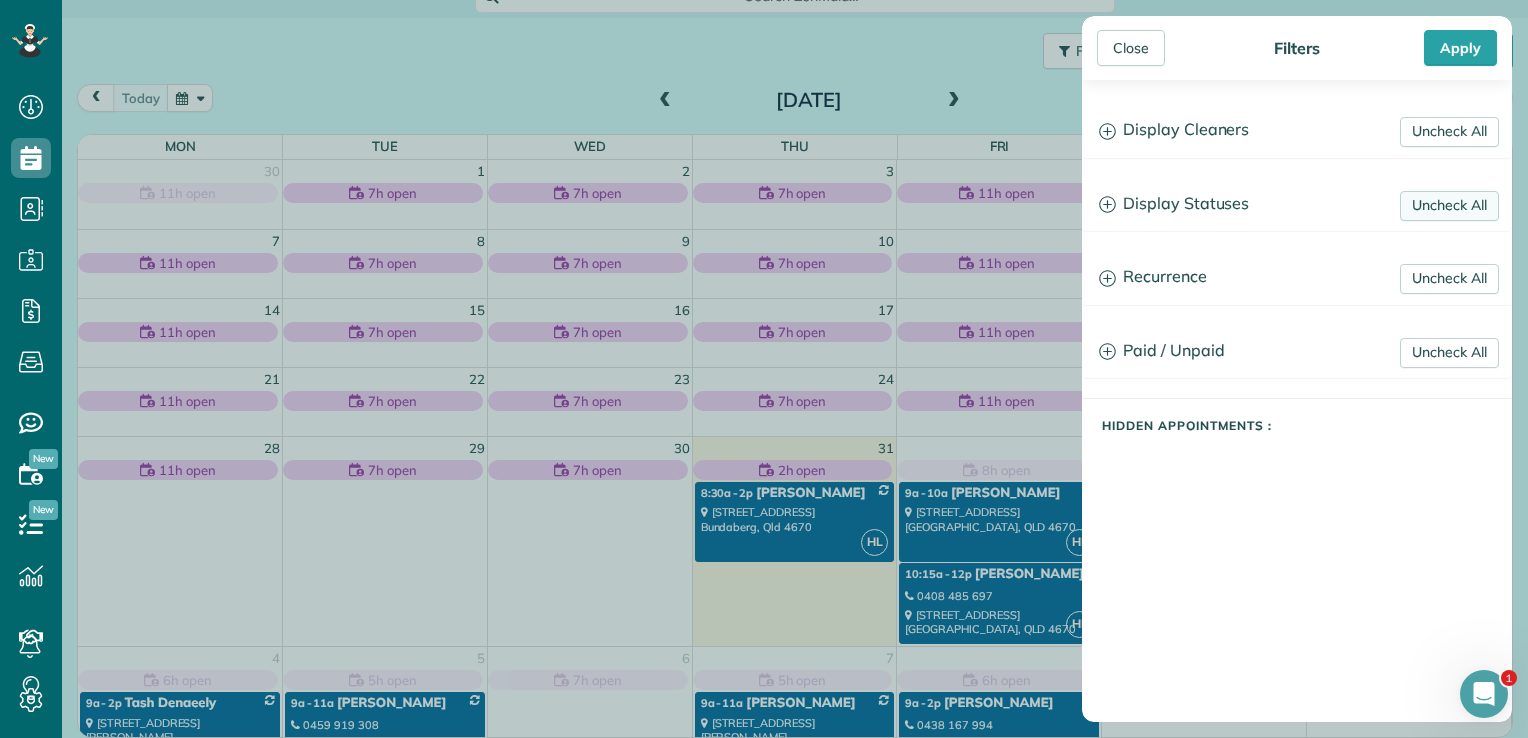 click on "Uncheck All" at bounding box center [1449, 206] 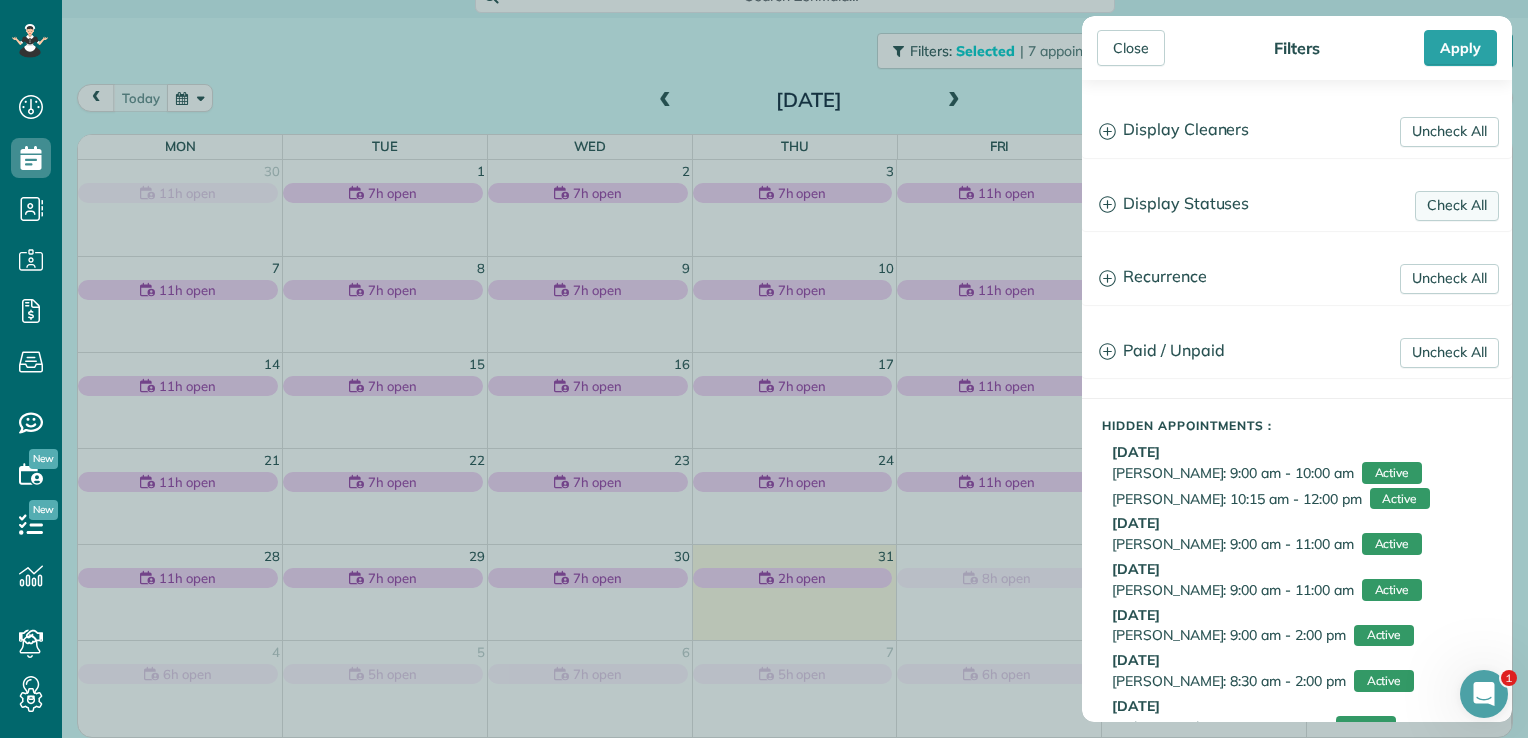 click on "Check All" at bounding box center (1457, 206) 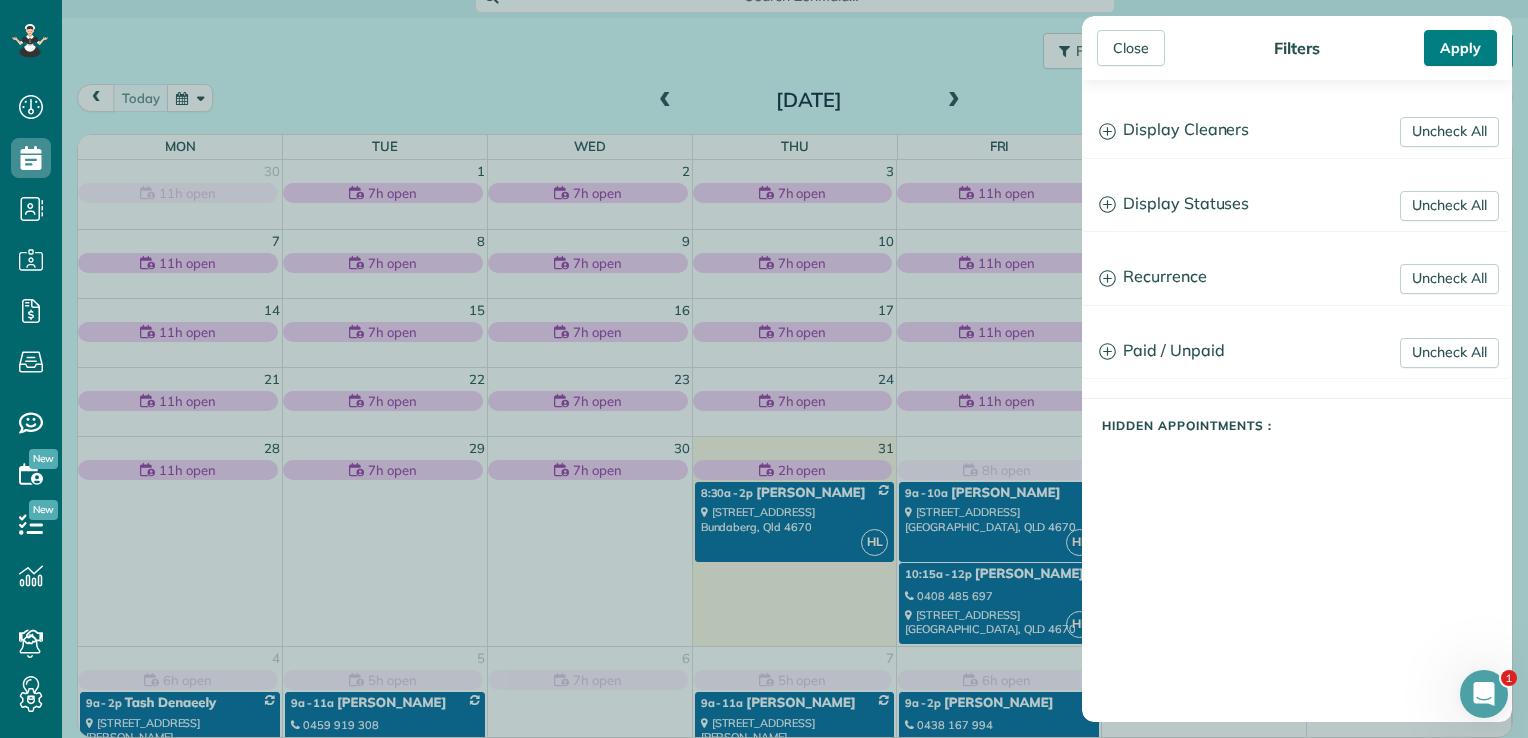 click on "Apply" at bounding box center [1460, 48] 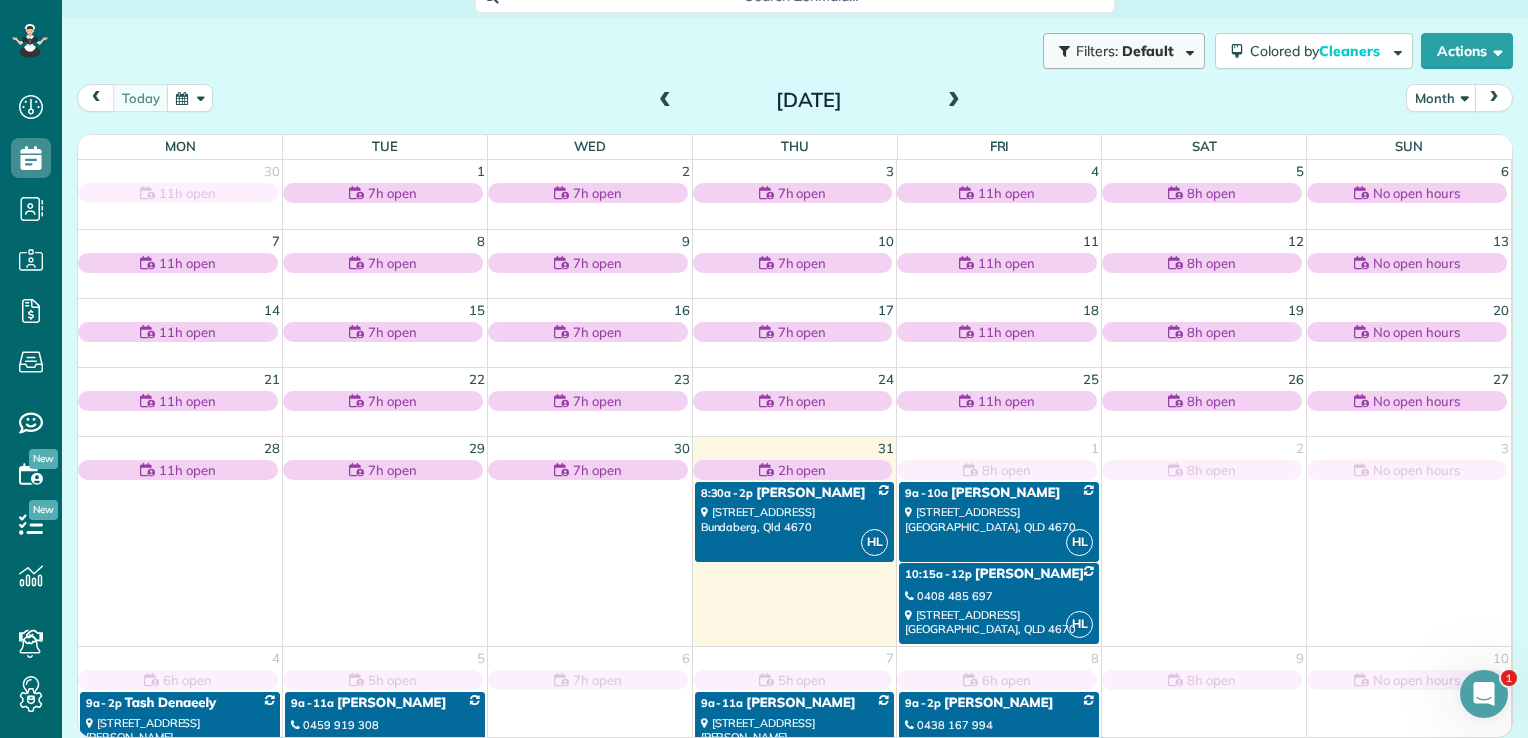 click at bounding box center [1186, 50] 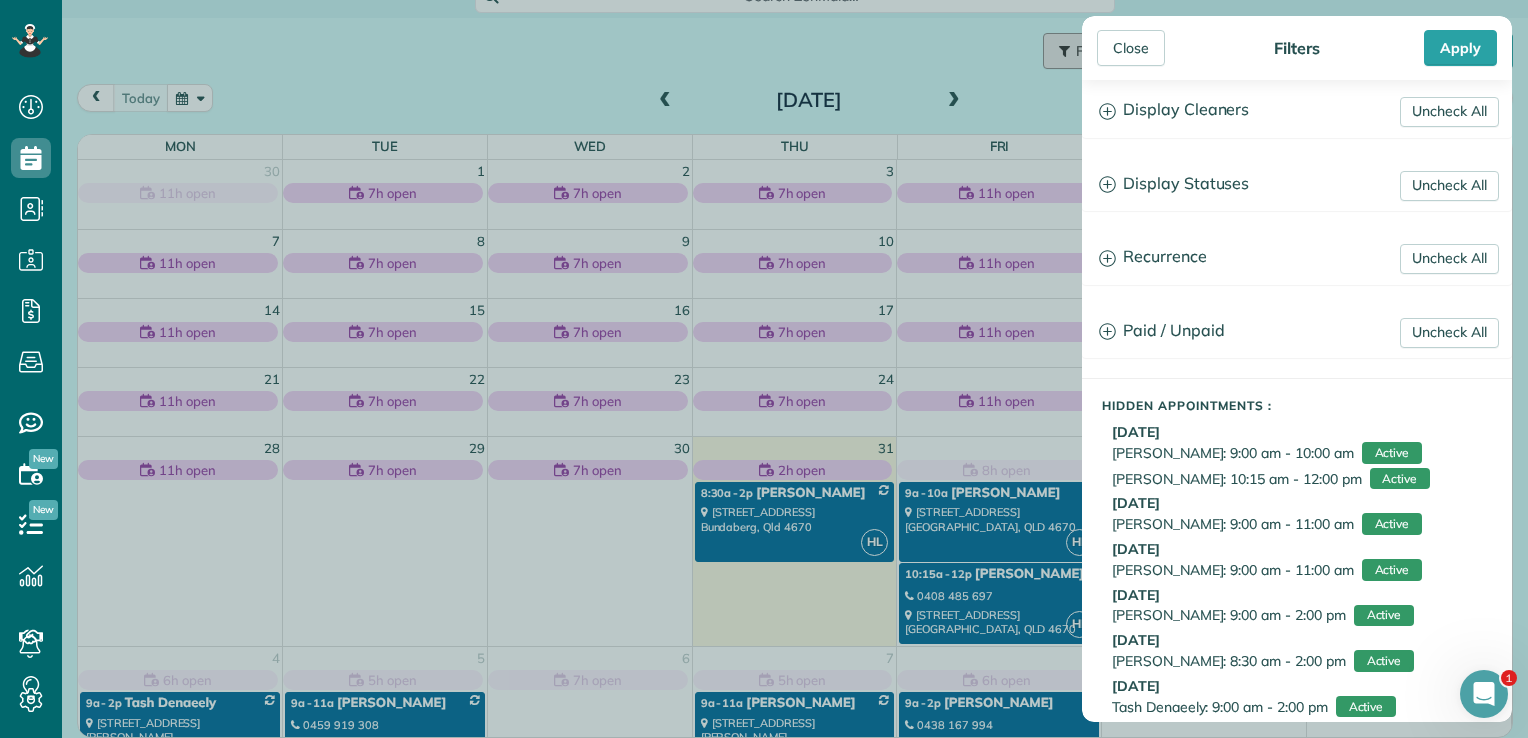 scroll, scrollTop: 0, scrollLeft: 0, axis: both 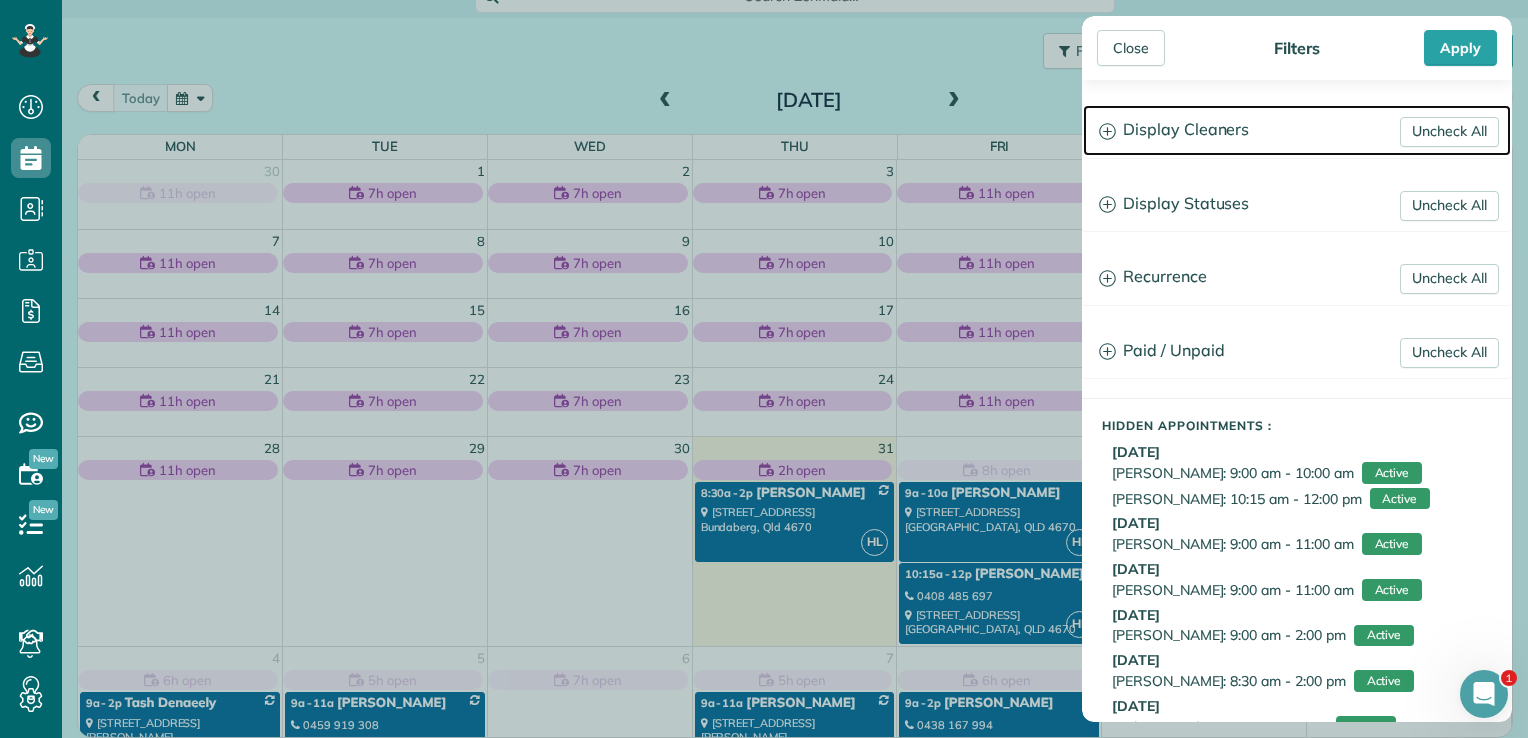 click 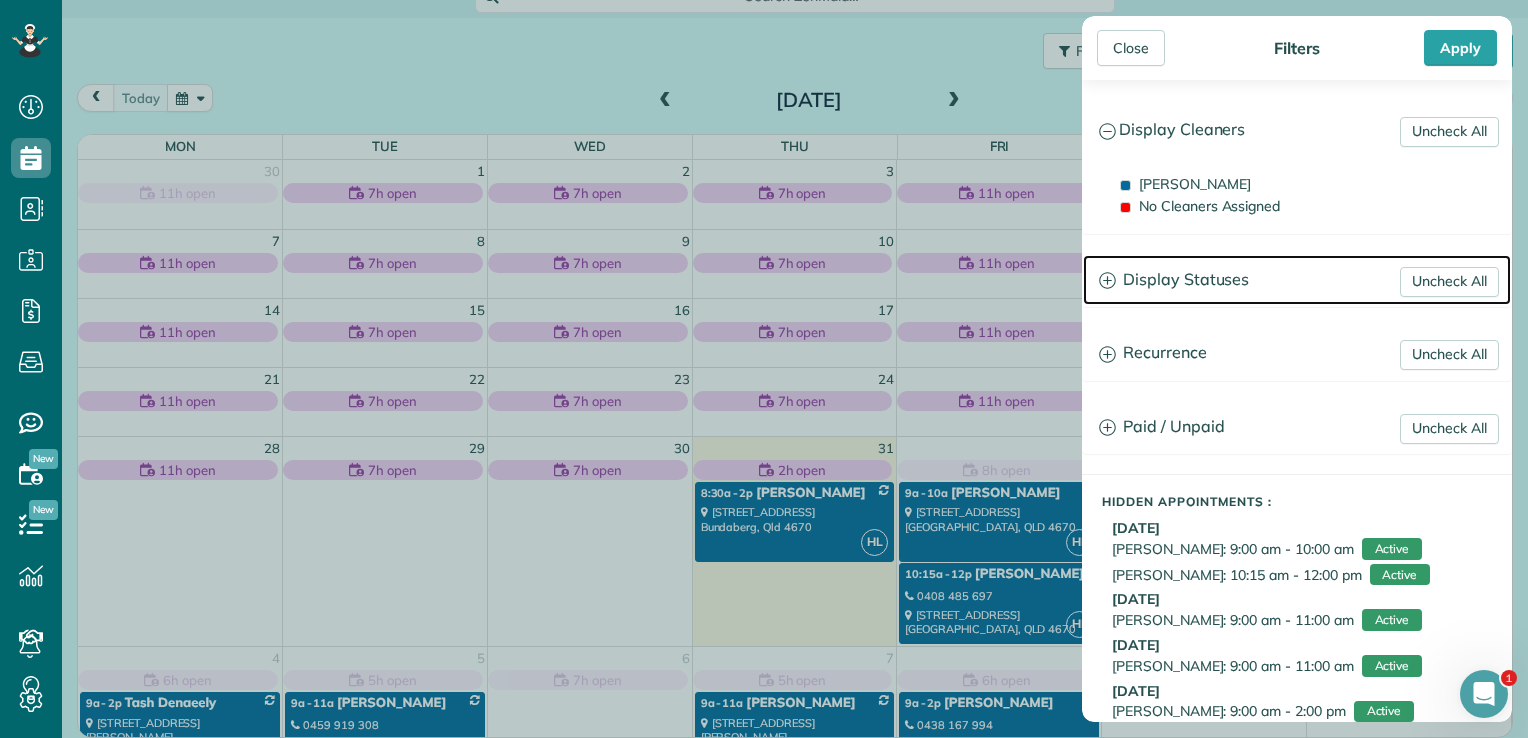 click 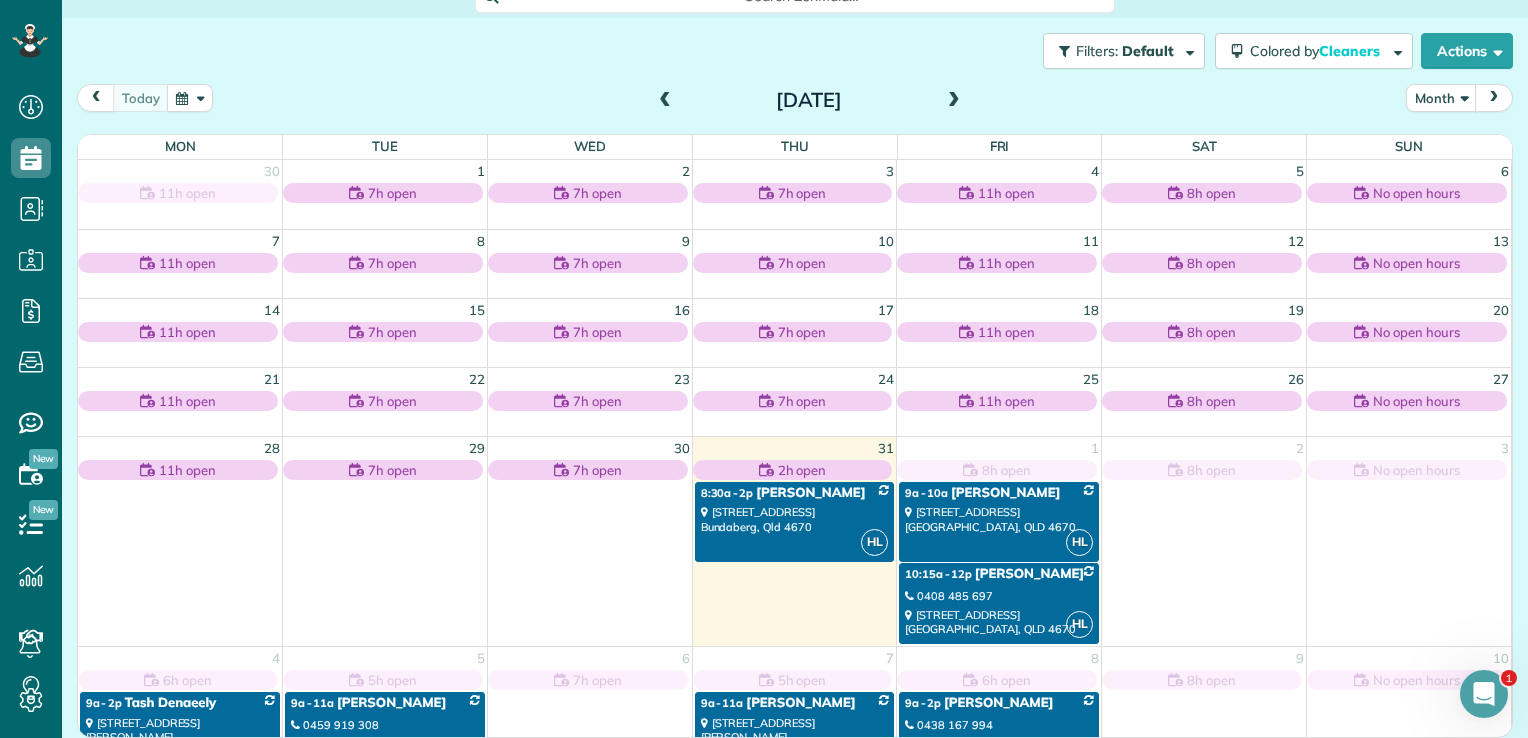 click on "Close
Filters
Apply
Uncheck All
Display Cleaners
Hayley Long
No Cleaners Assigned
Uncheck All
Display Statuses
Active
Estimate
Stand-By Lock Out" at bounding box center [764, 369] 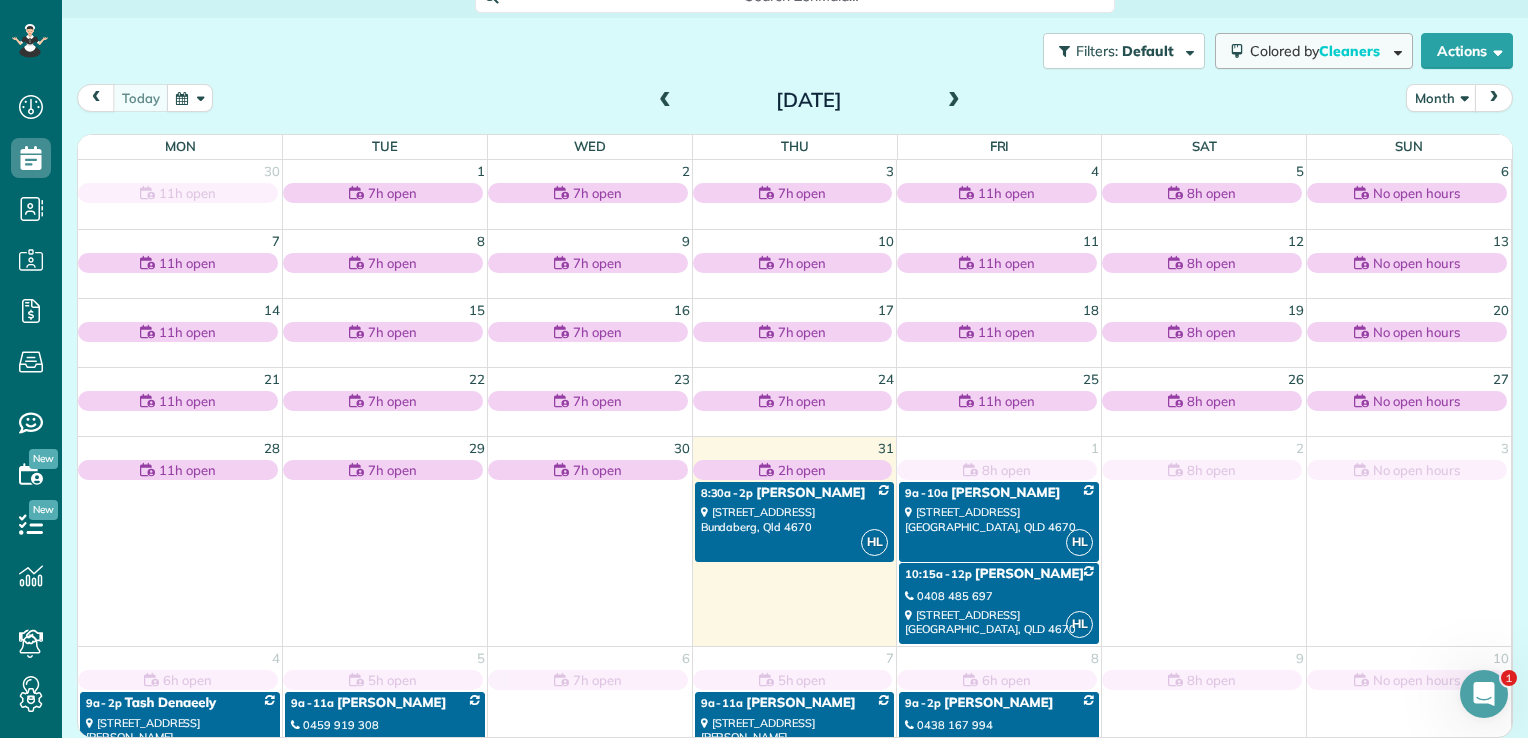click on "Cleaners" at bounding box center (1351, 51) 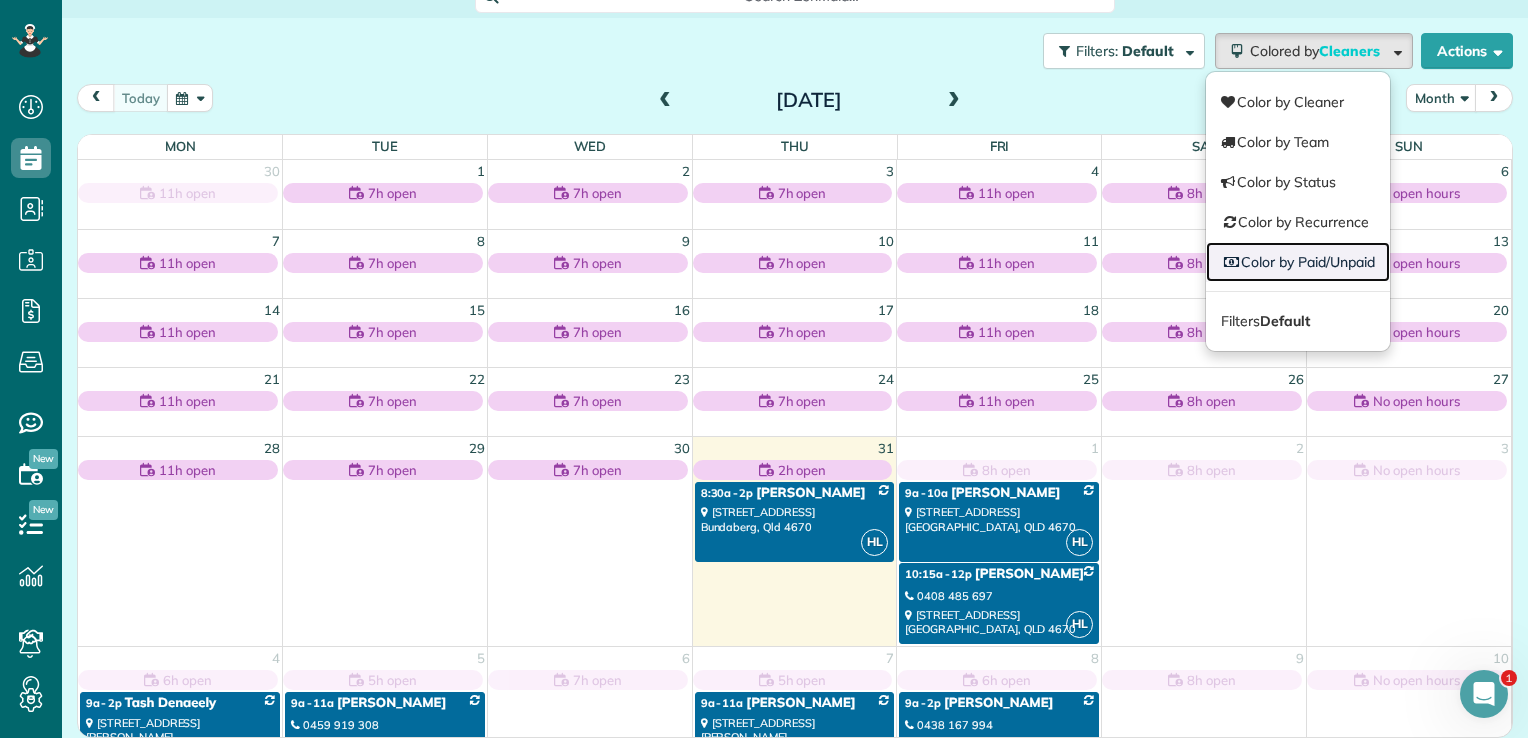 click on "Color by Paid/Unpaid" at bounding box center [1298, 262] 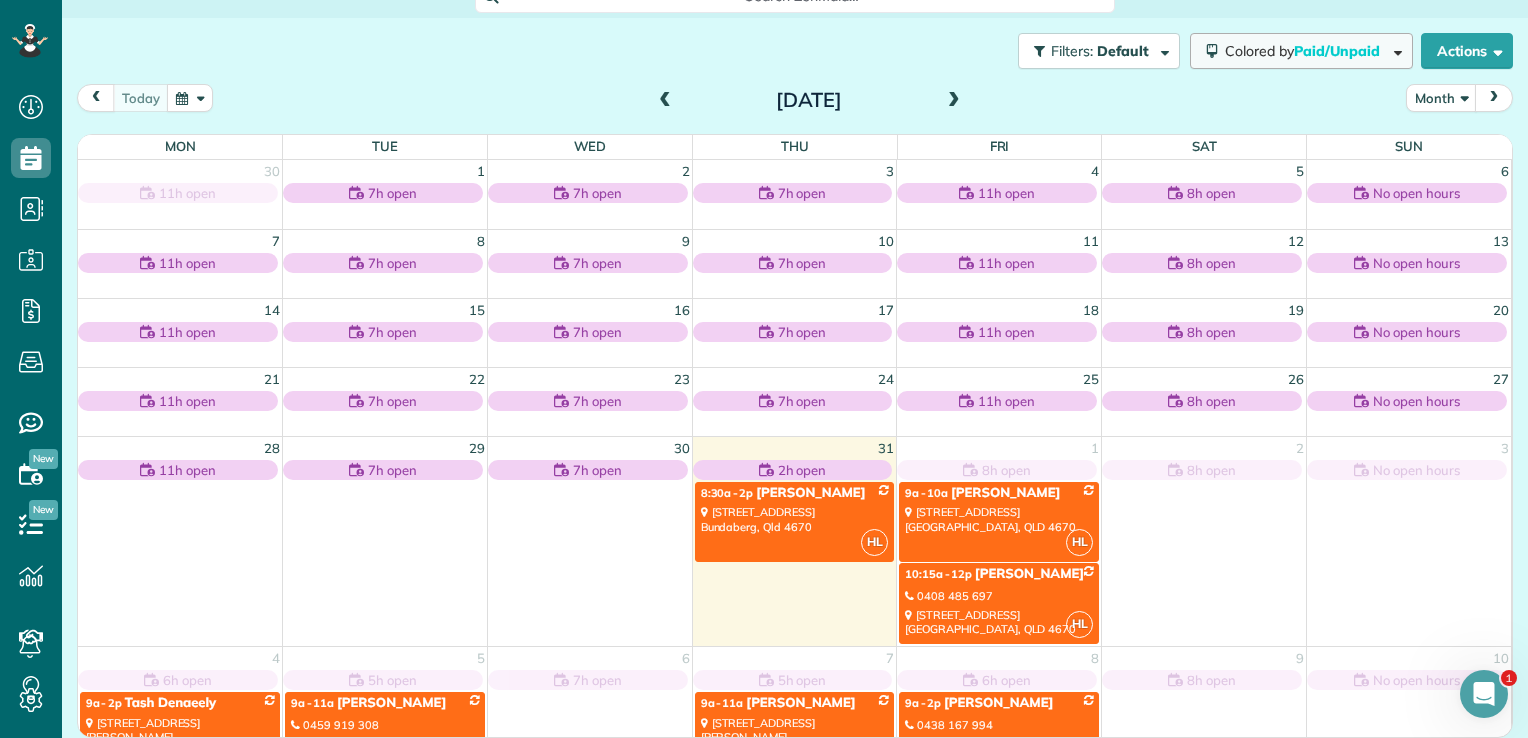click on "Colored by  Paid/Unpaid" at bounding box center (1301, 51) 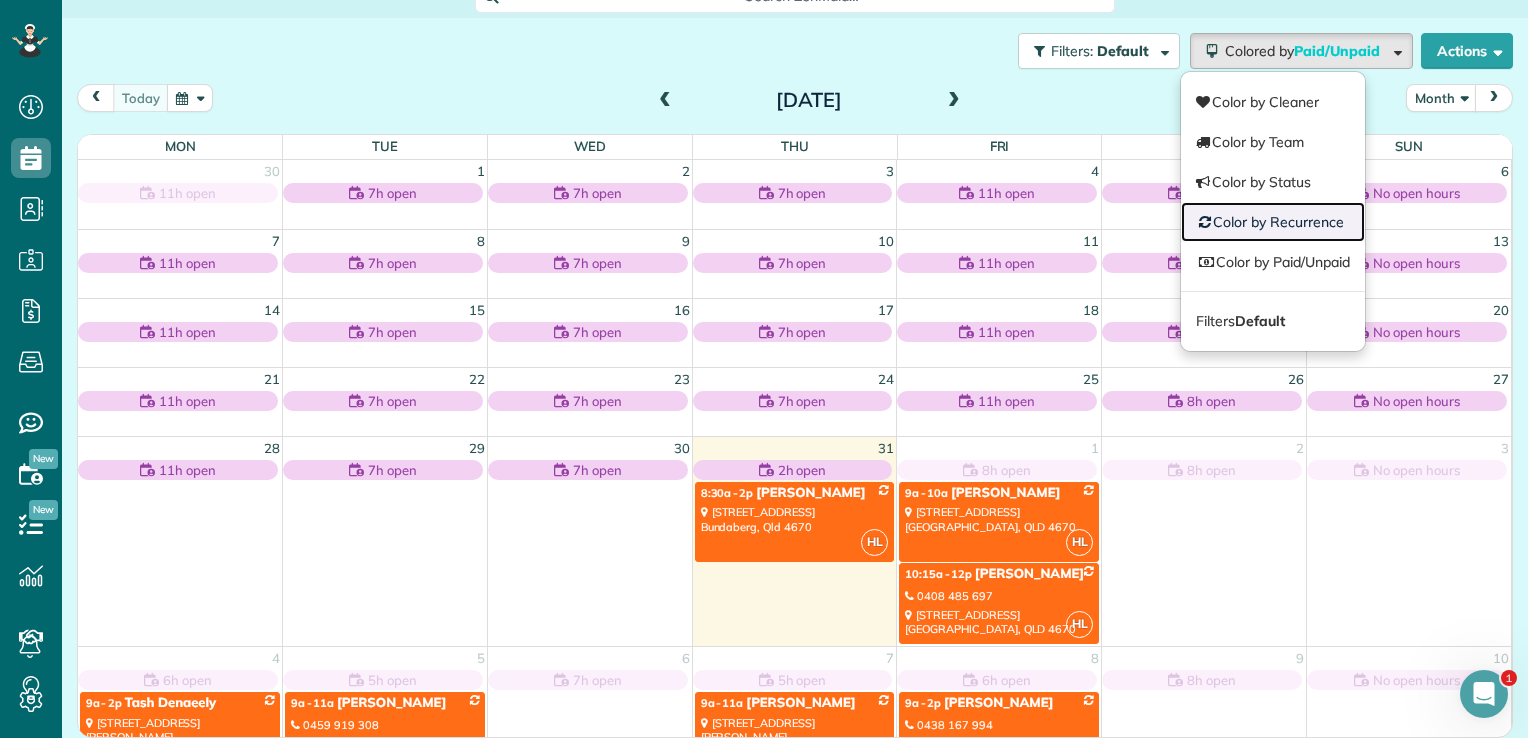 click on "Color by Recurrence" at bounding box center [1273, 222] 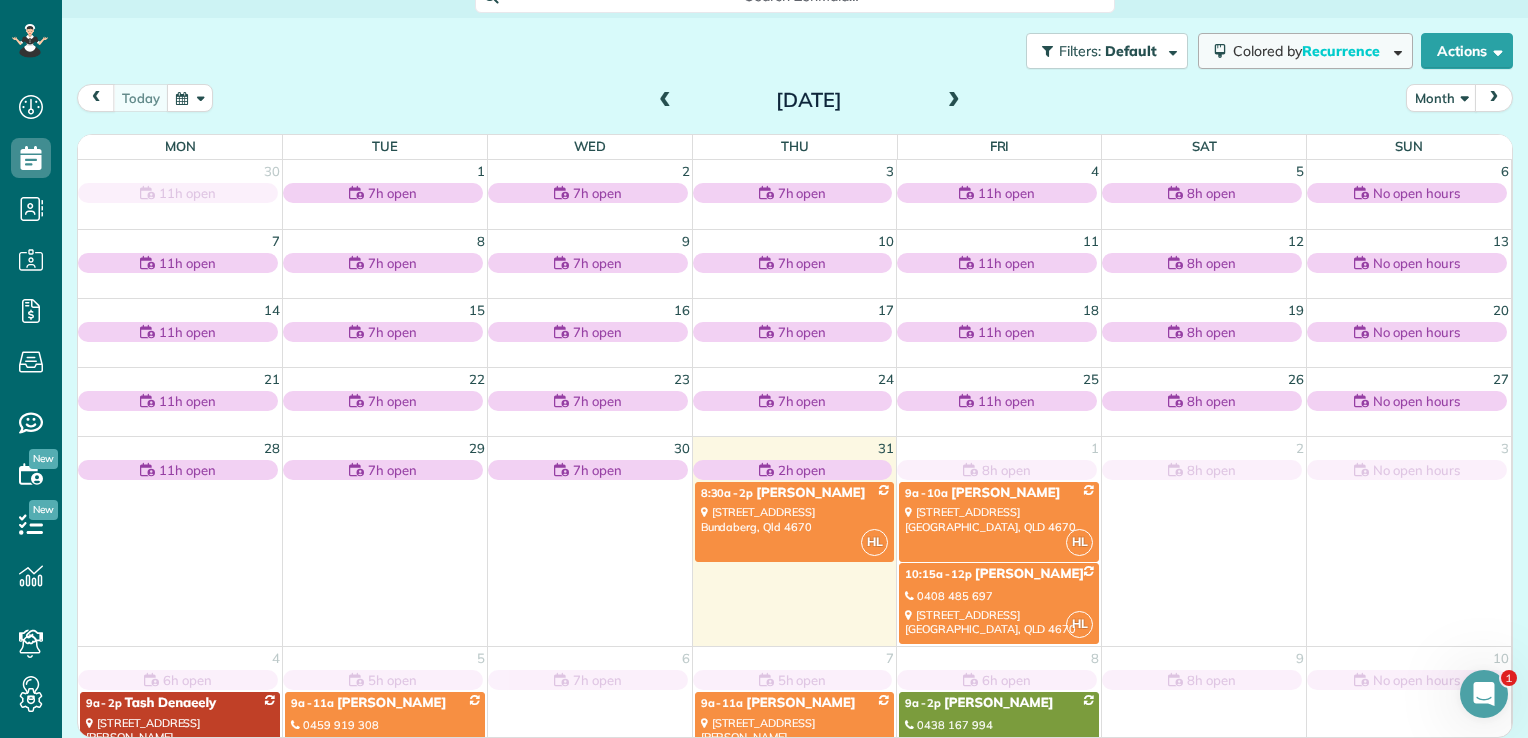 click on "Colored by  Recurrence" at bounding box center (1310, 51) 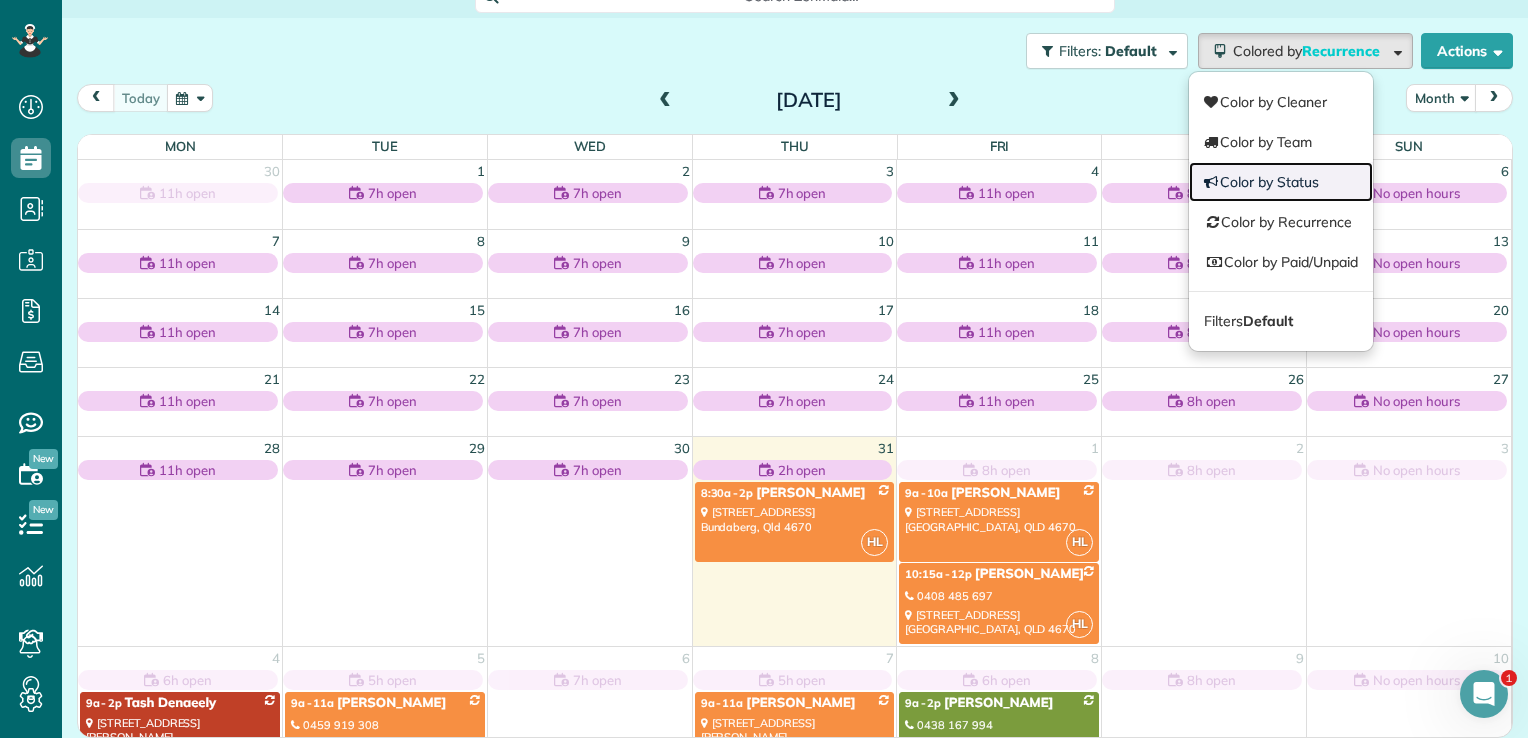 click on "Color by Status" at bounding box center [1281, 182] 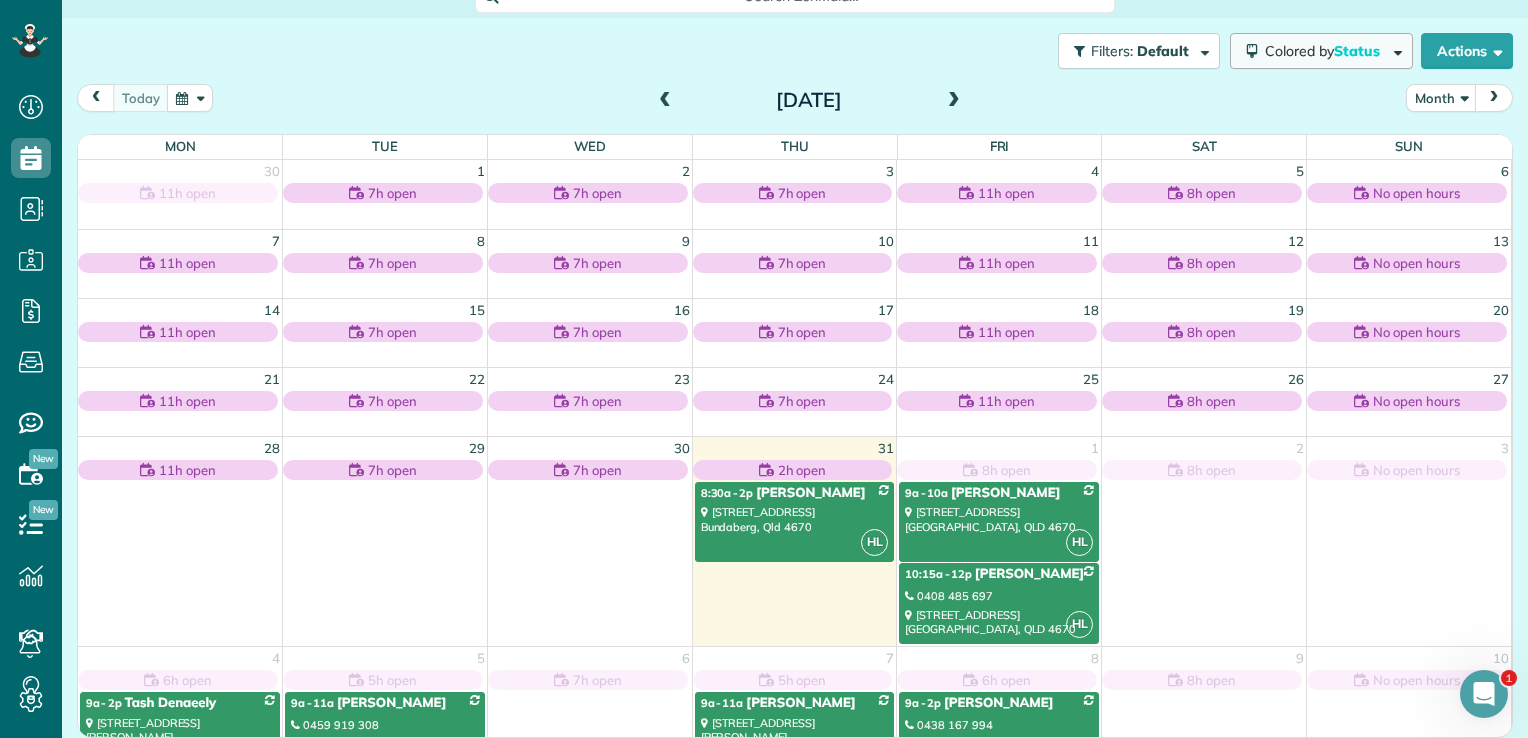 click on "Colored by  Status" at bounding box center (1321, 51) 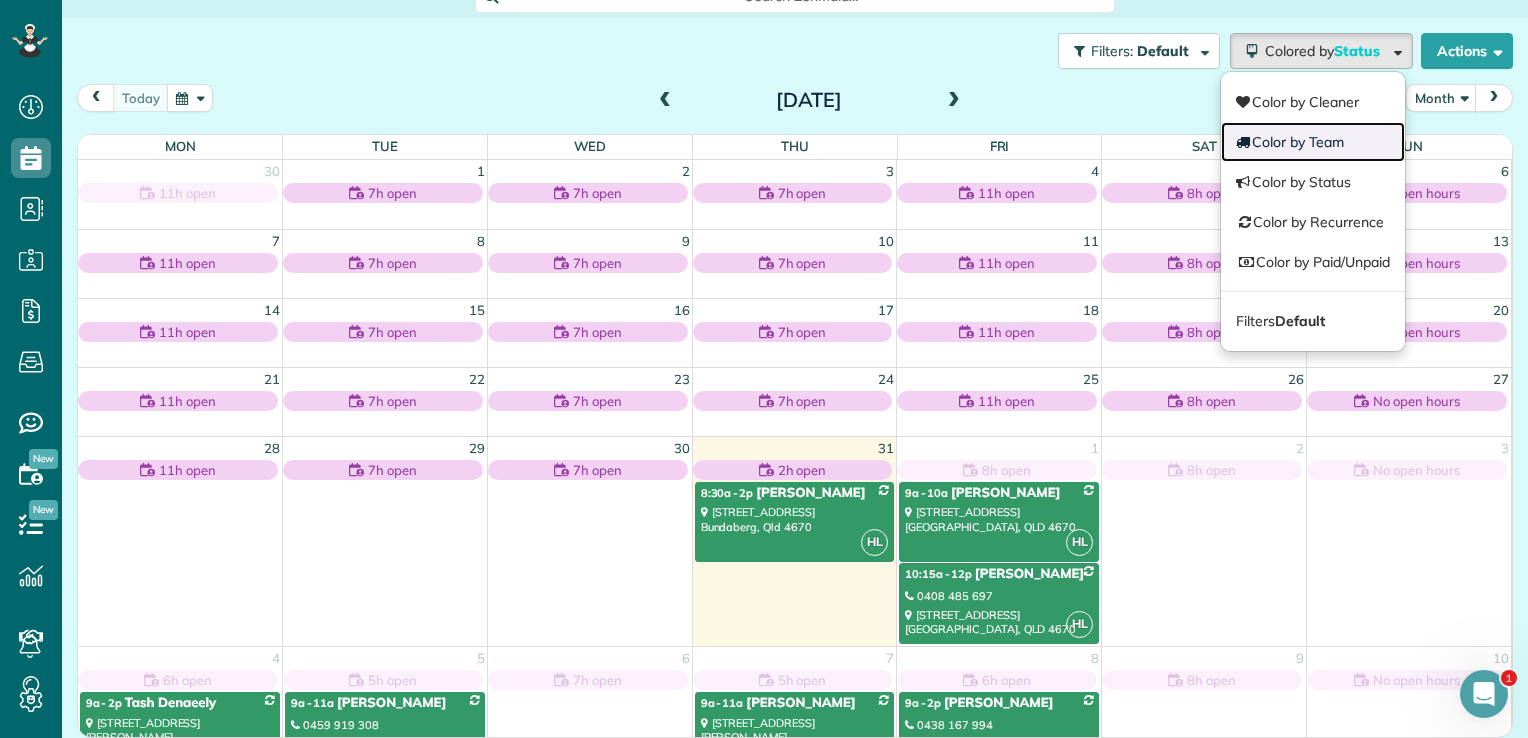 click on "Color by Team" at bounding box center (1313, 142) 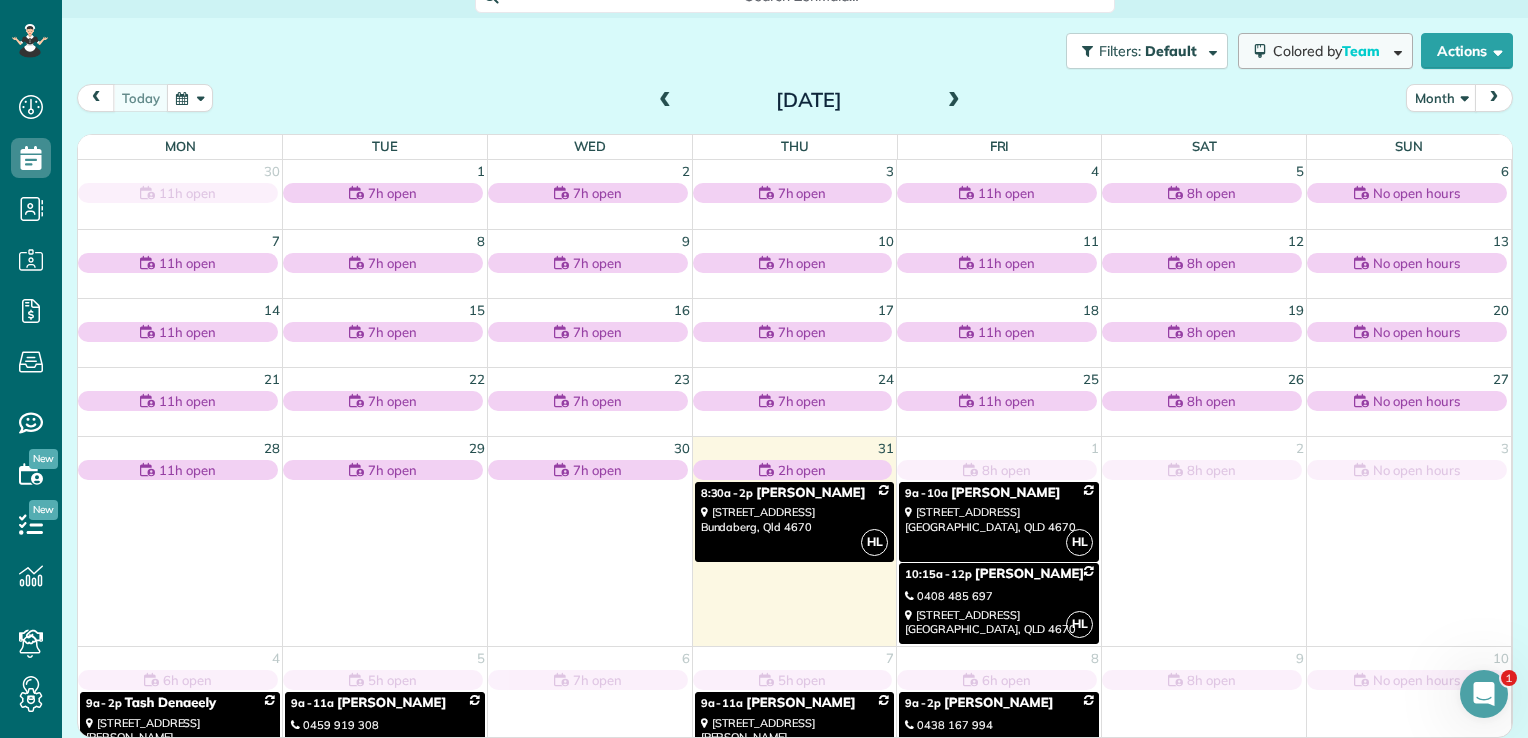 click at bounding box center (1260, 51) 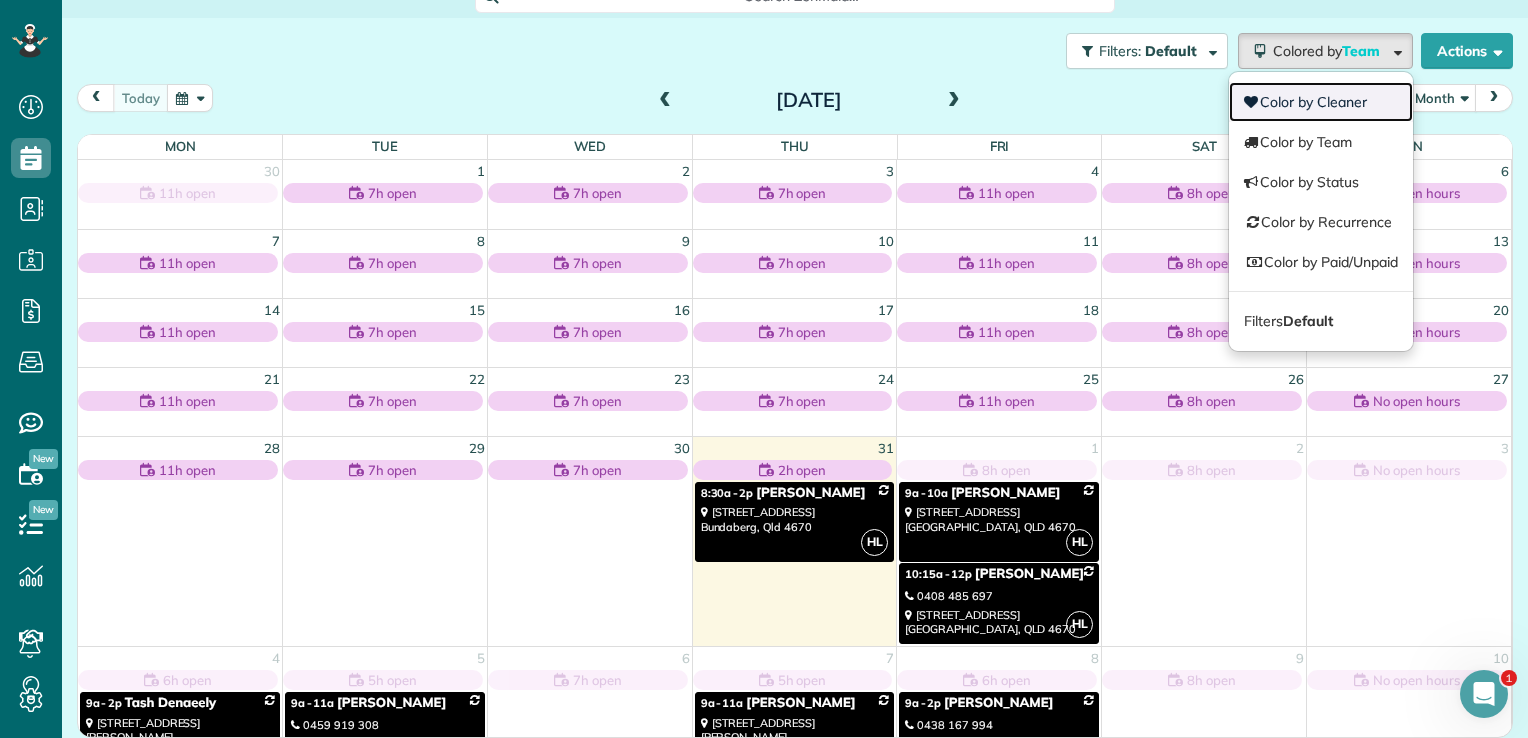 click on "Color by Cleaner" at bounding box center [1321, 102] 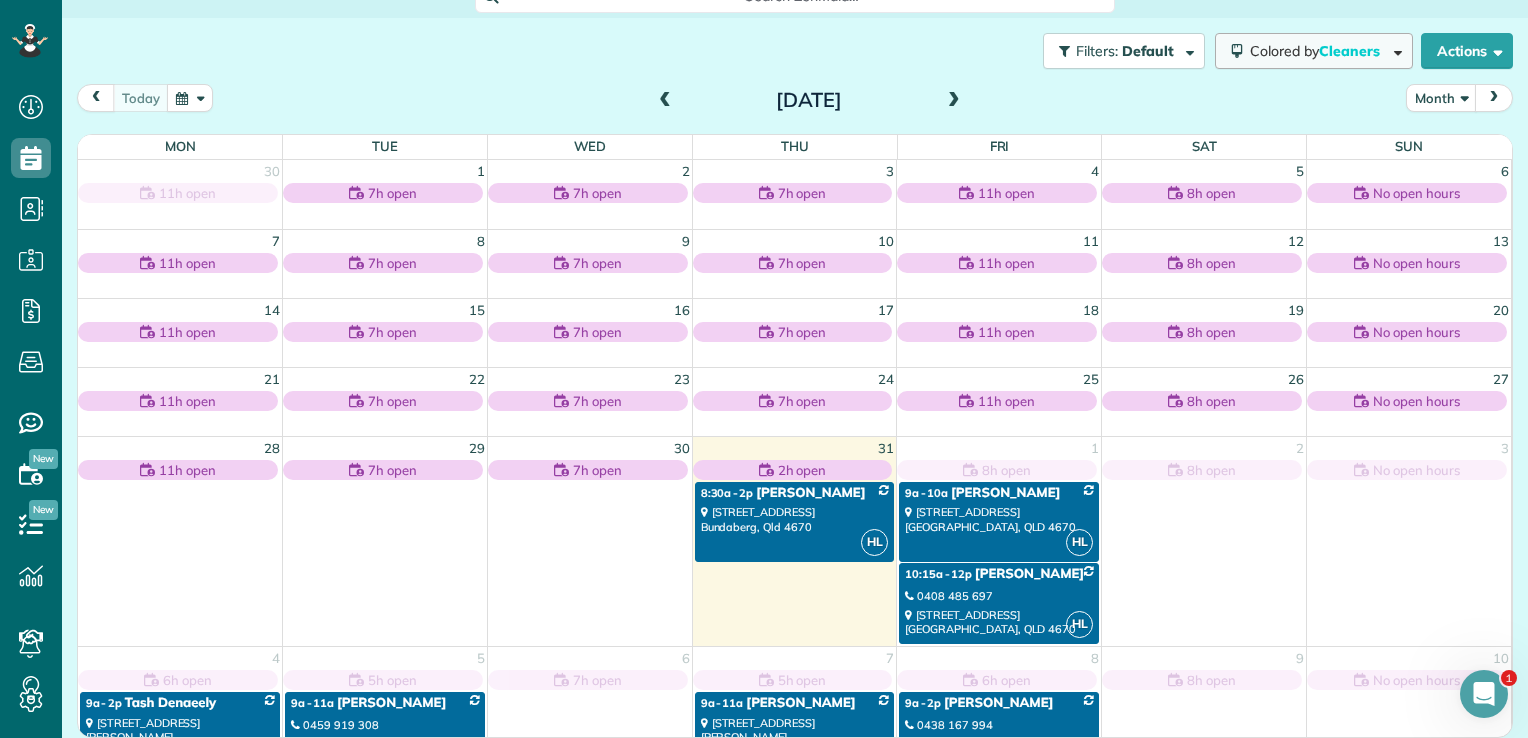 click on "Colored by  Cleaners" at bounding box center (1318, 51) 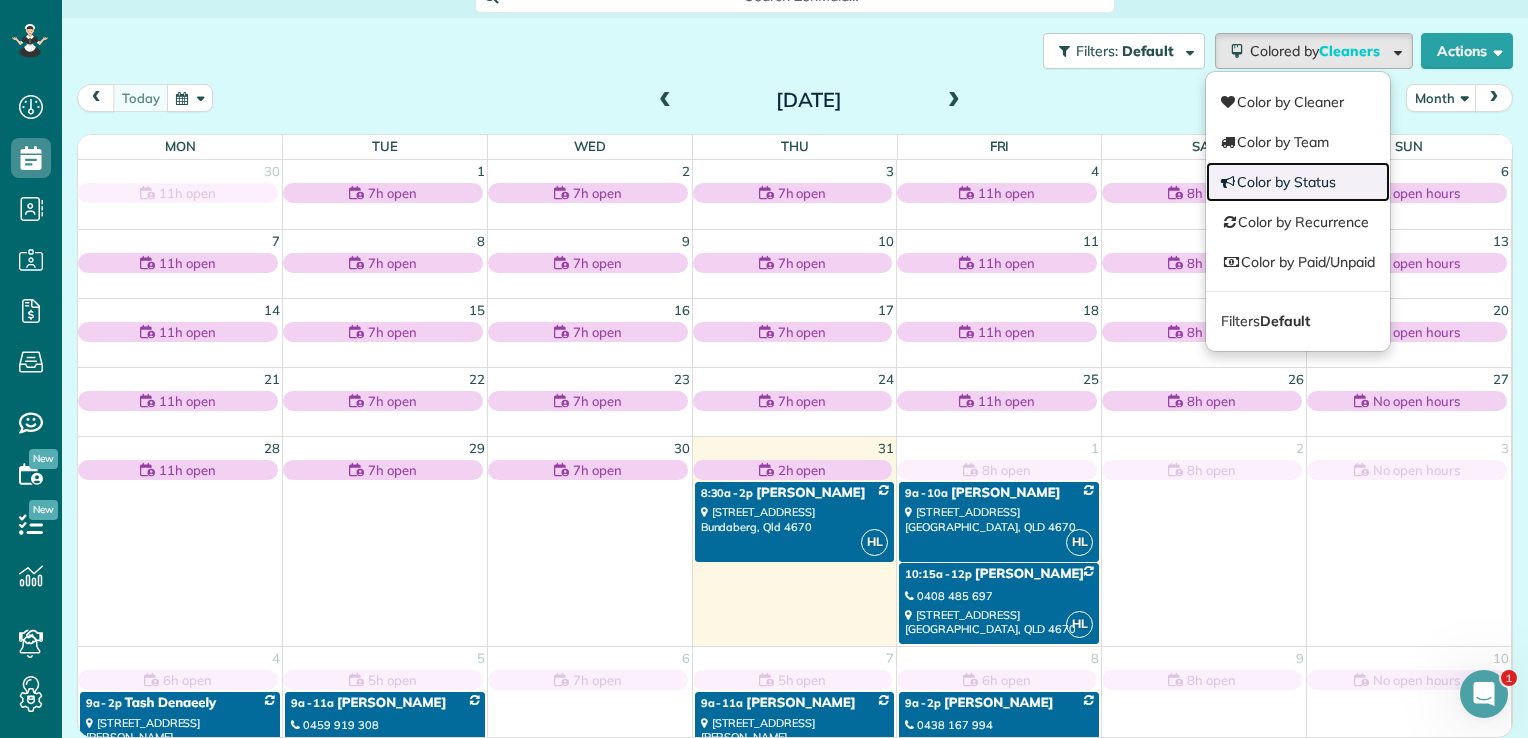 click on "Color by Status" at bounding box center [1298, 182] 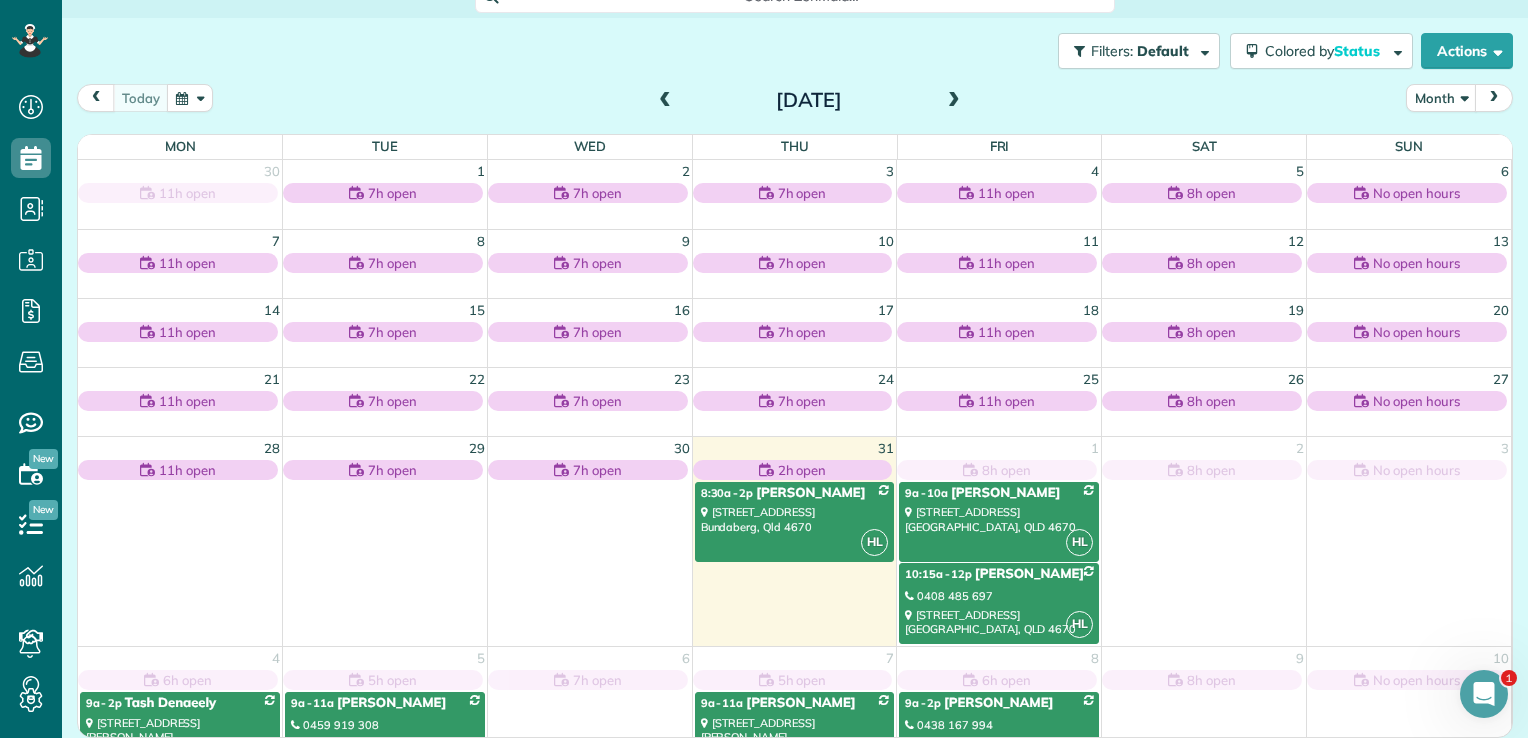 click on "Filters:   Default
|  7 appointments hidden
Colored by  Status
Color by Cleaner
Color by Team
Color by Status
Color by Recurrence
Color by Paid/Unpaid
Filters  Default
Schedule Changes
Actions
Create Appointment
Create Task
Clock In/Out
Send Work Orders
Print Route Sheets
Today's Emails/Texts
View Metrics" at bounding box center [795, 51] 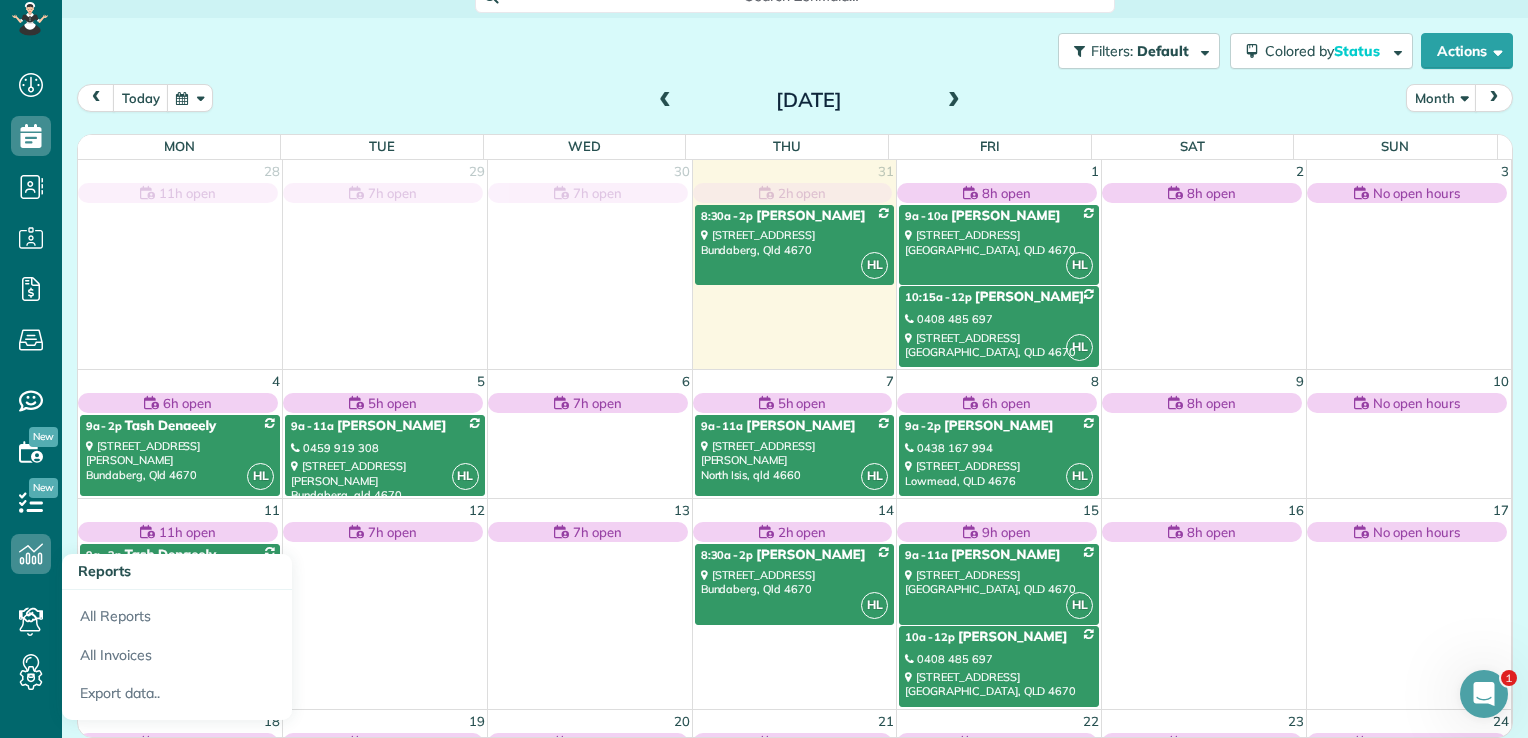 scroll, scrollTop: 36, scrollLeft: 0, axis: vertical 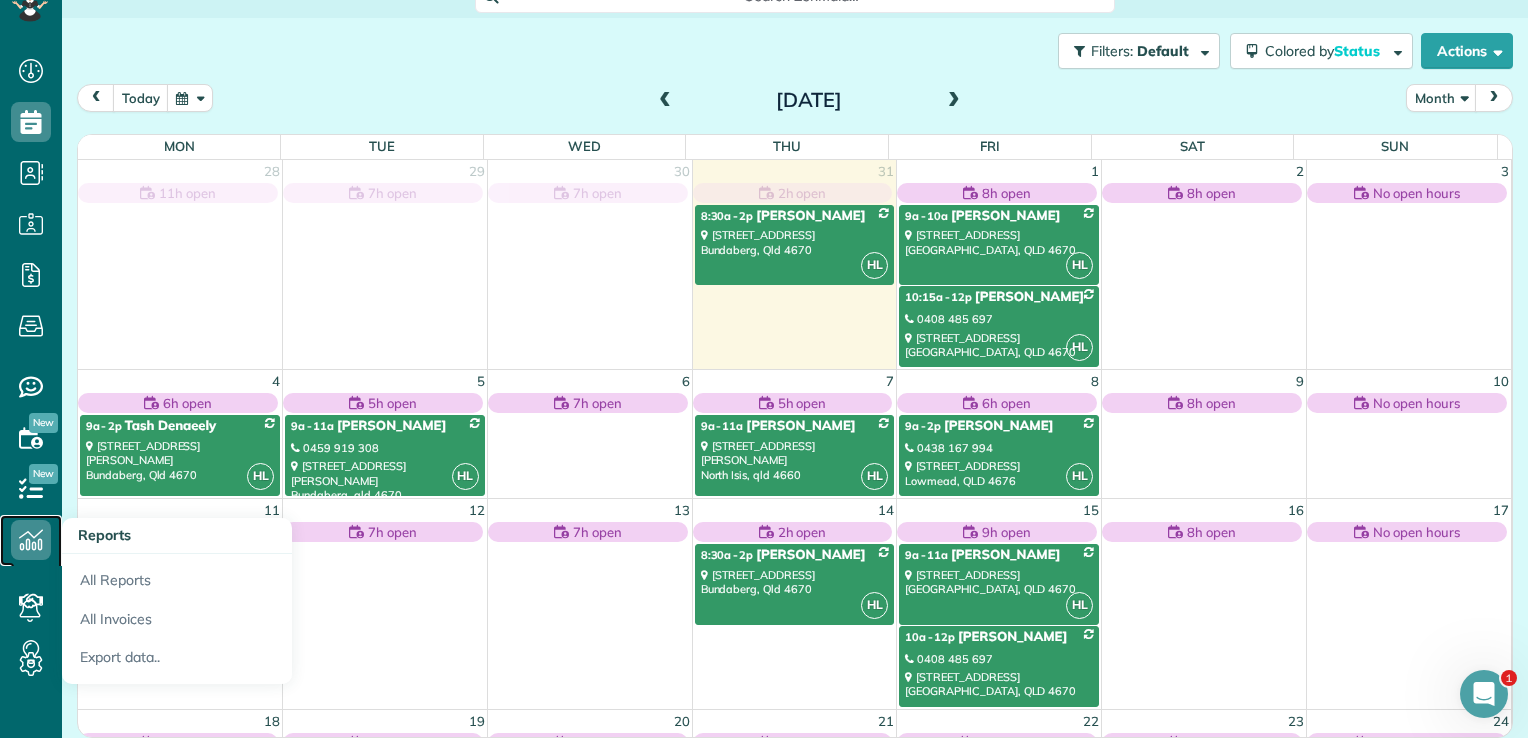 click 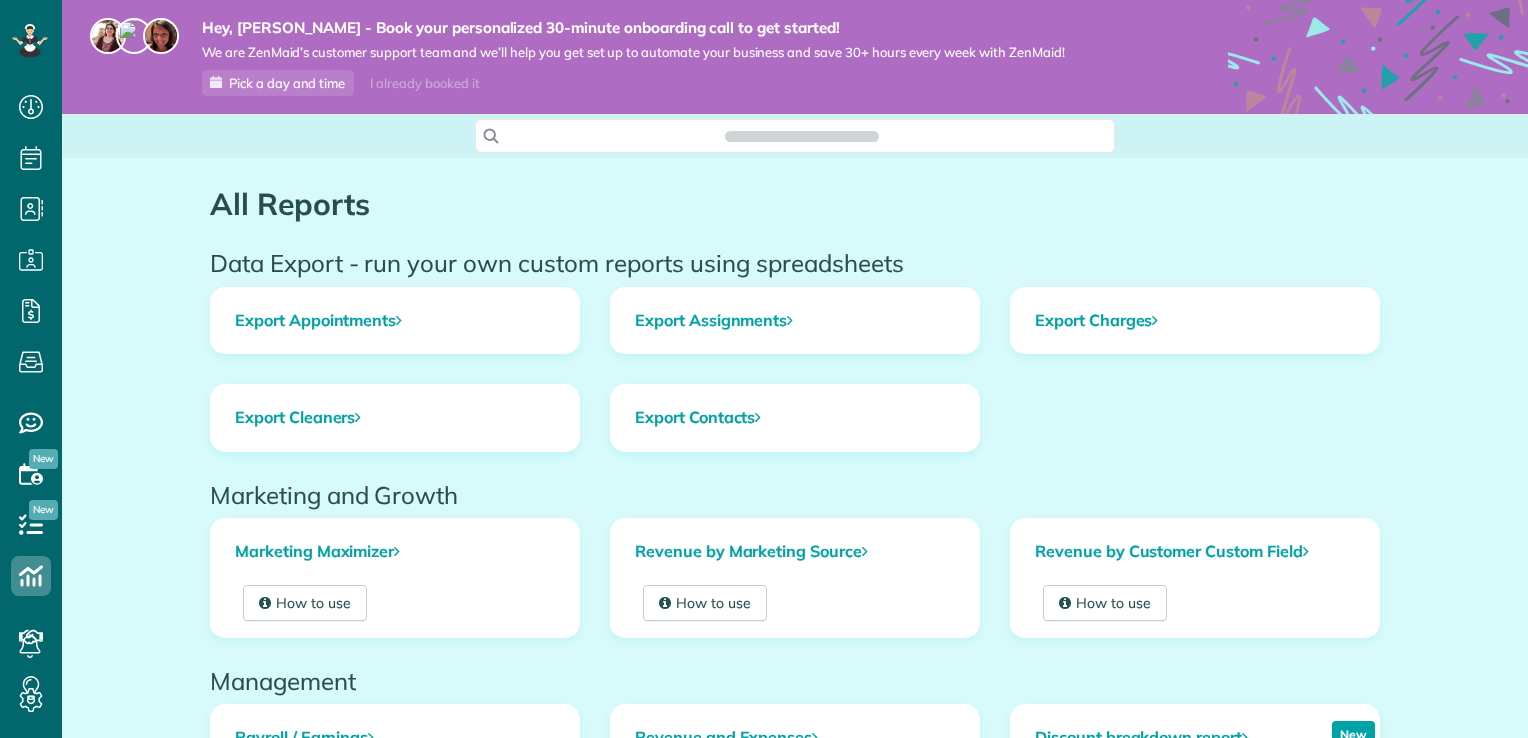 scroll, scrollTop: 0, scrollLeft: 0, axis: both 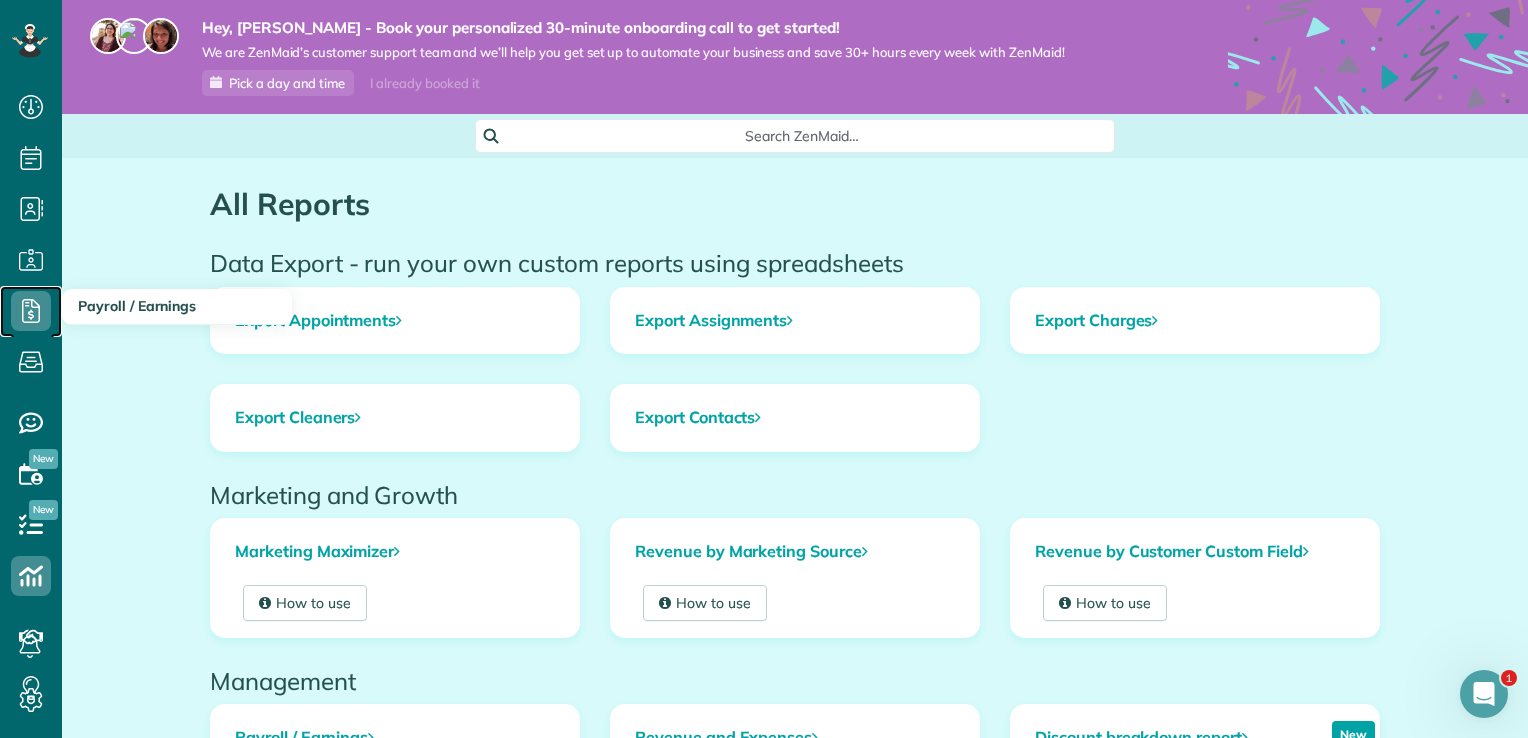 click 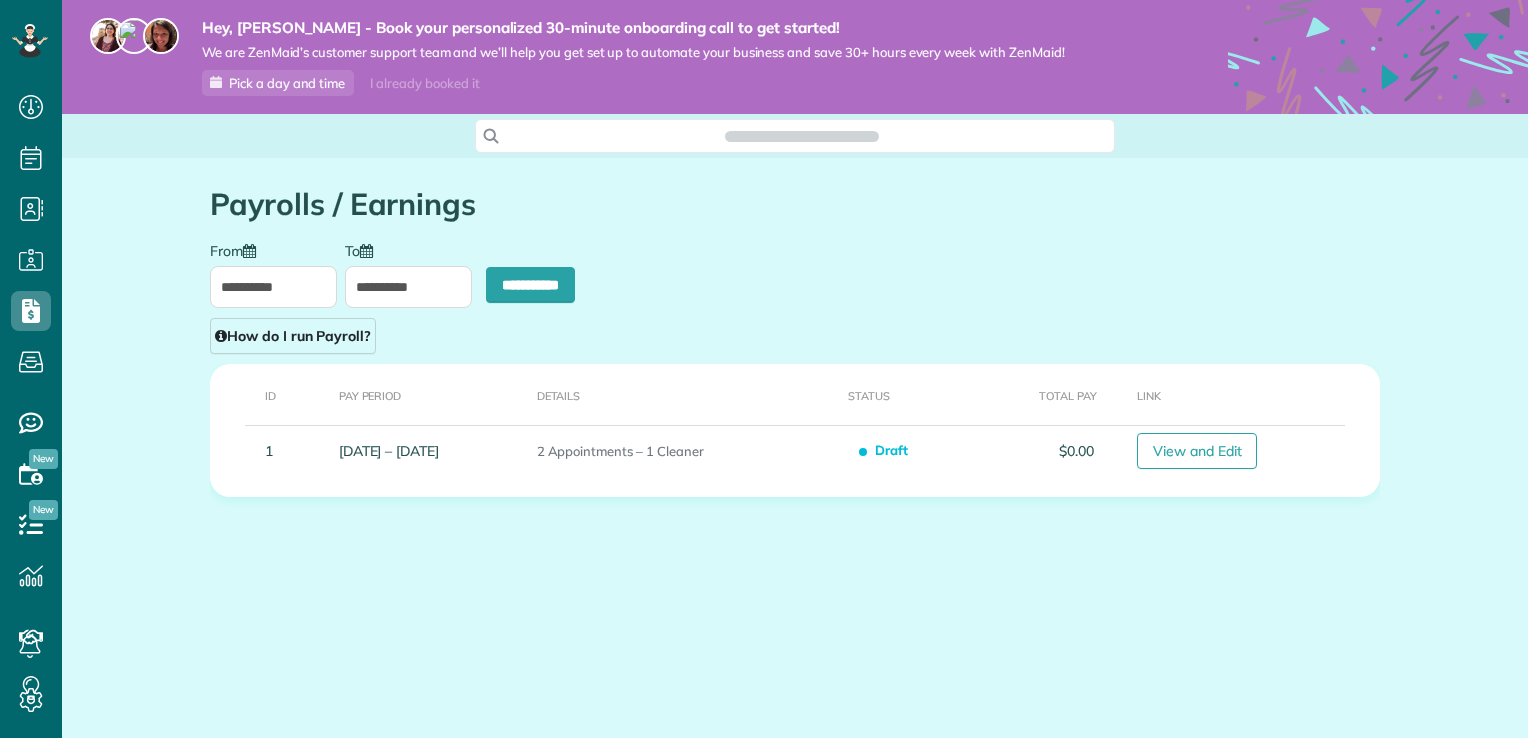 scroll, scrollTop: 0, scrollLeft: 0, axis: both 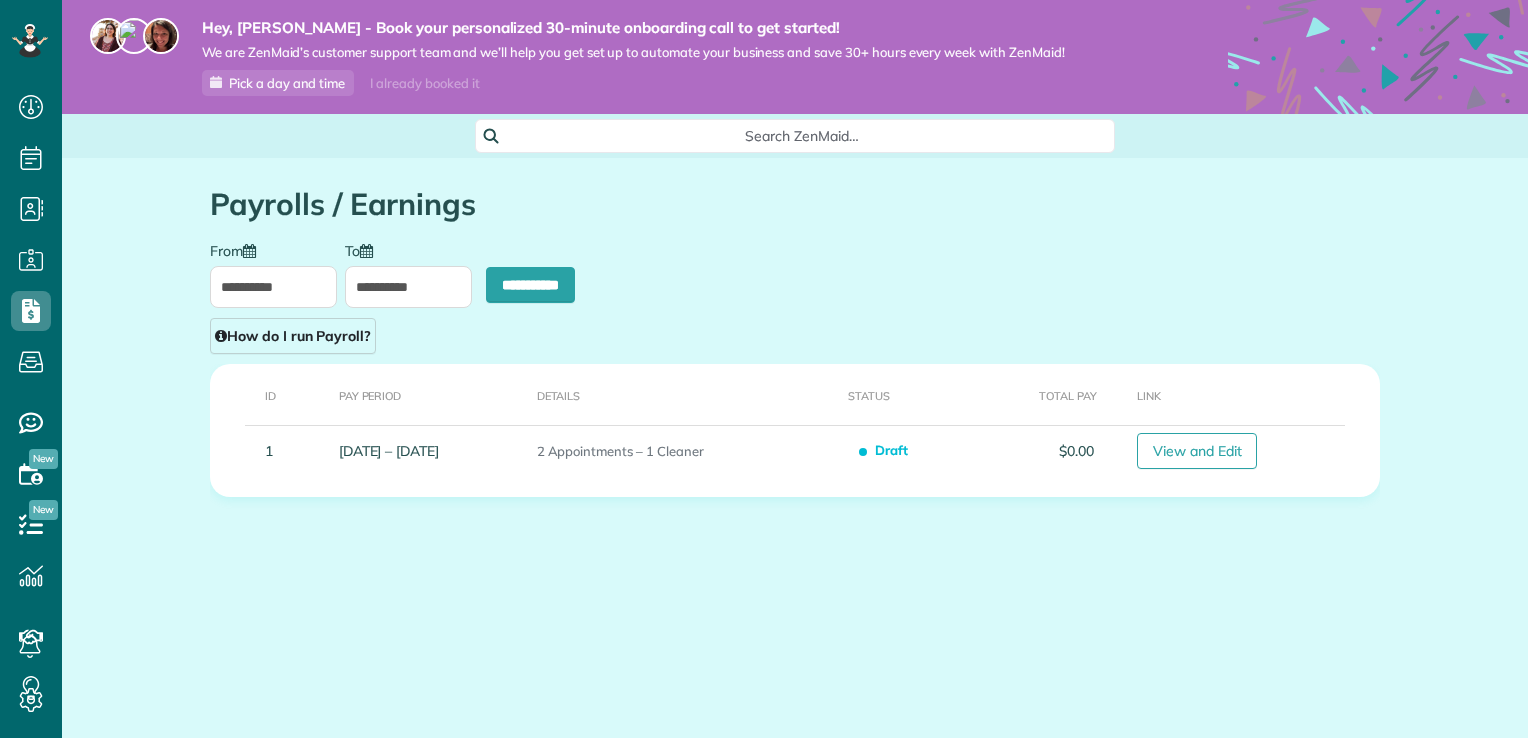 type on "**********" 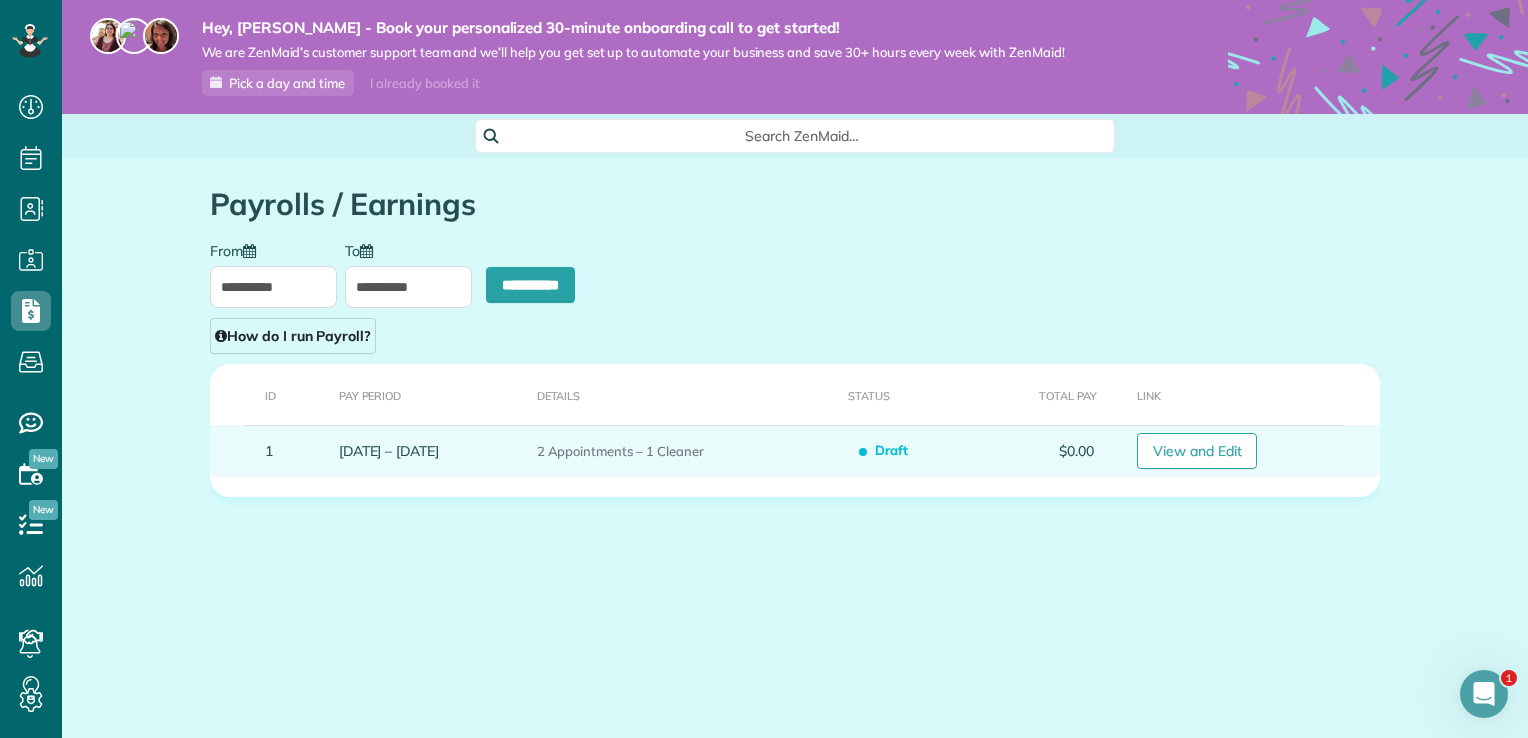scroll, scrollTop: 0, scrollLeft: 0, axis: both 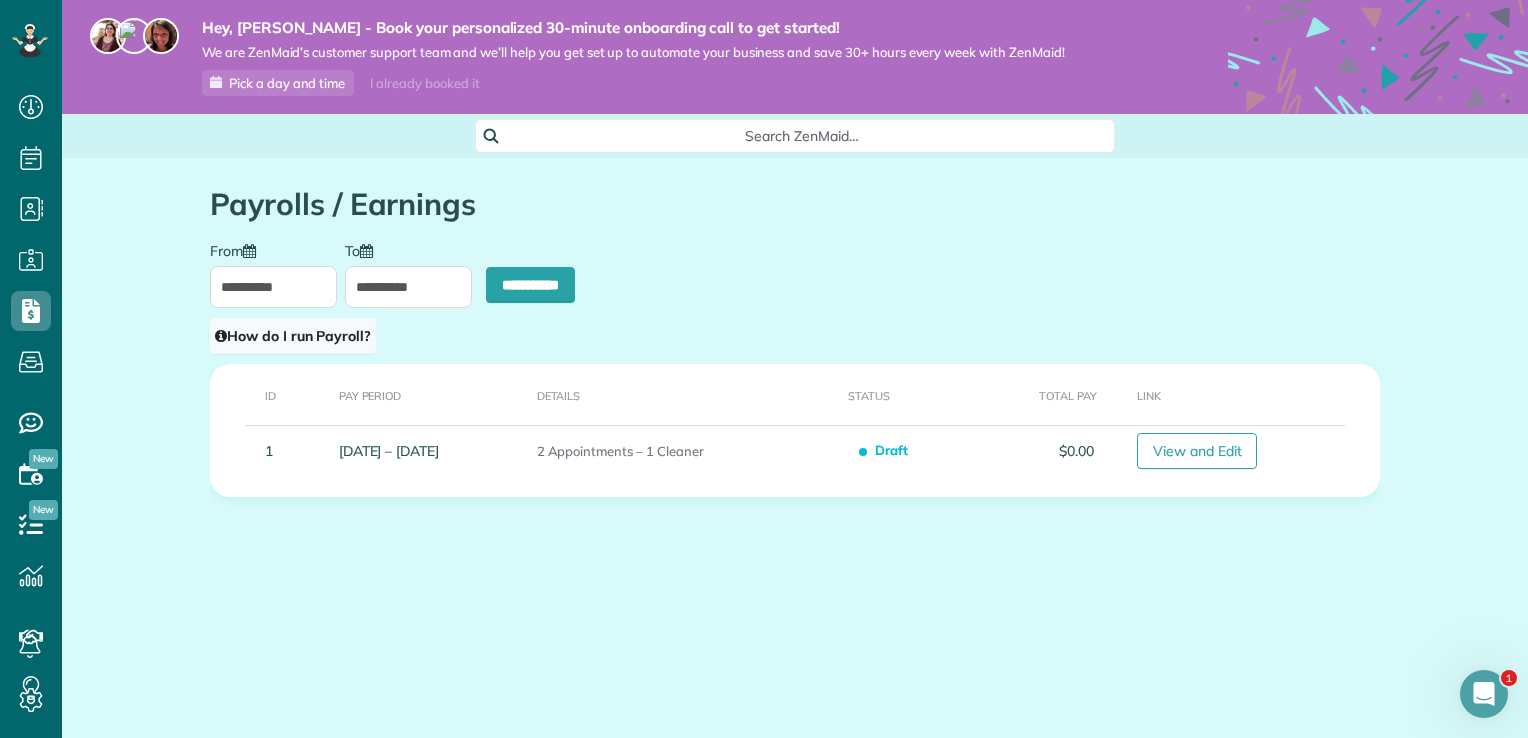 click on "How do I run Payroll?" at bounding box center [293, 336] 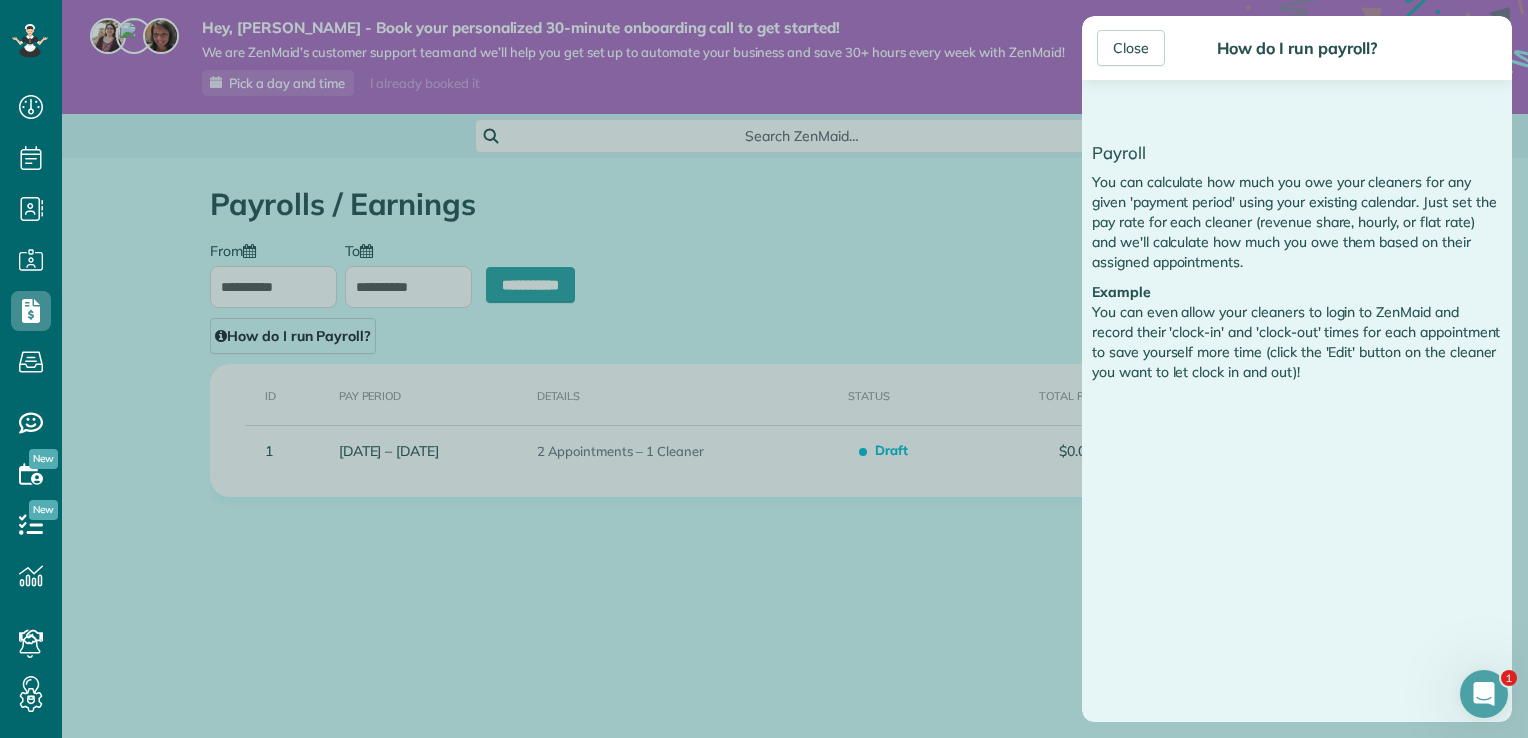 click on "Payroll
You can calculate how much you owe your cleaners for any given 'payment period' using your existing calendar. Just set the pay rate for each cleaner (revenue share, hourly, or flat rate) and we'll calculate how much you owe them based on their assigned appointments.
Example
You can even allow your cleaners to login to ZenMaid and record their 'clock-in' and 'clock-out' times for each appointment to save yourself more time (click the 'Edit' button on the cleaner you want to let clock in and out)!" at bounding box center (1297, 401) 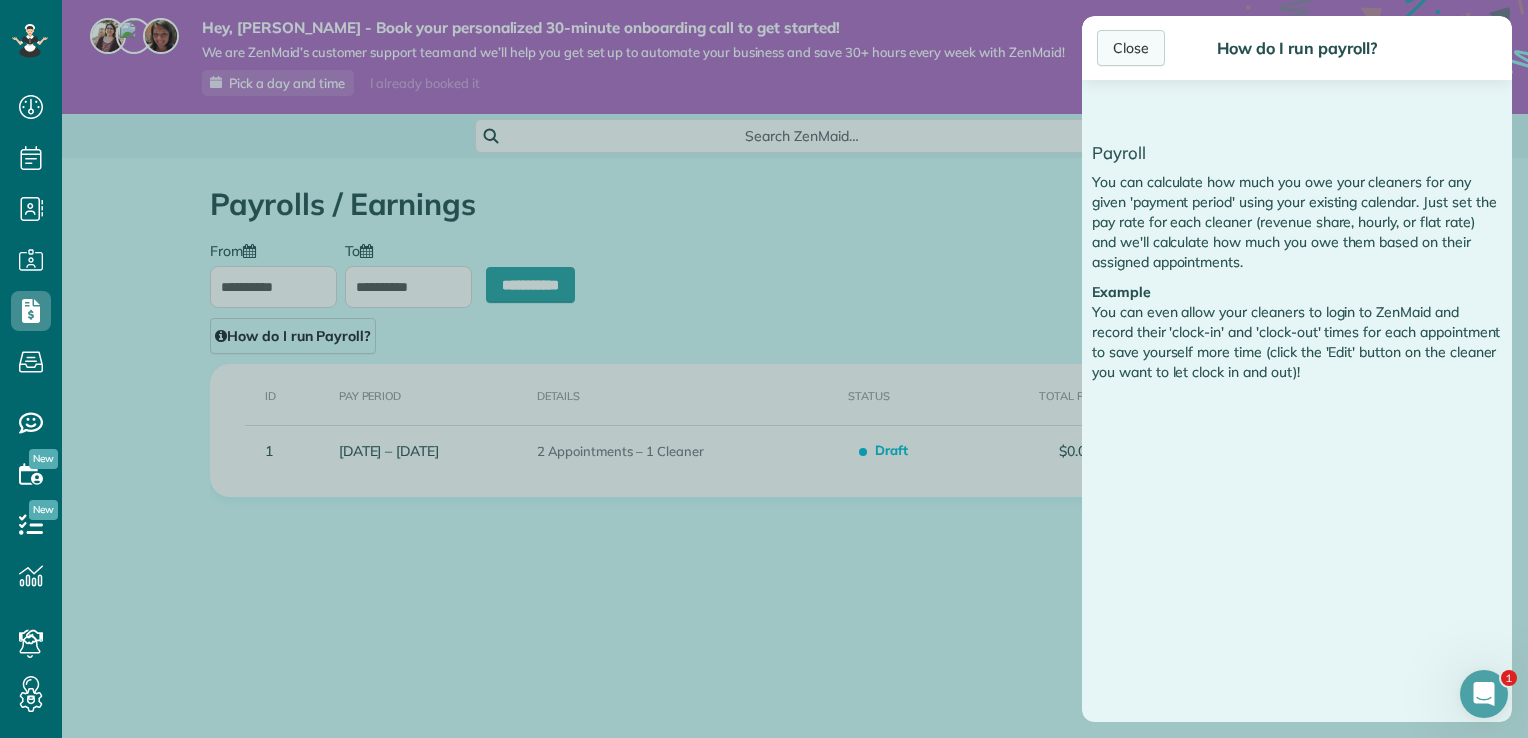 click on "Close" at bounding box center [1131, 48] 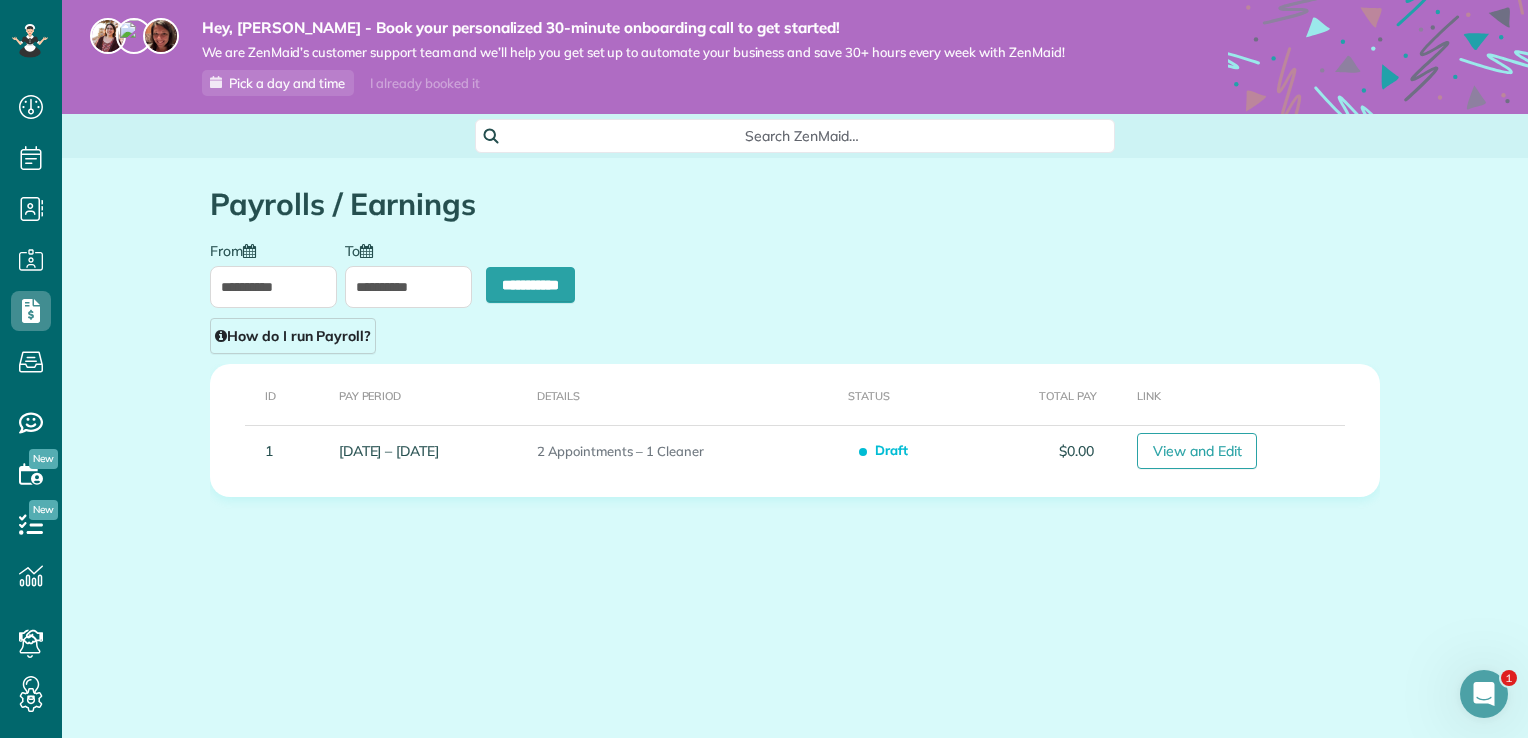 click on "**********" at bounding box center [795, 297] 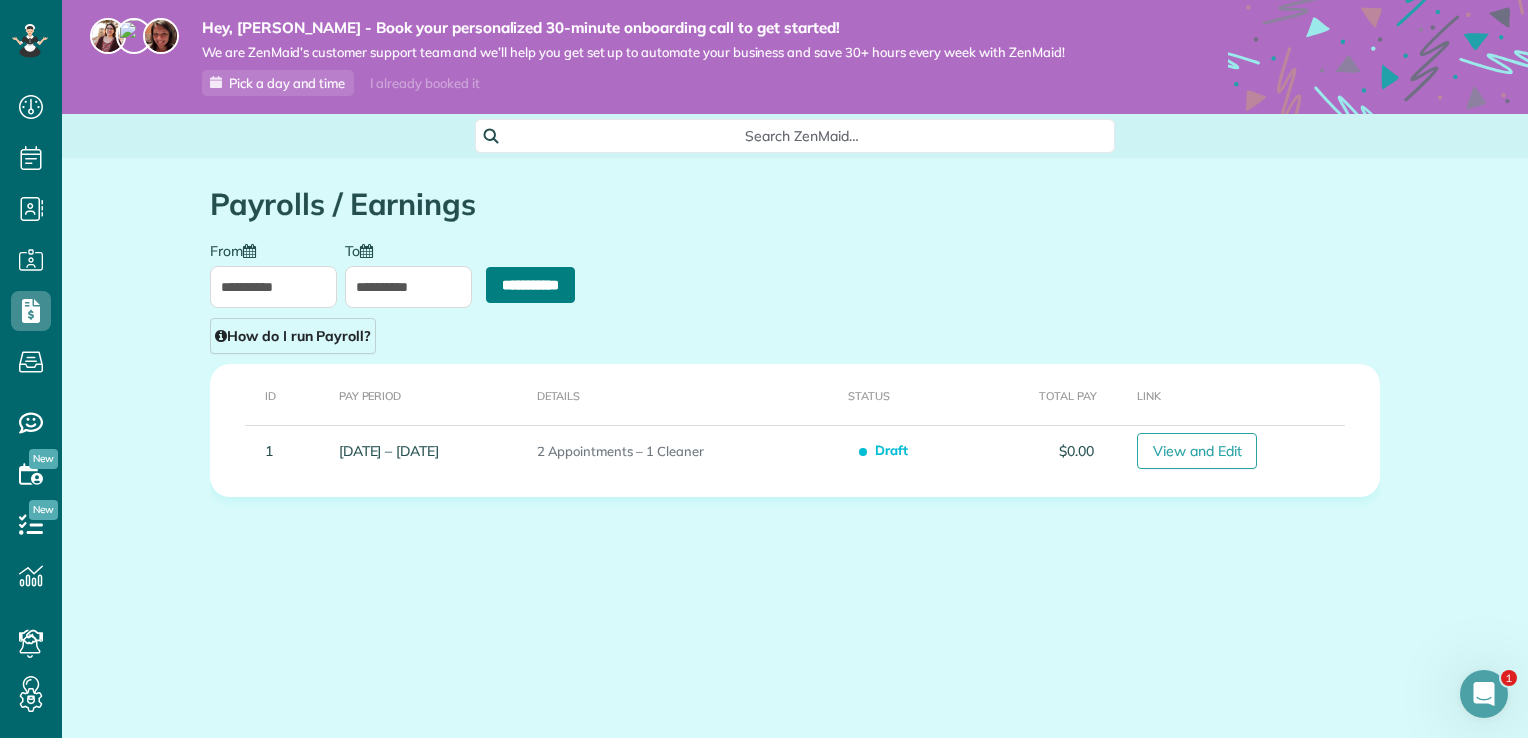 click on "**********" at bounding box center [530, 285] 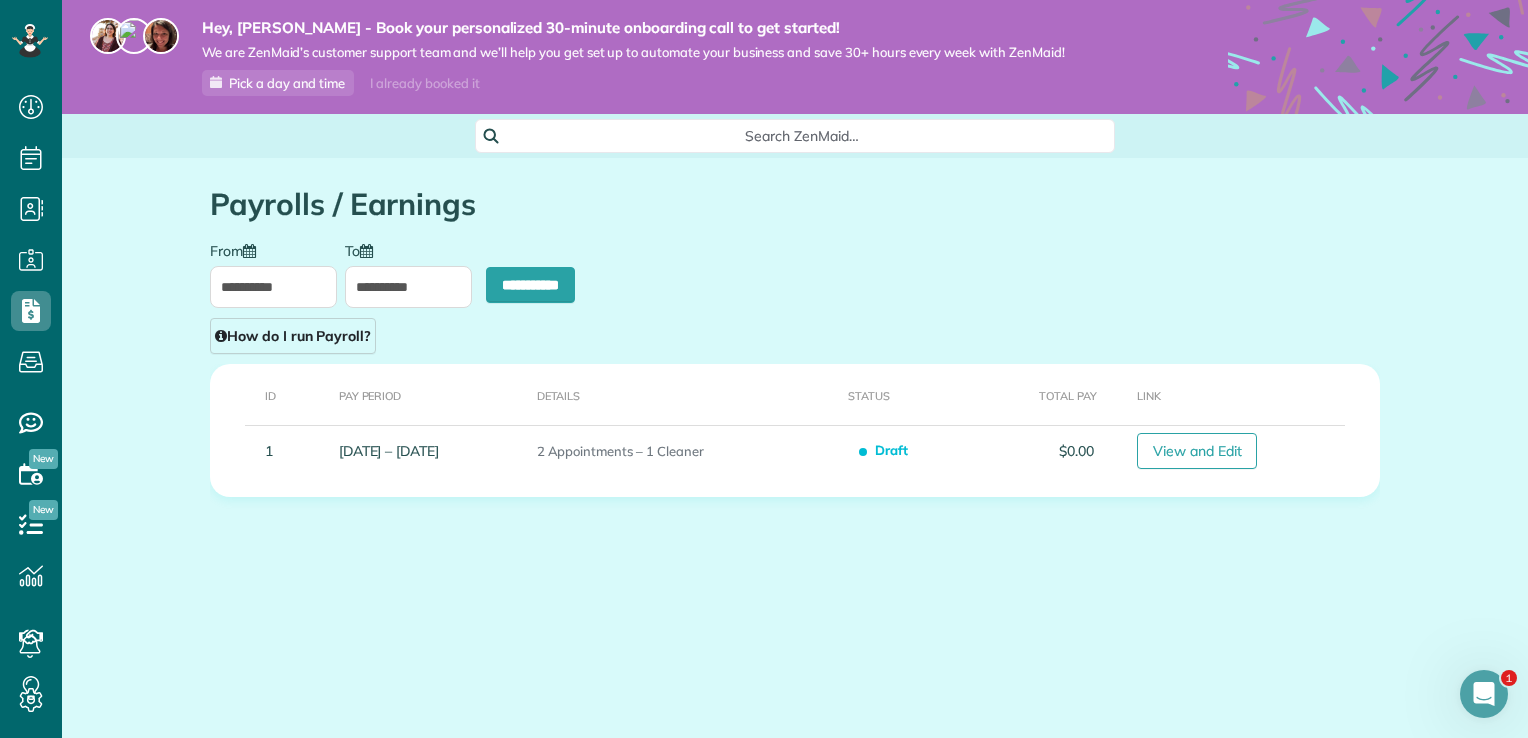 click on "**********" at bounding box center (795, 297) 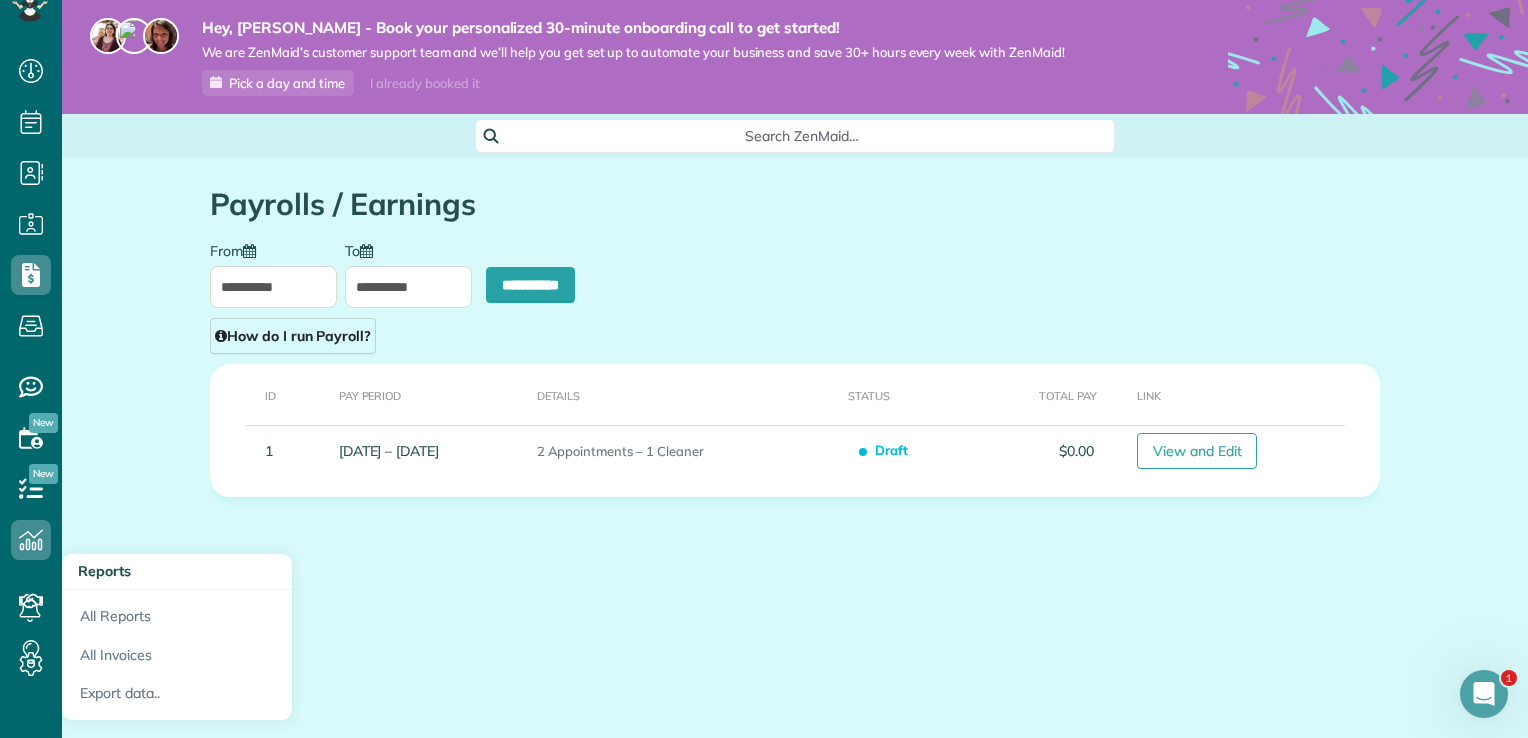 scroll, scrollTop: 0, scrollLeft: 0, axis: both 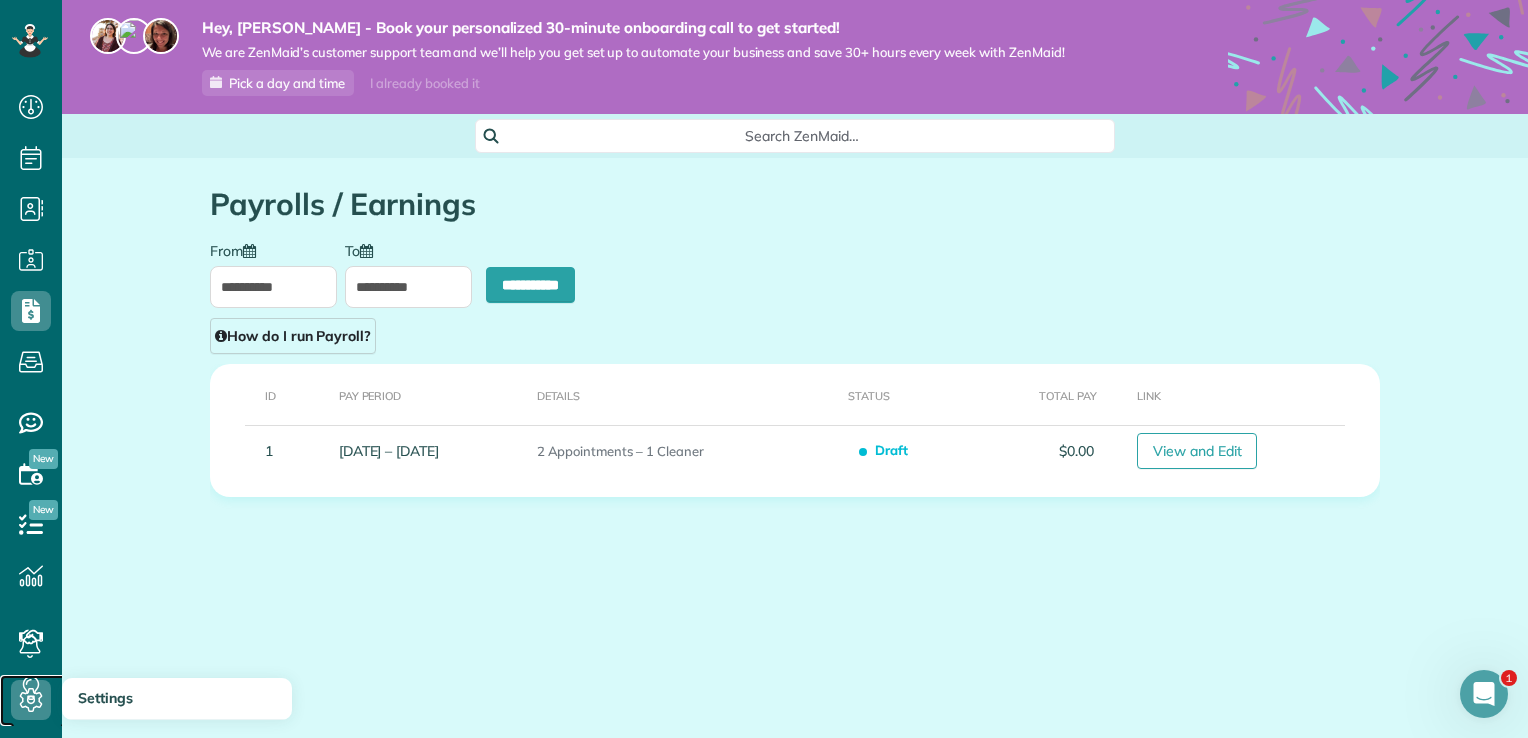click 